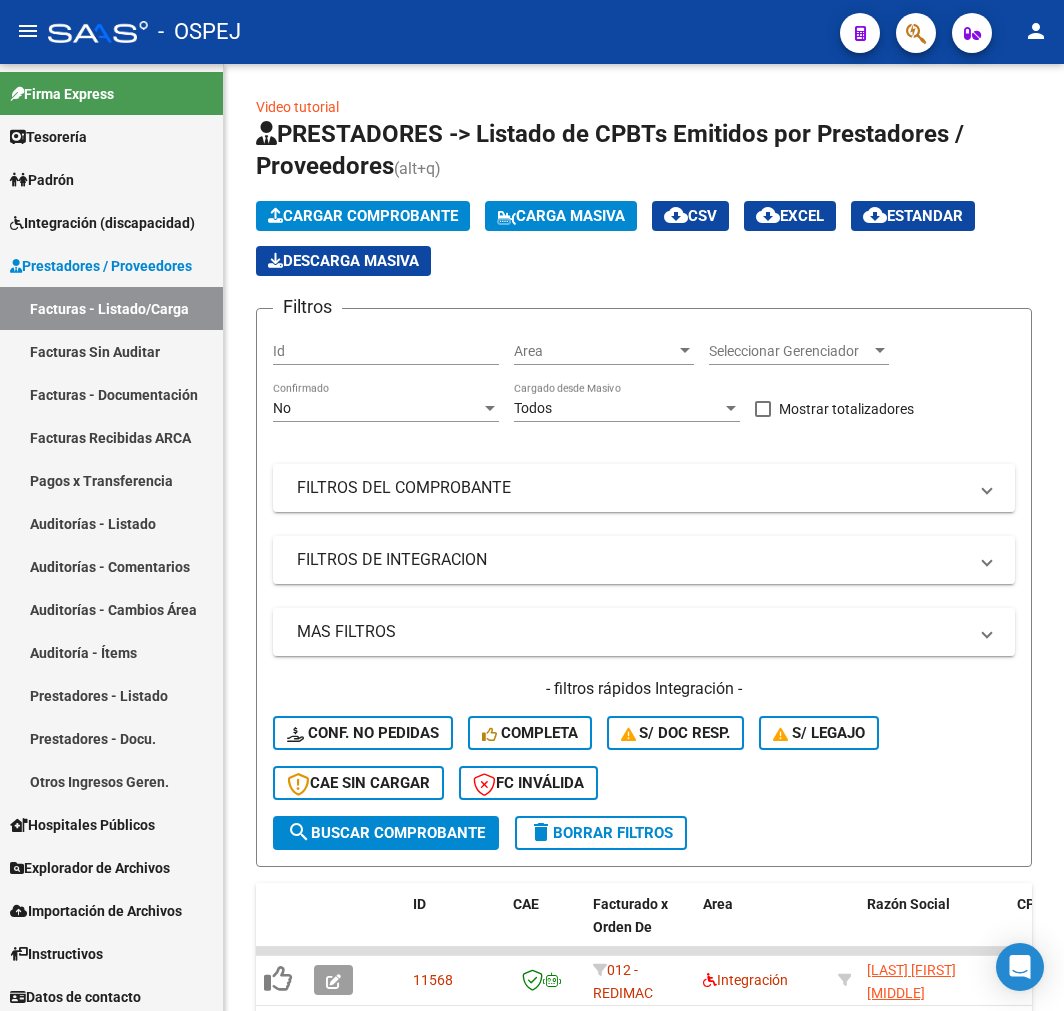 scroll, scrollTop: 0, scrollLeft: 0, axis: both 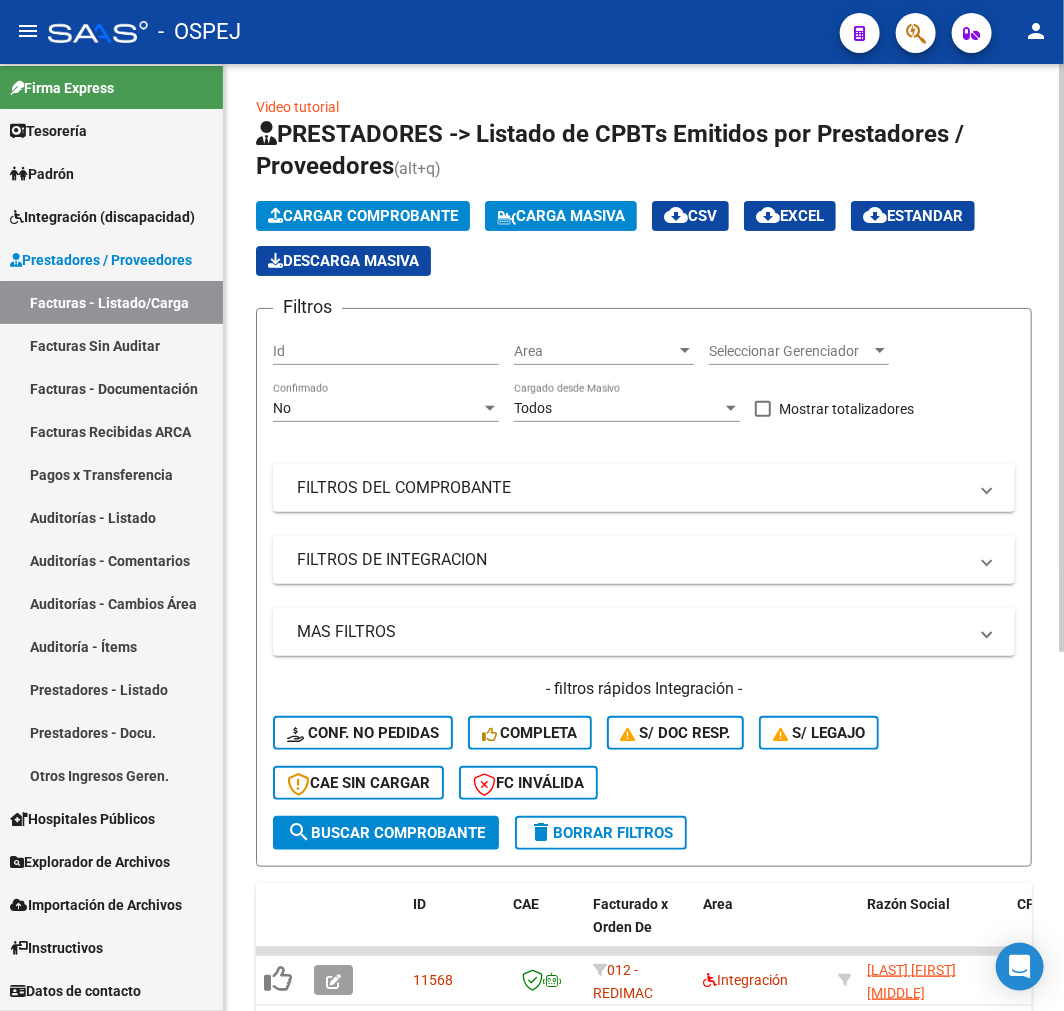 click on "Cargar Comprobante" 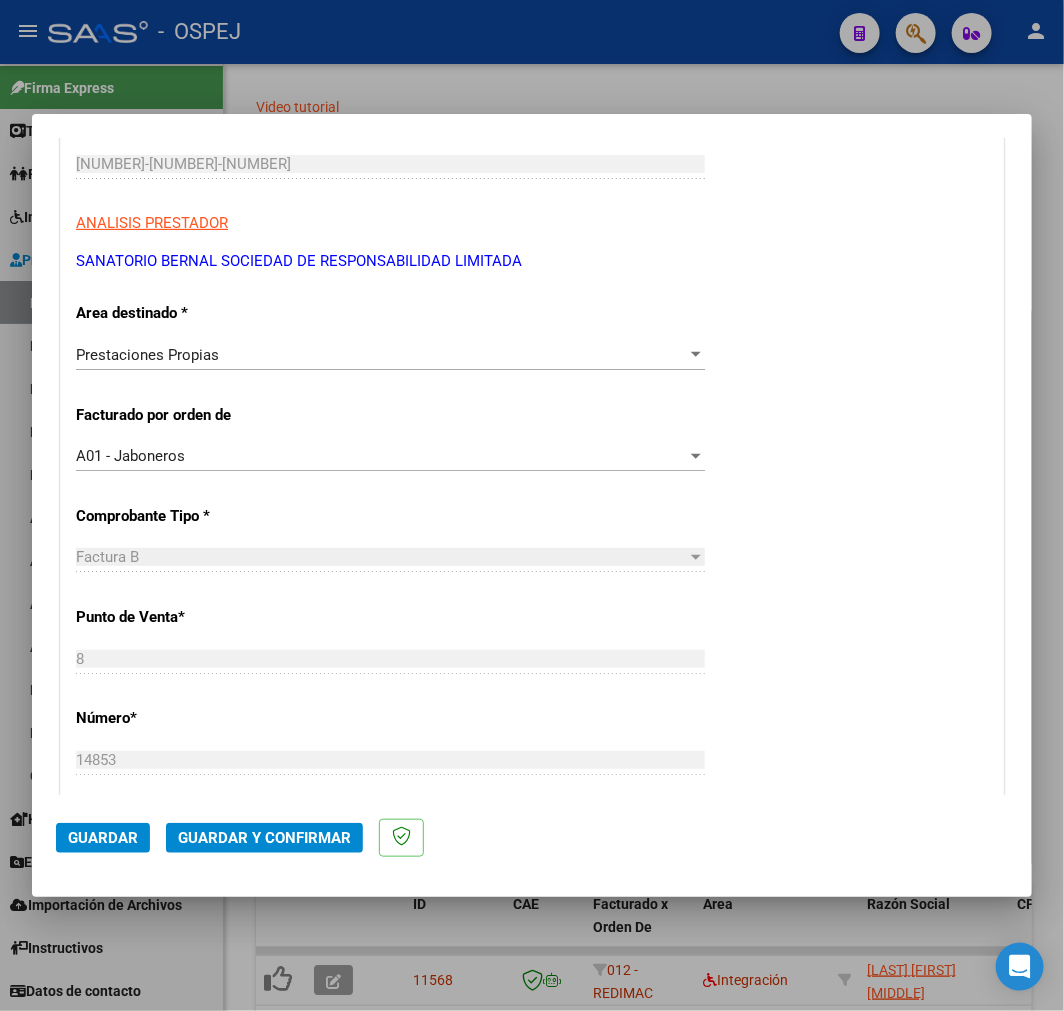scroll, scrollTop: 333, scrollLeft: 0, axis: vertical 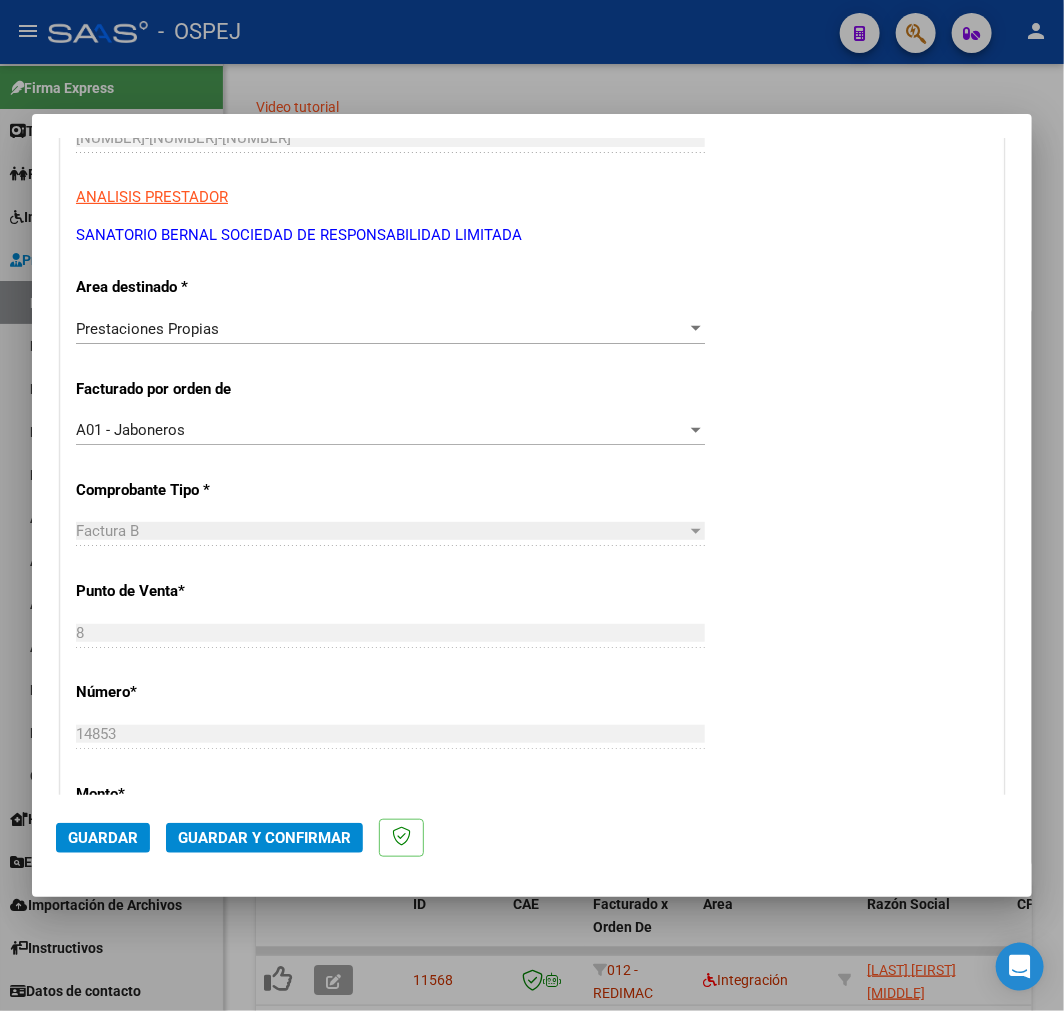 click on "Guardar y Confirmar" 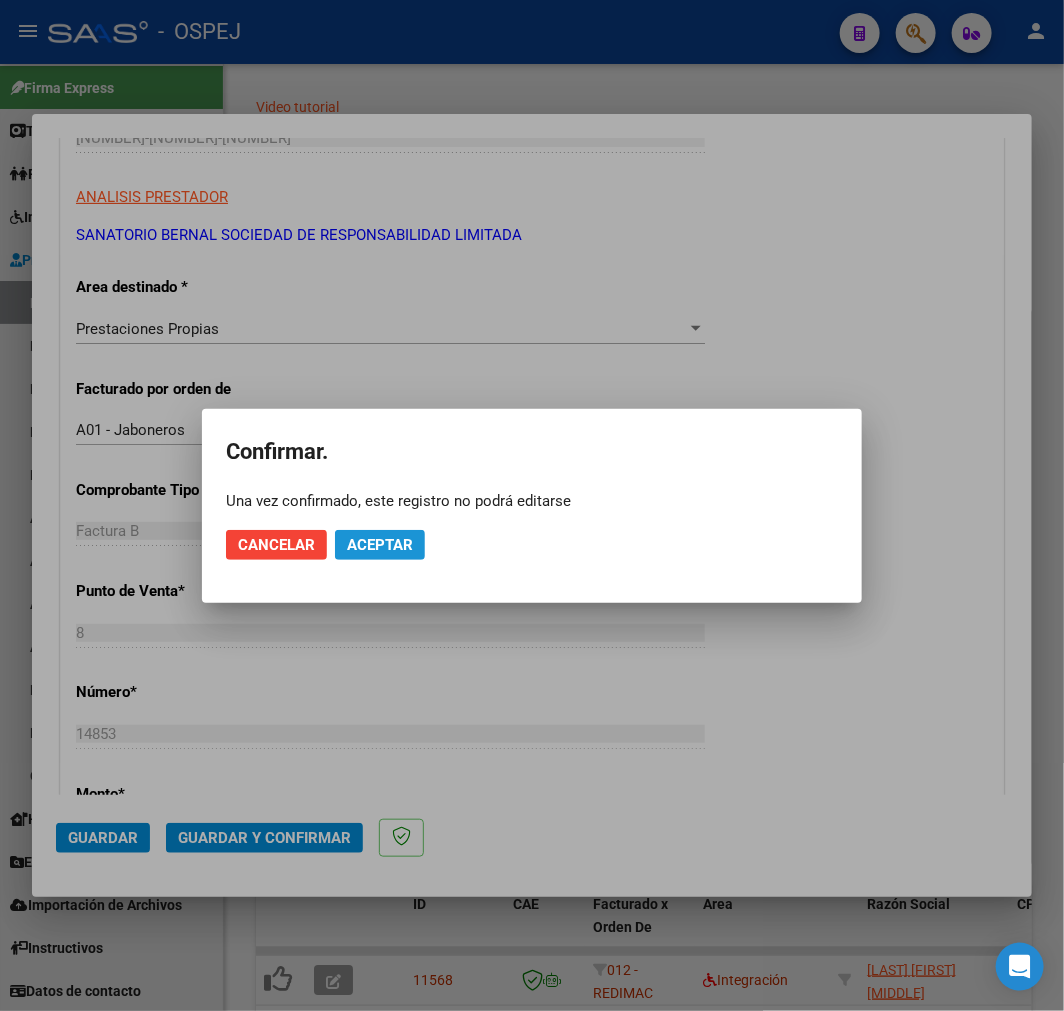 click on "Aceptar" 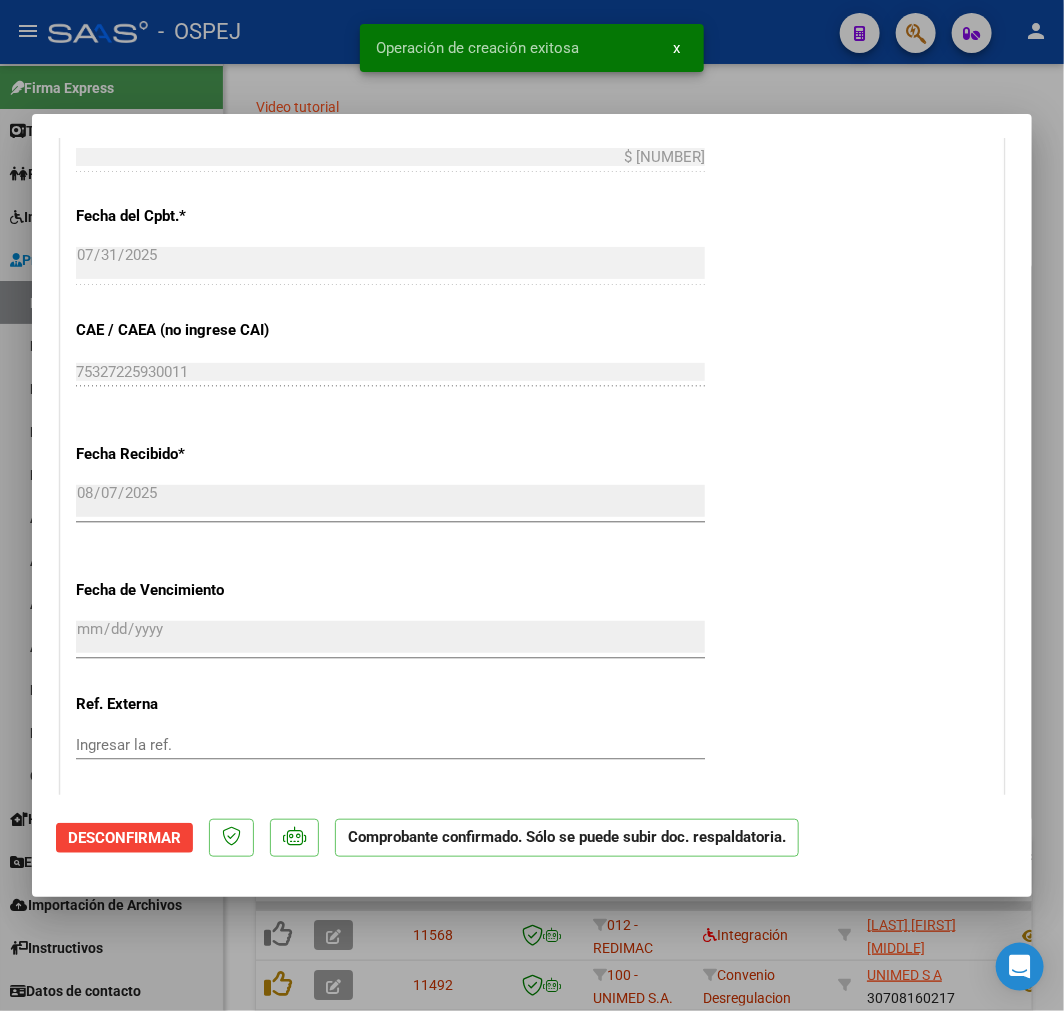 scroll, scrollTop: 1444, scrollLeft: 0, axis: vertical 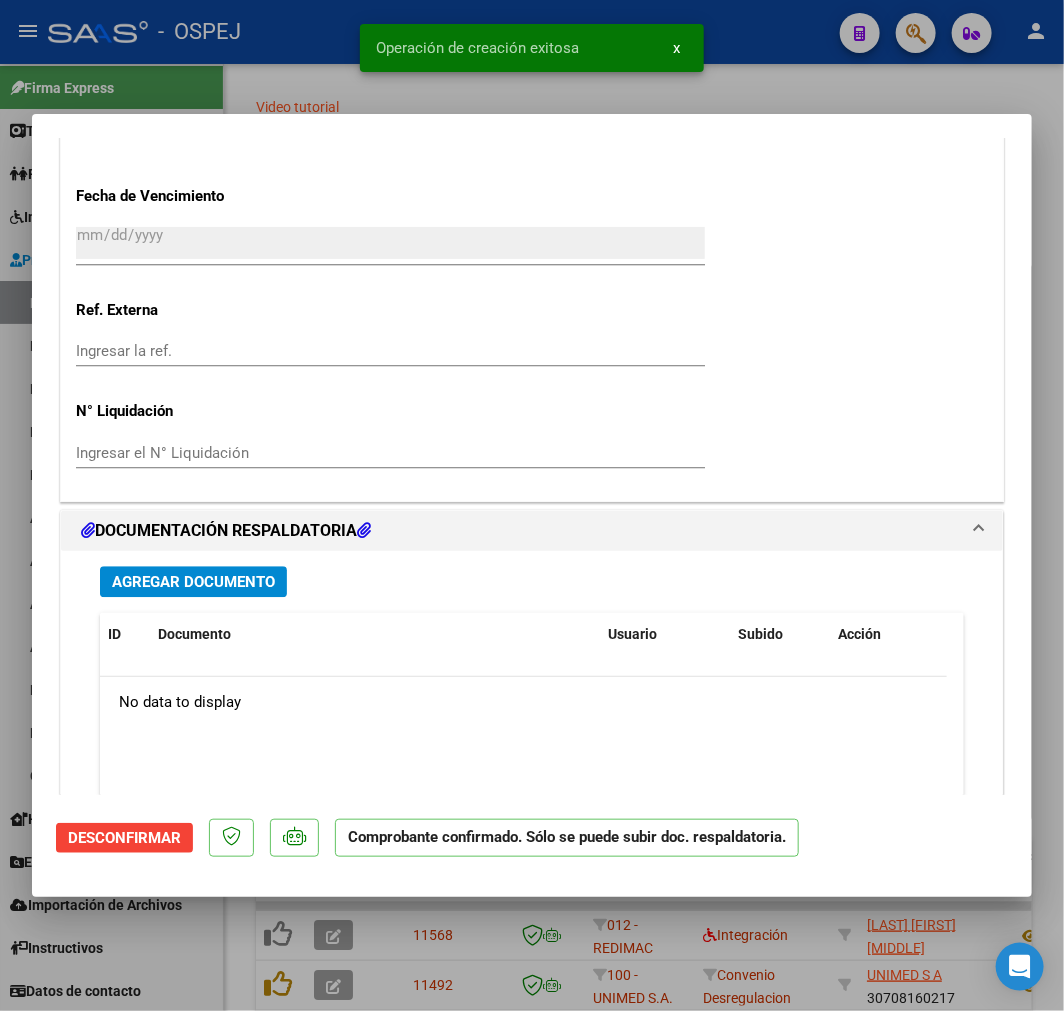 click on "Agregar Documento" at bounding box center [193, 582] 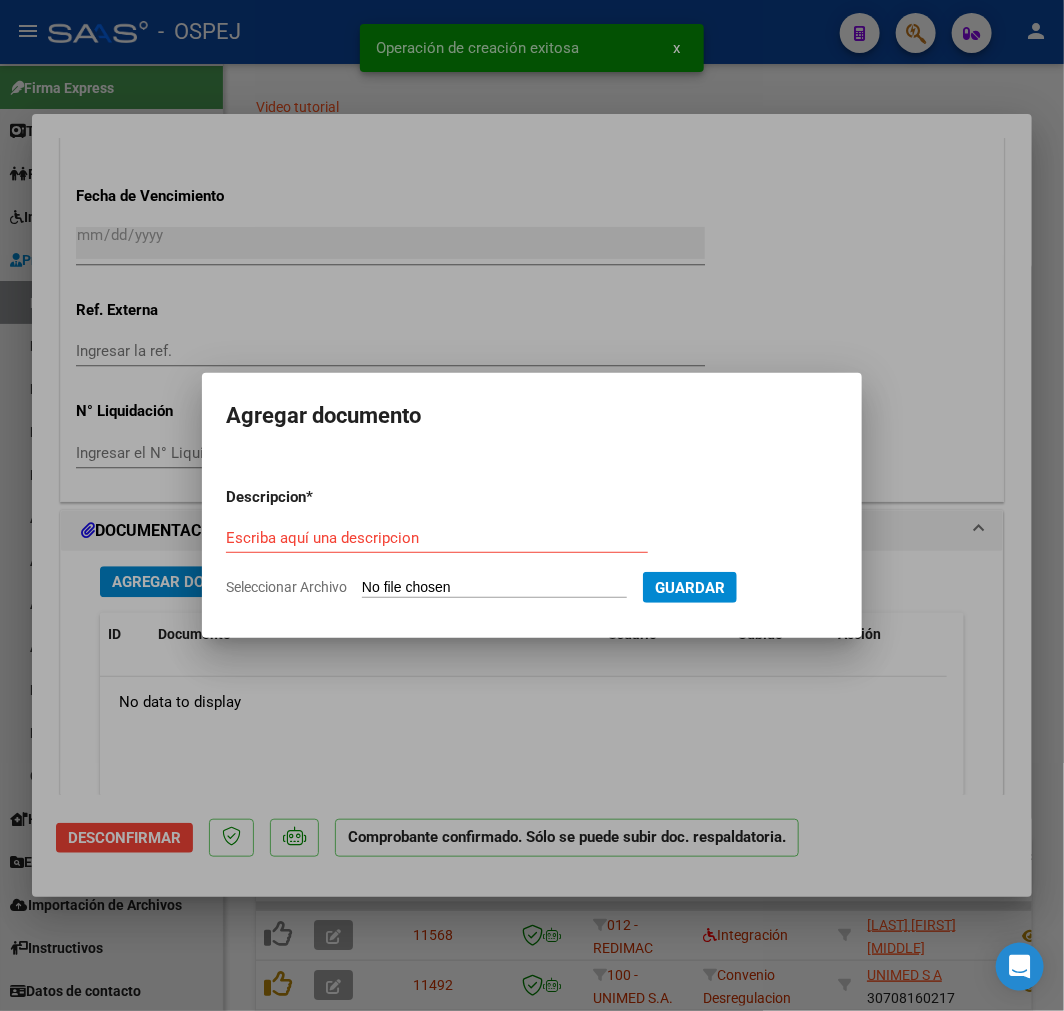 type on "C:\fakepath\PROFORMA FC. B -14853.pdf" 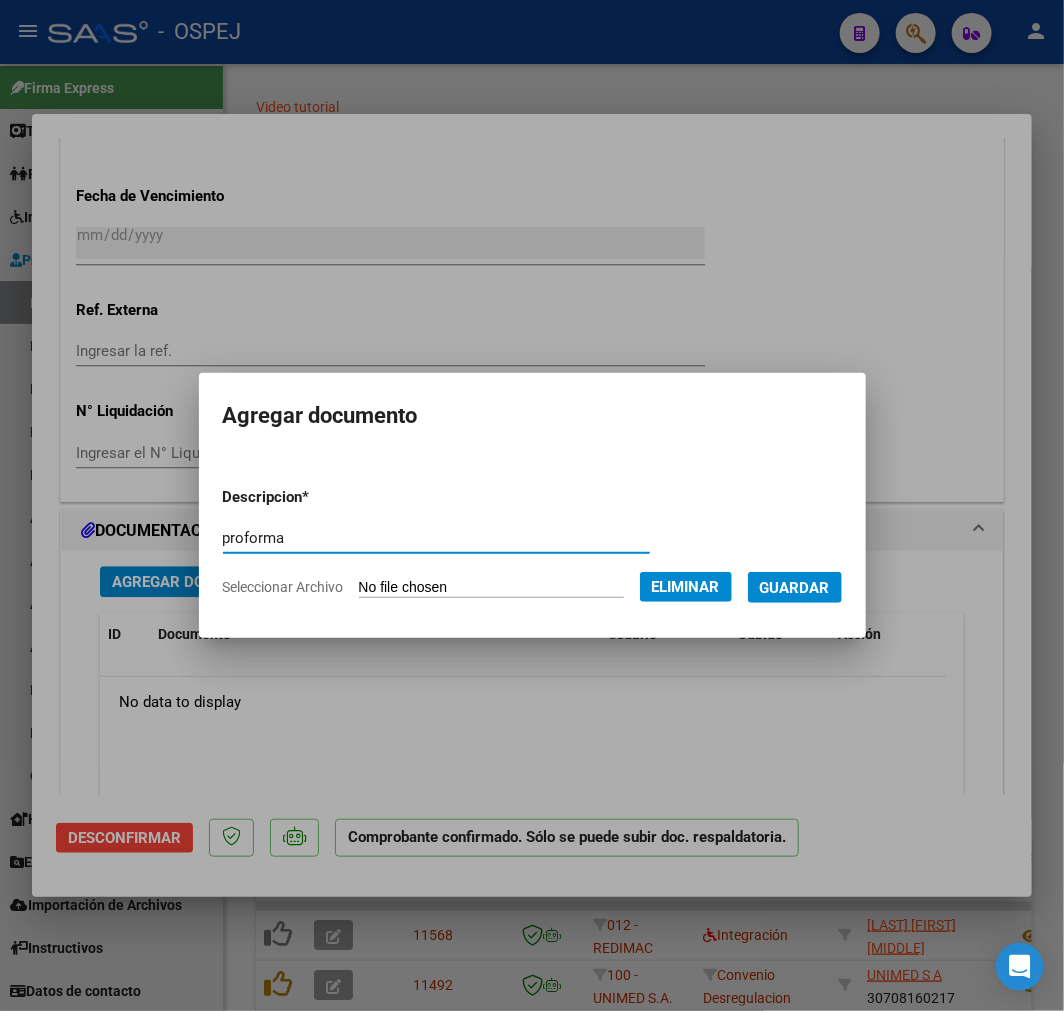 type on "proforma" 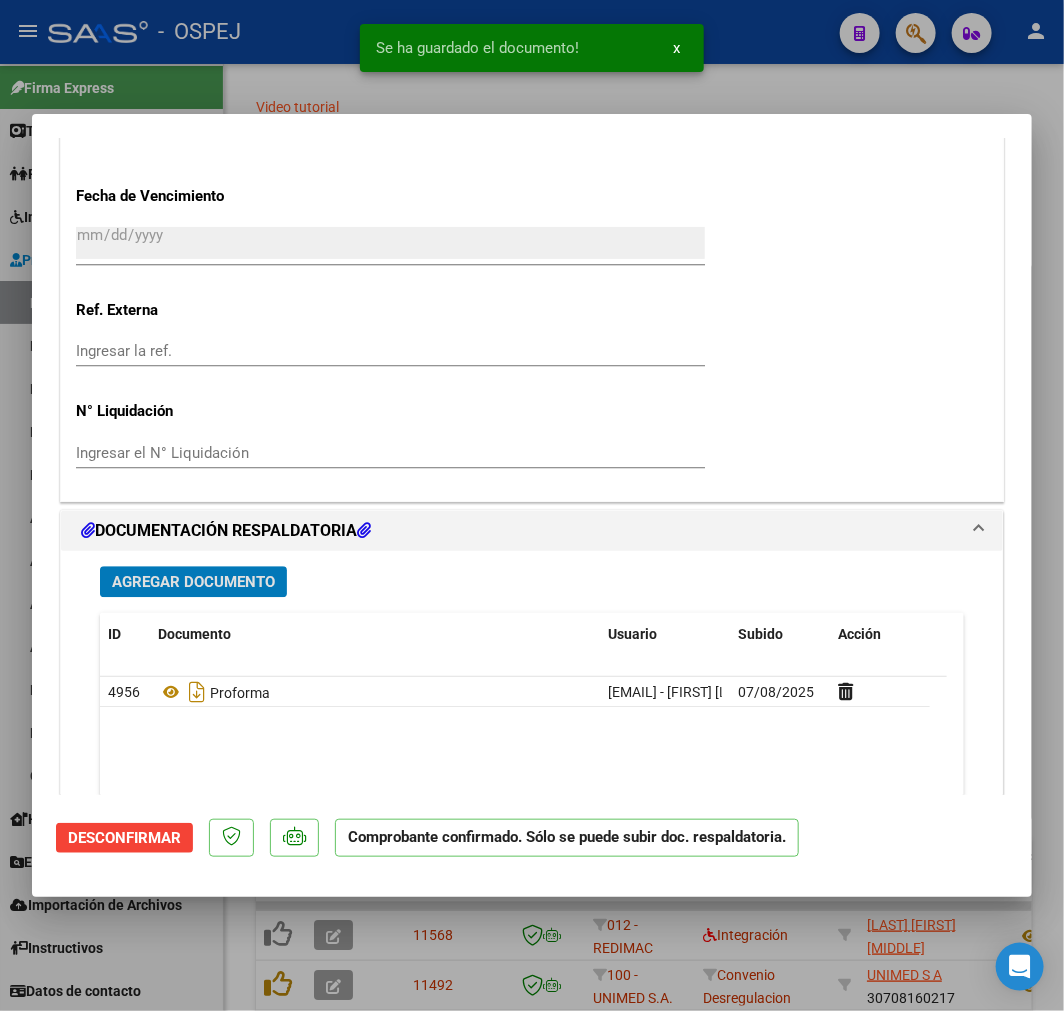 click on "Agregar Documento" at bounding box center (193, 582) 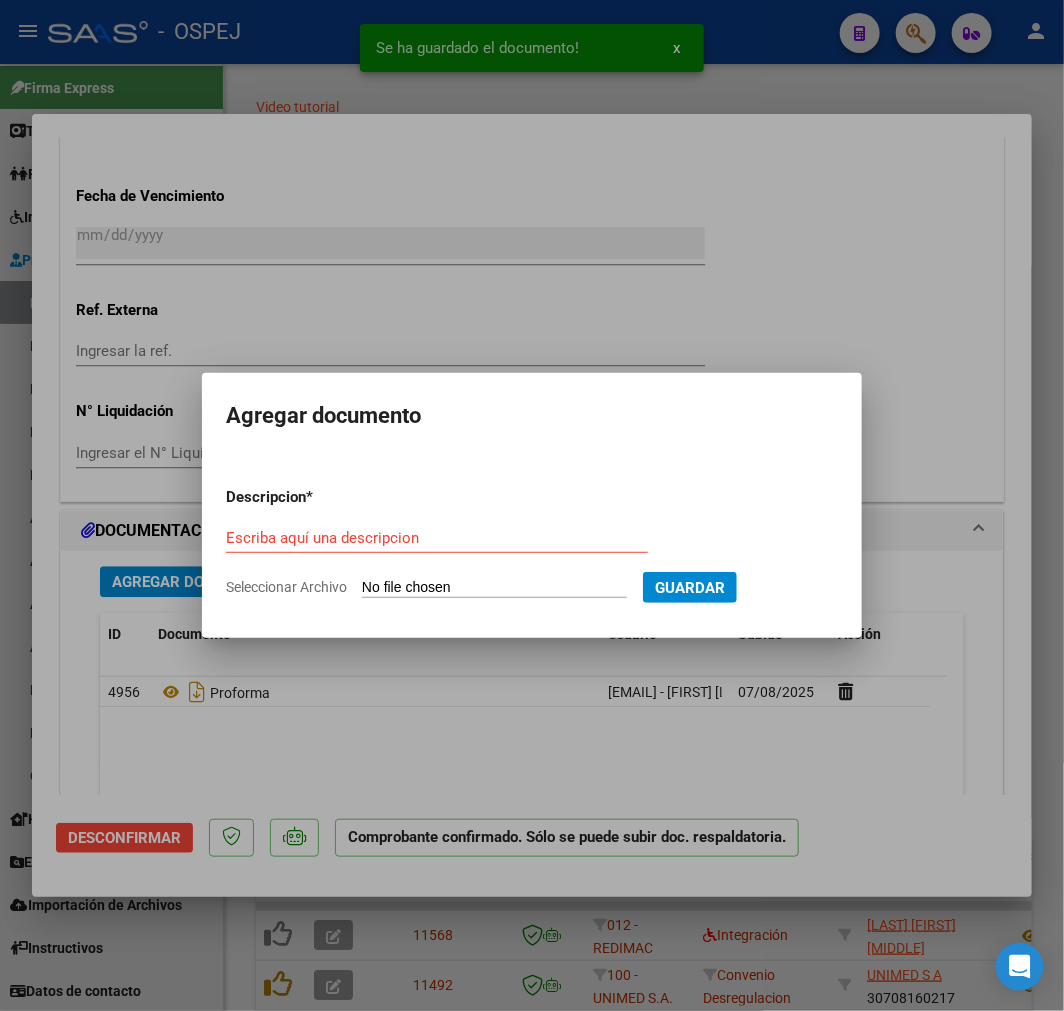 type on "C:\fakepath\[FILENAME].pdf" 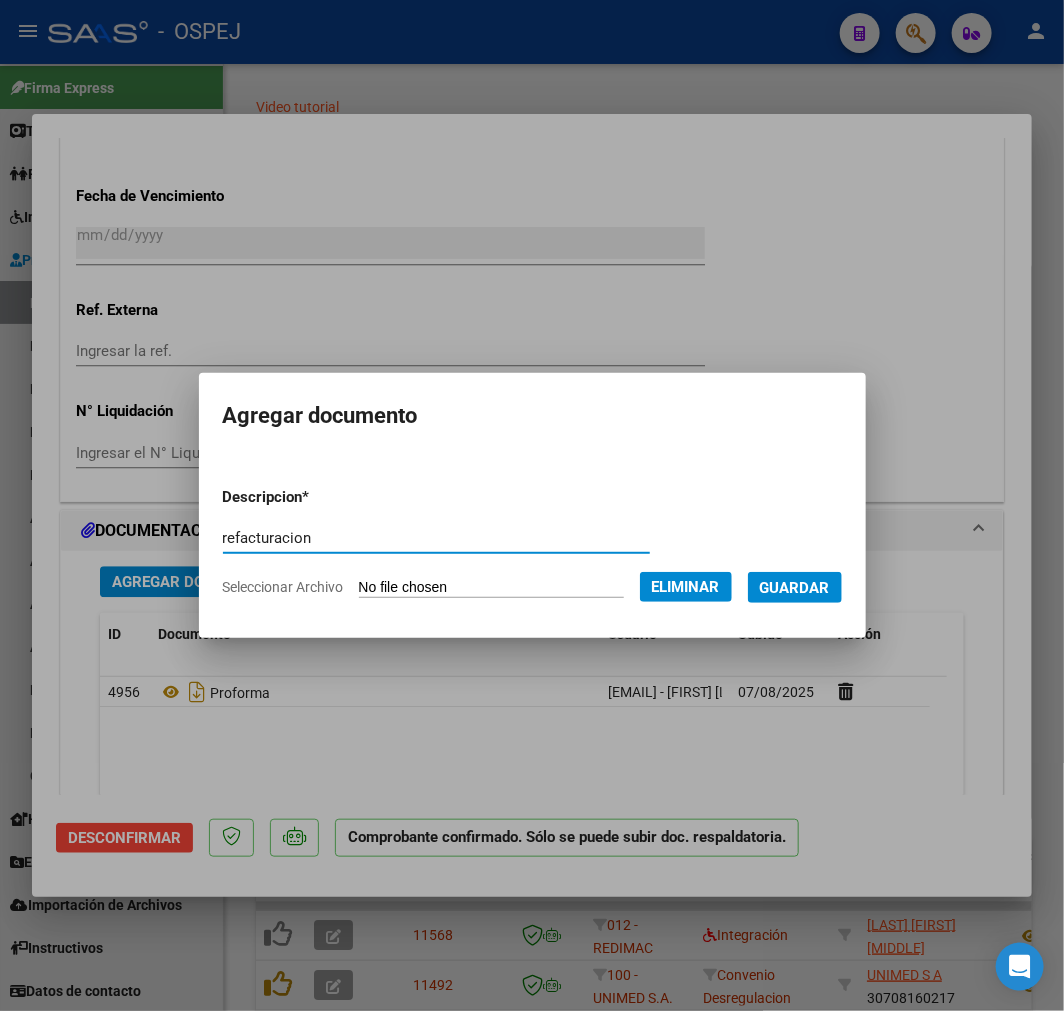 type on "refacturacion" 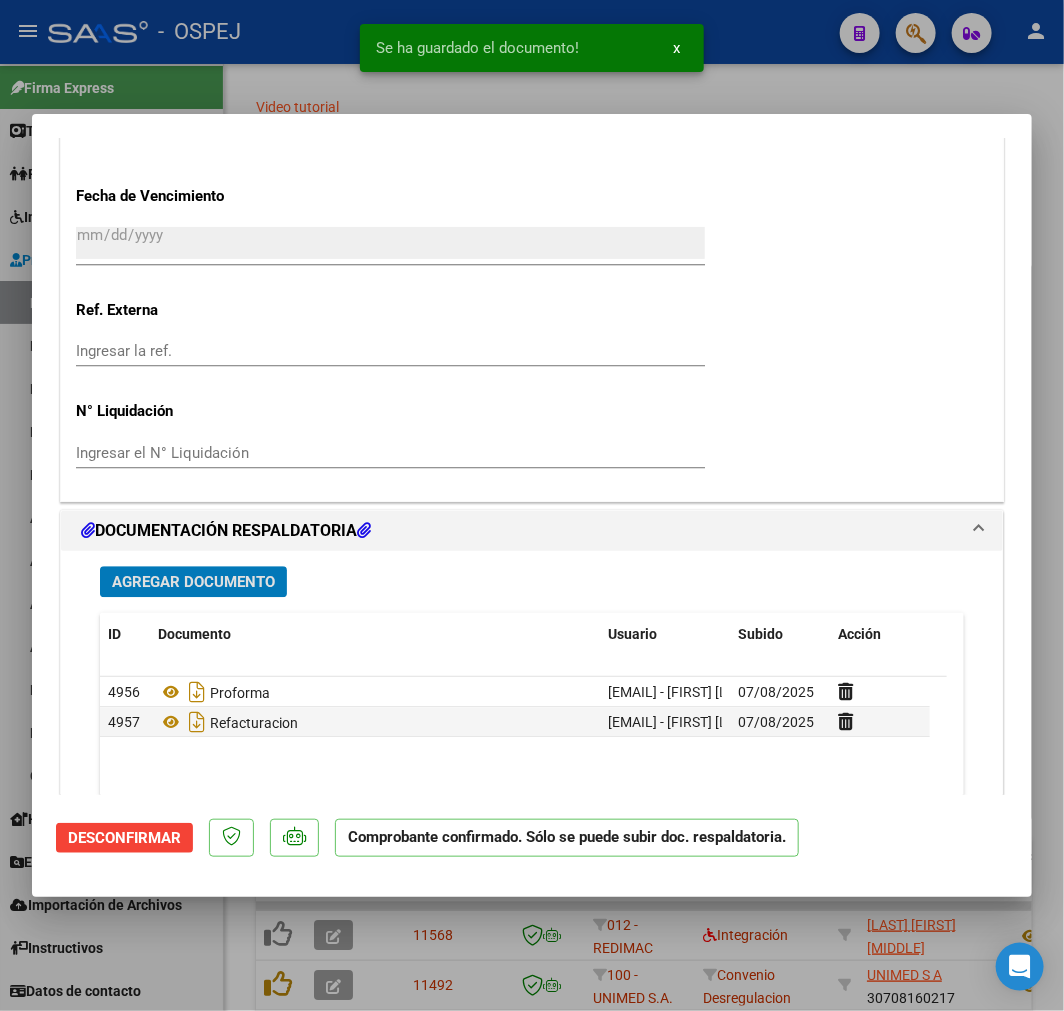 click at bounding box center [532, 505] 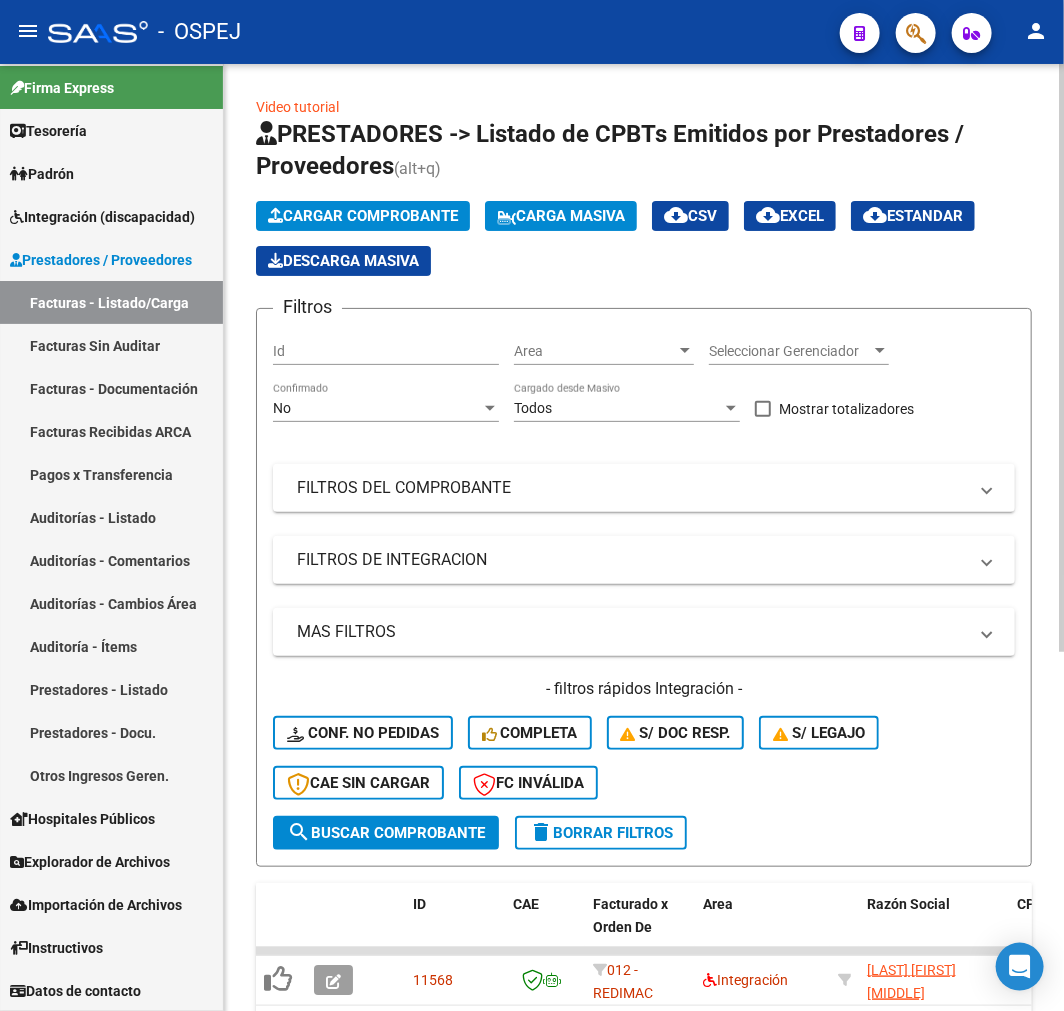 click on "Cargar Comprobante" 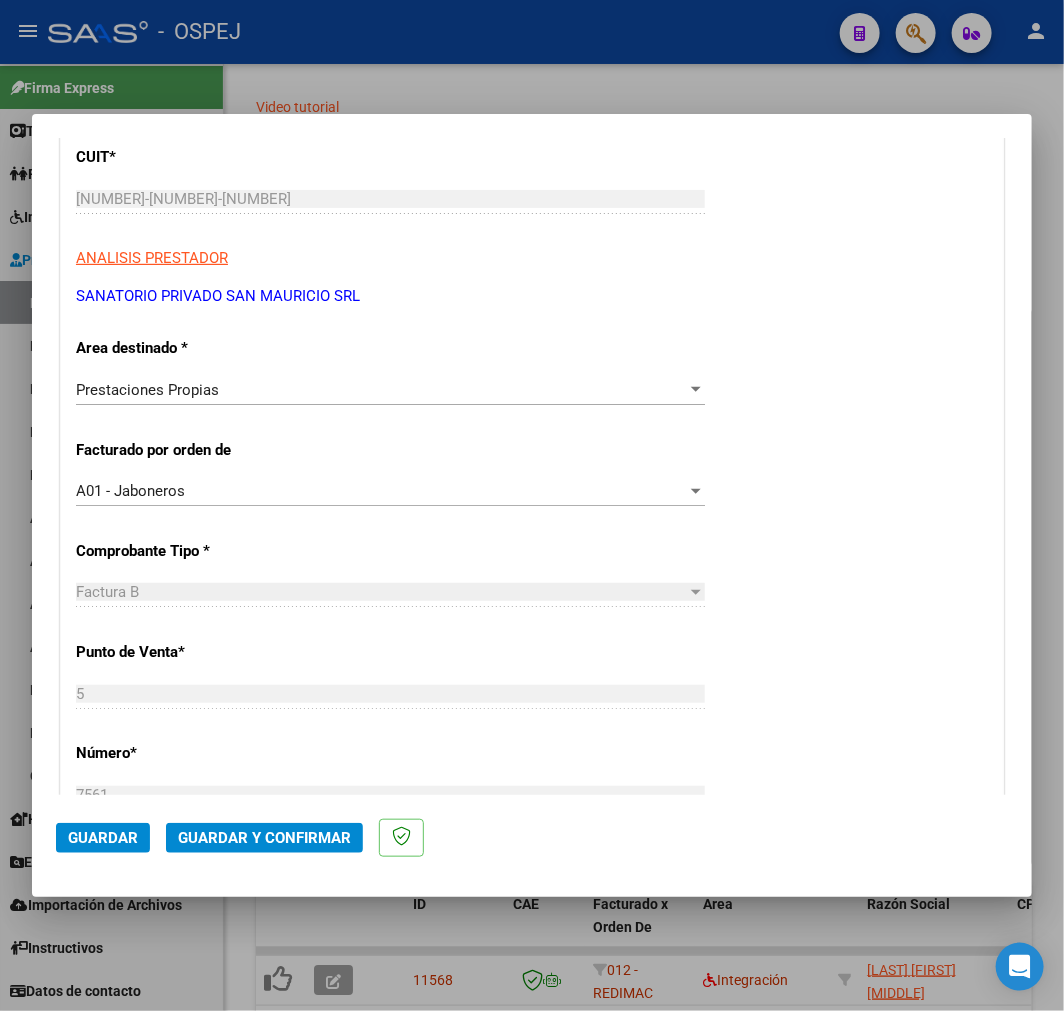 scroll, scrollTop: 666, scrollLeft: 0, axis: vertical 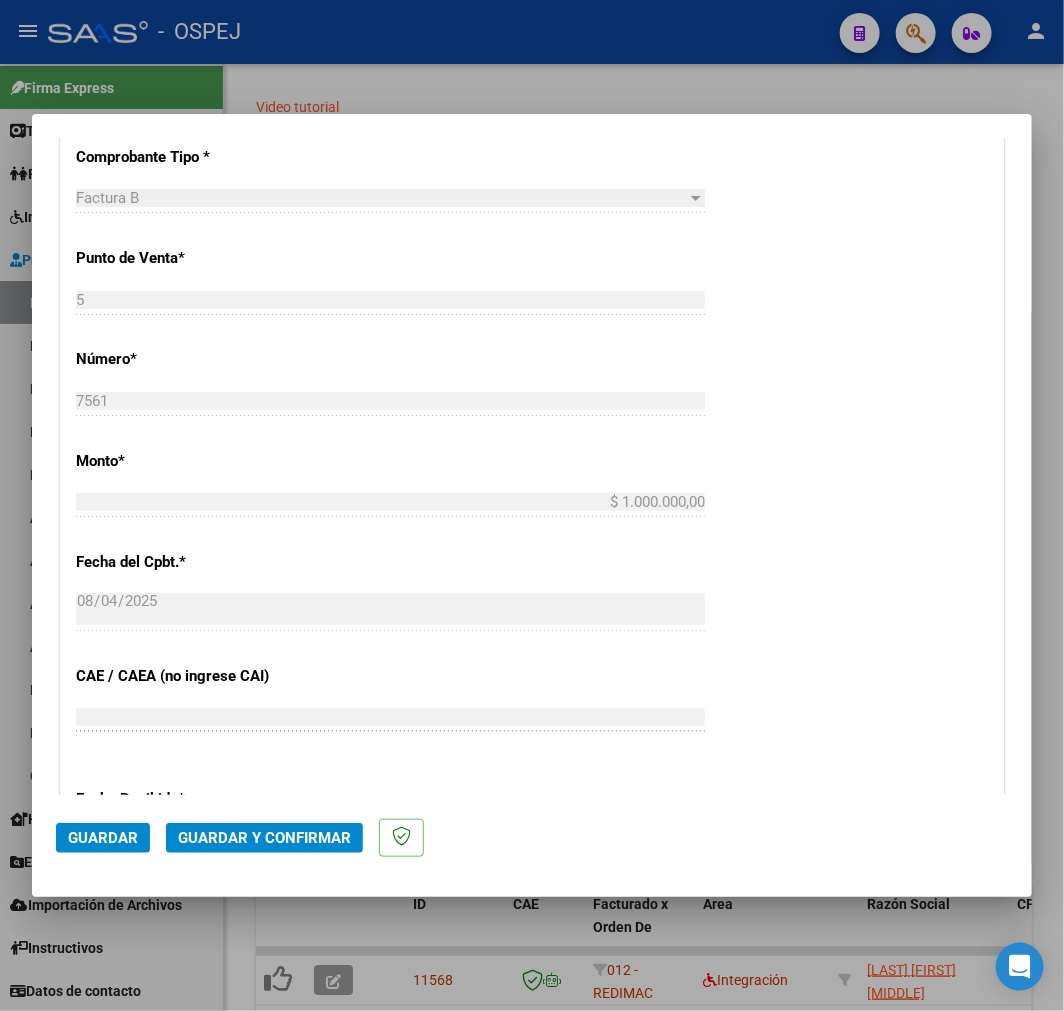 click on "Guardar Guardar y Confirmar" 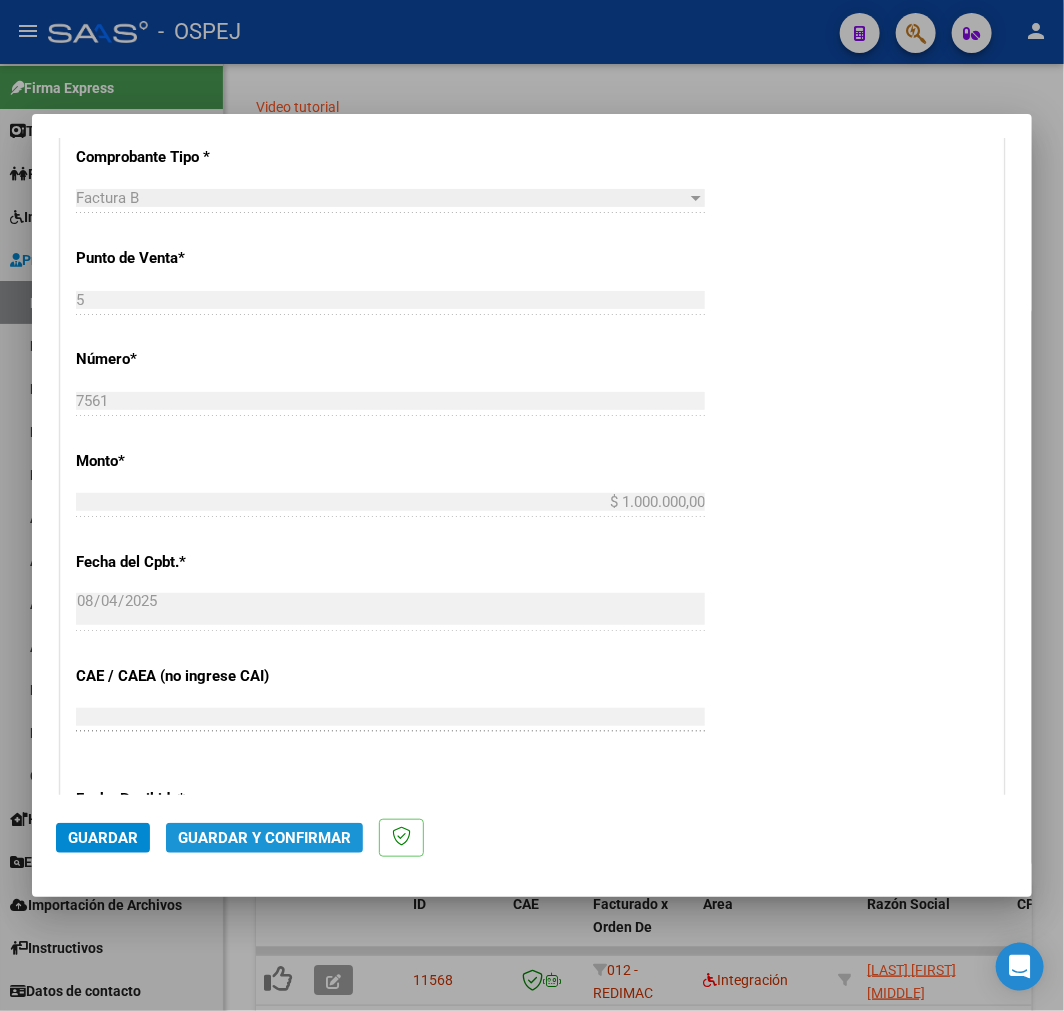 click on "Guardar y Confirmar" 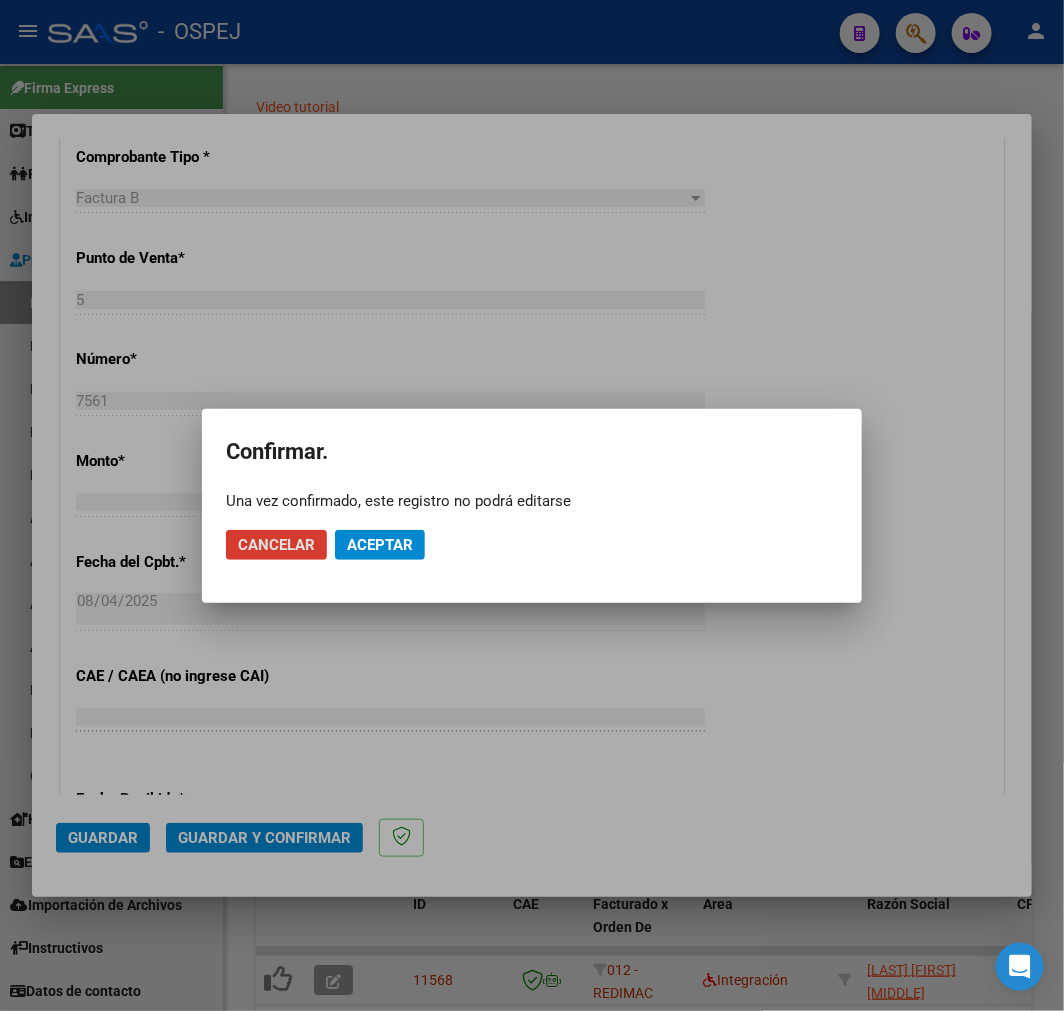 click on "Cancelar Aceptar" 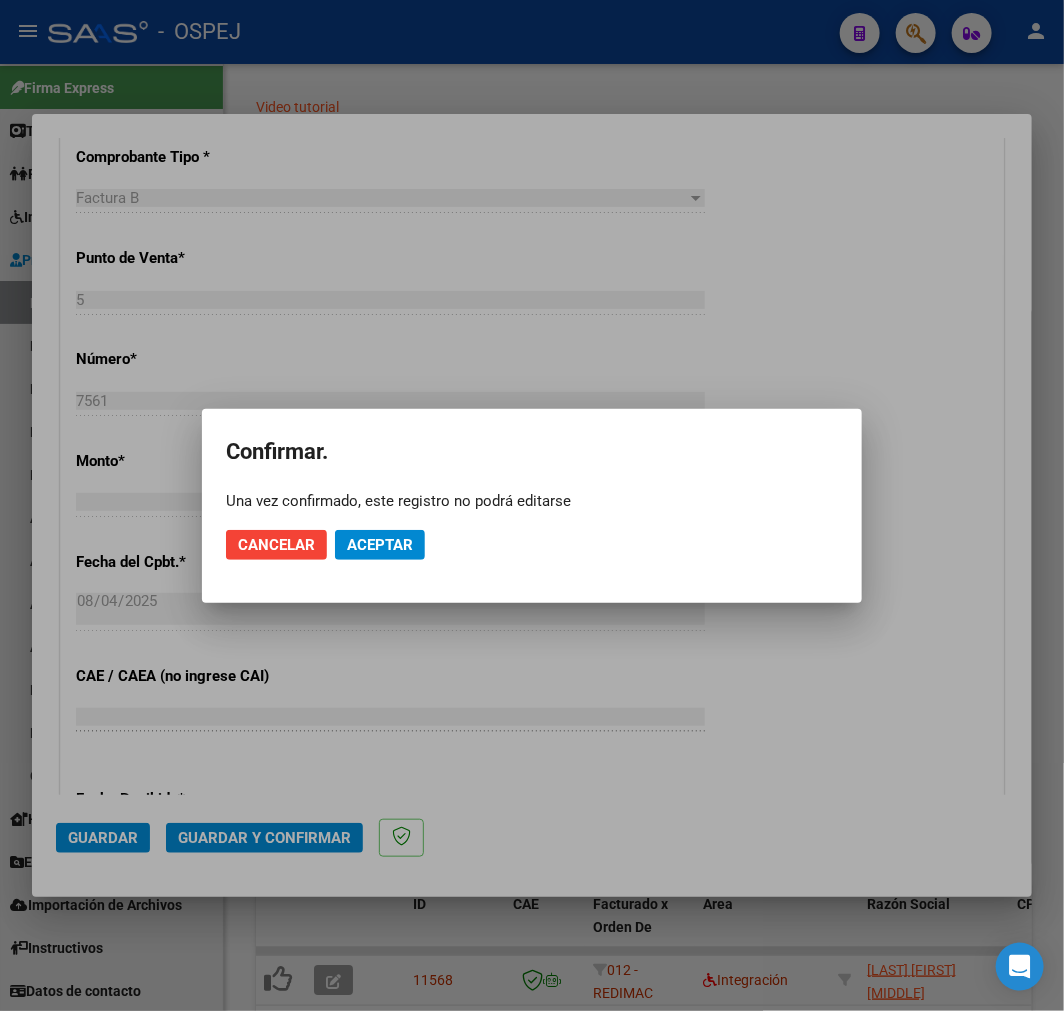 click on "Aceptar" 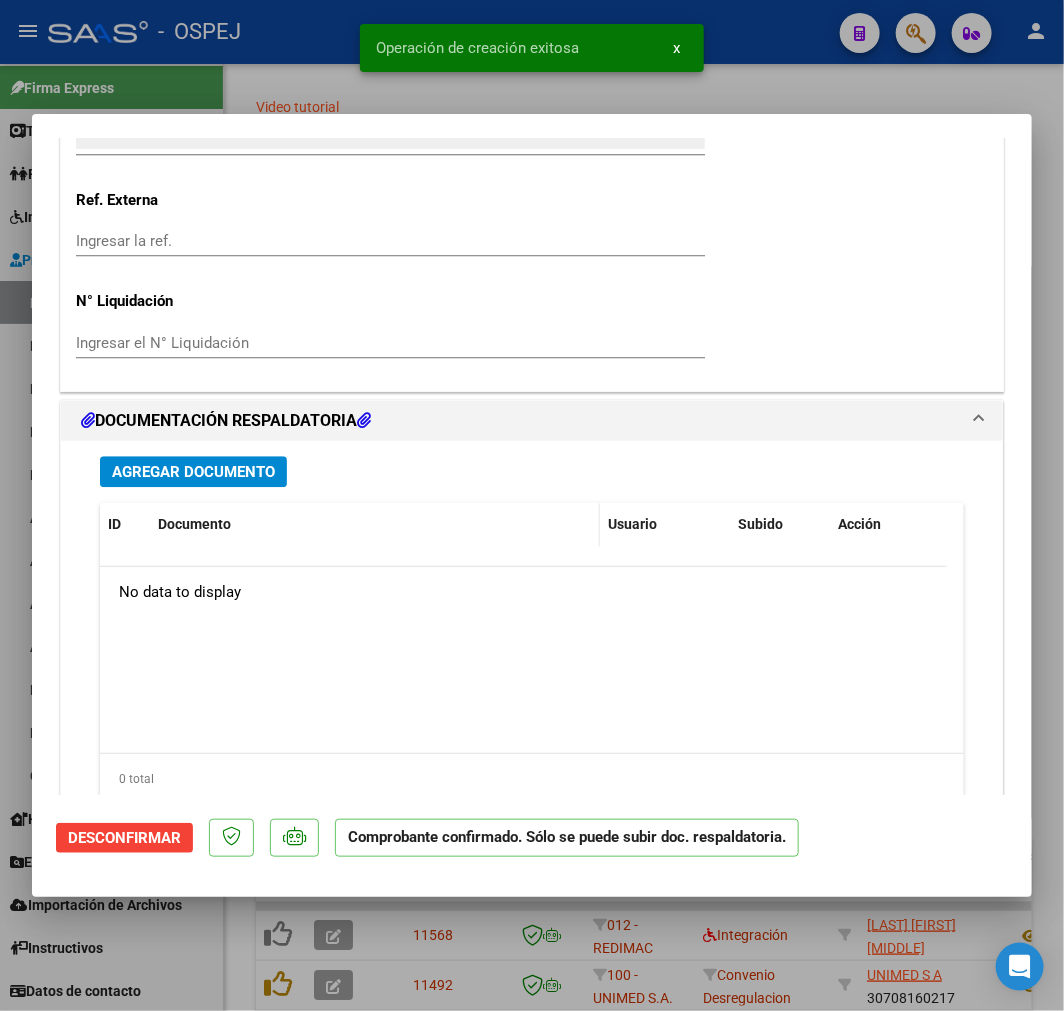 scroll, scrollTop: 1555, scrollLeft: 0, axis: vertical 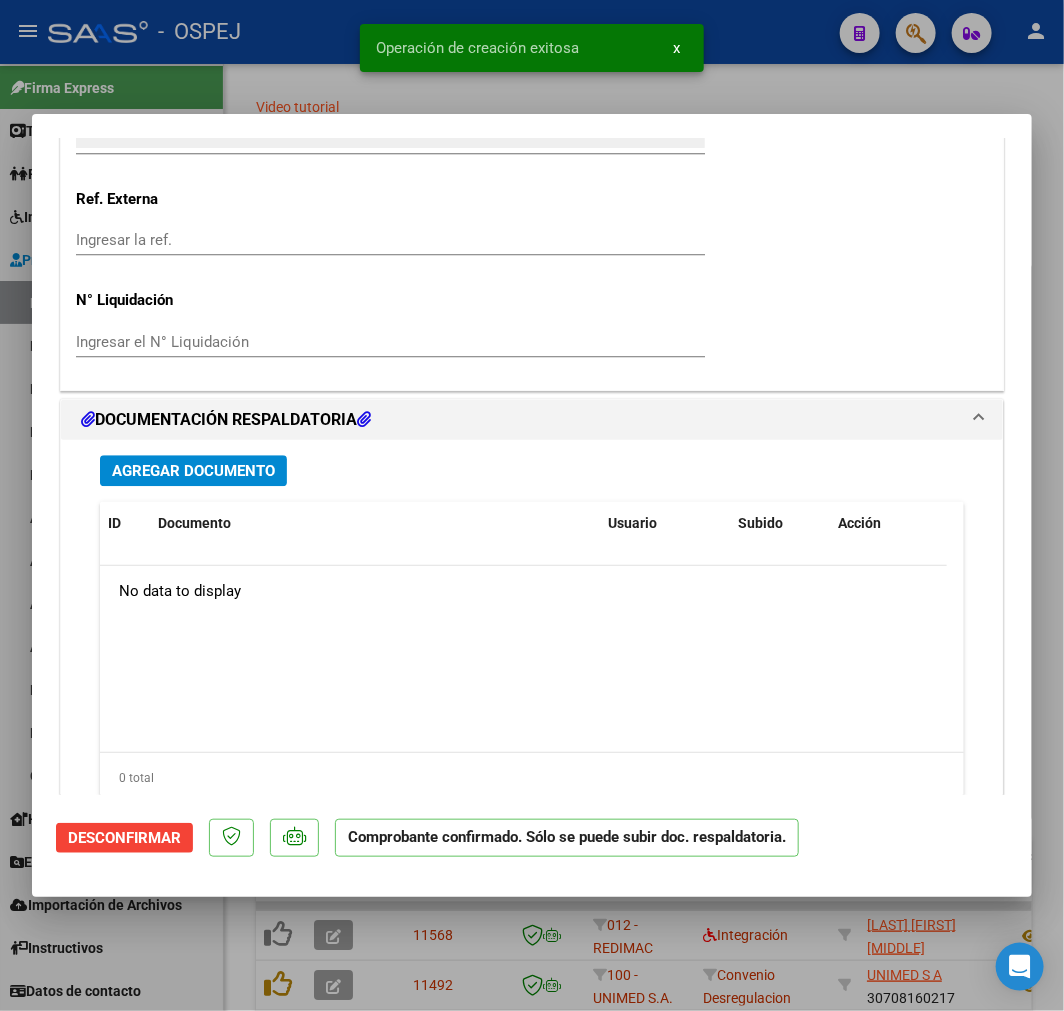 click on "Agregar Documento" at bounding box center [193, 470] 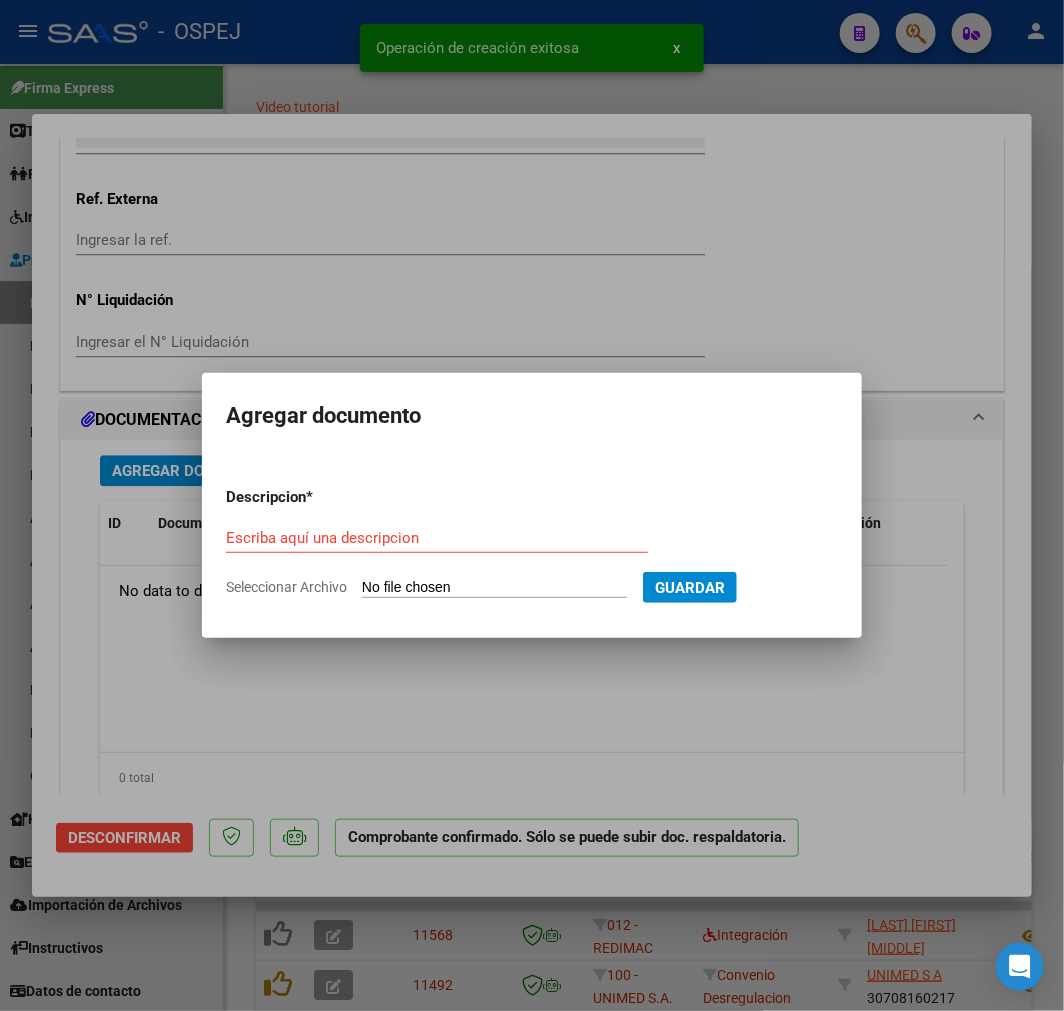 type on "C:\fakepath\HC 127670 DUARTE GUSTAVO - JABONEROS .pdf" 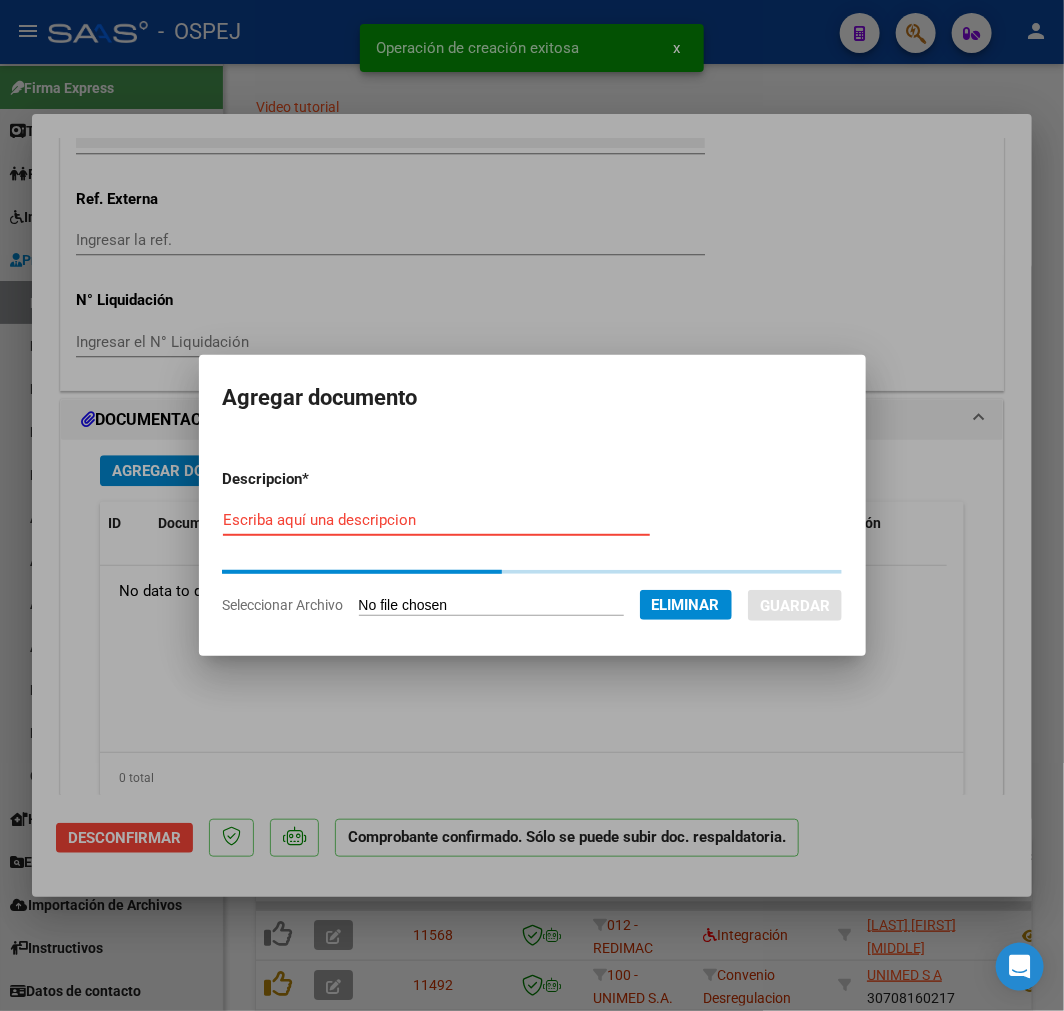 click on "Escriba aquí una descripcion" at bounding box center (436, 520) 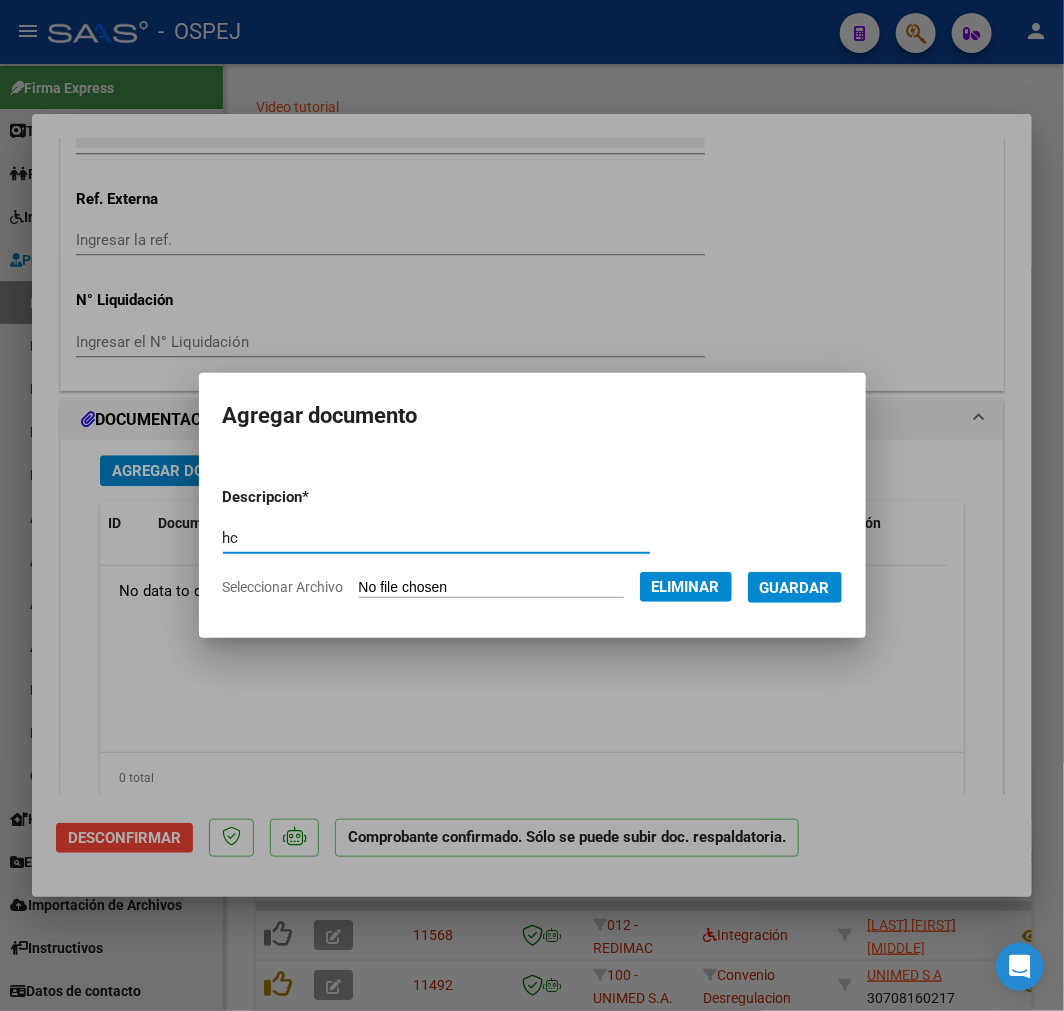 type on "hc" 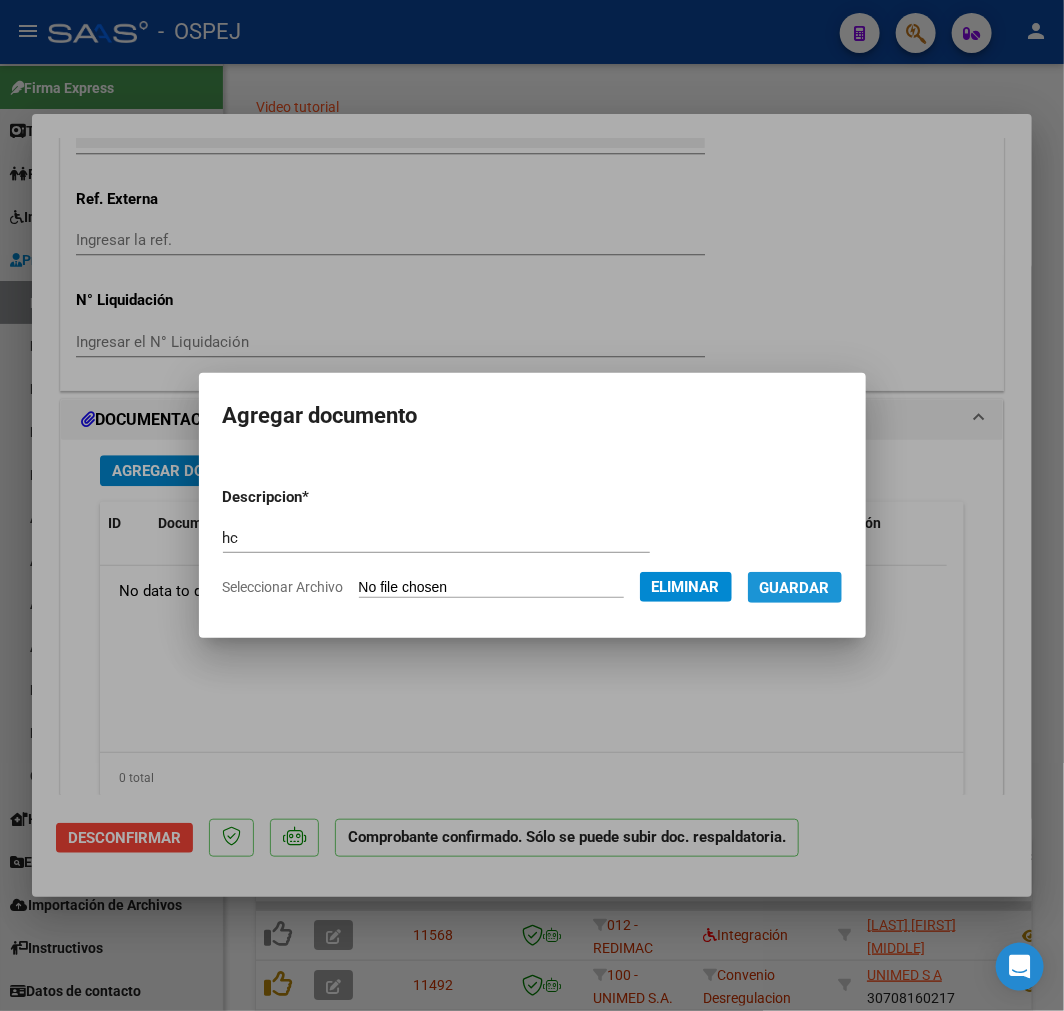 click on "Guardar" at bounding box center [795, 588] 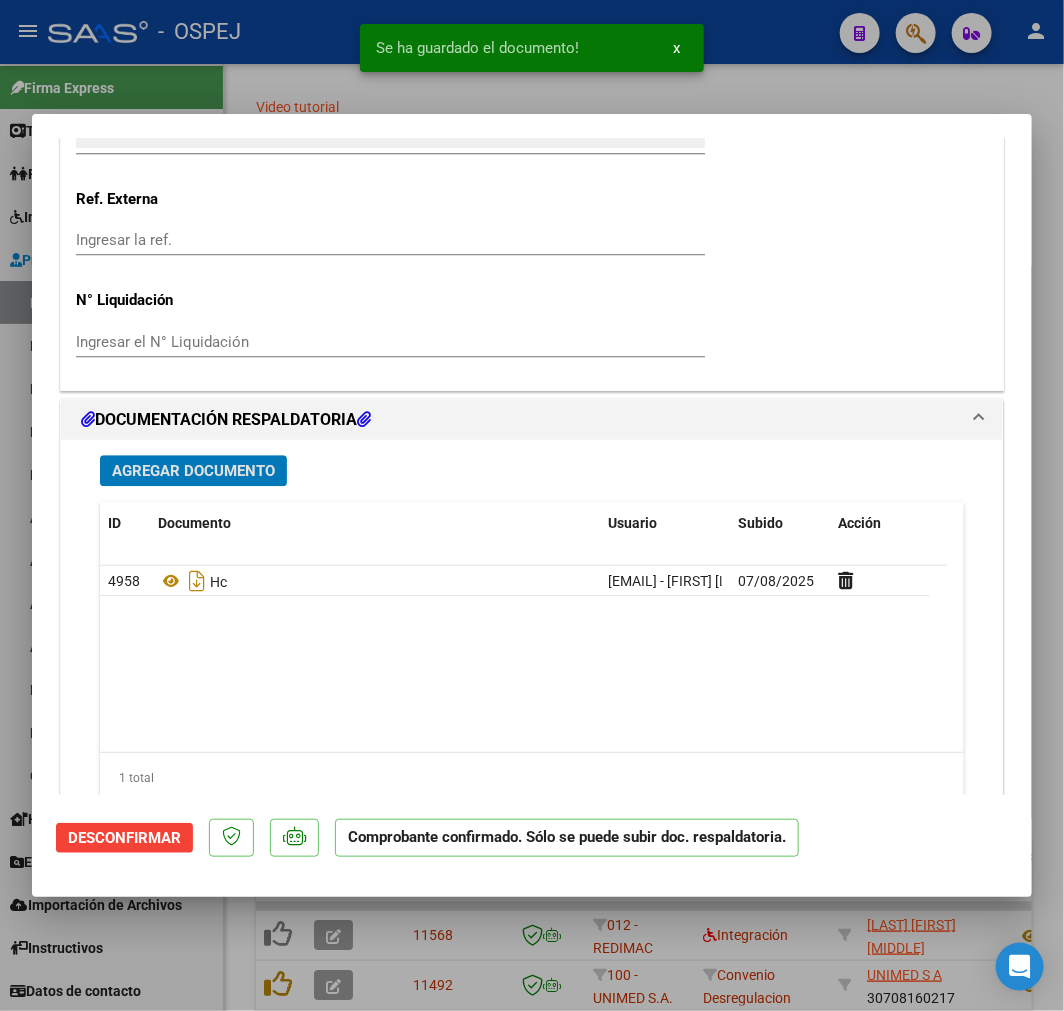 click on "Agregar Documento" at bounding box center [193, 471] 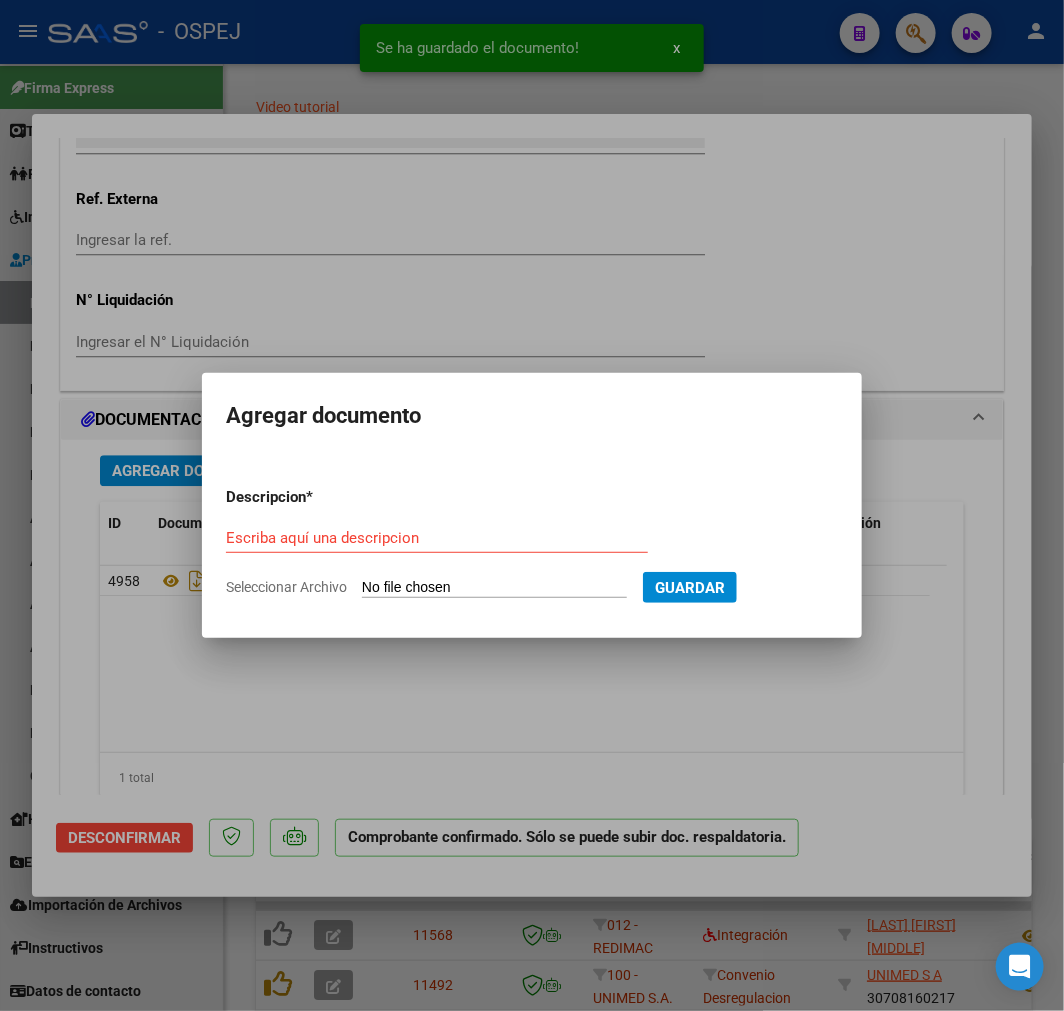 type on "C:\fakepath\[FILENAME].xlsx" 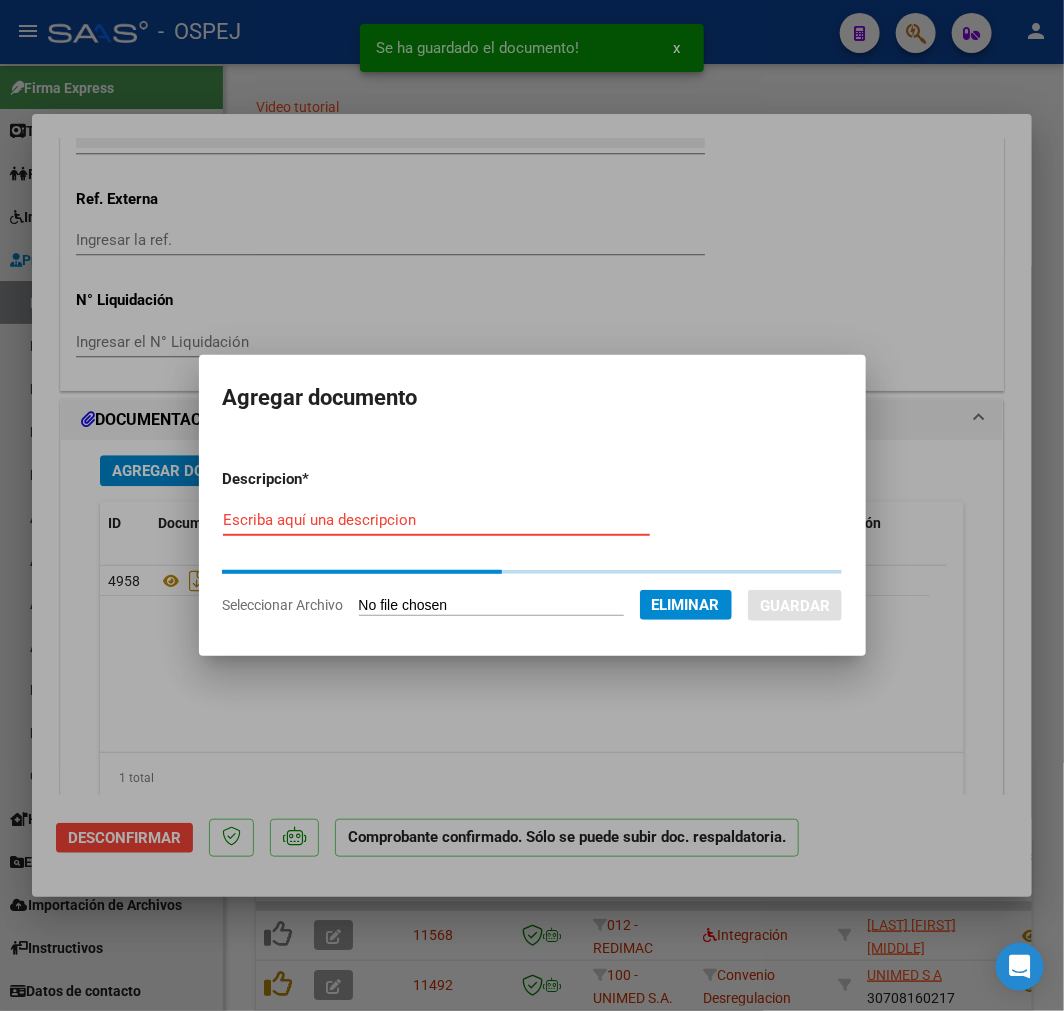 click on "Escriba aquí una descripcion" at bounding box center [436, 520] 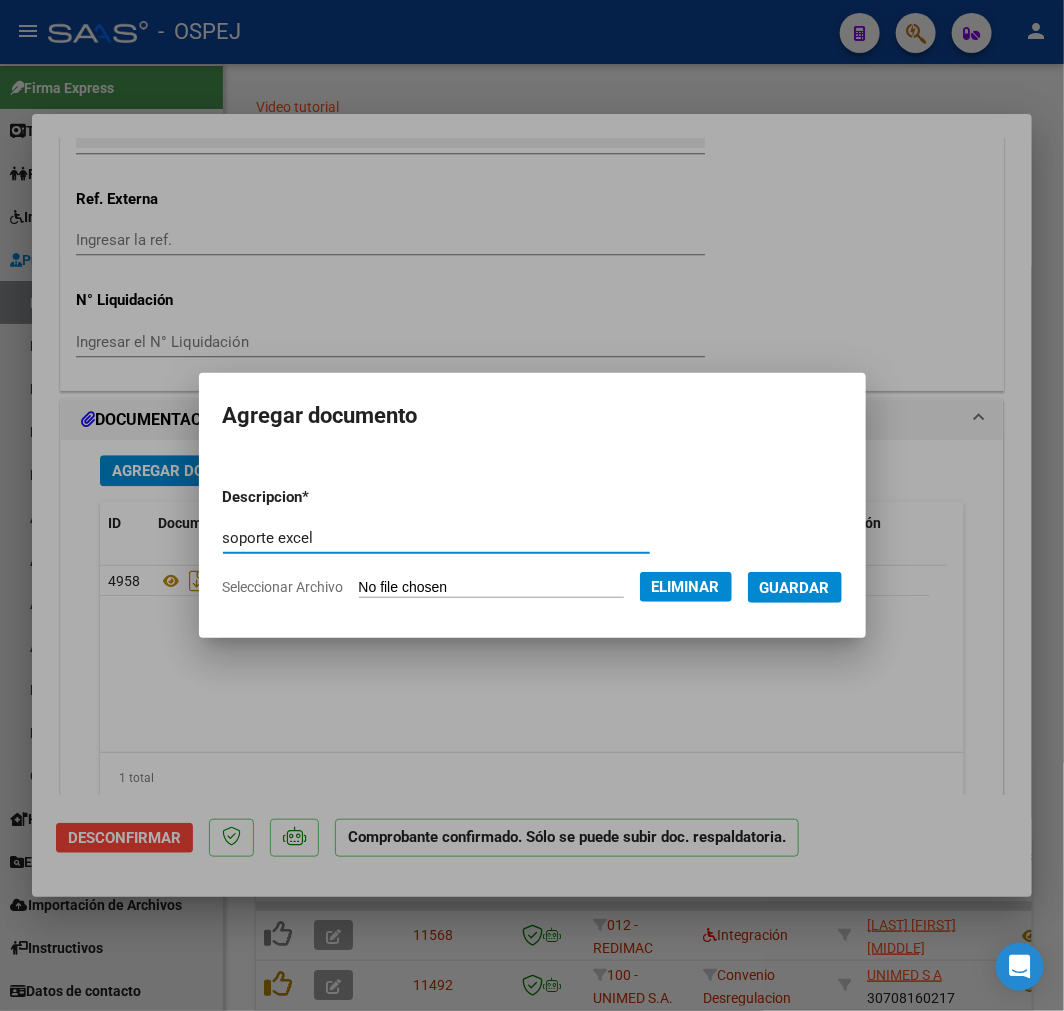 type on "soporte excel" 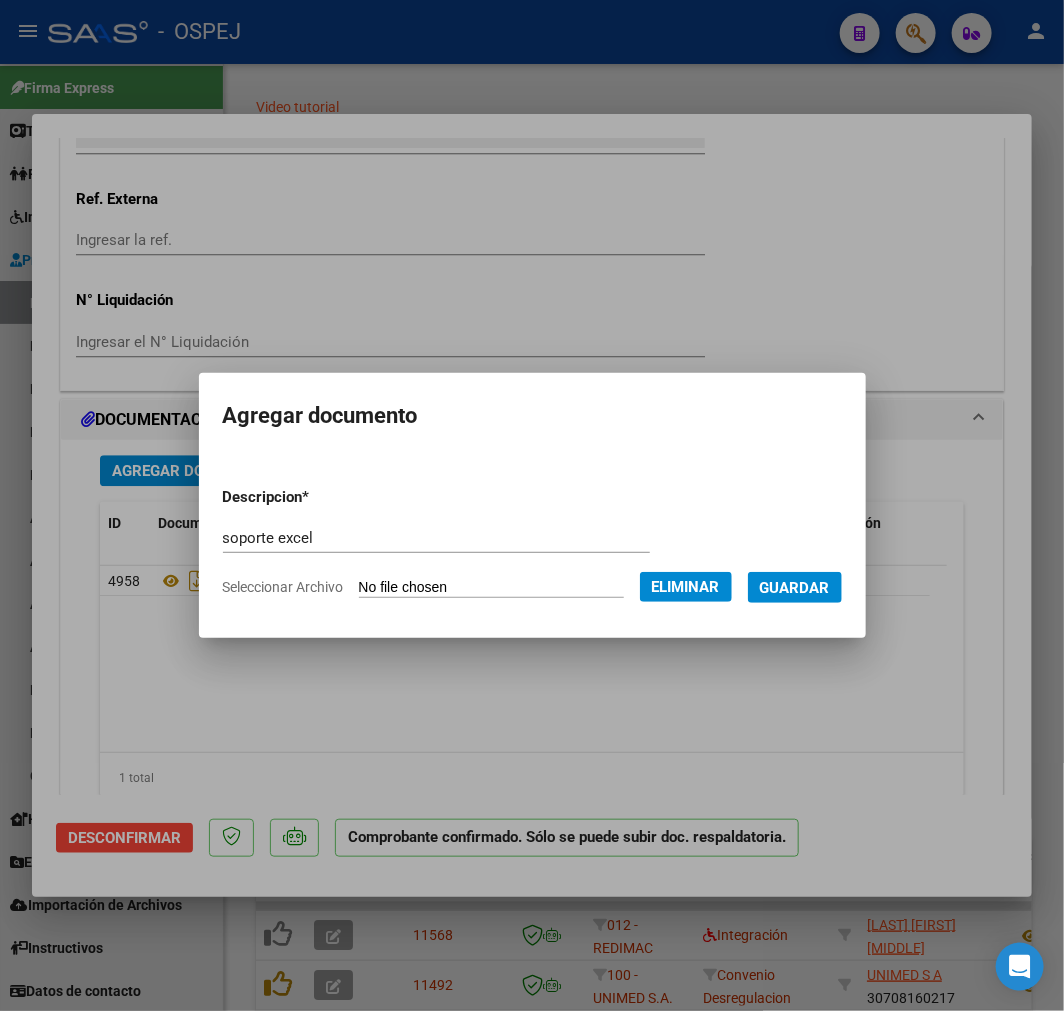 click on "Descripcion  *   soporte excel Escriba aquí una descripcion  Seleccionar Archivo Eliminar Guardar" at bounding box center [532, 542] 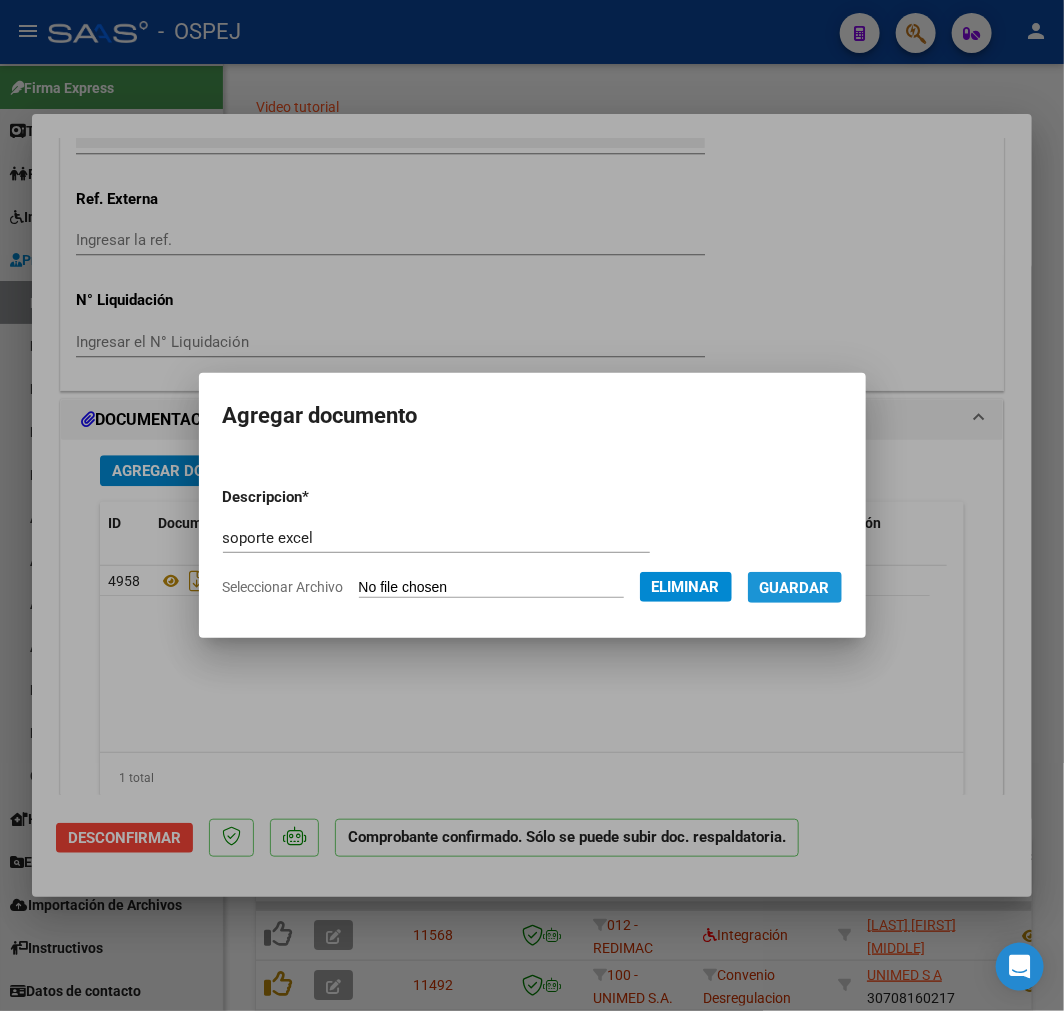 click on "Guardar" at bounding box center [795, 587] 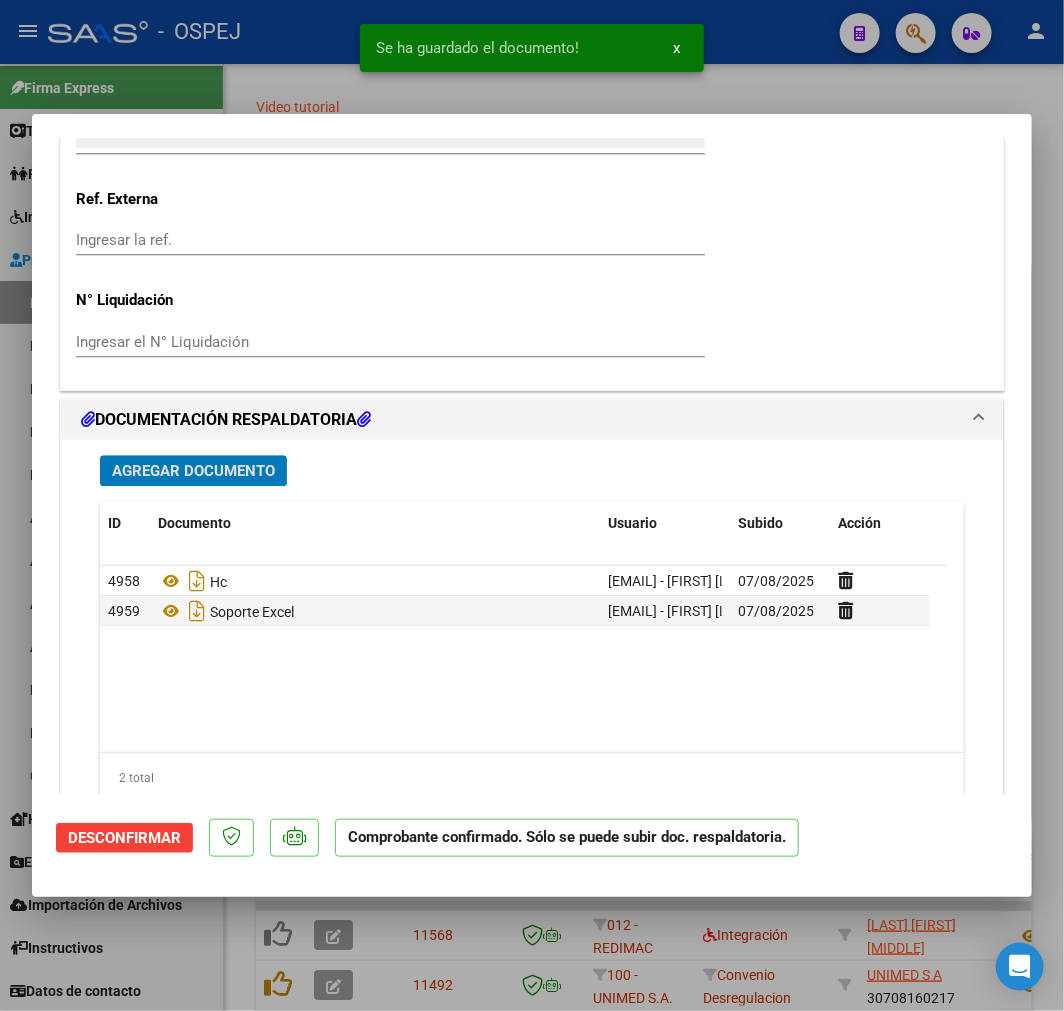 click at bounding box center [532, 505] 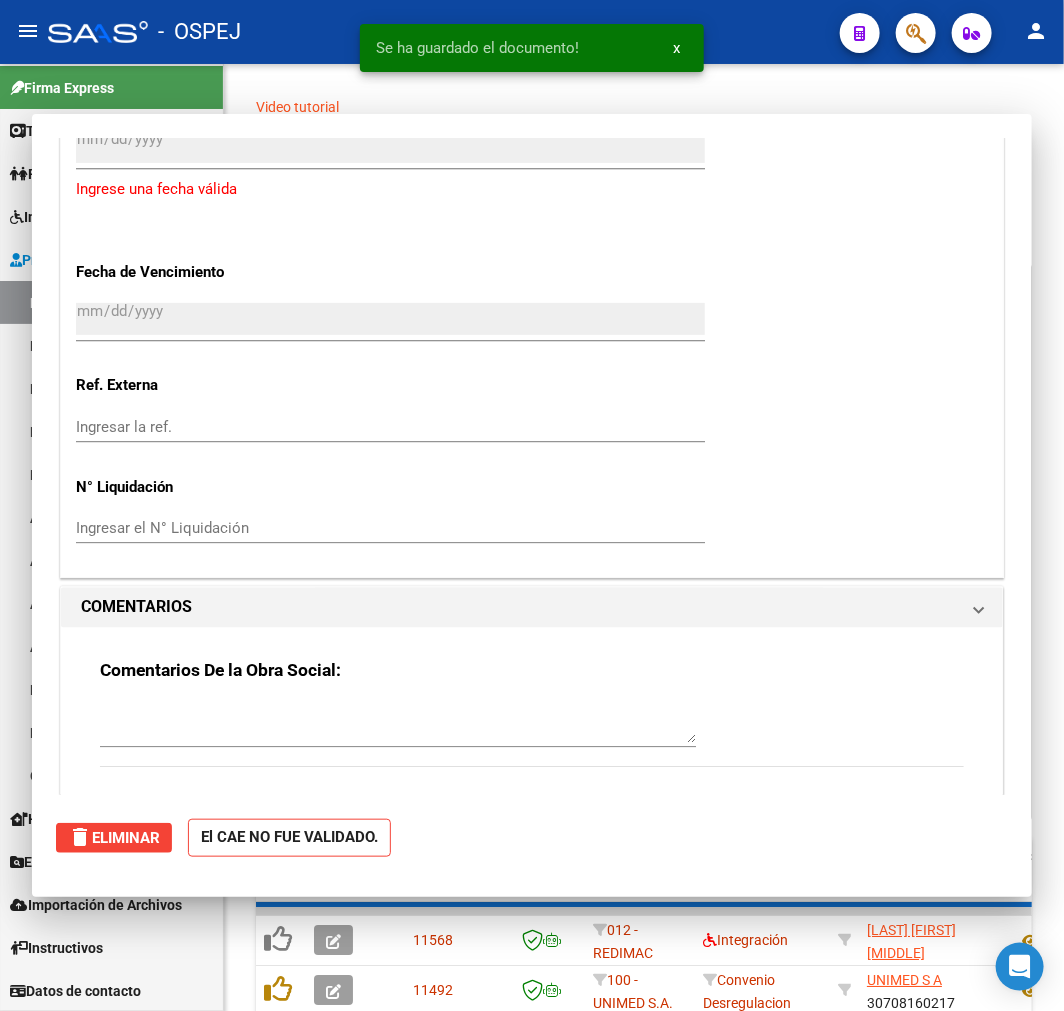 scroll, scrollTop: 0, scrollLeft: 0, axis: both 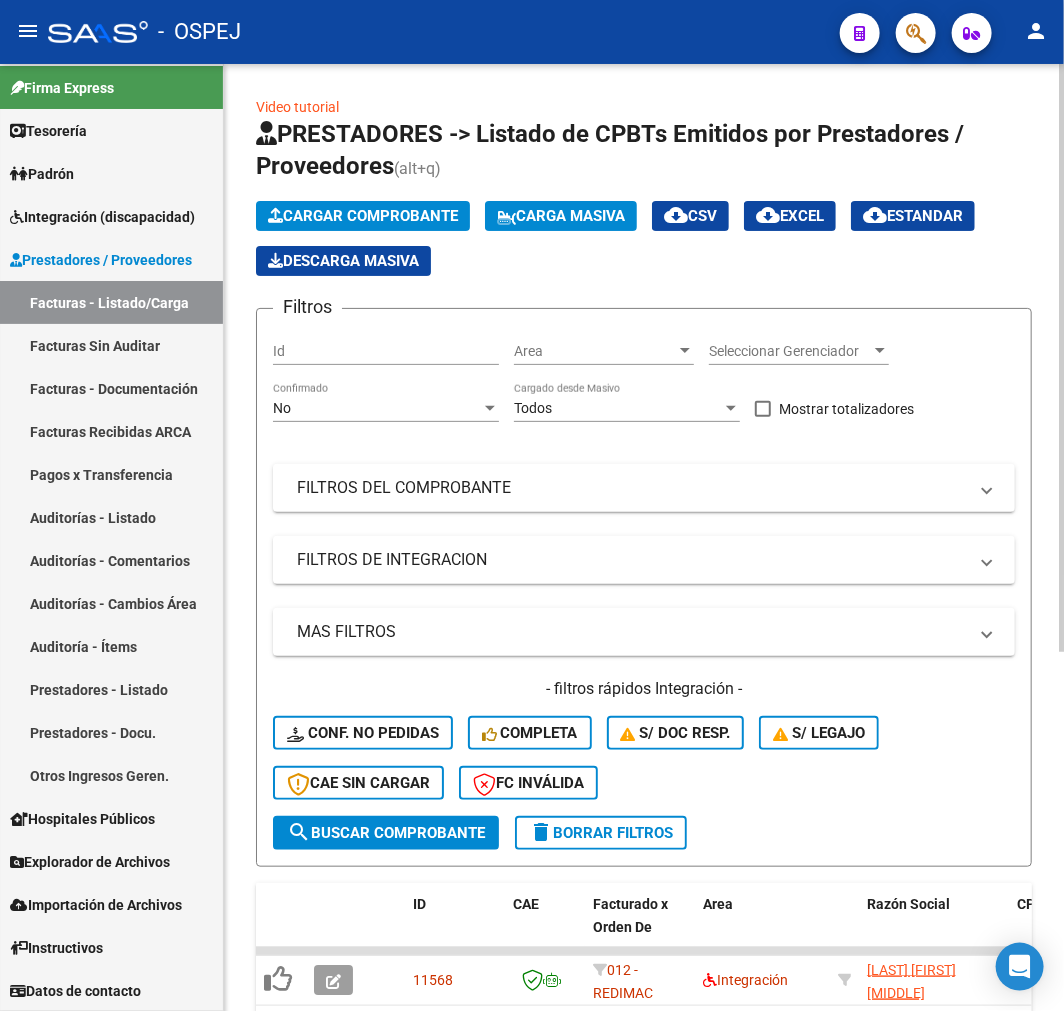 click on "Cargar Comprobante" 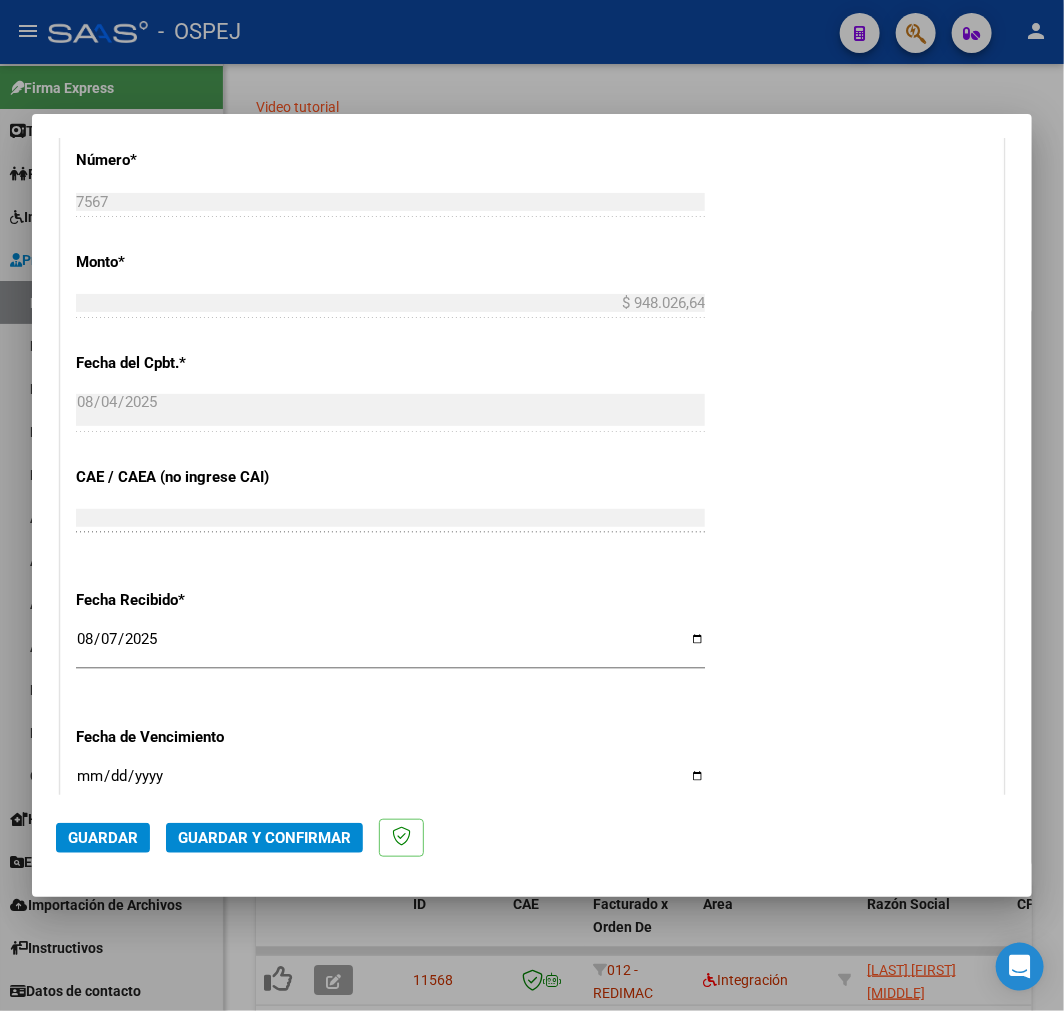scroll, scrollTop: 1176, scrollLeft: 0, axis: vertical 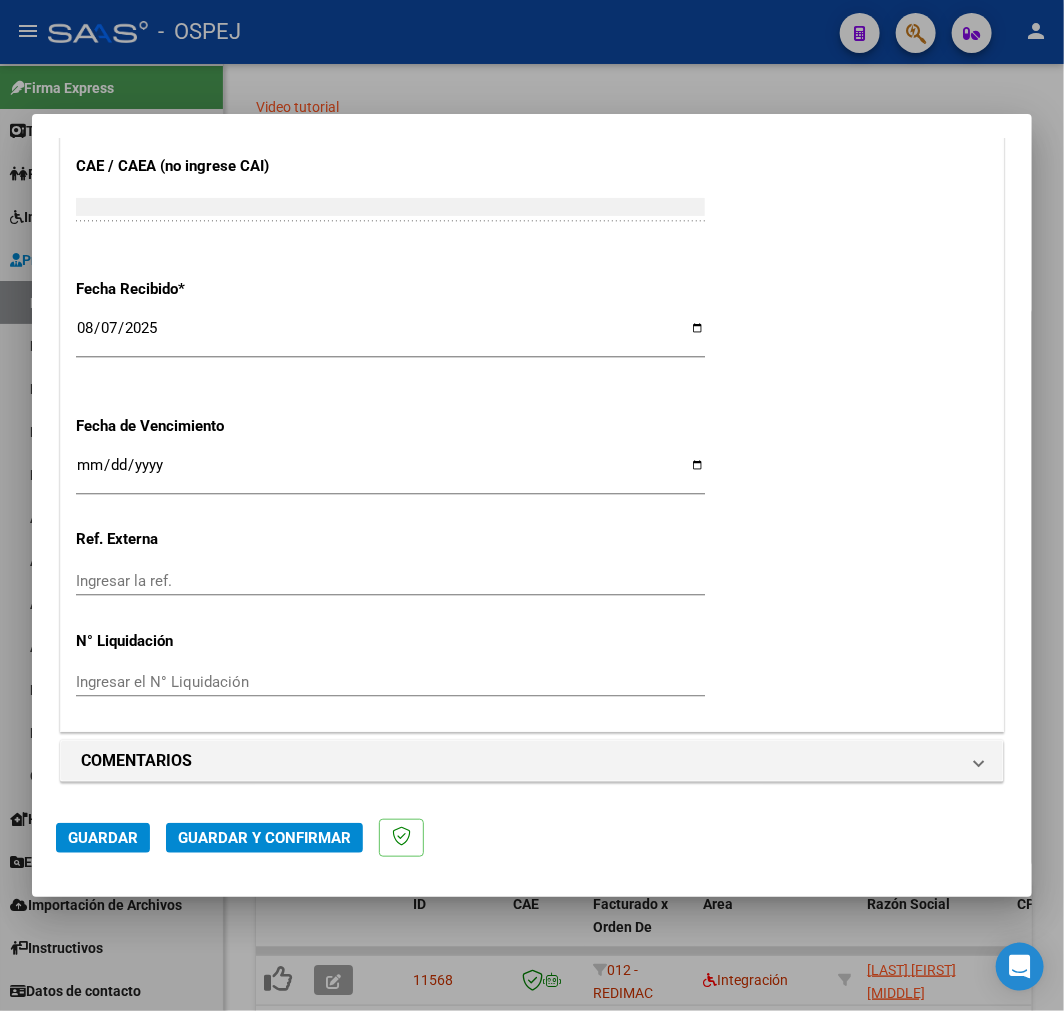 click on "Guardar y Confirmar" 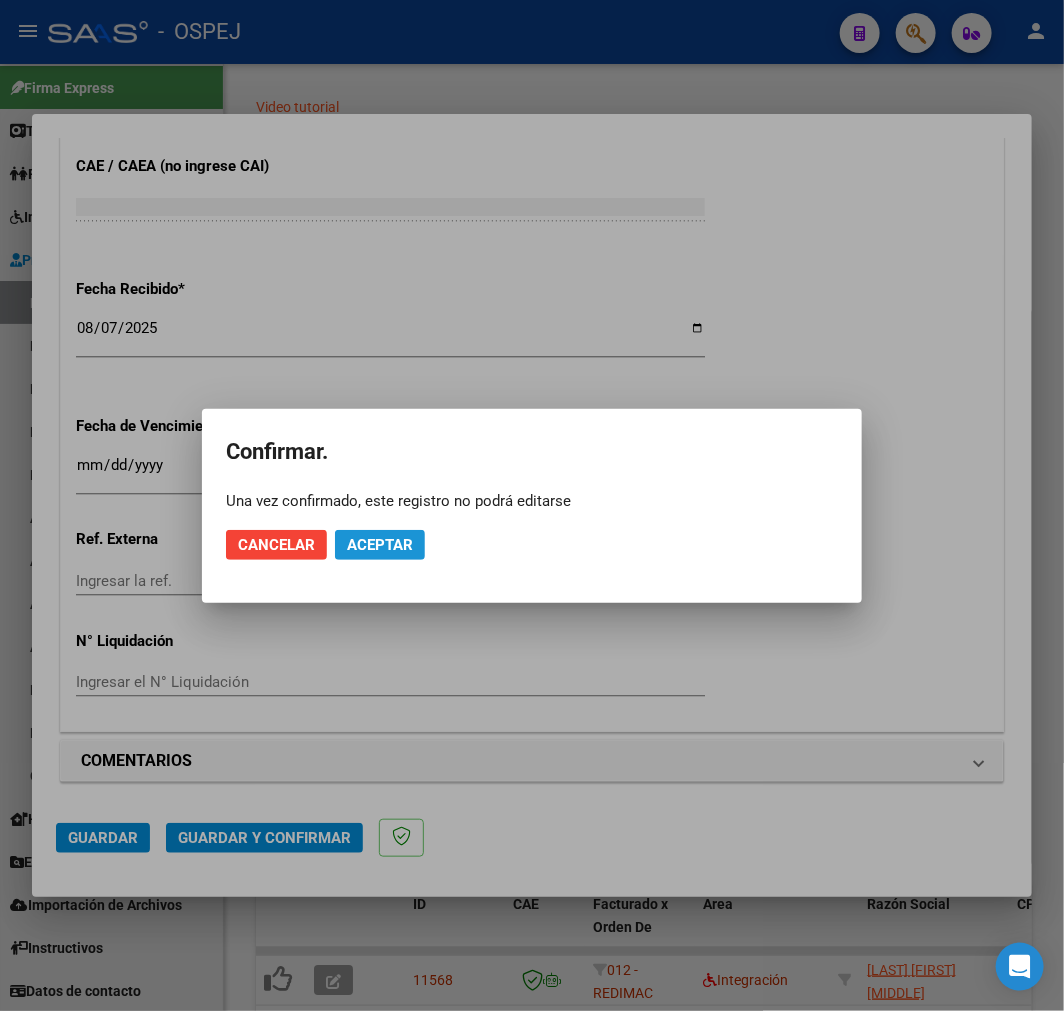 click on "Aceptar" 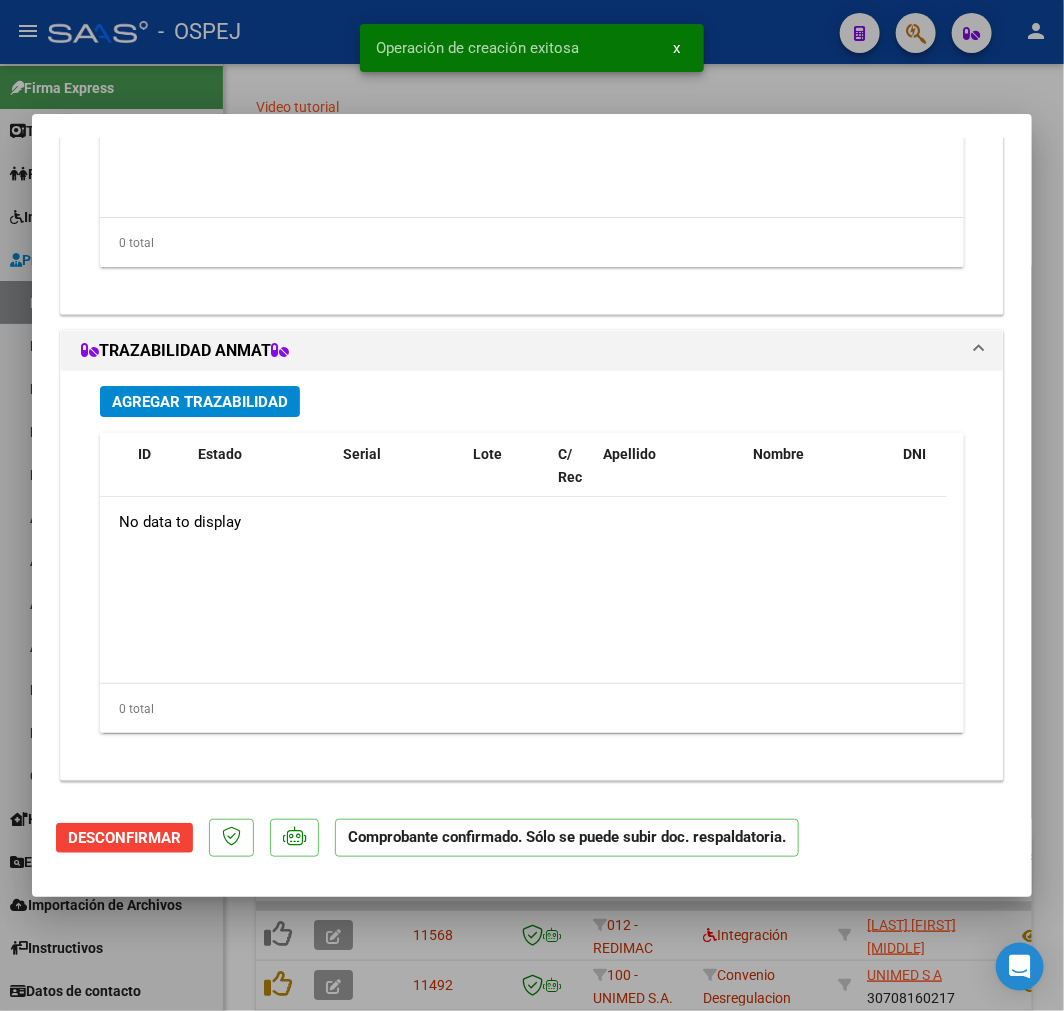 scroll, scrollTop: 1534, scrollLeft: 0, axis: vertical 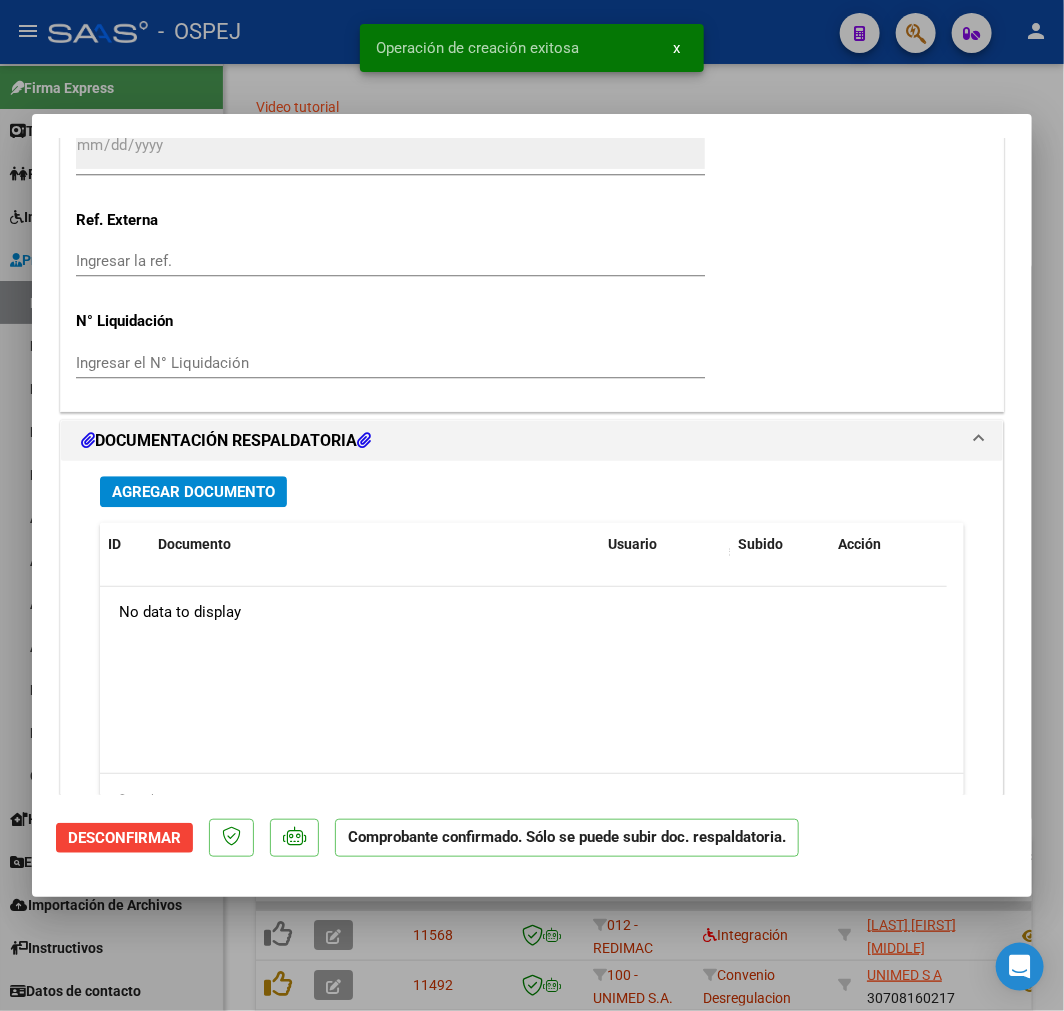 click on "Agregar Documento" at bounding box center (193, 491) 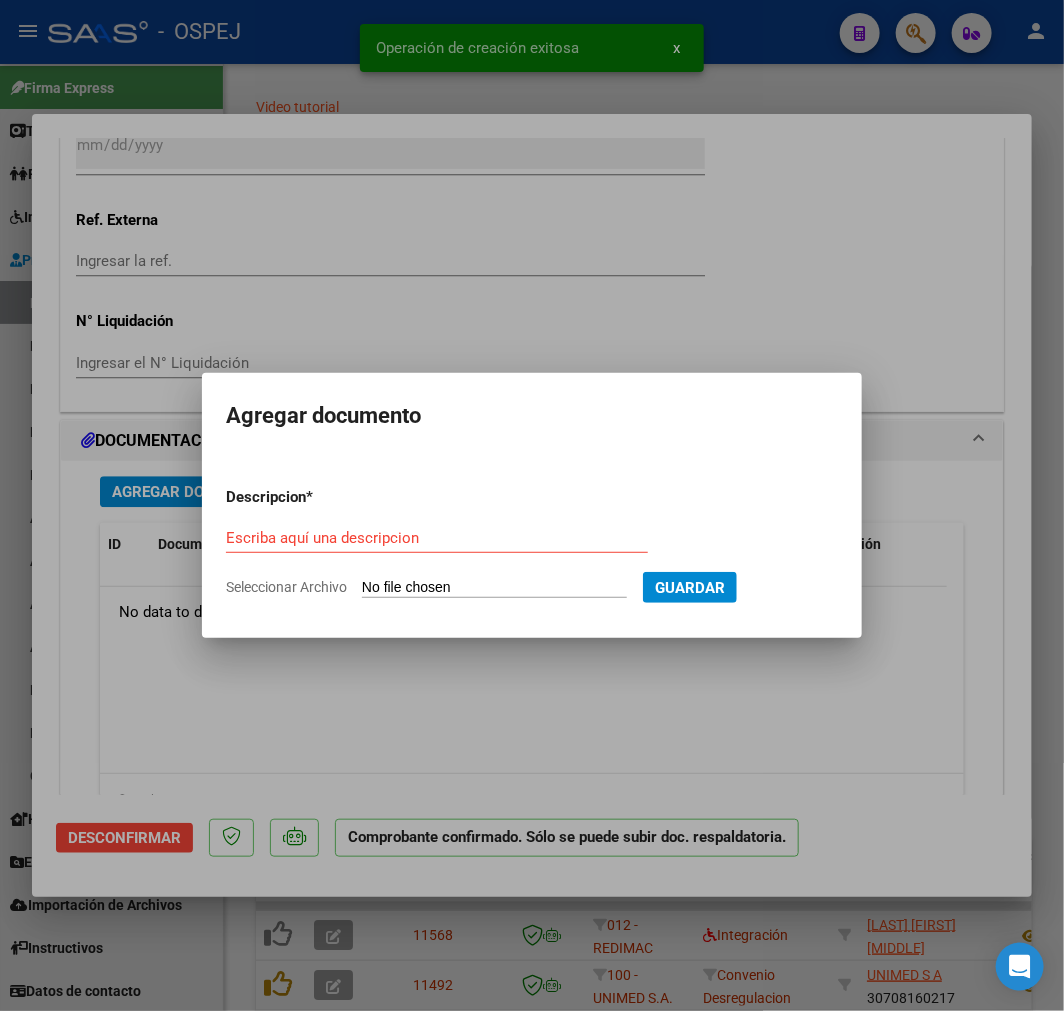 type on "C:\fakepath\a (2).xlsx" 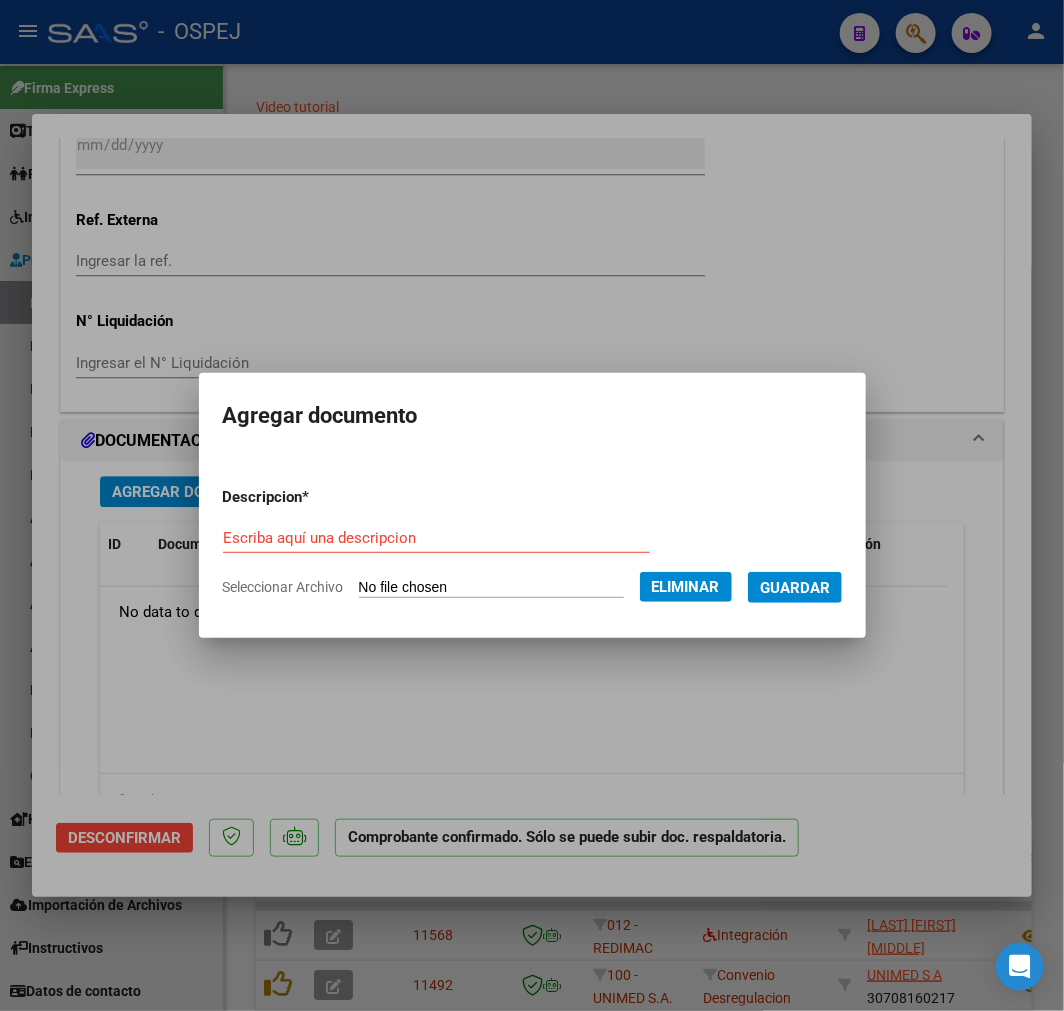 click on "Descripcion  *   Escriba aquí una descripcion  Seleccionar Archivo Eliminar Guardar" at bounding box center [532, 542] 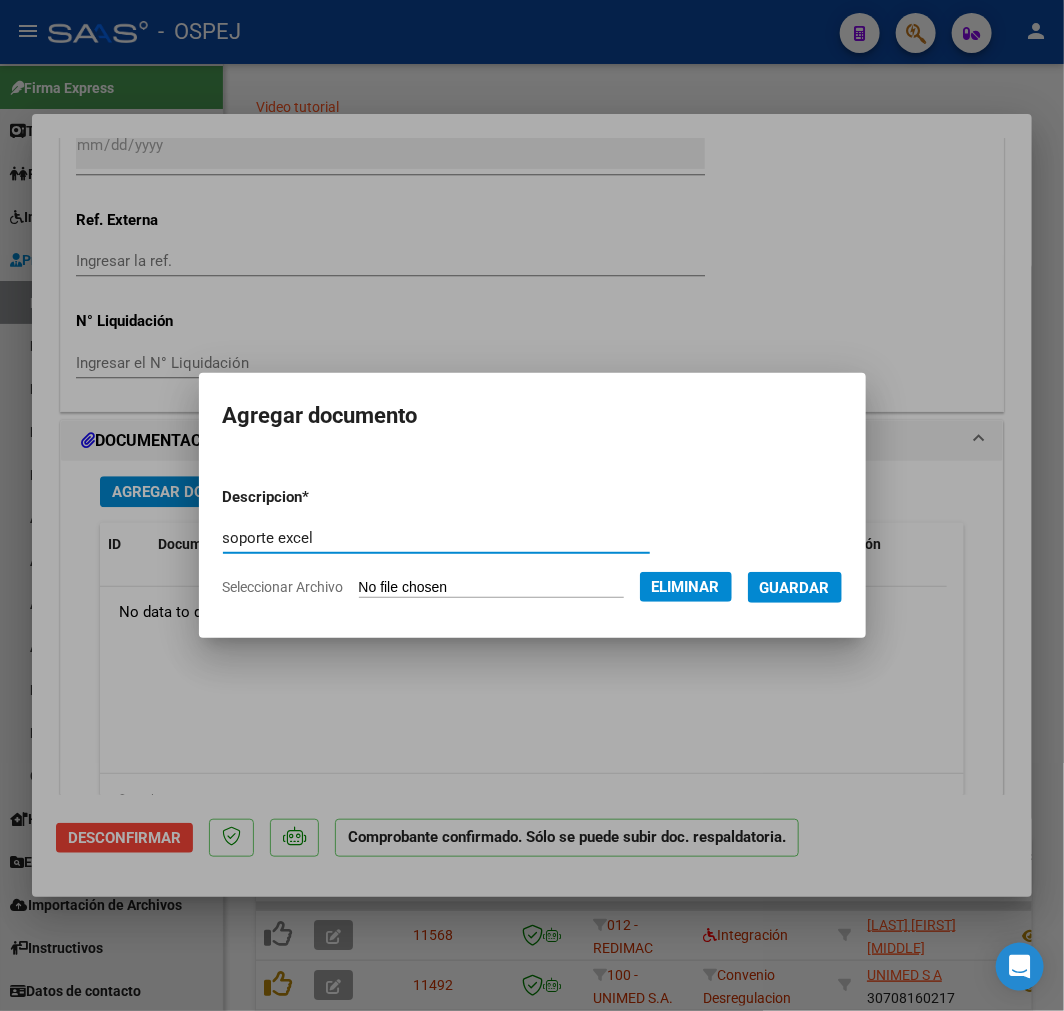 type on "soporte excel" 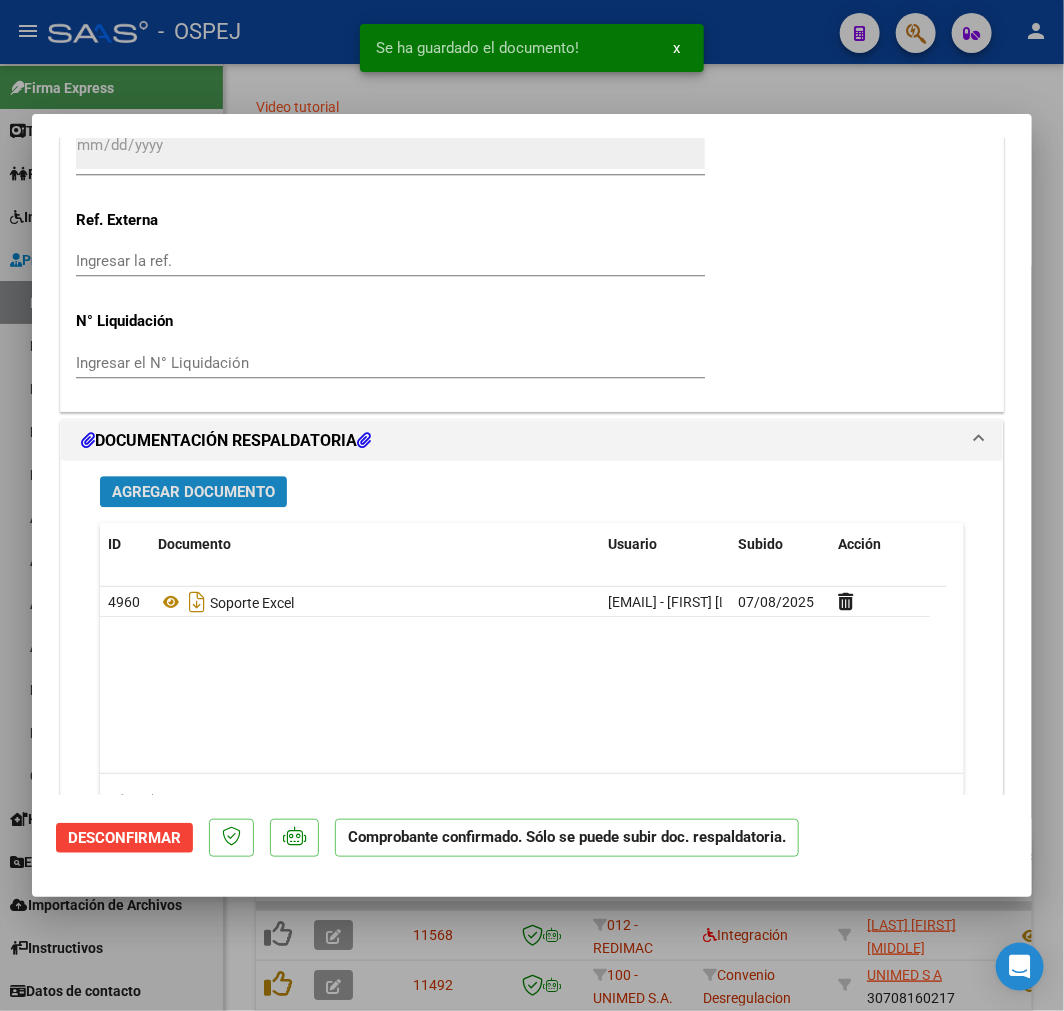 click on "Agregar Documento" at bounding box center (193, 491) 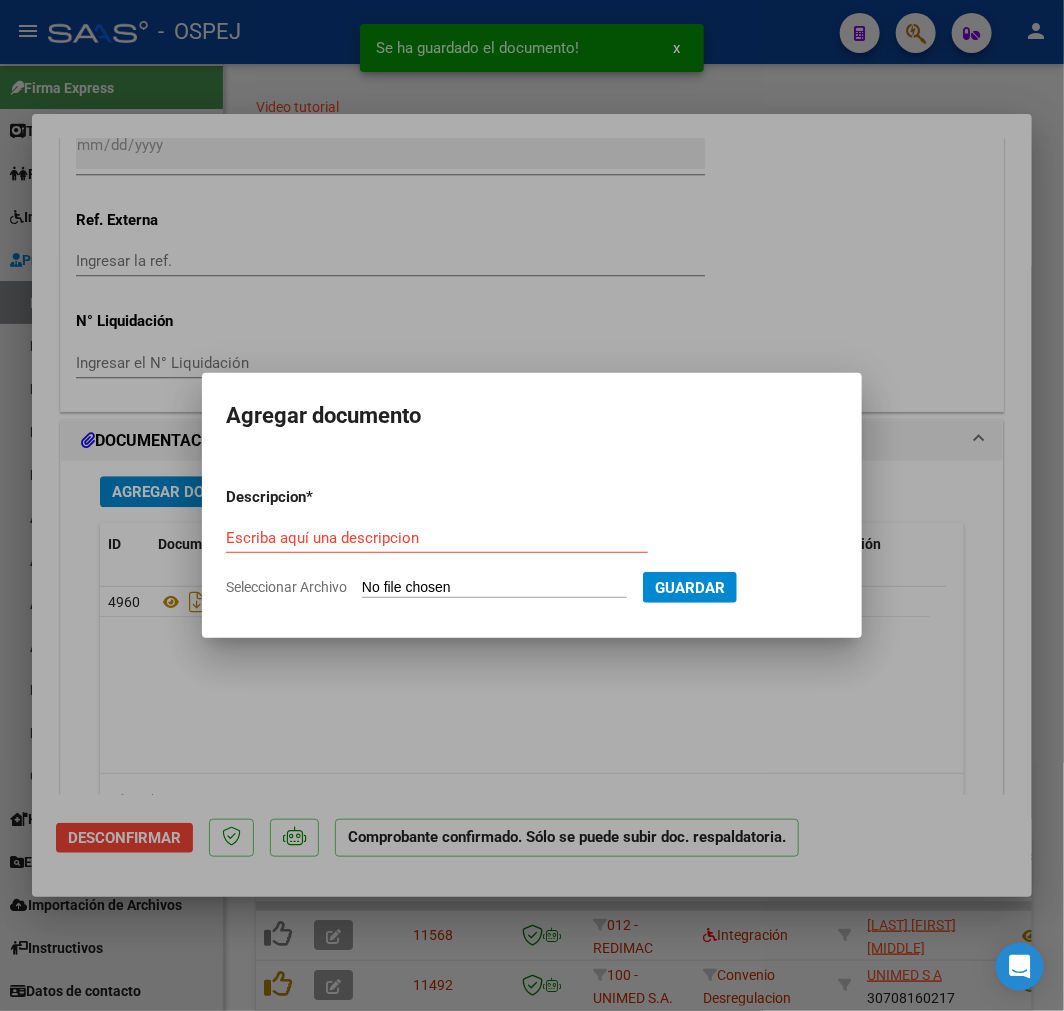 type on "C:\fakepath\jaboneros rx.pdf" 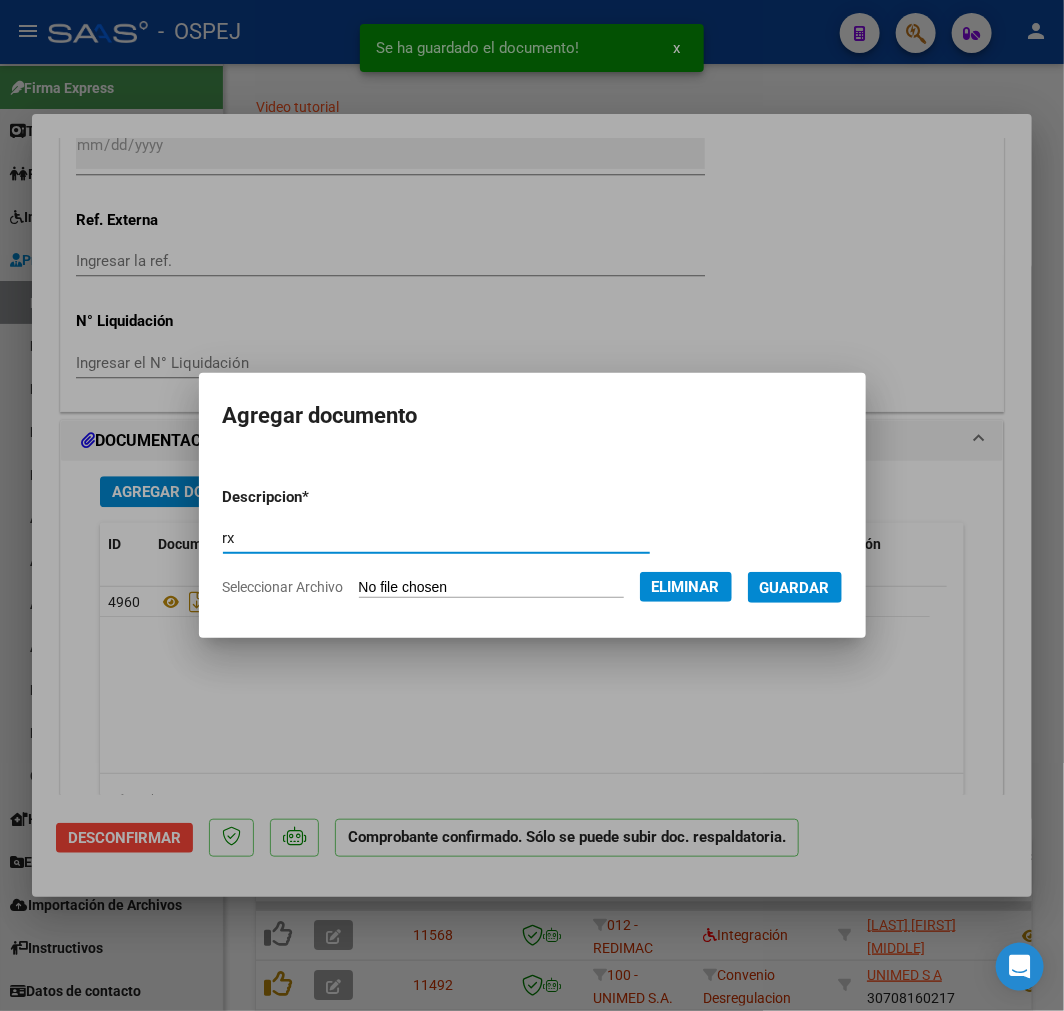 type on "rx" 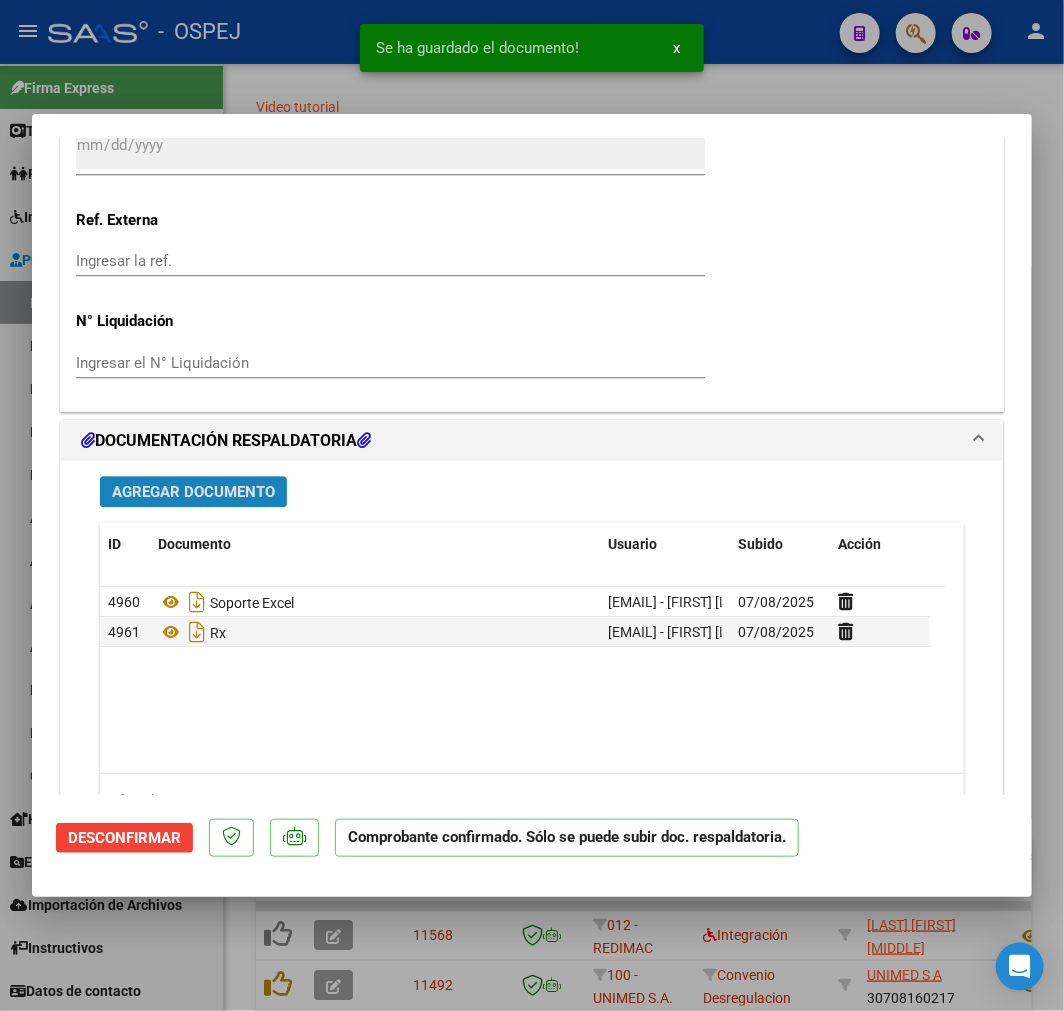 click on "Agregar Documento" at bounding box center (193, 492) 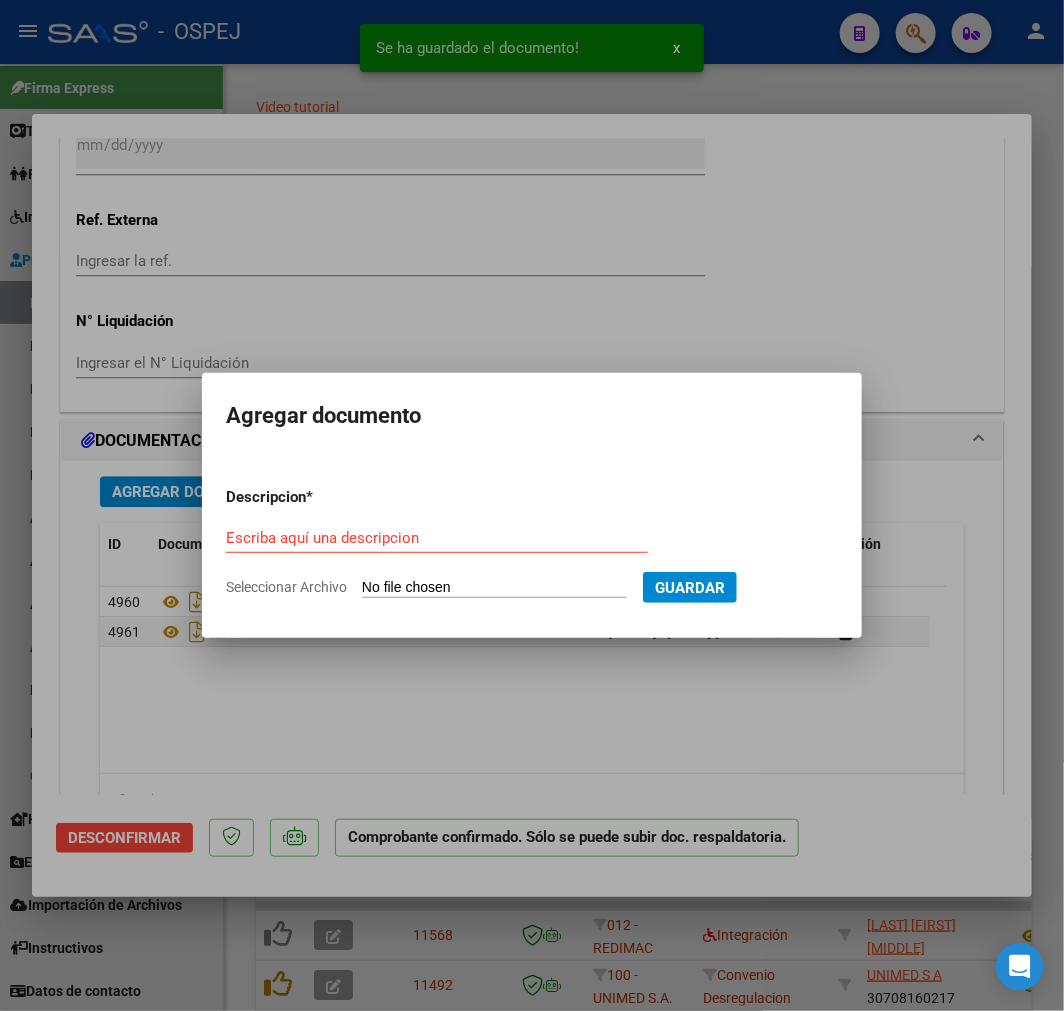 type on "C:\fakepath\[NAME] [NAME].pdf" 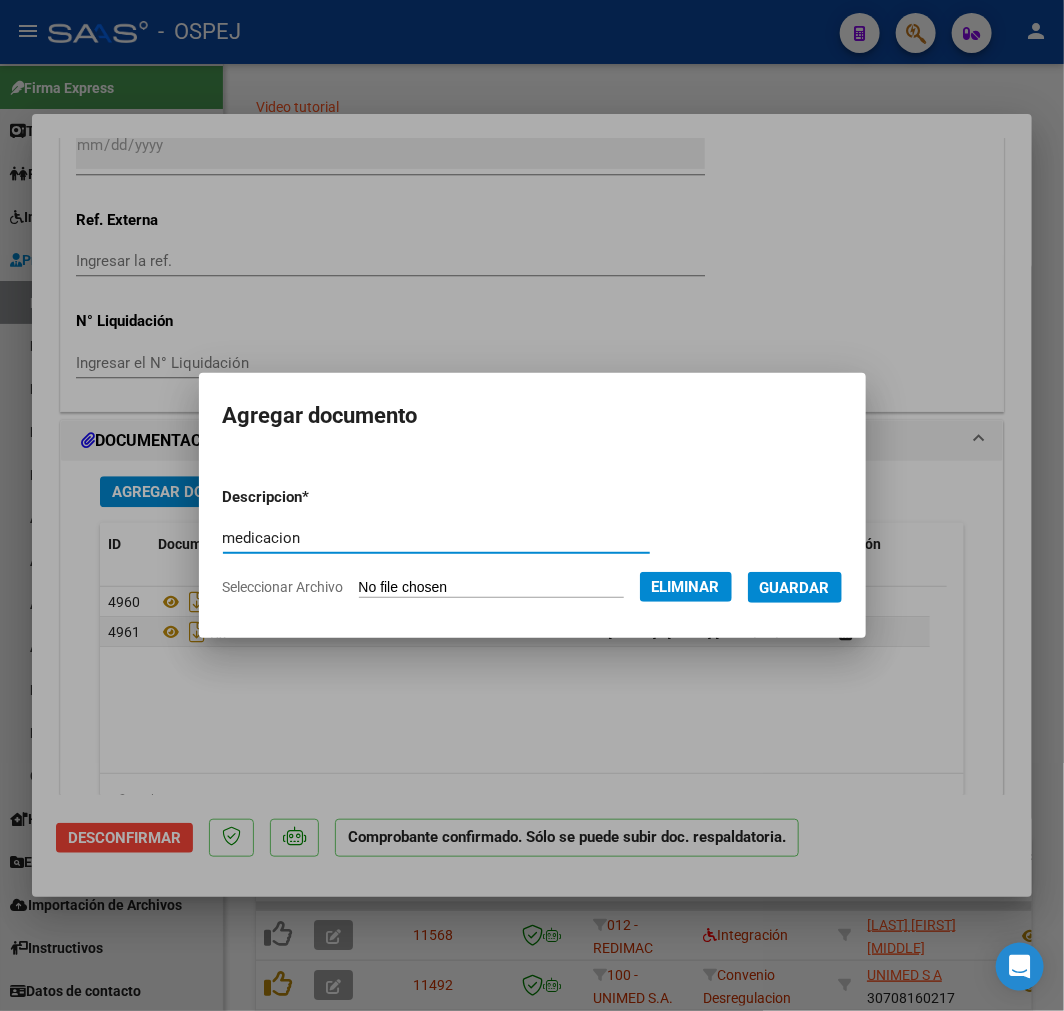 type on "medicacion" 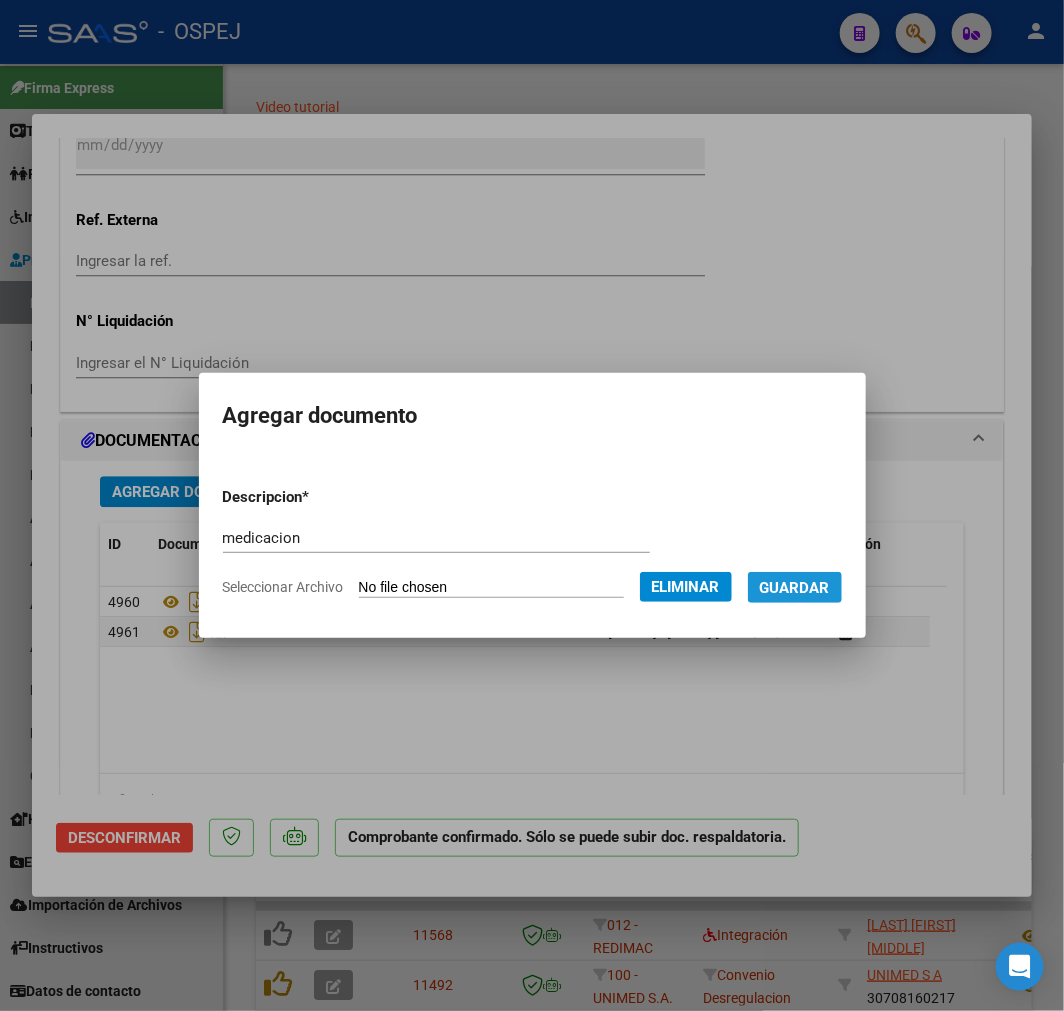 click on "Guardar" at bounding box center (795, 587) 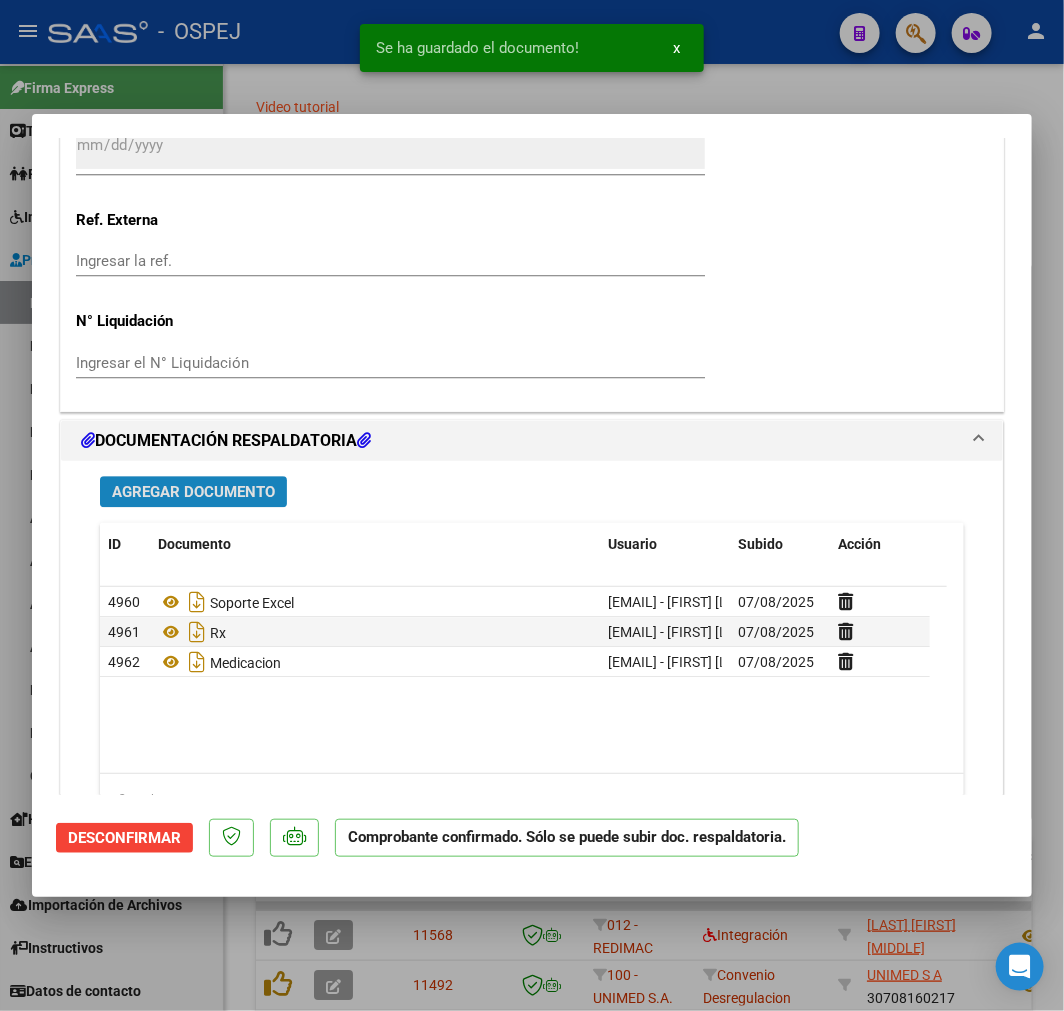 click on "Agregar Documento" at bounding box center [193, 492] 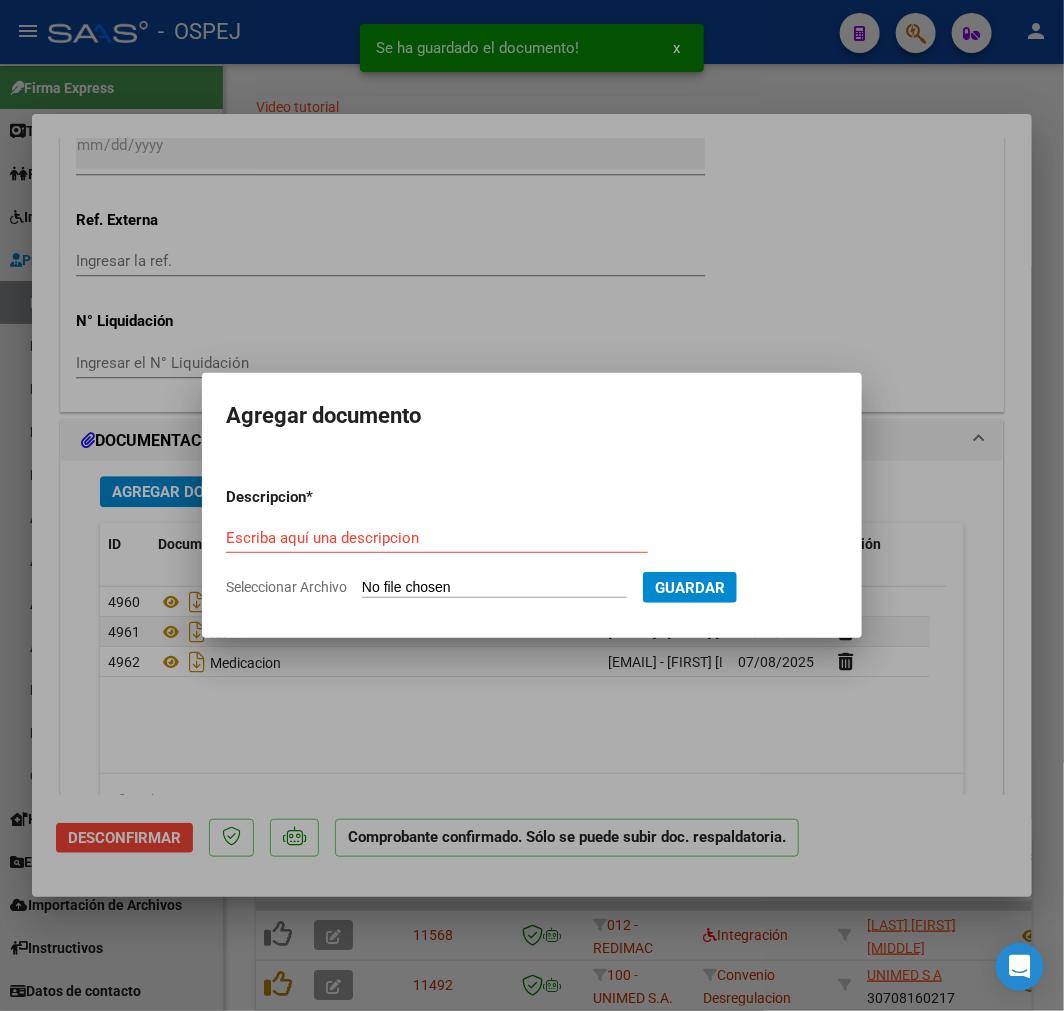 type on "C:\fakepath\[FILENAME].pdf" 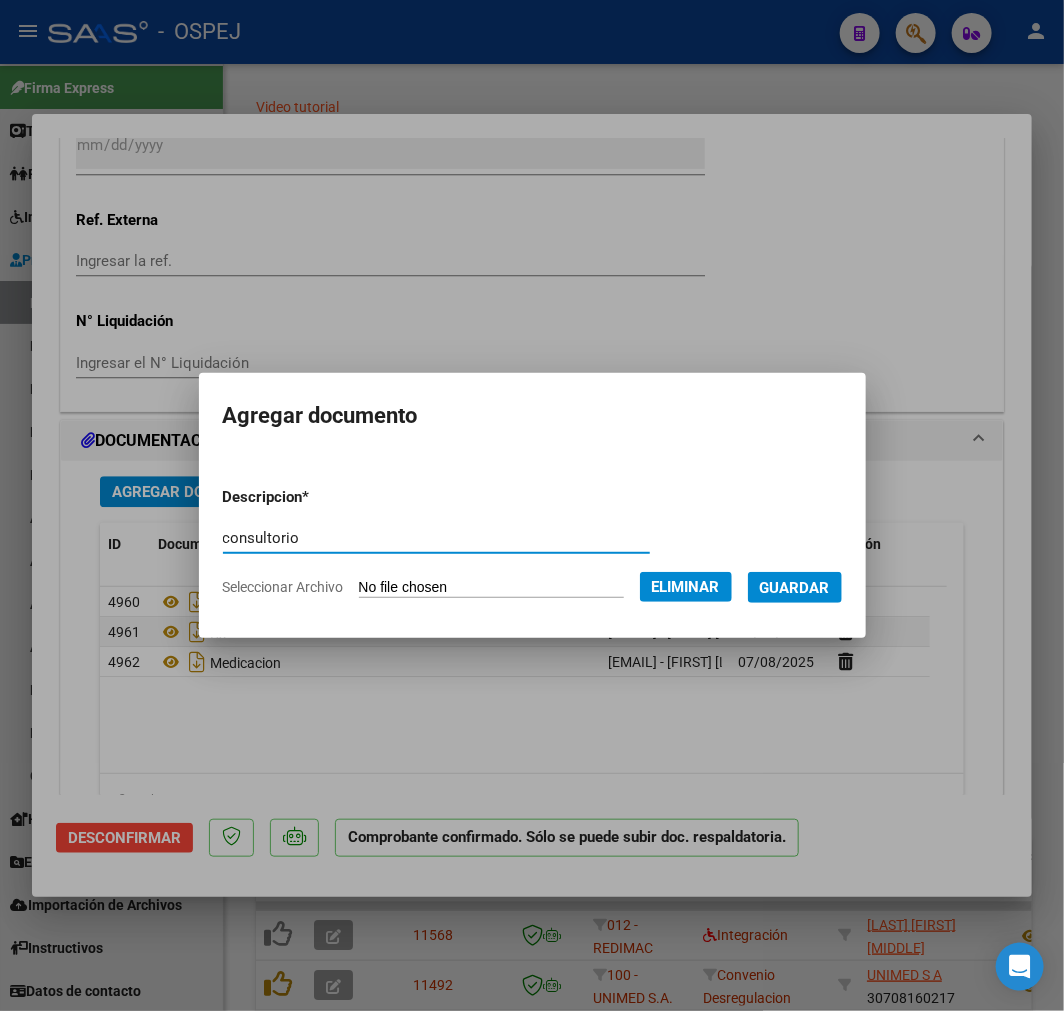 type on "consultorio" 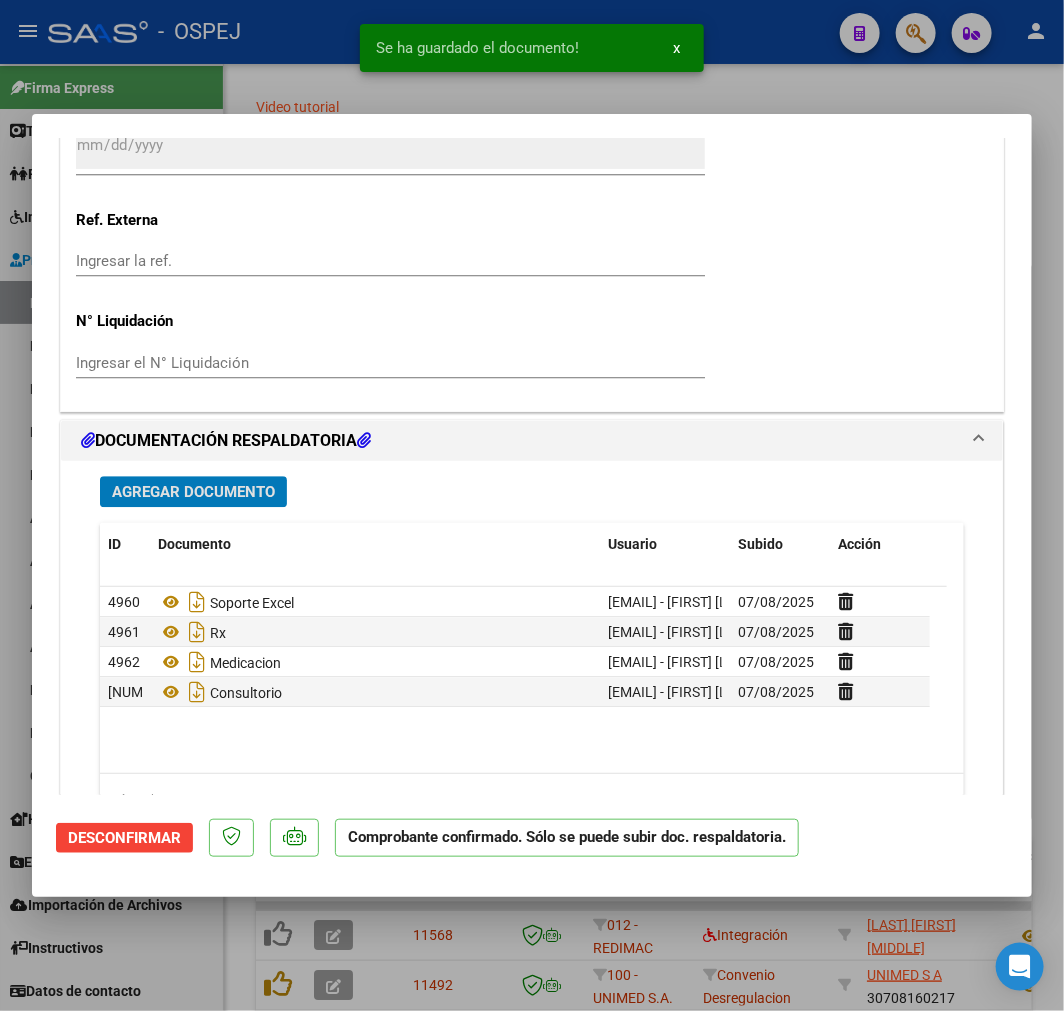 click on "Agregar Documento ID Documento Usuario Subido Acción 4960  Soporte Excel   [EMAIL] - [FIRST] [LAST]   [DATE]  4961  Rx   [EMAIL] - [FIRST] [LAST]   [DATE]  4962  Medicacion   [EMAIL] - [FIRST] [LAST]   [DATE]  4963  Consultorio   [EMAIL] - [FIRST] [LAST]   [DATE]   4 total   1" at bounding box center (532, 657) 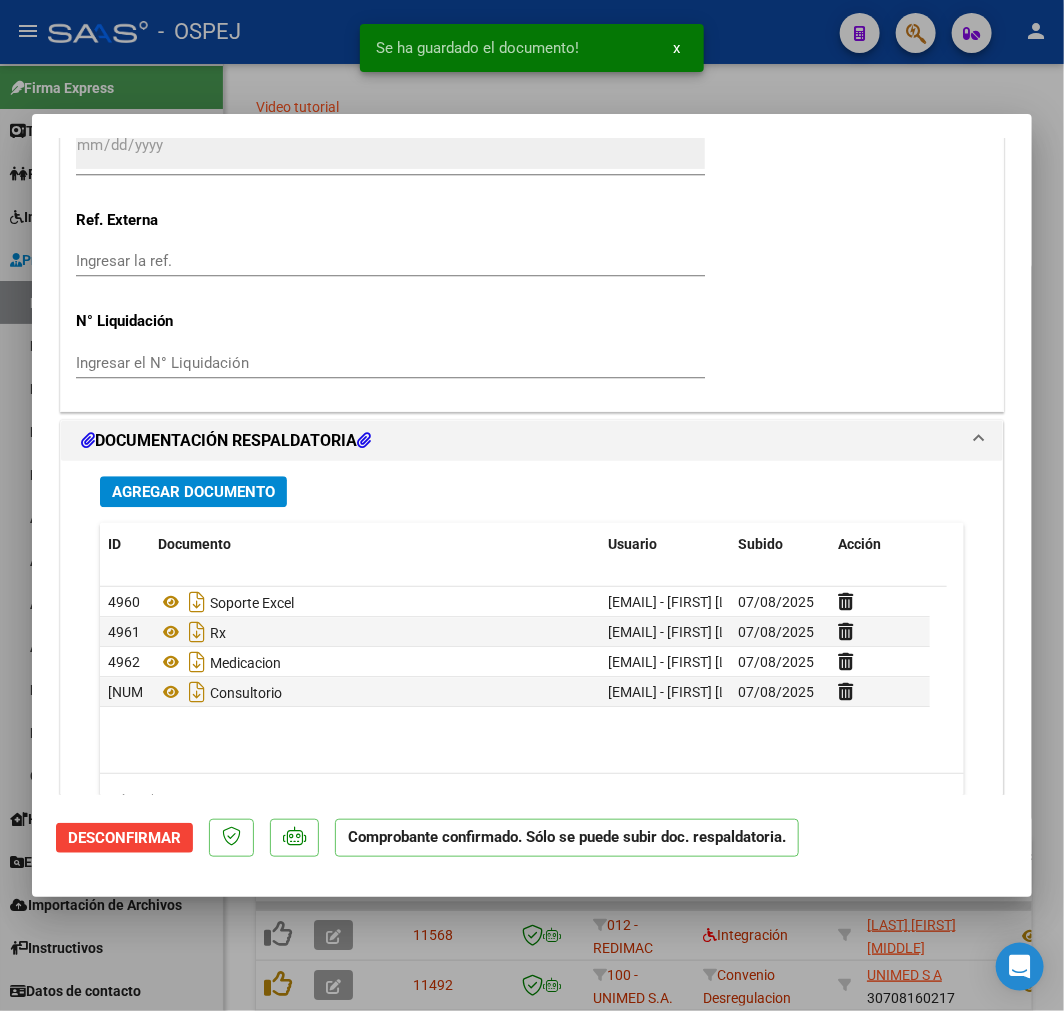 click on "Agregar Documento" at bounding box center (193, 491) 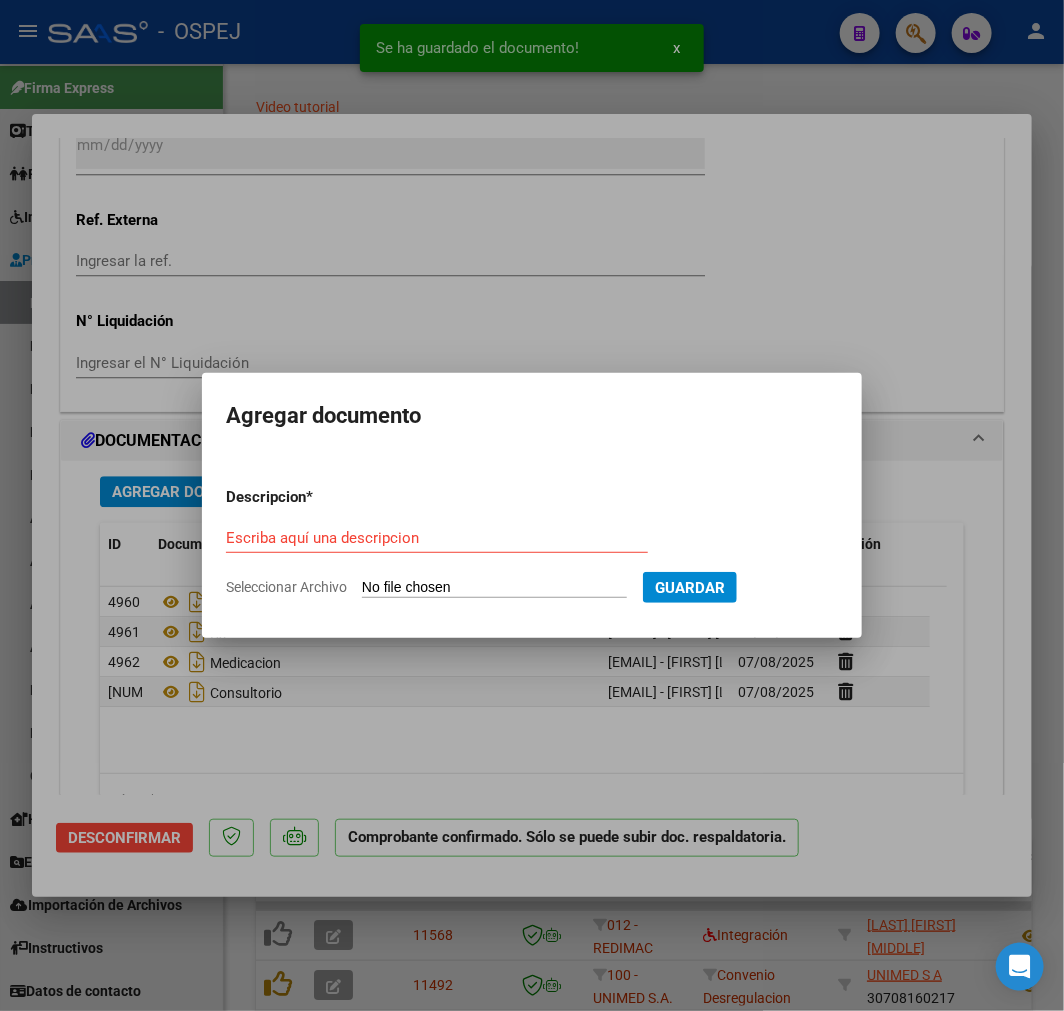 type on "C:\fakepath\jaboneros guardia.pdf" 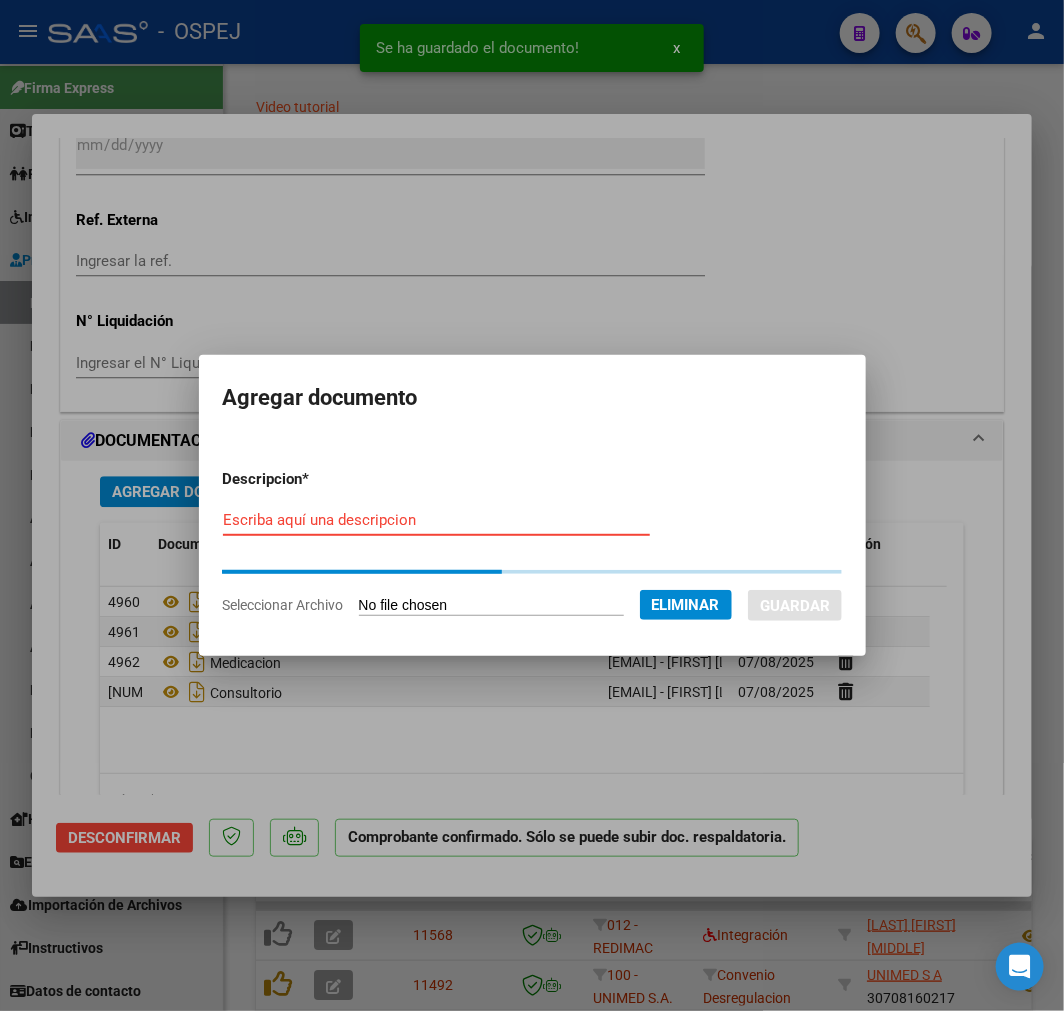 click on "Descripcion  *   Escriba aquí una descripcion  Seleccionar Archivo Eliminar Guardar" at bounding box center (532, 542) 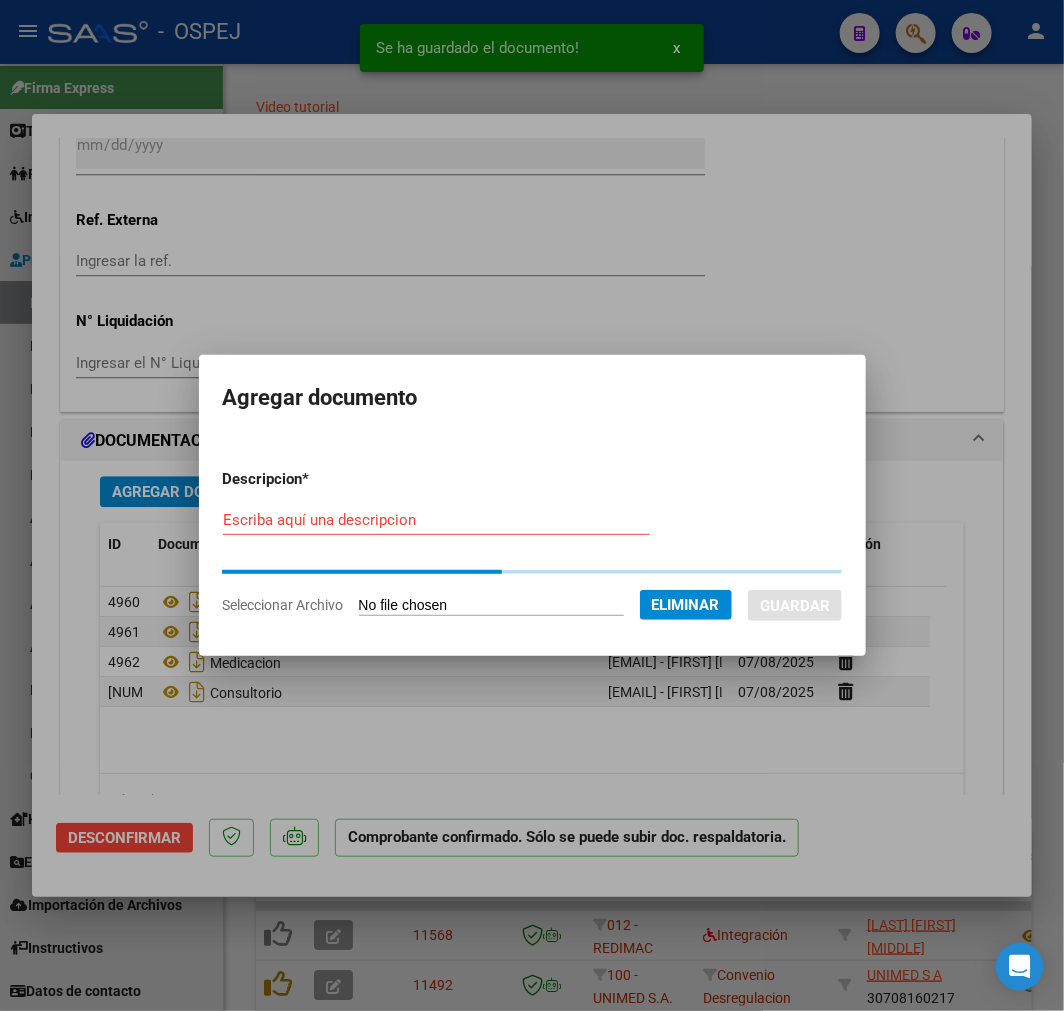 click on "Escriba aquí una descripcion" at bounding box center [436, 529] 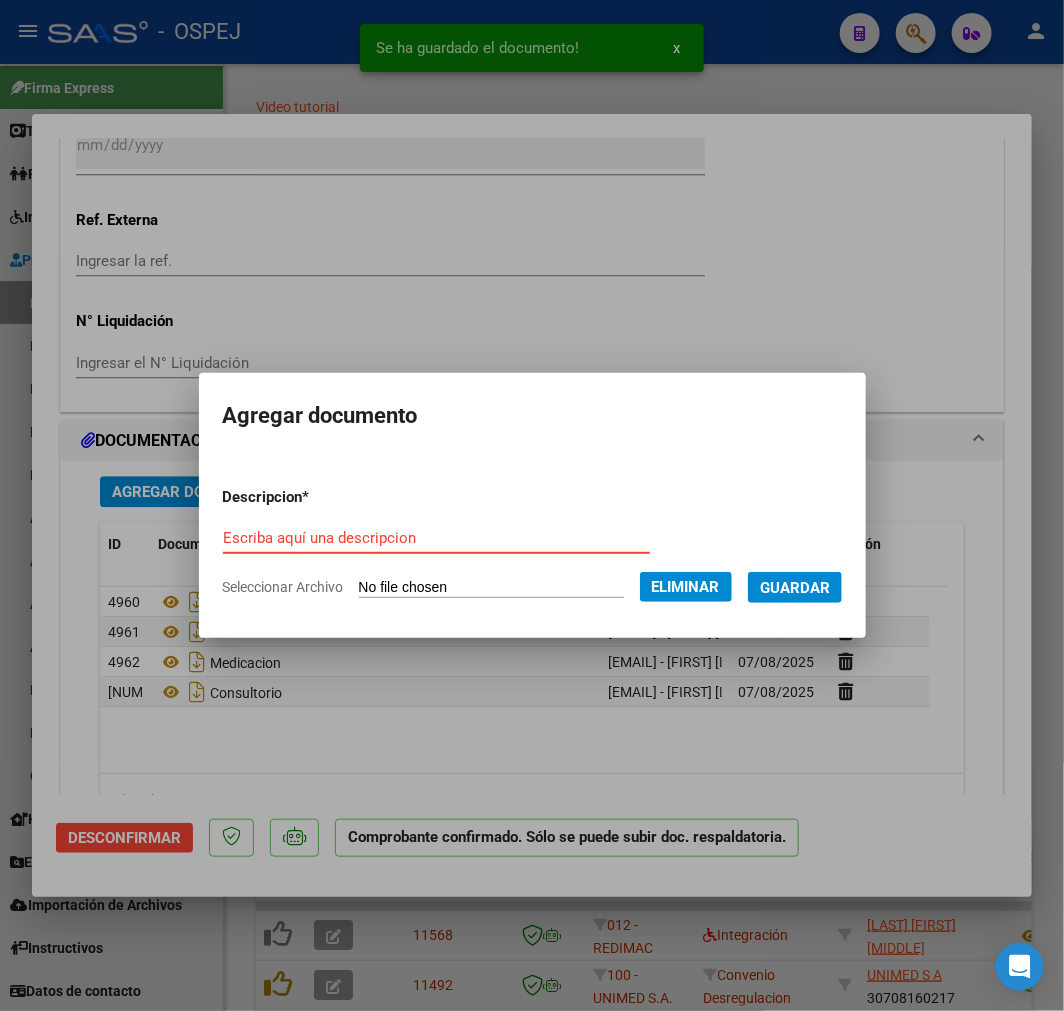 click on "Descripcion  *   Escriba aquí una descripcion  Seleccionar Archivo Eliminar Guardar" at bounding box center (532, 542) 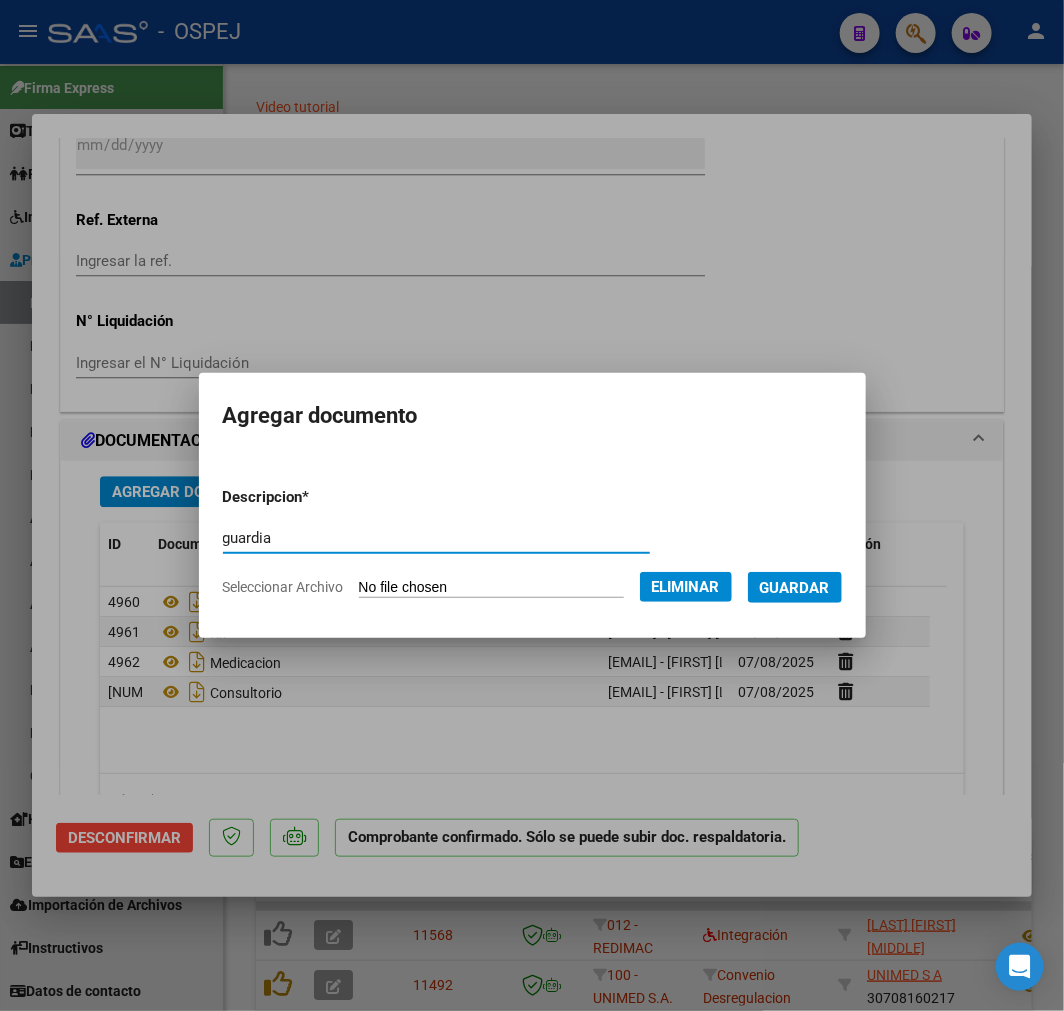 type on "guardia" 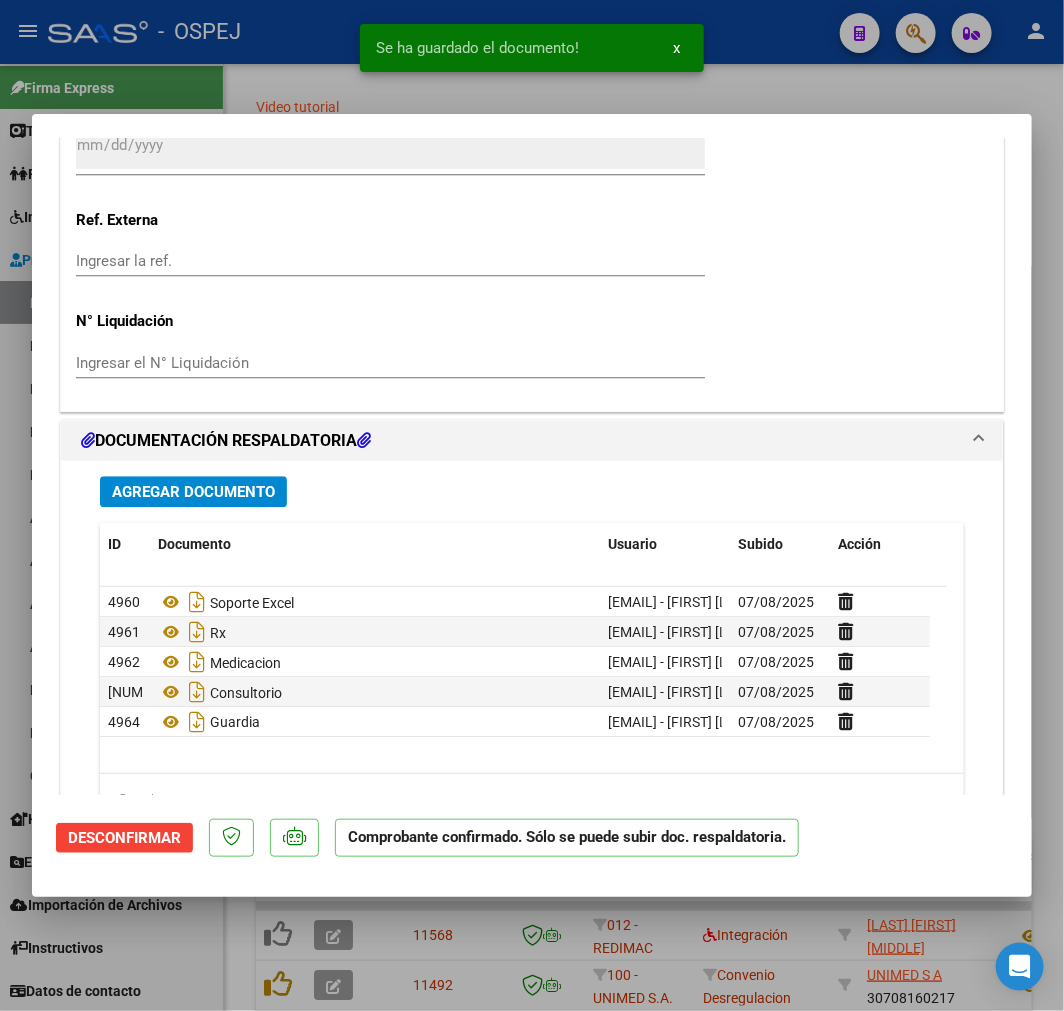click at bounding box center (532, 505) 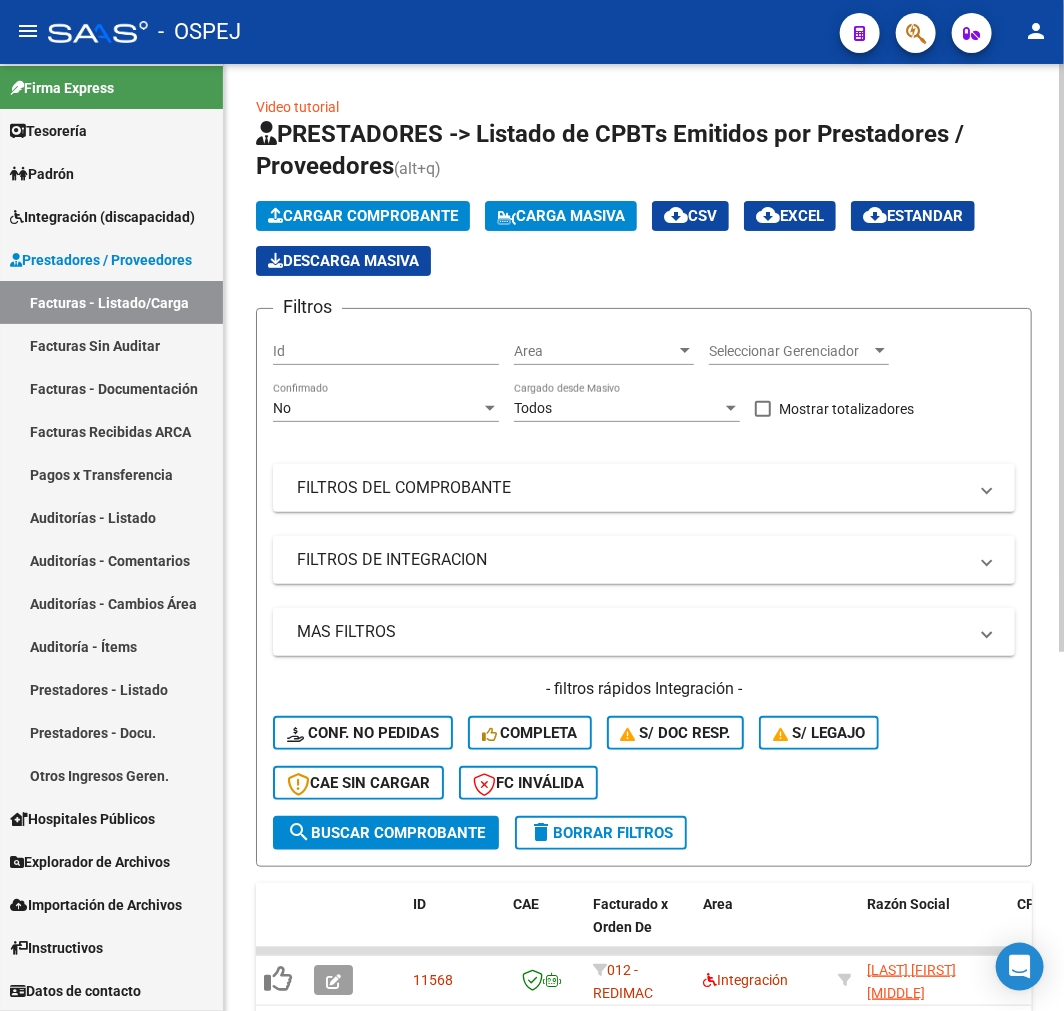 click on "Cargar Comprobante" 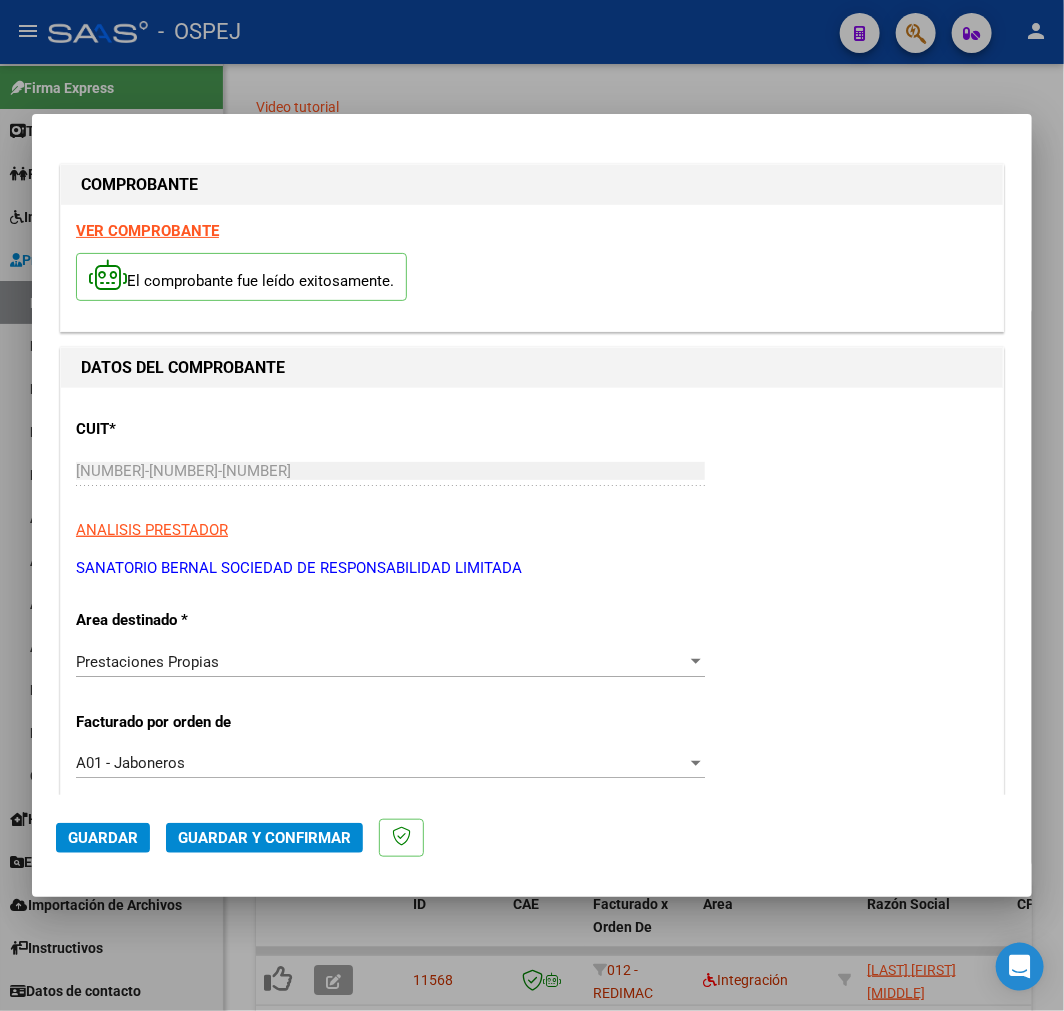 scroll, scrollTop: 222, scrollLeft: 0, axis: vertical 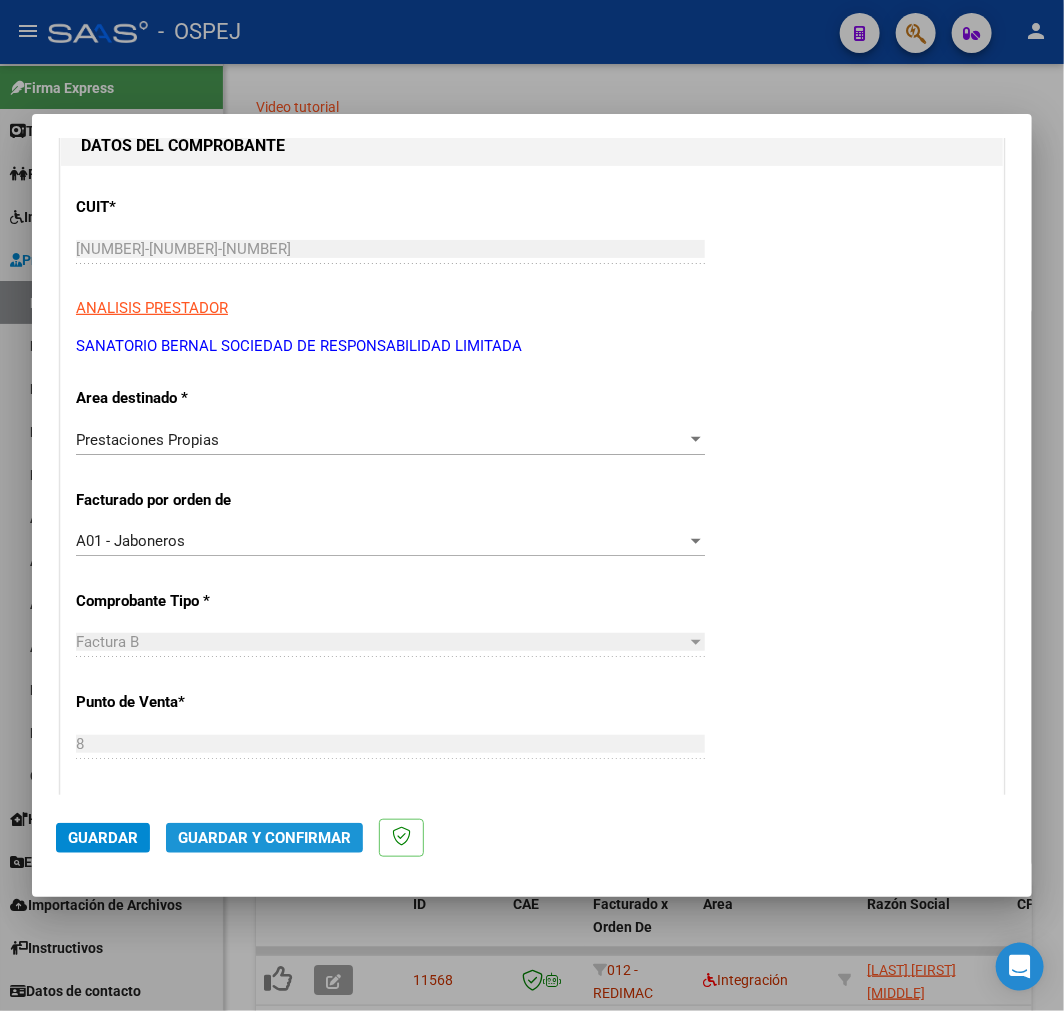 click on "Guardar y Confirmar" 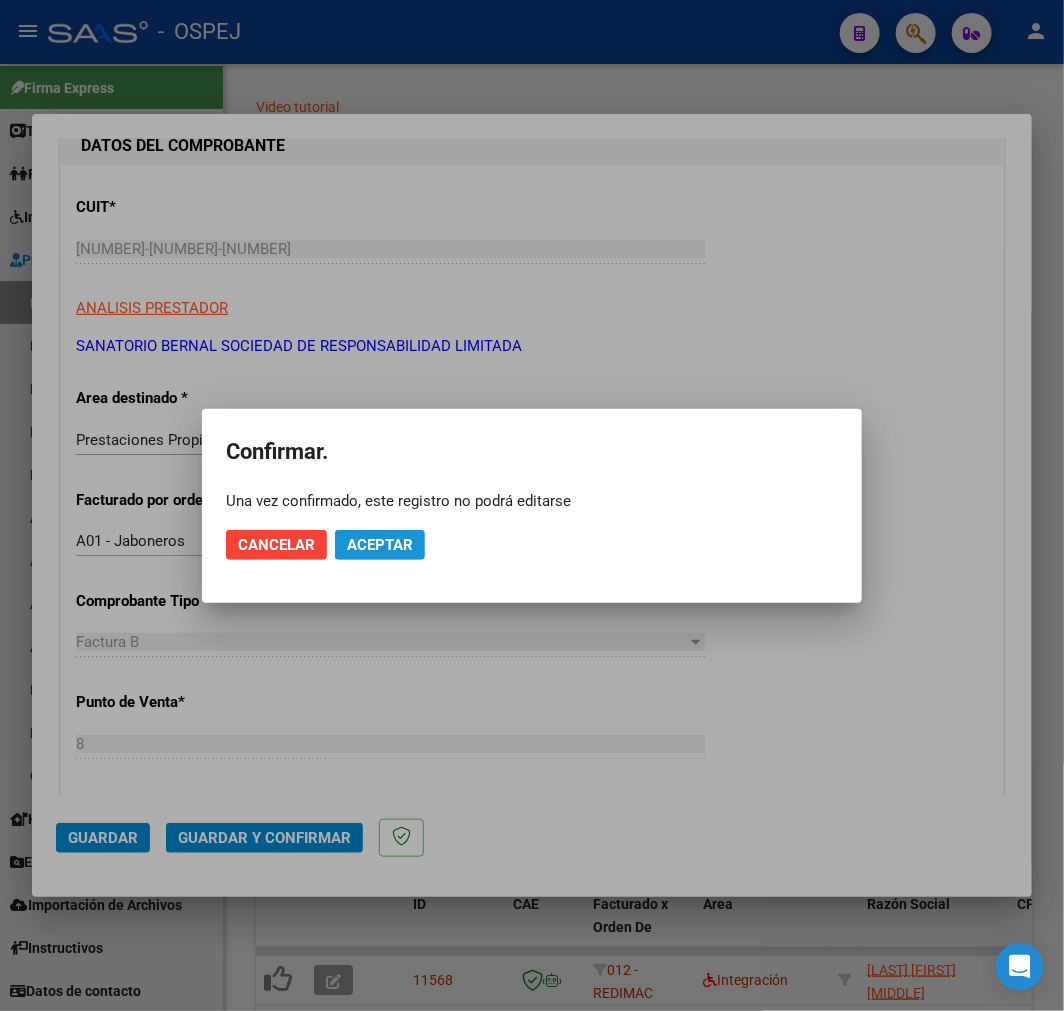 click on "Aceptar" 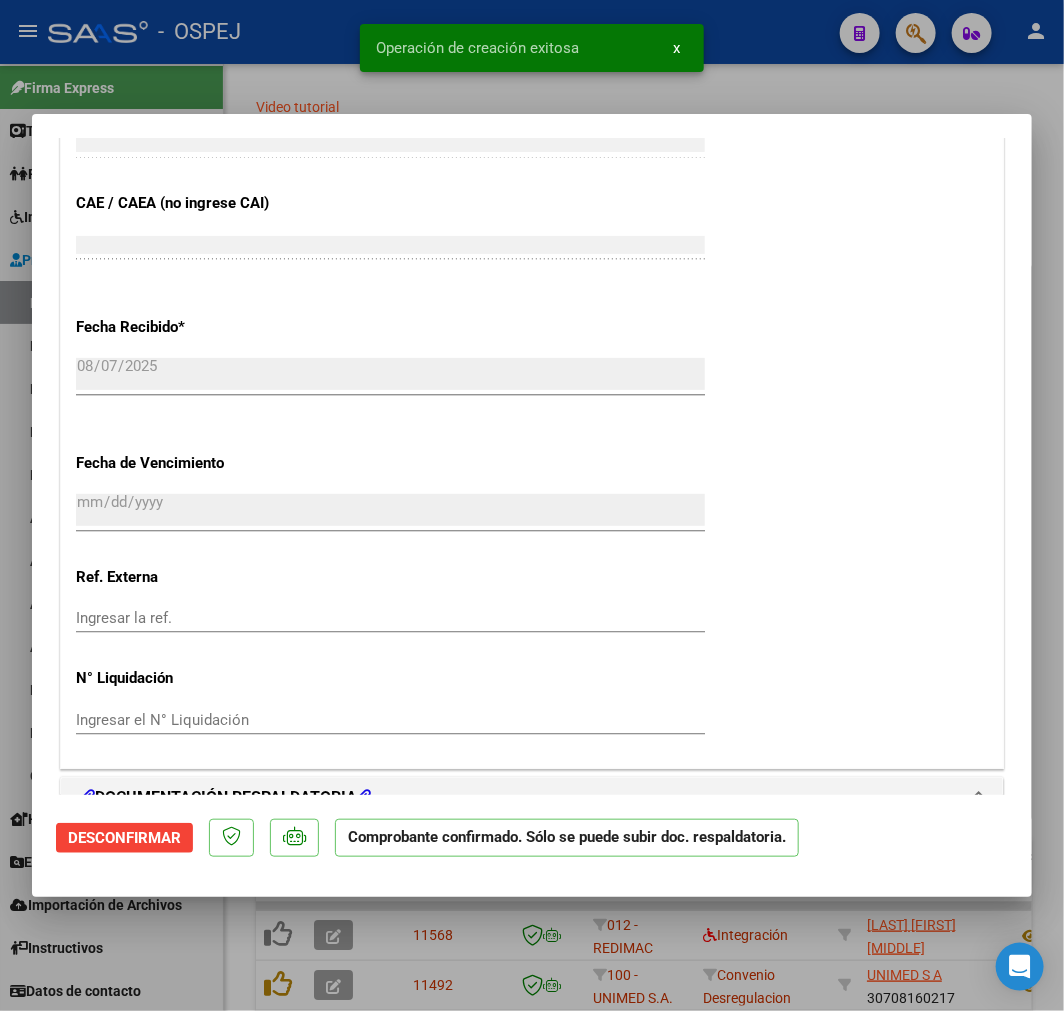 scroll, scrollTop: 1444, scrollLeft: 0, axis: vertical 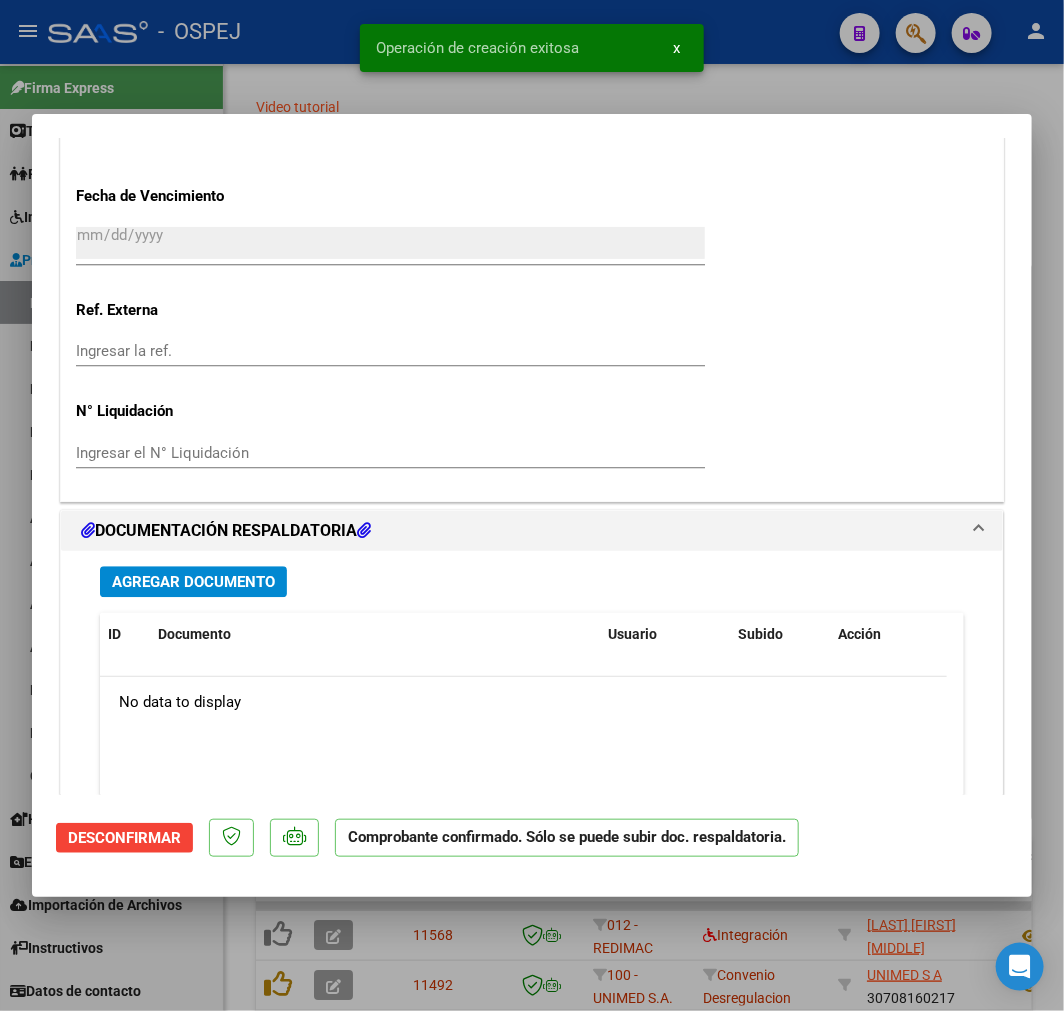 drag, startPoint x: 217, startPoint y: 548, endPoint x: 216, endPoint y: 576, distance: 28.01785 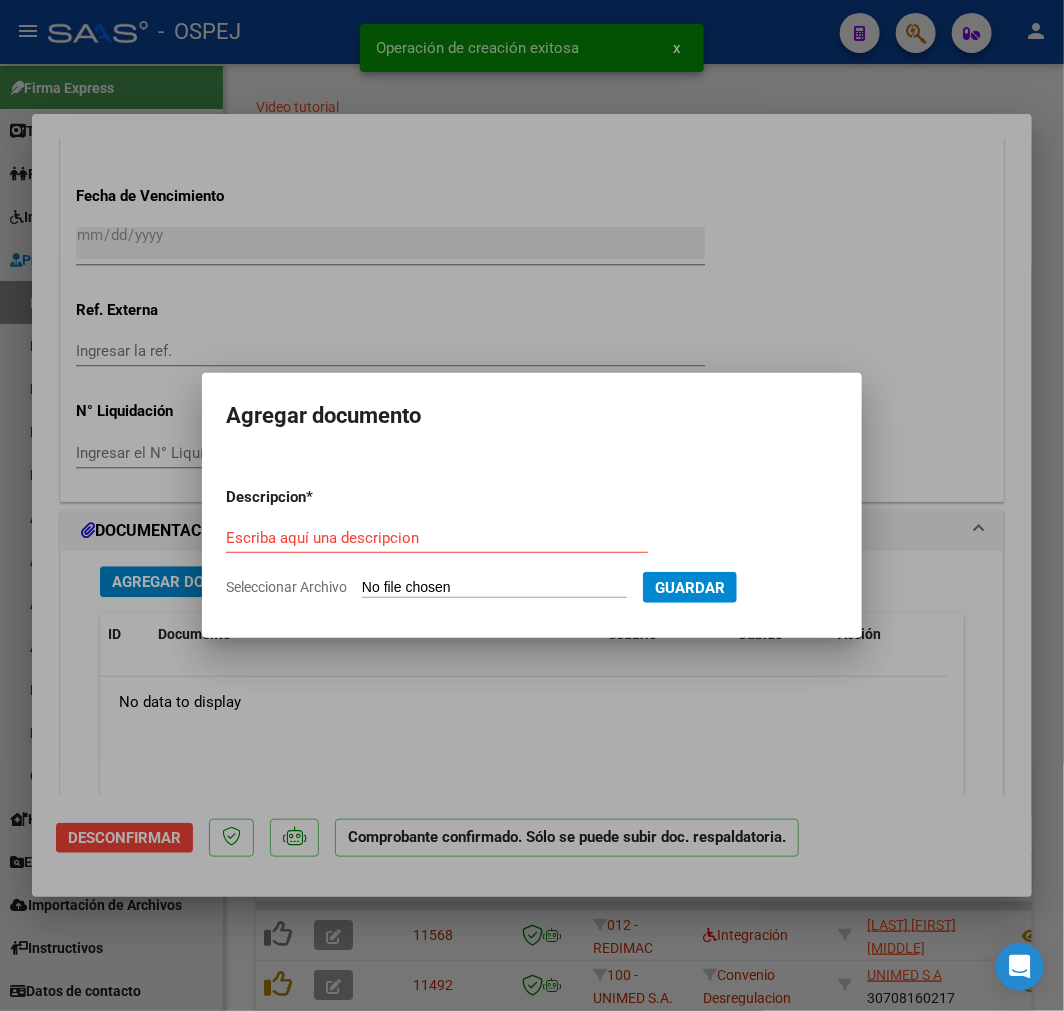 type on "C:\fakepath\[NAME] [NUMBER].pdf" 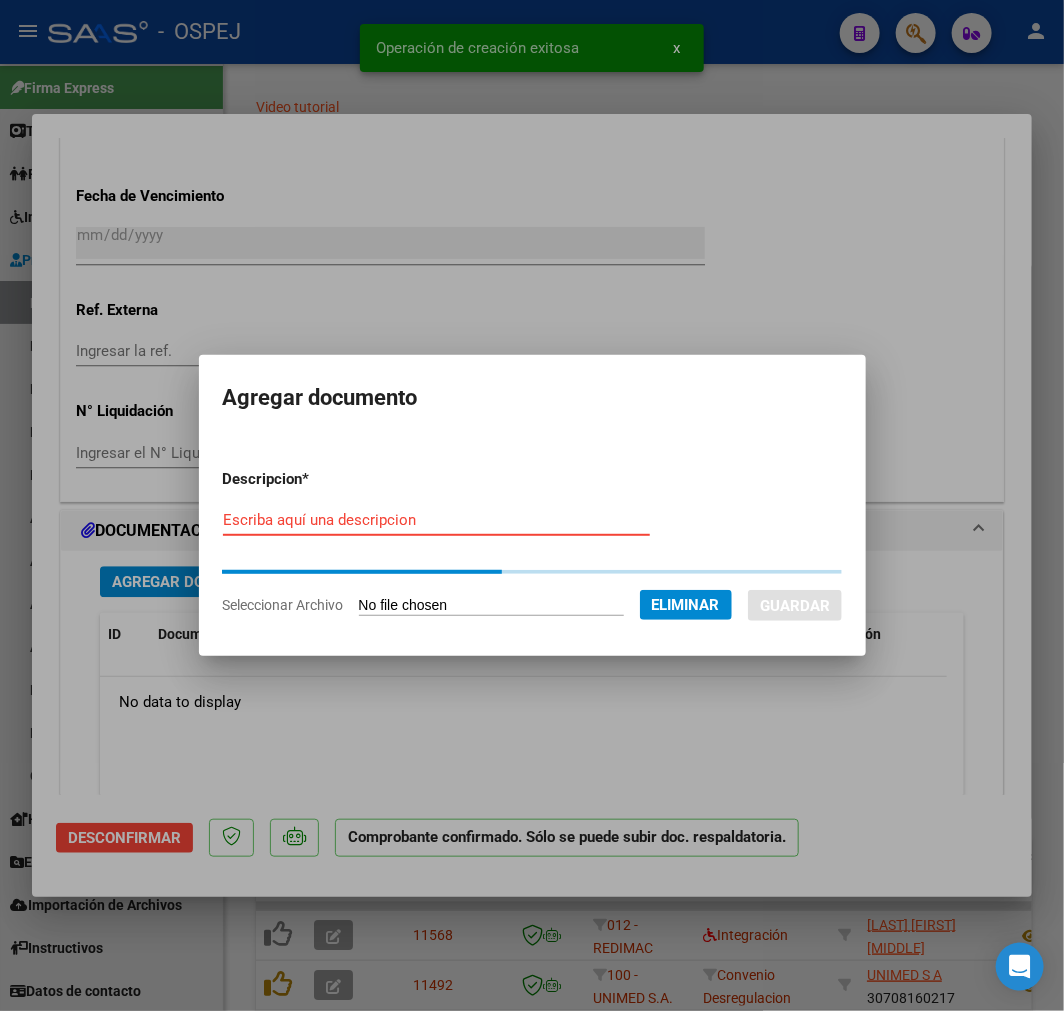 click on "Escriba aquí una descripcion" at bounding box center (436, 520) 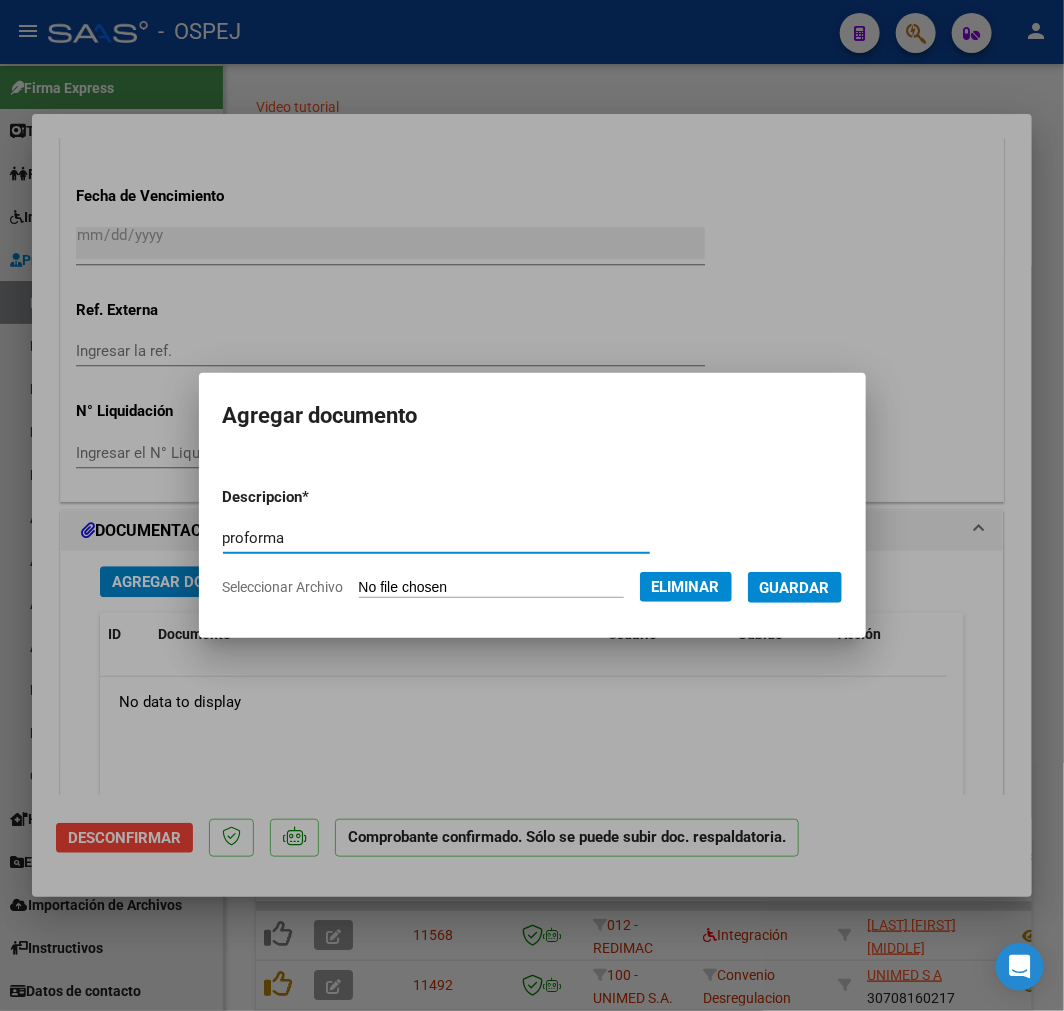 type on "proforma" 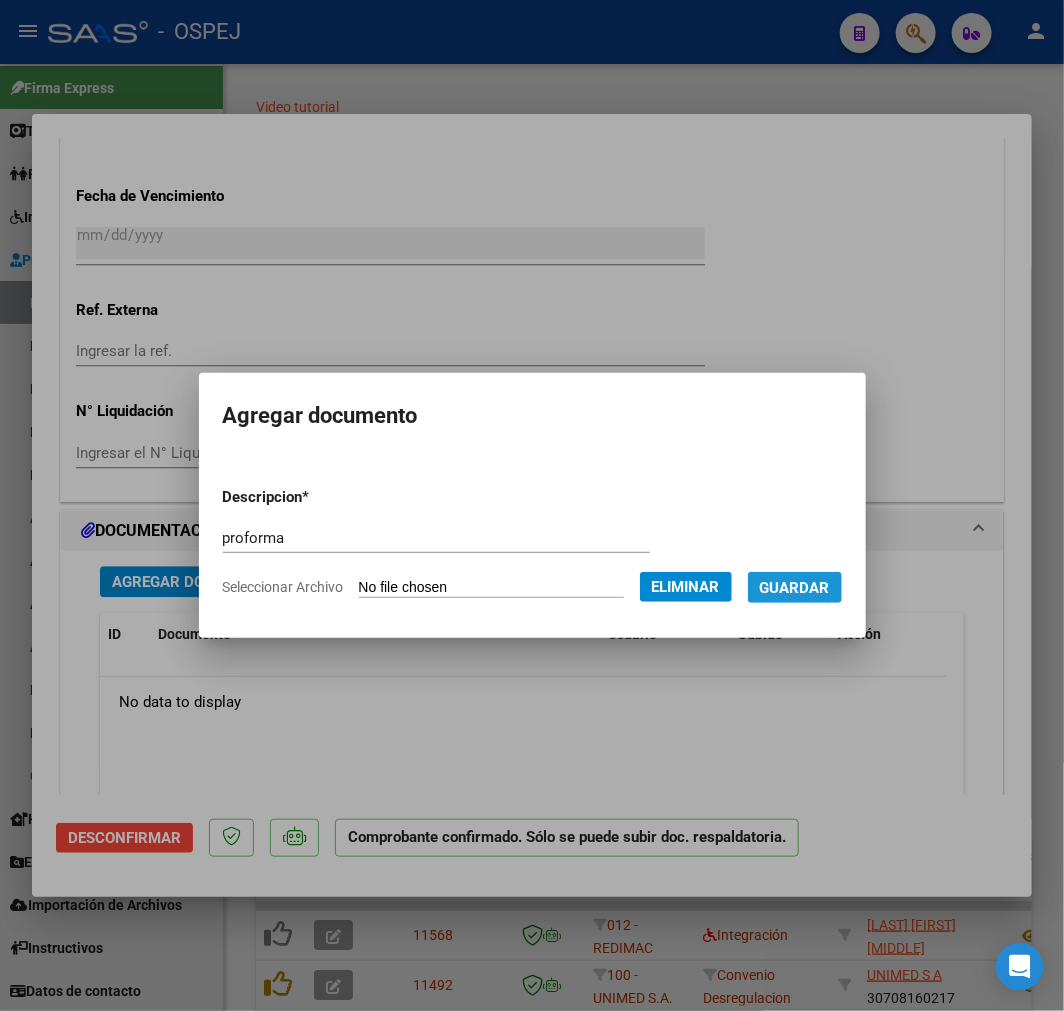 click on "Guardar" at bounding box center (795, 587) 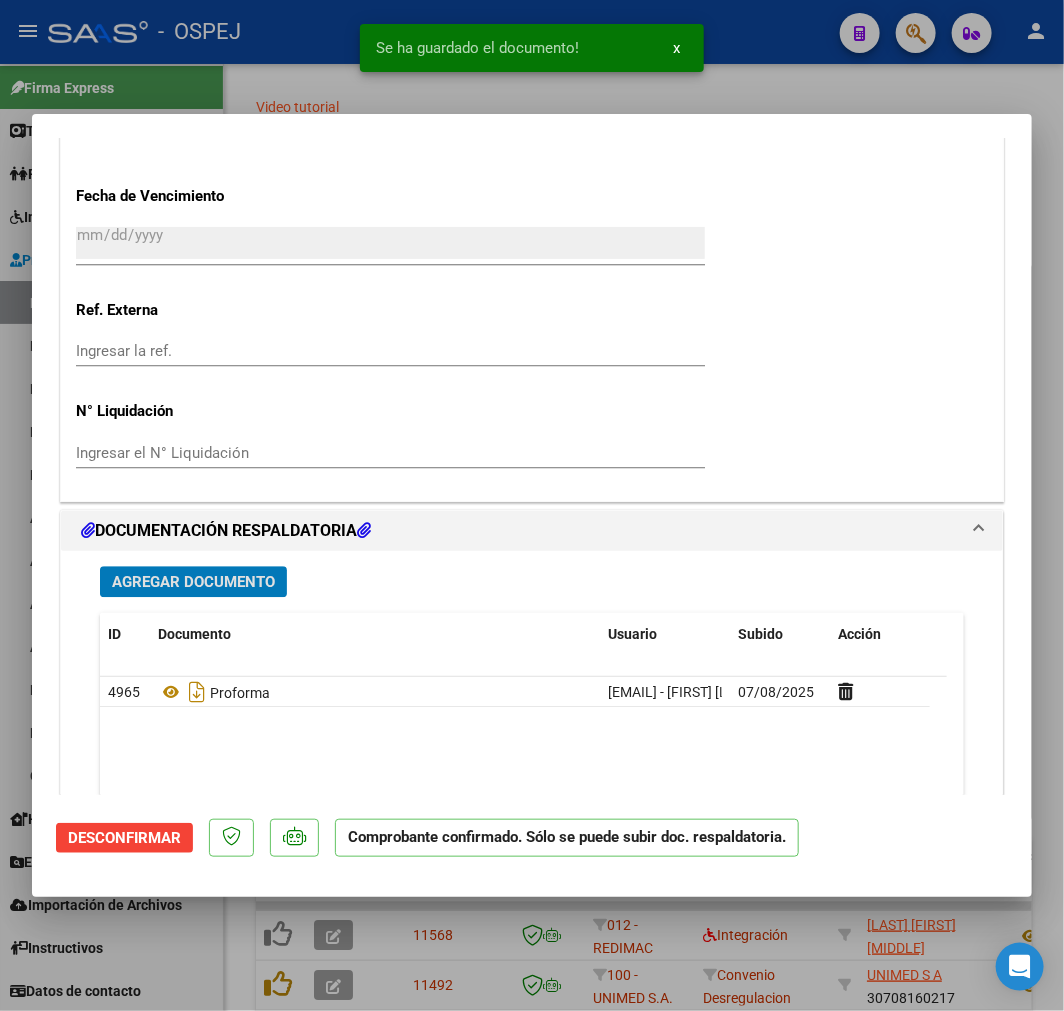 click on "Agregar Documento" at bounding box center (193, 581) 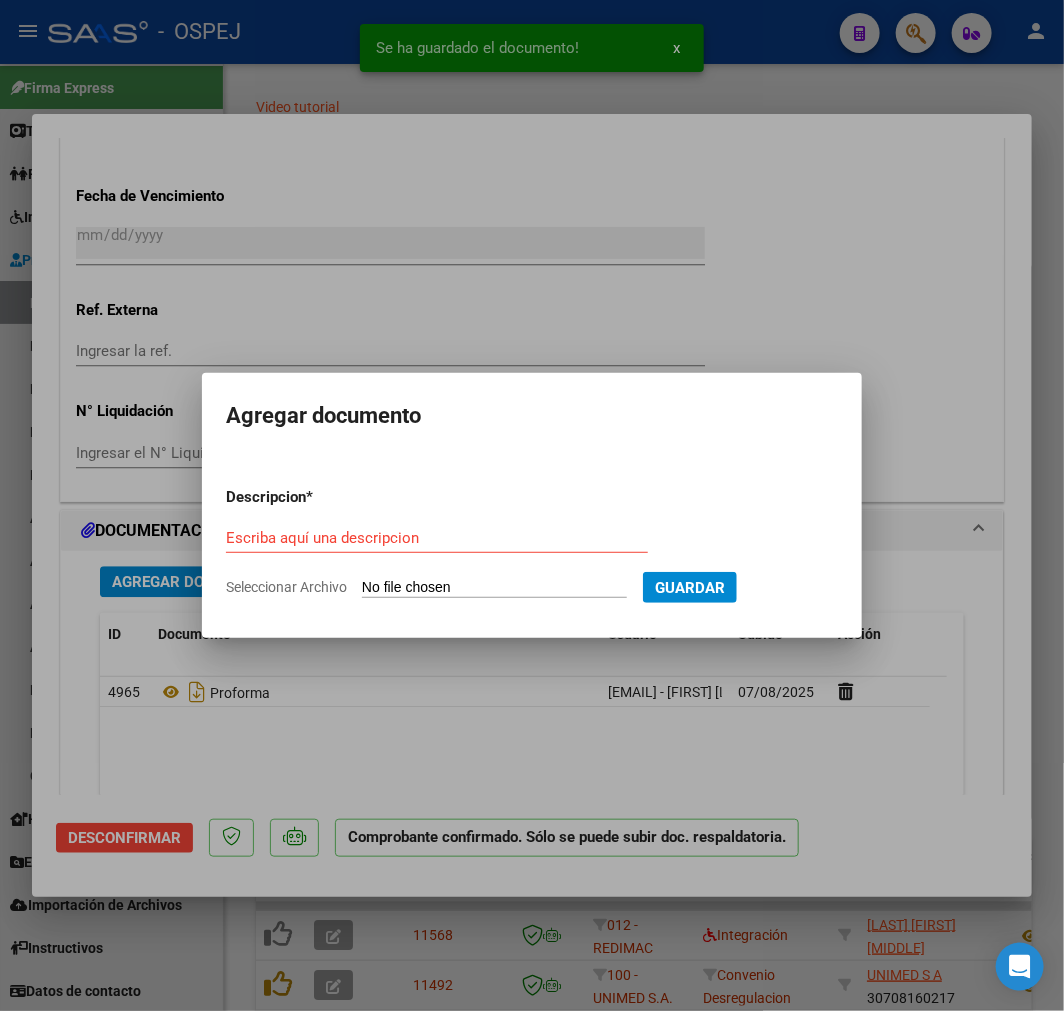 type on "C:\fakepath\[NAME]_[STRING].pdf" 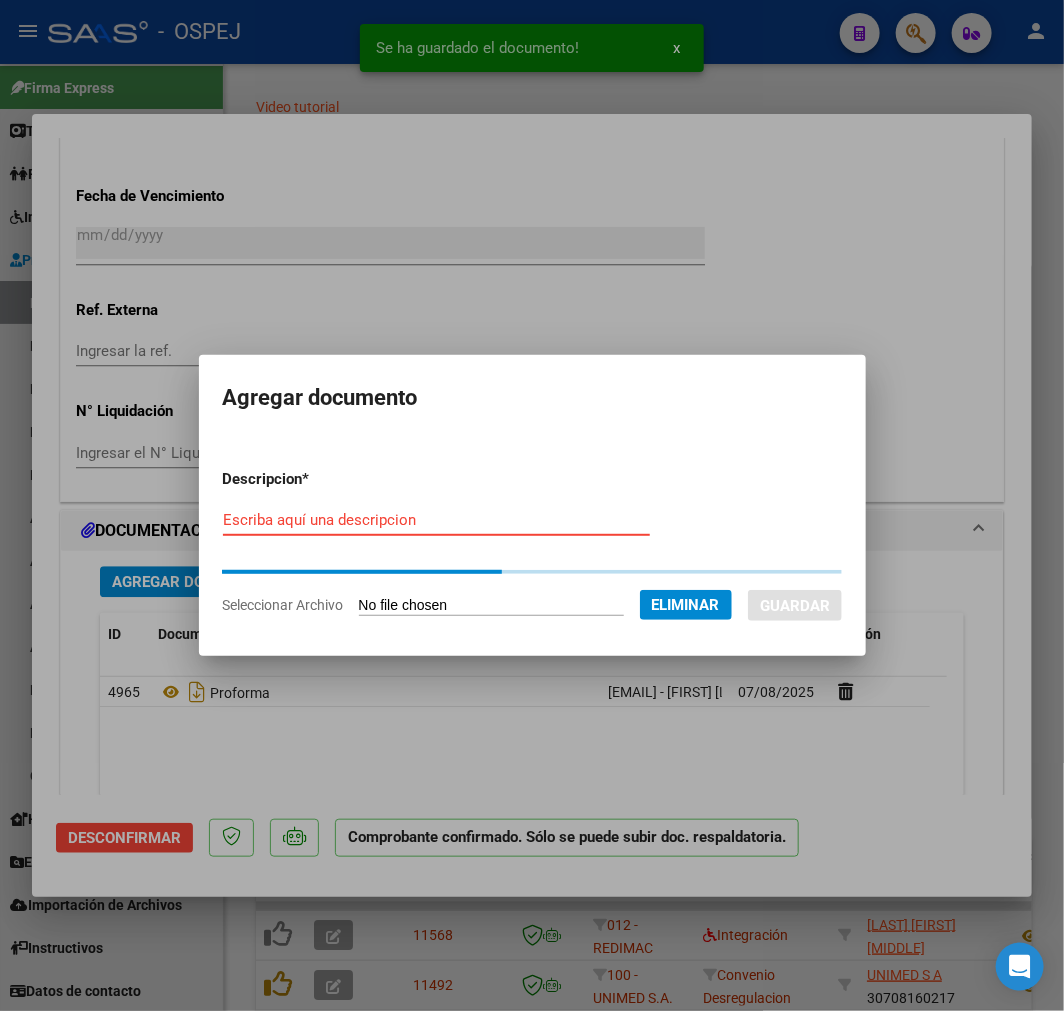 click on "Escriba aquí una descripcion" at bounding box center (436, 520) 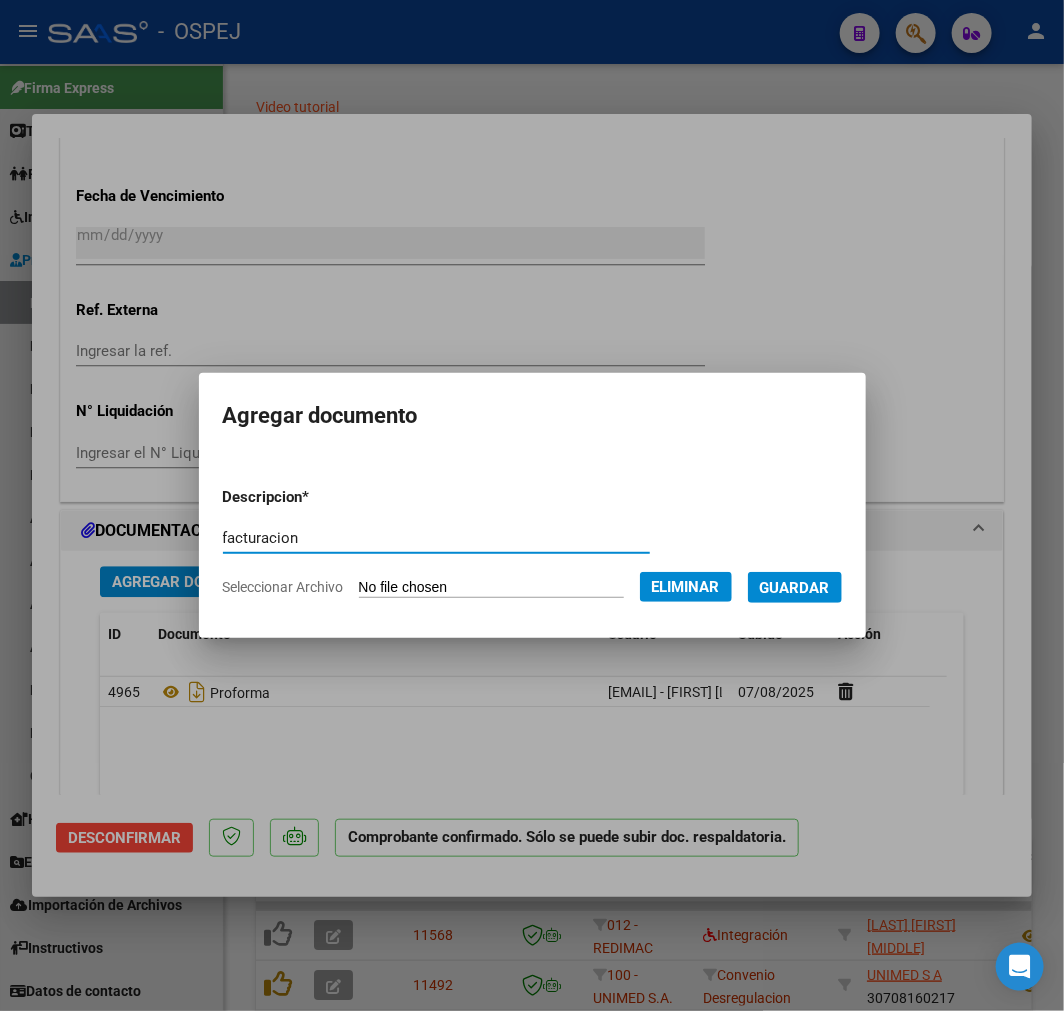 type on "facturacion" 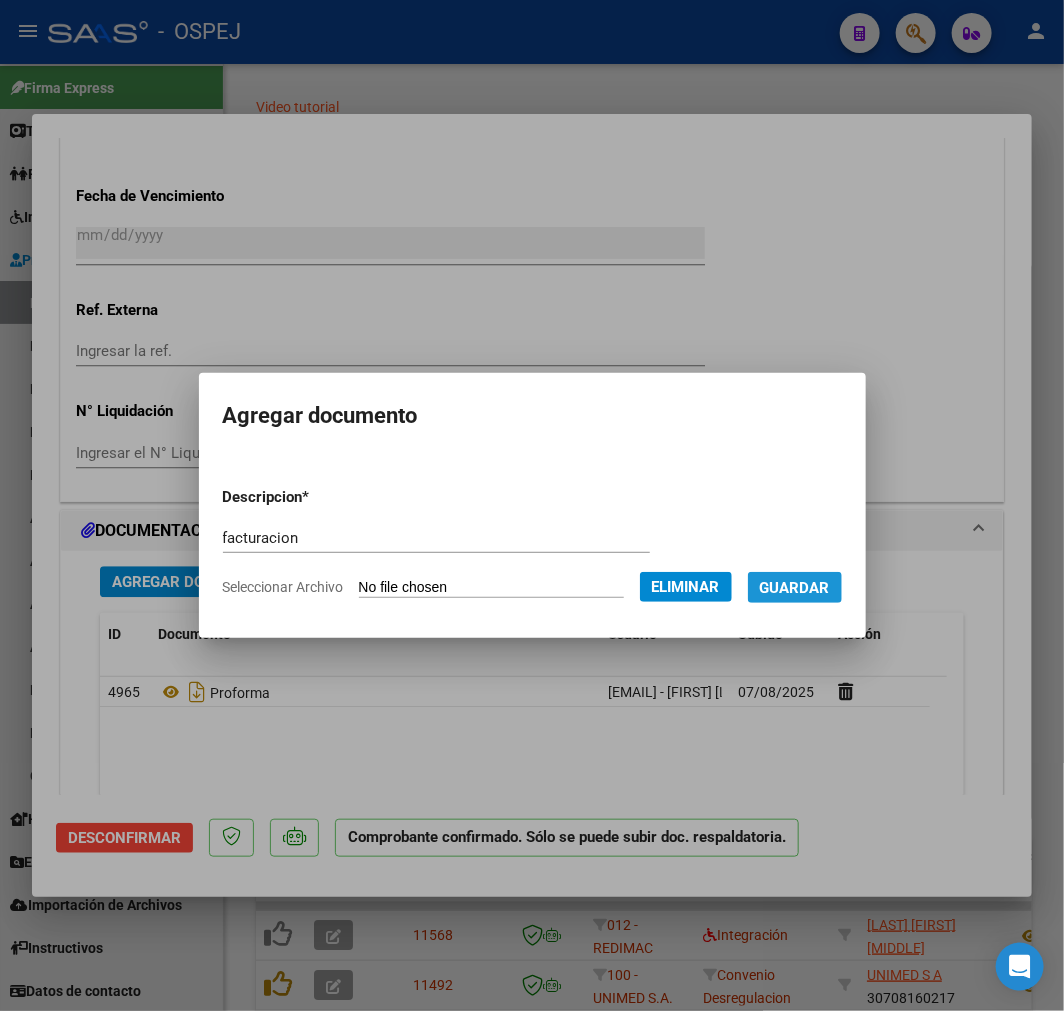 drag, startPoint x: 824, startPoint y: 595, endPoint x: 766, endPoint y: 602, distance: 58.420887 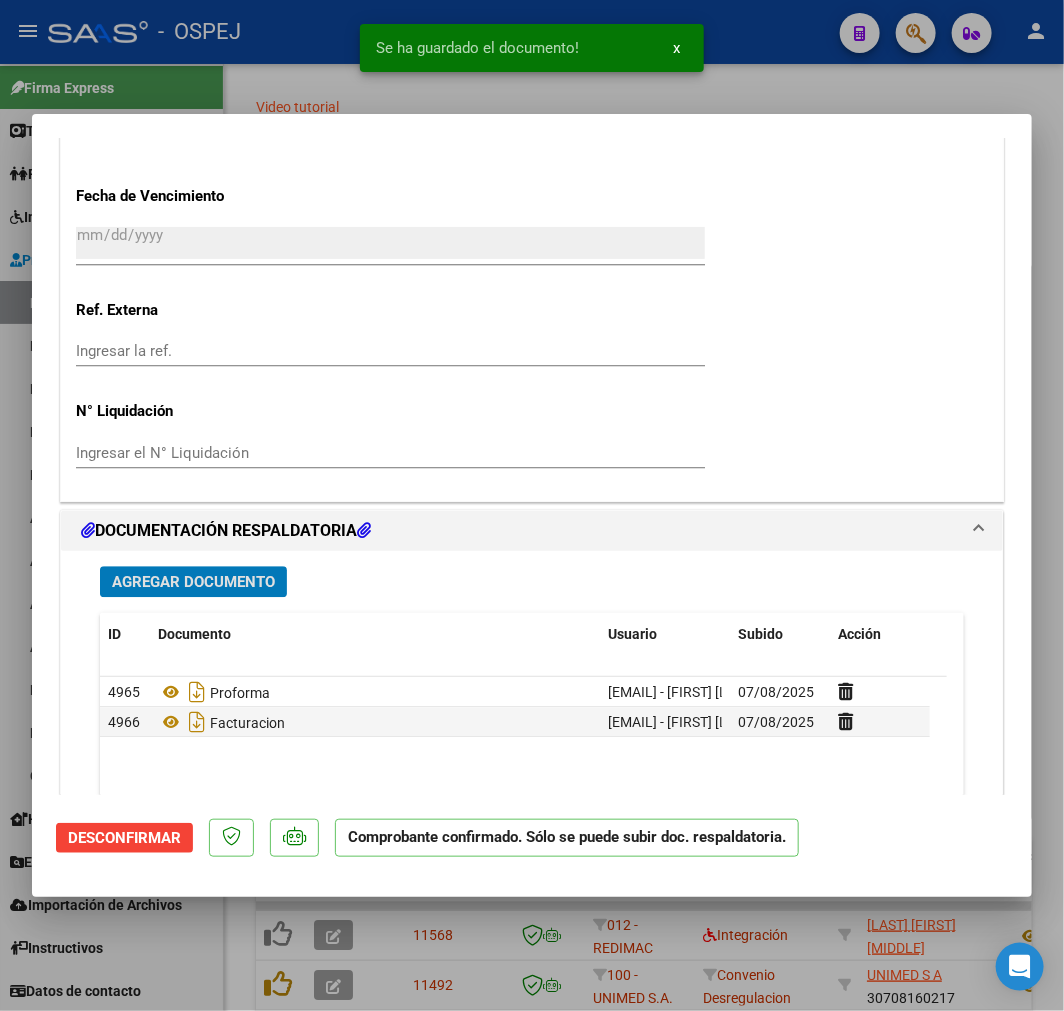 click on "Agregar Documento ID Documento Usuario Subido Acción 4965  Proforma   [EMAIL] - [FIRST] [LAST]   [DATE]  4966  Facturacion   [EMAIL] - [FIRST] [LAST]   [DATE]   2 total   1" at bounding box center (532, 747) 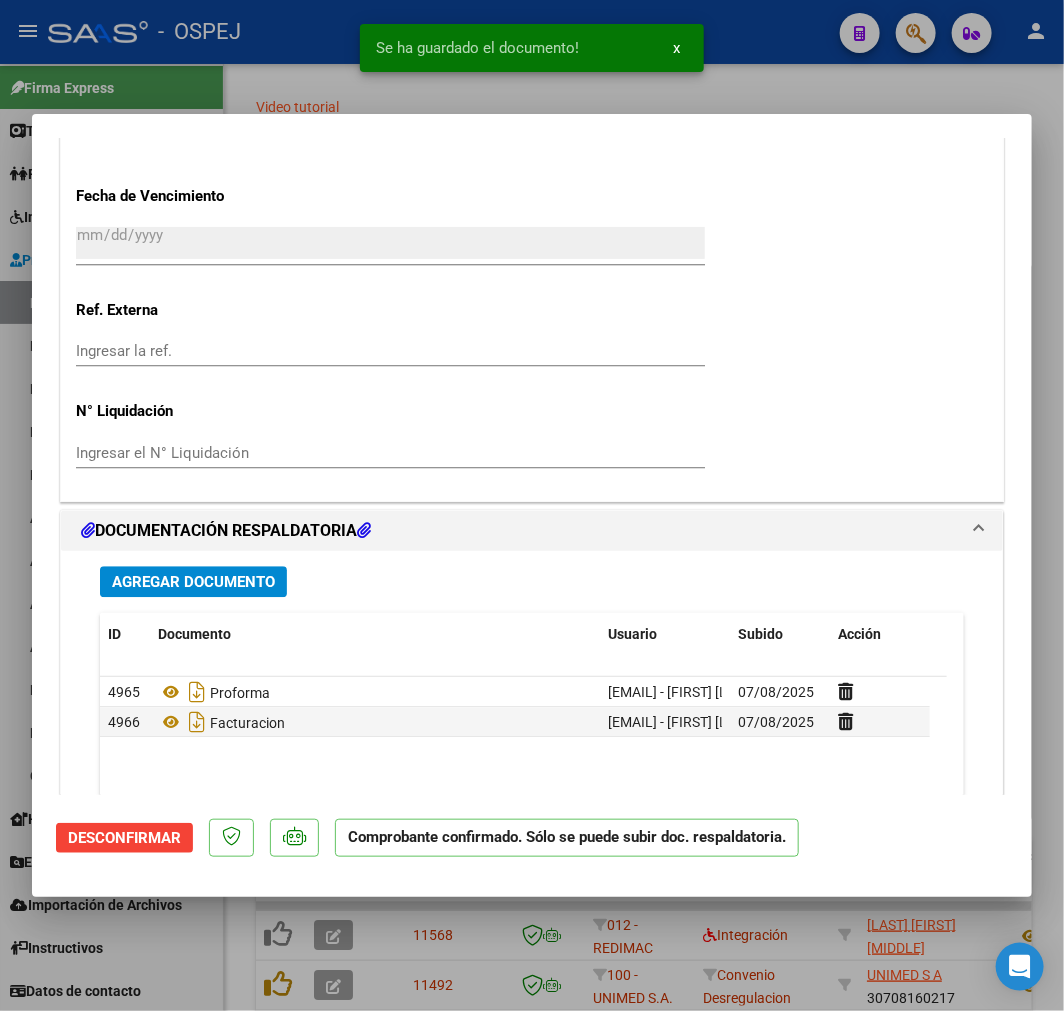 click on "Agregar Documento" at bounding box center [193, 581] 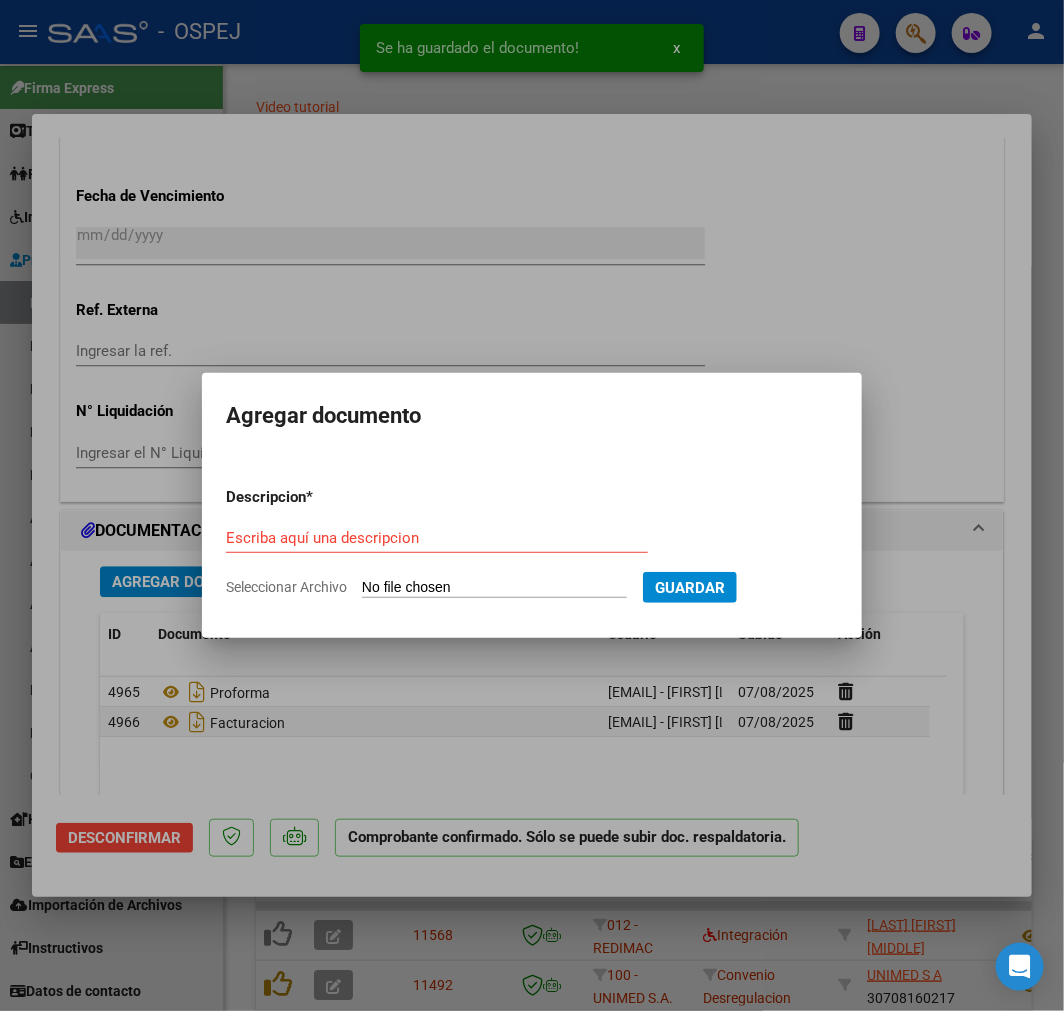 type on "C:\fakepath\SOPORTE FC. B -14856.xls" 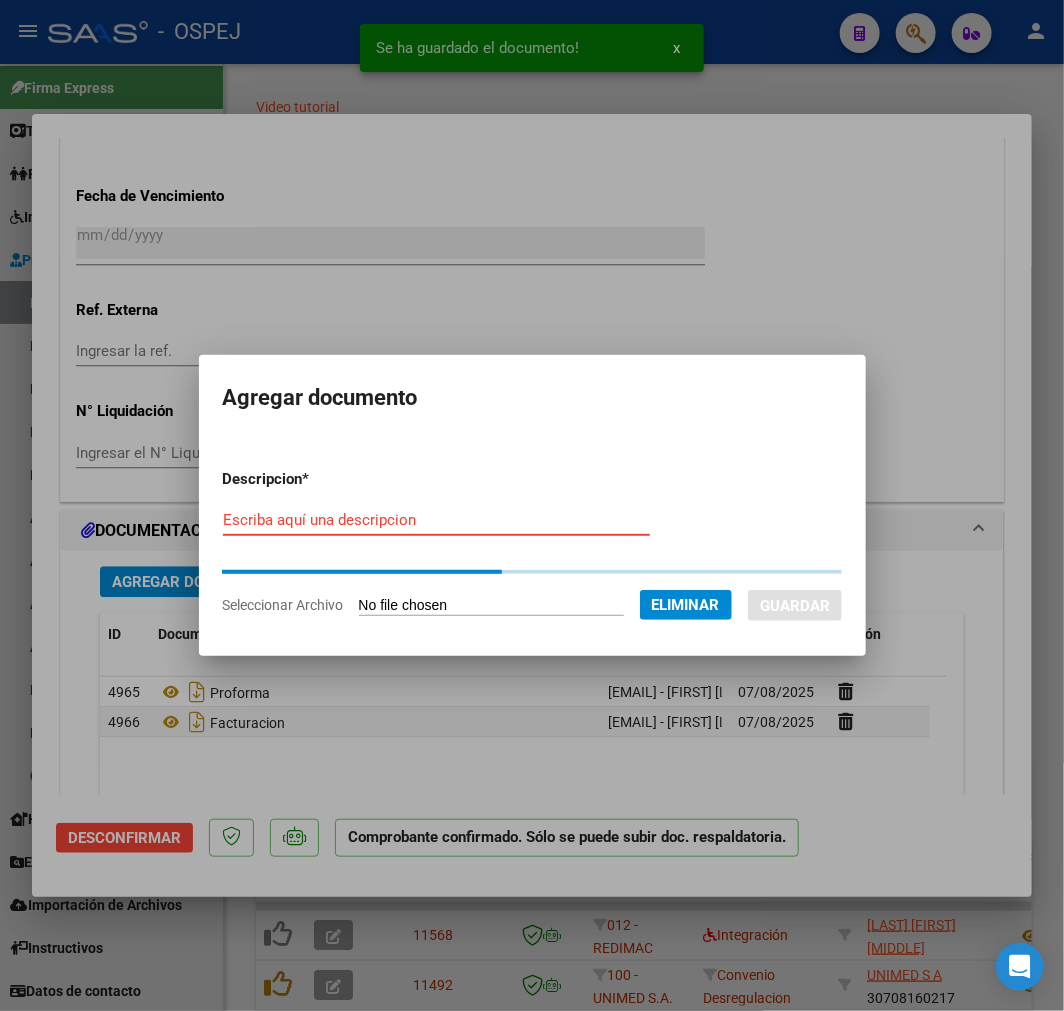 click on "Escriba aquí una descripcion" at bounding box center [436, 520] 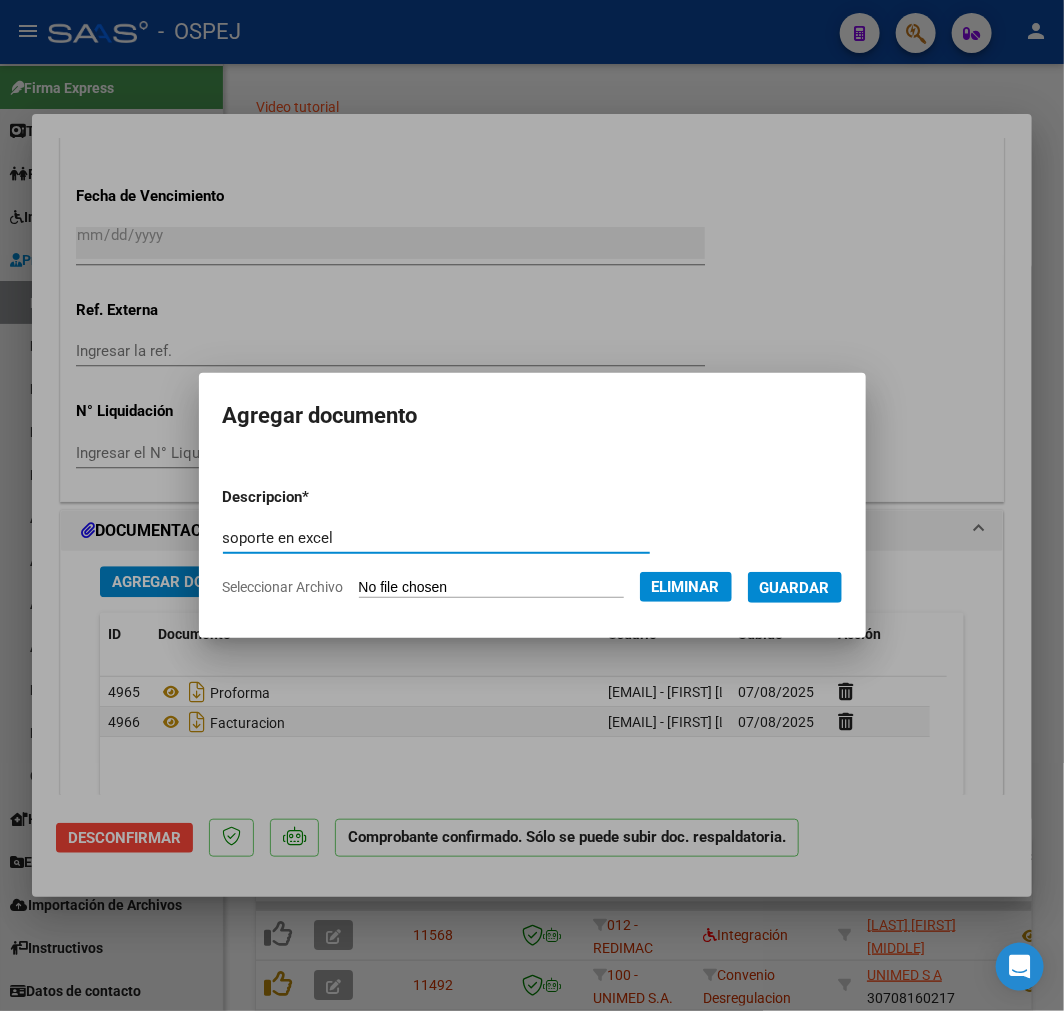 type on "soporte en excel" 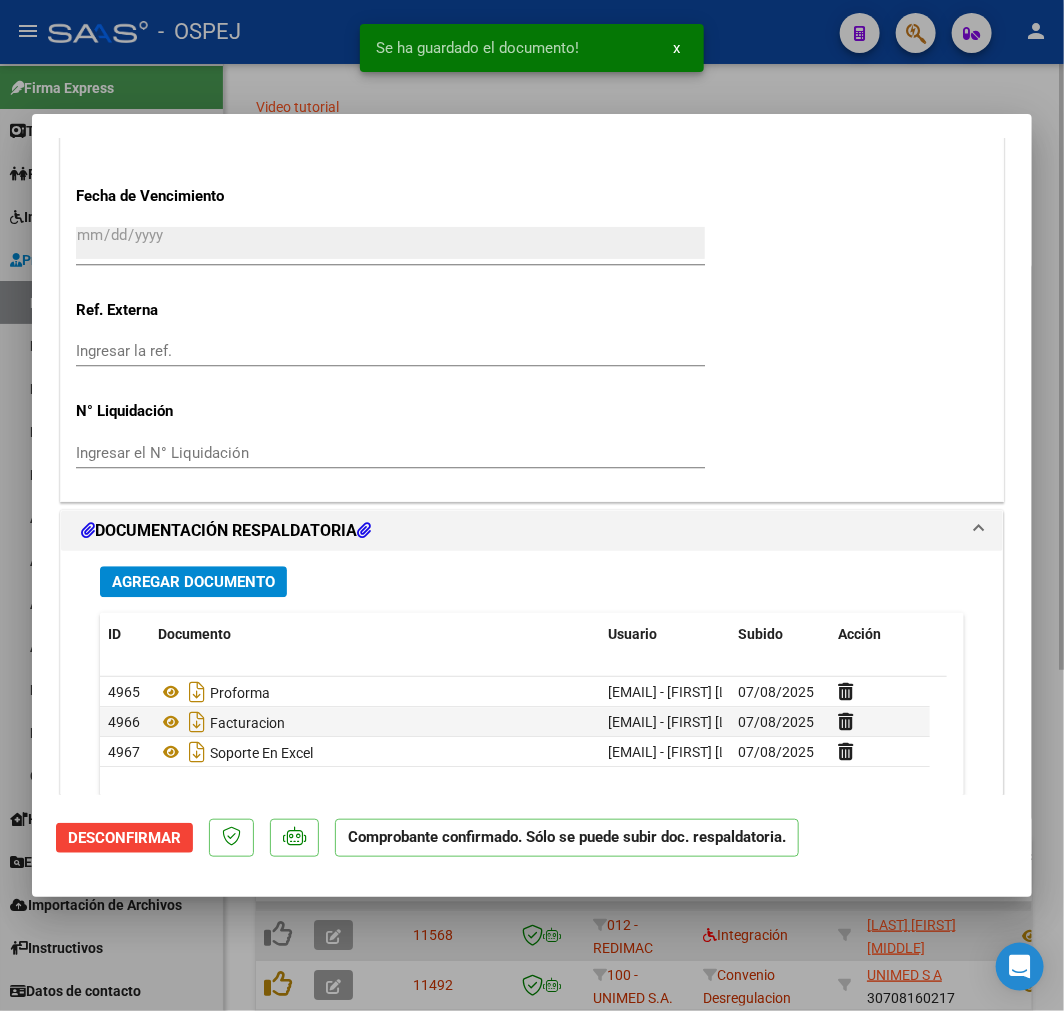 drag, startPoint x: 863, startPoint y: 970, endPoint x: 863, endPoint y: 958, distance: 12 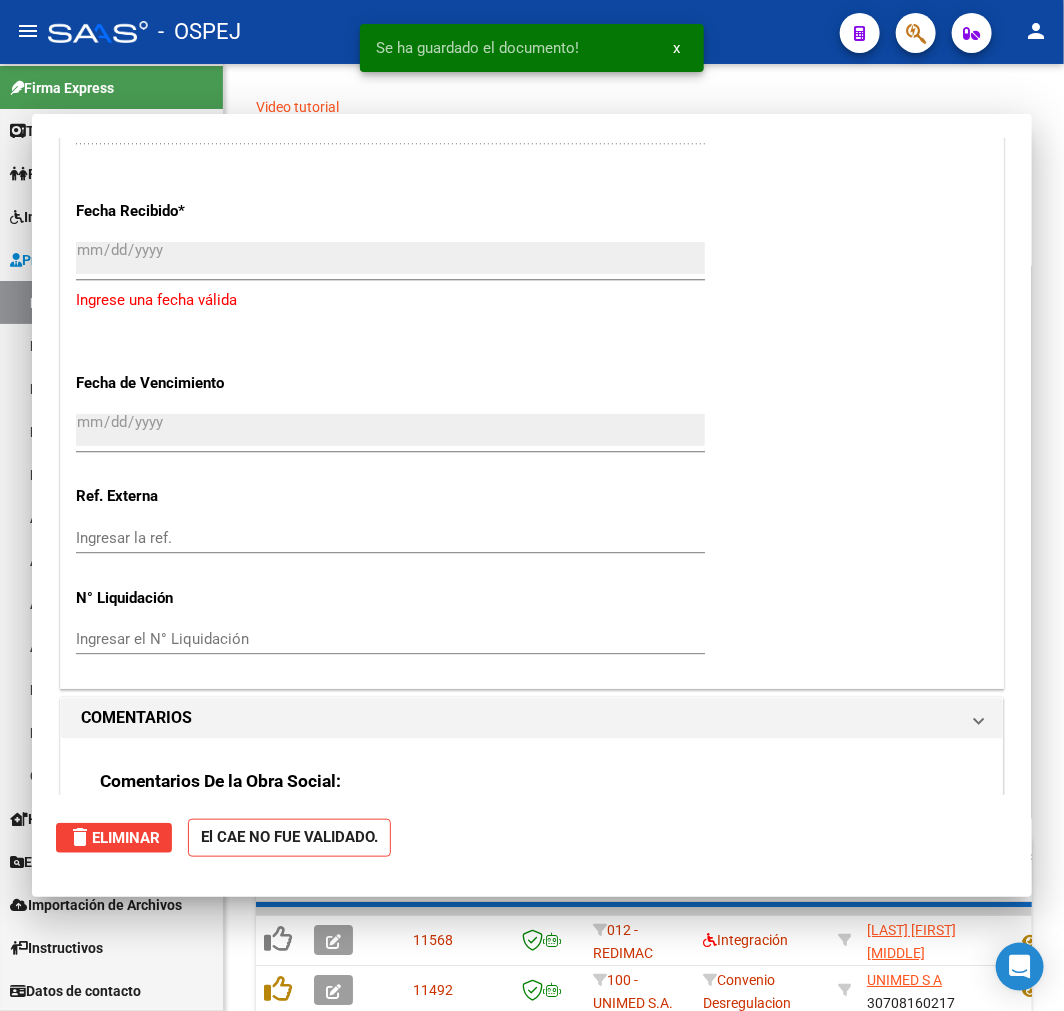 scroll, scrollTop: 0, scrollLeft: 0, axis: both 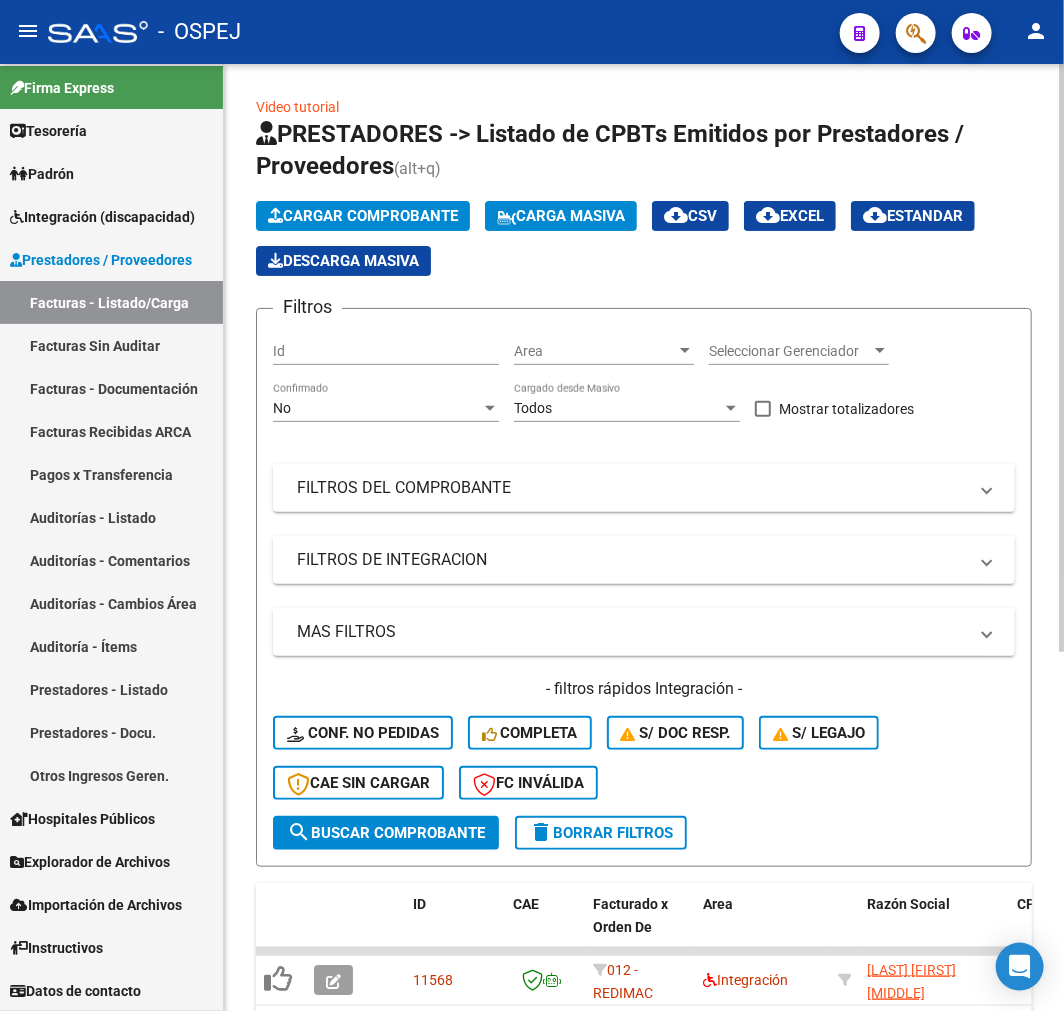 click on "Cargar Comprobante" 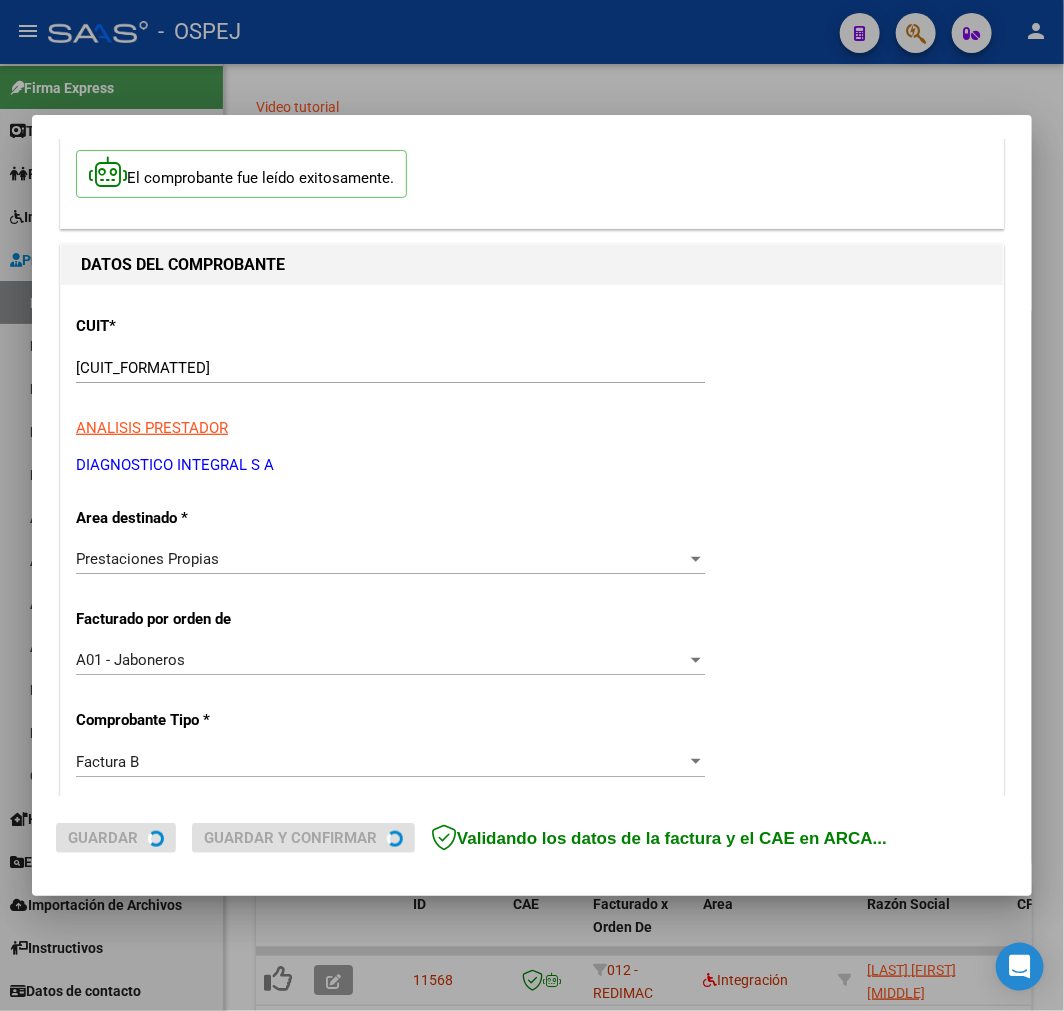 scroll, scrollTop: 555, scrollLeft: 0, axis: vertical 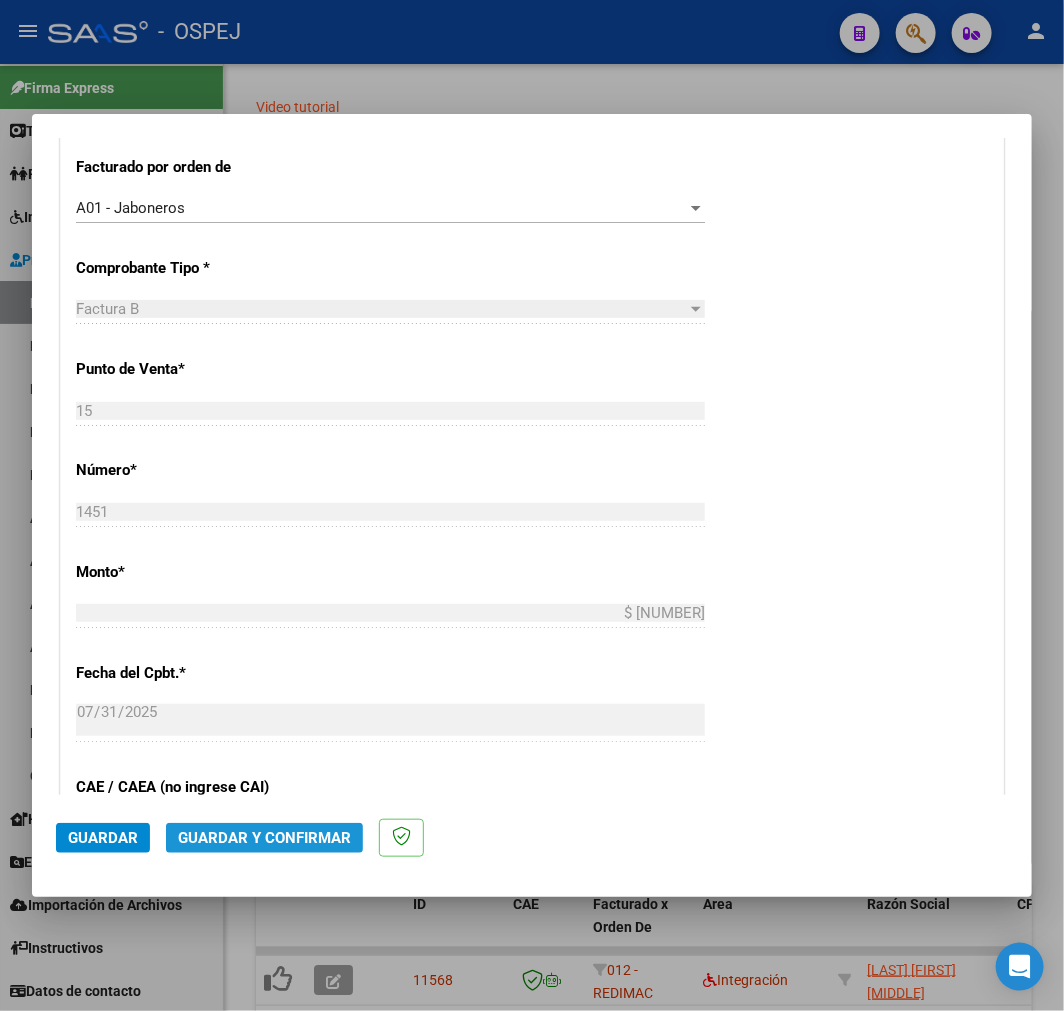 click on "Guardar y Confirmar" 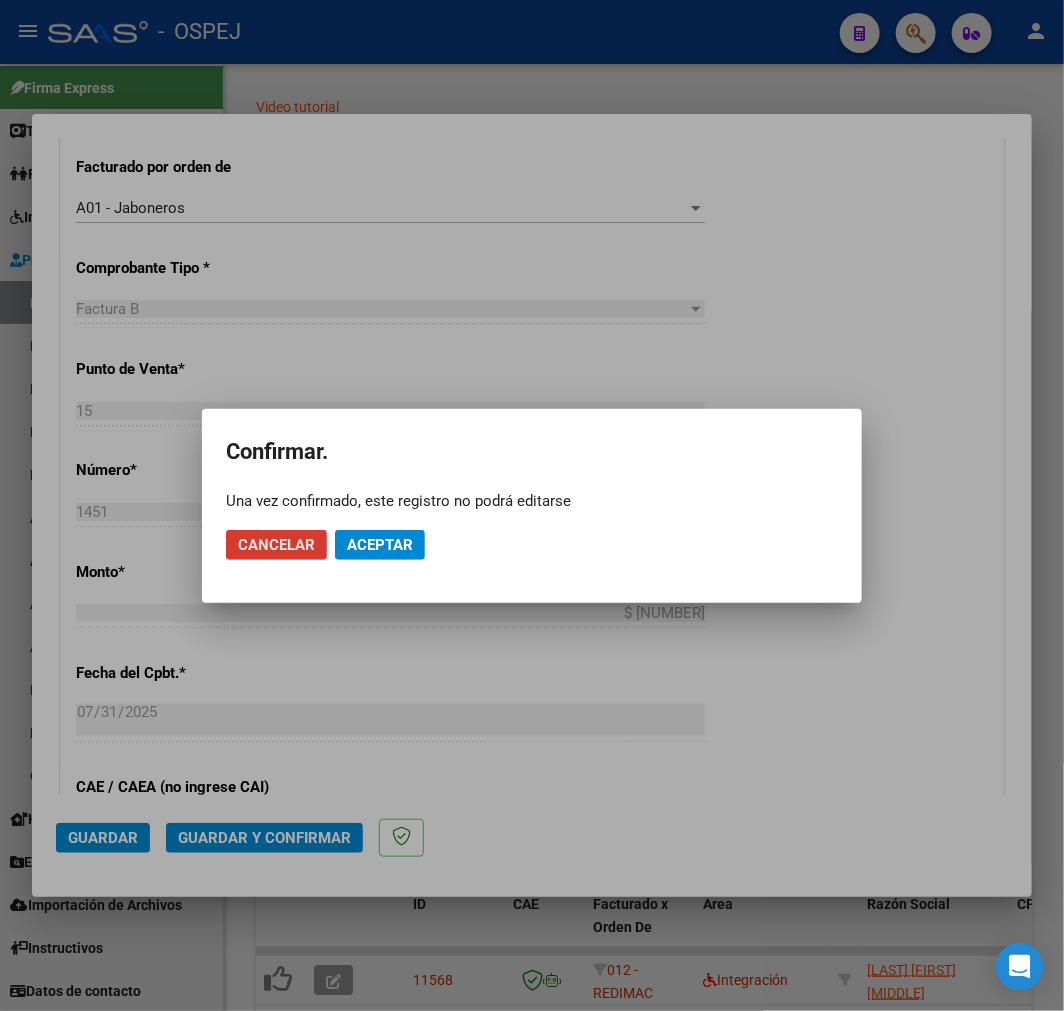 click on "Aceptar" 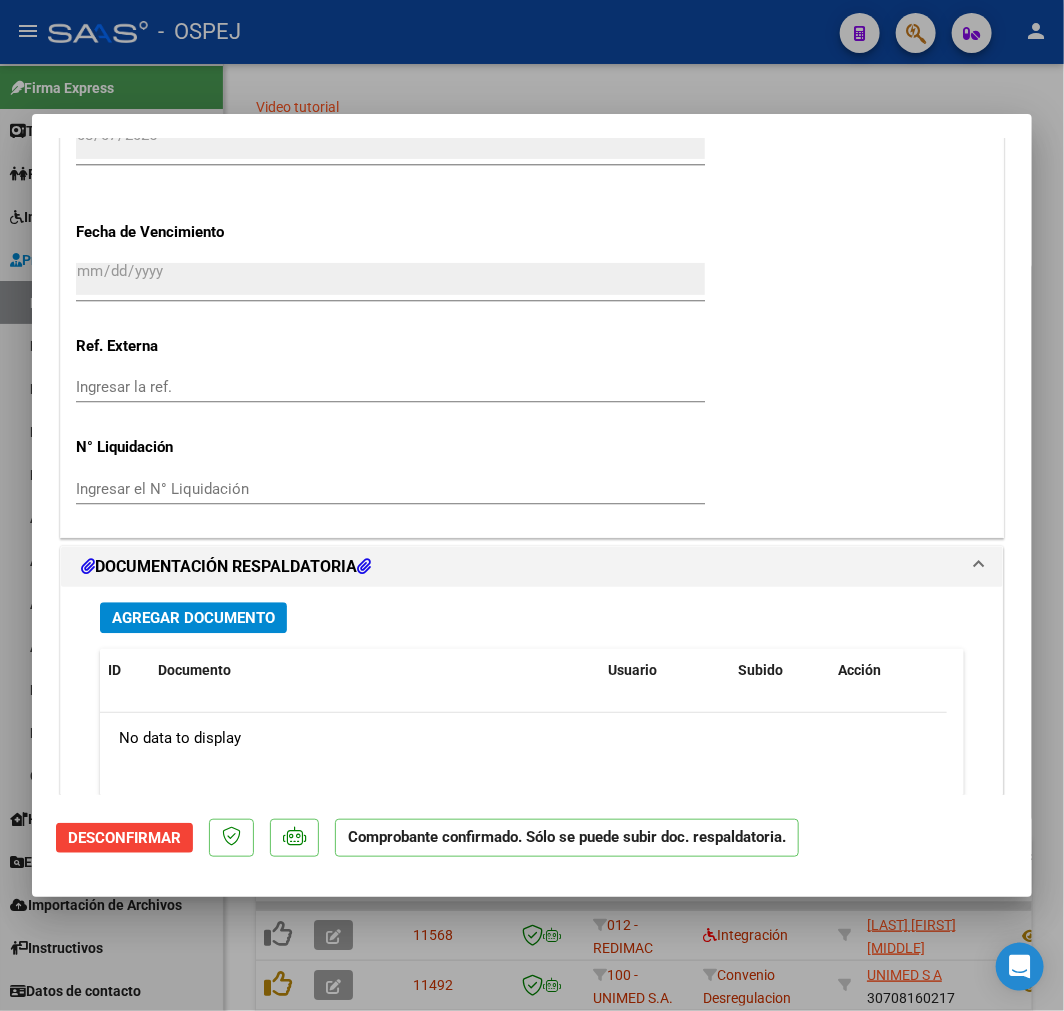 scroll, scrollTop: 1444, scrollLeft: 0, axis: vertical 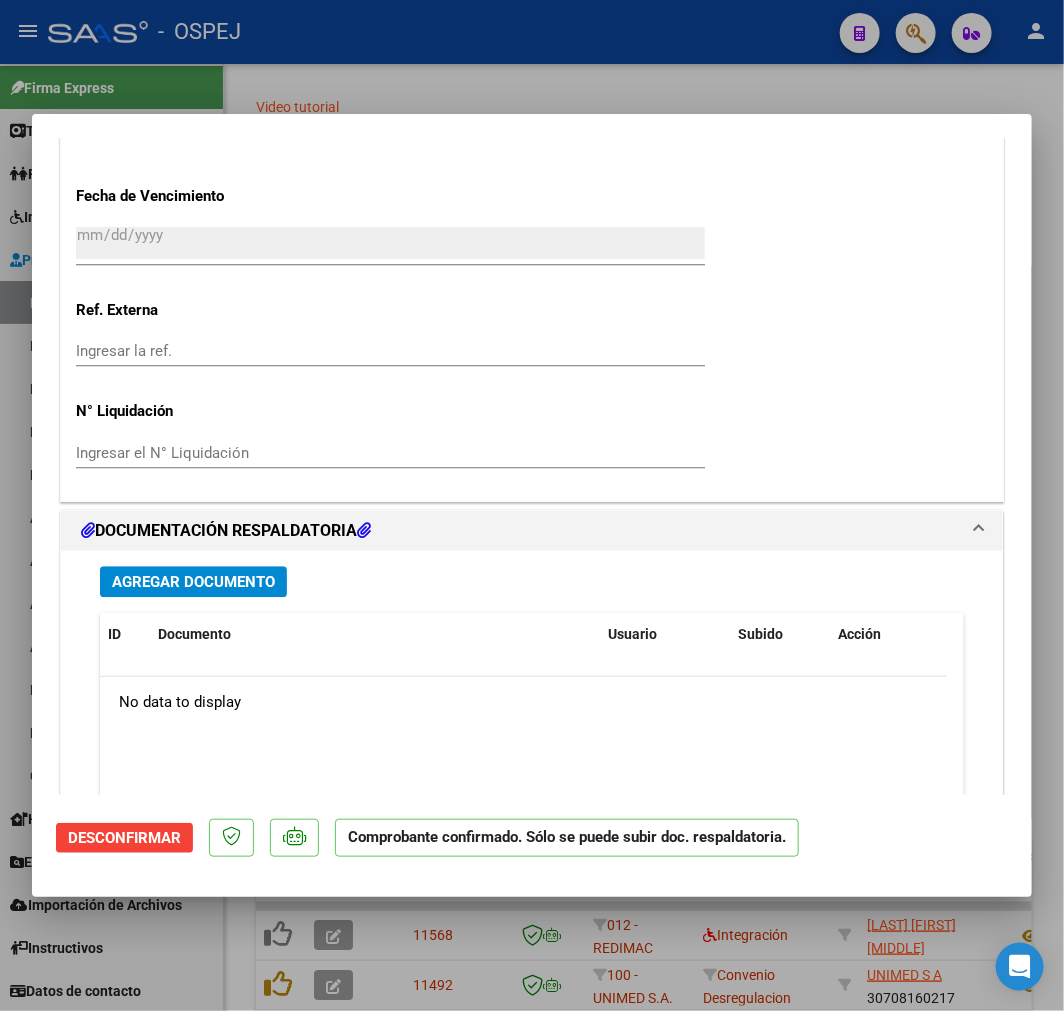 click on "Agregar Documento" at bounding box center [193, 581] 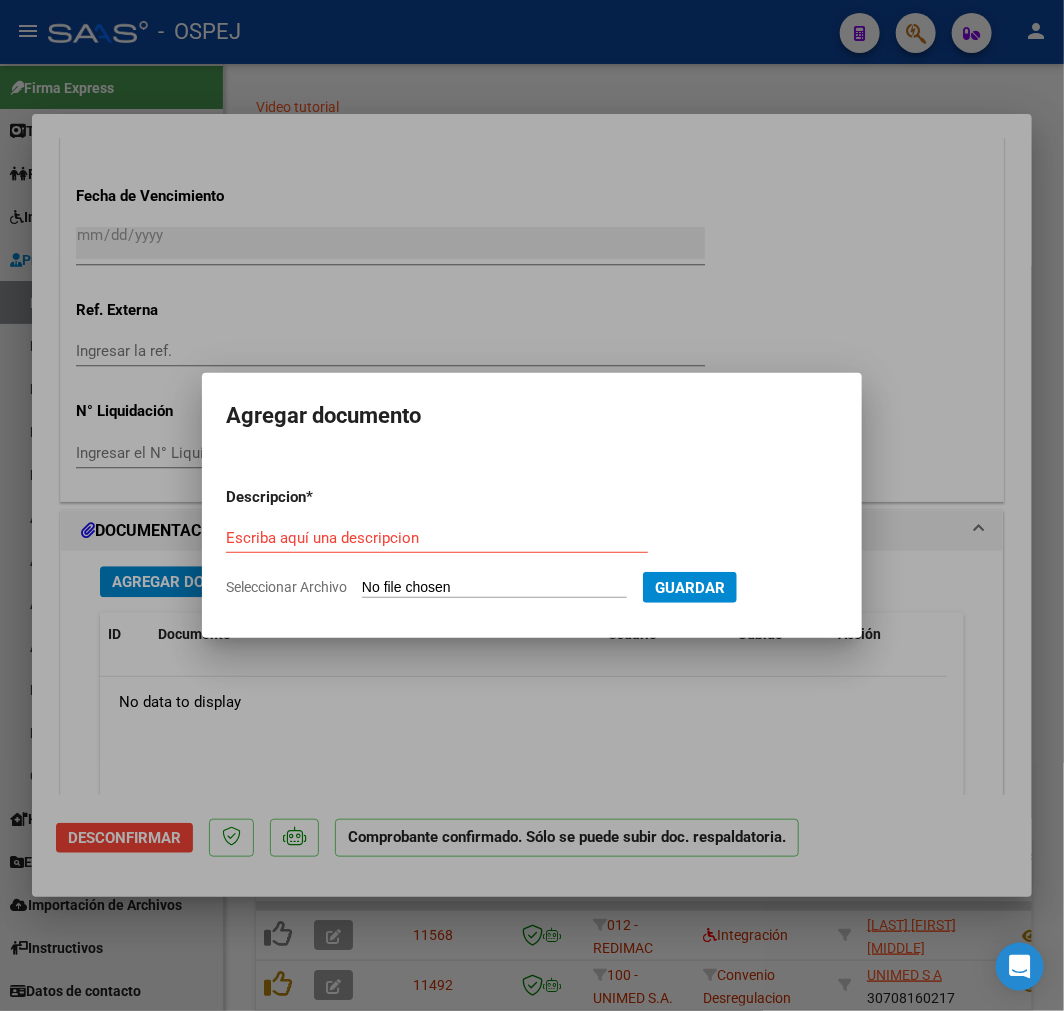 type on "C:\fakepath\[FILENAME].xls" 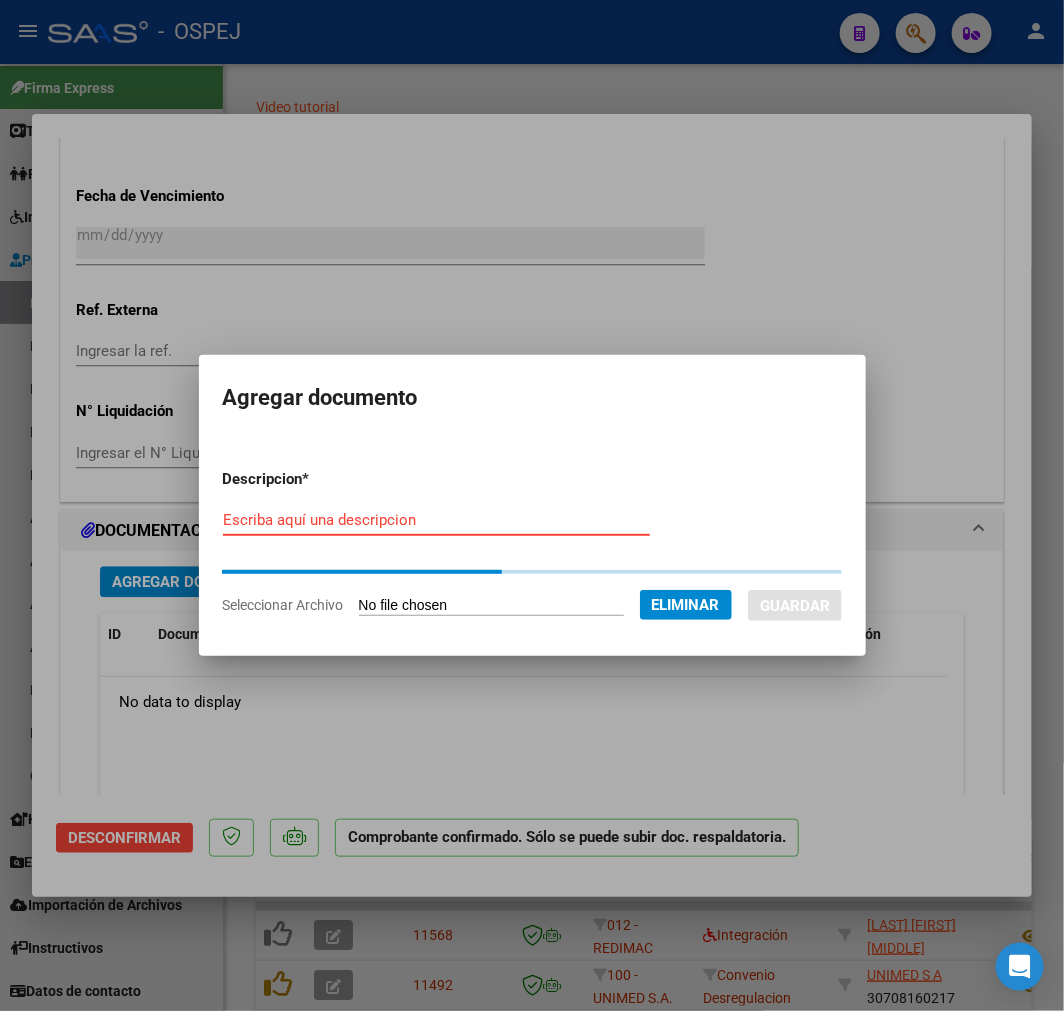 click on "Escriba aquí una descripcion" at bounding box center [436, 520] 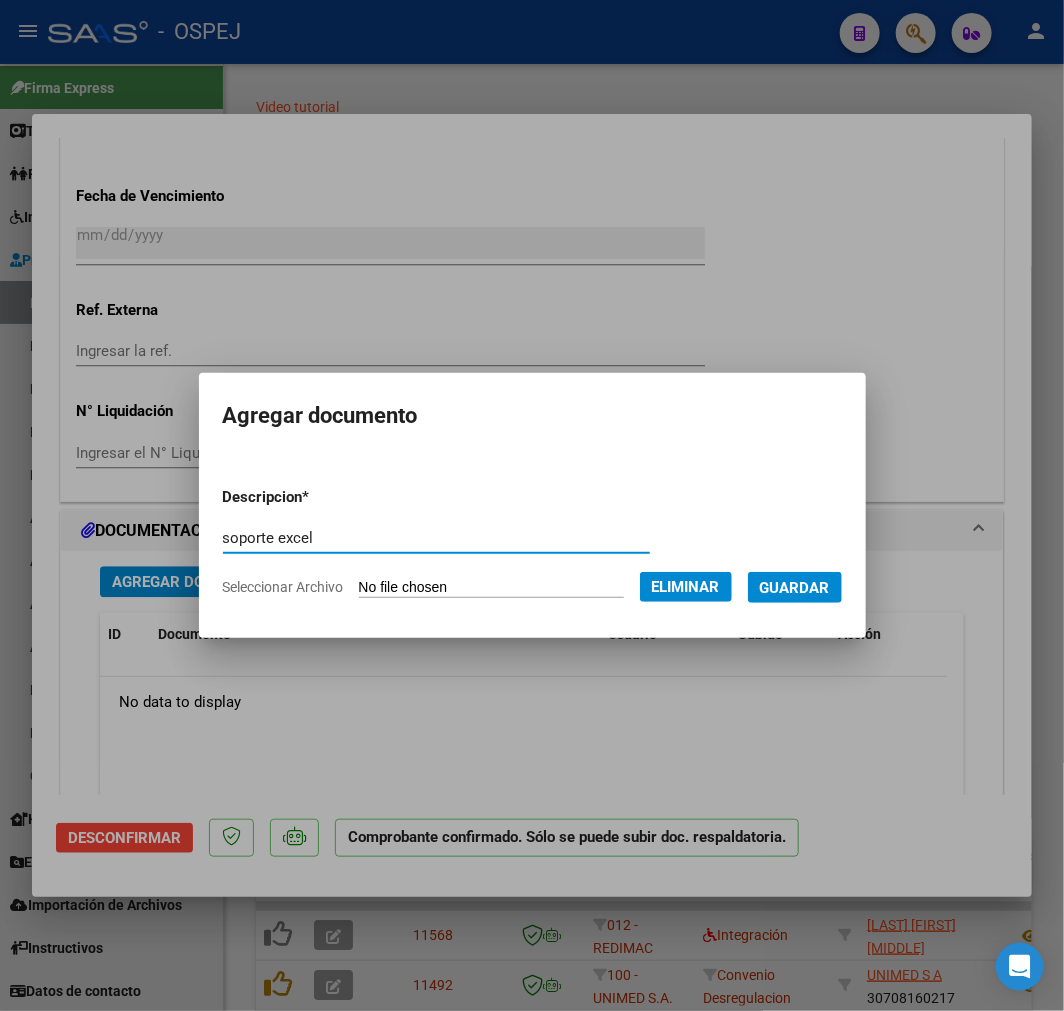 type on "soporte excel" 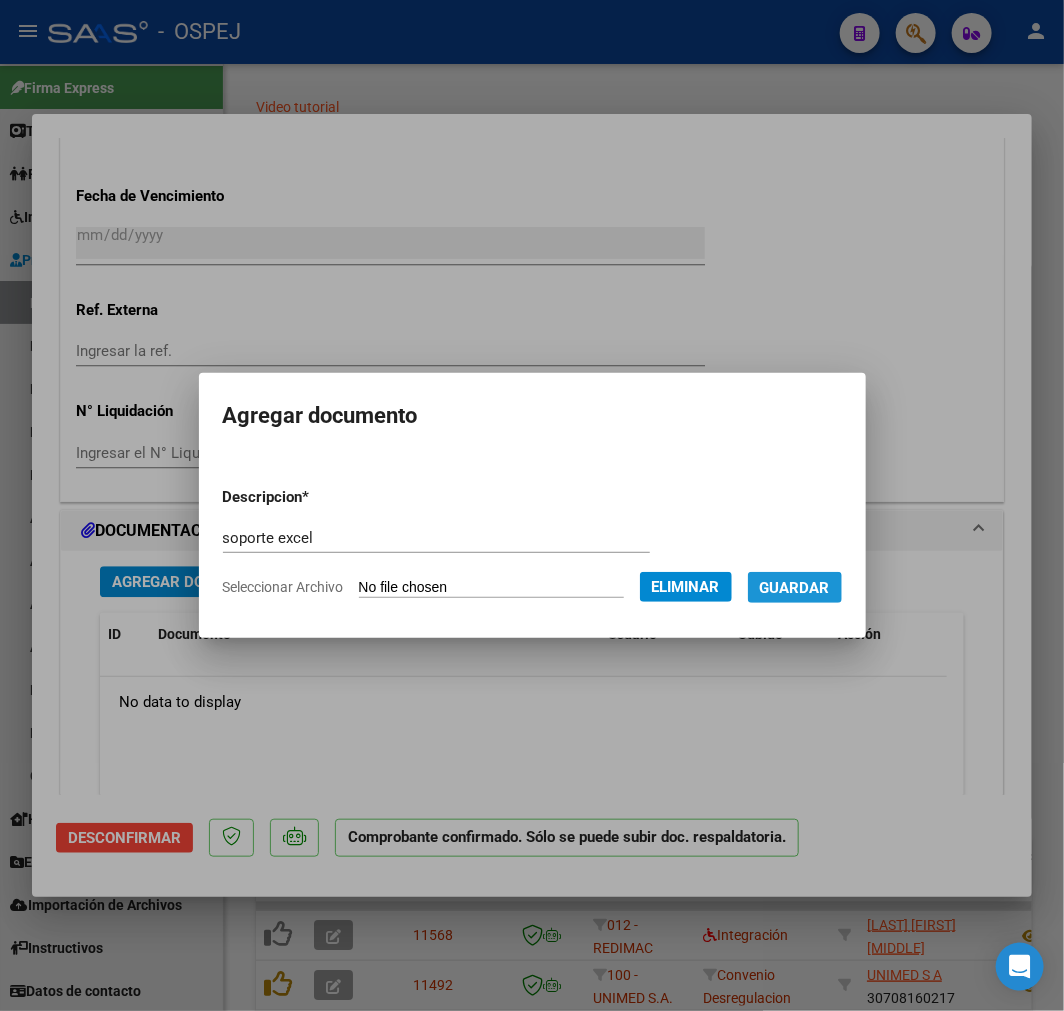click on "Guardar" at bounding box center (795, 588) 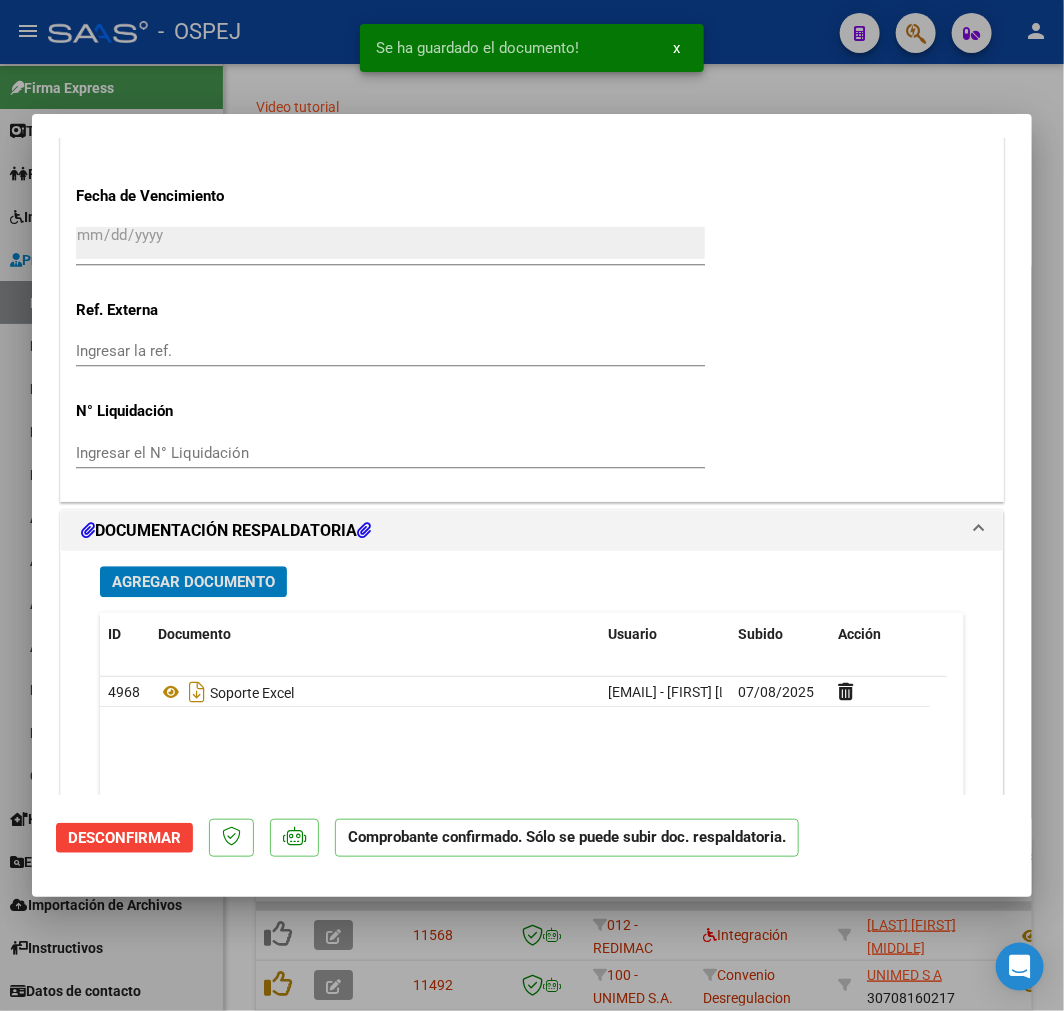 click at bounding box center [532, 505] 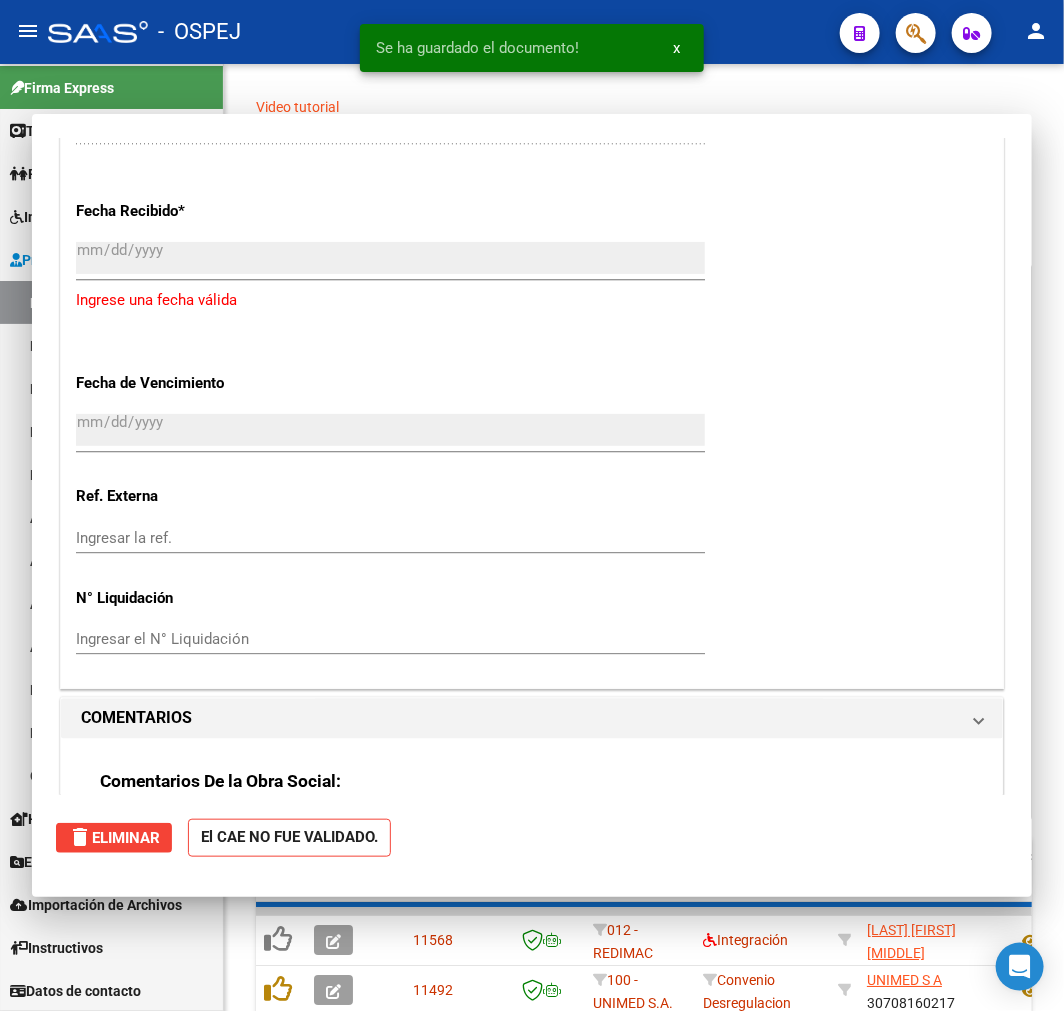 scroll, scrollTop: 1596, scrollLeft: 0, axis: vertical 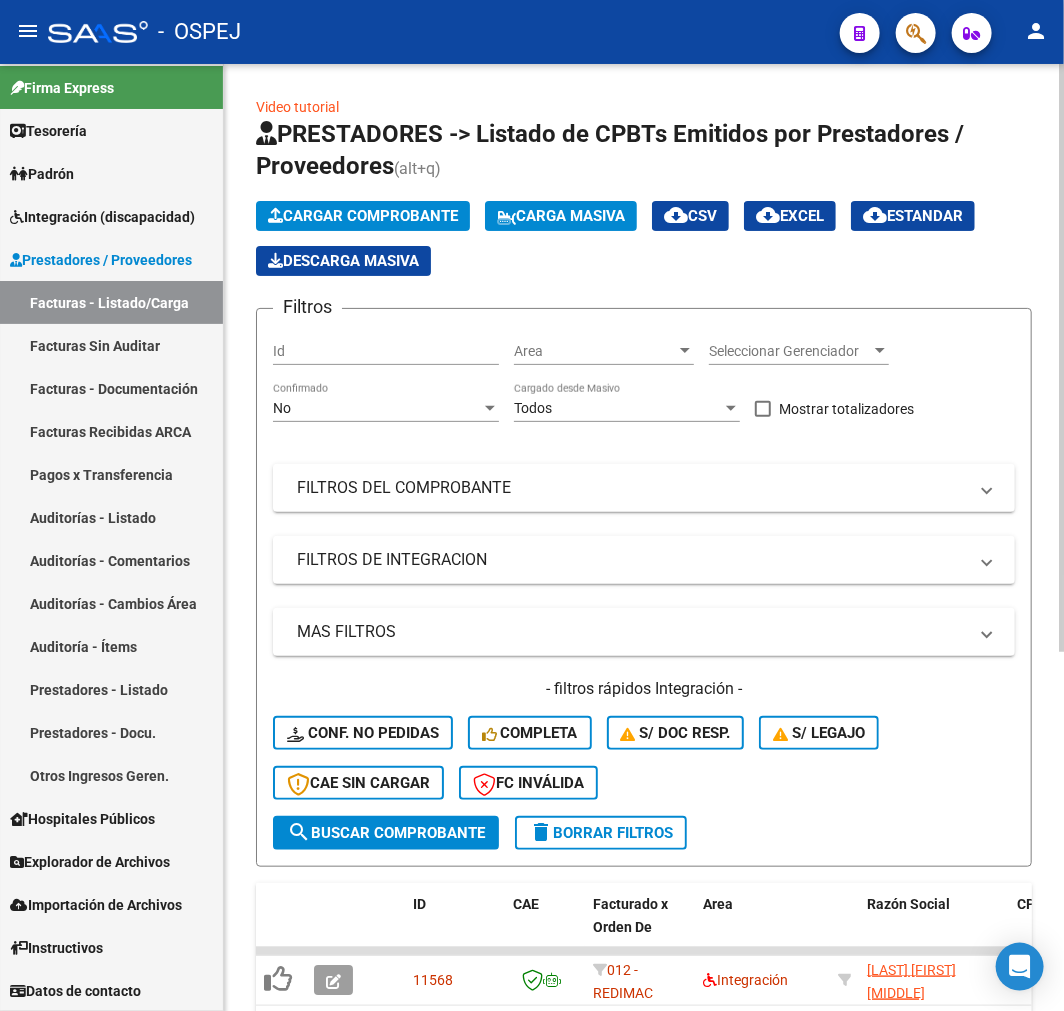 click on "Cargar Comprobante" 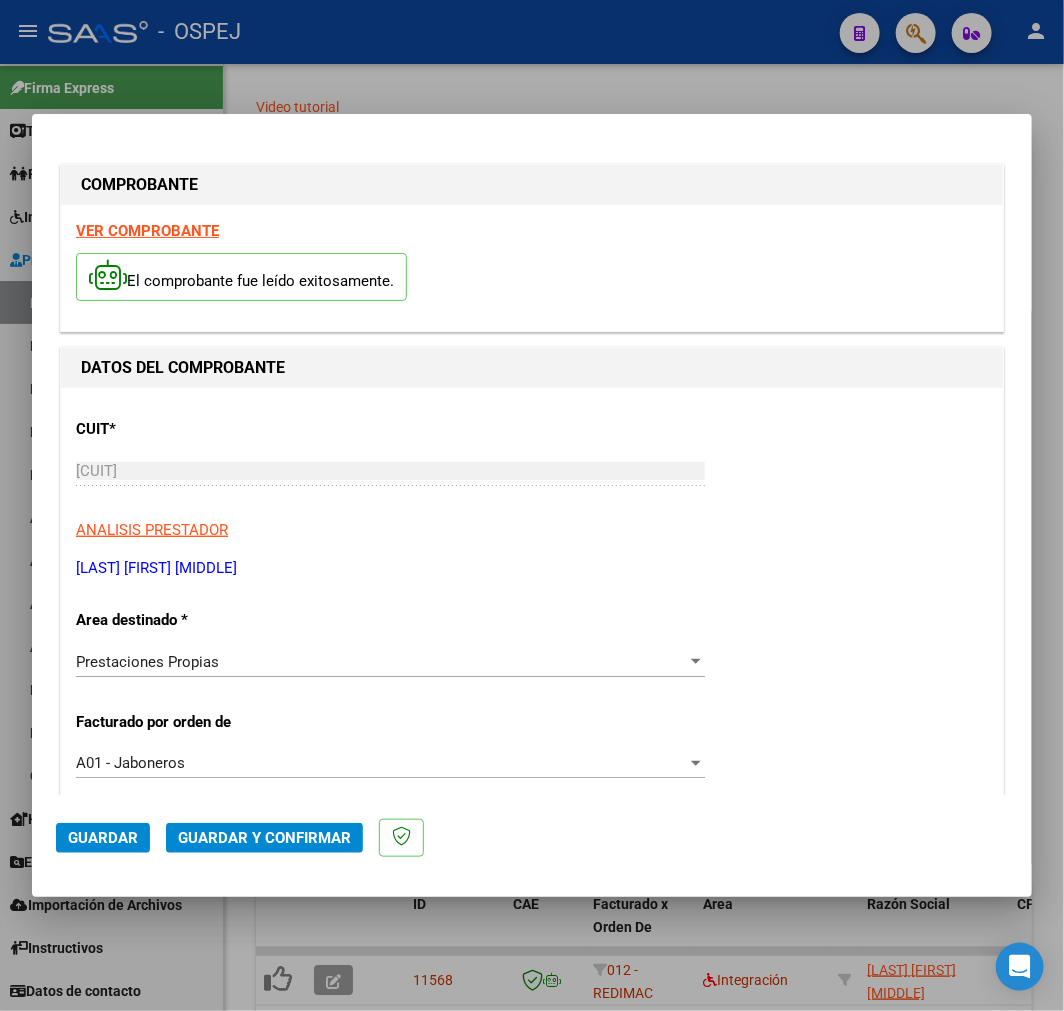 click on "Guardar y Confirmar" 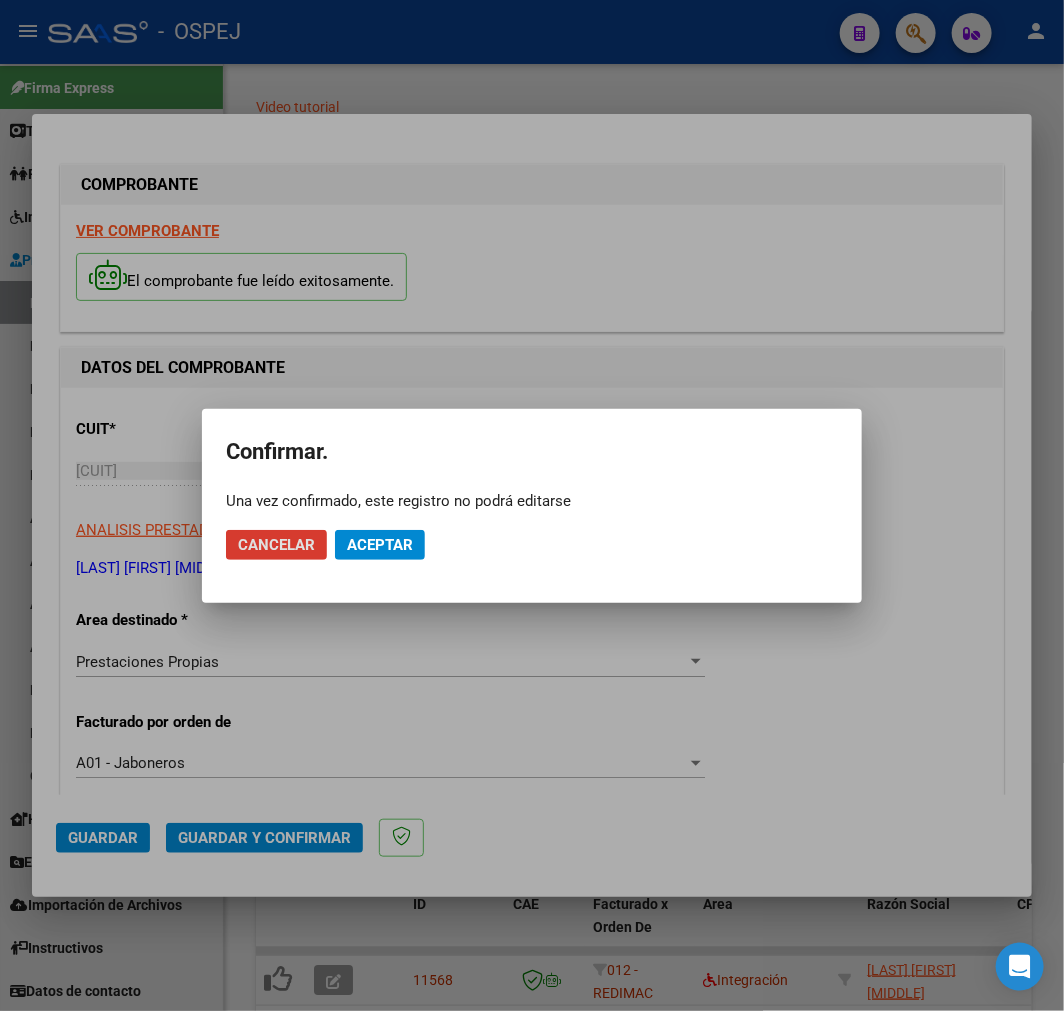 click on "Aceptar" 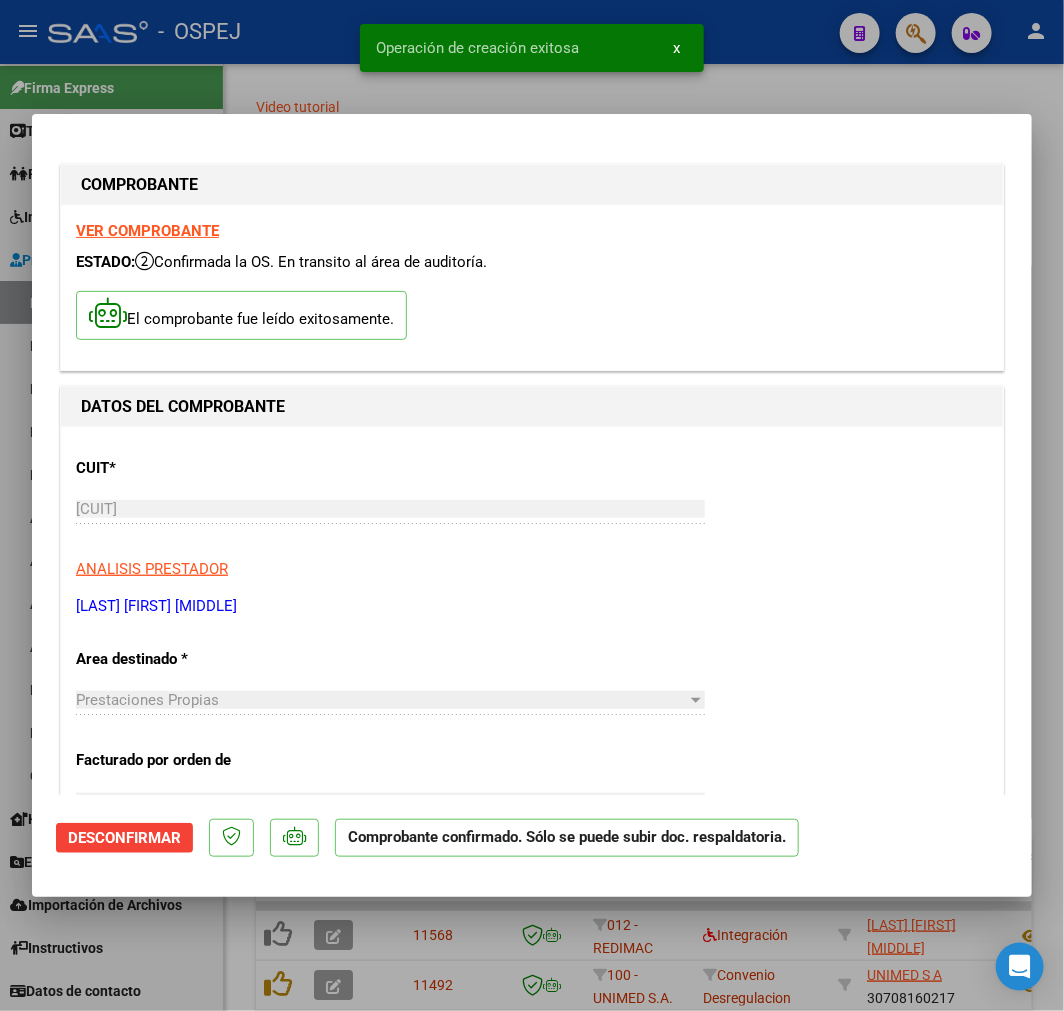 click at bounding box center [532, 505] 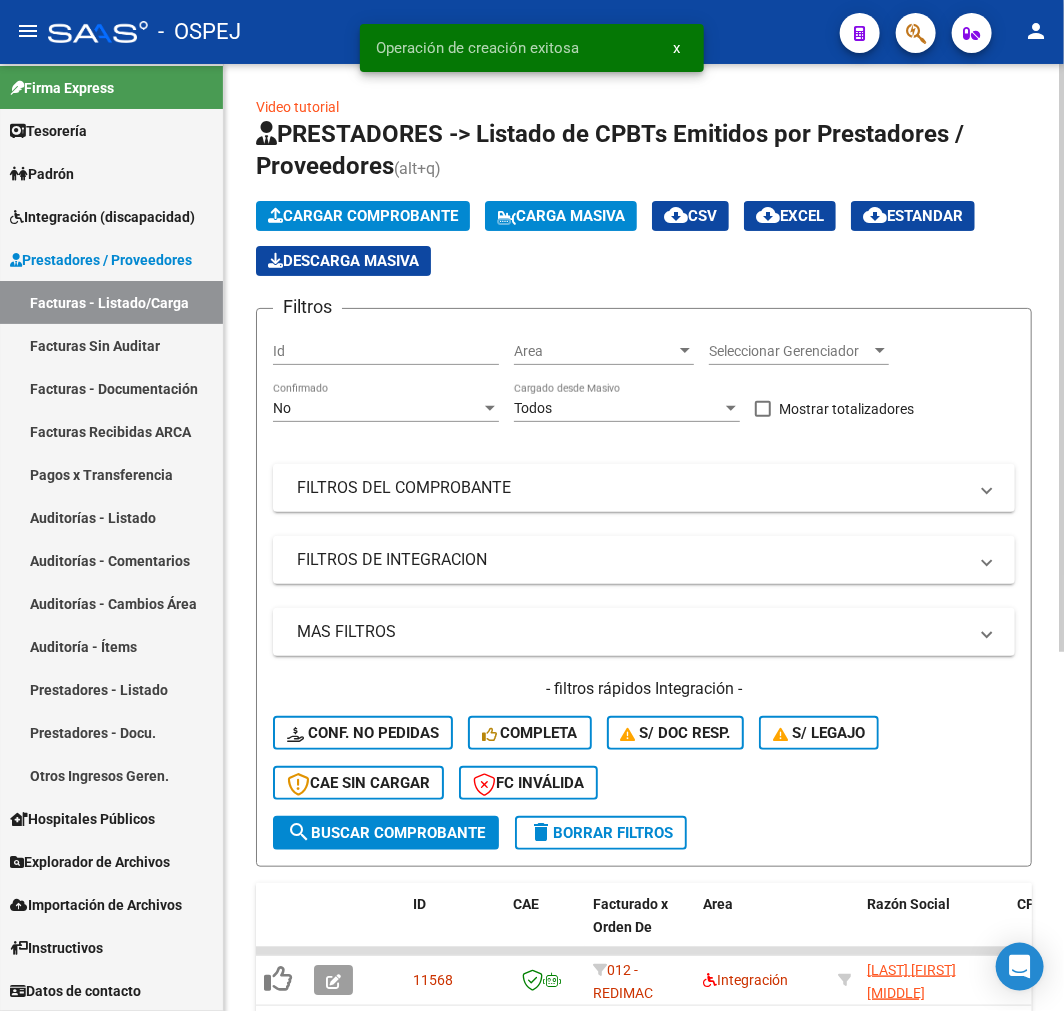 click on "Cargar Comprobante" 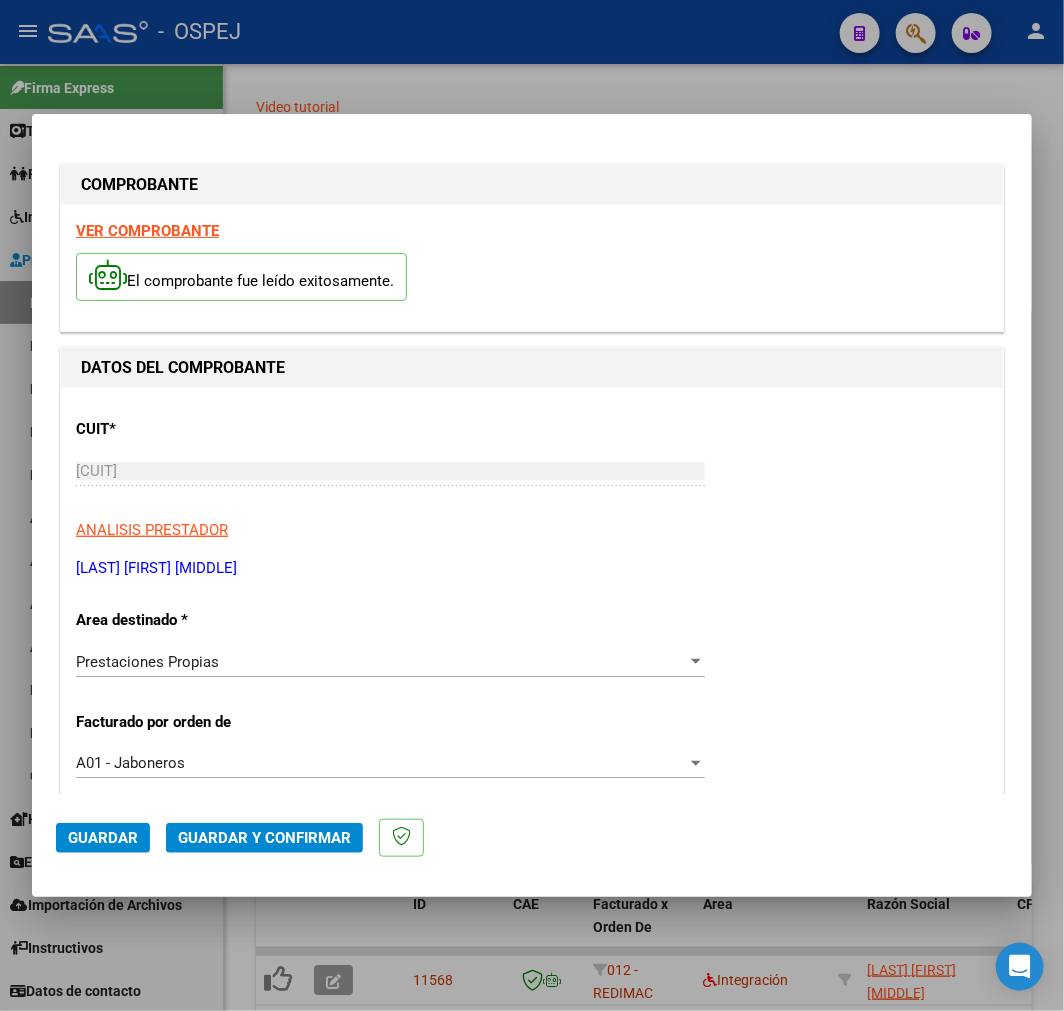 click on "Guardar y Confirmar" 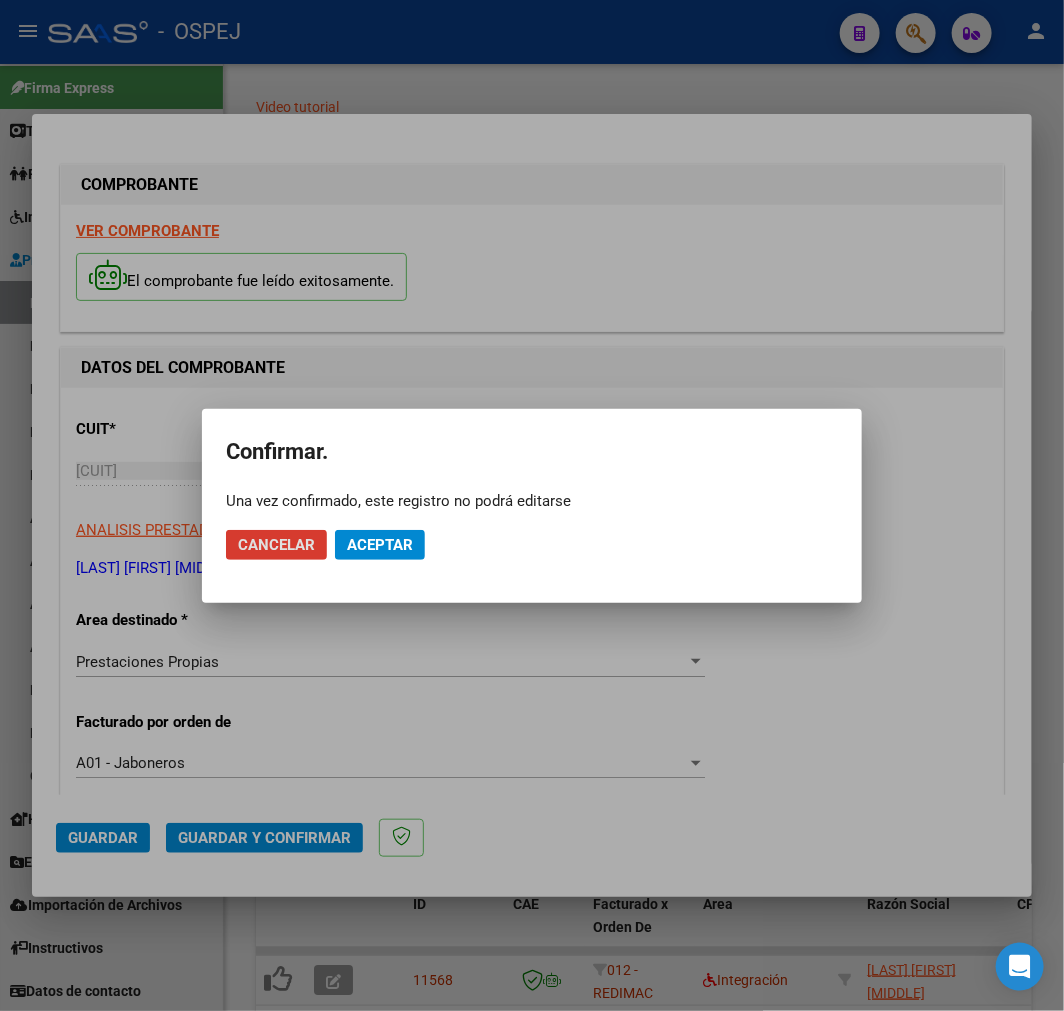 click on "Aceptar" 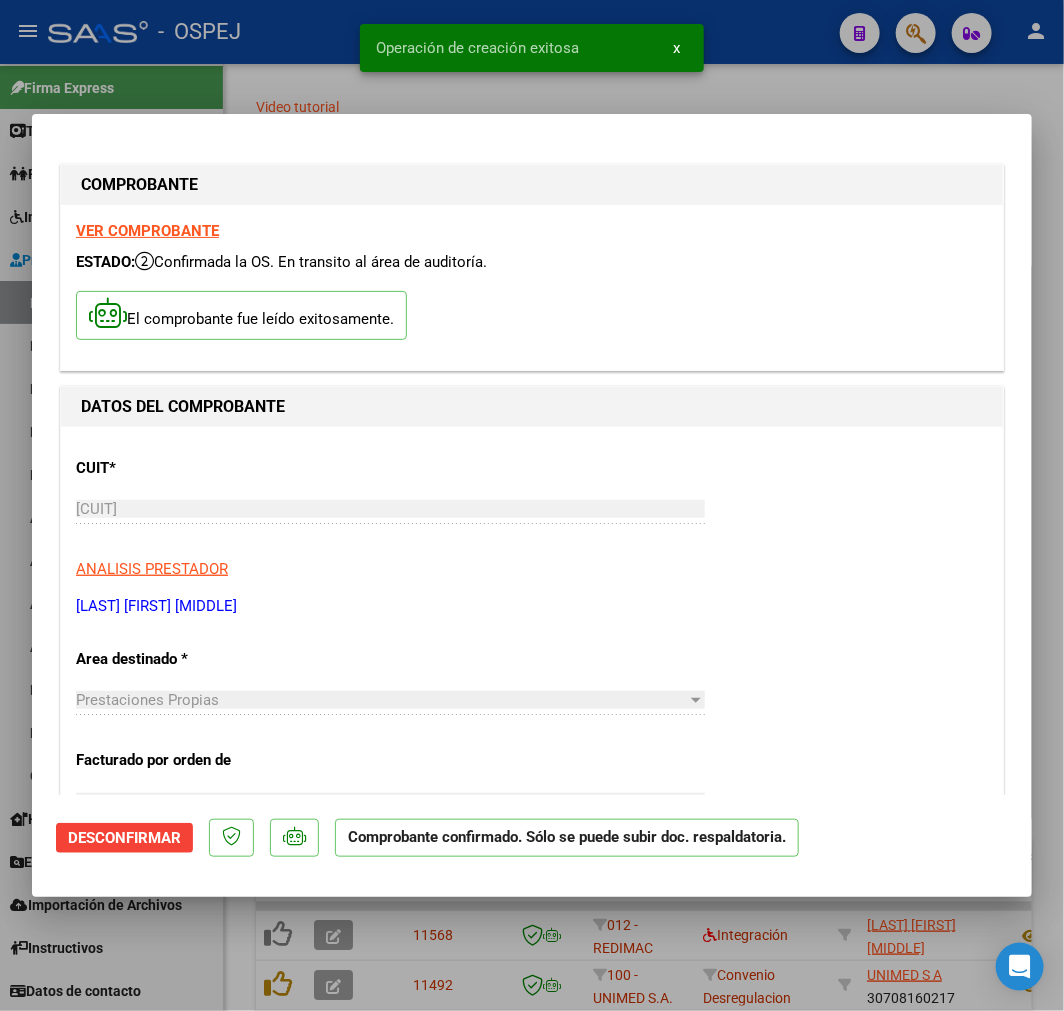 drag, startPoint x: 741, startPoint y: 945, endPoint x: 666, endPoint y: 857, distance: 115.62439 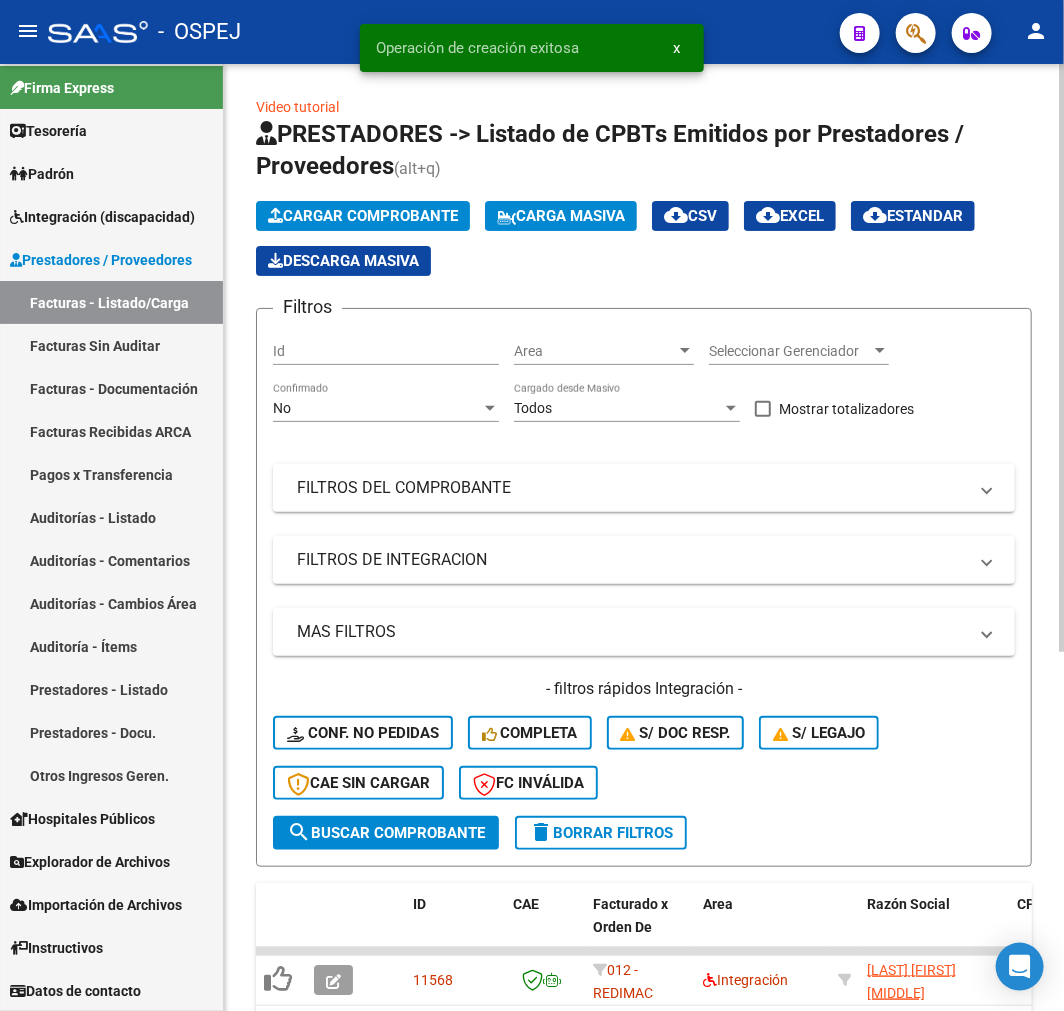 click on "Cargar Comprobante" 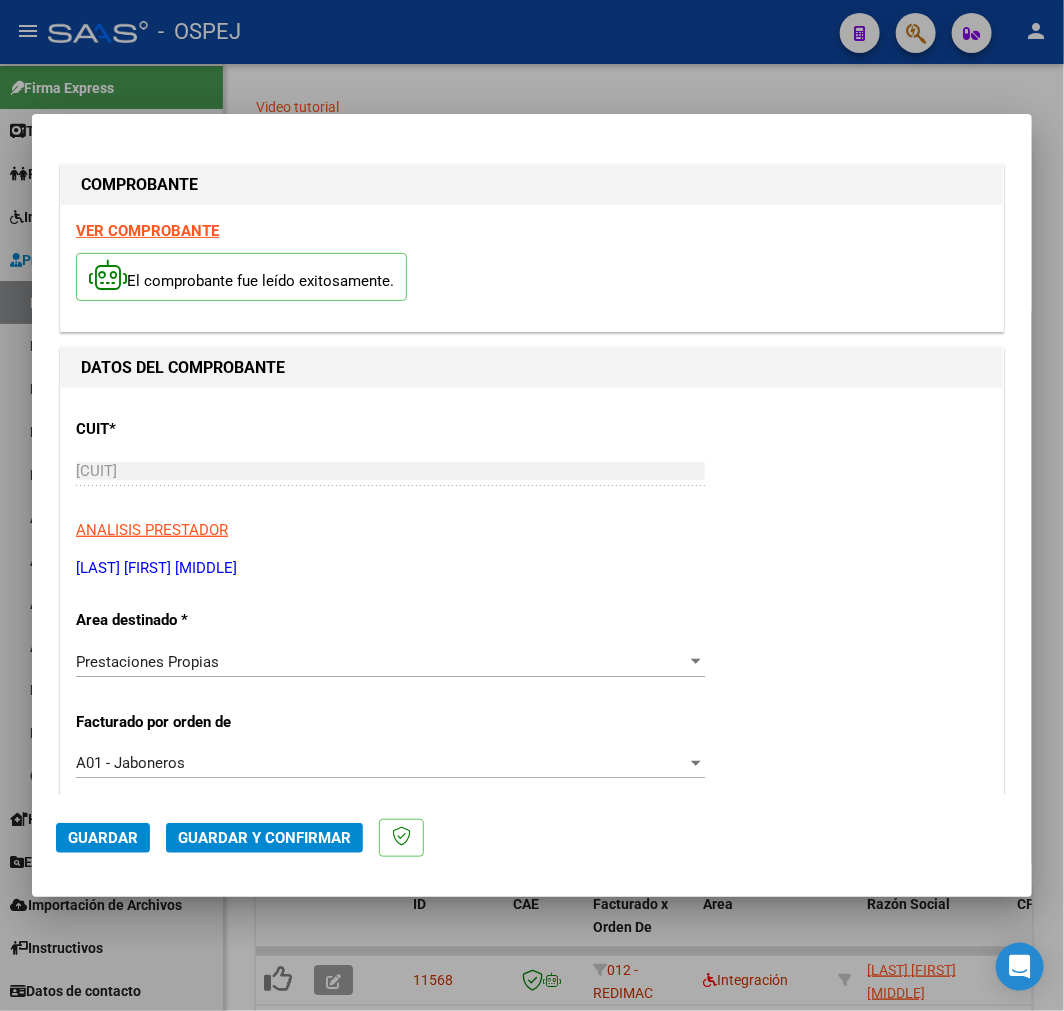 click on "Guardar y Confirmar" 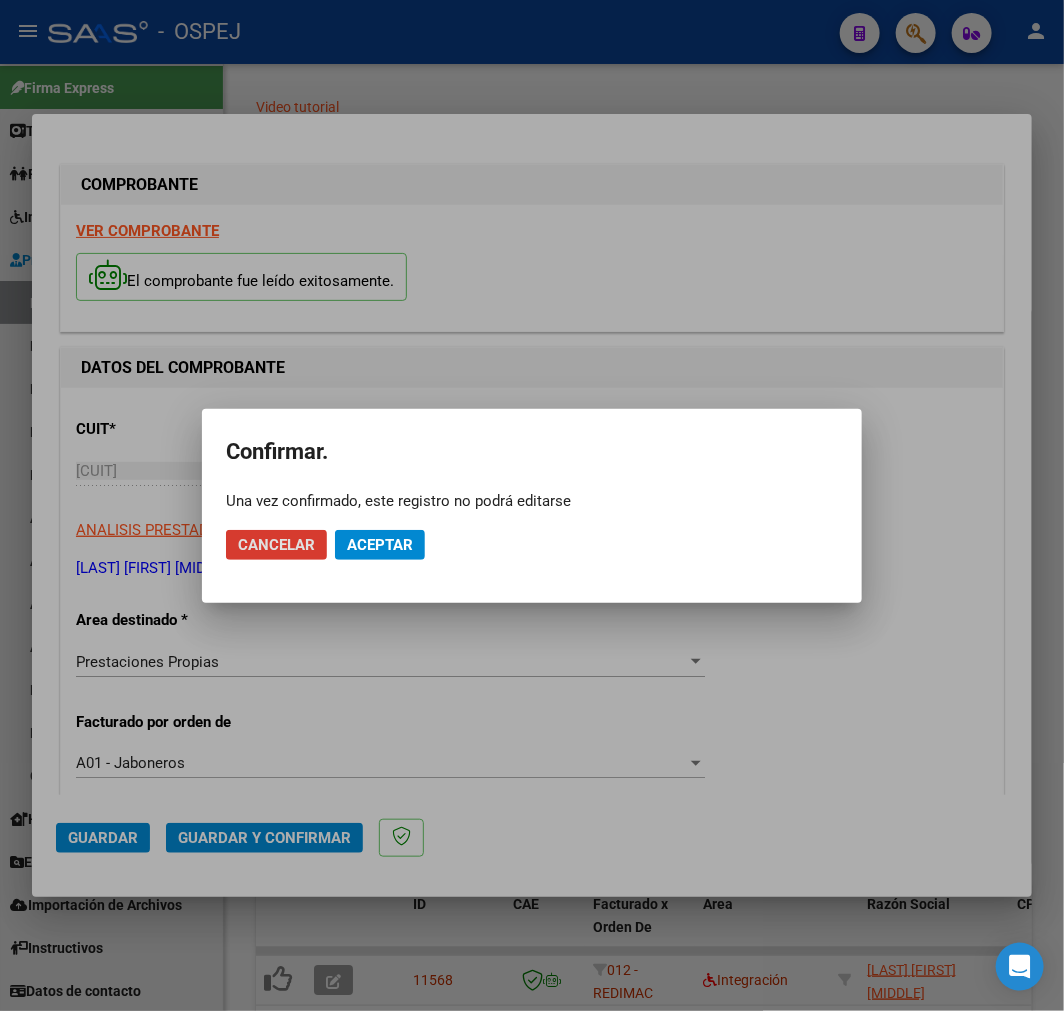 click on "Cancelar Aceptar" 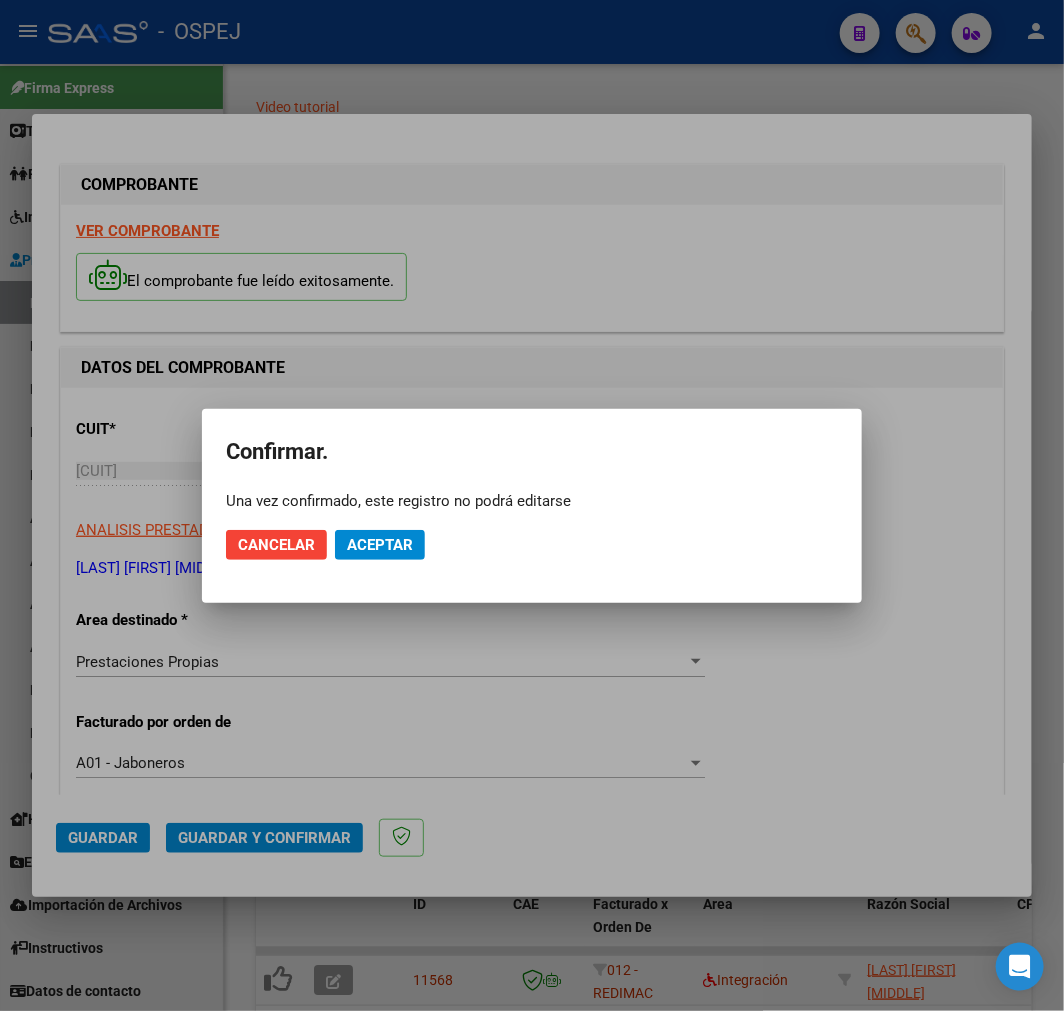 click on "Aceptar" 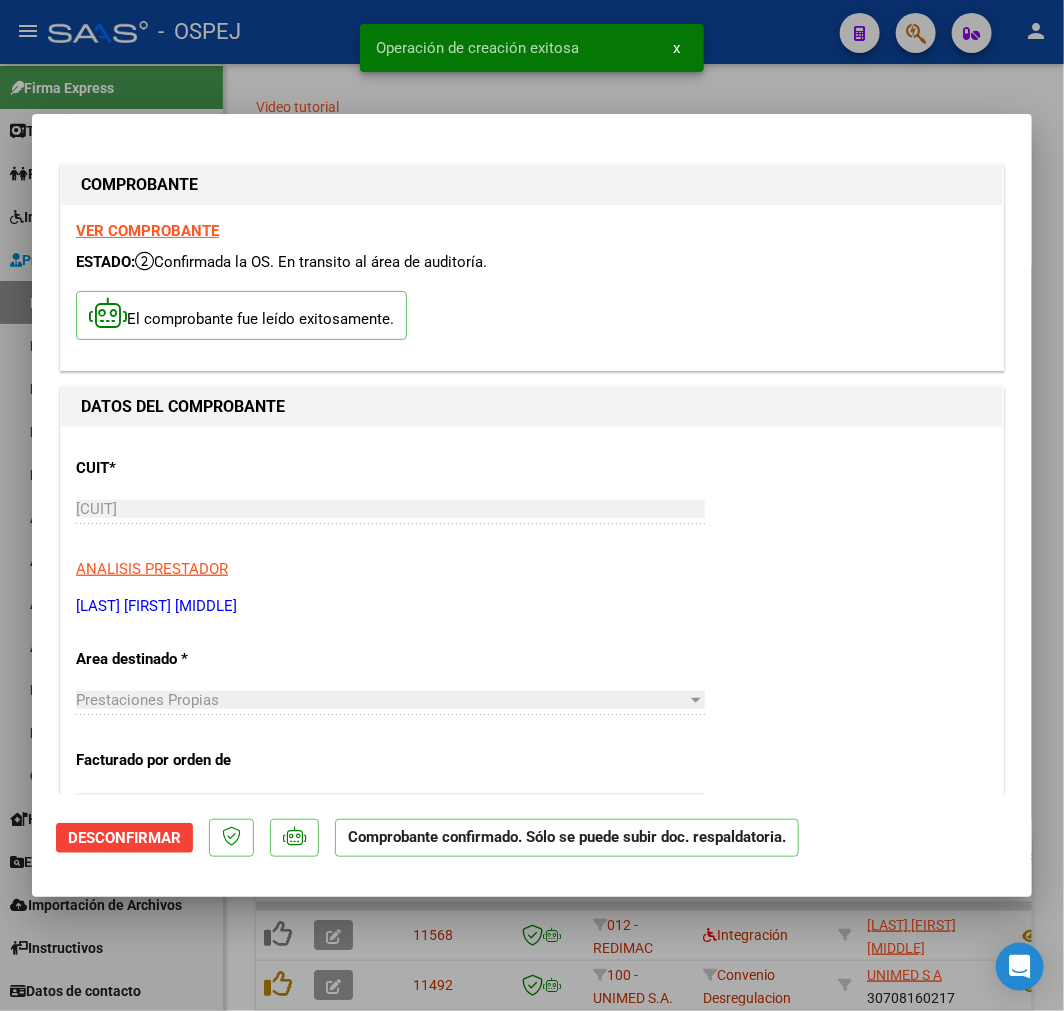 click at bounding box center (532, 505) 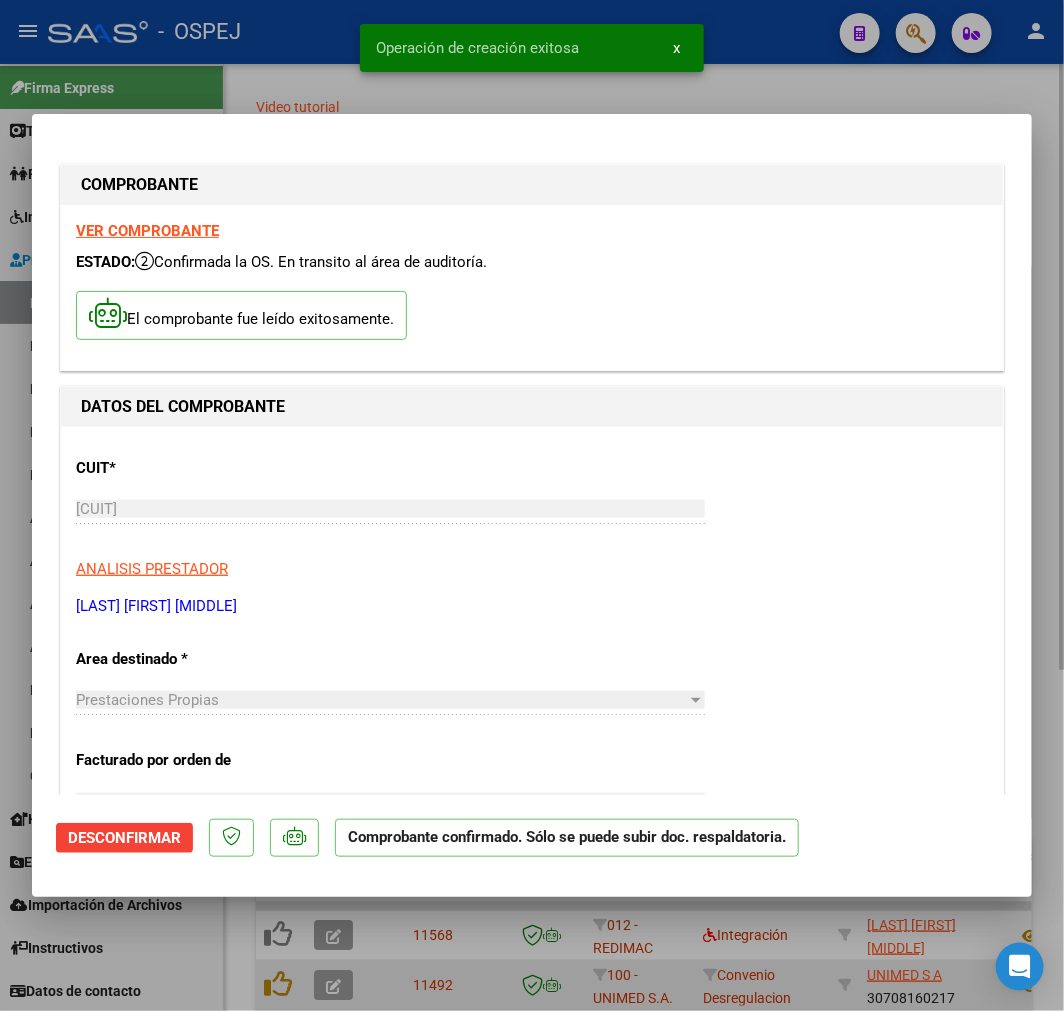 type 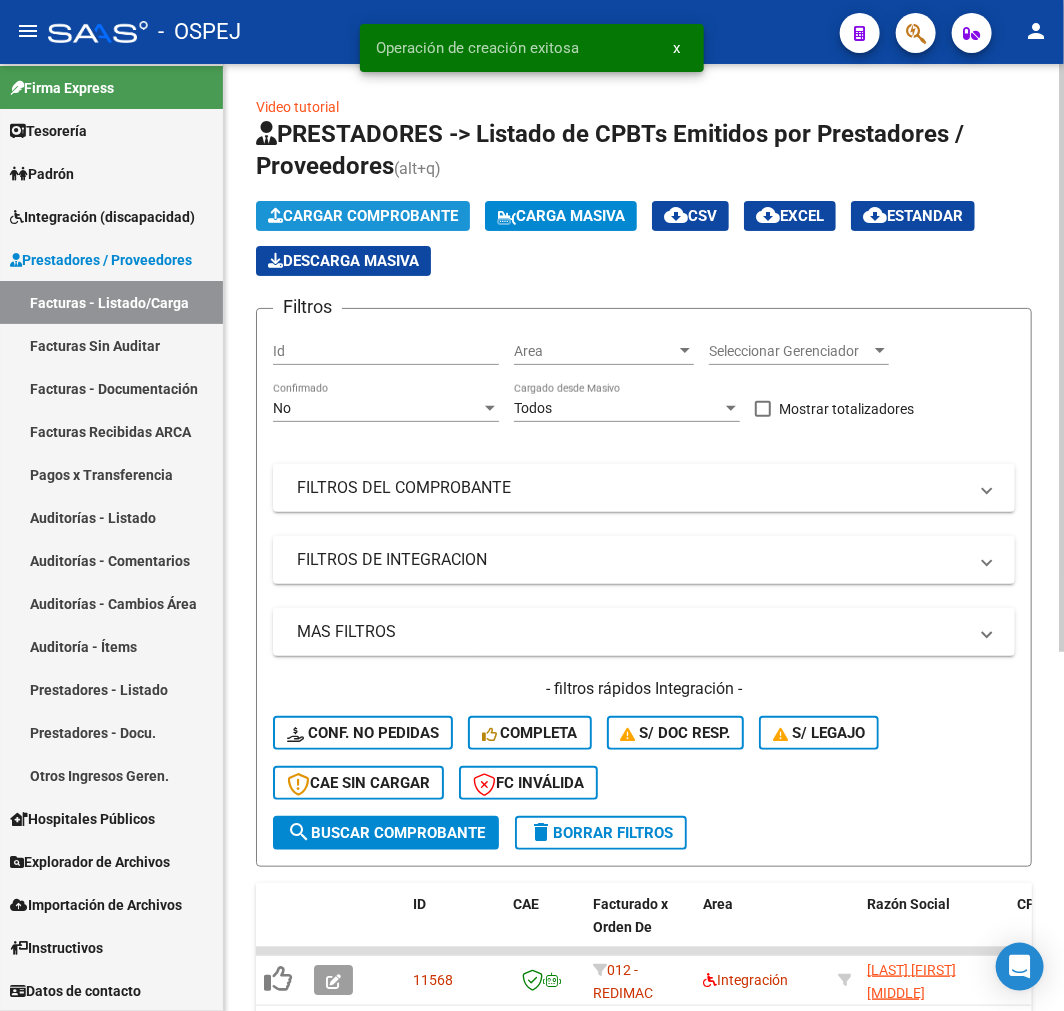 click on "Cargar Comprobante" 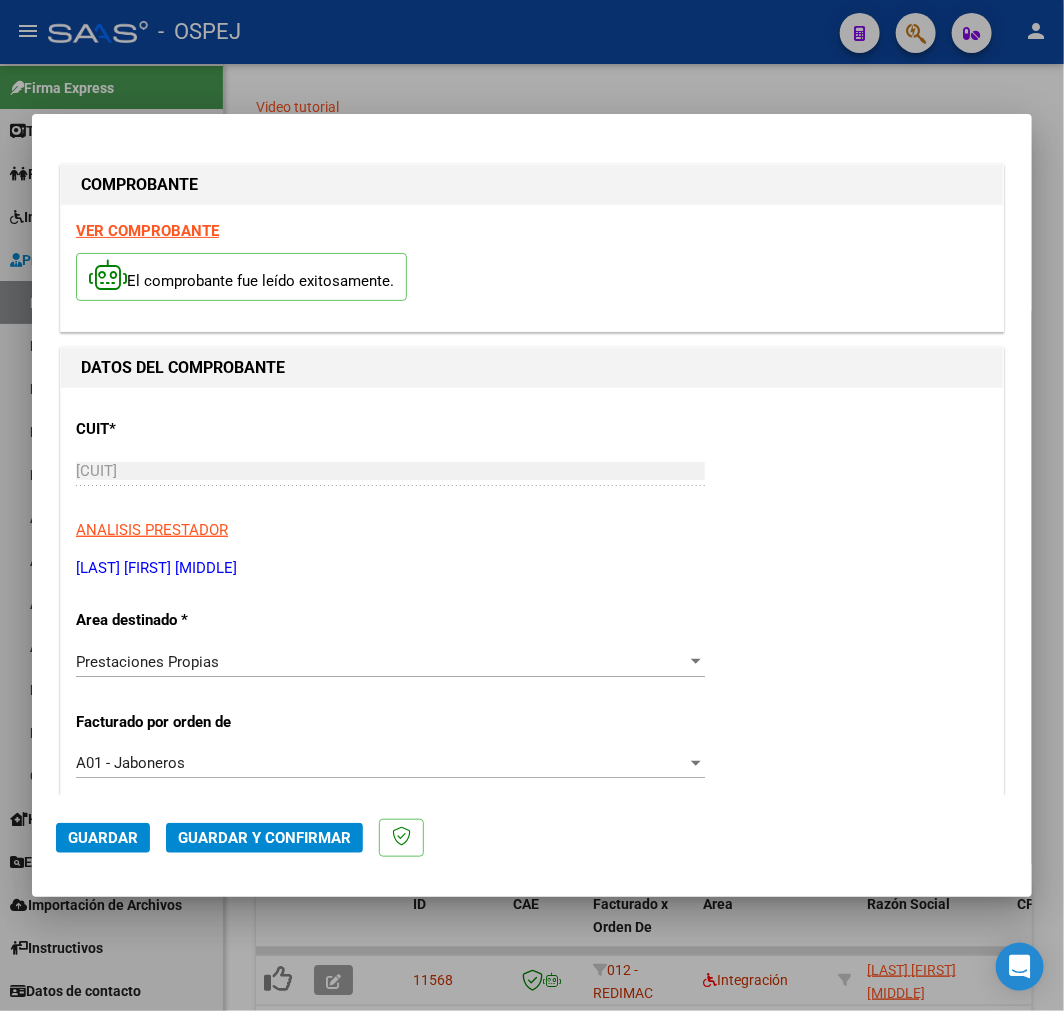 click on "Guardar Guardar y Confirmar" 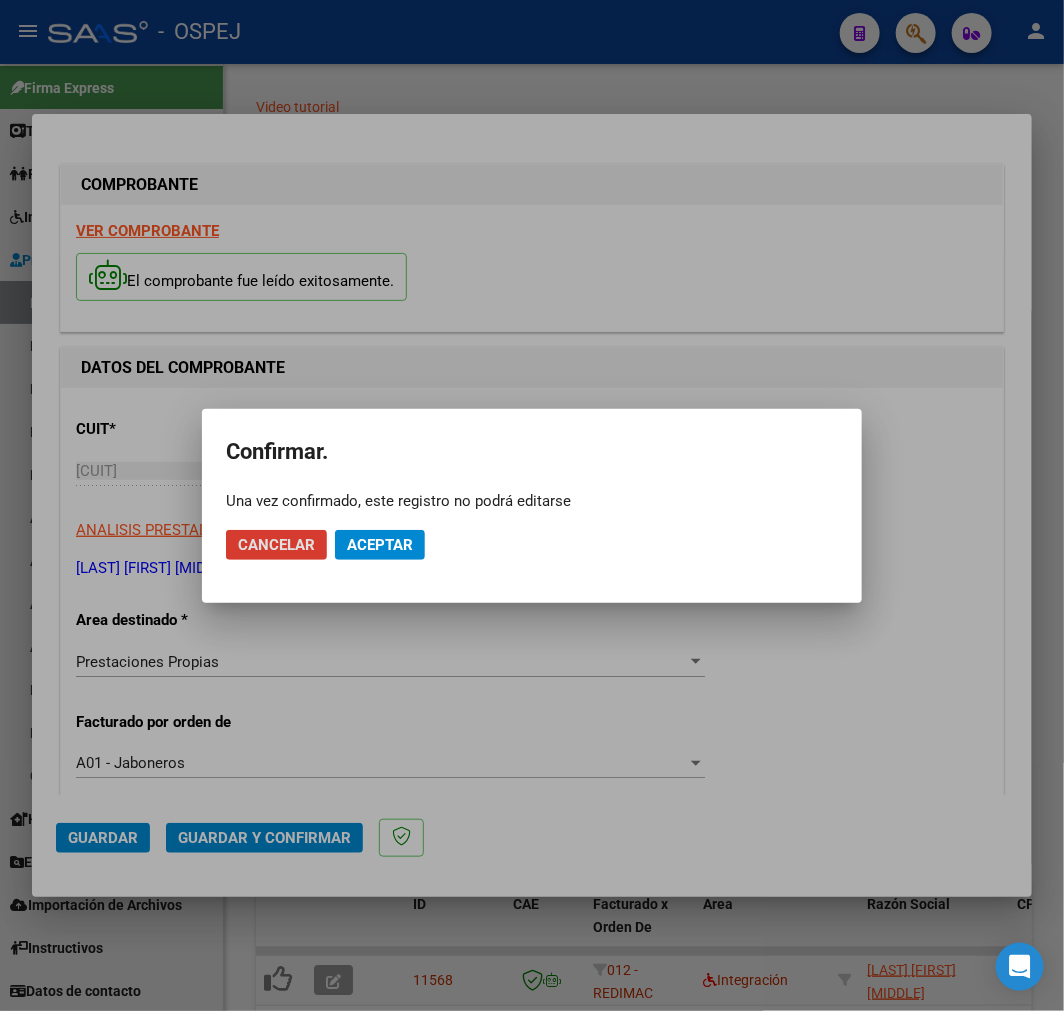 click on "Aceptar" 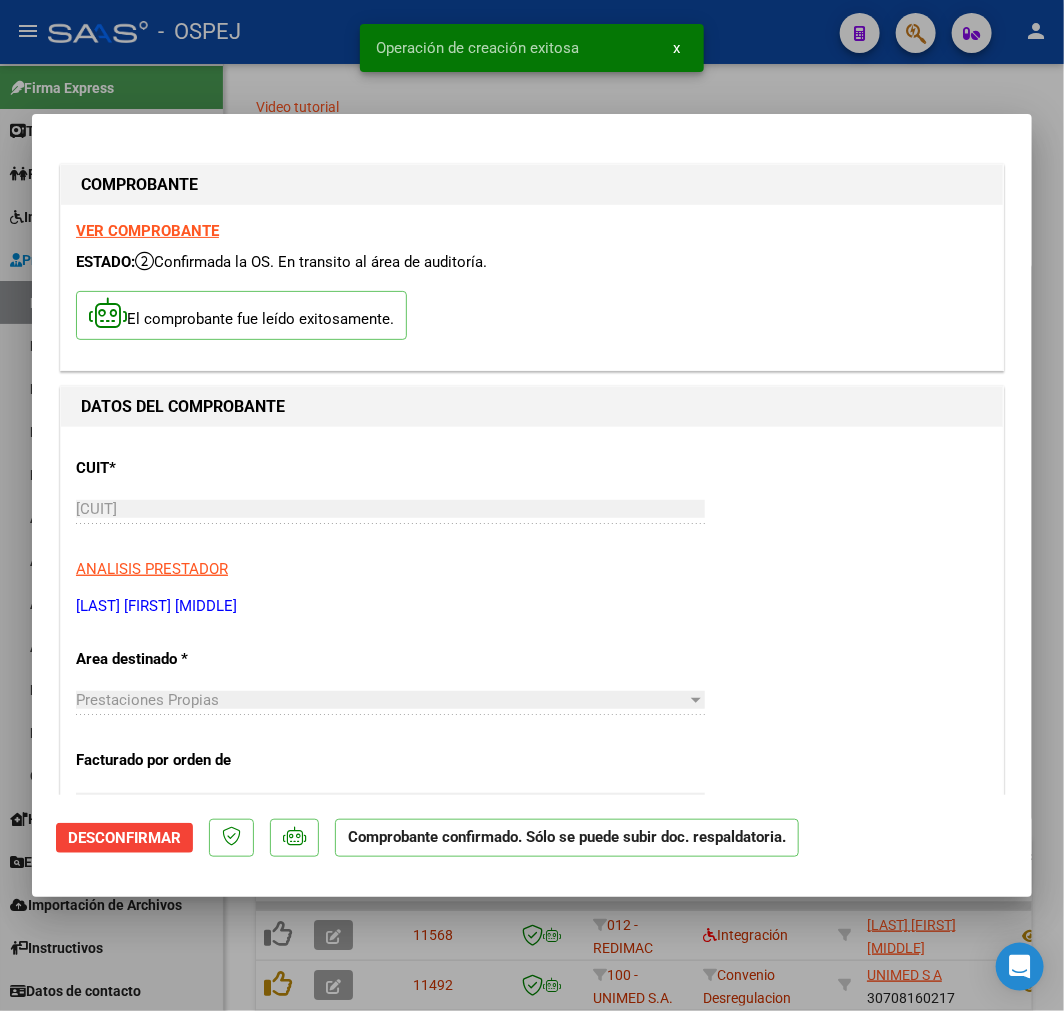 click at bounding box center (532, 505) 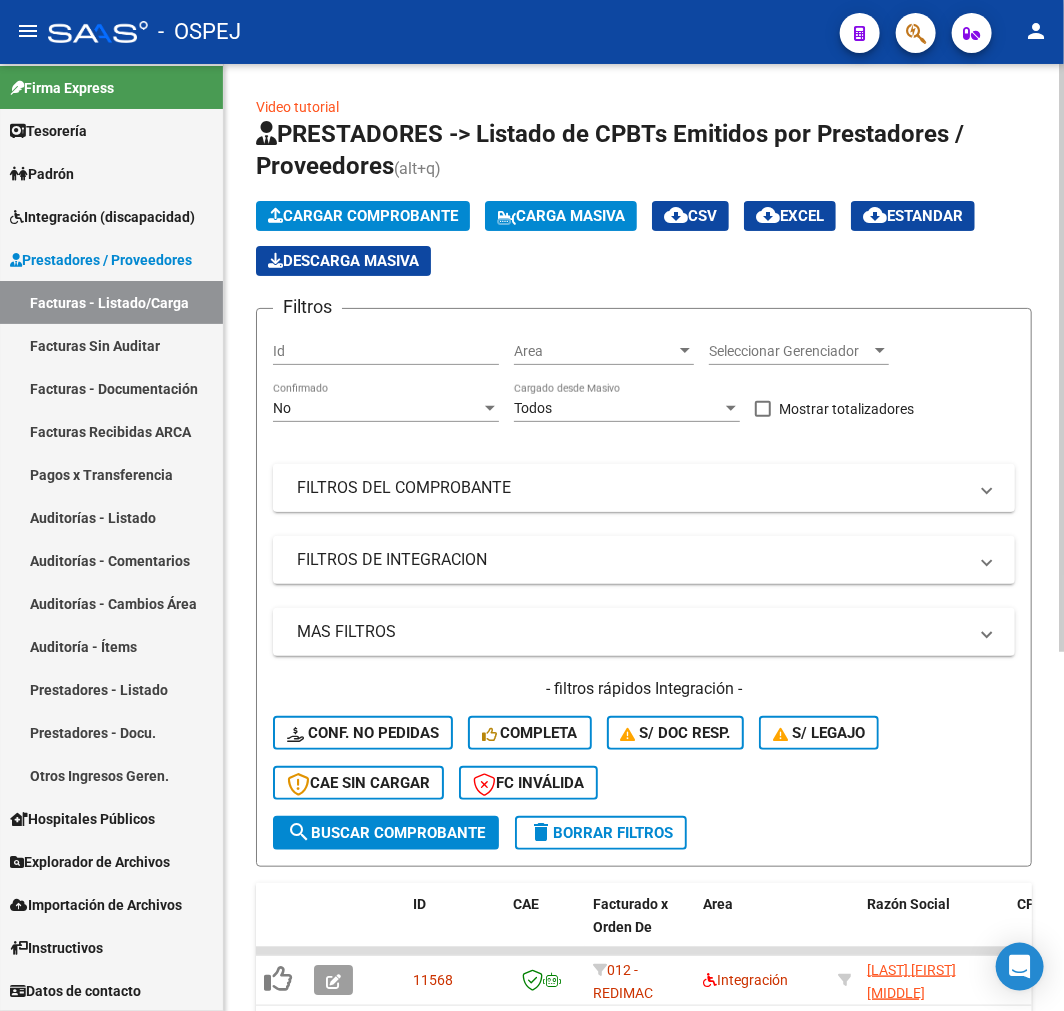 click on "FILTROS DEL COMPROBANTE" at bounding box center (632, 488) 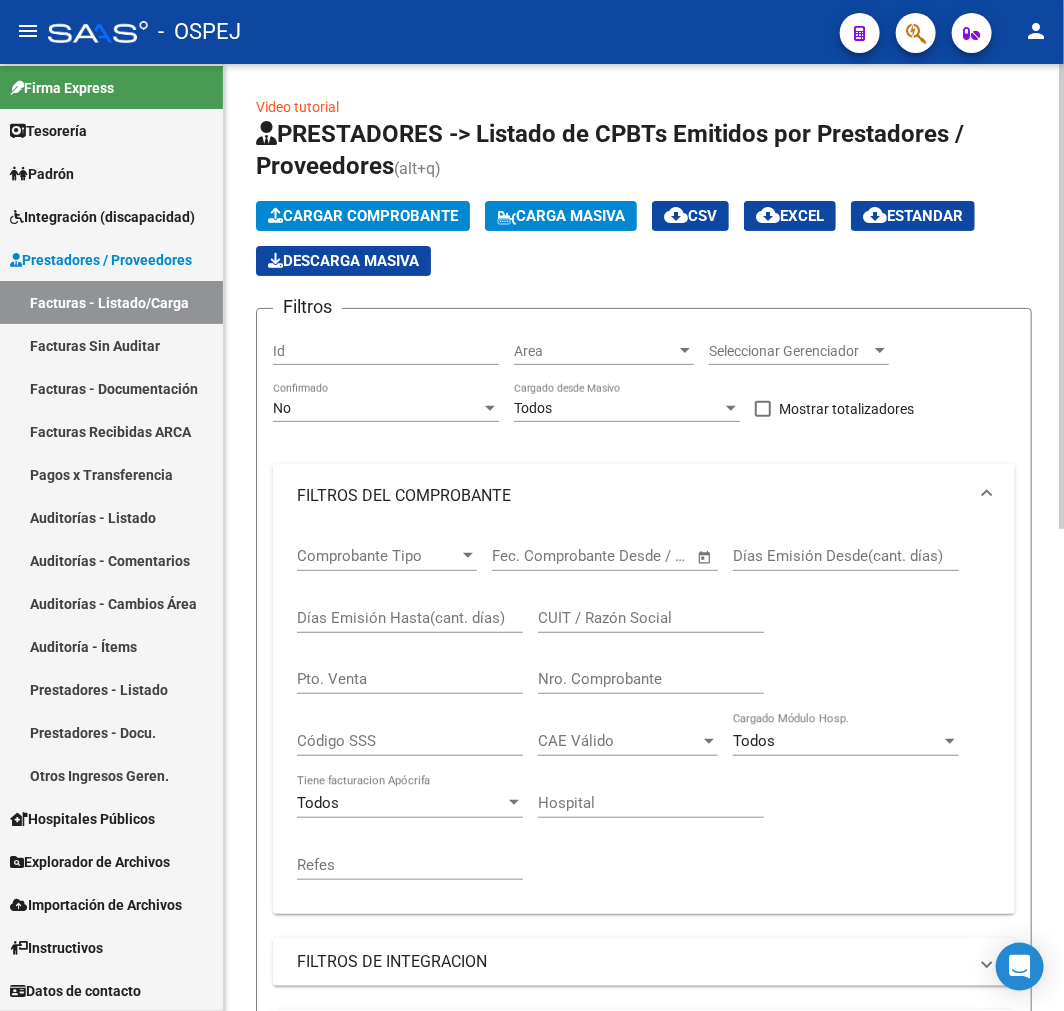 click on "No" at bounding box center [377, 408] 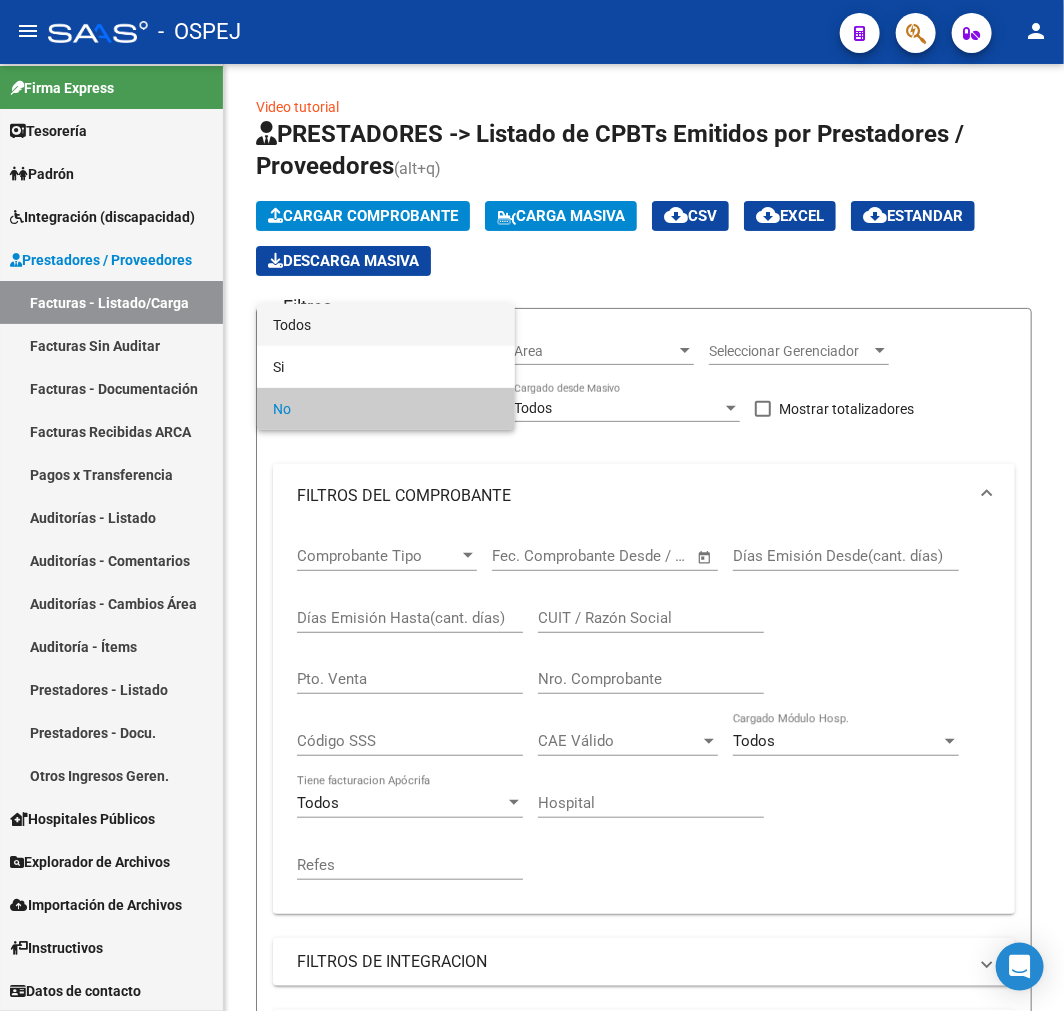 click on "Todos" at bounding box center [386, 325] 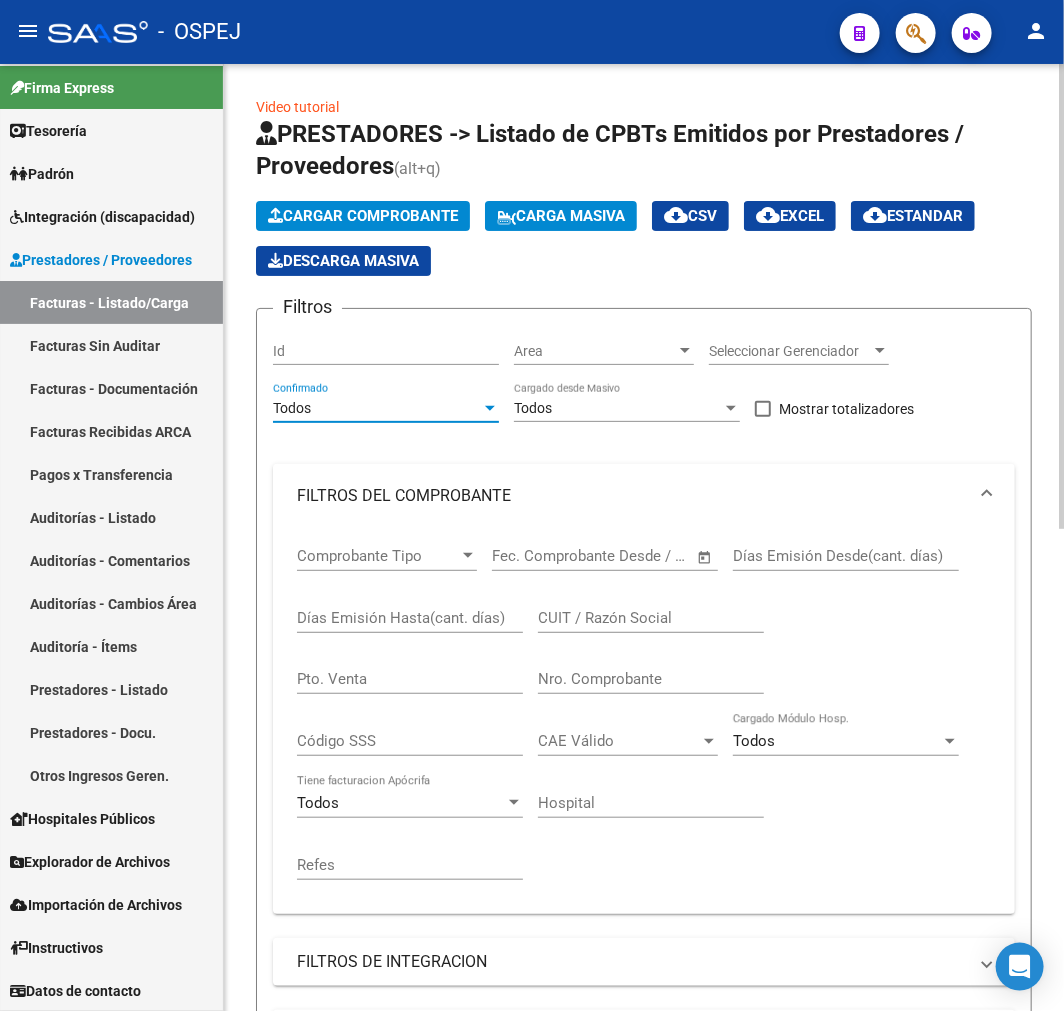 click on "Nro. Comprobante" at bounding box center (651, 679) 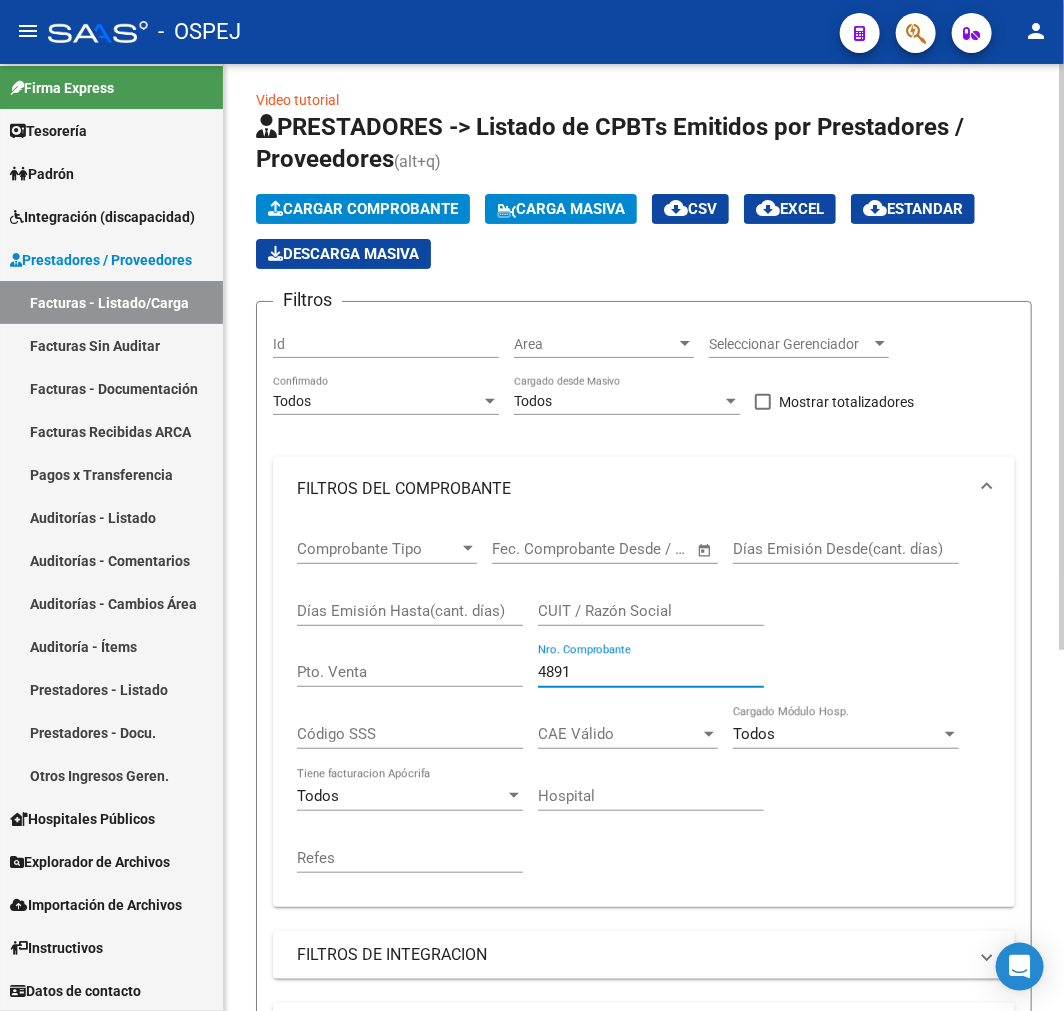 scroll, scrollTop: 0, scrollLeft: 0, axis: both 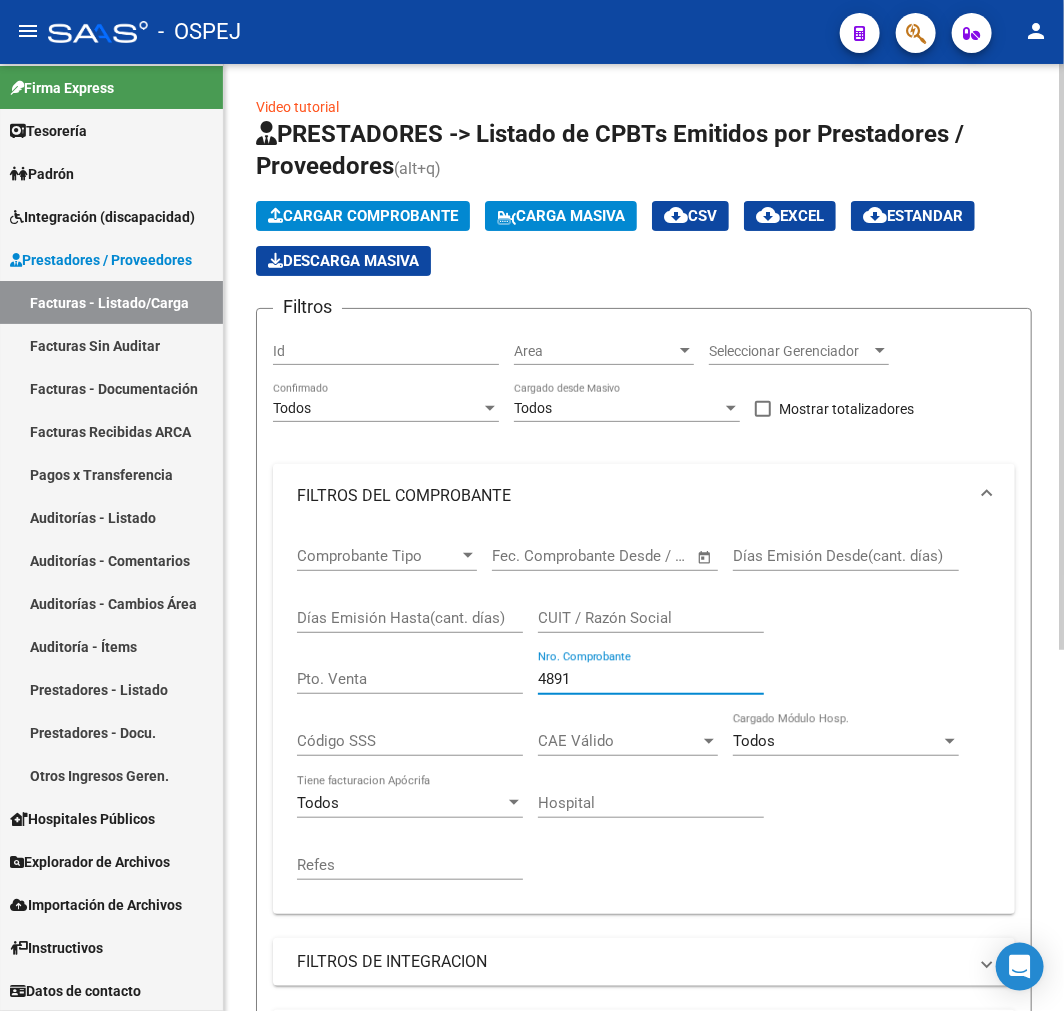 type on "4891" 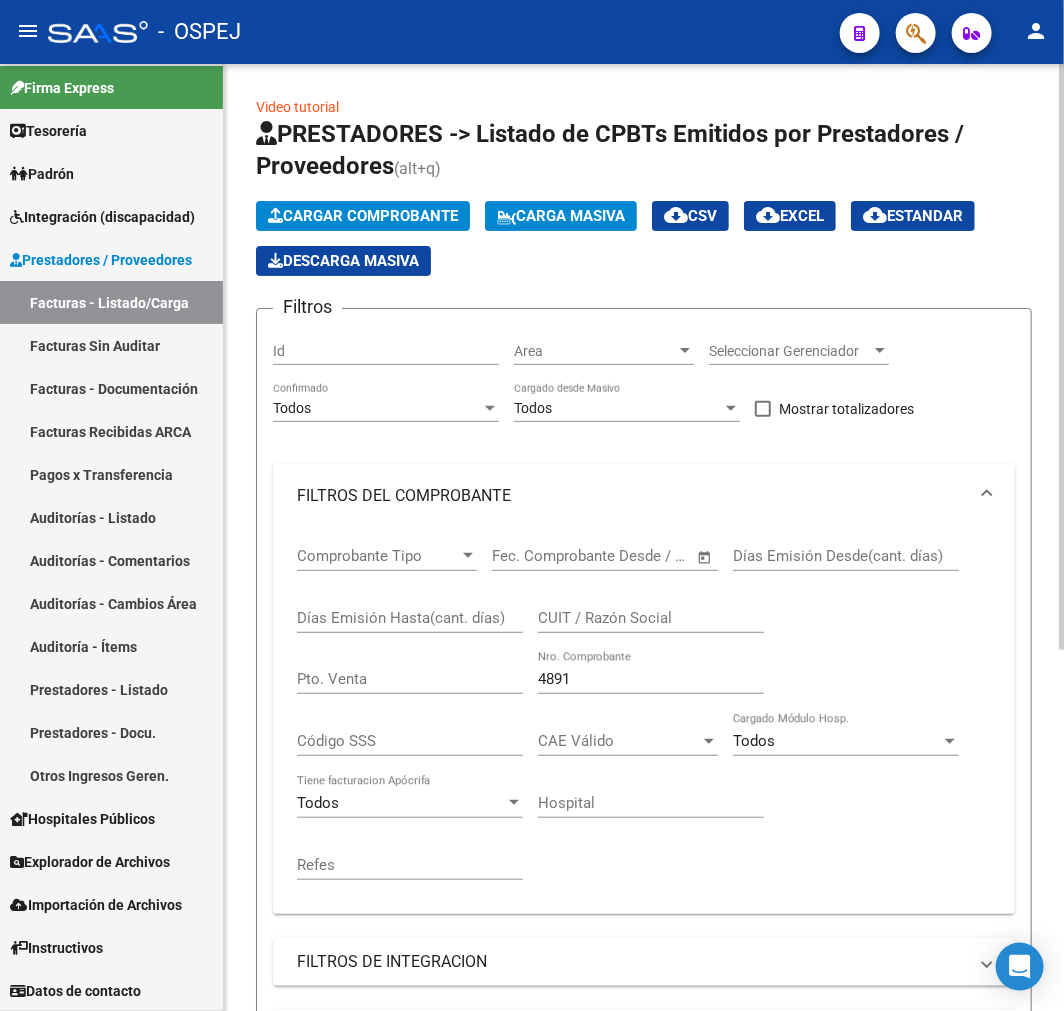click on "Cargar Comprobante" 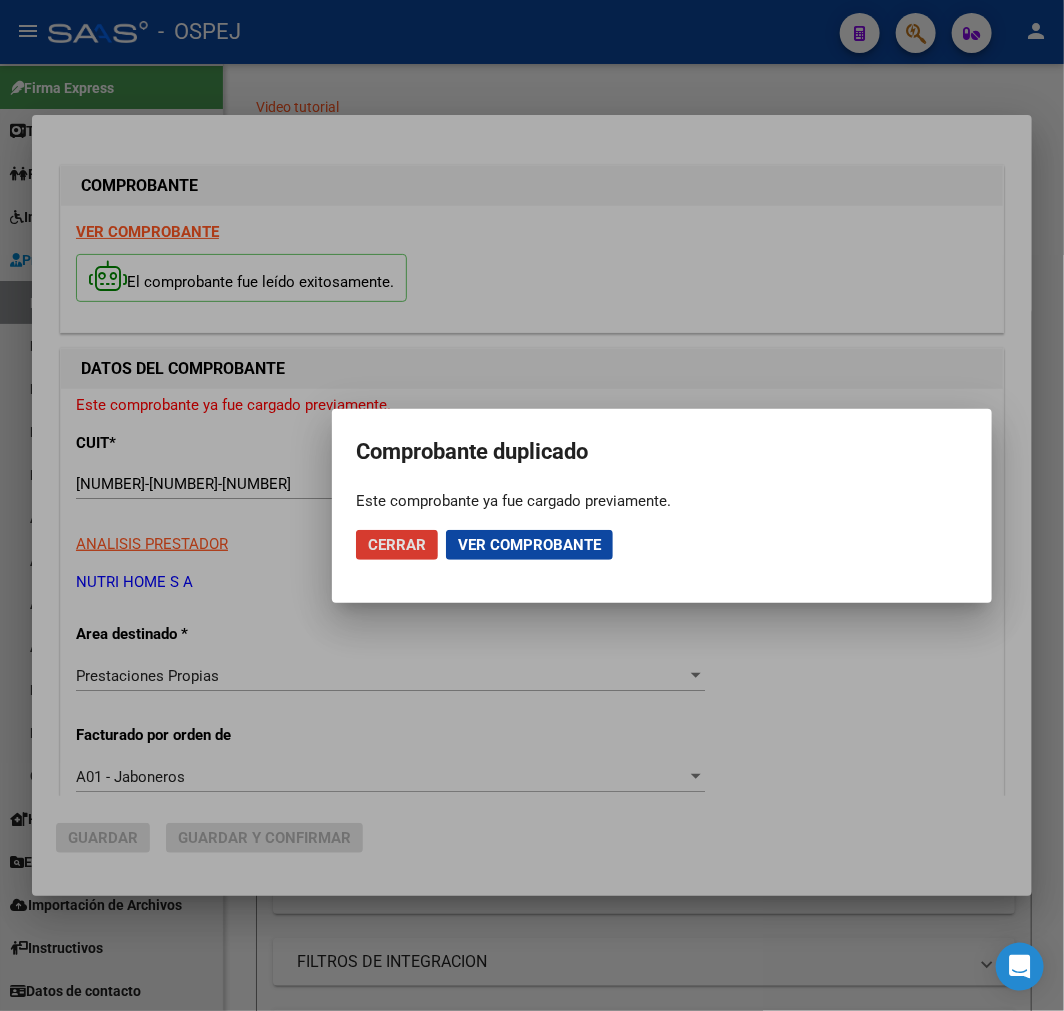 click on "Cerrar" 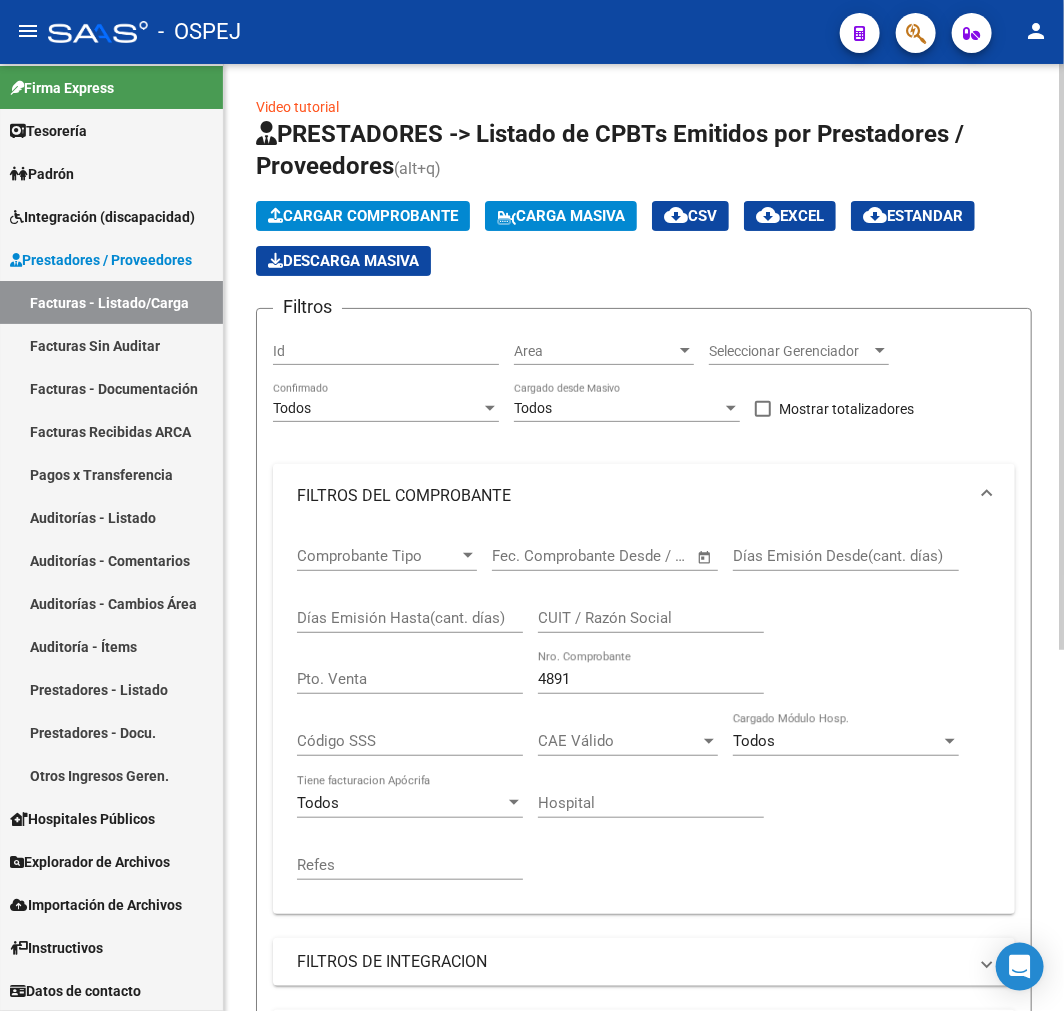 click on "Cargar Comprobante" 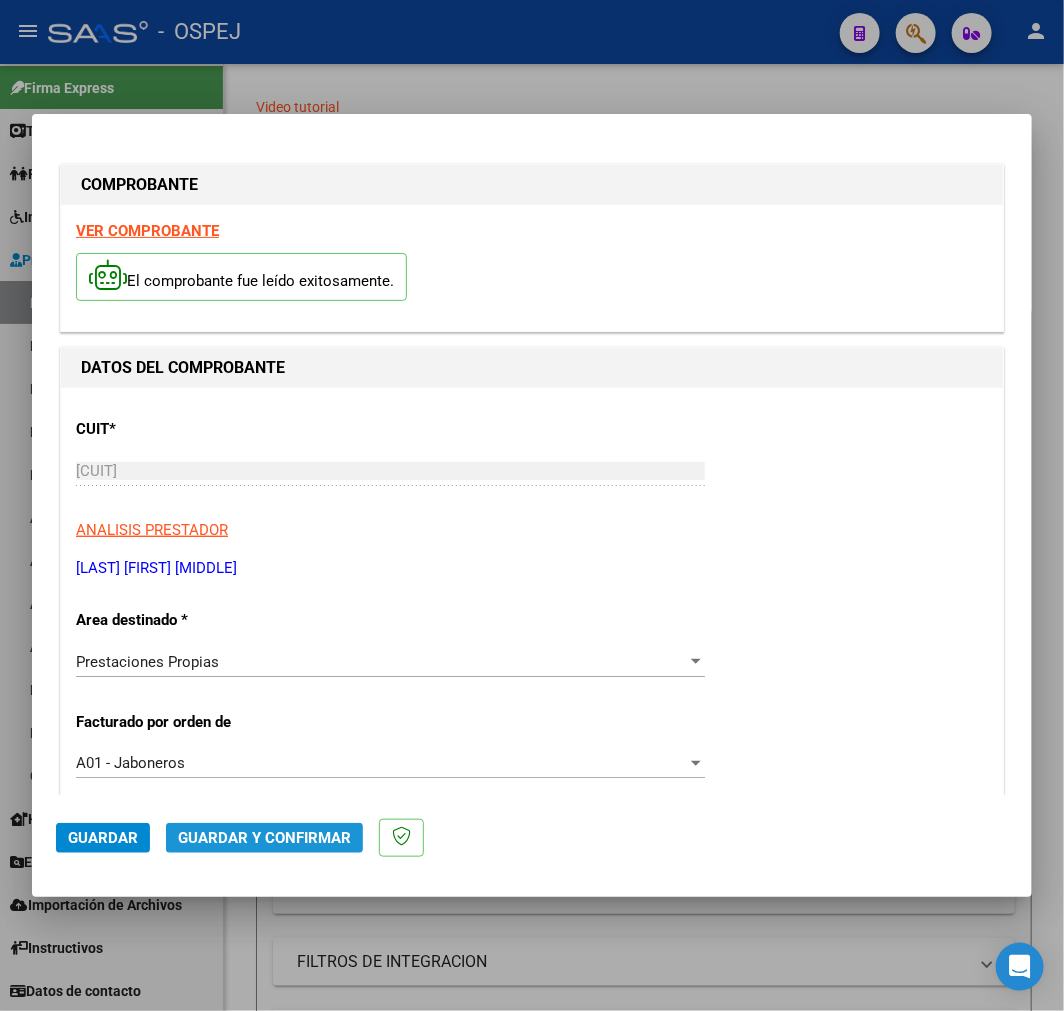 click on "Guardar y Confirmar" 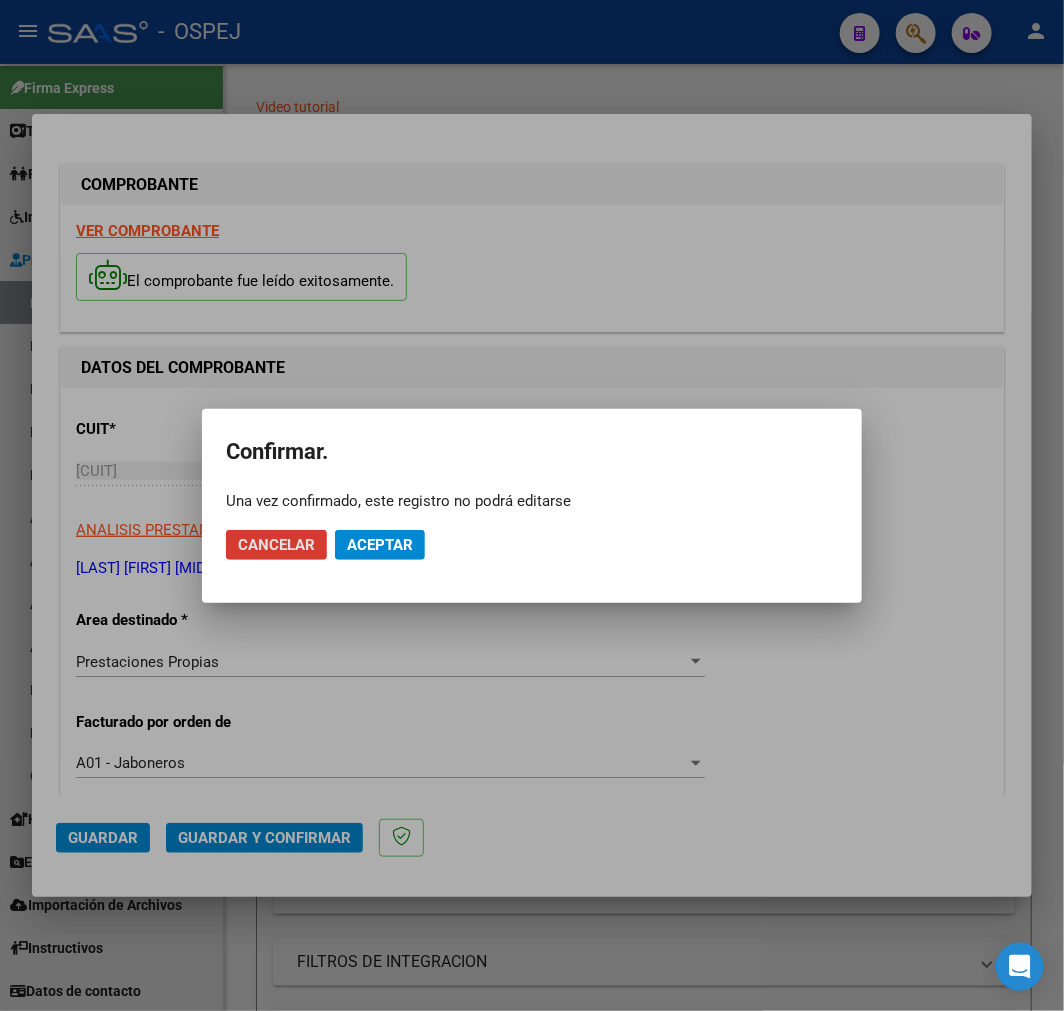 click on "Aceptar" 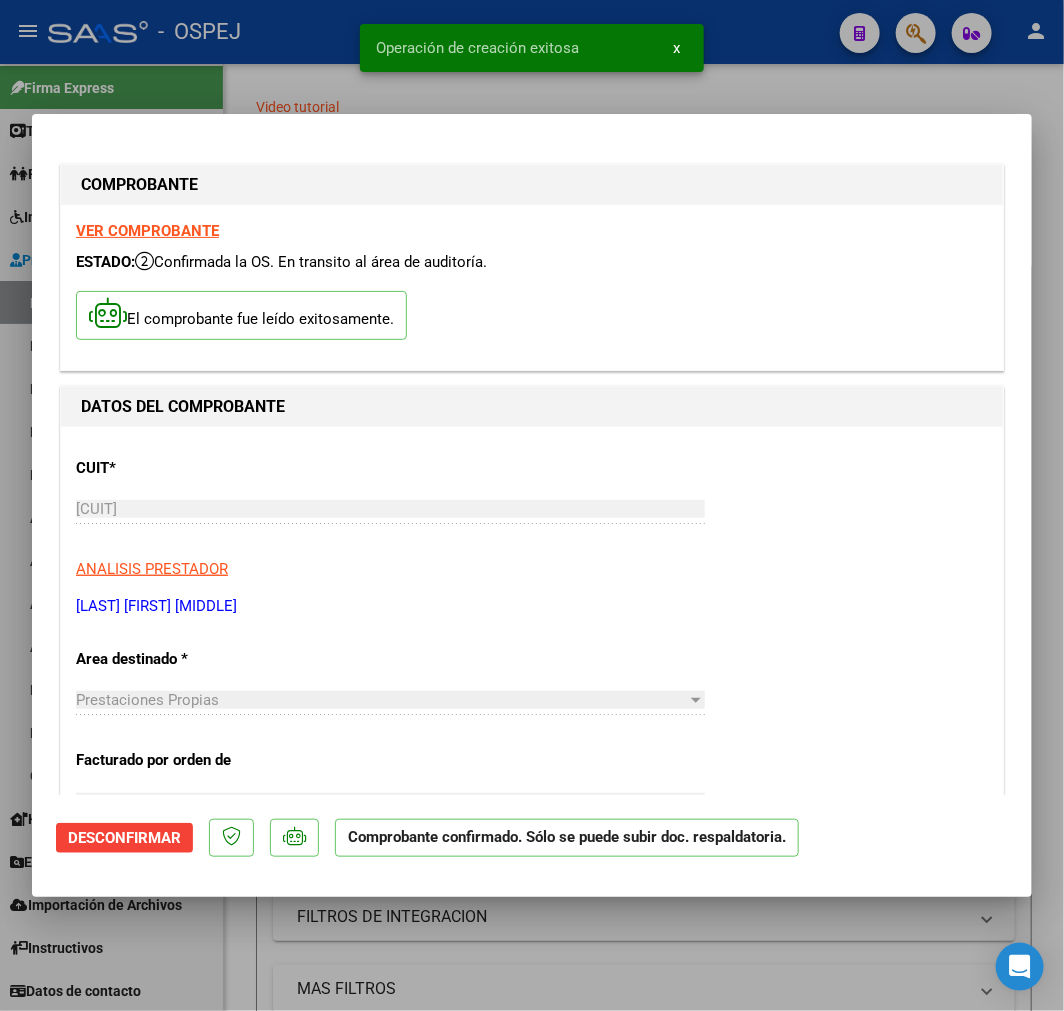click at bounding box center [532, 505] 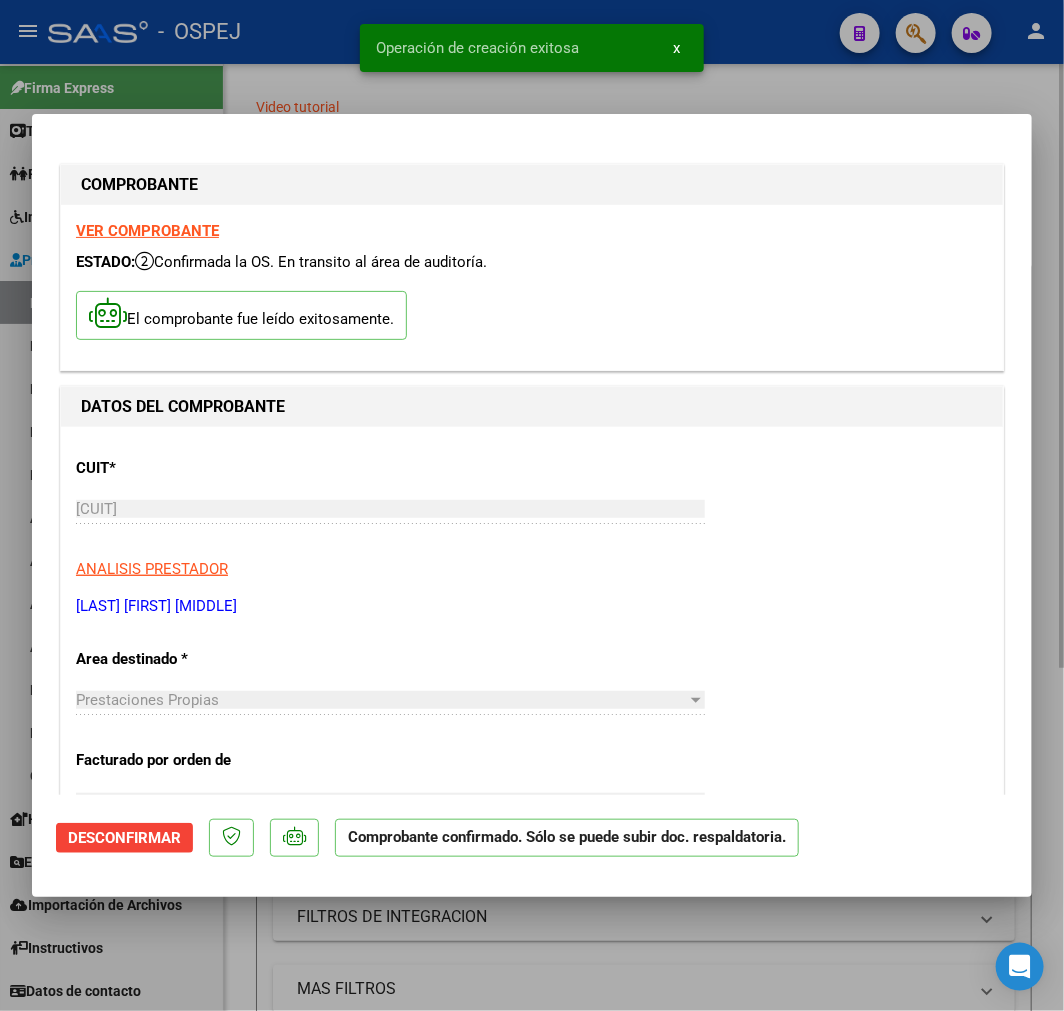 type 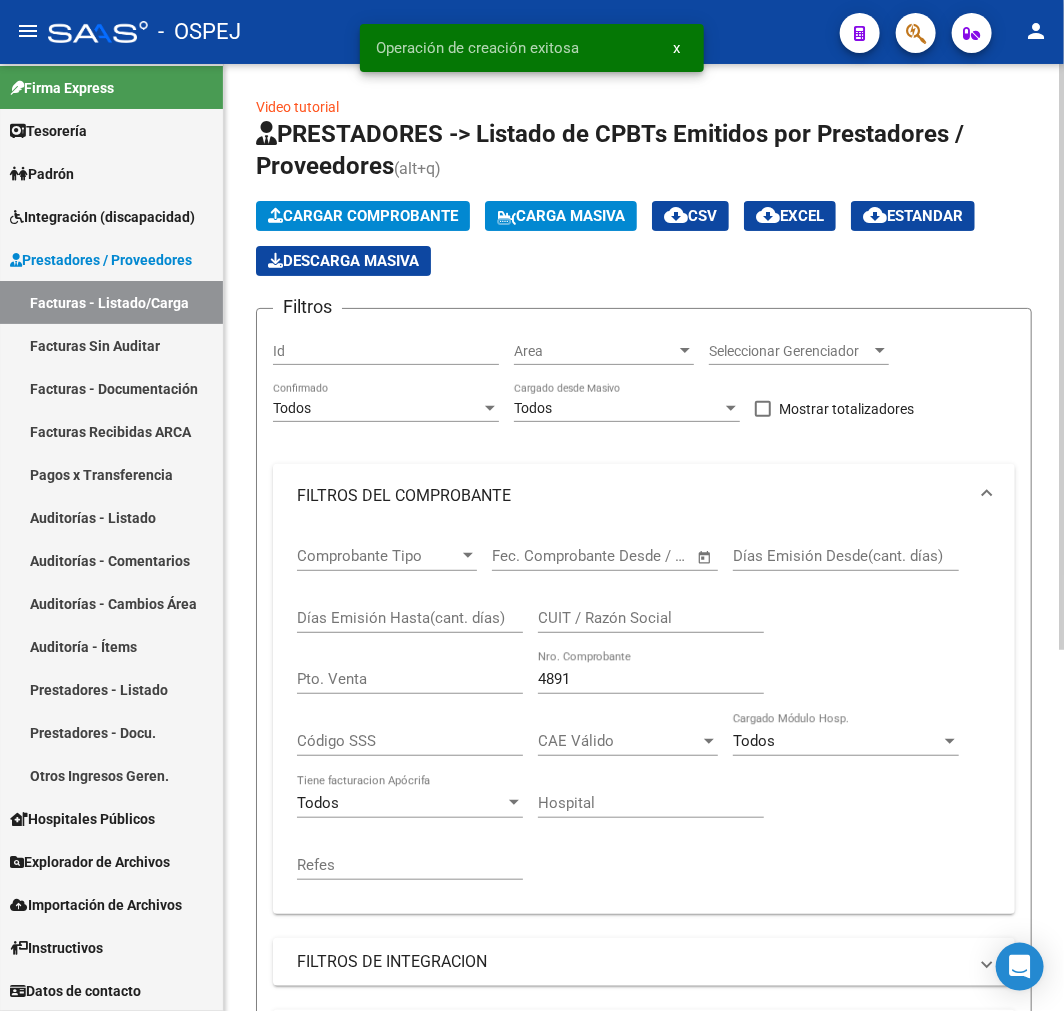 click on "Cargar Comprobante" 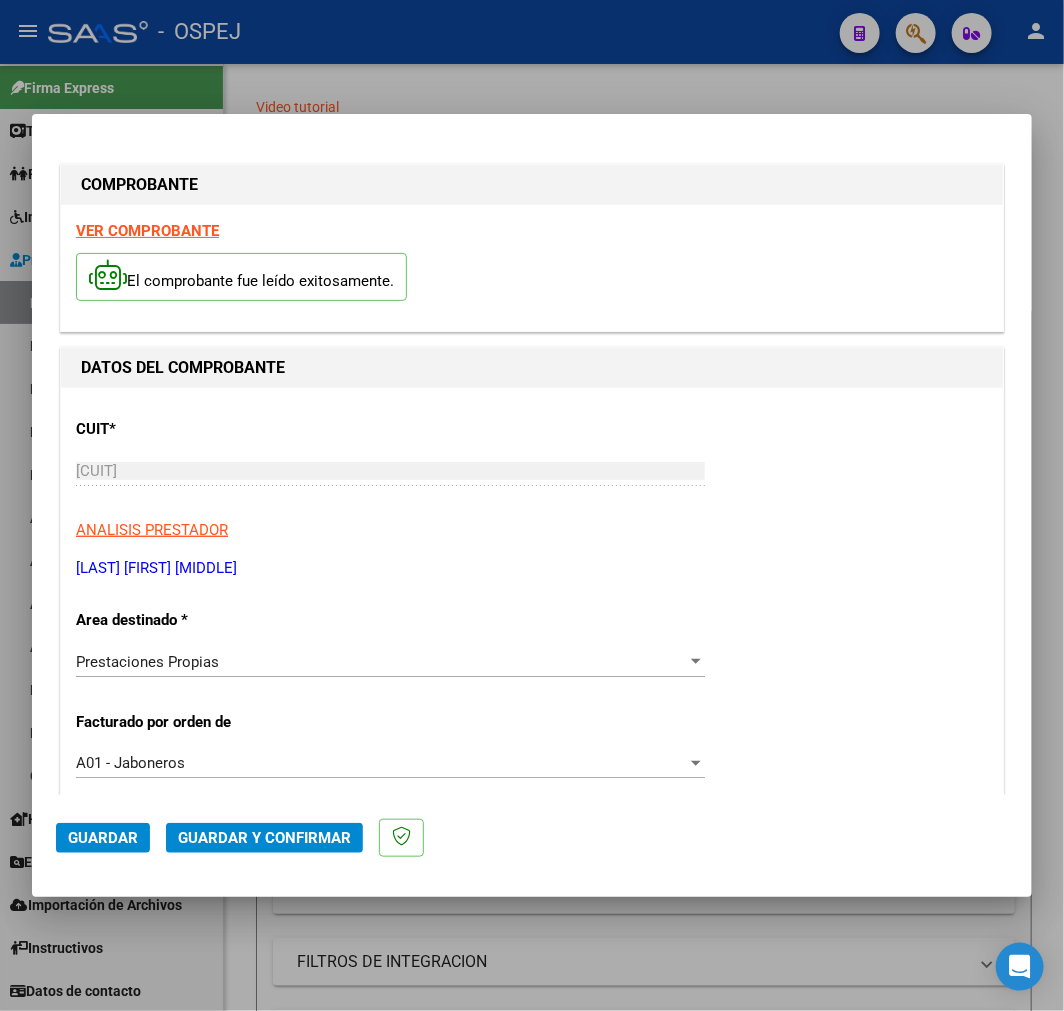 click on "Guardar y Confirmar" 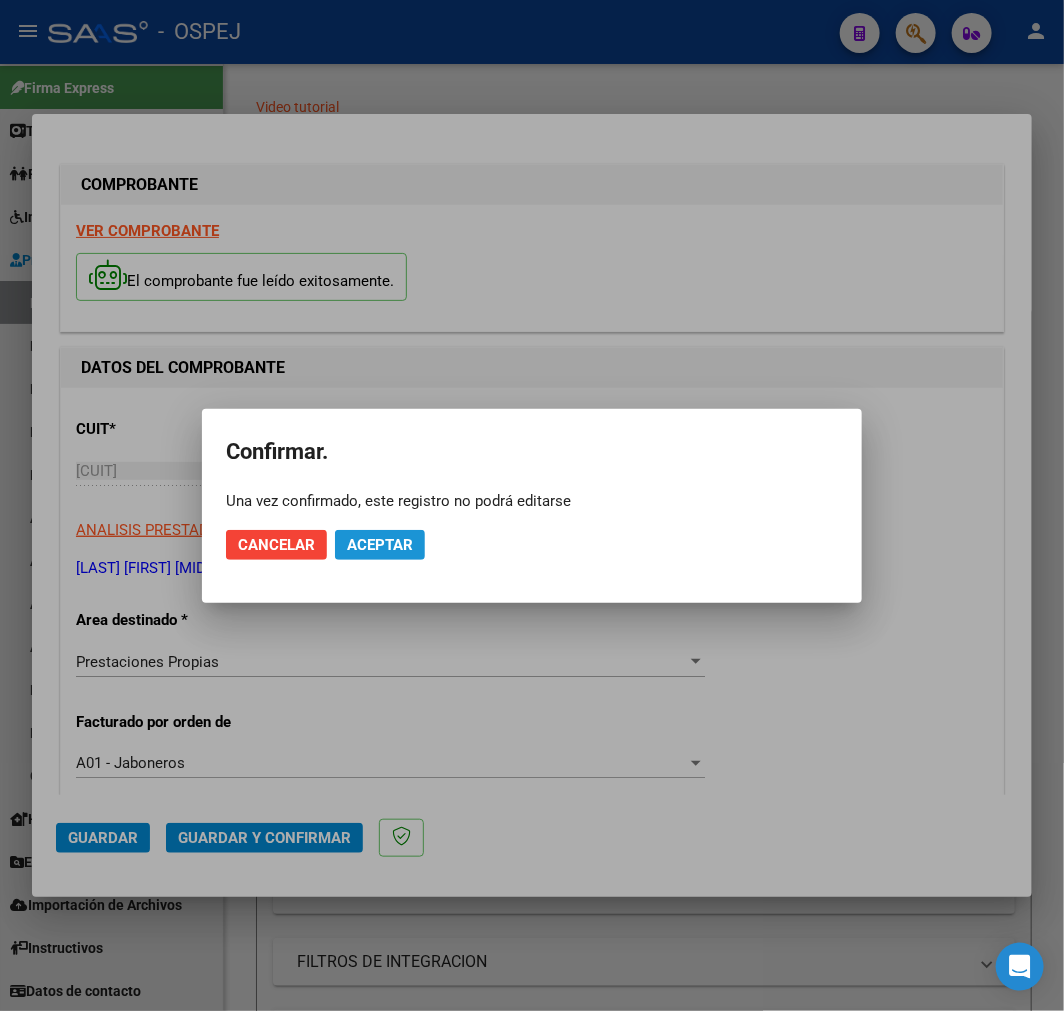 click on "Aceptar" 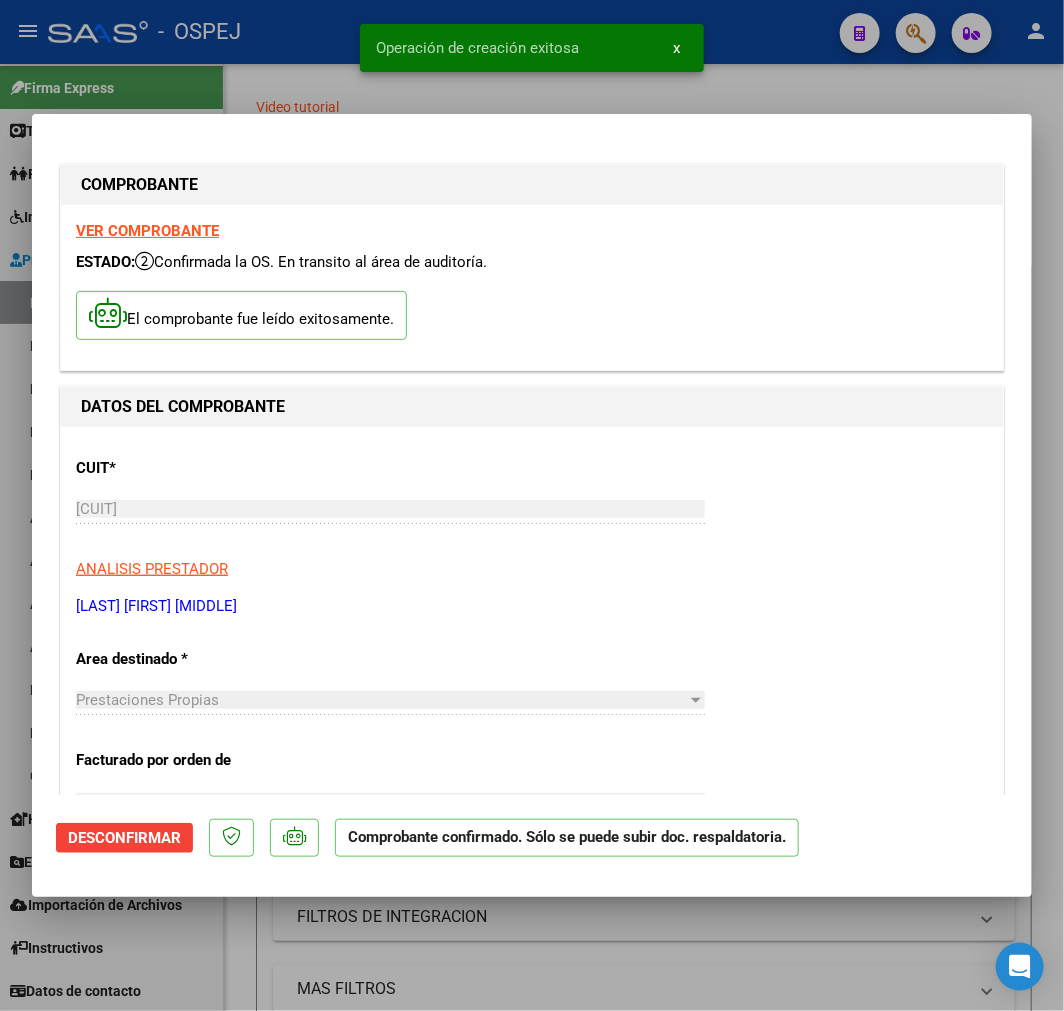 click on "Operación de creación exitosa x" at bounding box center [532, 48] 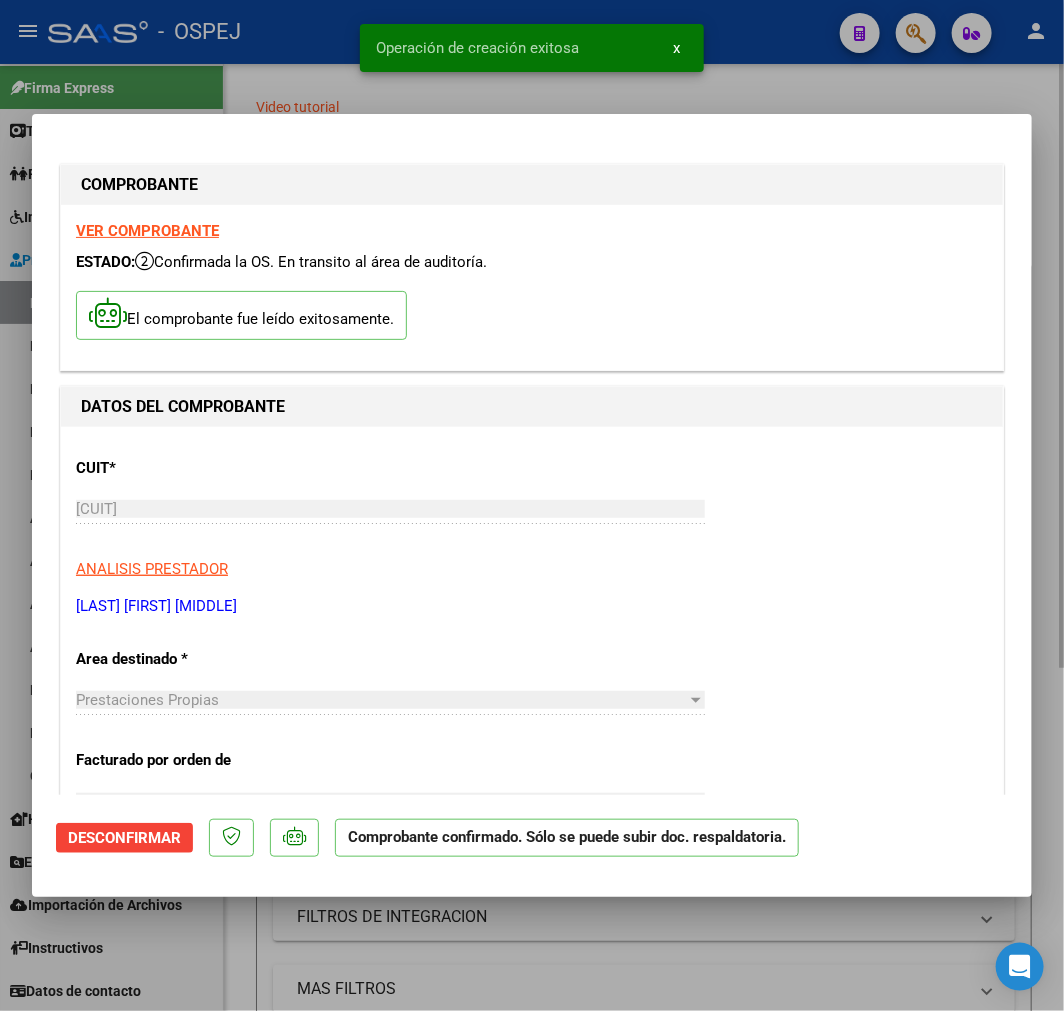 type 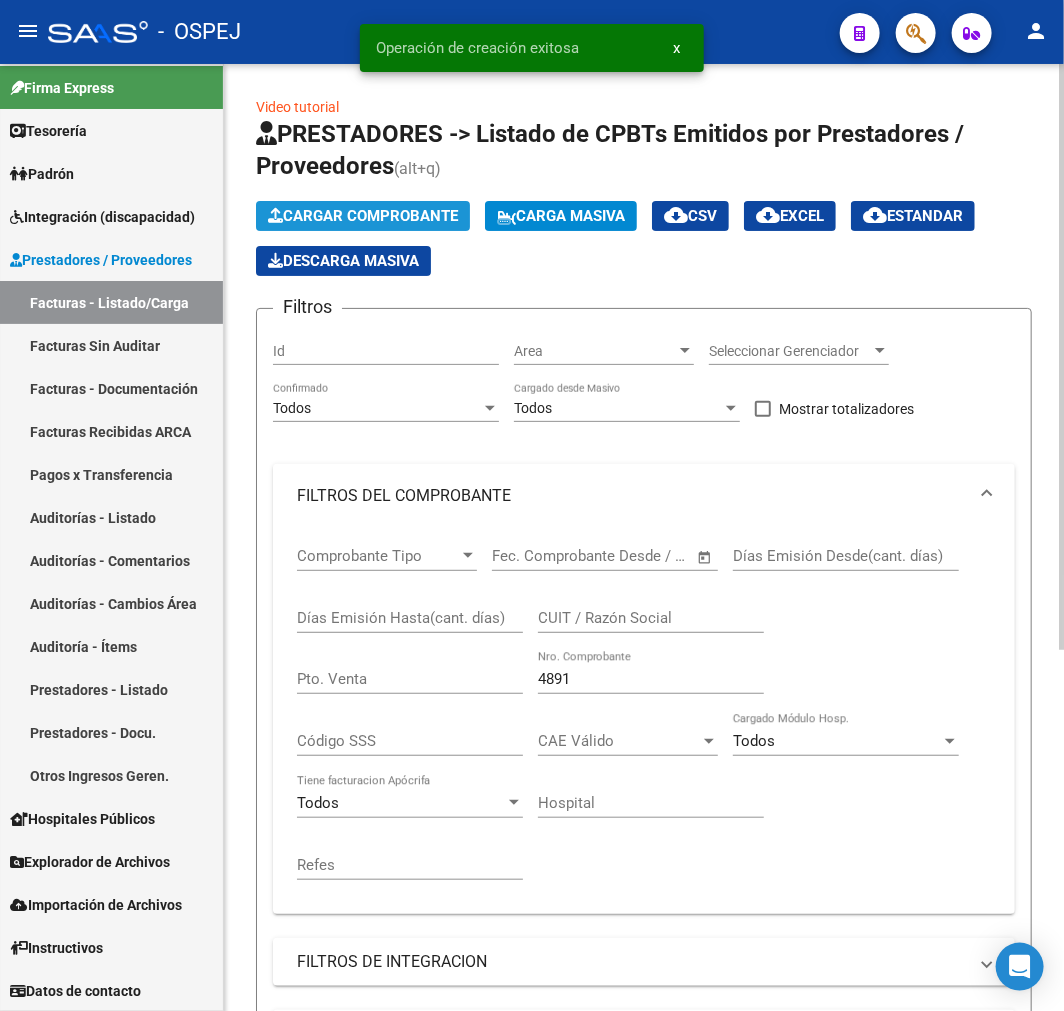 click on "Cargar Comprobante" 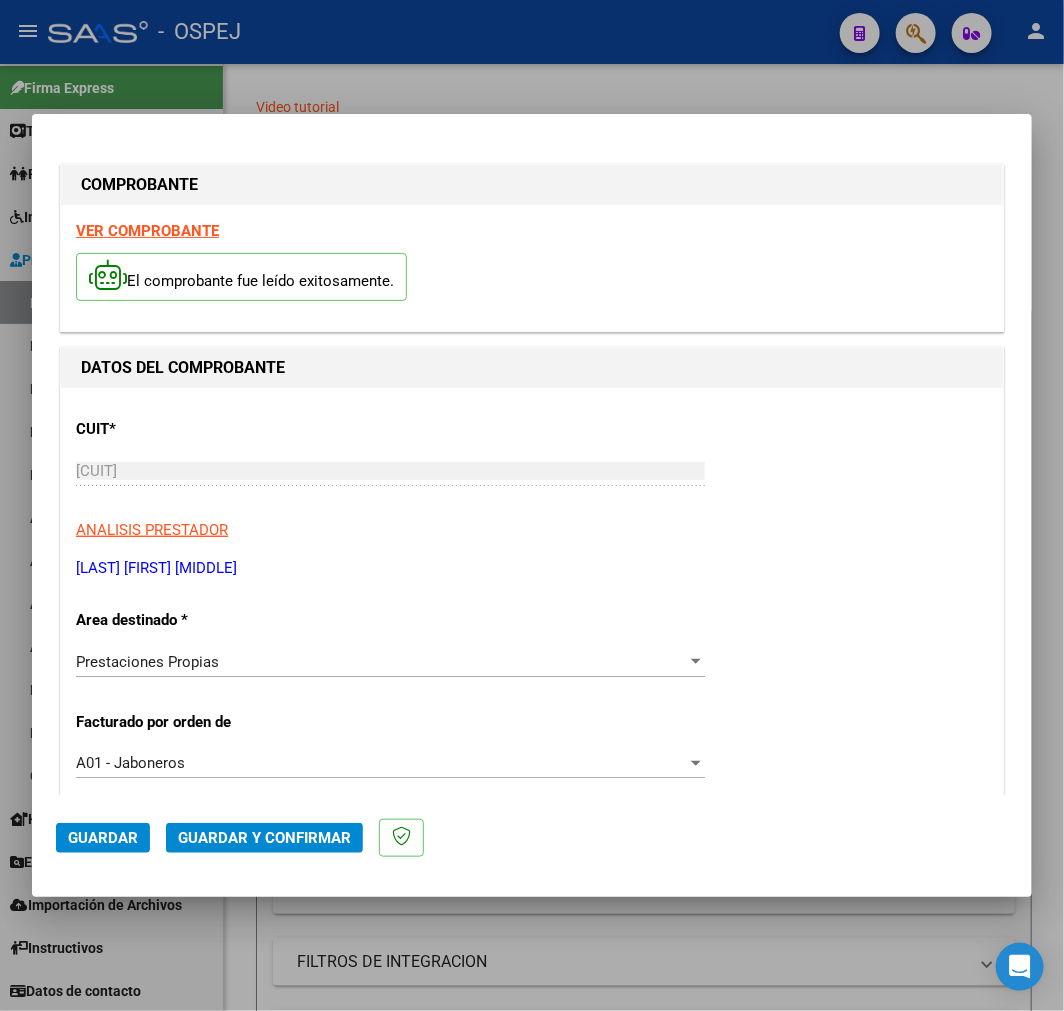 click on "Guardar y Confirmar" 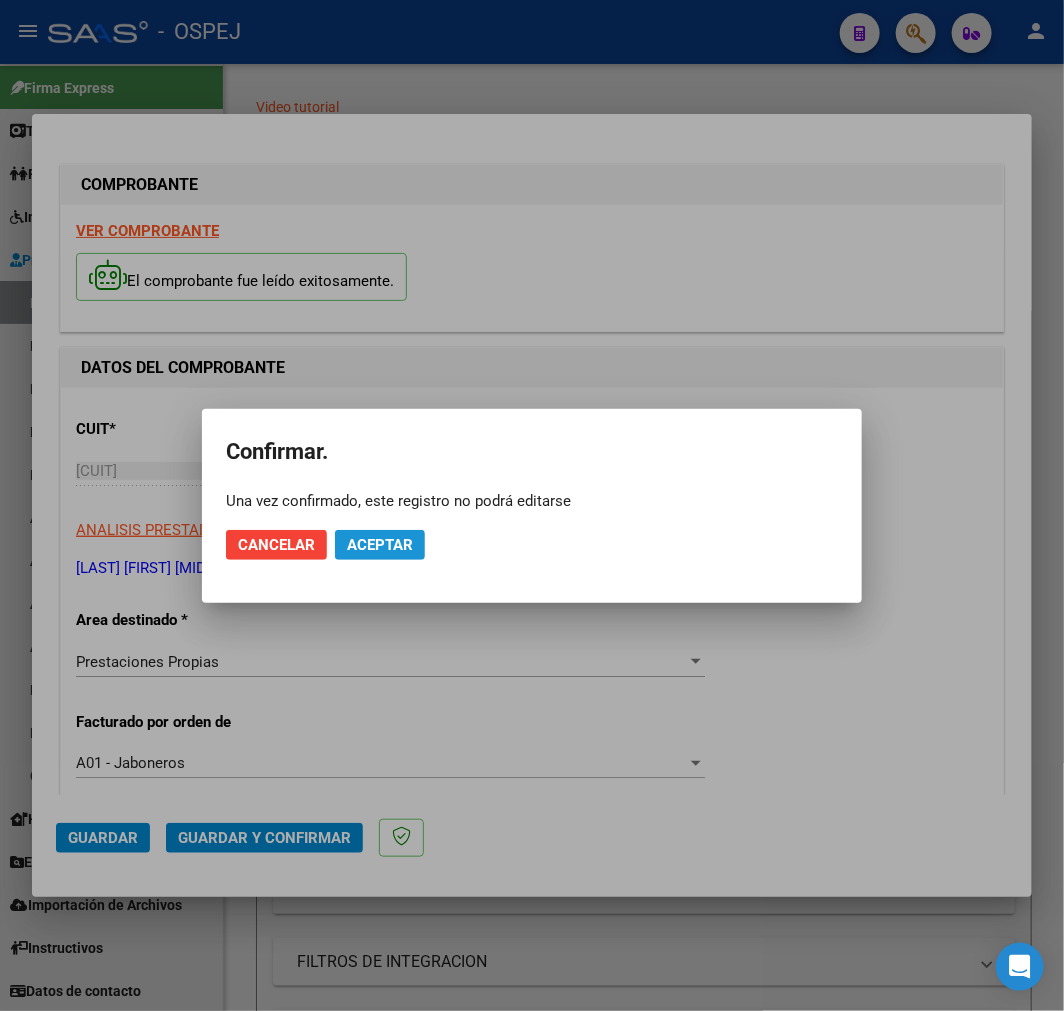 click on "Aceptar" 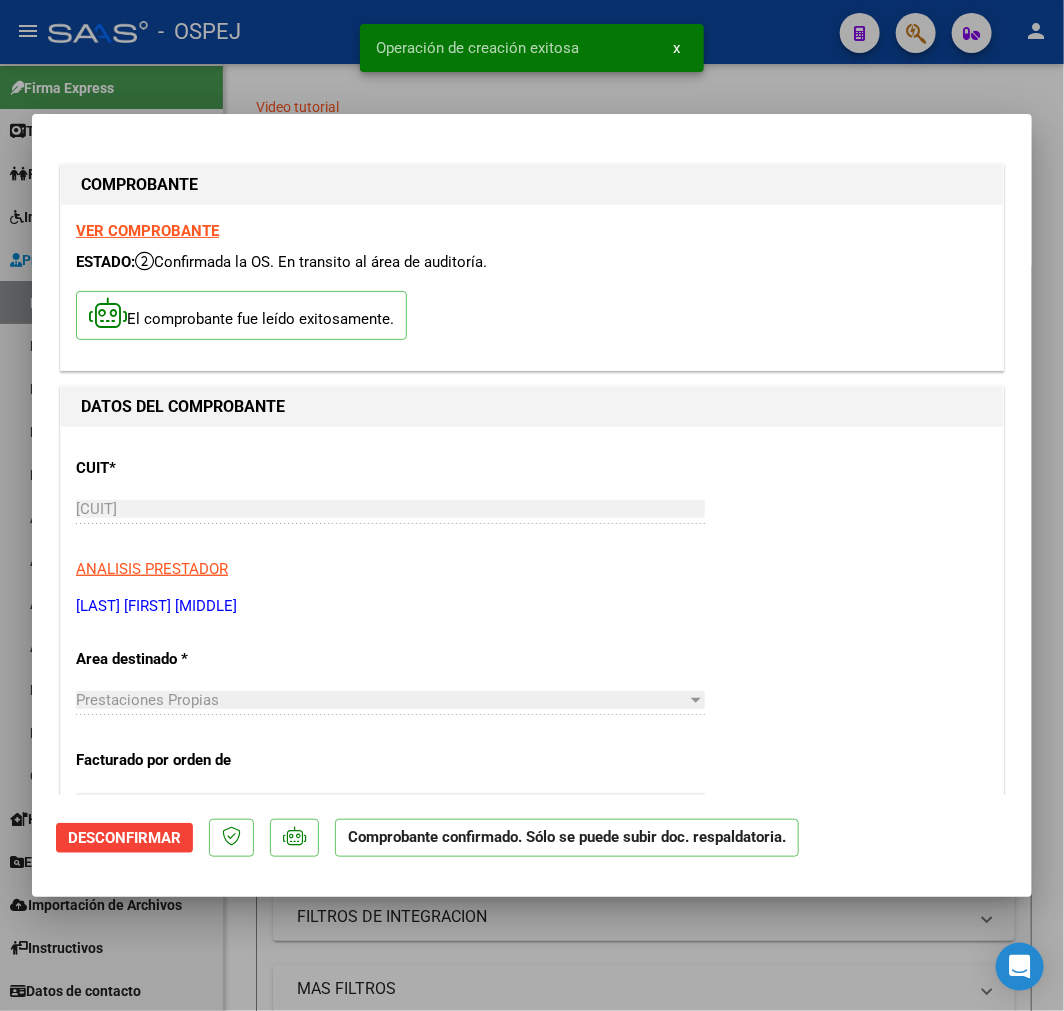 click at bounding box center (532, 505) 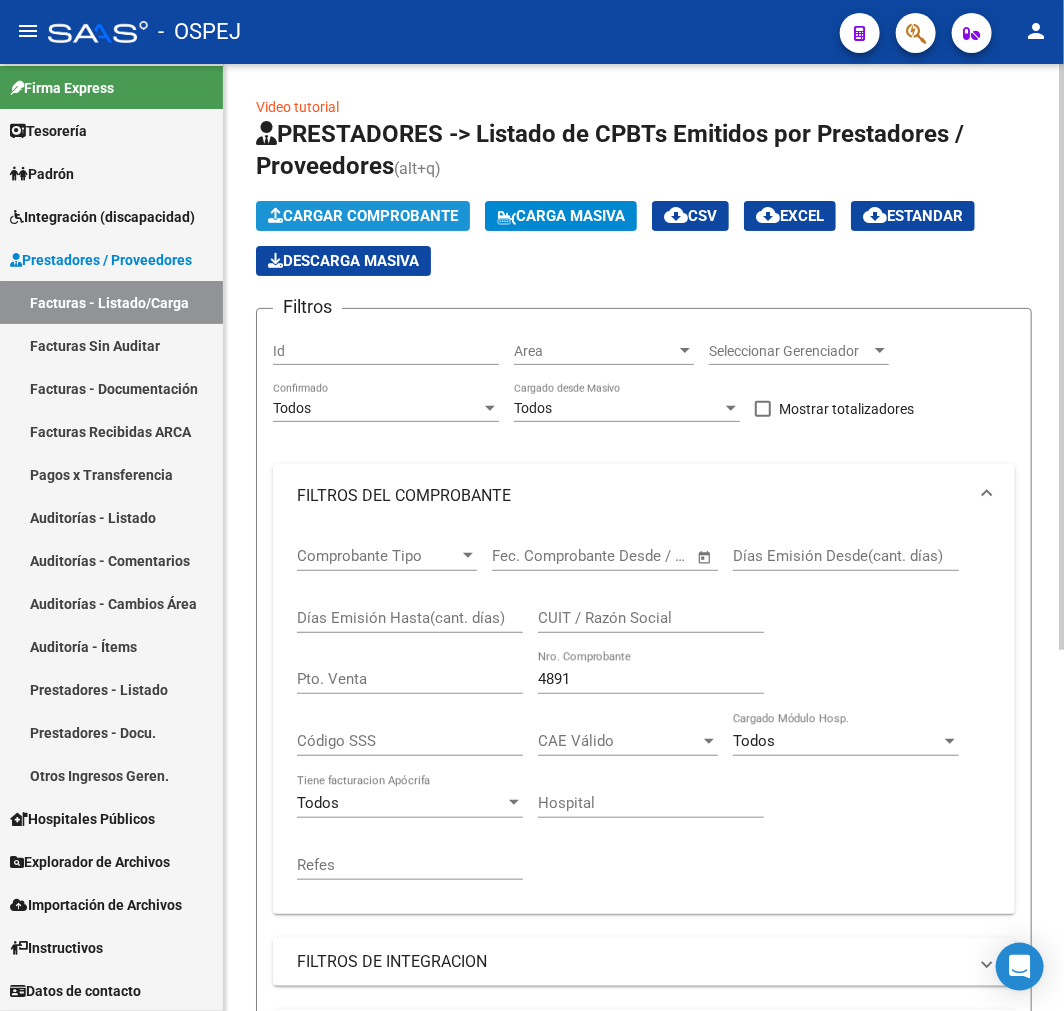 click on "Cargar Comprobante" 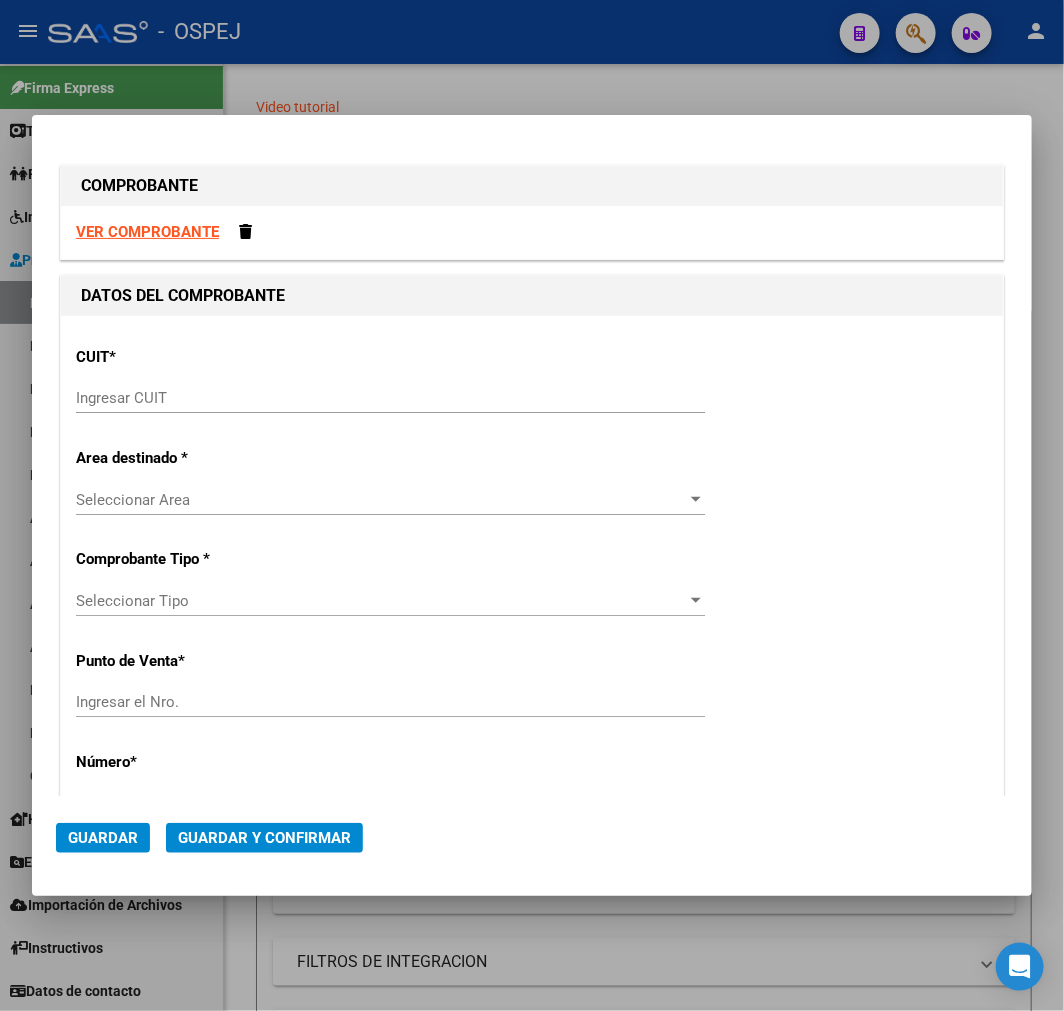 click on "Ingresar CUIT" at bounding box center [390, 398] 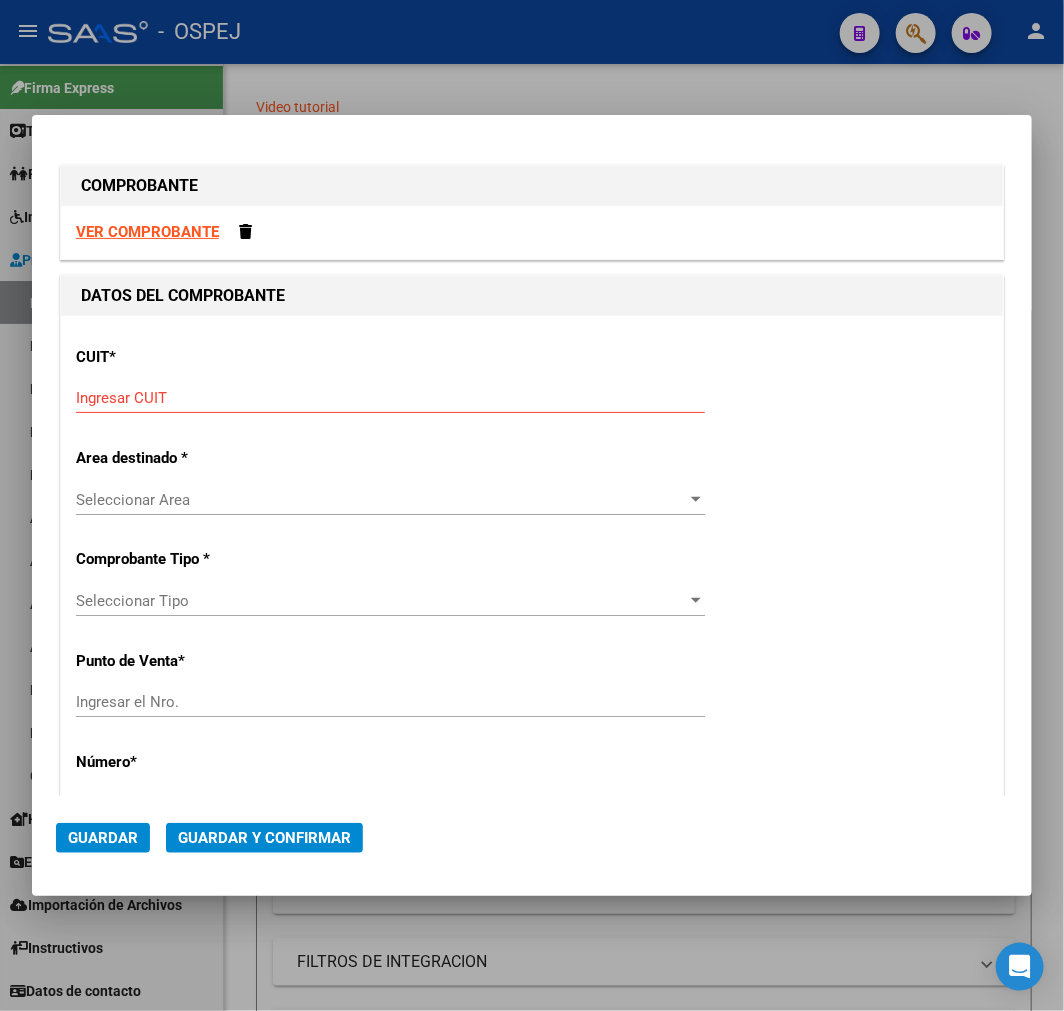 click on "Ingresar CUIT" at bounding box center [390, 398] 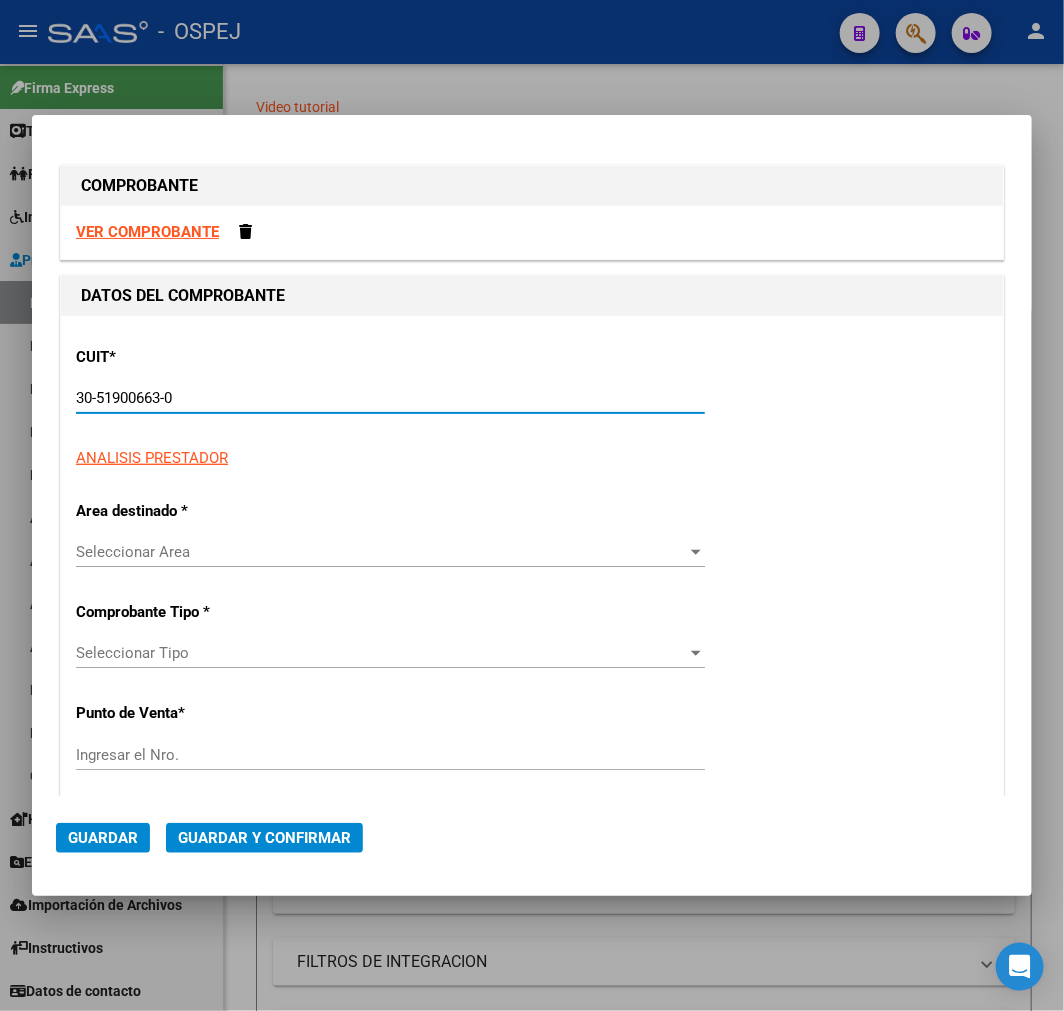 type on "9" 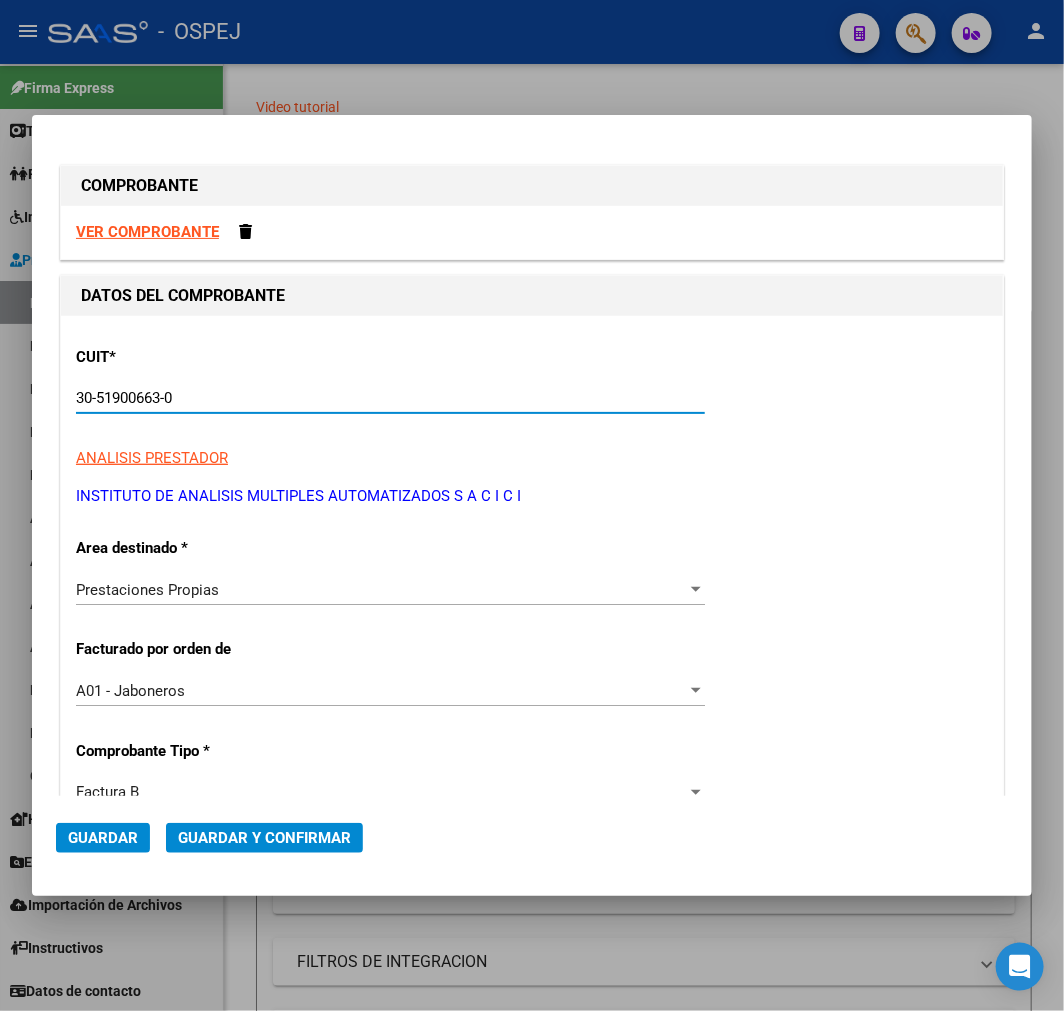 scroll, scrollTop: 222, scrollLeft: 0, axis: vertical 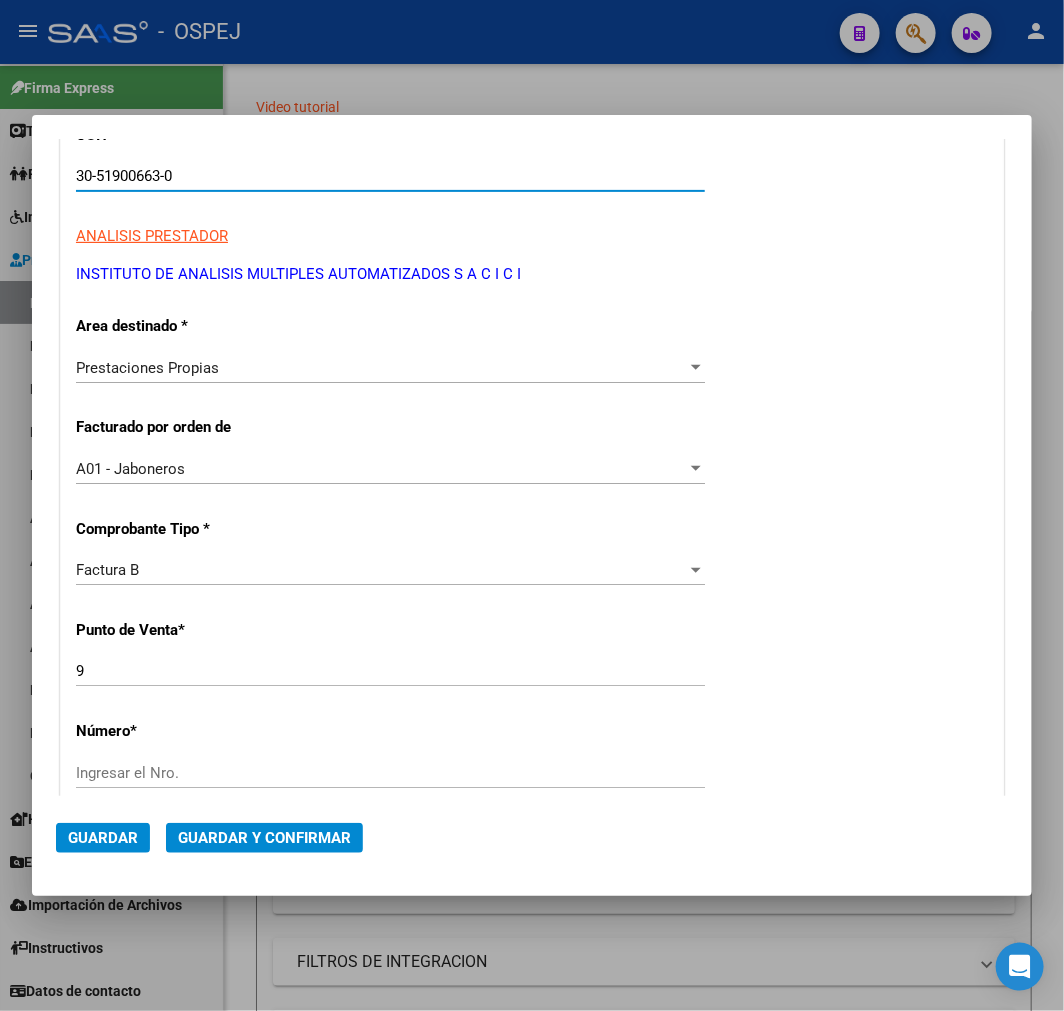 type on "30-51900663-0" 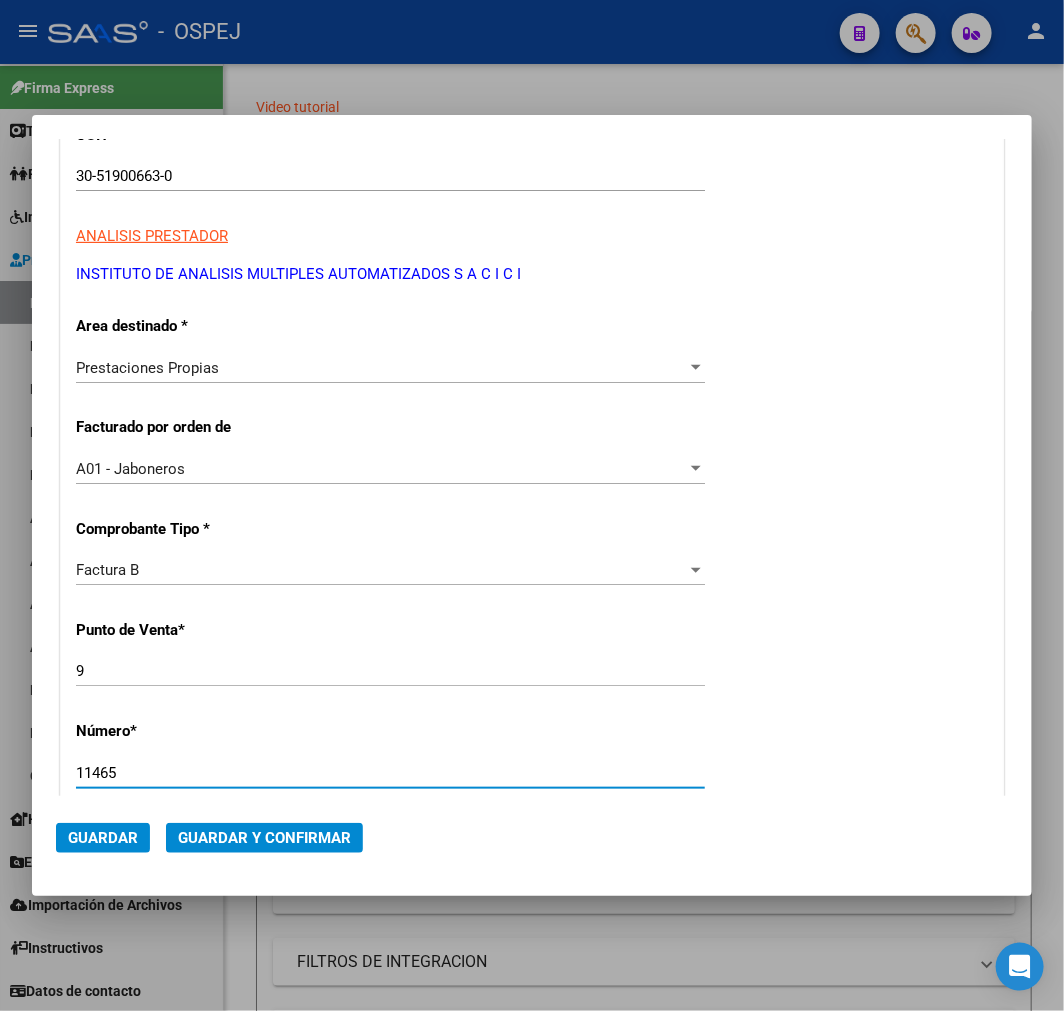 type on "11465" 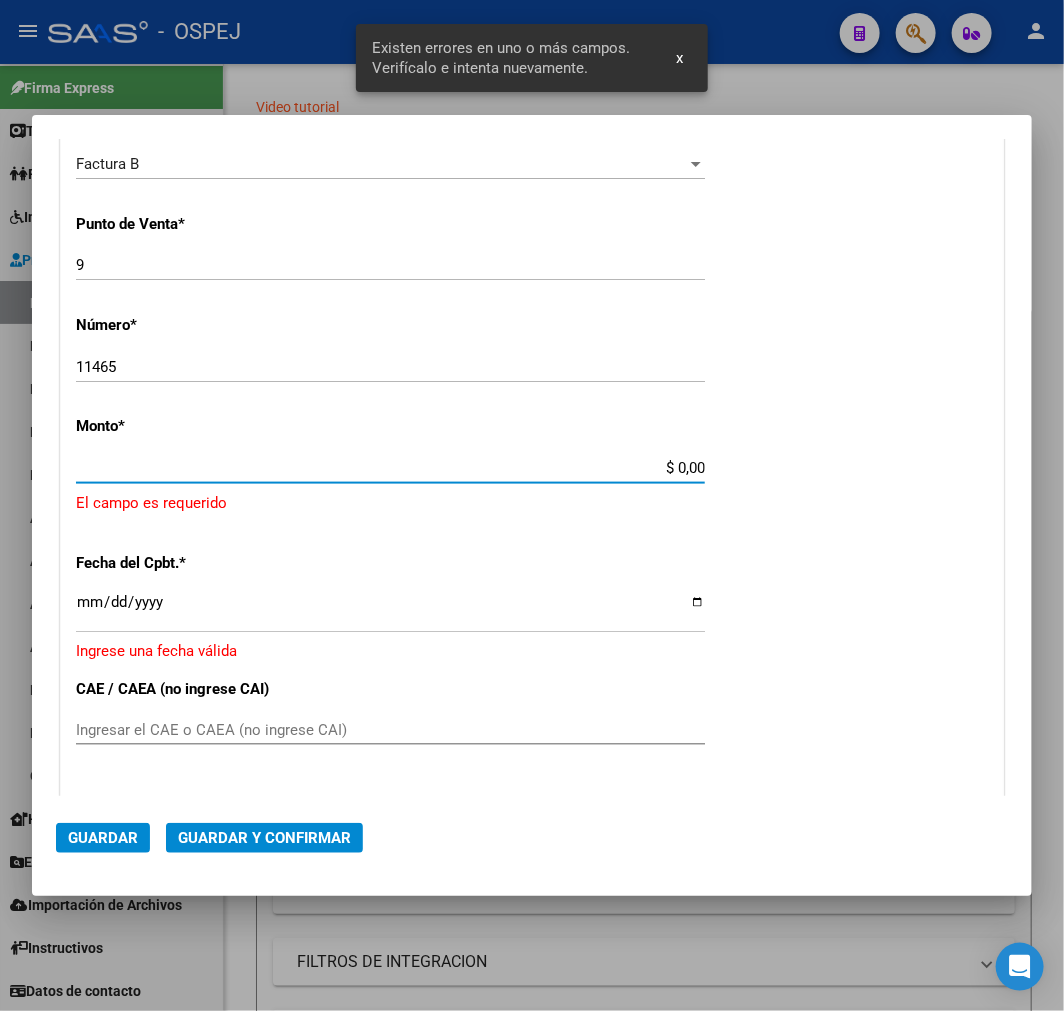 scroll, scrollTop: 618, scrollLeft: 0, axis: vertical 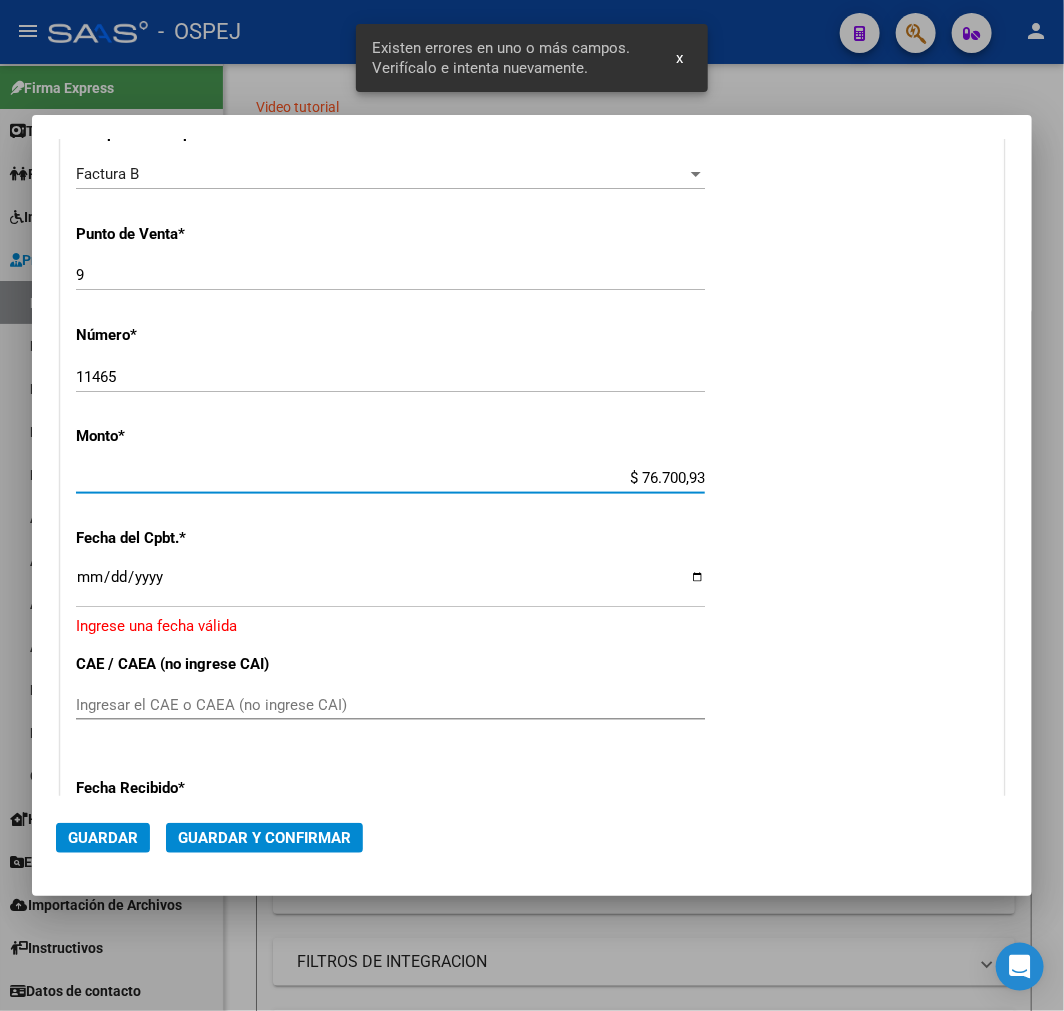 type on "$ 767.009,30" 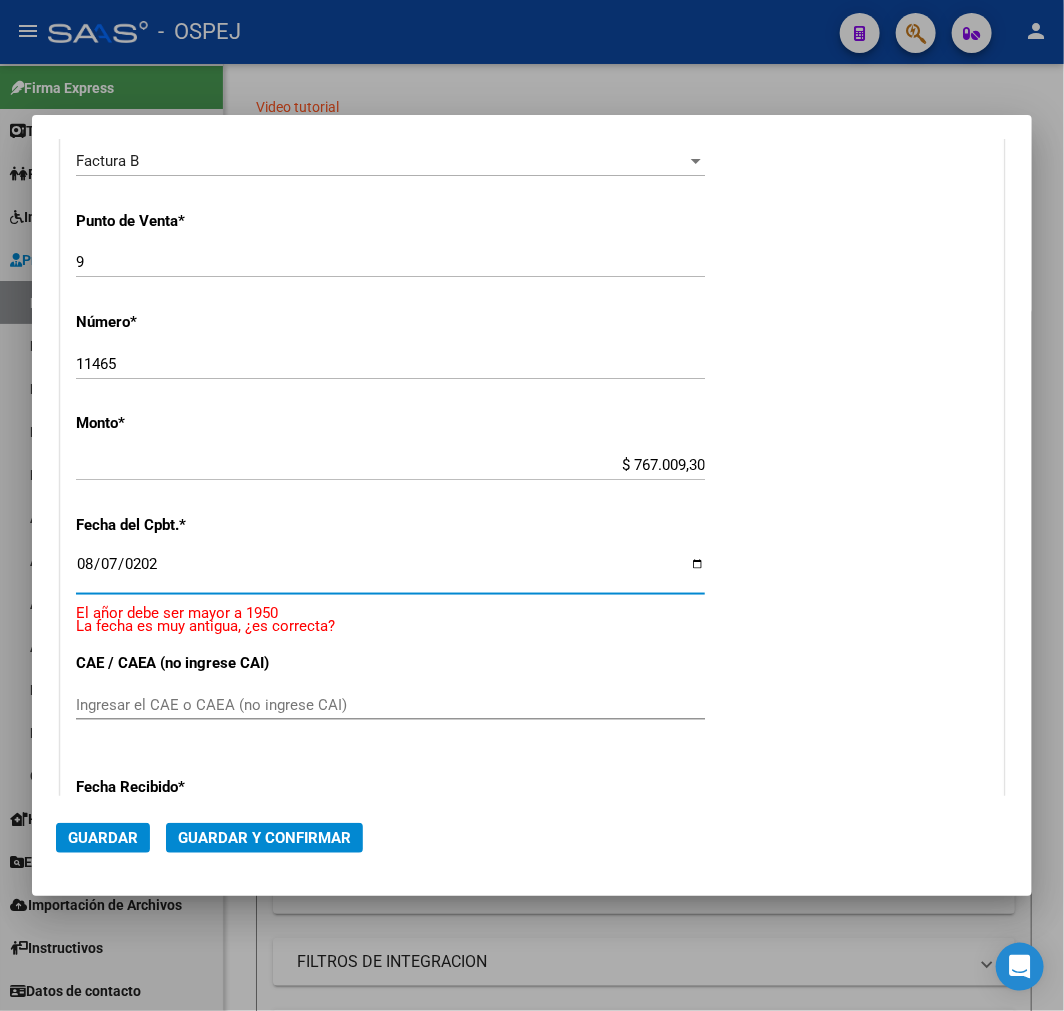 type on "2025-08-07" 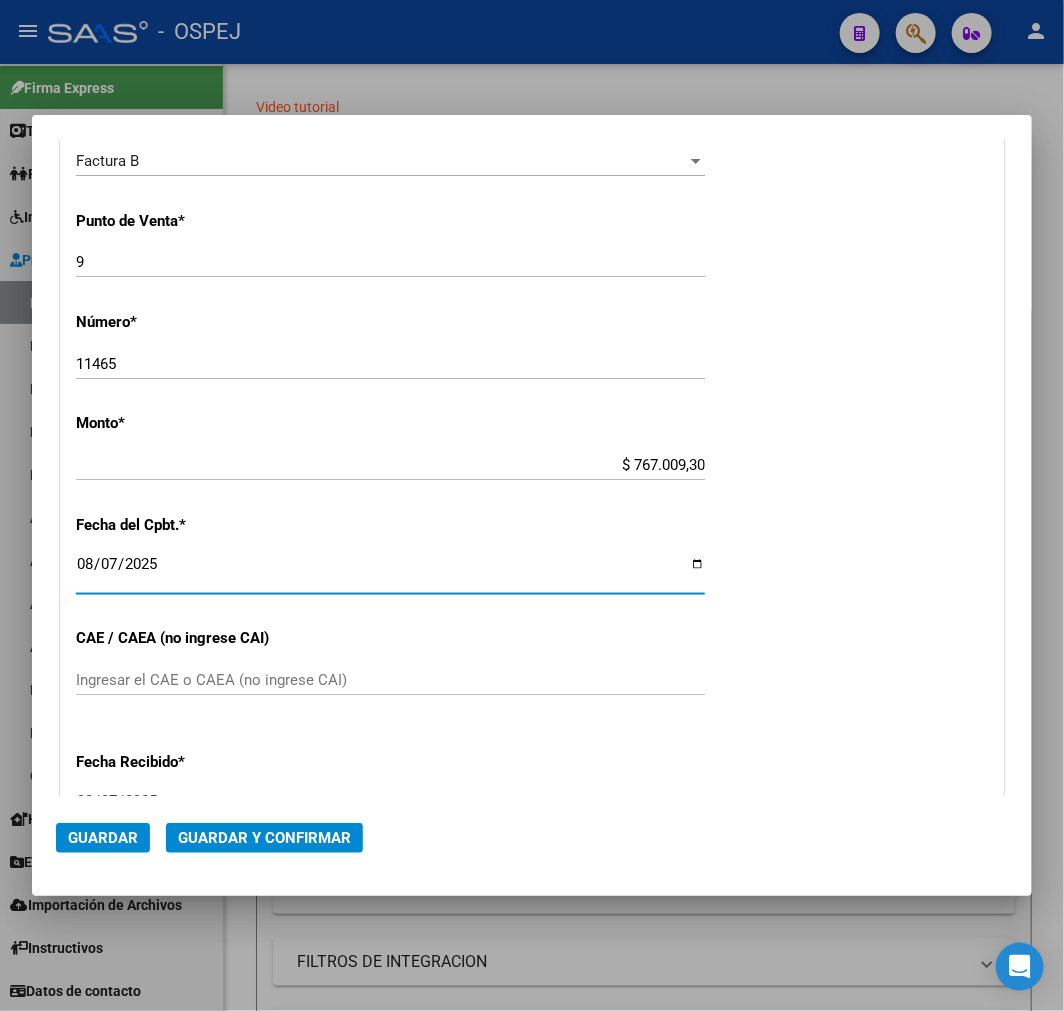 scroll, scrollTop: 606, scrollLeft: 0, axis: vertical 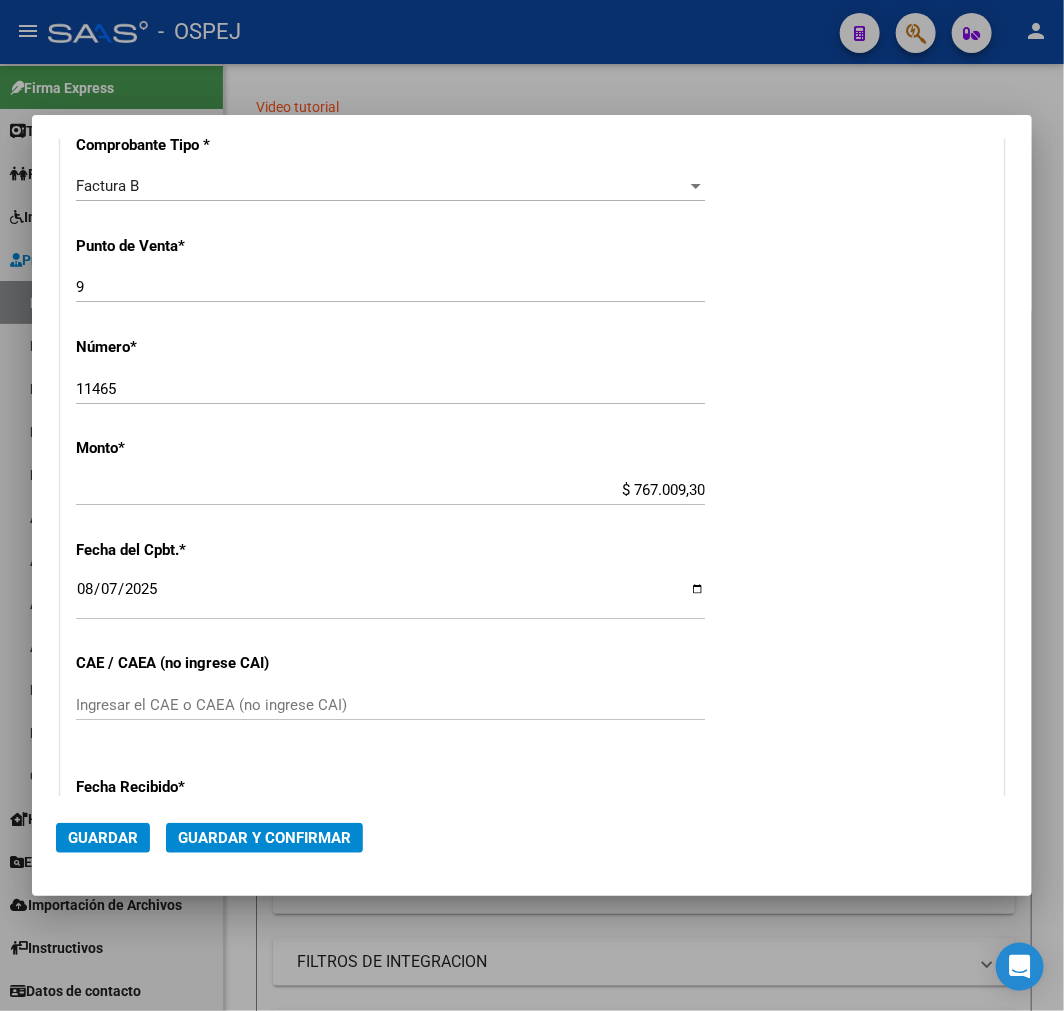 click on "Ingresar el CAE o CAEA (no ingrese CAI)" at bounding box center [390, 705] 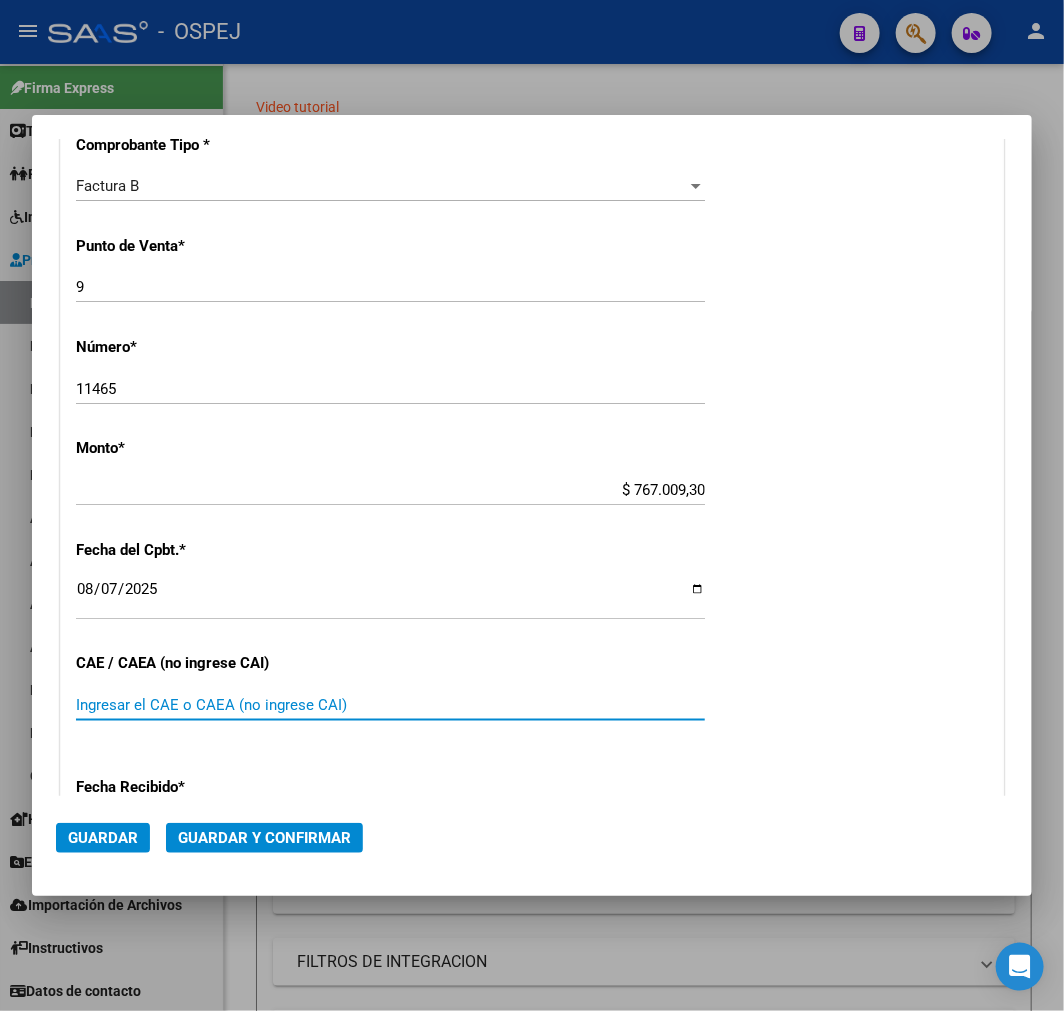 paste on "[FILE_ID]" 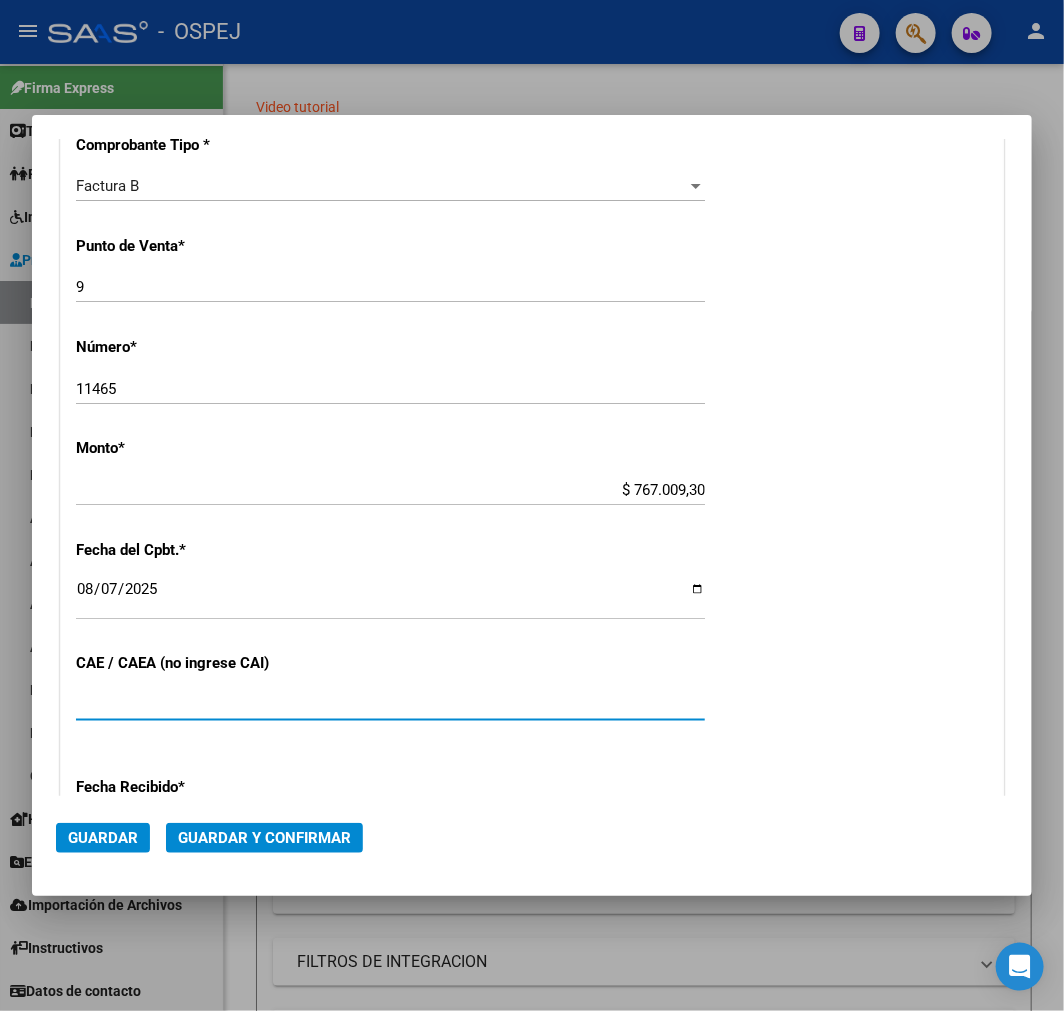 type on "[FILE_ID]" 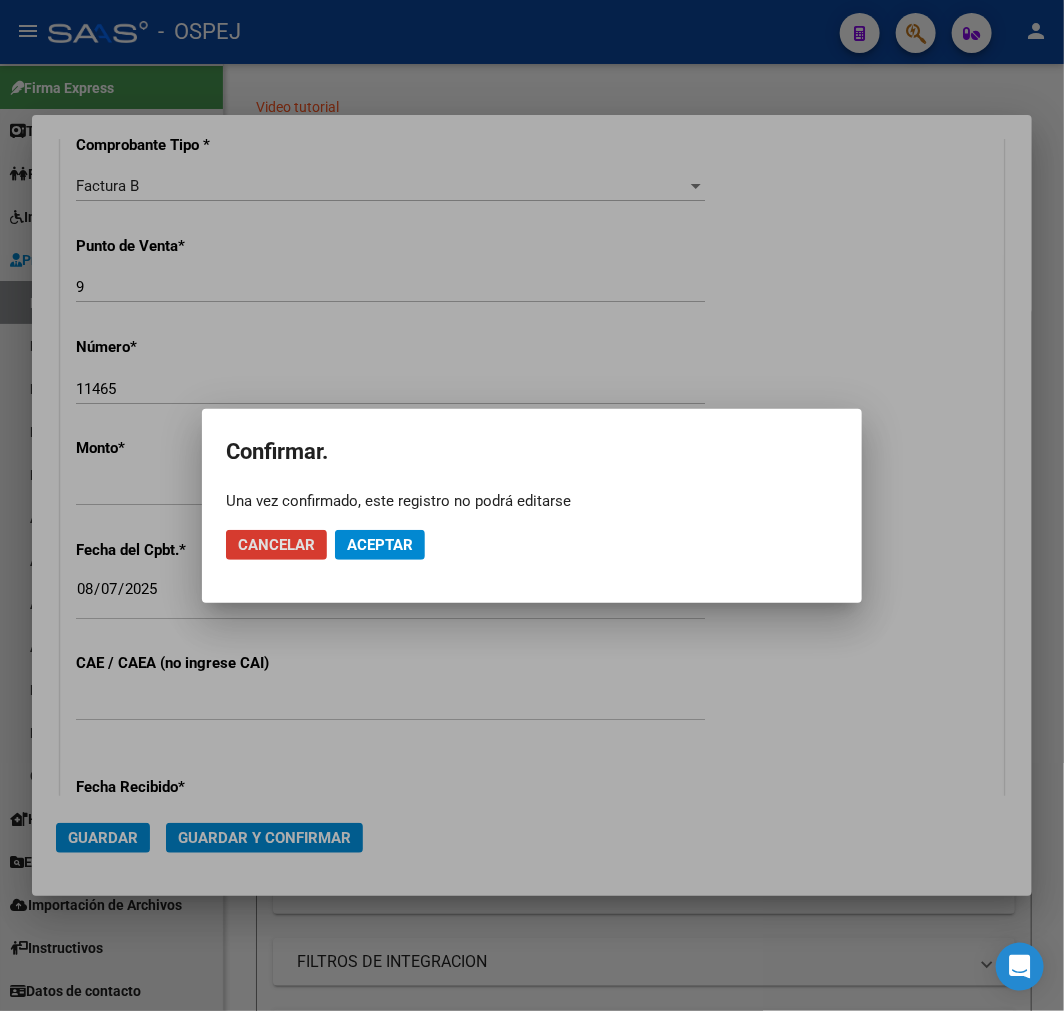 drag, startPoint x: 415, startPoint y: 533, endPoint x: 413, endPoint y: 550, distance: 17.117243 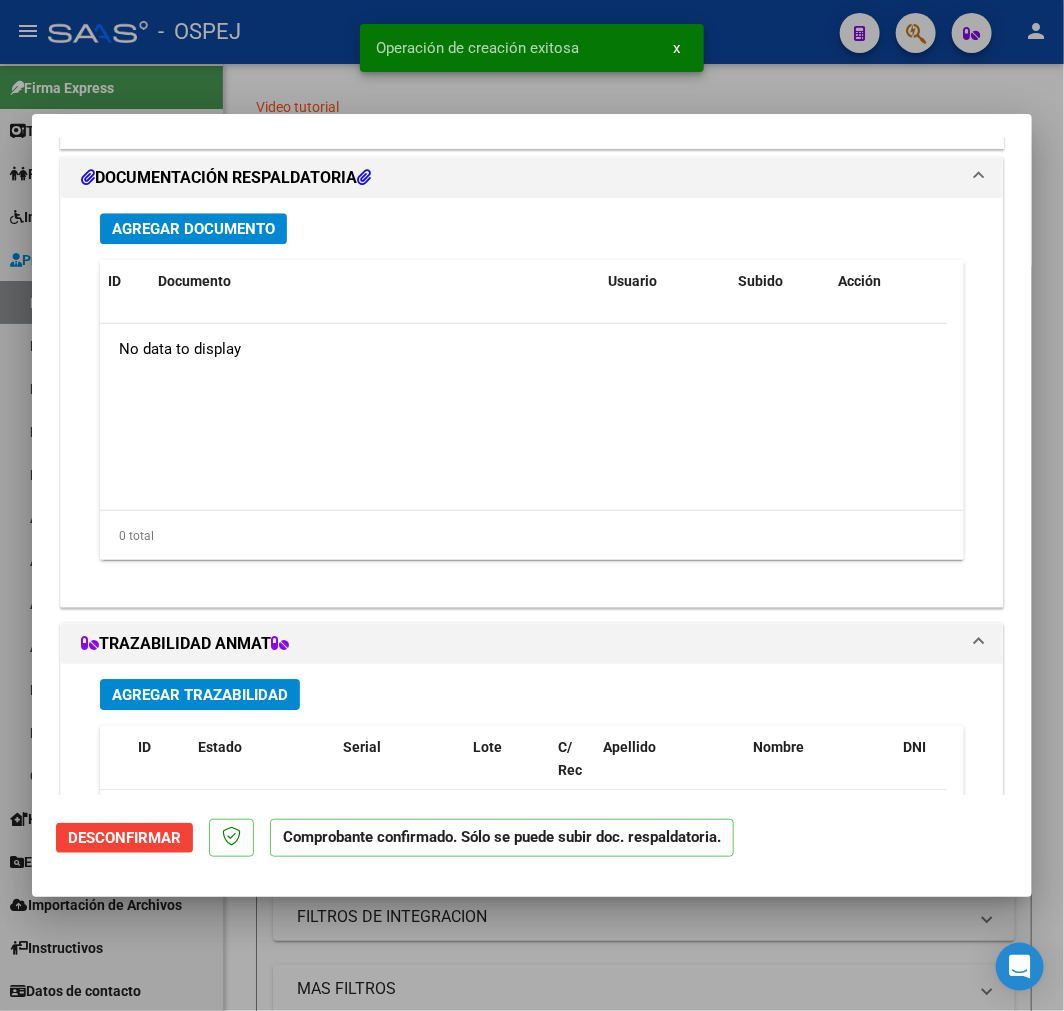 scroll, scrollTop: 1777, scrollLeft: 0, axis: vertical 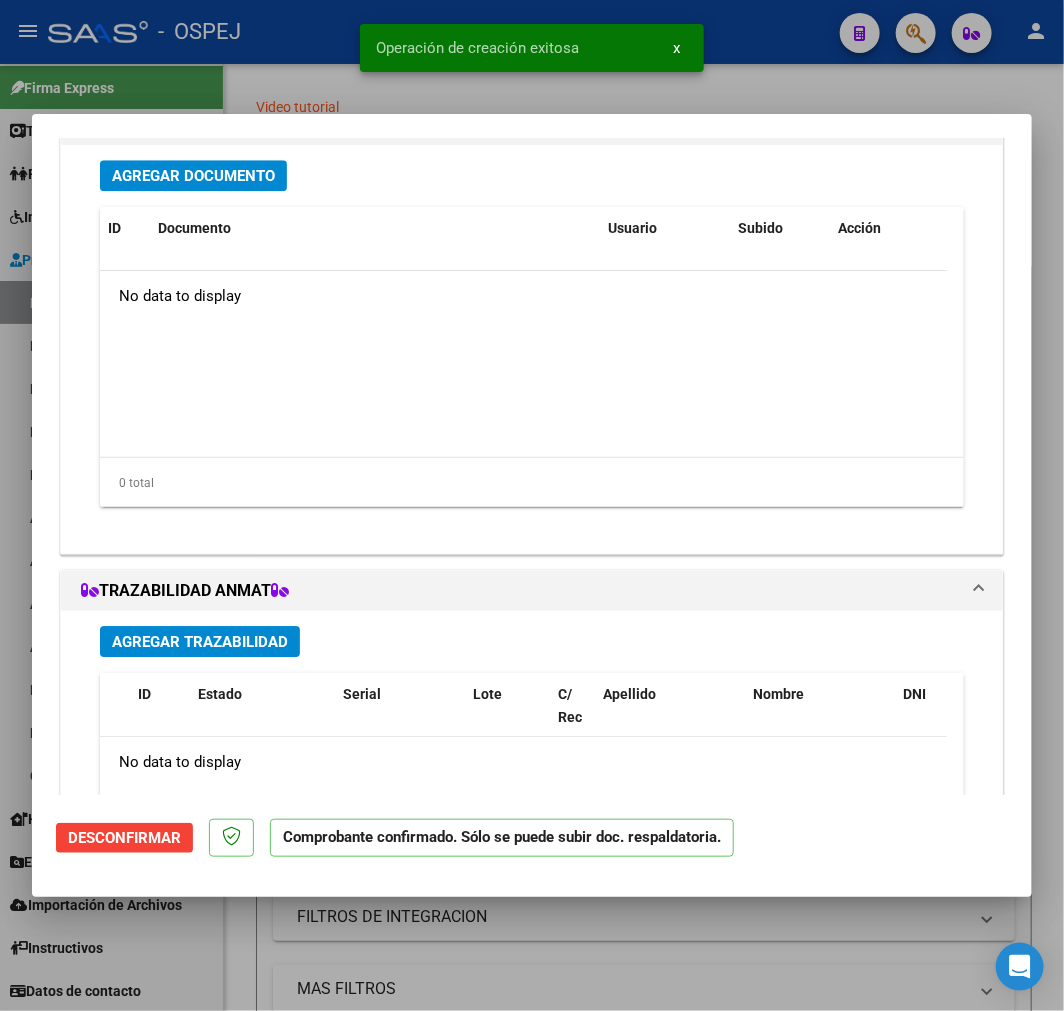 click on "Agregar Documento" at bounding box center (193, 176) 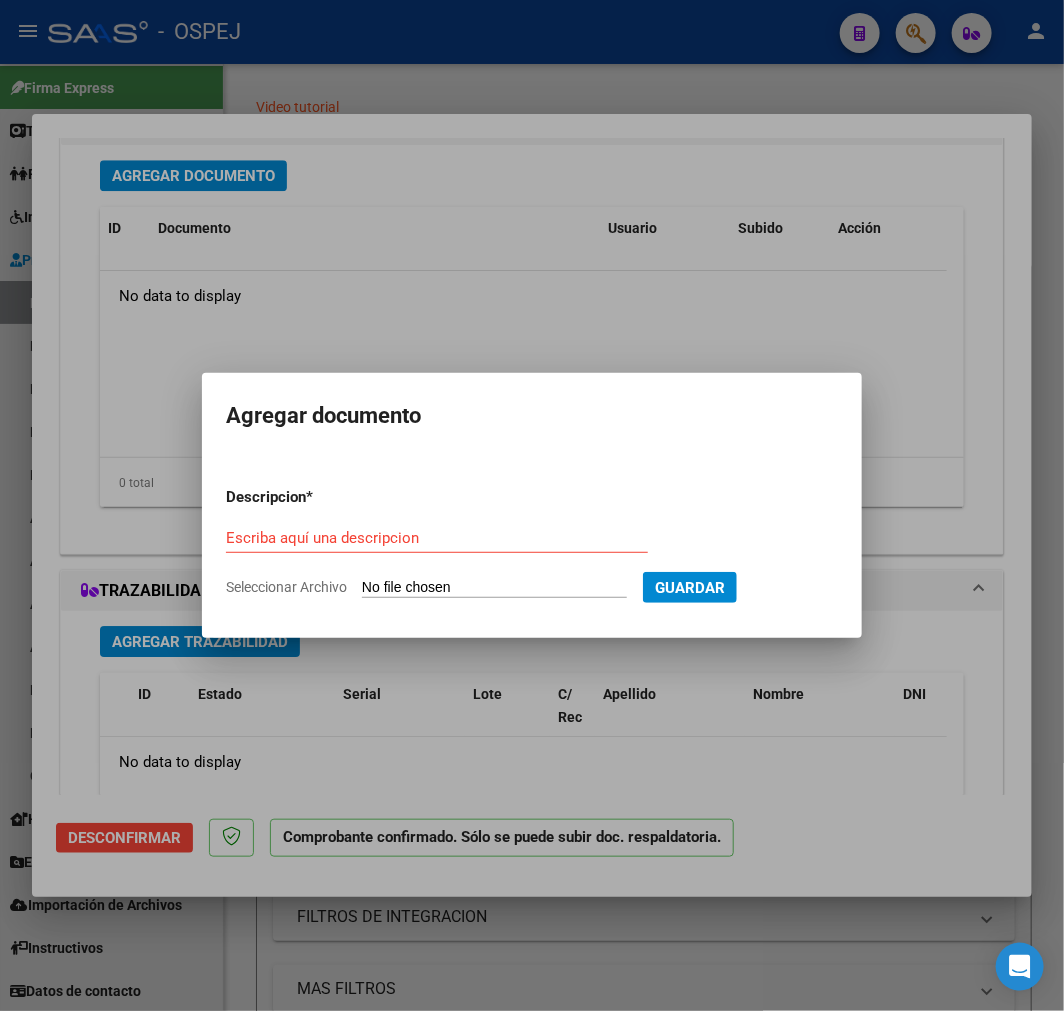type on "C:\fakepath\[FILENAME].rar" 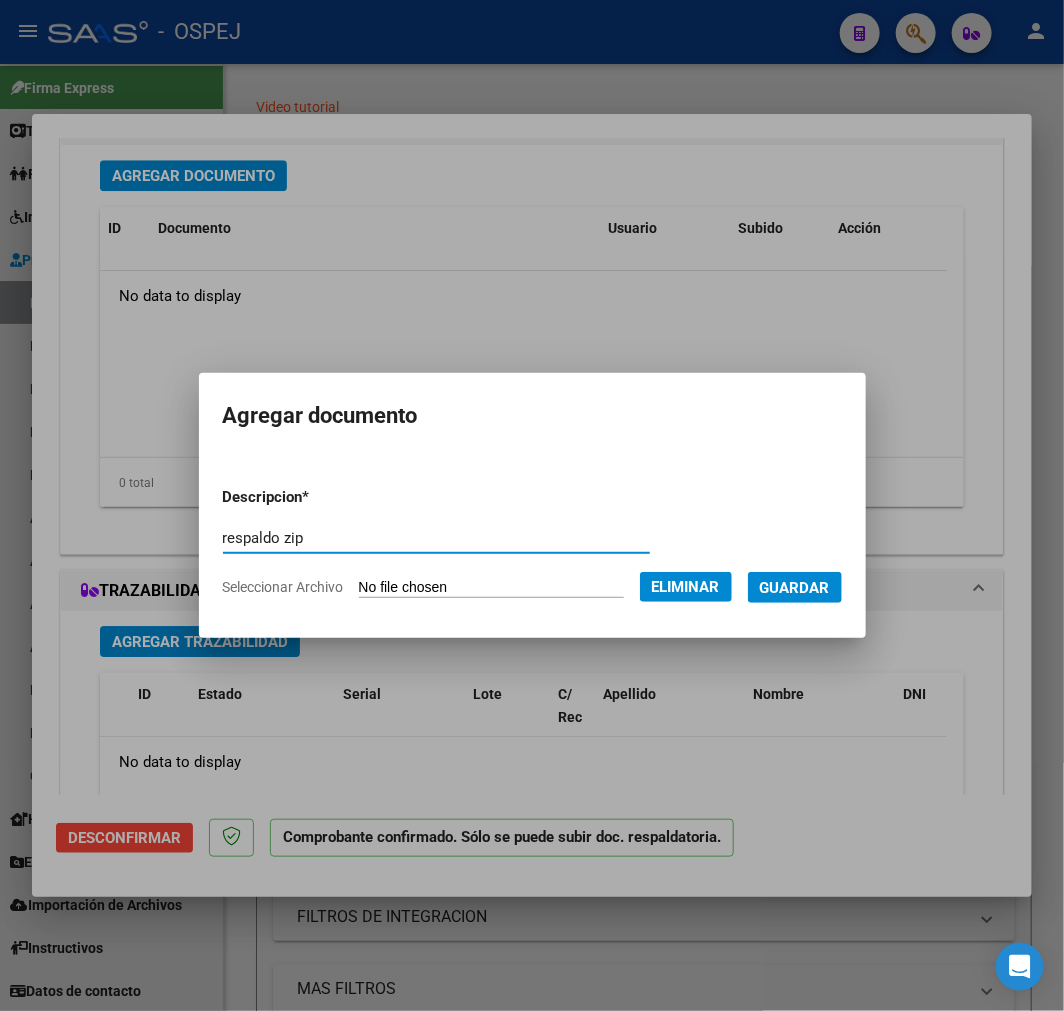 type on "respaldo zip" 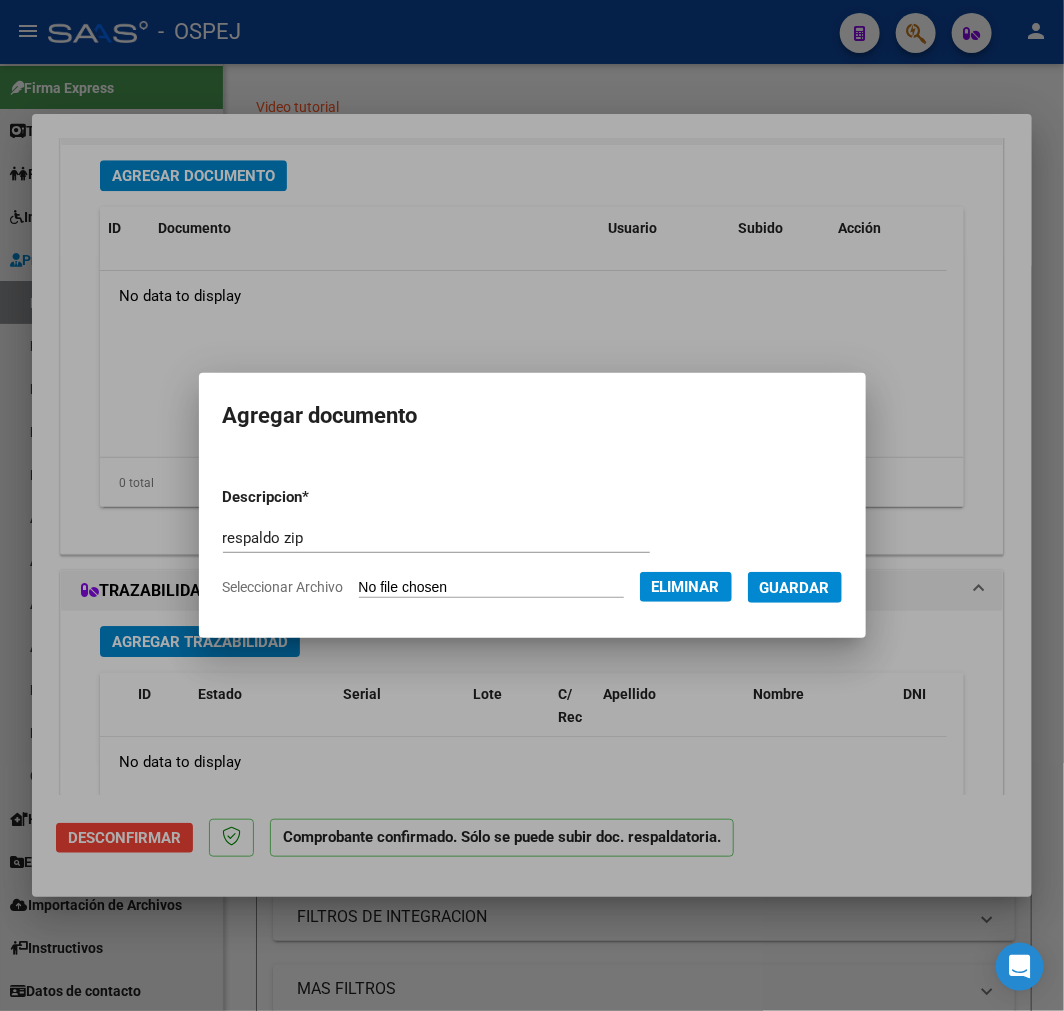 click on "Descripcion  *   respaldo zip Escriba aquí una descripcion  Seleccionar Archivo Eliminar Guardar" at bounding box center (532, 534) 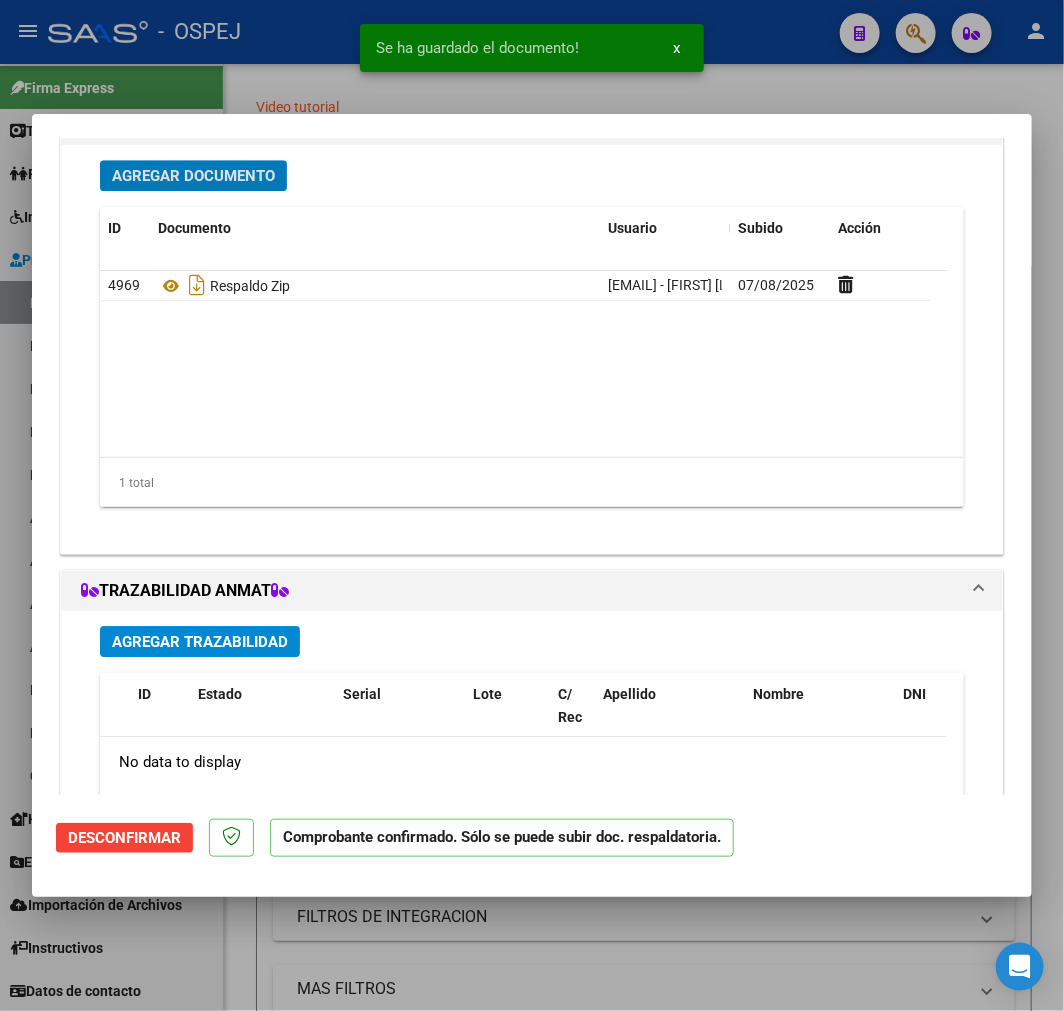 click on "Agregar Documento" at bounding box center (193, 176) 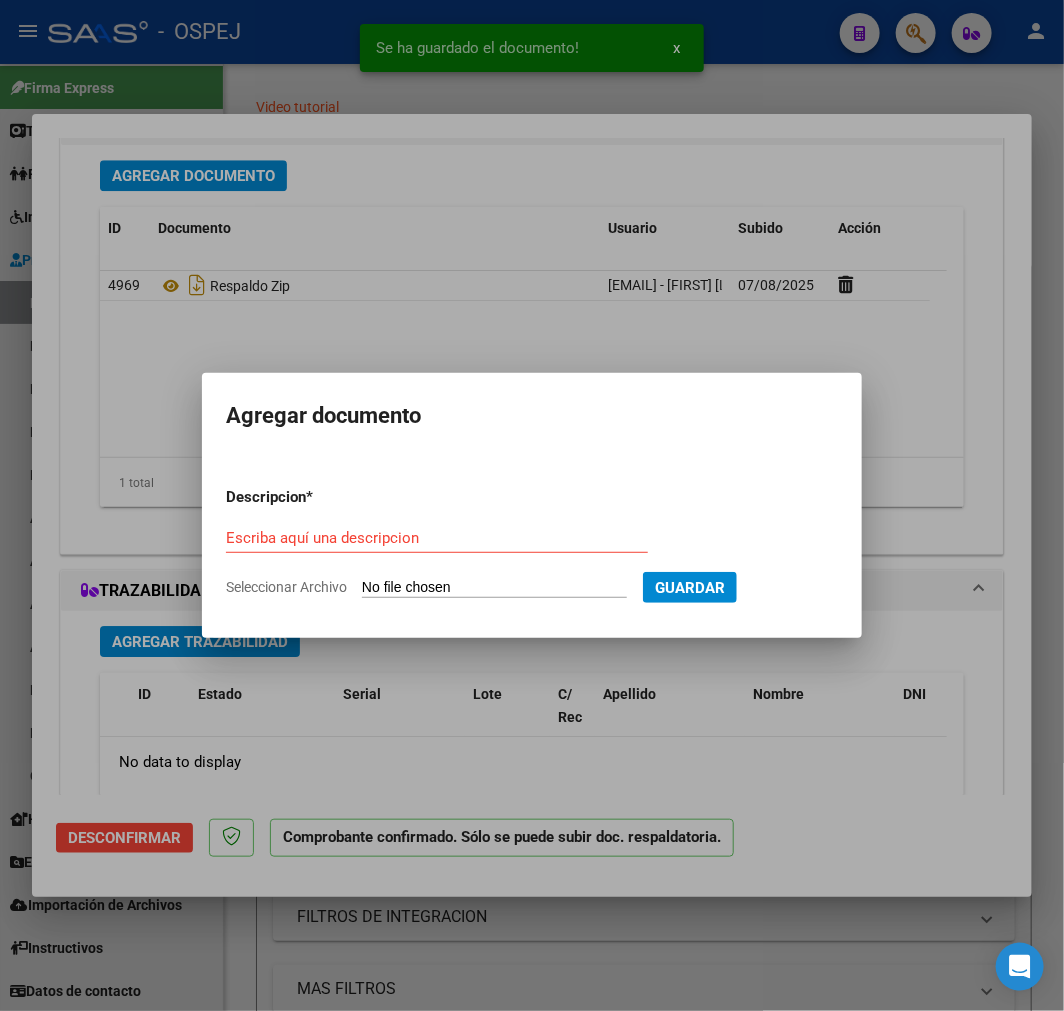 type on "C:\fakepath\JABONEROS - DETALLE (1).xlsx" 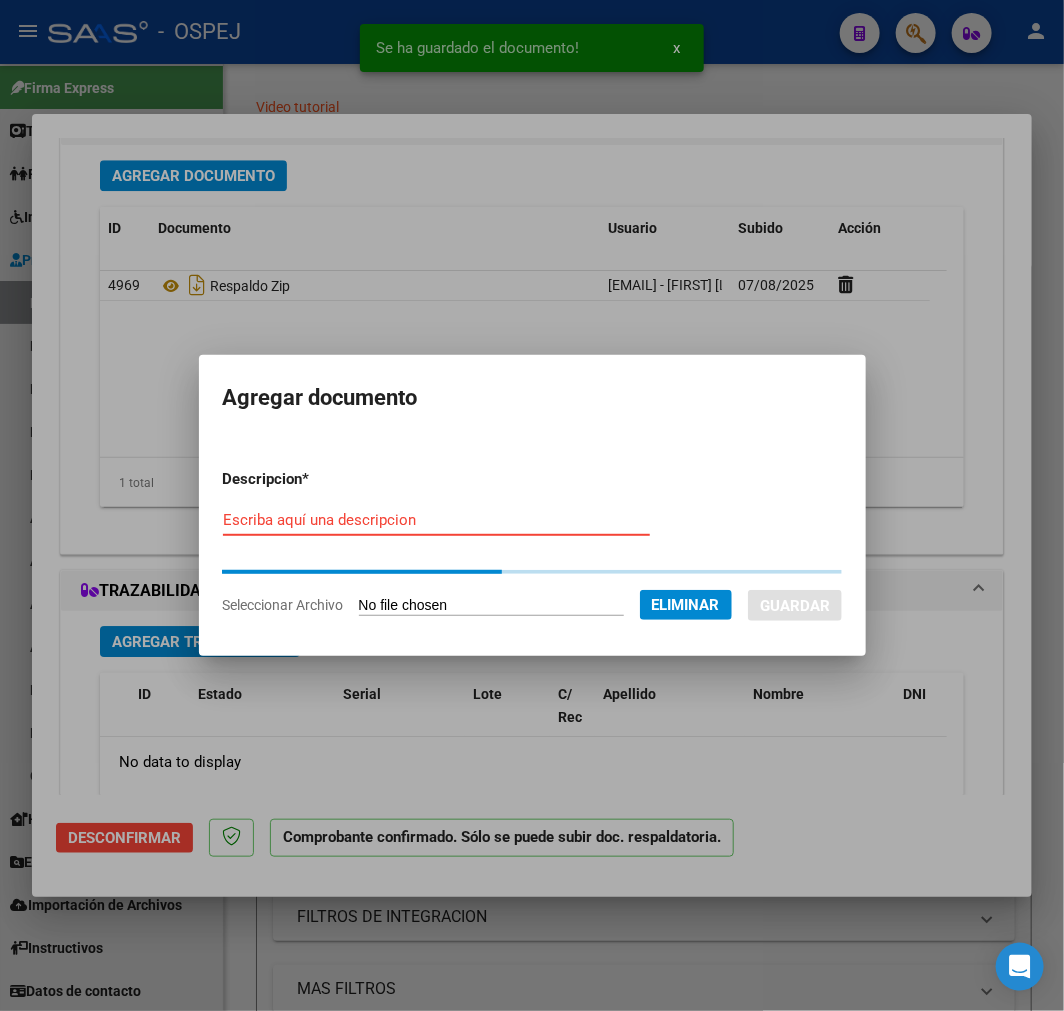 click on "Escriba aquí una descripcion" at bounding box center (436, 520) 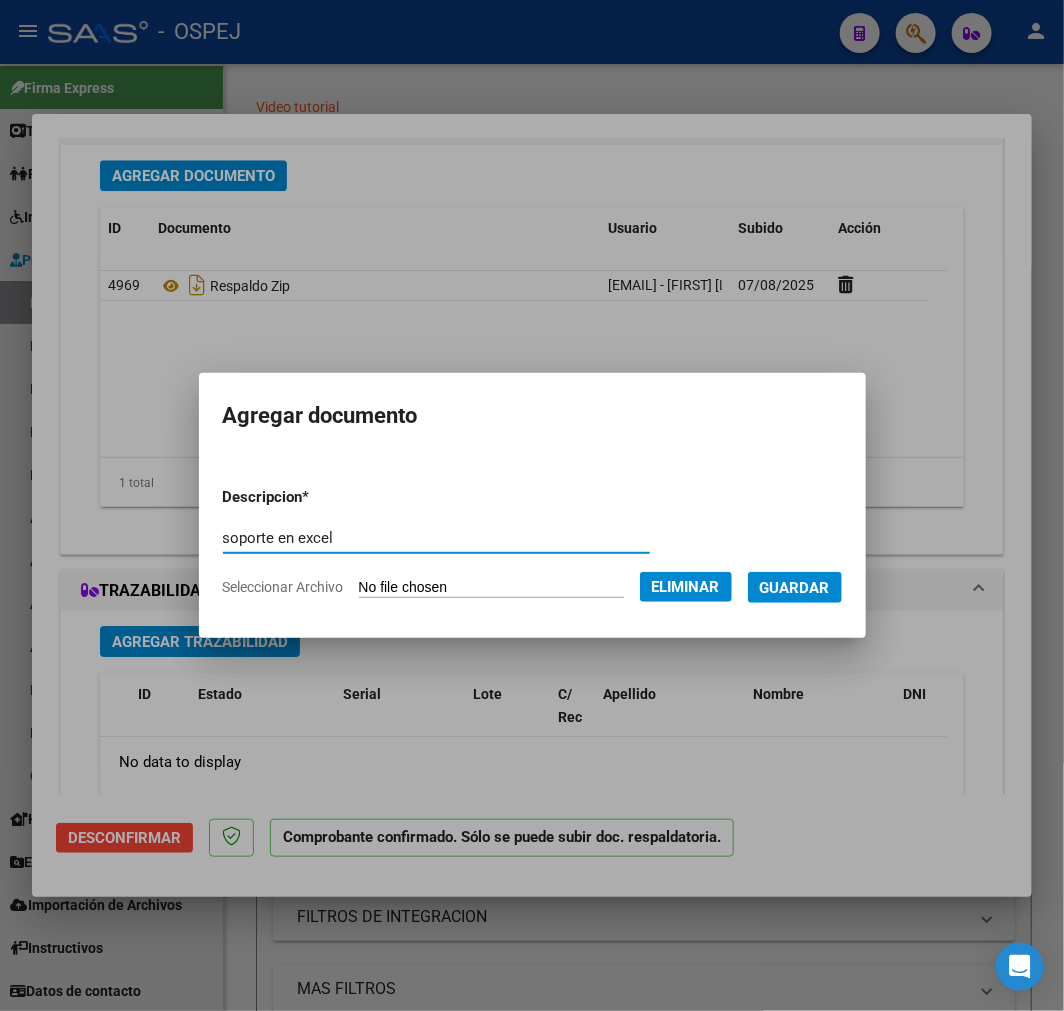 type on "soporte en excel" 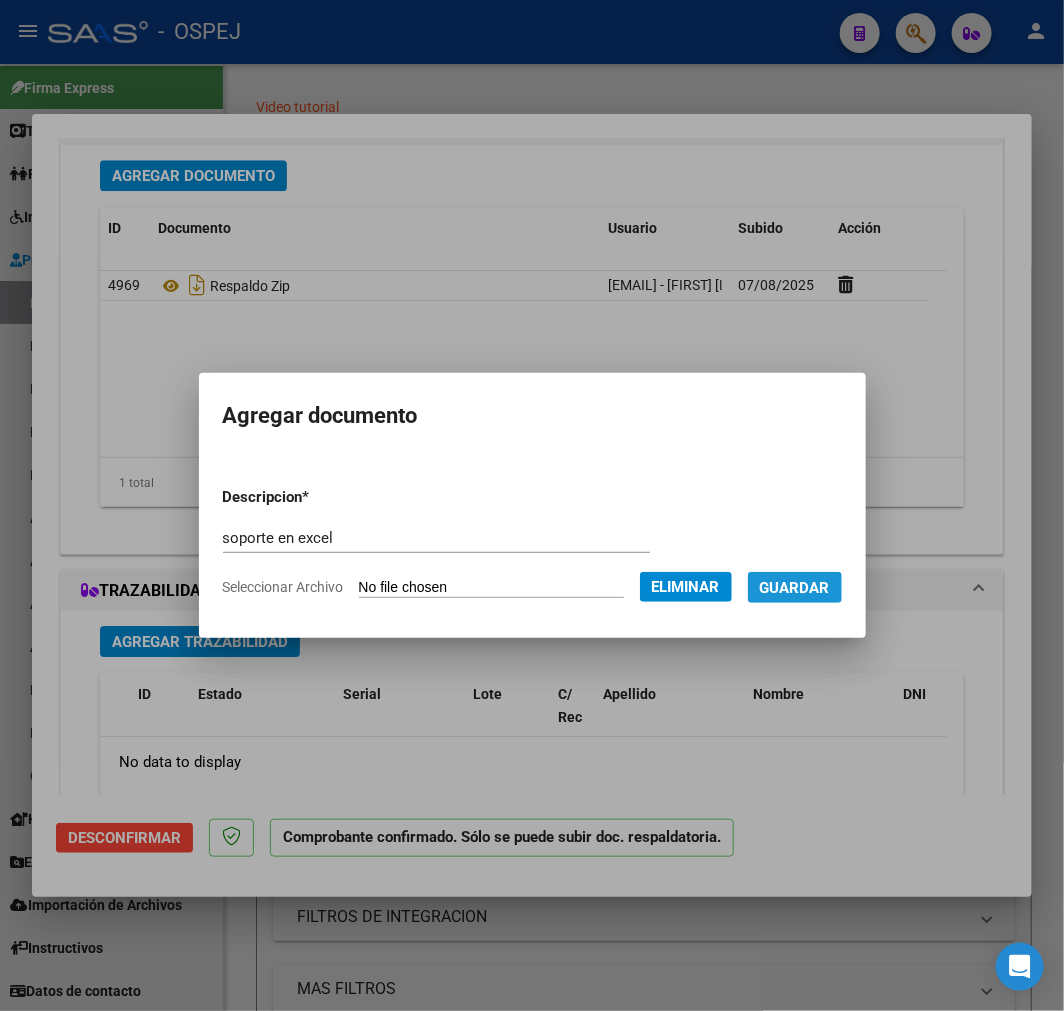 click on "Guardar" at bounding box center [795, 588] 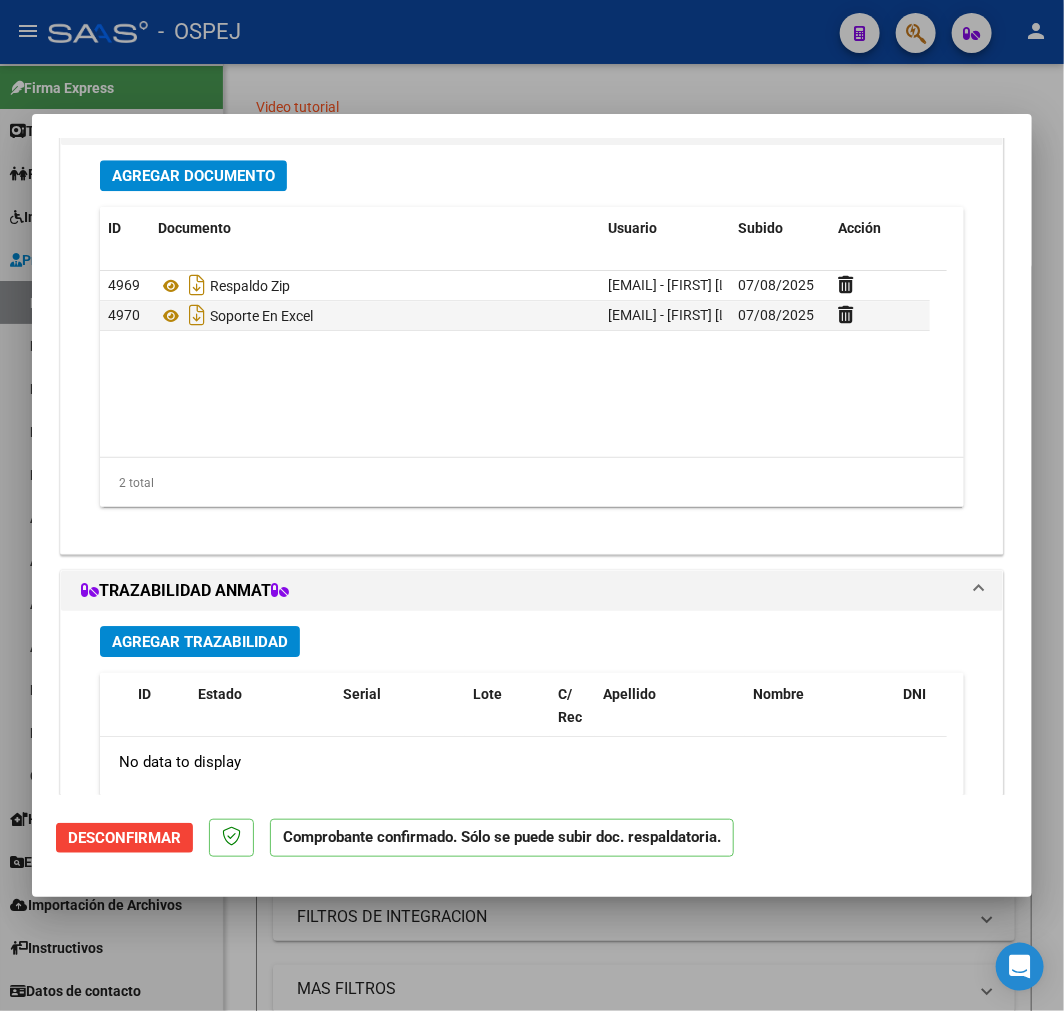 click at bounding box center [532, 505] 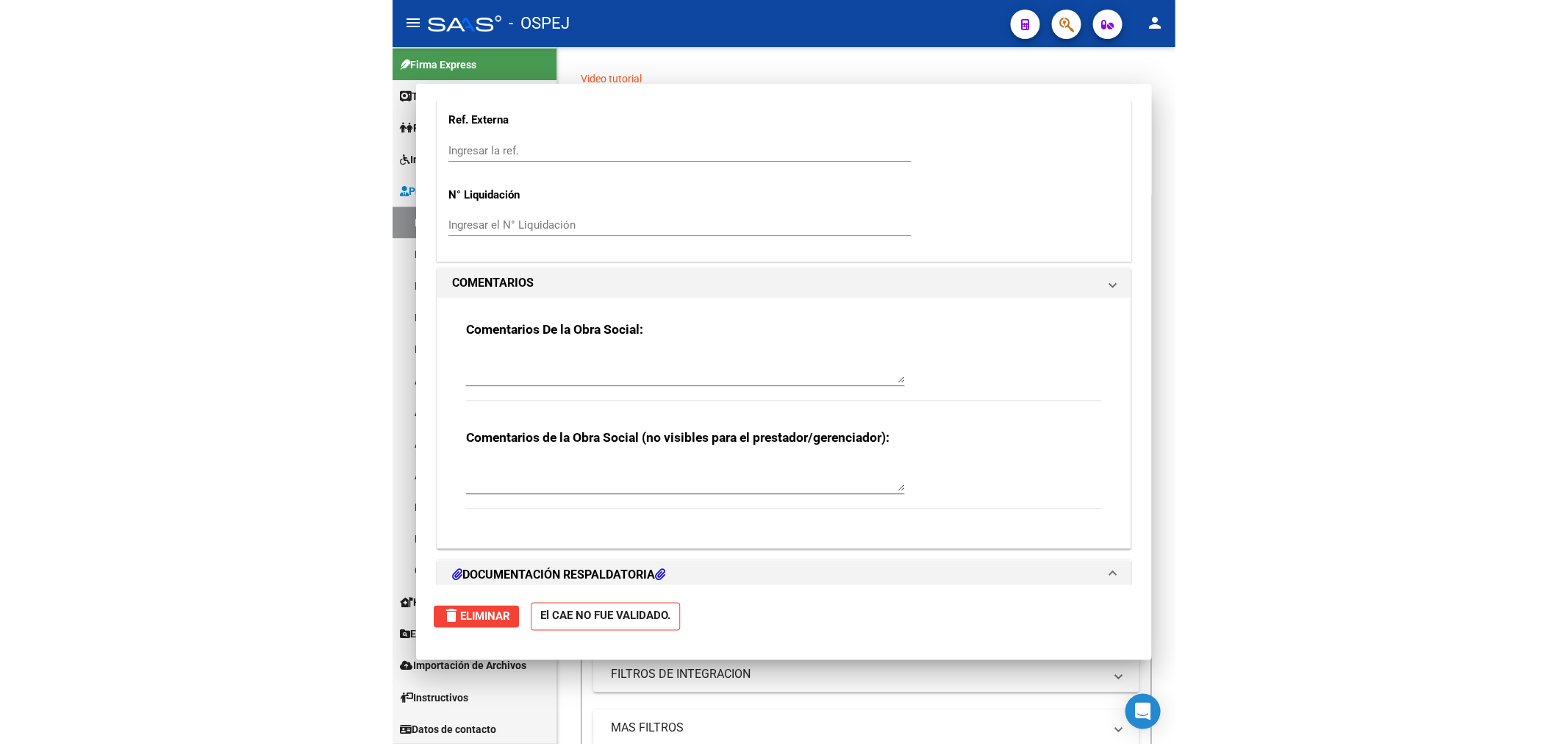 scroll, scrollTop: 0, scrollLeft: 0, axis: both 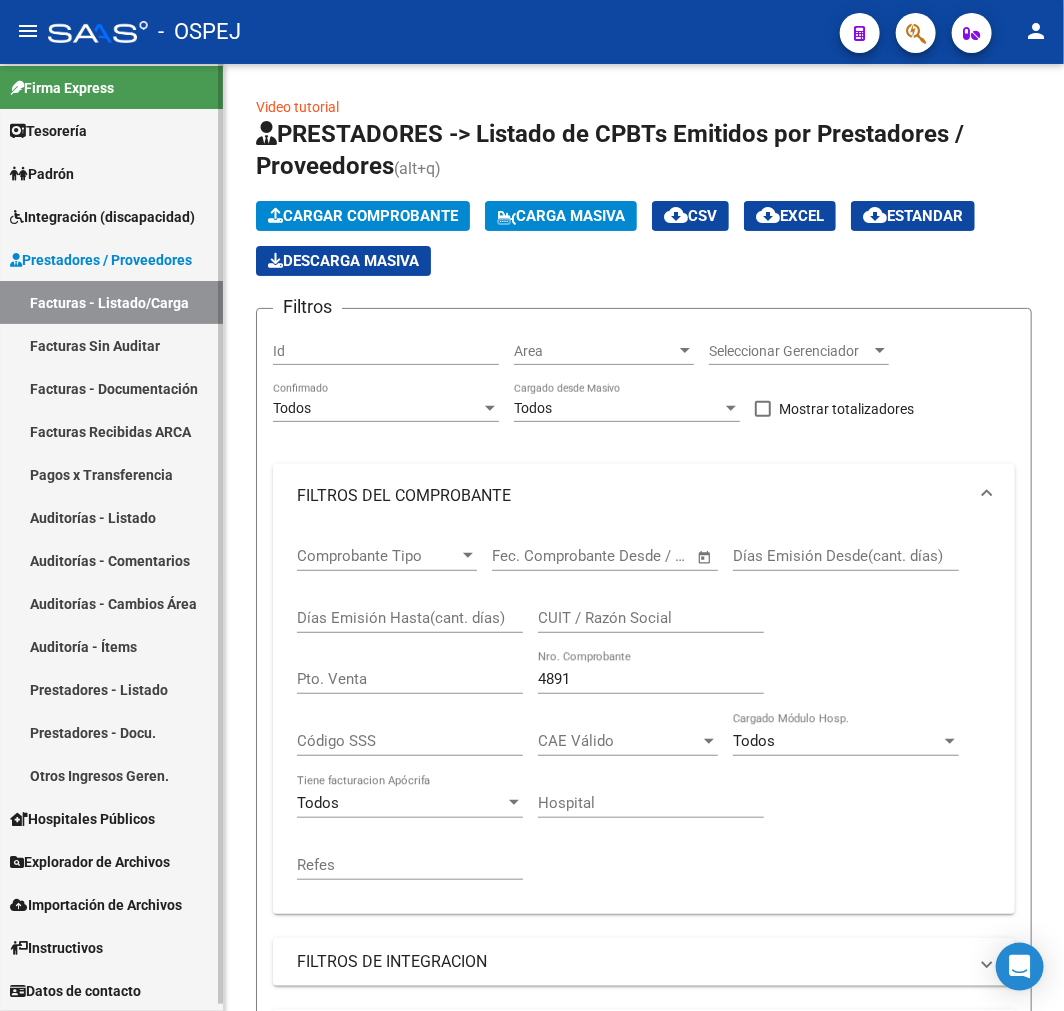 click on "Auditorías - Listado" at bounding box center [111, 517] 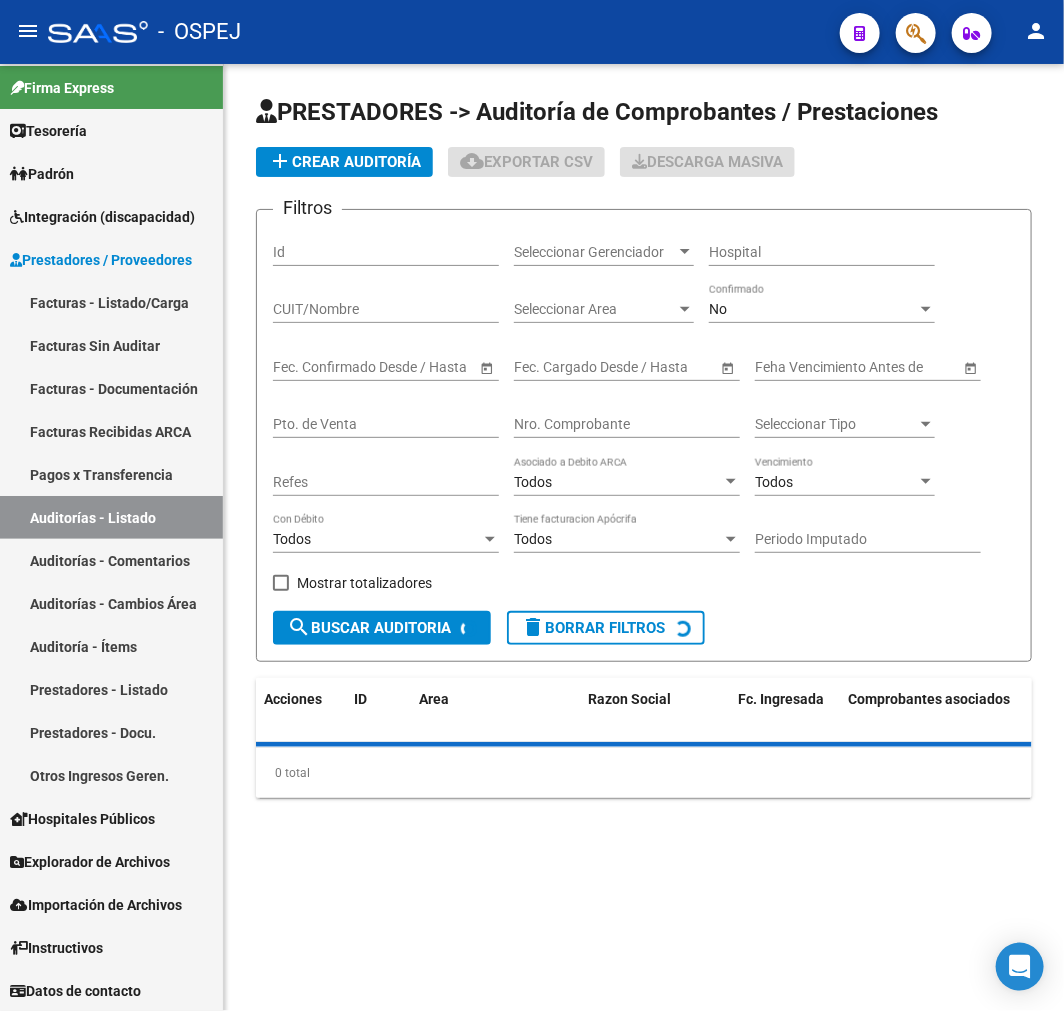 click on "No Confirmado" 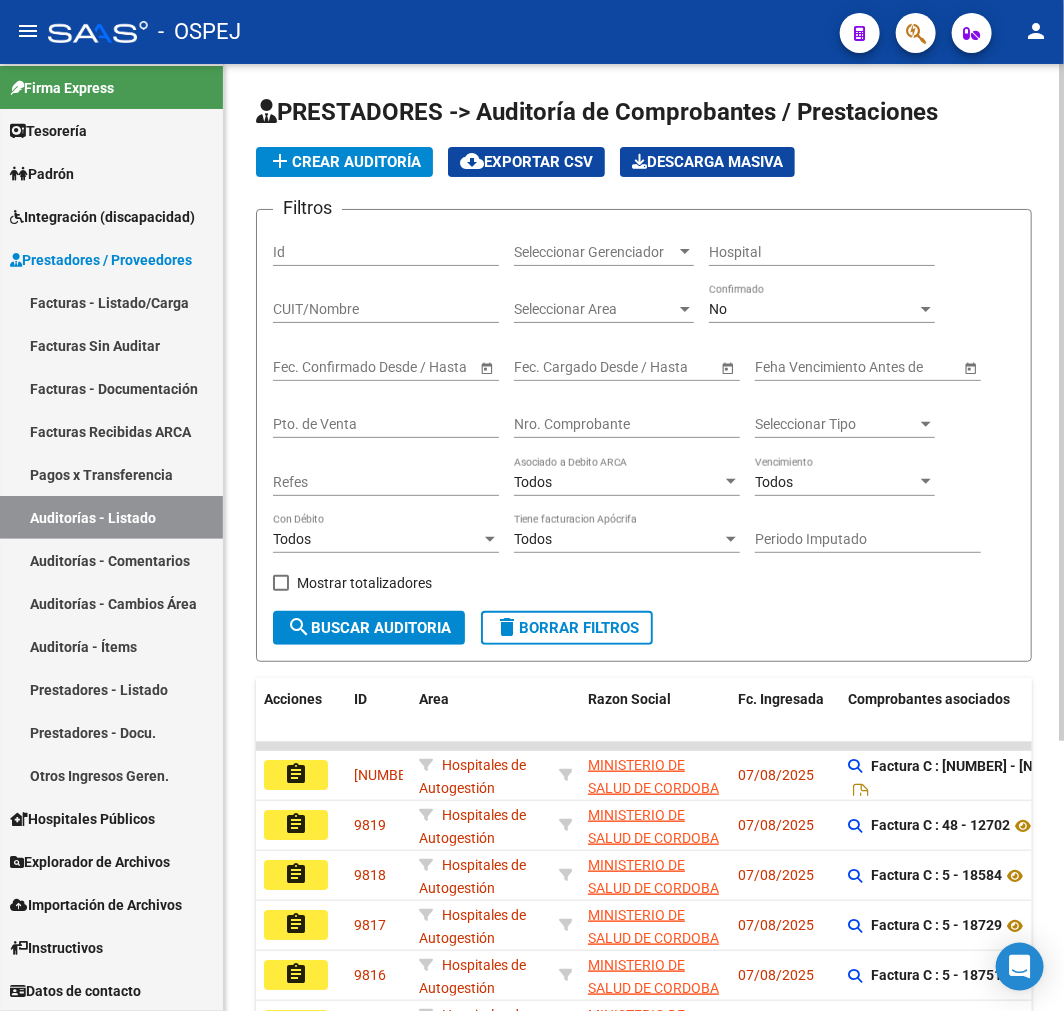 click on "No" at bounding box center [813, 309] 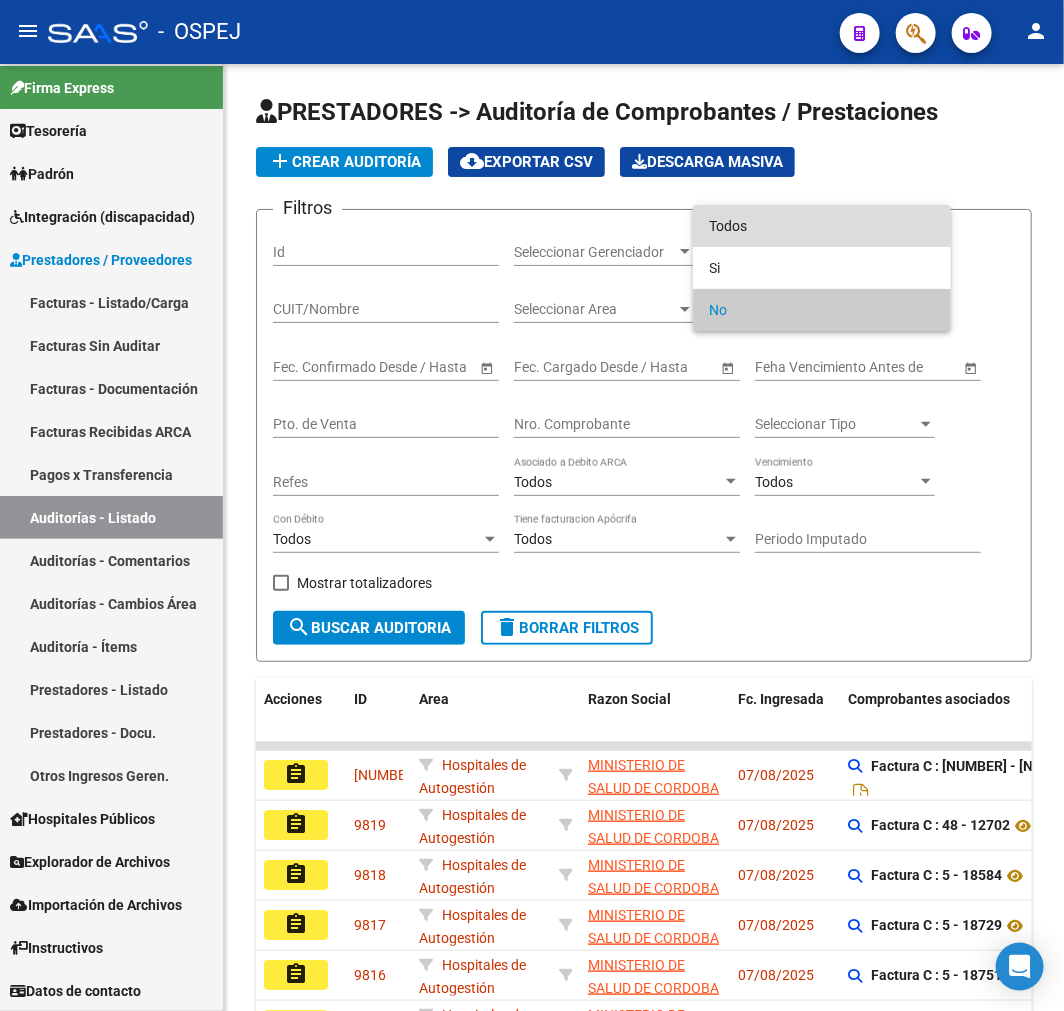 click on "Todos" at bounding box center (822, 226) 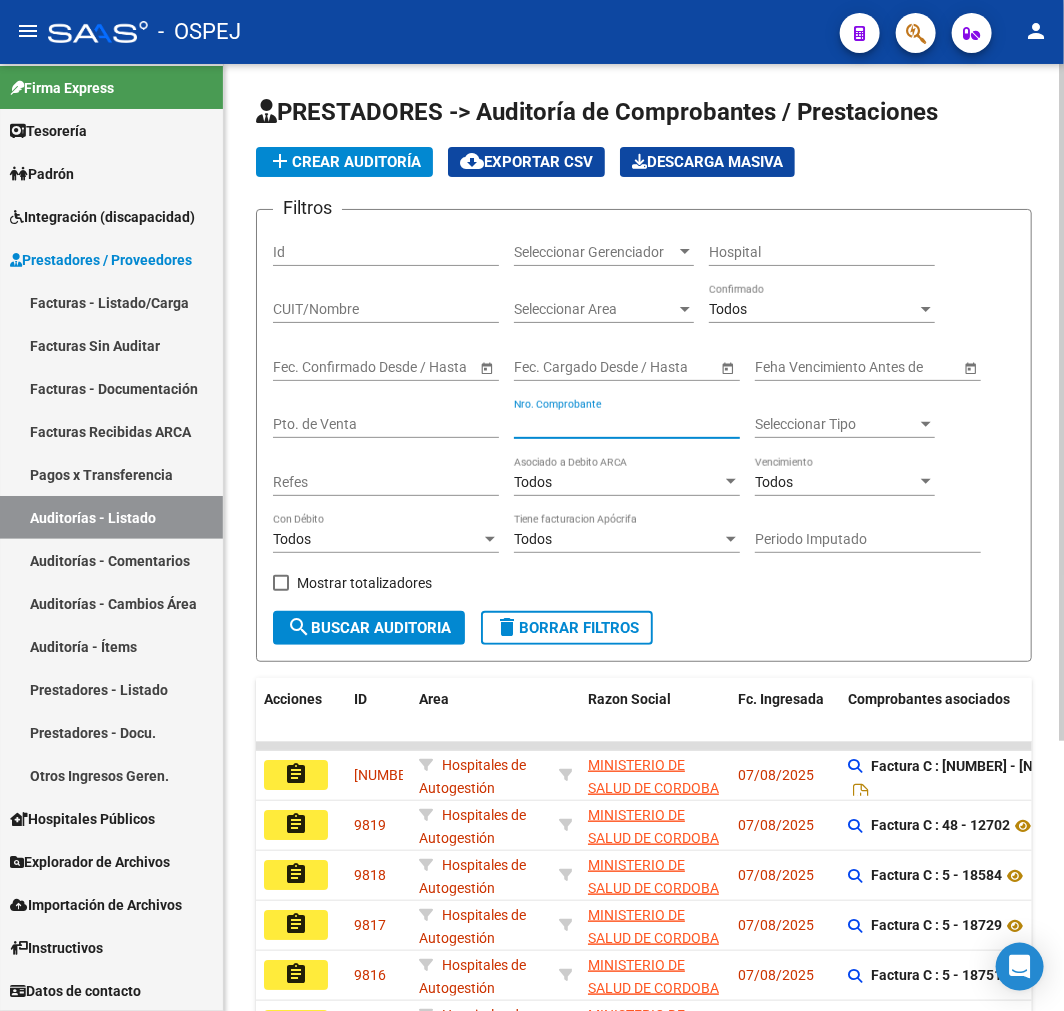 click on "Nro. Comprobante" at bounding box center [627, 424] 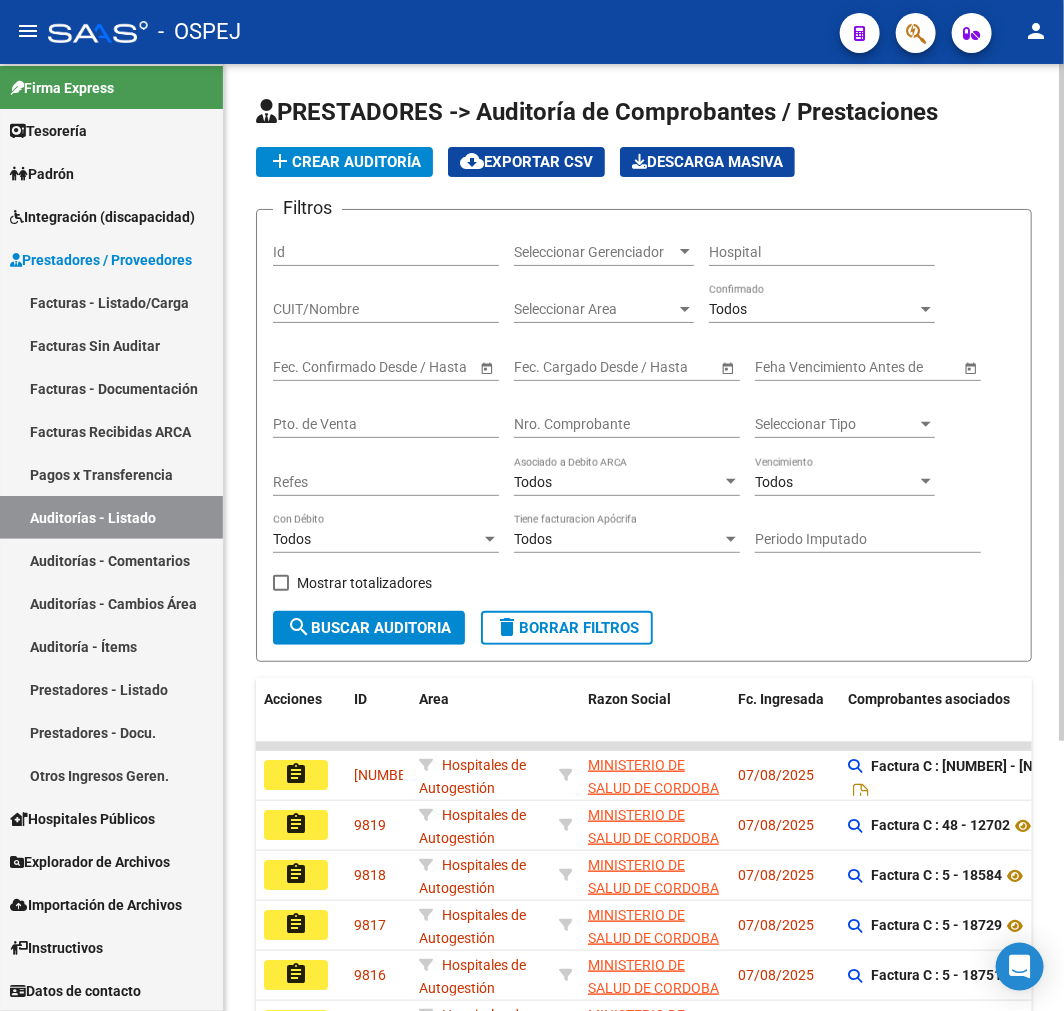 click on "add  Crear Auditoría" 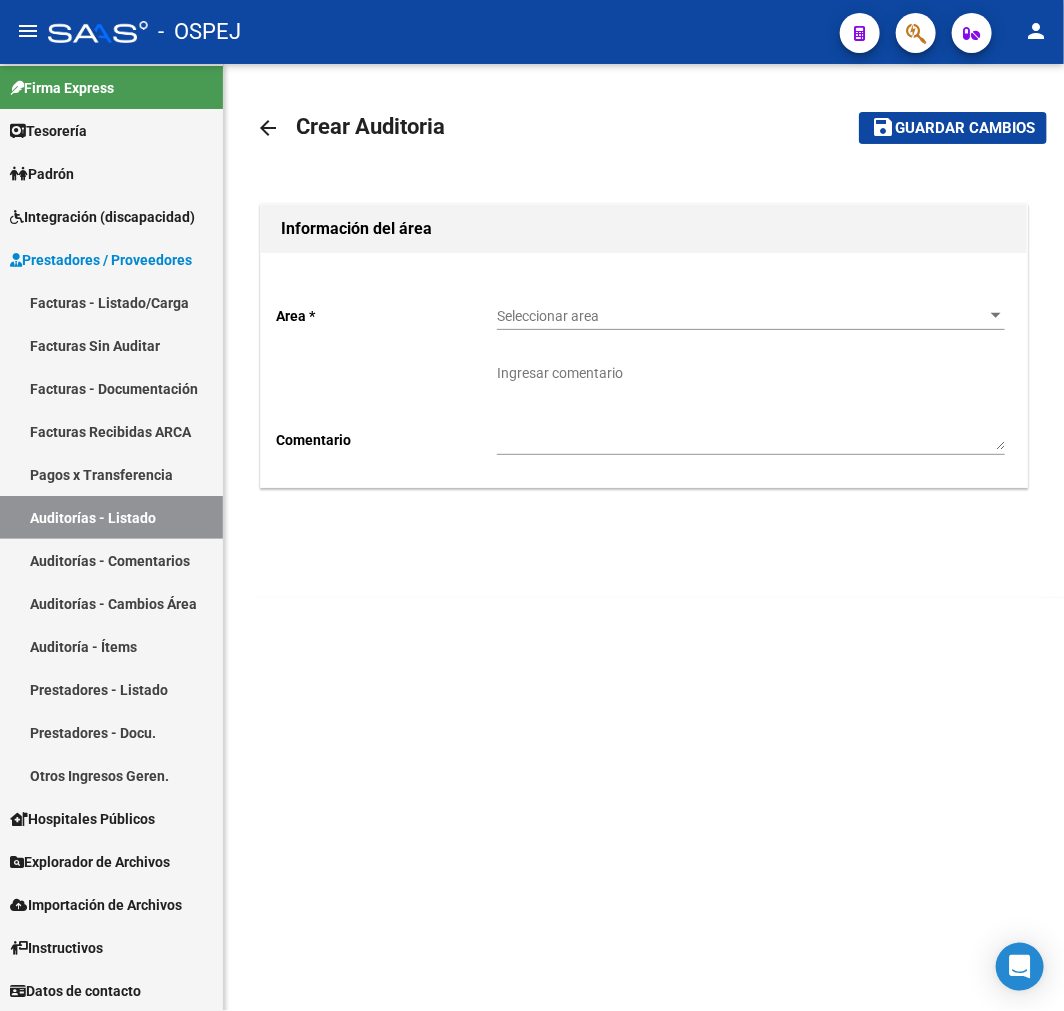 click on "Seleccionar area Seleccionar area" 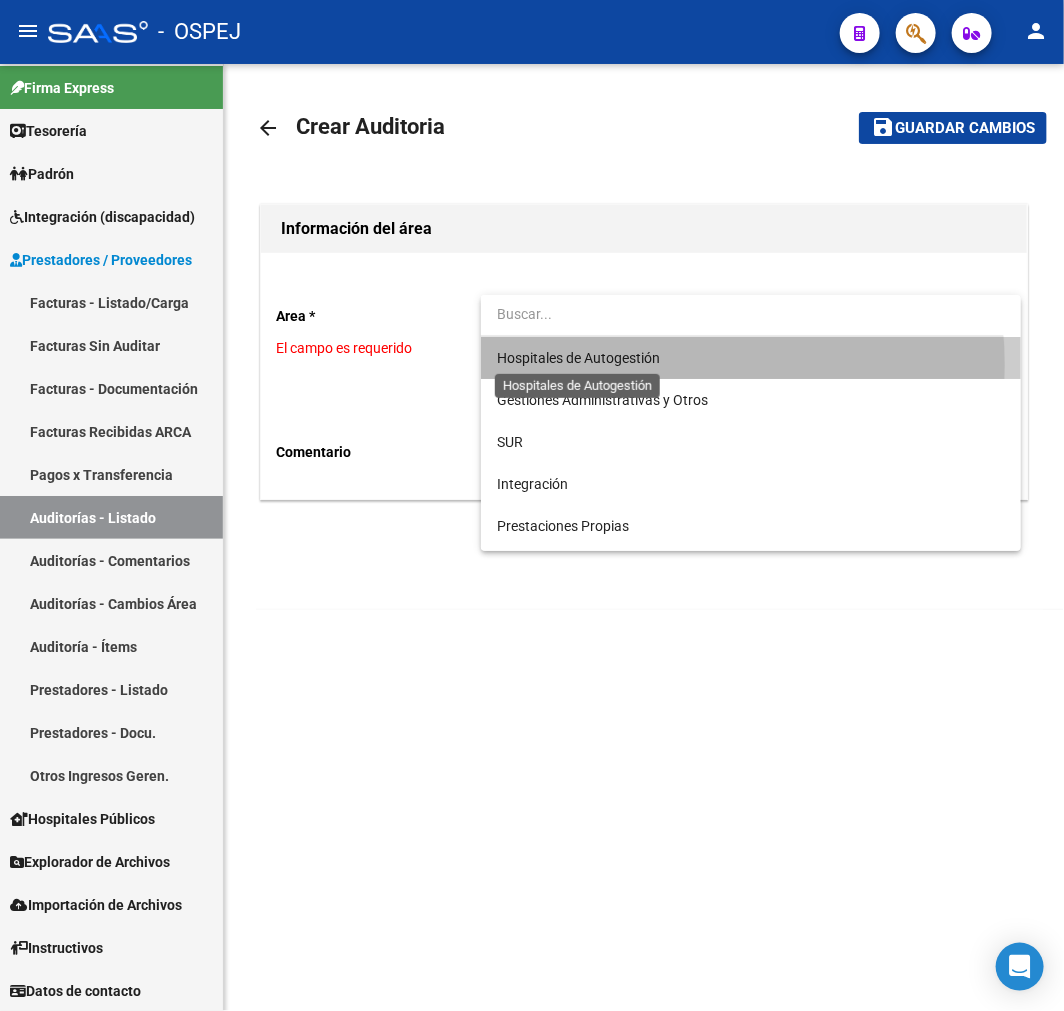 click on "Hospitales de Autogestión" at bounding box center (578, 358) 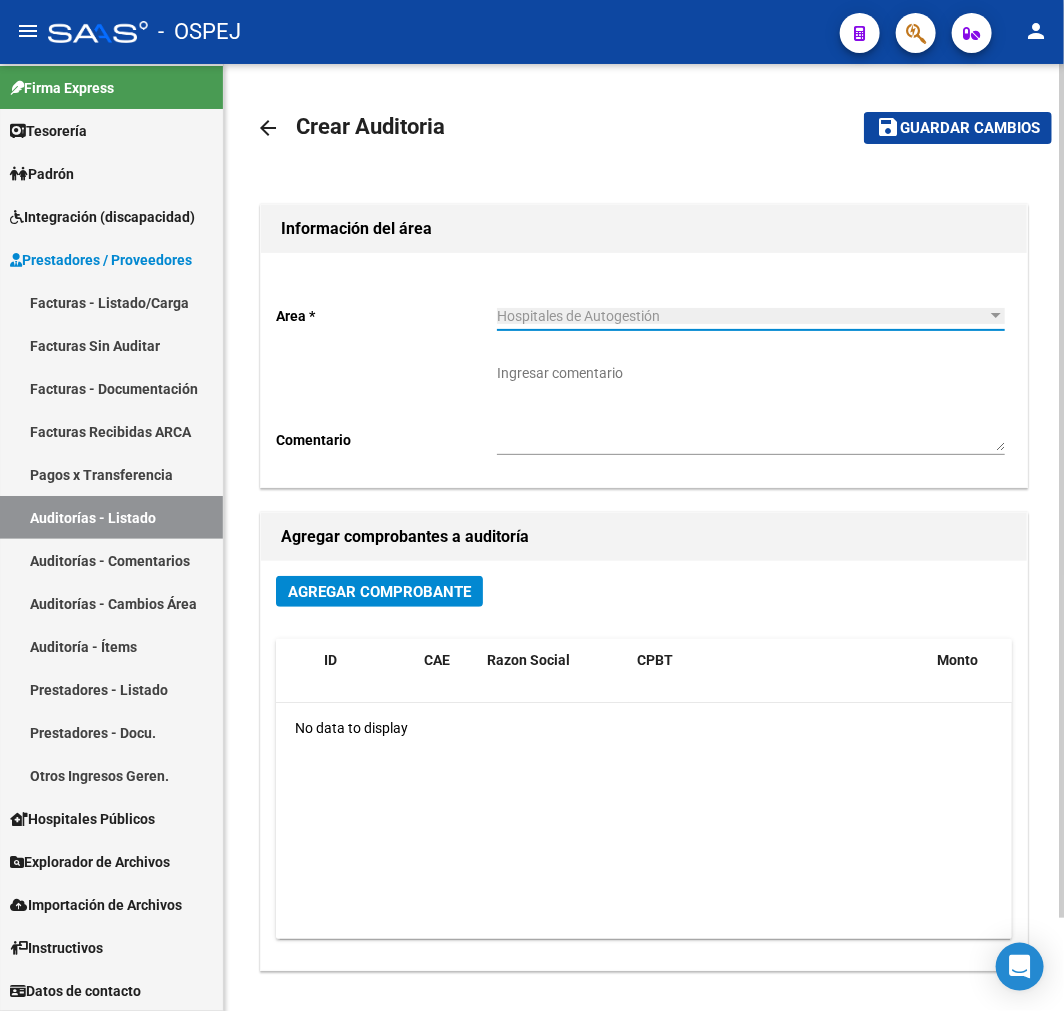click on "Agregar Comprobante" 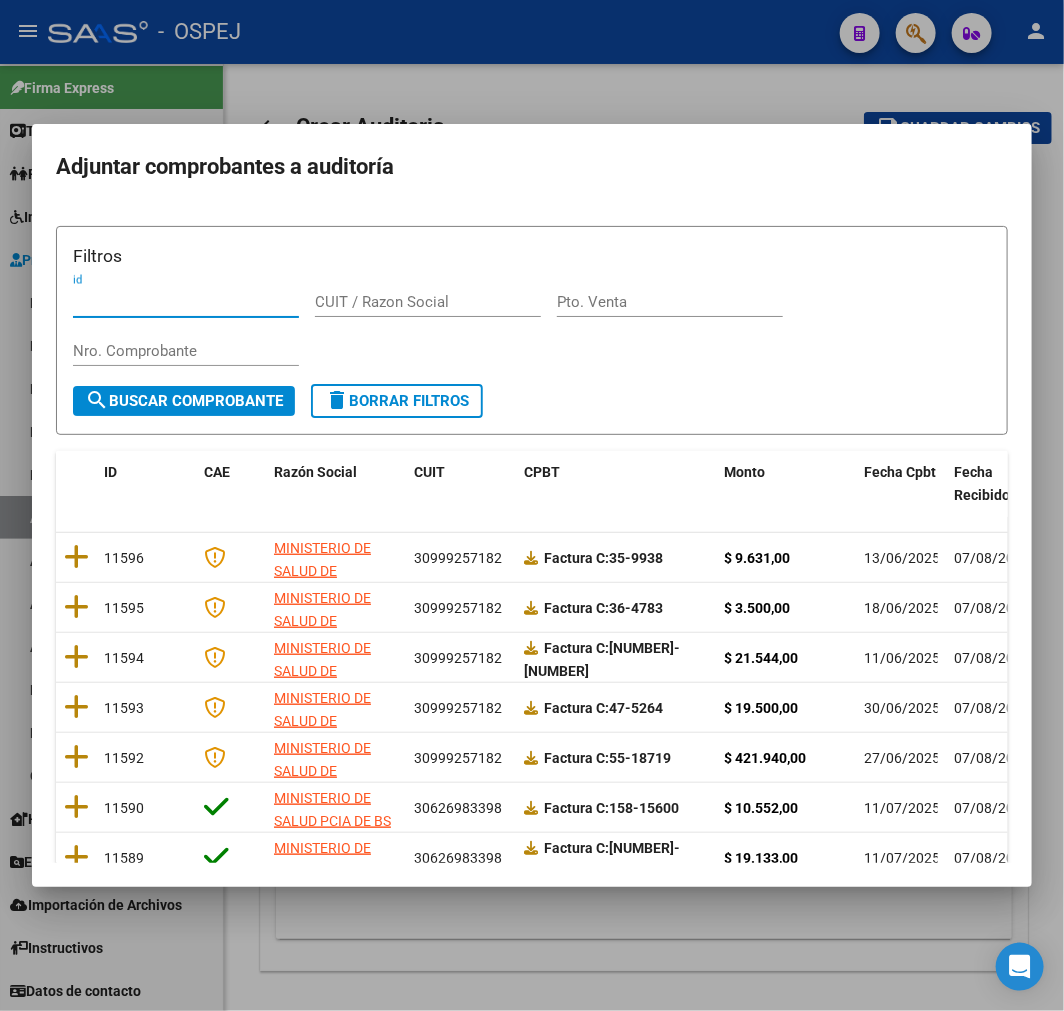 click on "Nro. Comprobante" at bounding box center (186, 351) 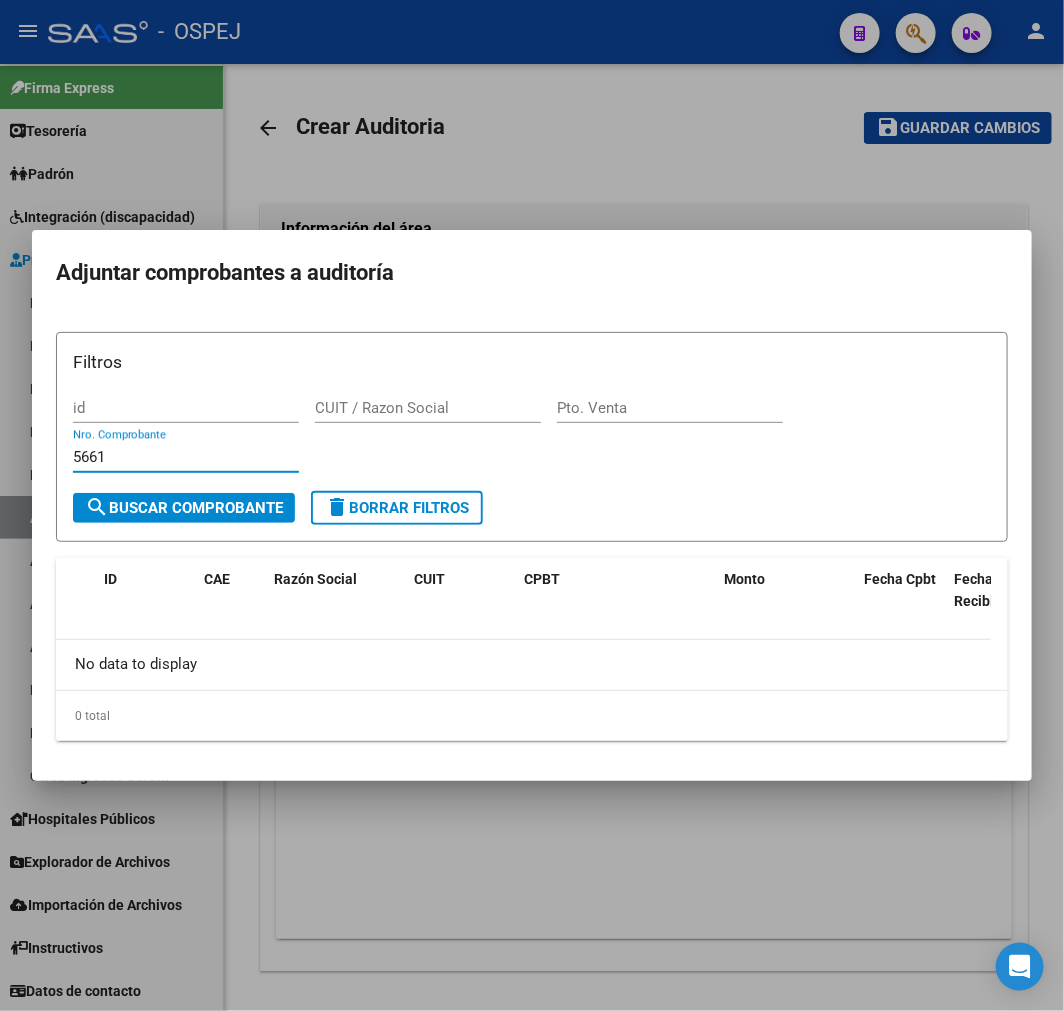 click on "5661" at bounding box center (186, 457) 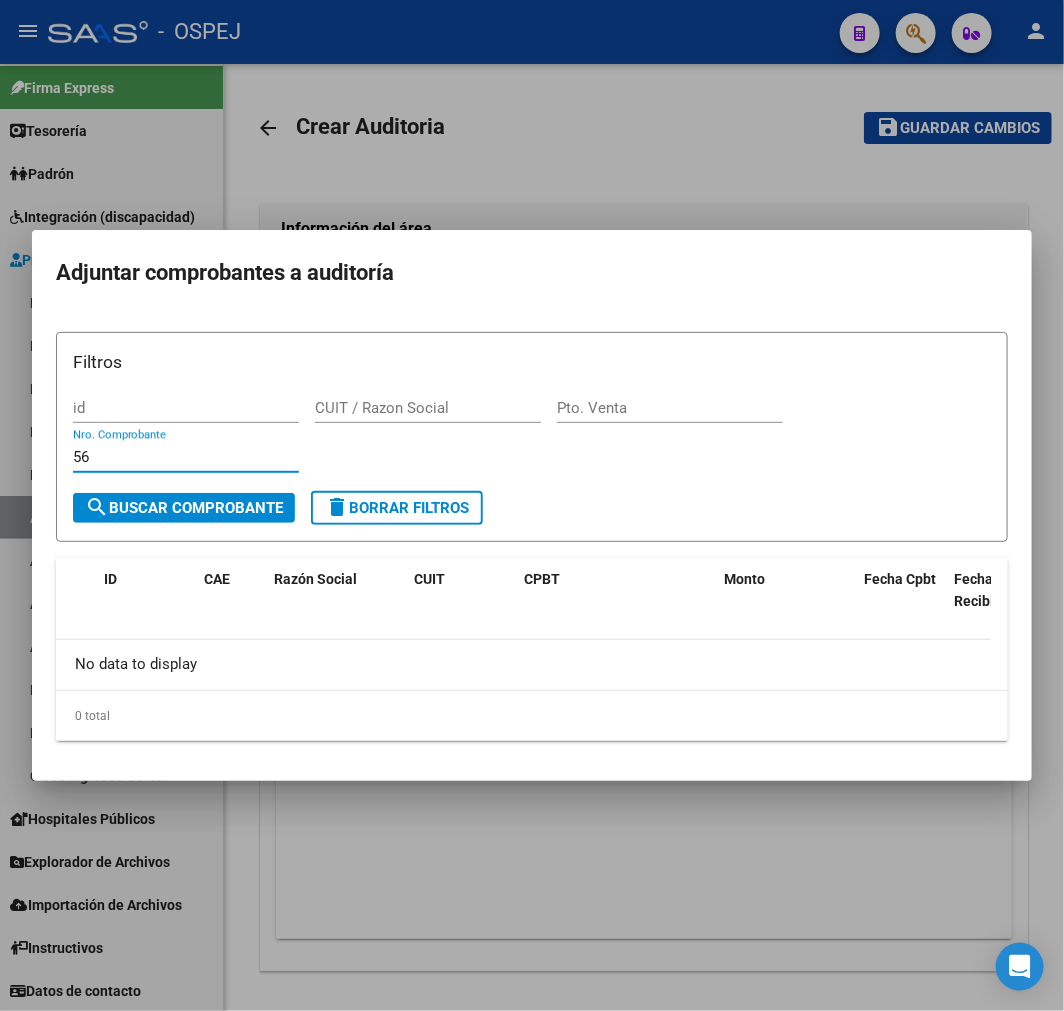 type on "5" 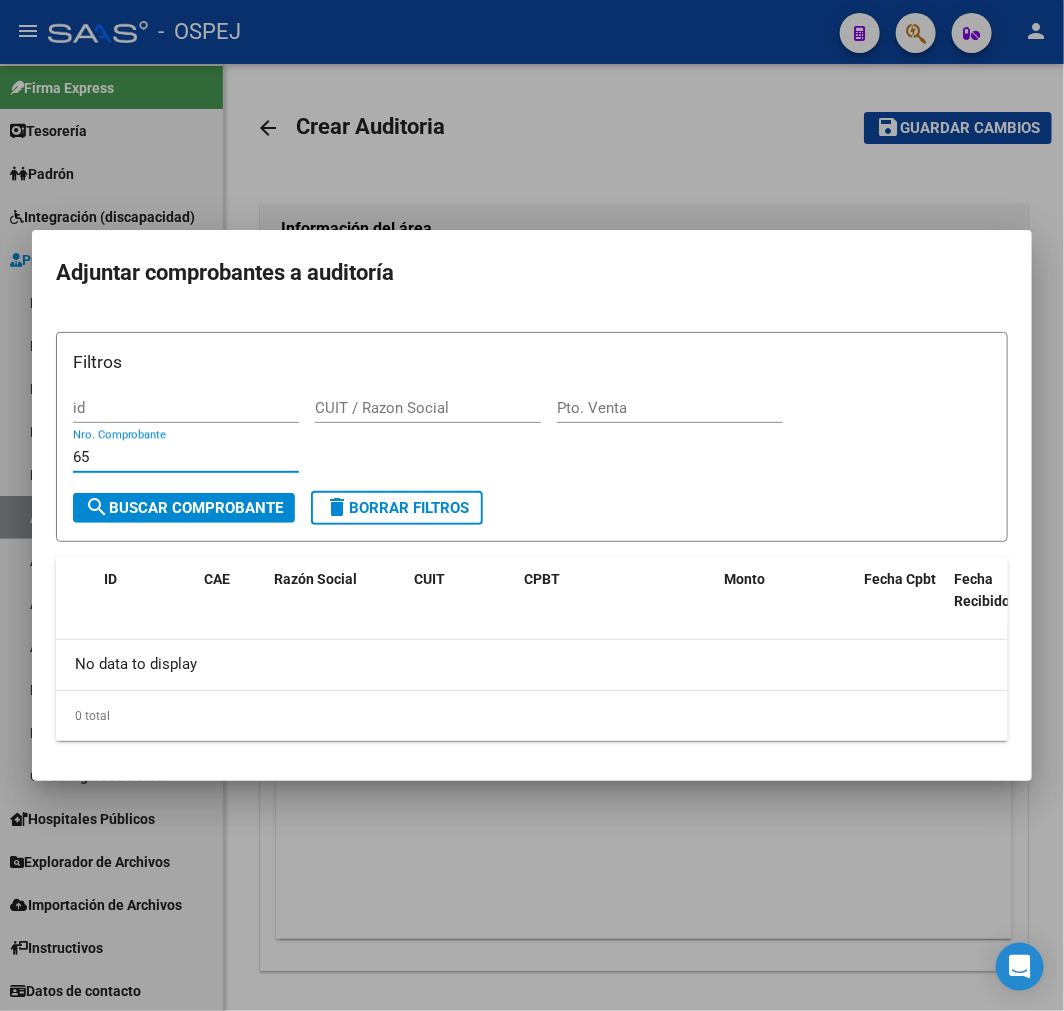 type on "6" 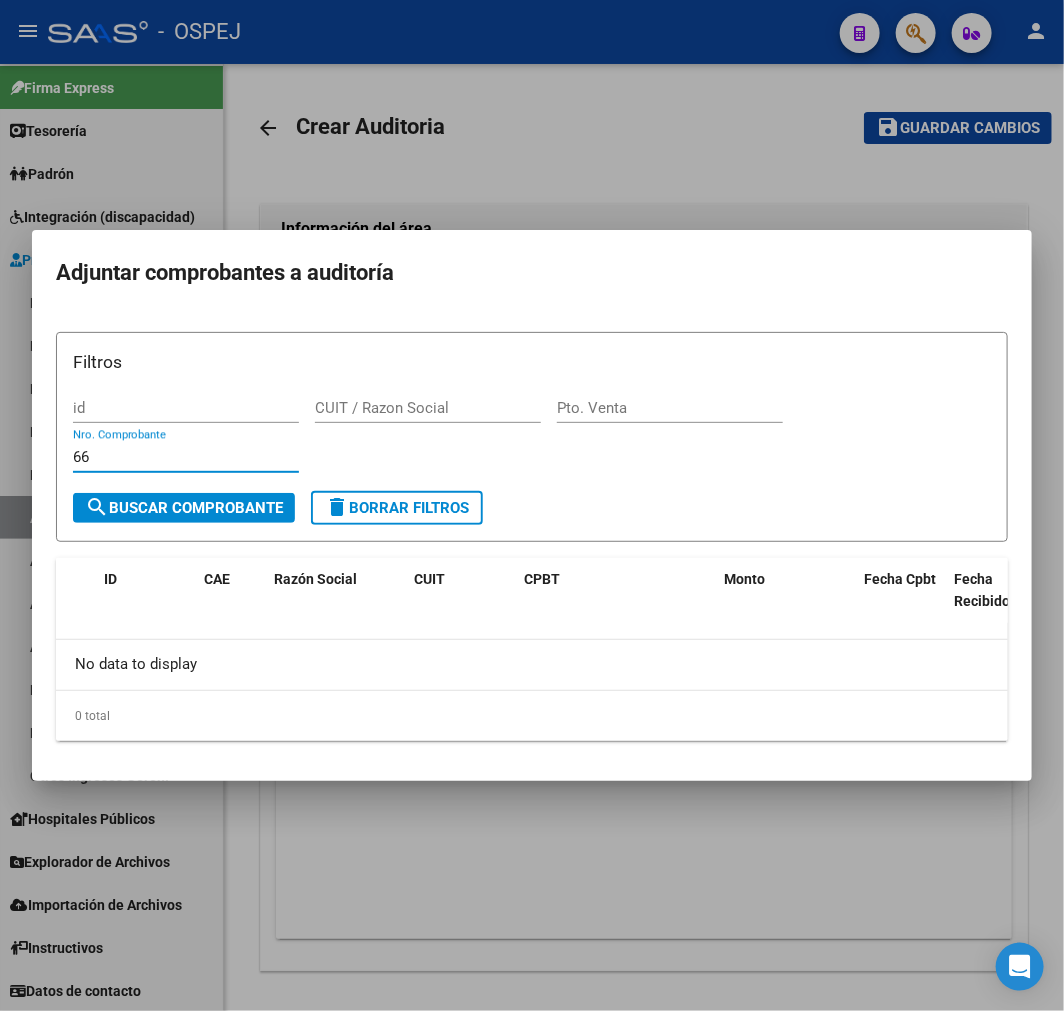 type on "6" 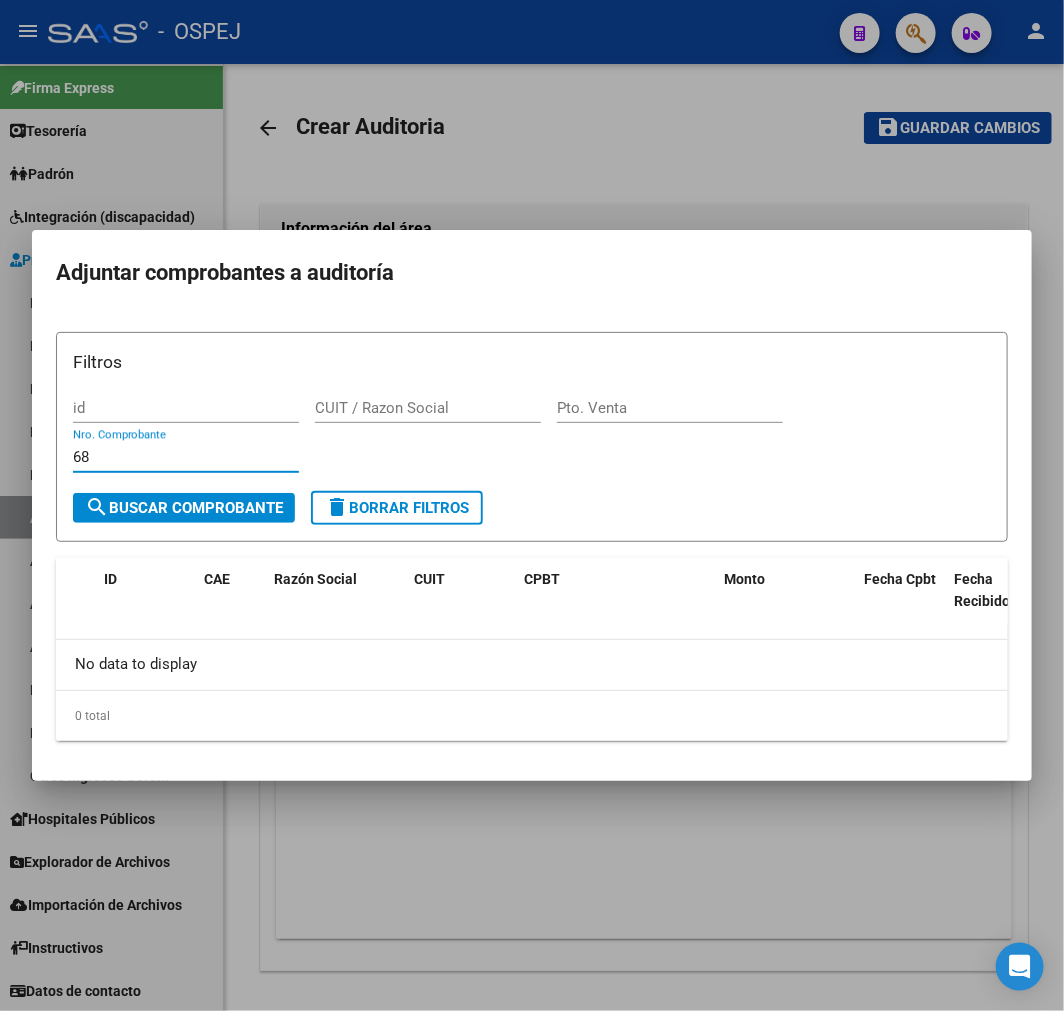 type on "6" 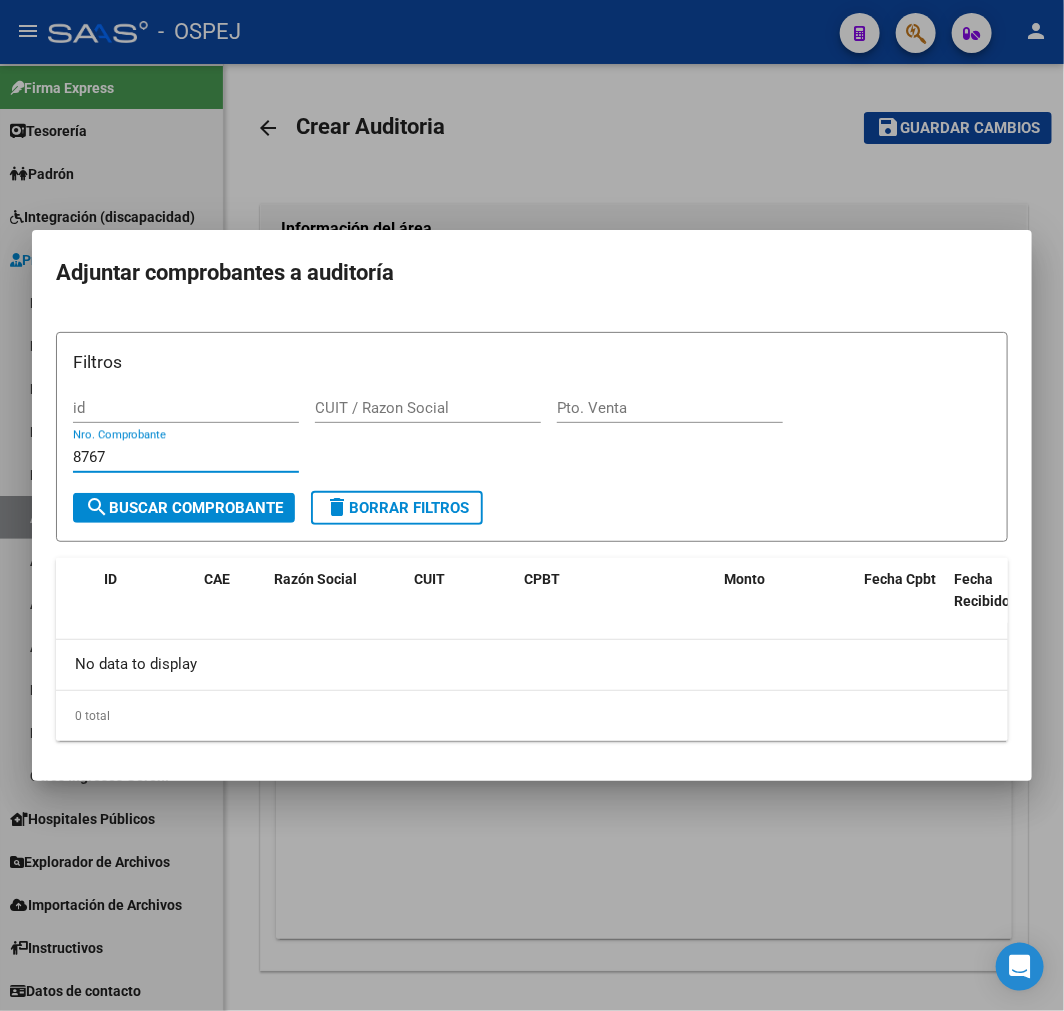 click on "Adjuntar comprobantes a auditoría Filtros id CUIT / Razon Social Pto. Venta [NUMBER] Nro. Comprobante search  Buscar Comprobante  delete  Borrar Filtros  ID CAE Razón Social CUIT CPBT Monto Fecha Cpbt Fecha Recibido Doc Respaldatoria Doc Trazabilidad Expediente SUR Asociado Comentario Privado No data to display  0 total   1" at bounding box center [532, 505] 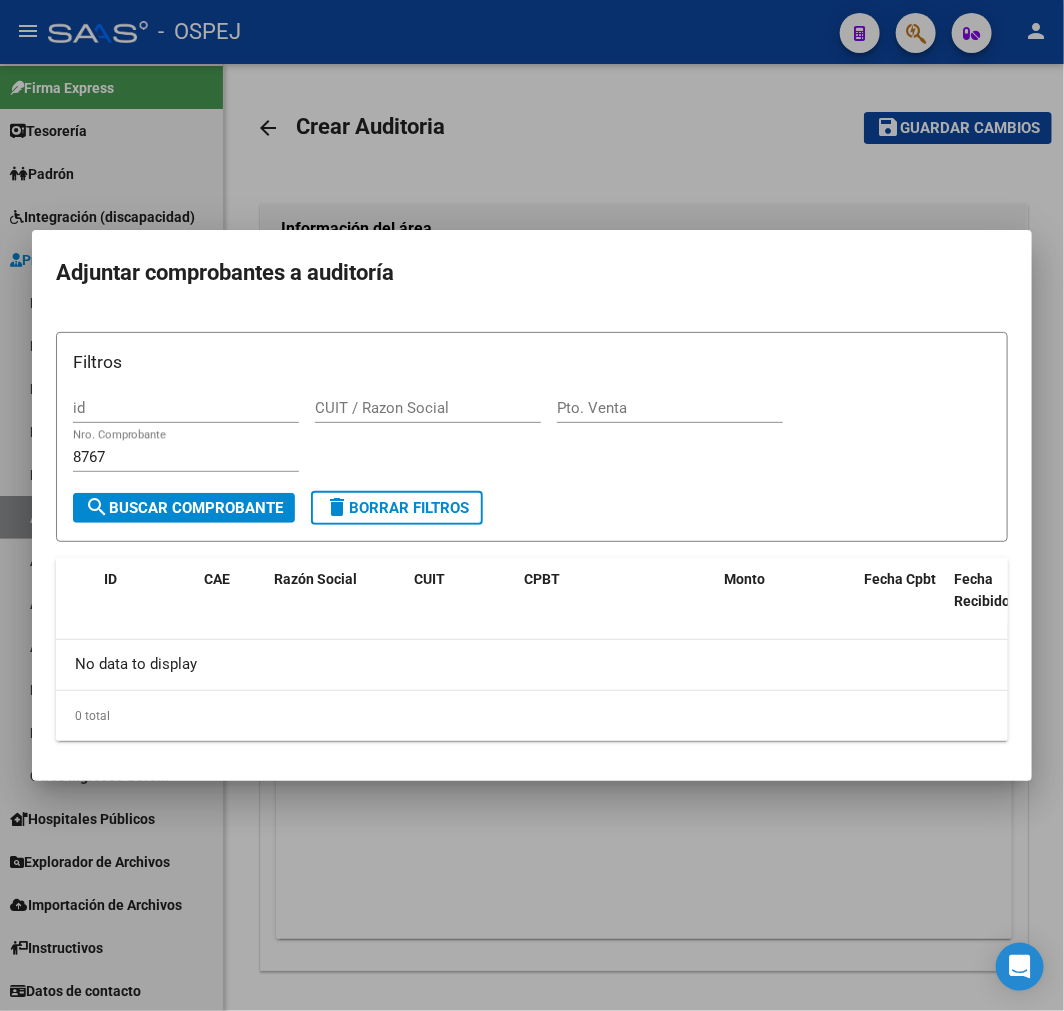 click on "8767" at bounding box center [186, 457] 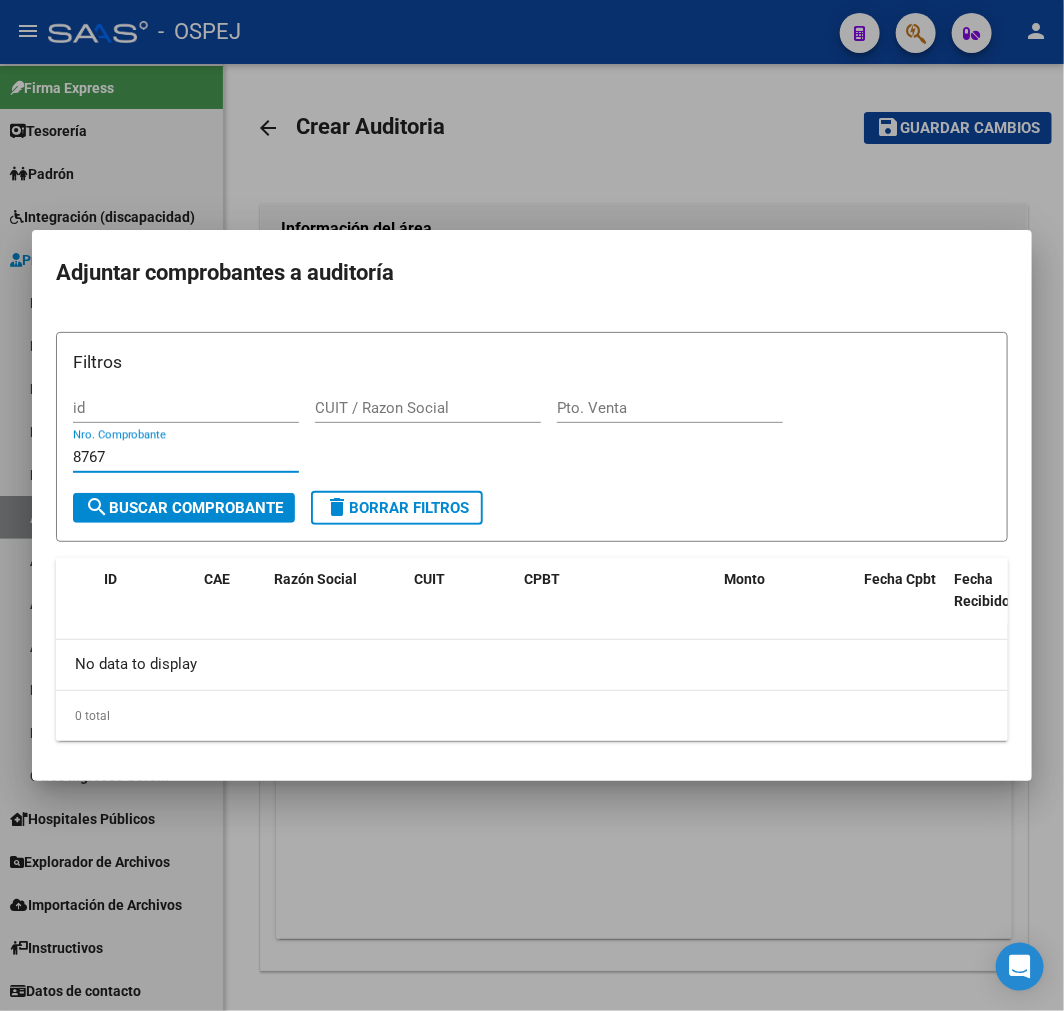 click on "8767" at bounding box center [186, 457] 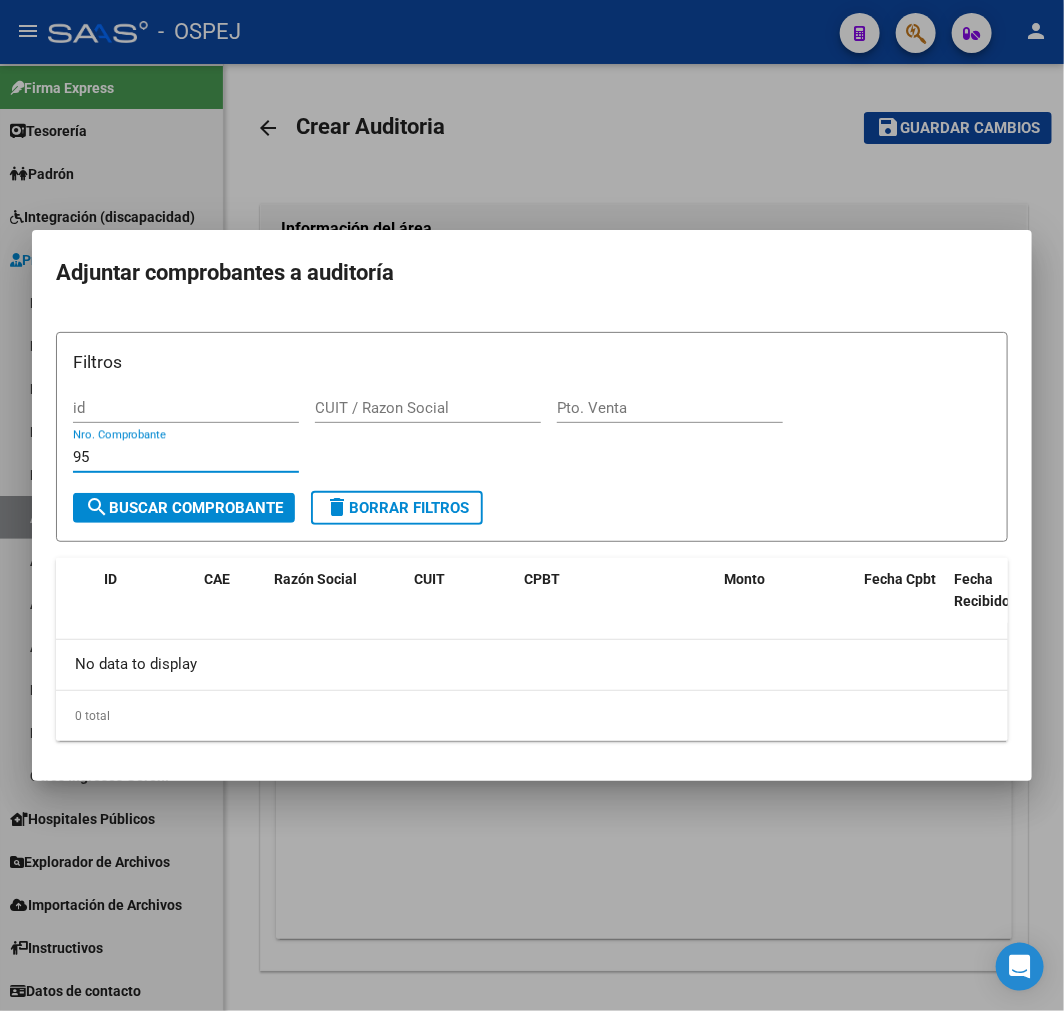 type on "9" 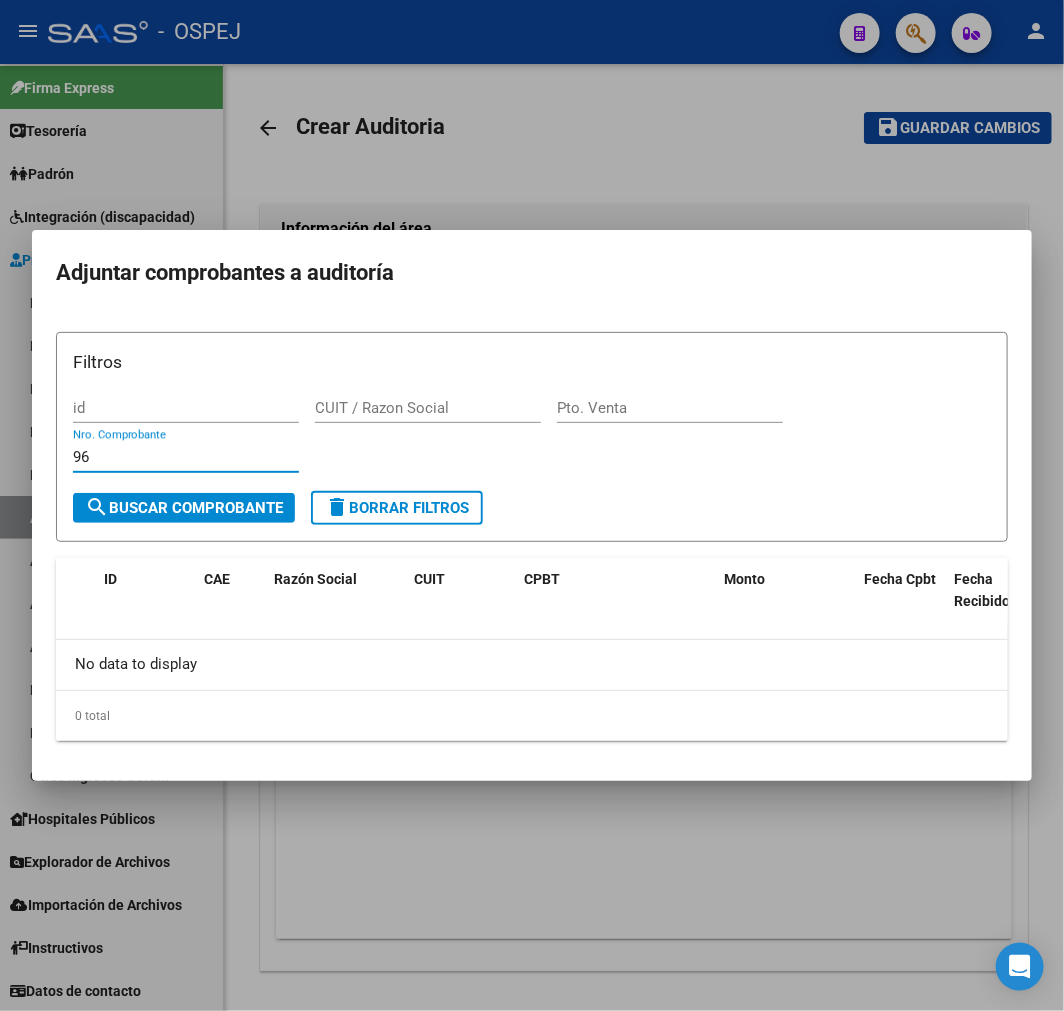type on "9" 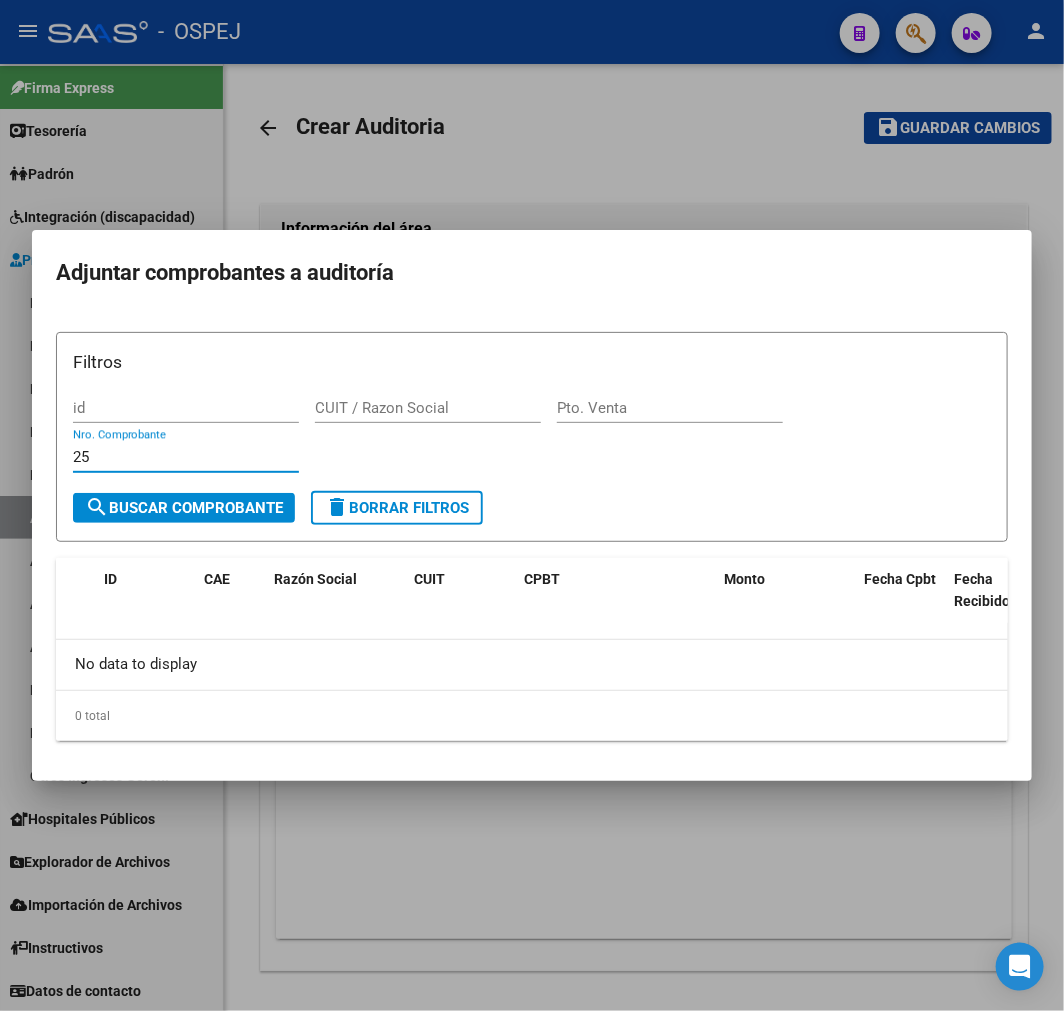 type on "2" 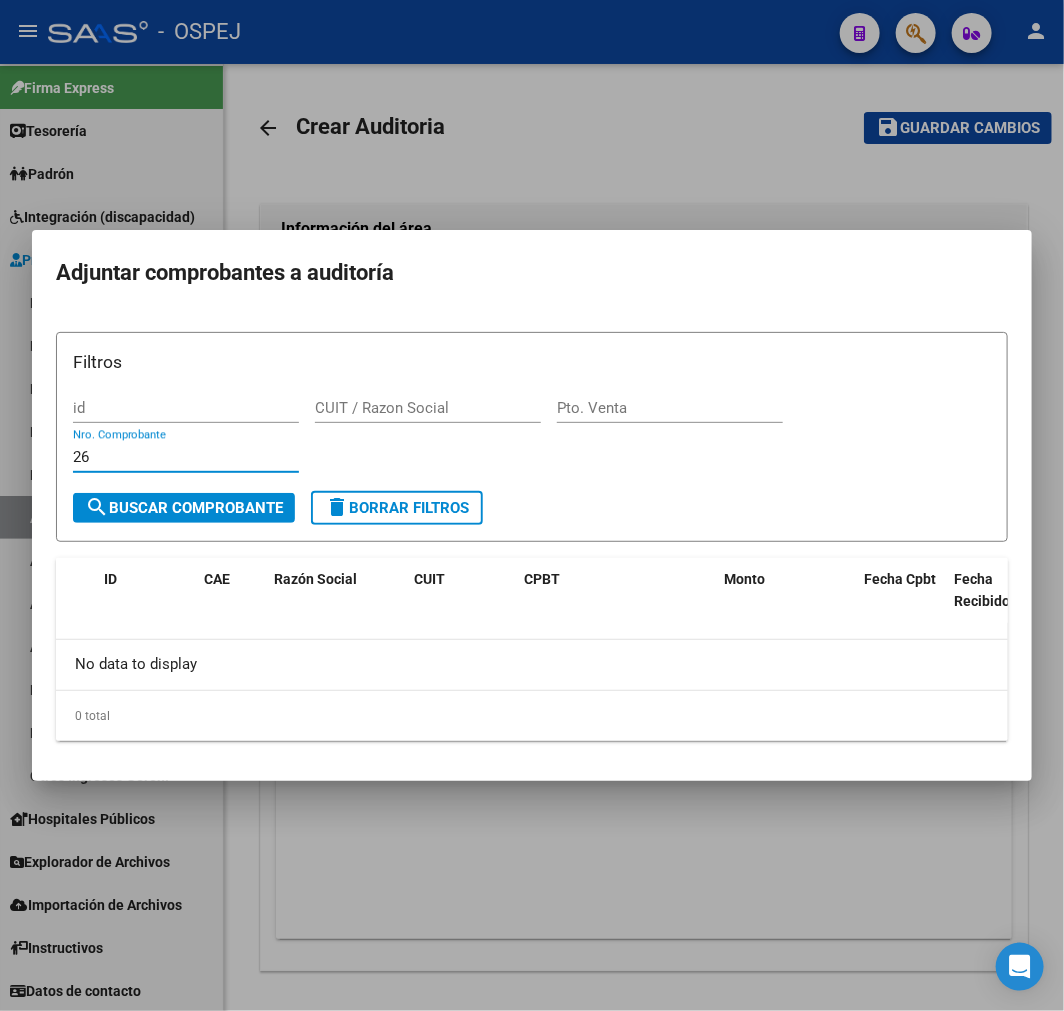 type on "2" 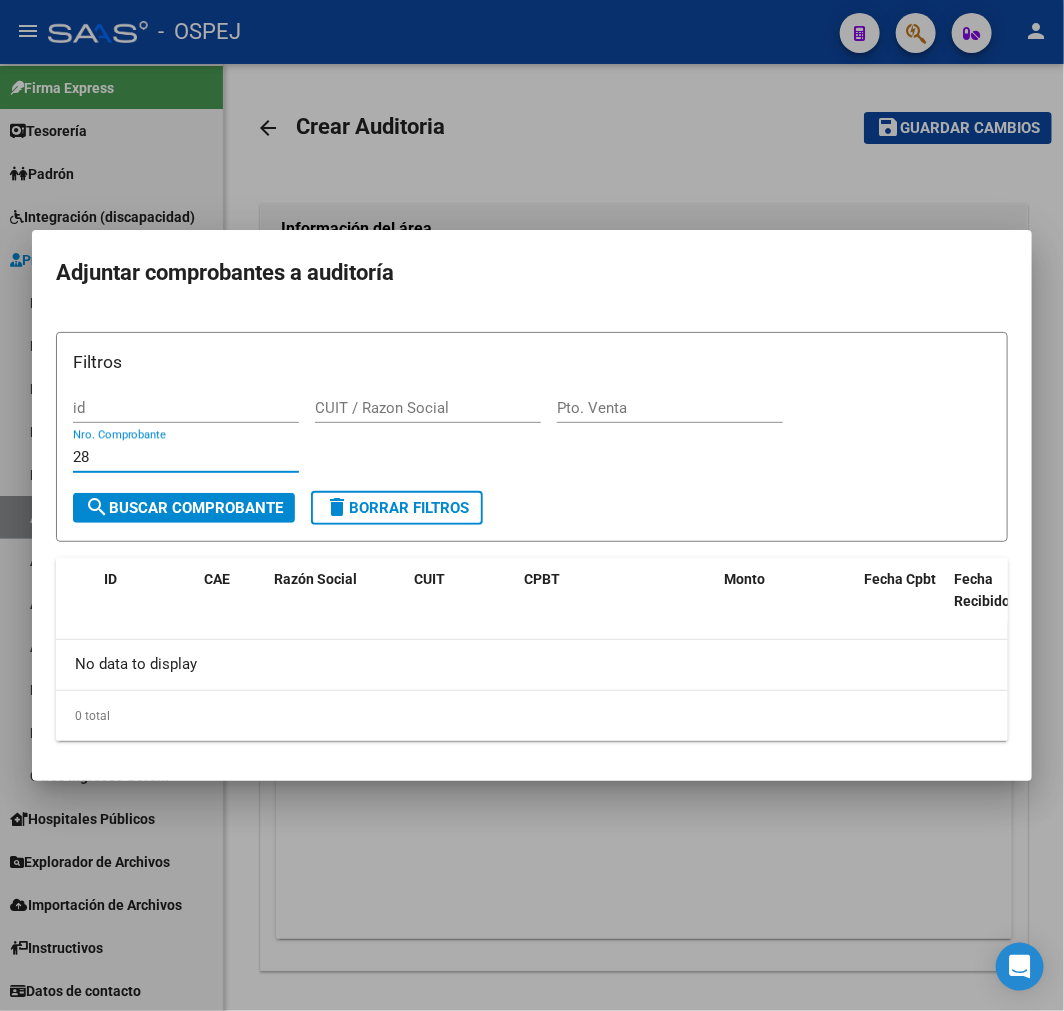 type on "2" 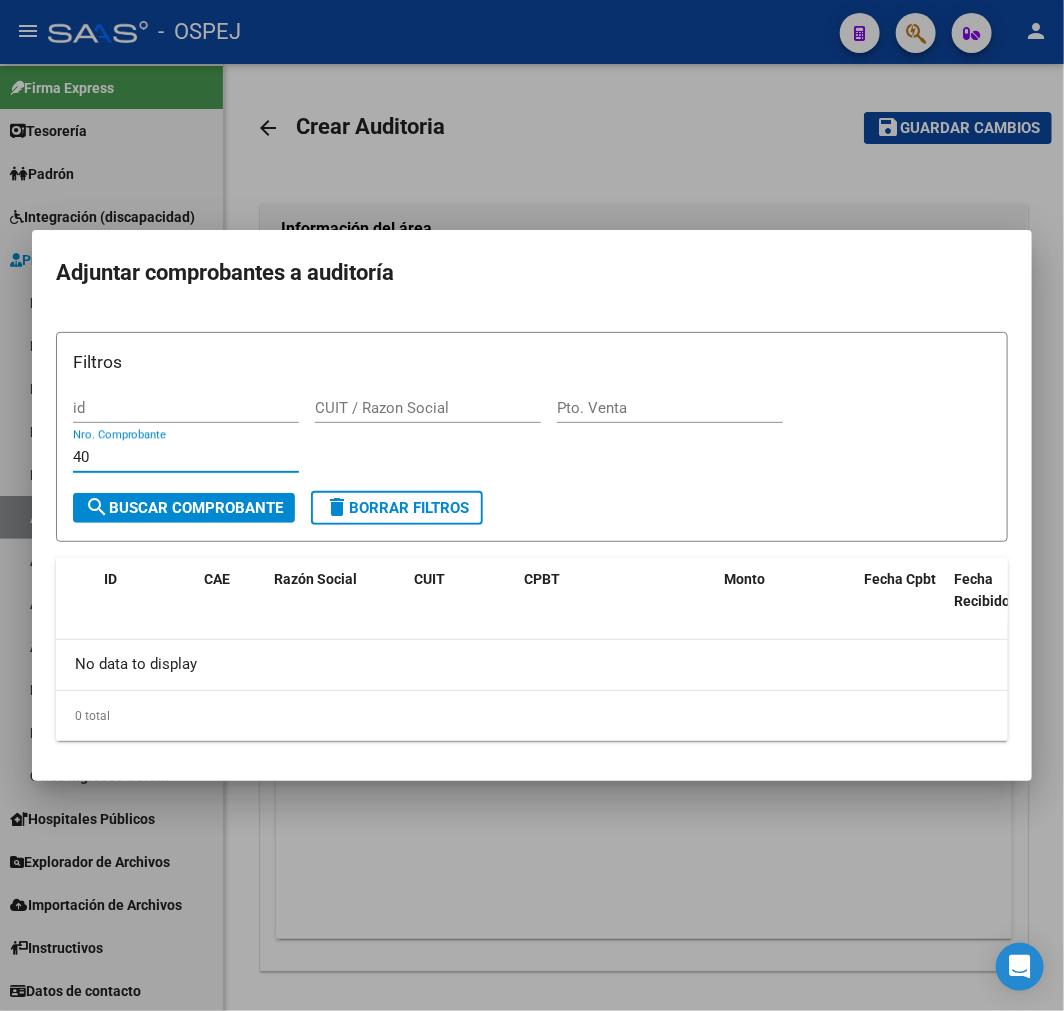 type on "4" 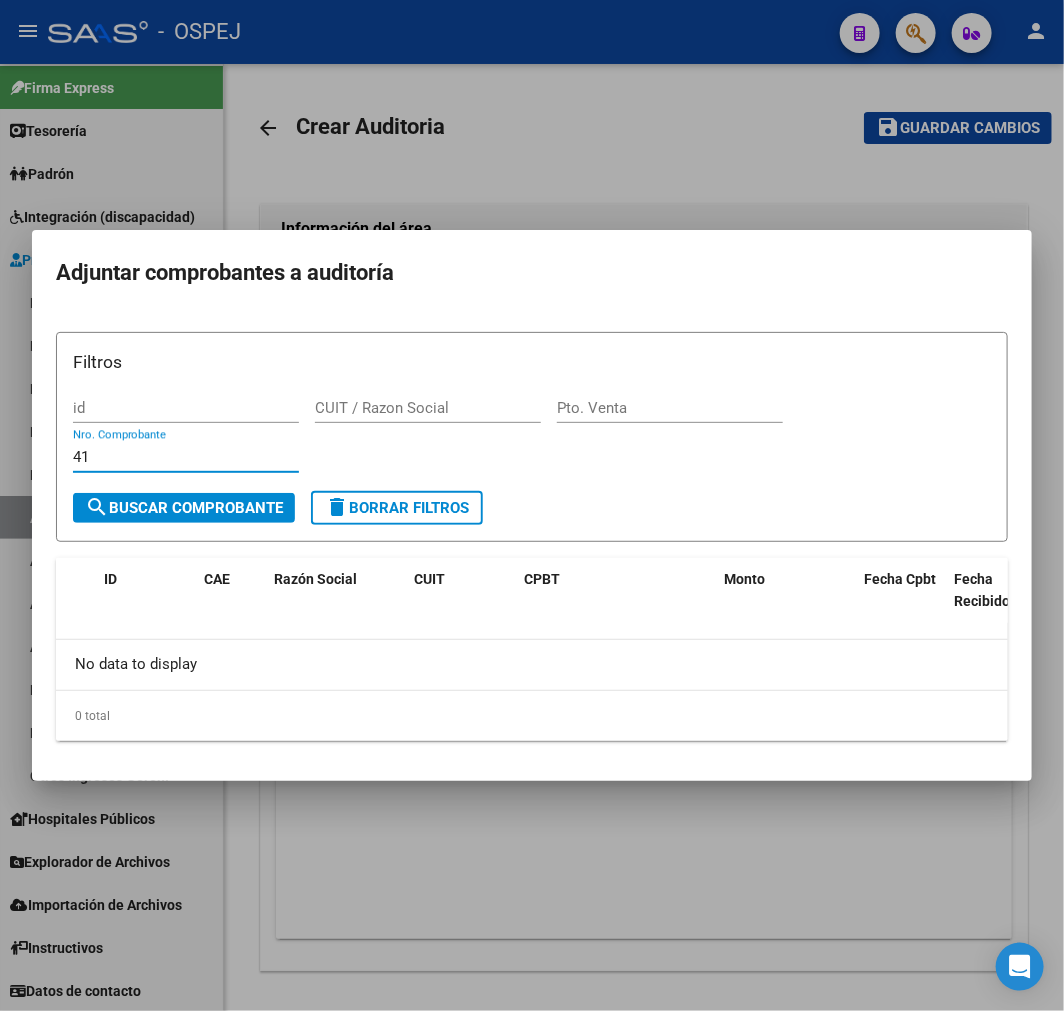type on "4" 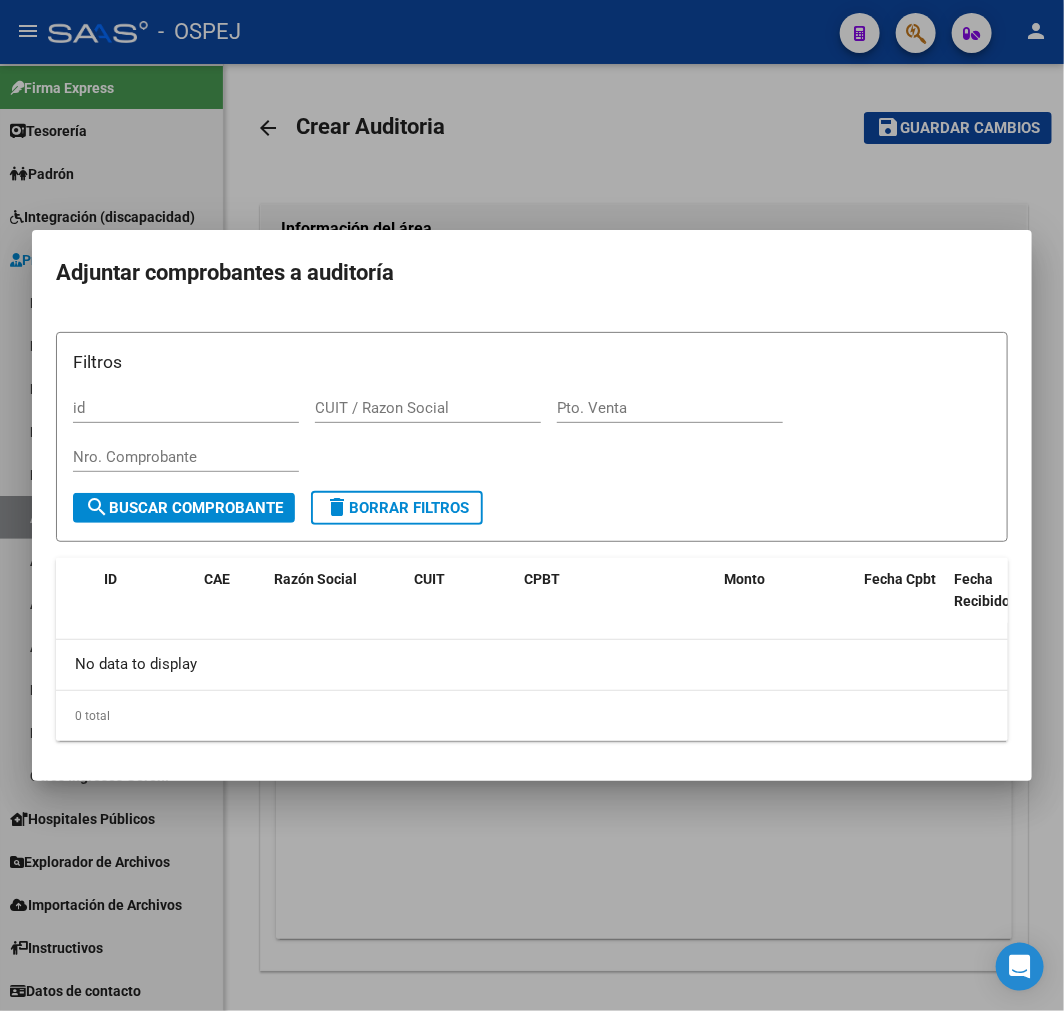 click on "Nro. Comprobante" at bounding box center (186, 457) 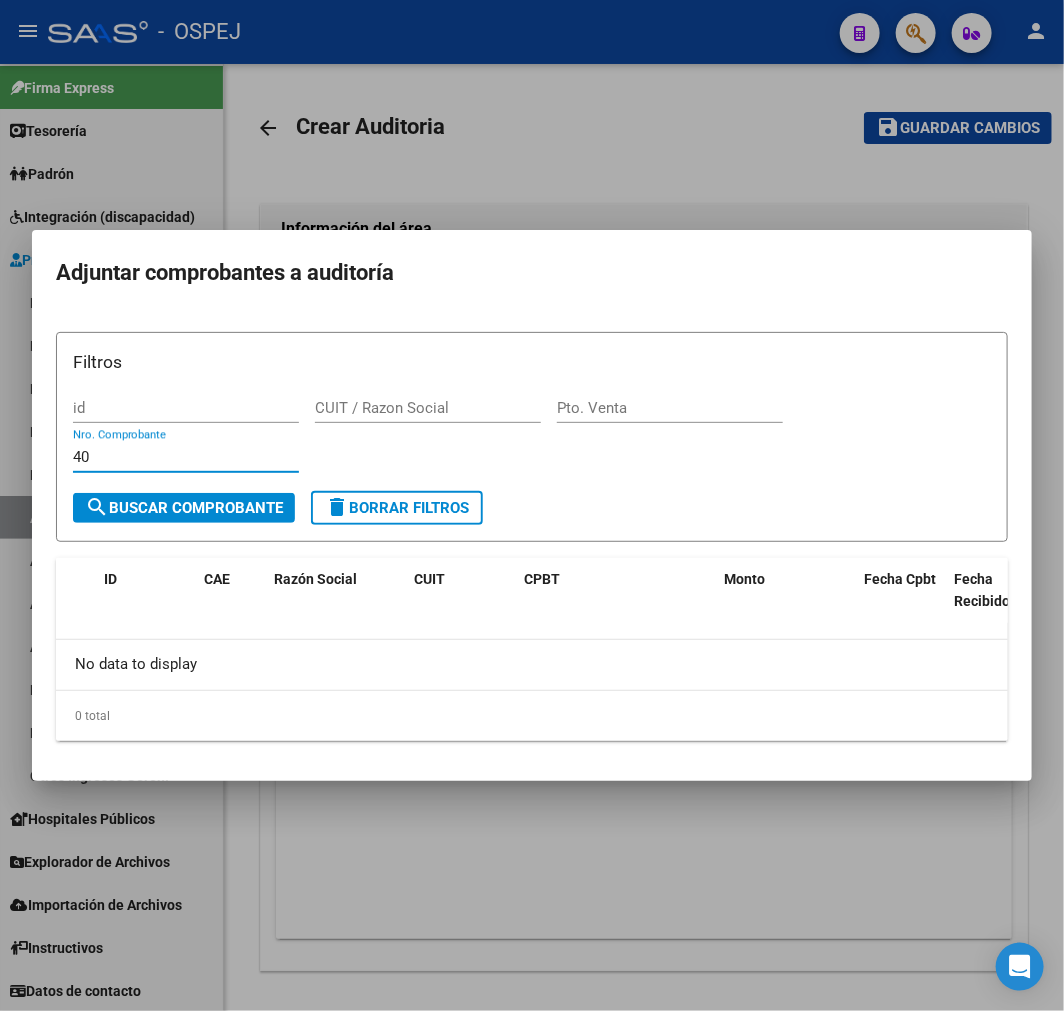 type on "4" 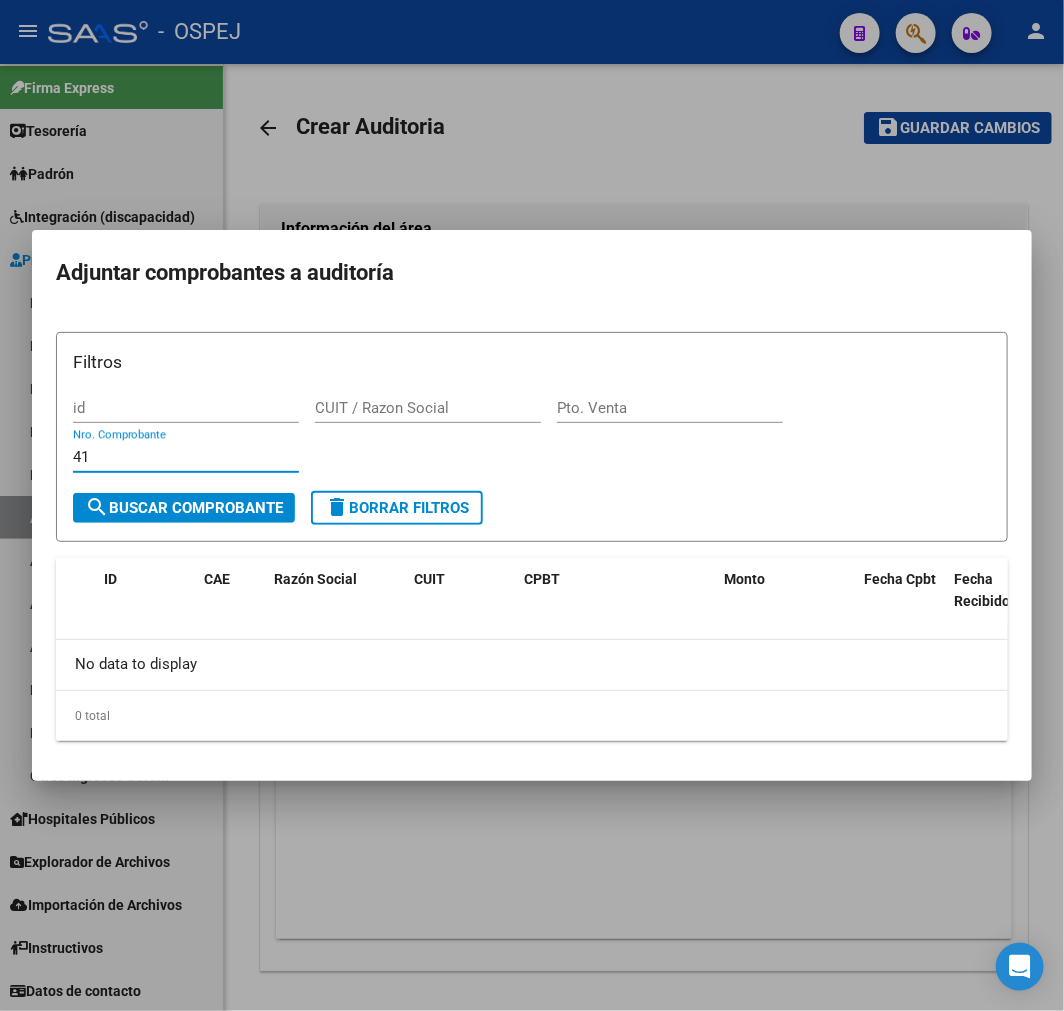 type on "4" 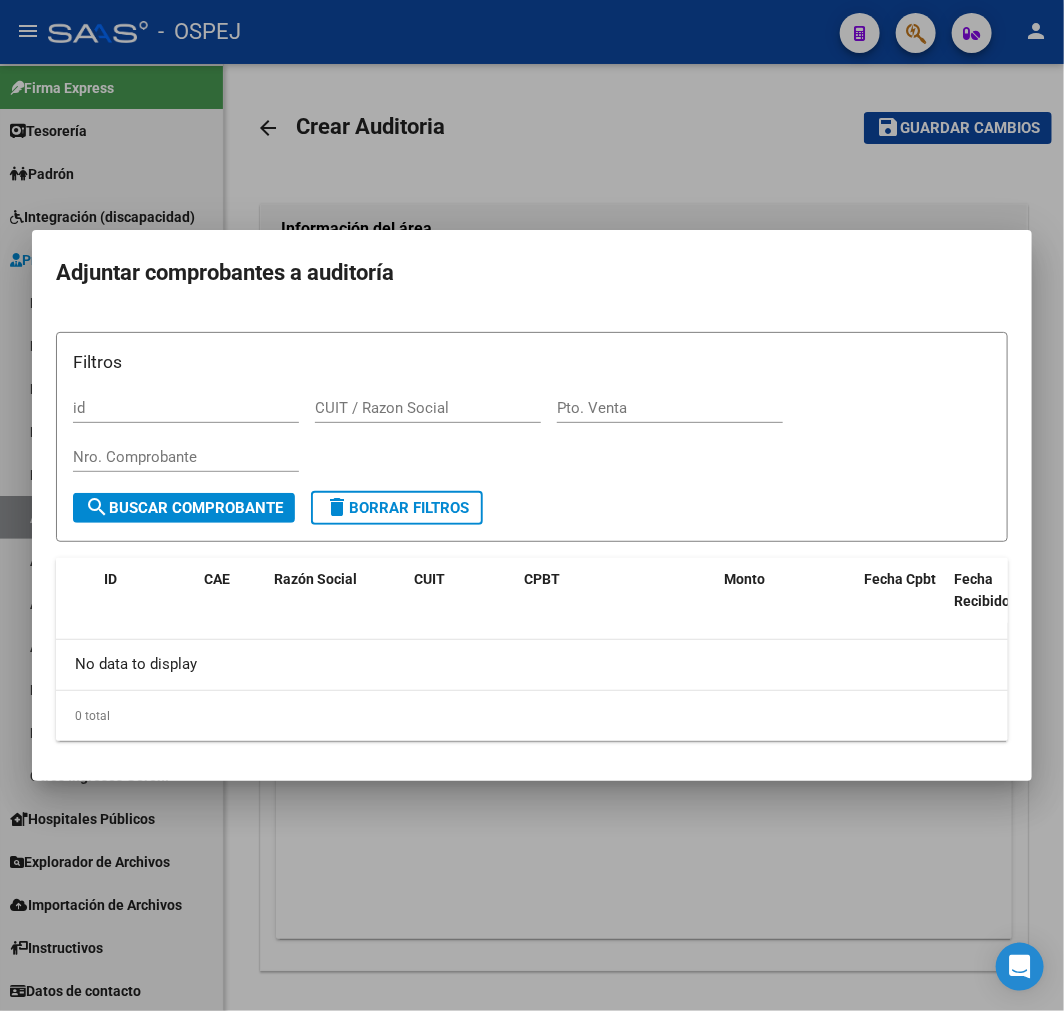 click on "Nro. Comprobante" at bounding box center (186, 457) 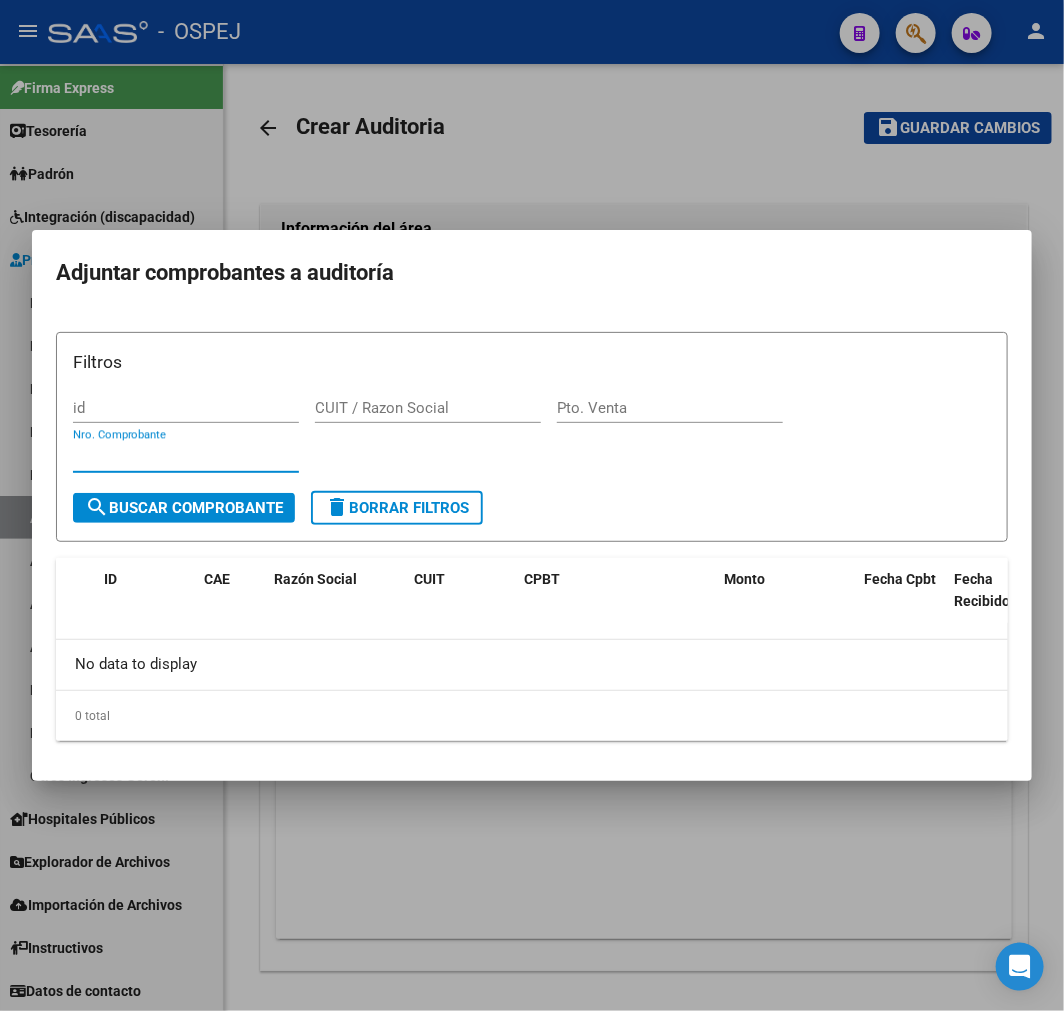 click on "Nro. Comprobante" at bounding box center (186, 457) 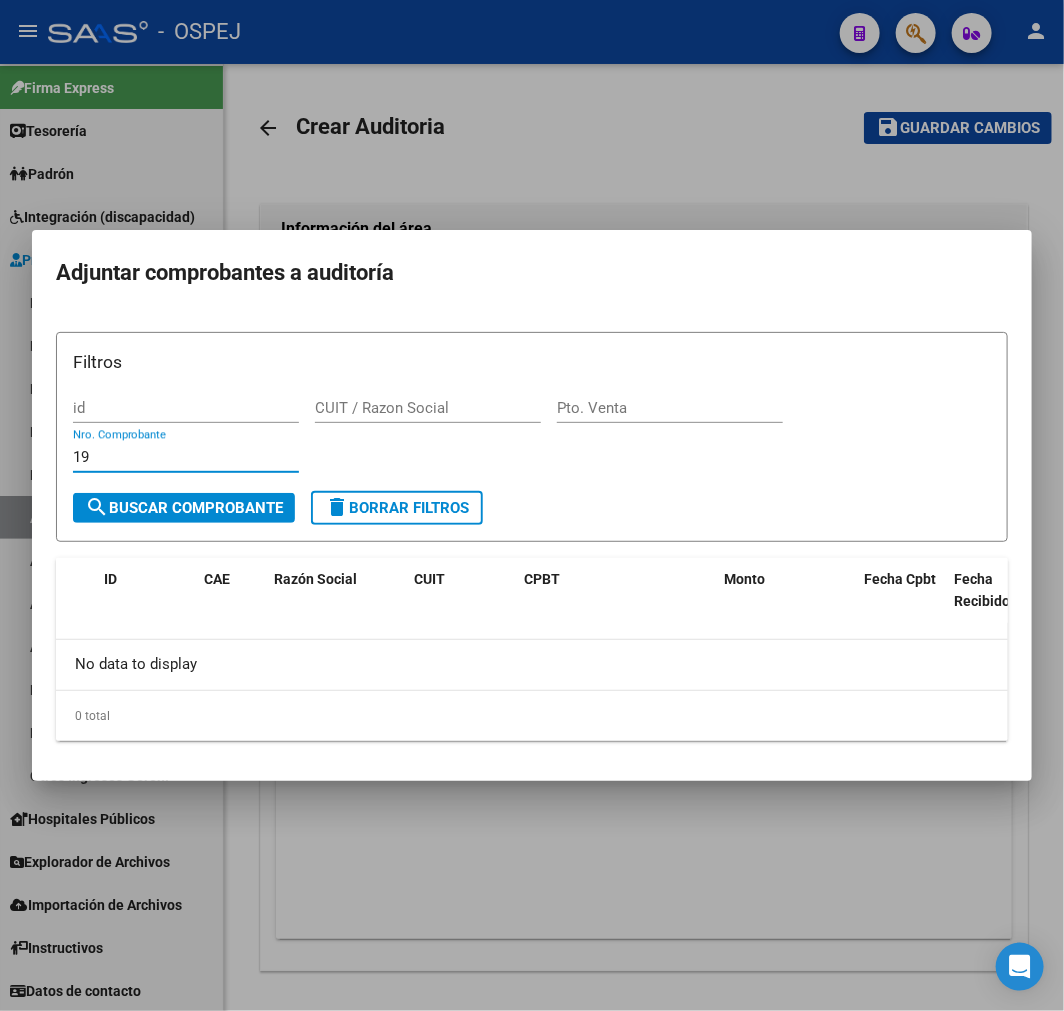 type on "1" 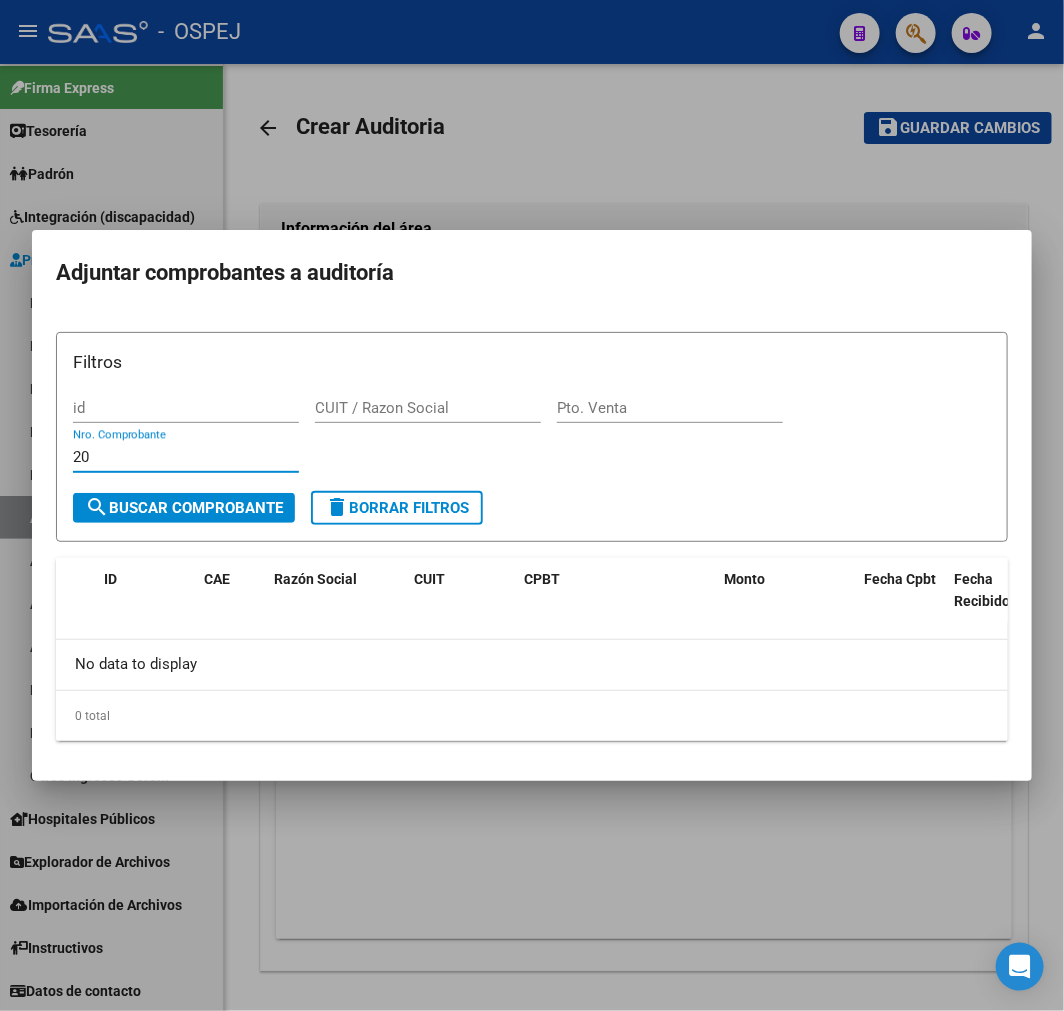 type on "2" 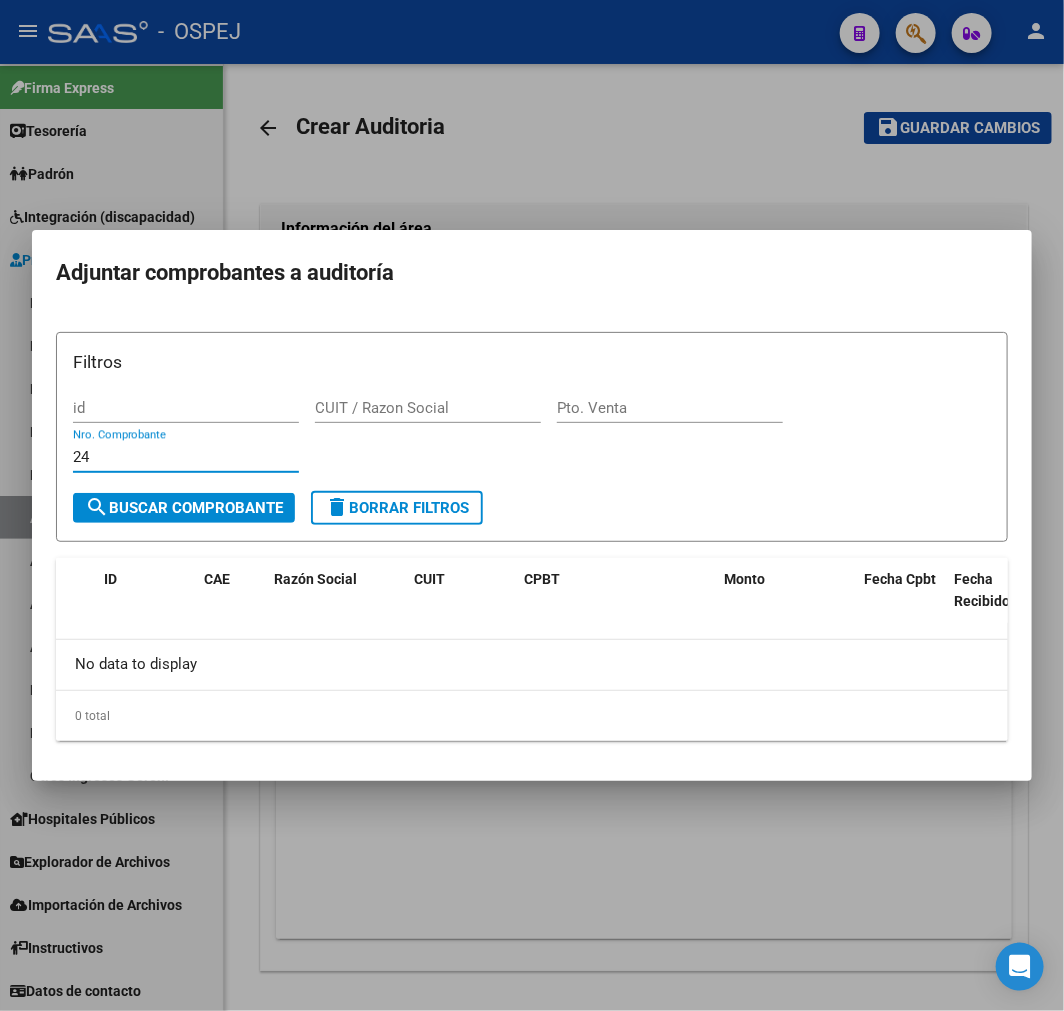 type on "2" 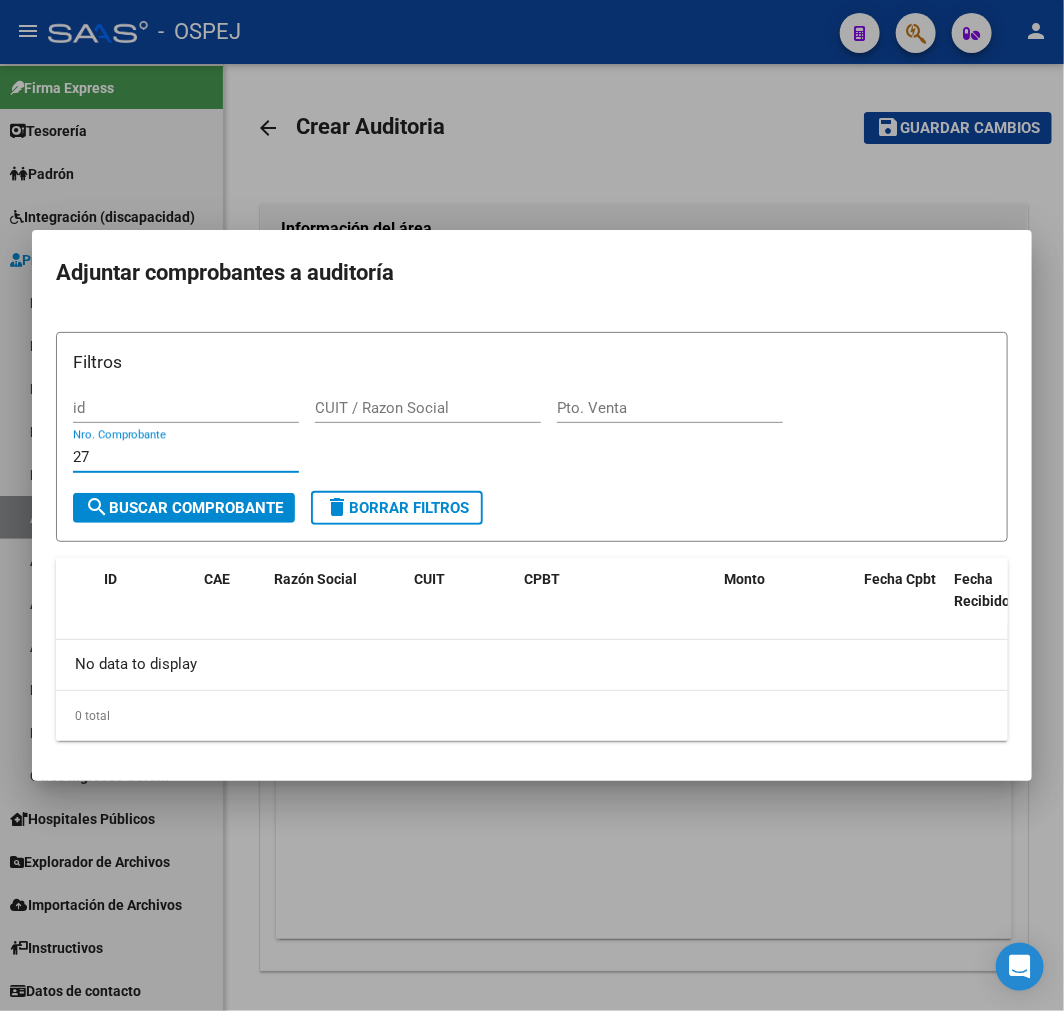 type on "2" 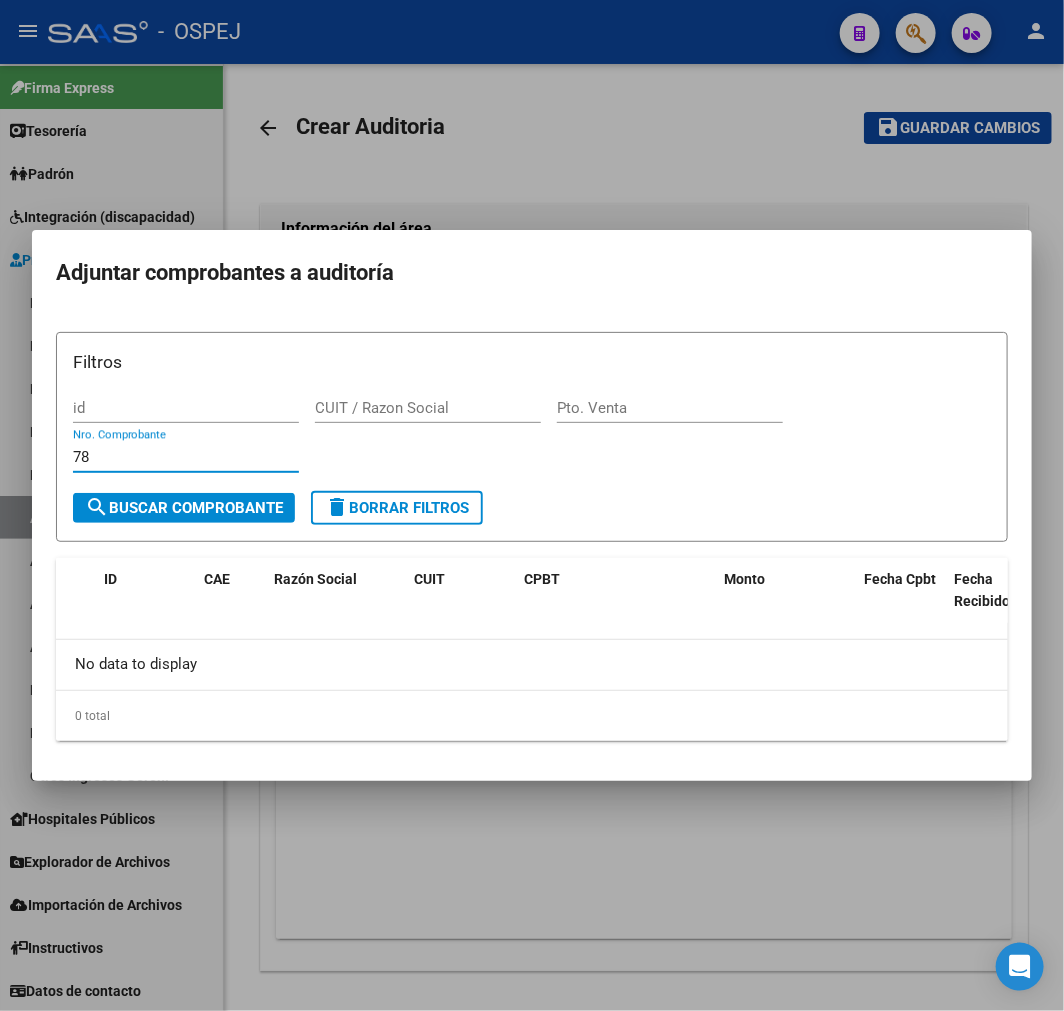 type on "7" 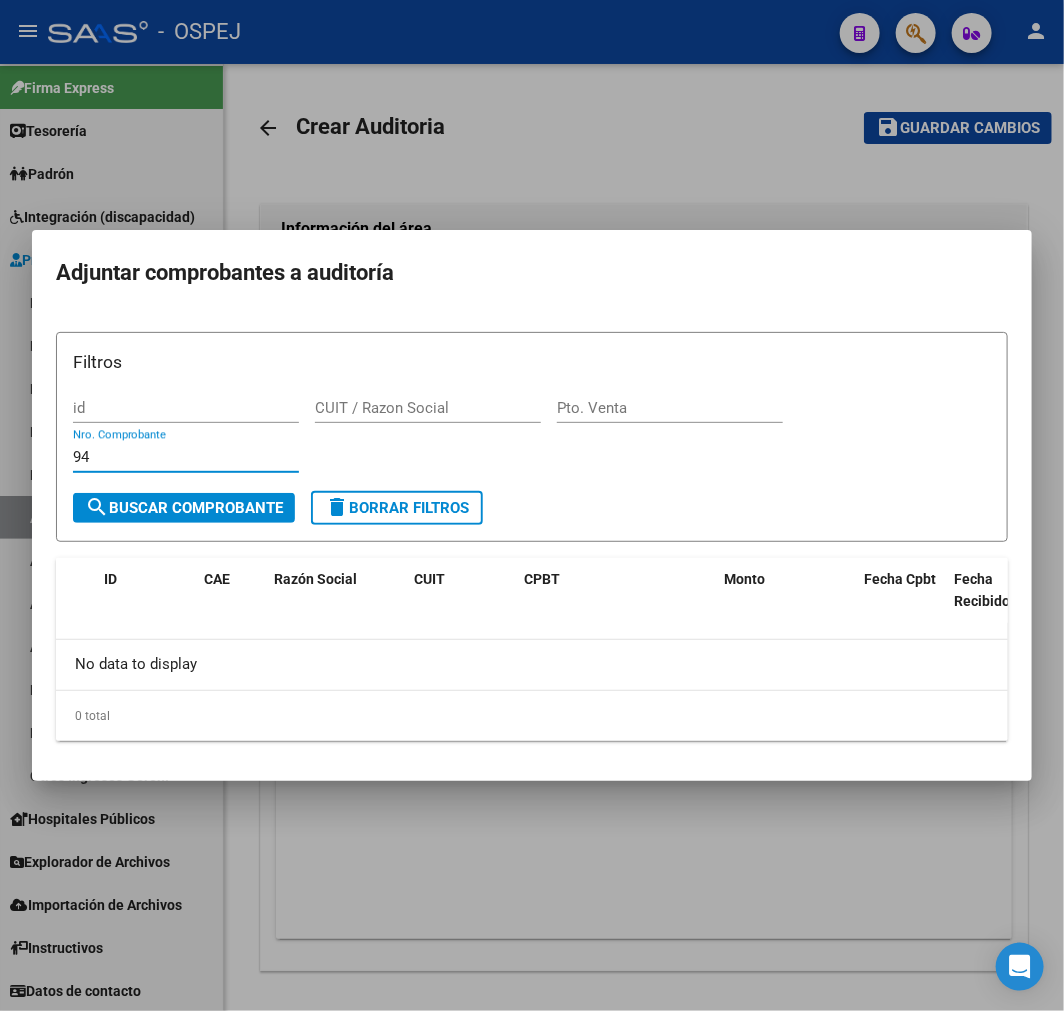 type on "9" 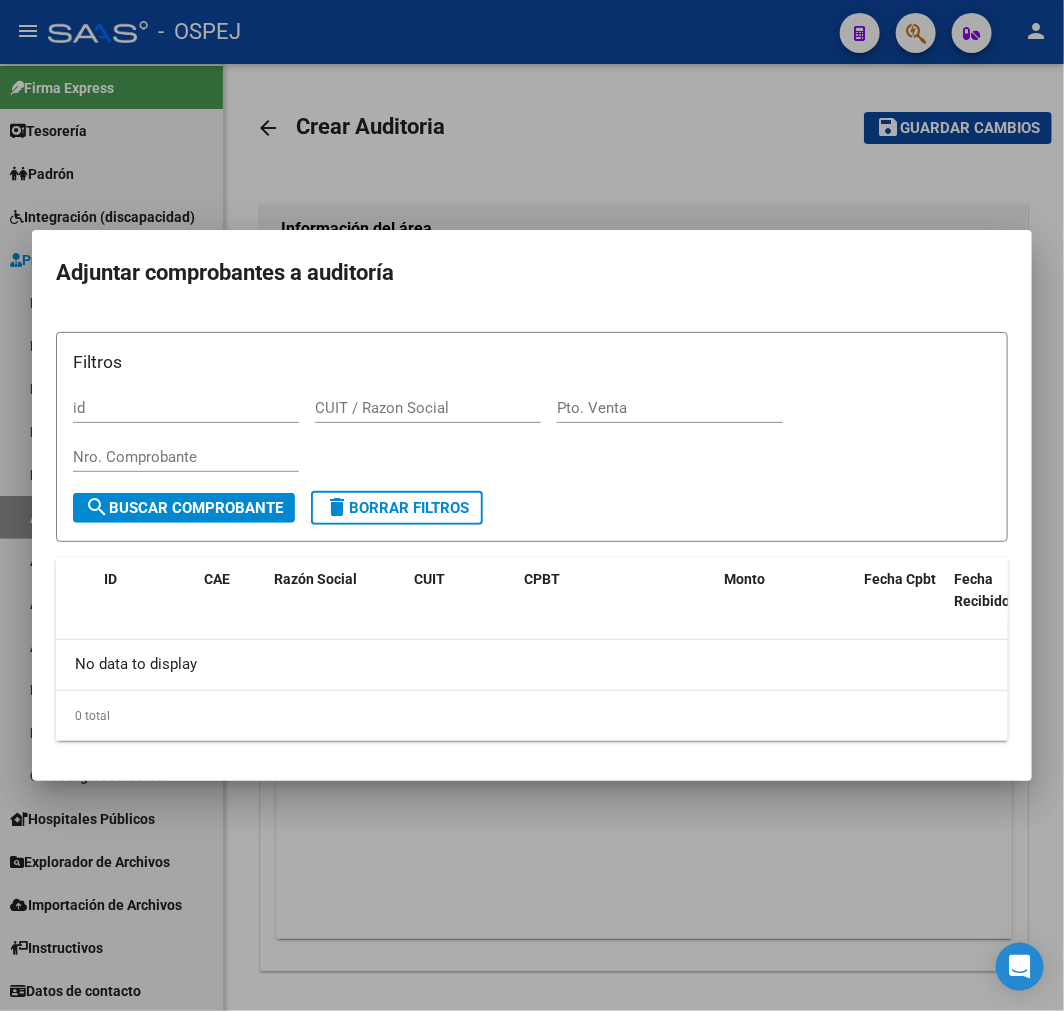 click on "Nro. Comprobante" at bounding box center (186, 457) 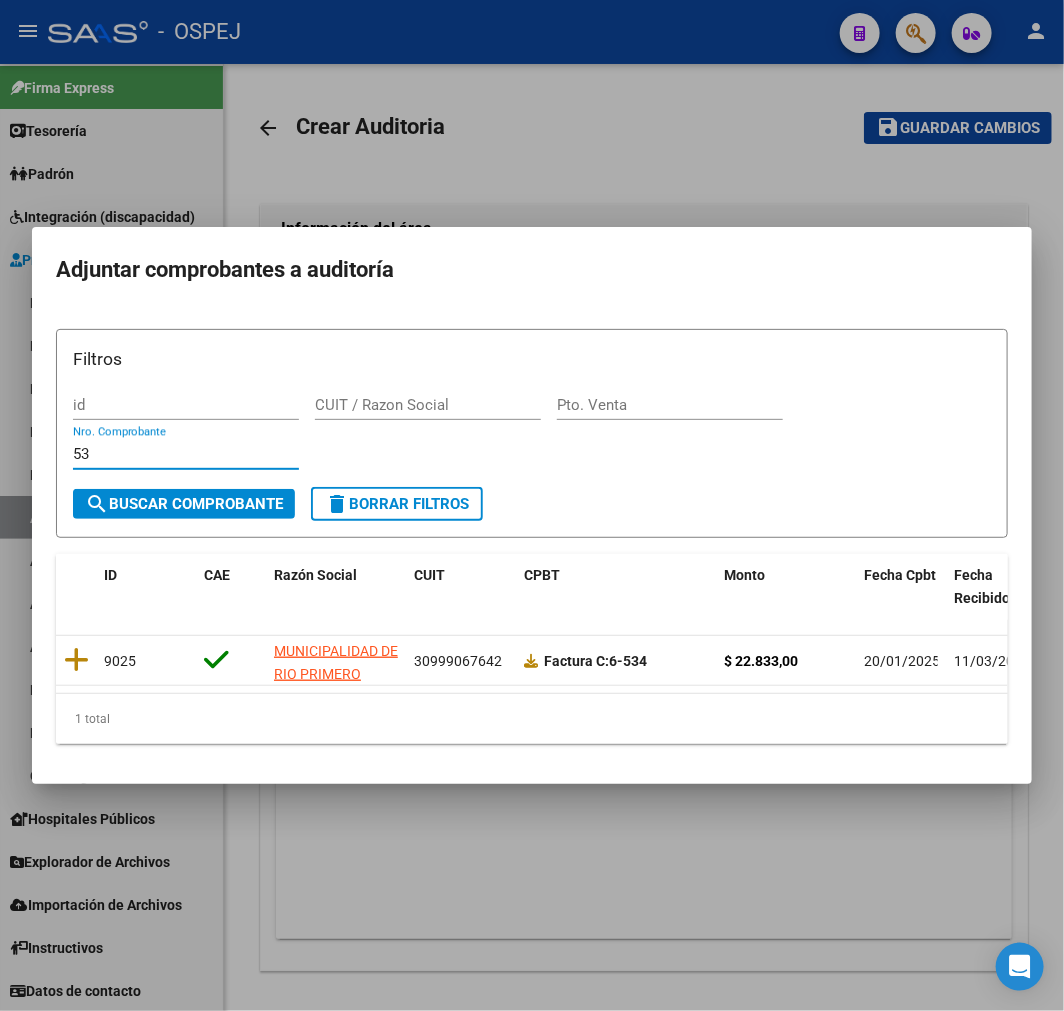 type on "5" 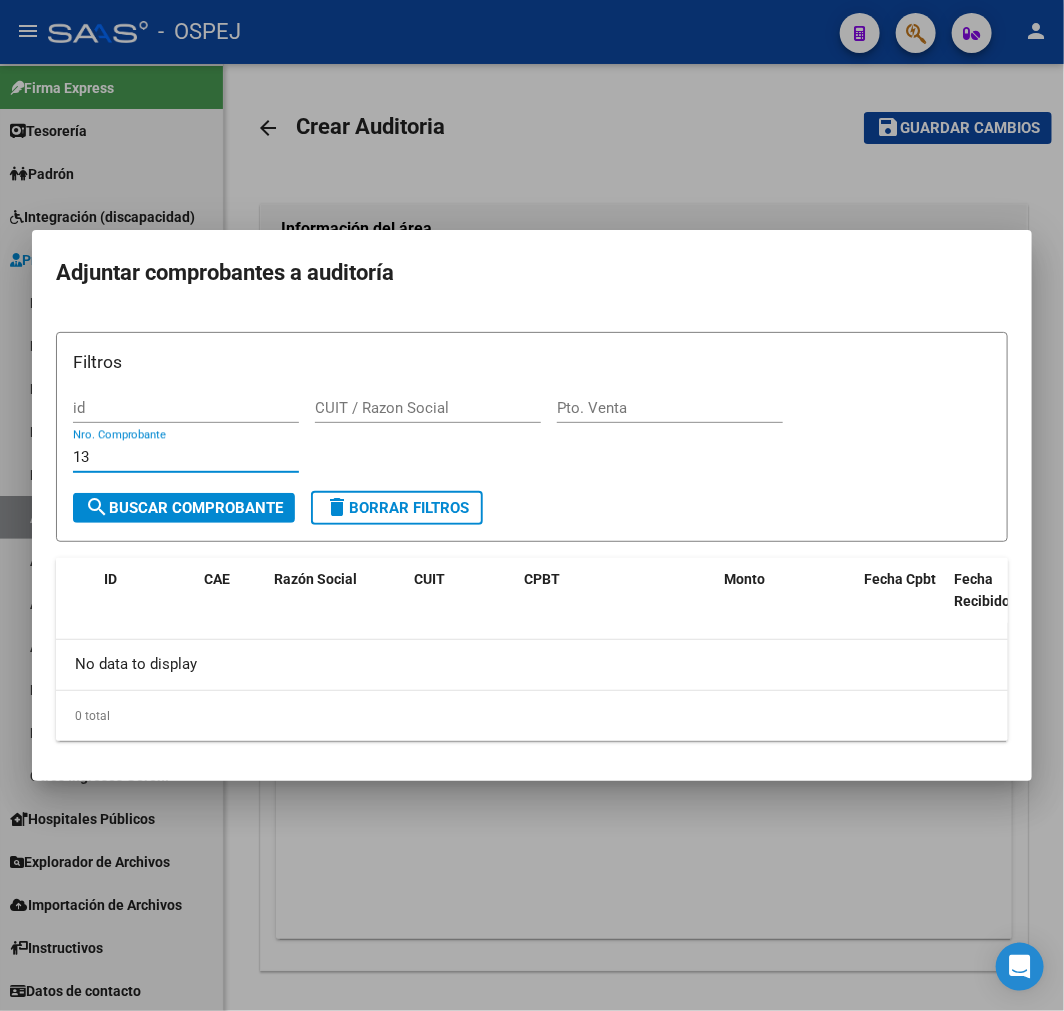 type on "1" 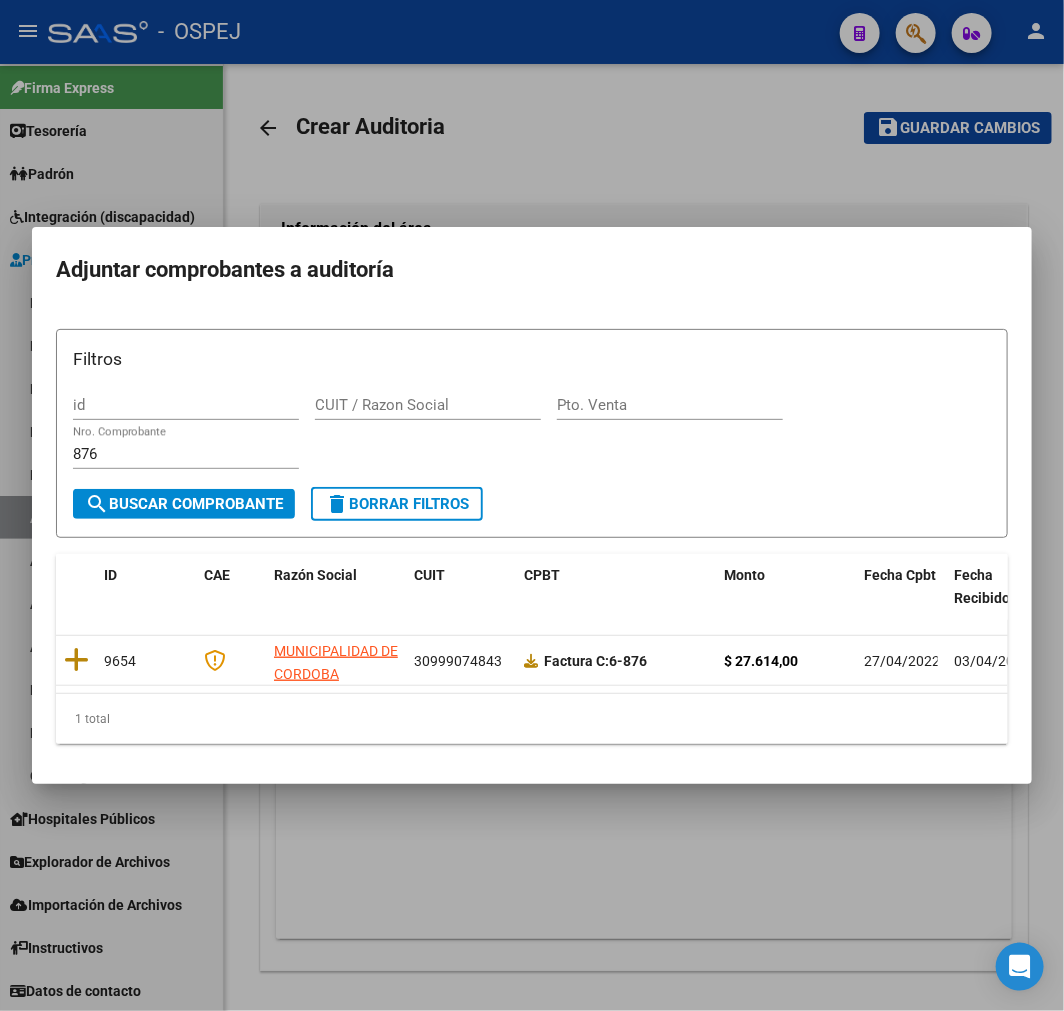 click on "876" at bounding box center [186, 454] 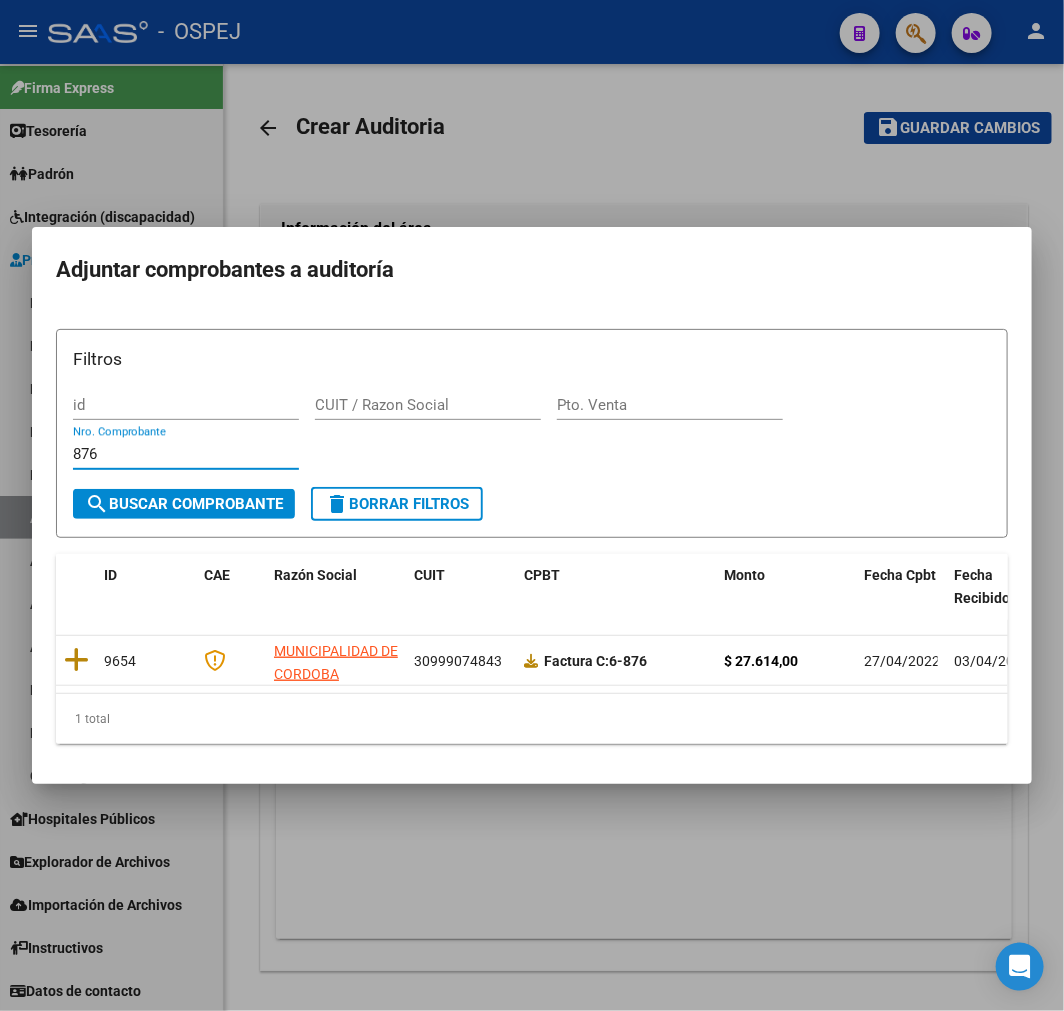 click on "876" at bounding box center (186, 454) 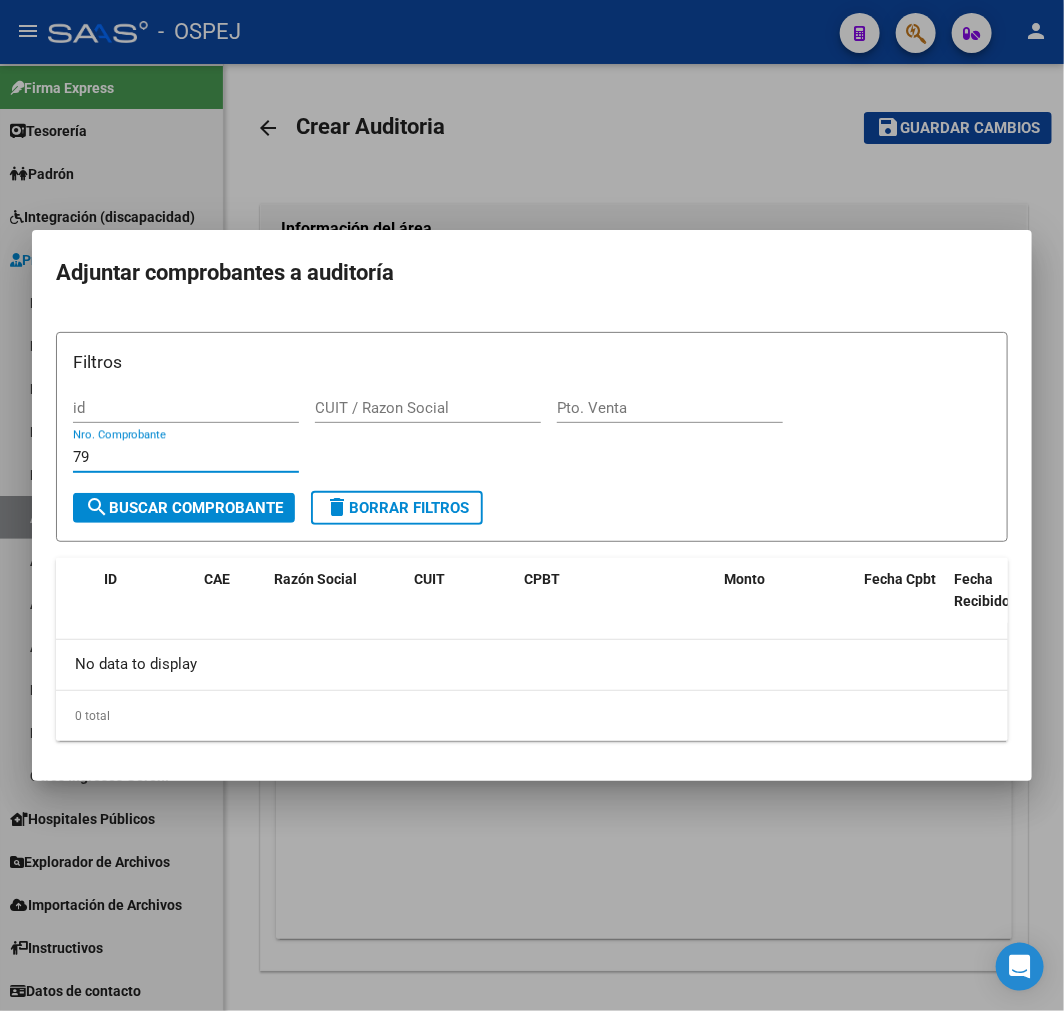 type on "7" 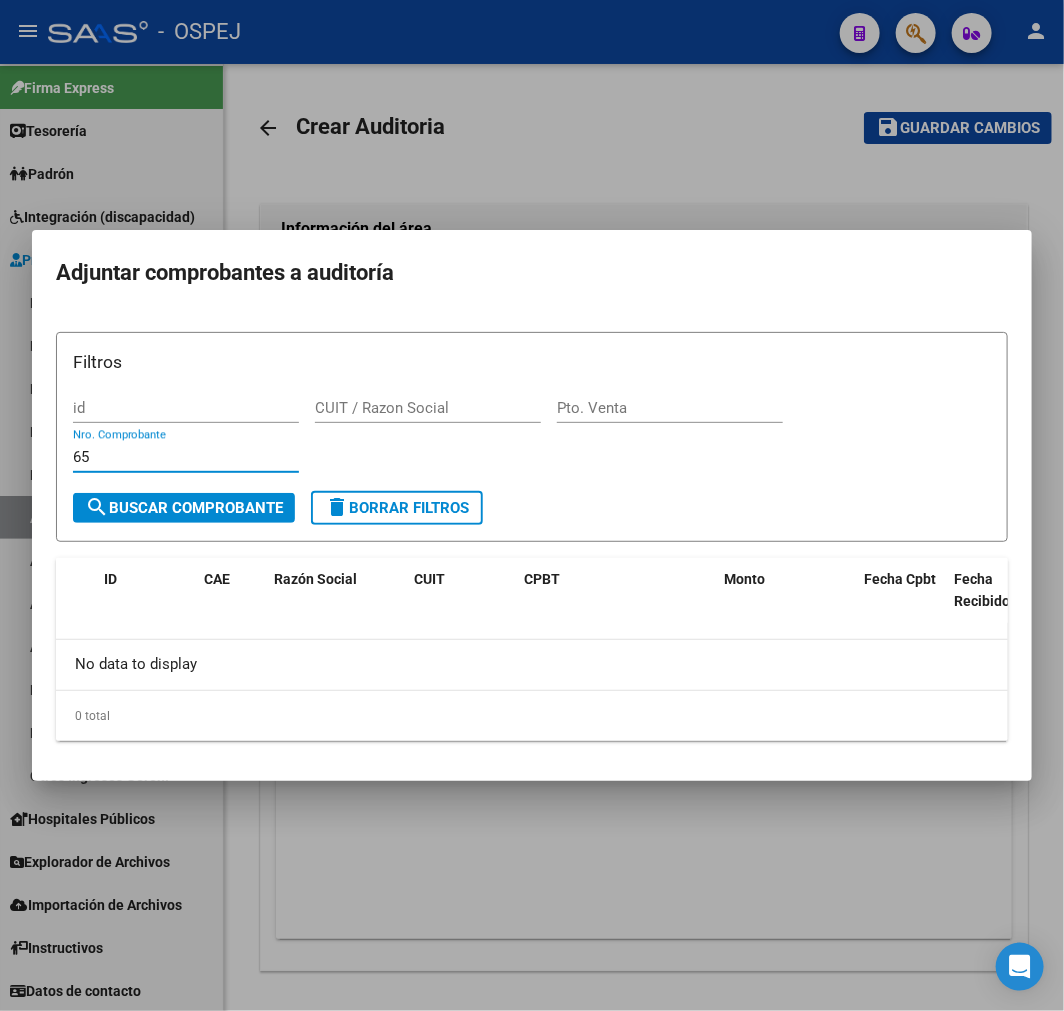 type on "6" 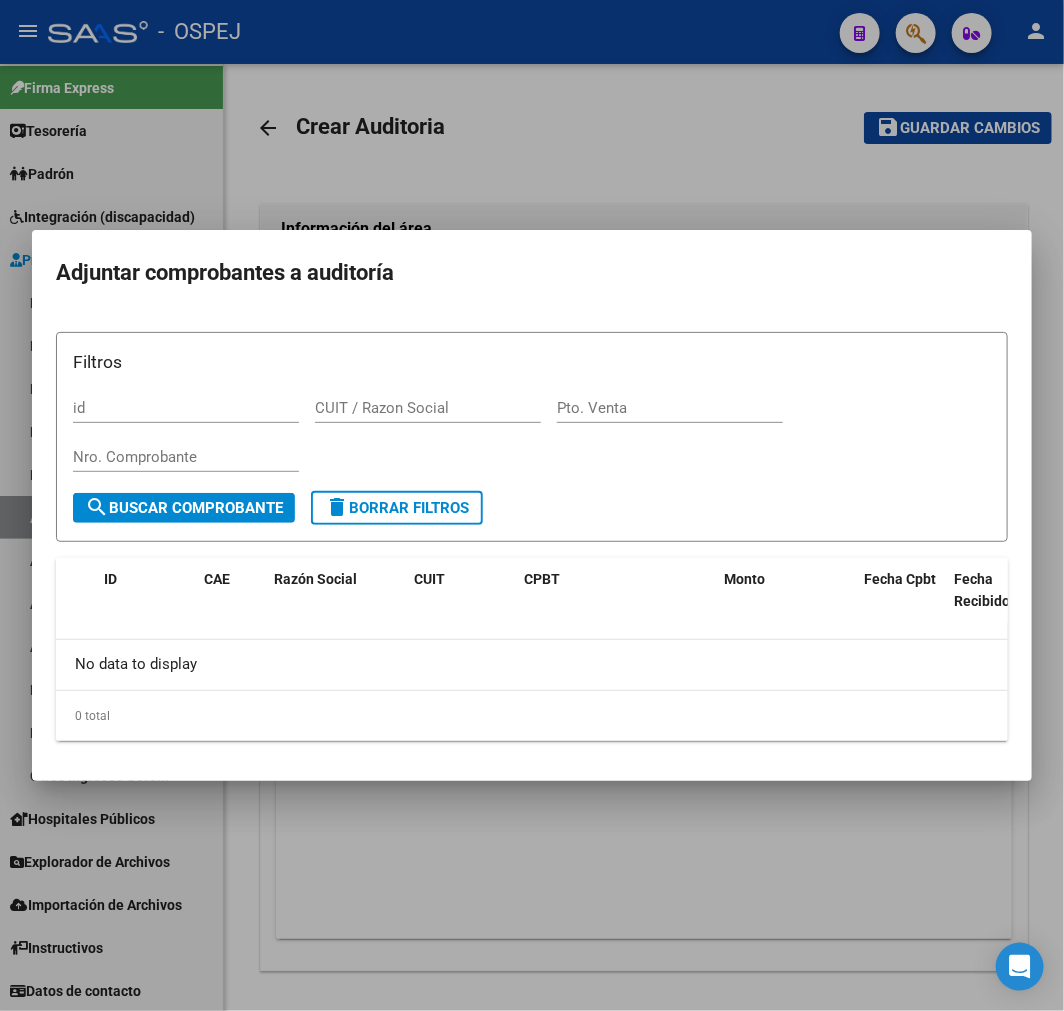 click on "Nro. Comprobante" at bounding box center (186, 457) 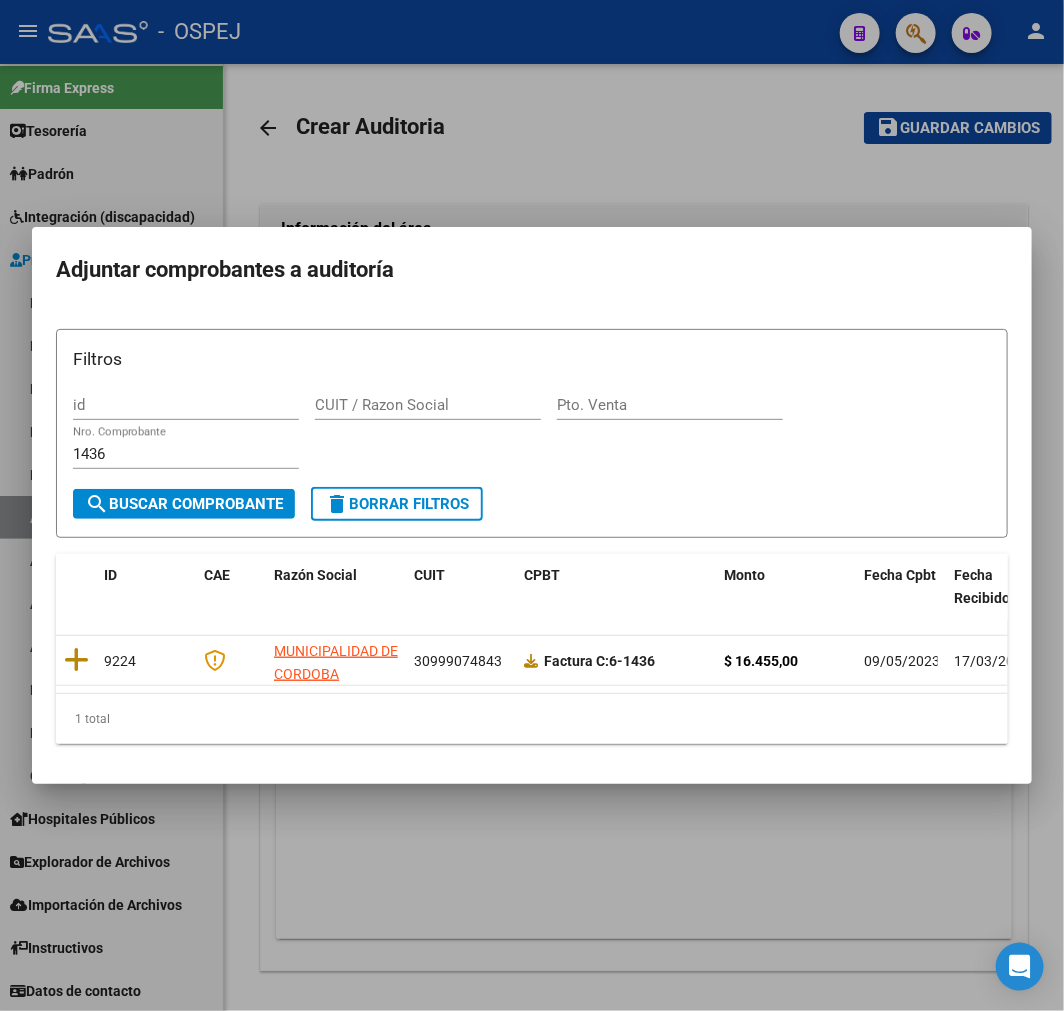 click on "1436" at bounding box center [186, 454] 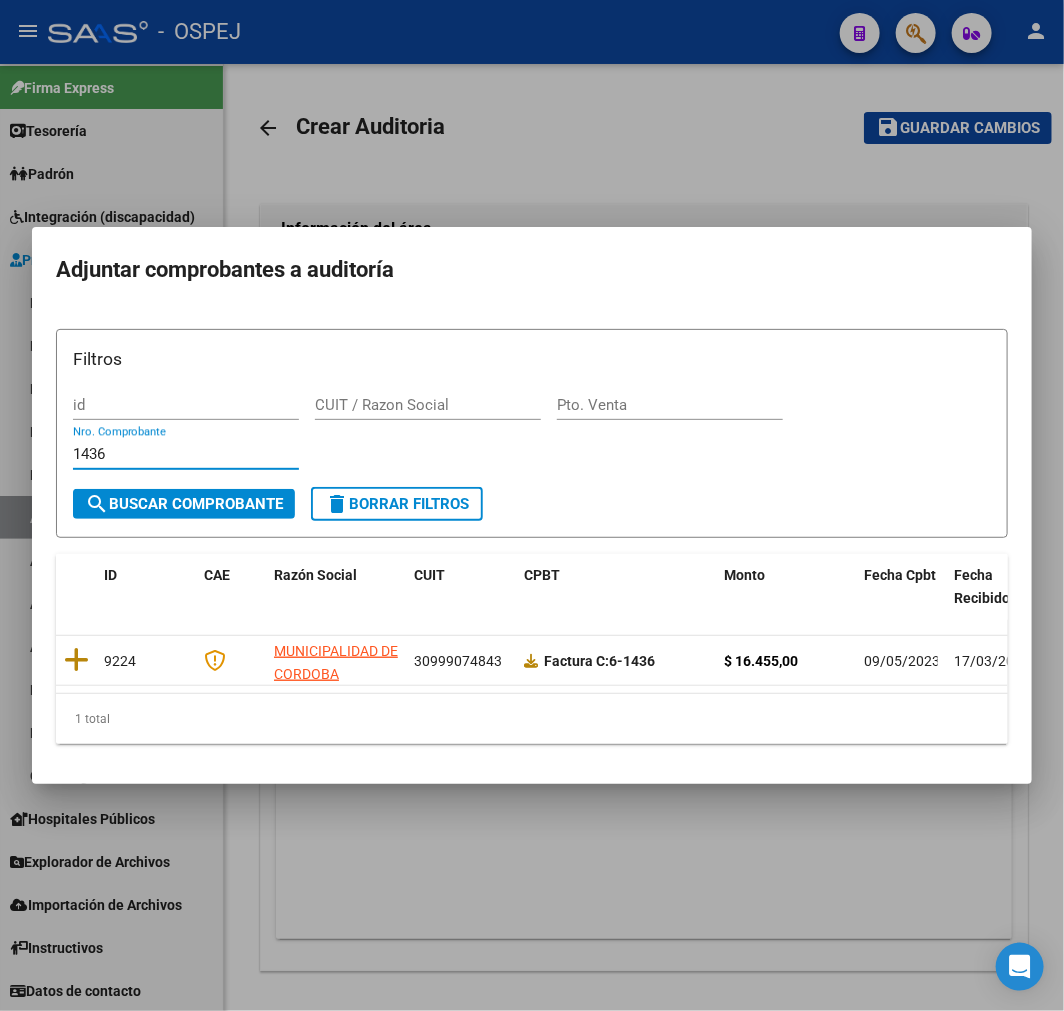 click on "1436" at bounding box center (186, 454) 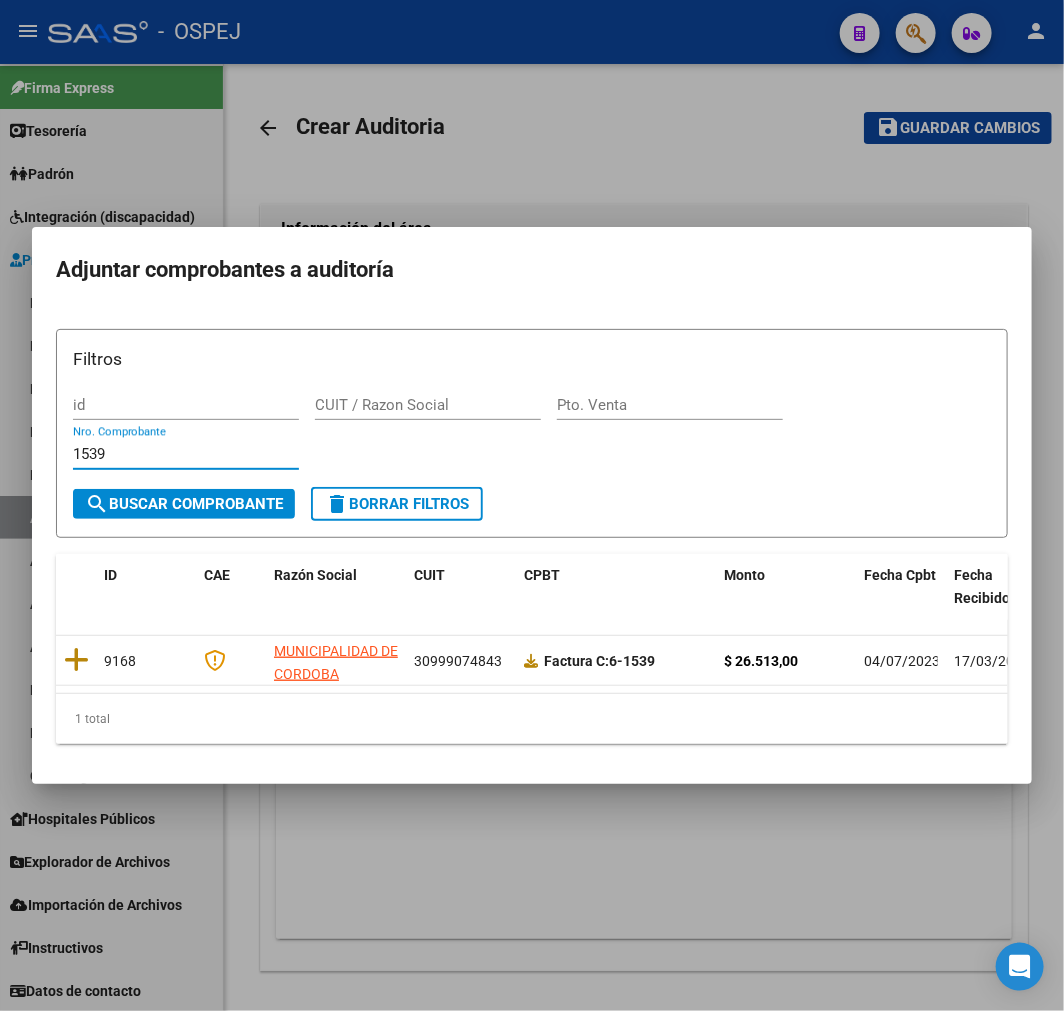 type on "1539" 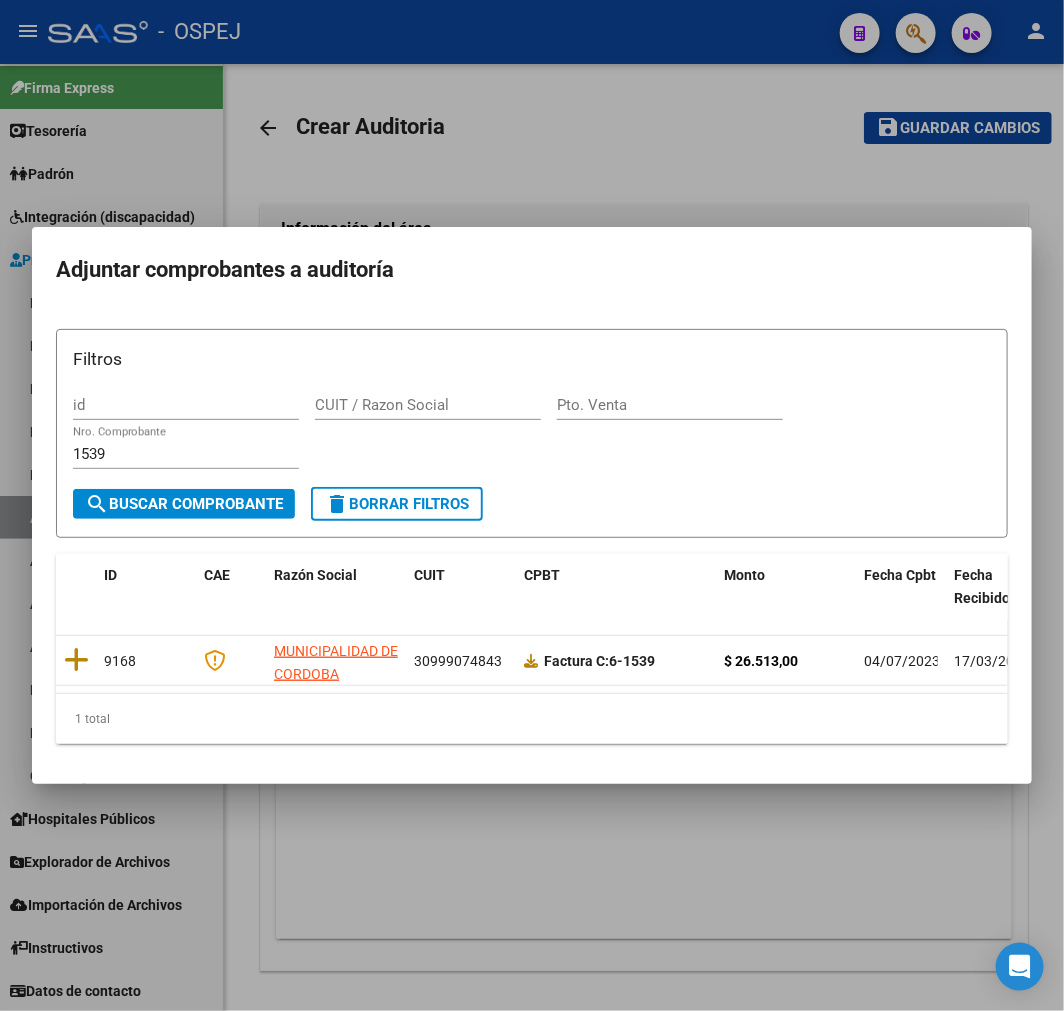 click at bounding box center [532, 505] 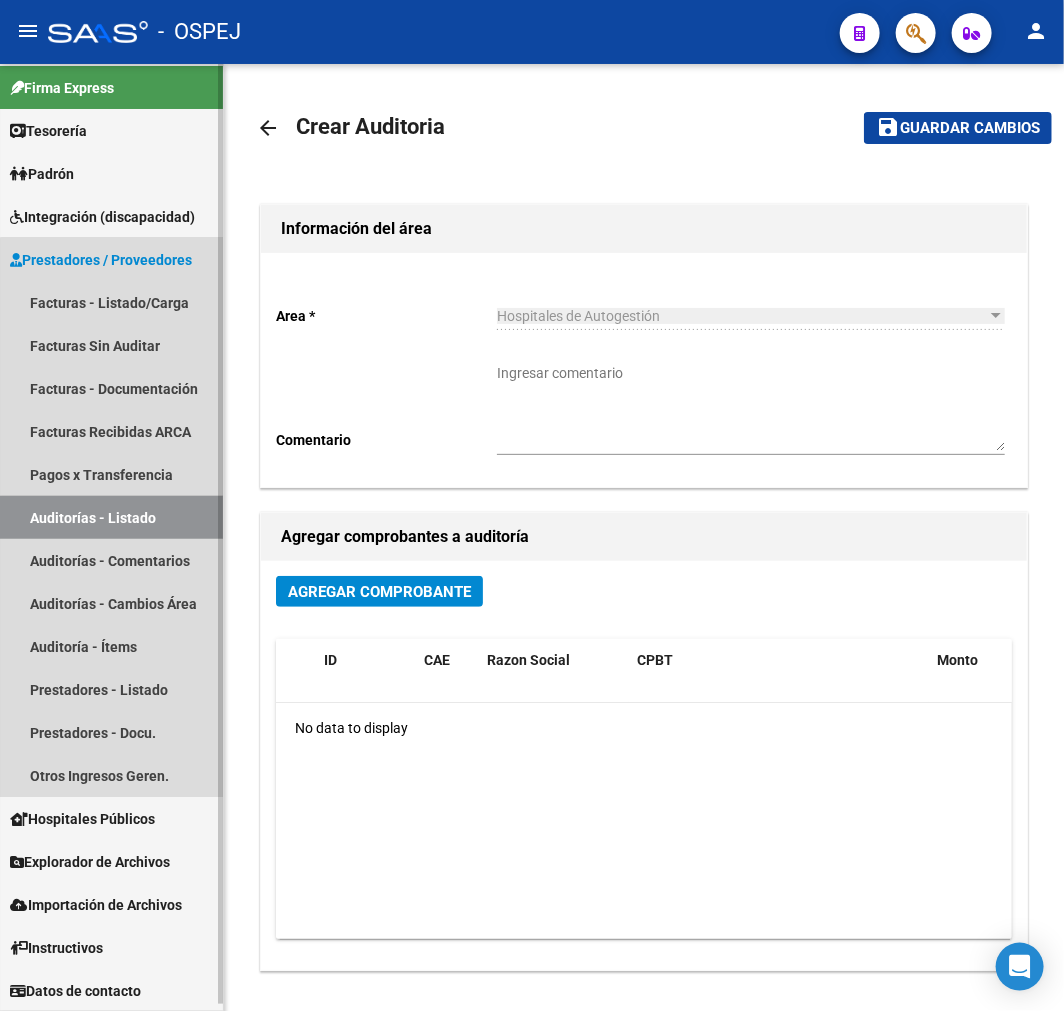 click on "Auditorías - Listado" at bounding box center [111, 517] 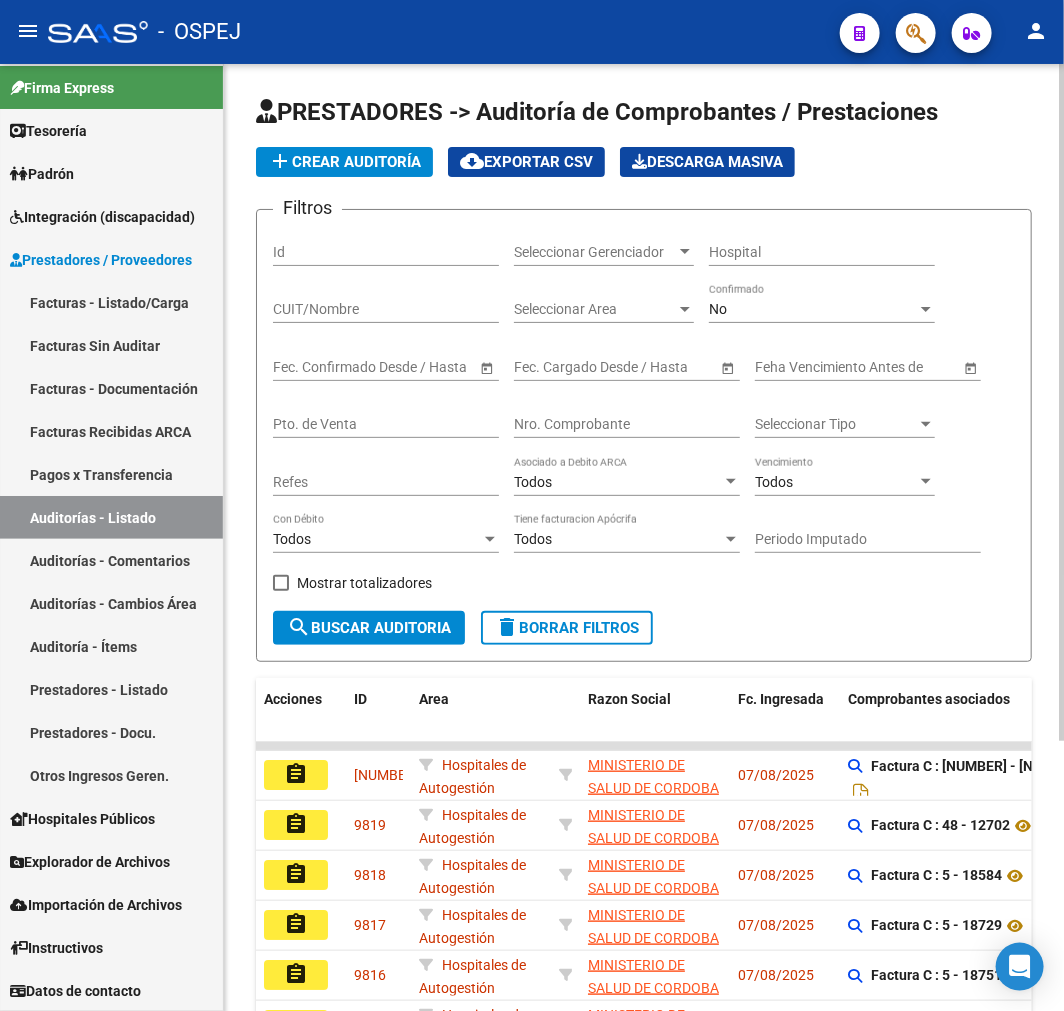 click on "Nro. Comprobante" at bounding box center (627, 424) 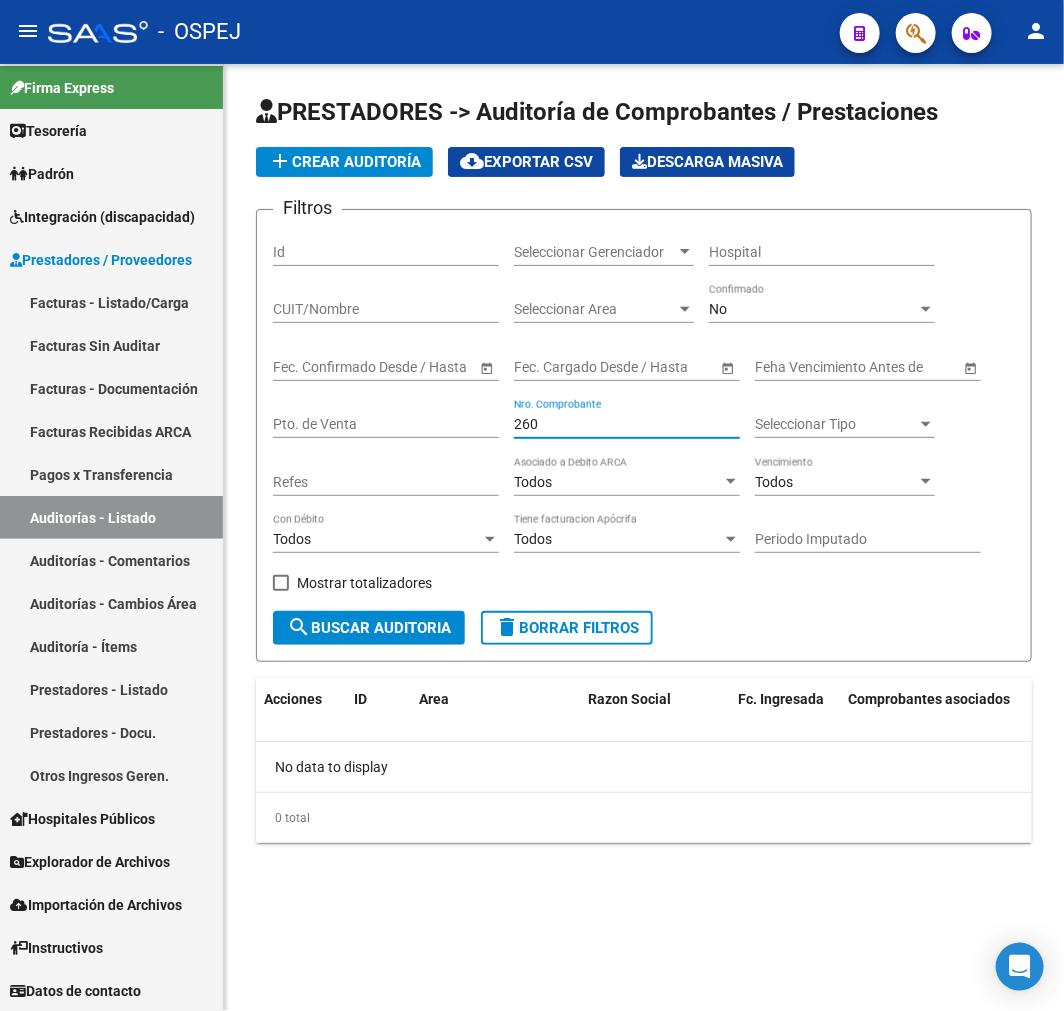 type on "260" 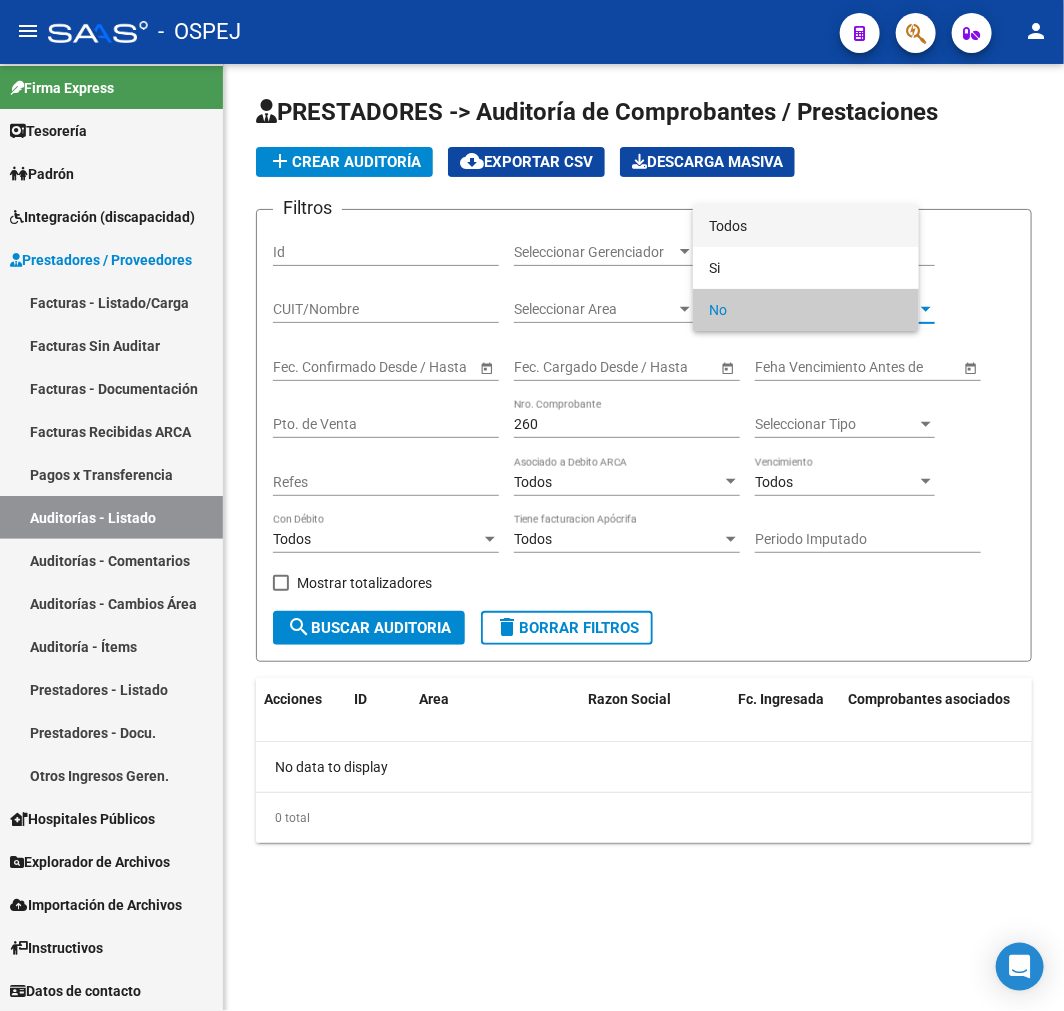 click on "Todos" at bounding box center (806, 226) 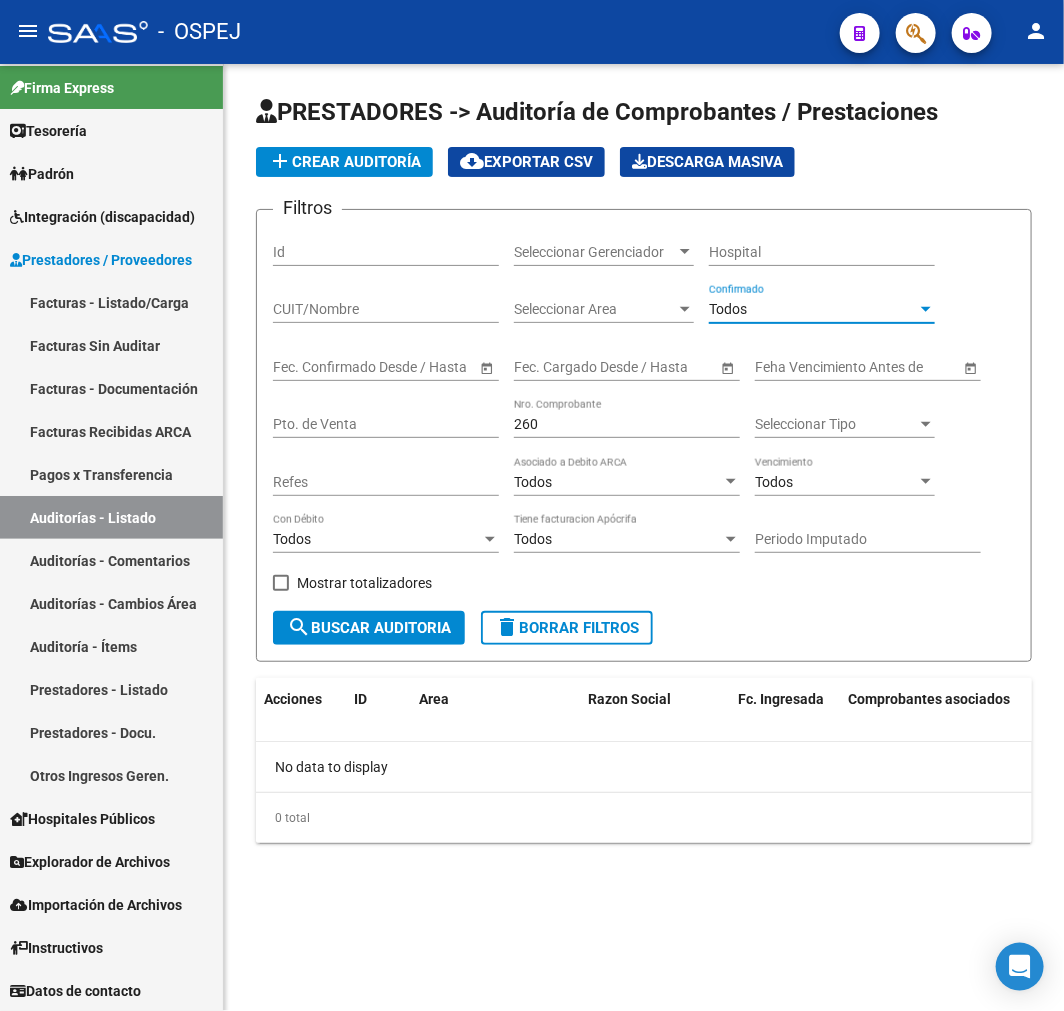click on "Filtros Id Seleccionar Gerenciador Seleccionar Gerenciador Hospital CUIT/Nombre Seleccionar Area Seleccionar Area Todos Confirmado Start date – End date Fec. Confirmado Desde / Hasta Start date – End date Fec. Cargado Desde / Hasta Feha Vencimiento Antes de Pto. de Venta 260 Nro. Comprobante Seleccionar Tipo Seleccionar Tipo Refes Todos Asociado a Debito ARCA Todos Vencimiento Todos Con Débito Todos Tiene facturacion Apócrifa Periodo Imputado    Mostrar totalizadores search  Buscar Auditoria  delete  Borrar Filtros" 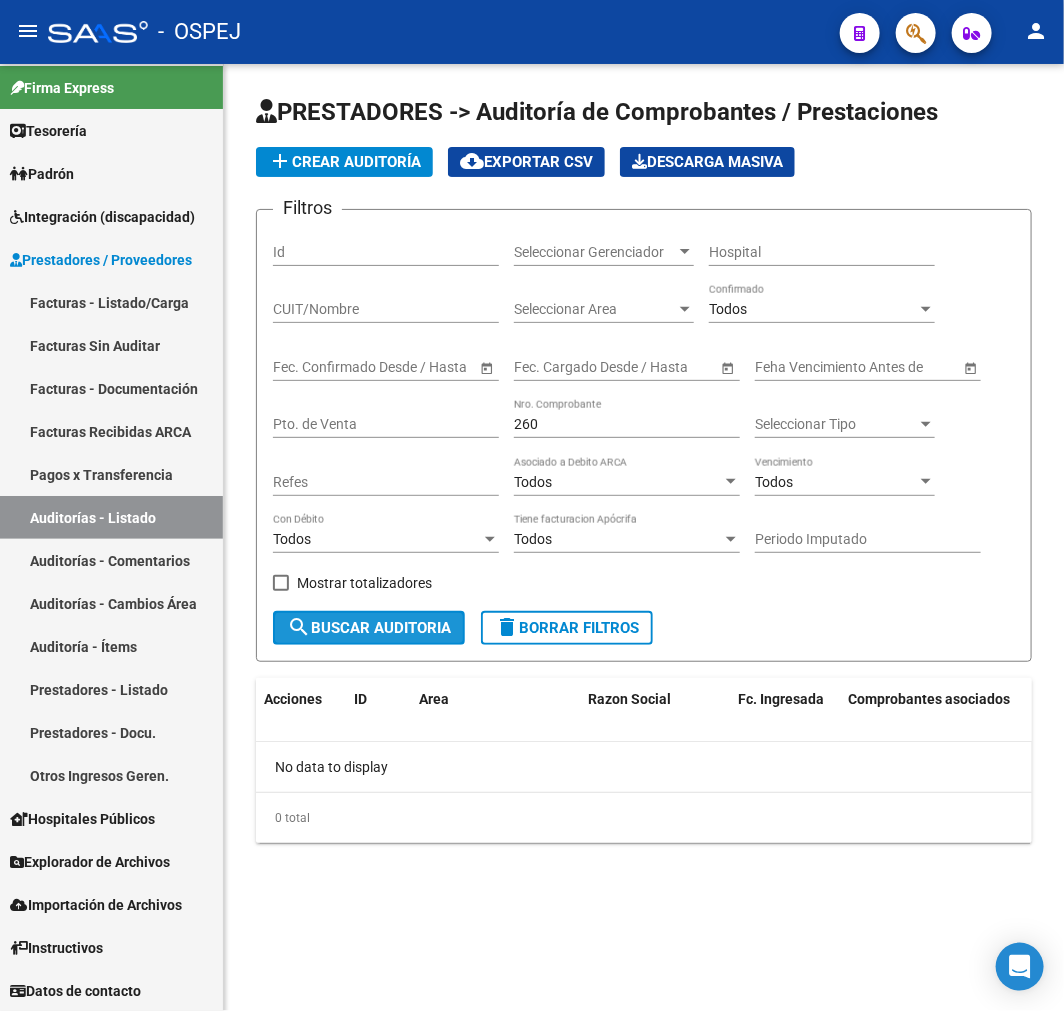 click on "search  Buscar Auditoria" 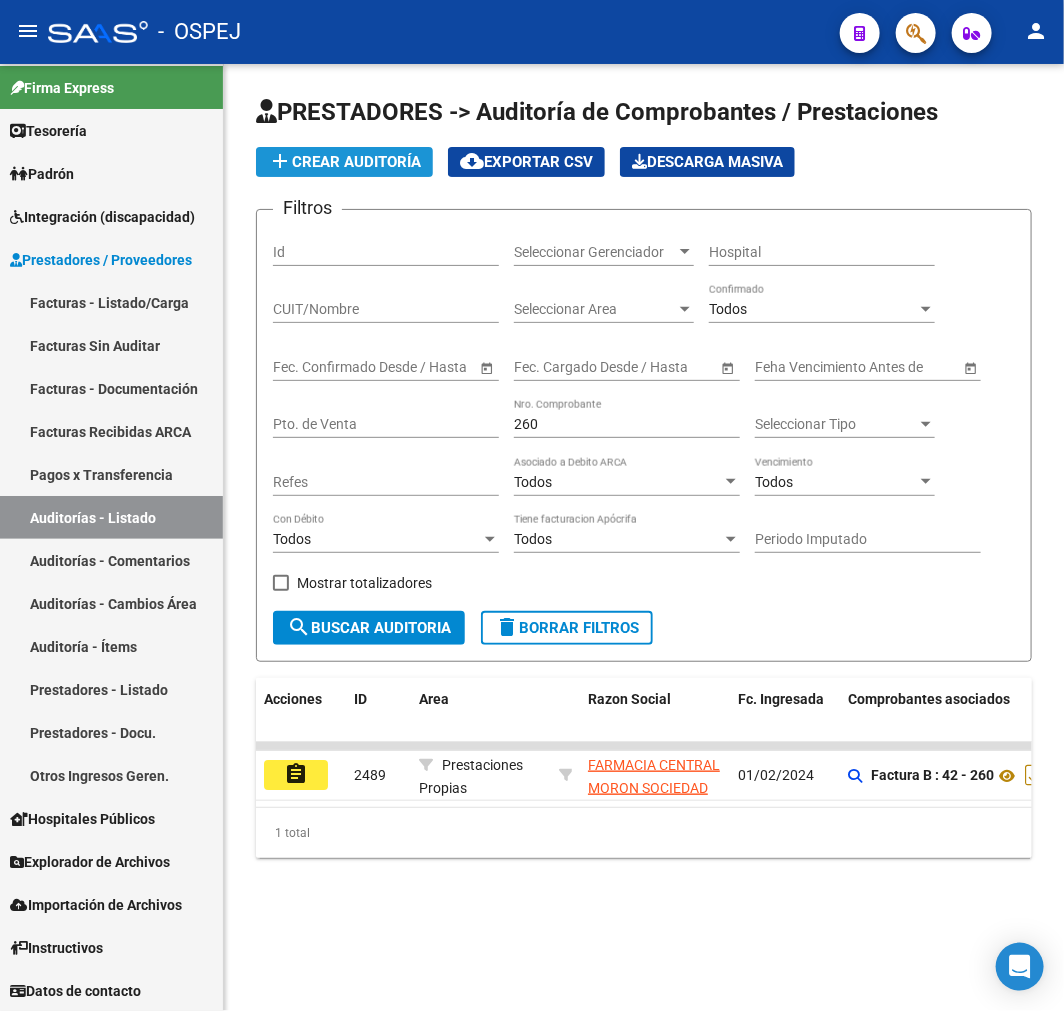click on "add  Crear Auditoría" 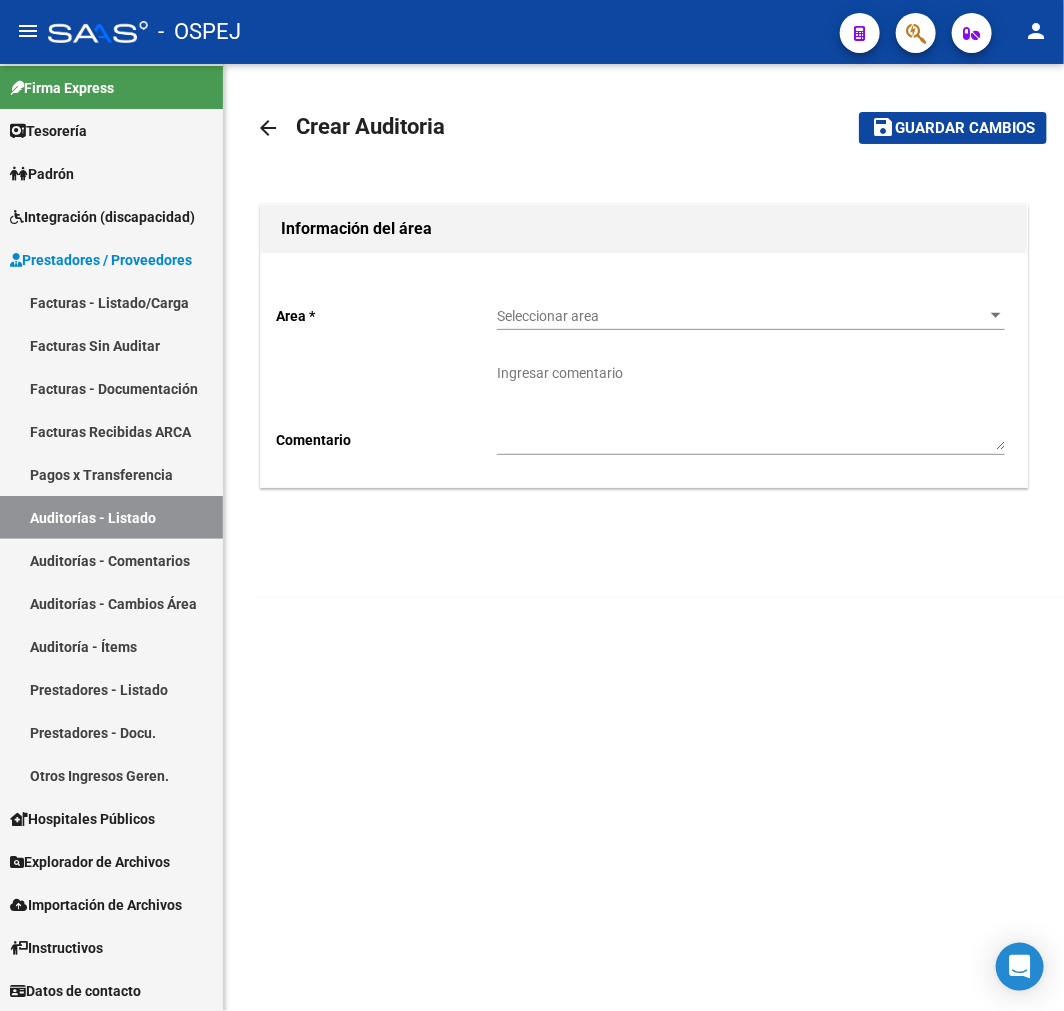 click on "Seleccionar area Seleccionar area" 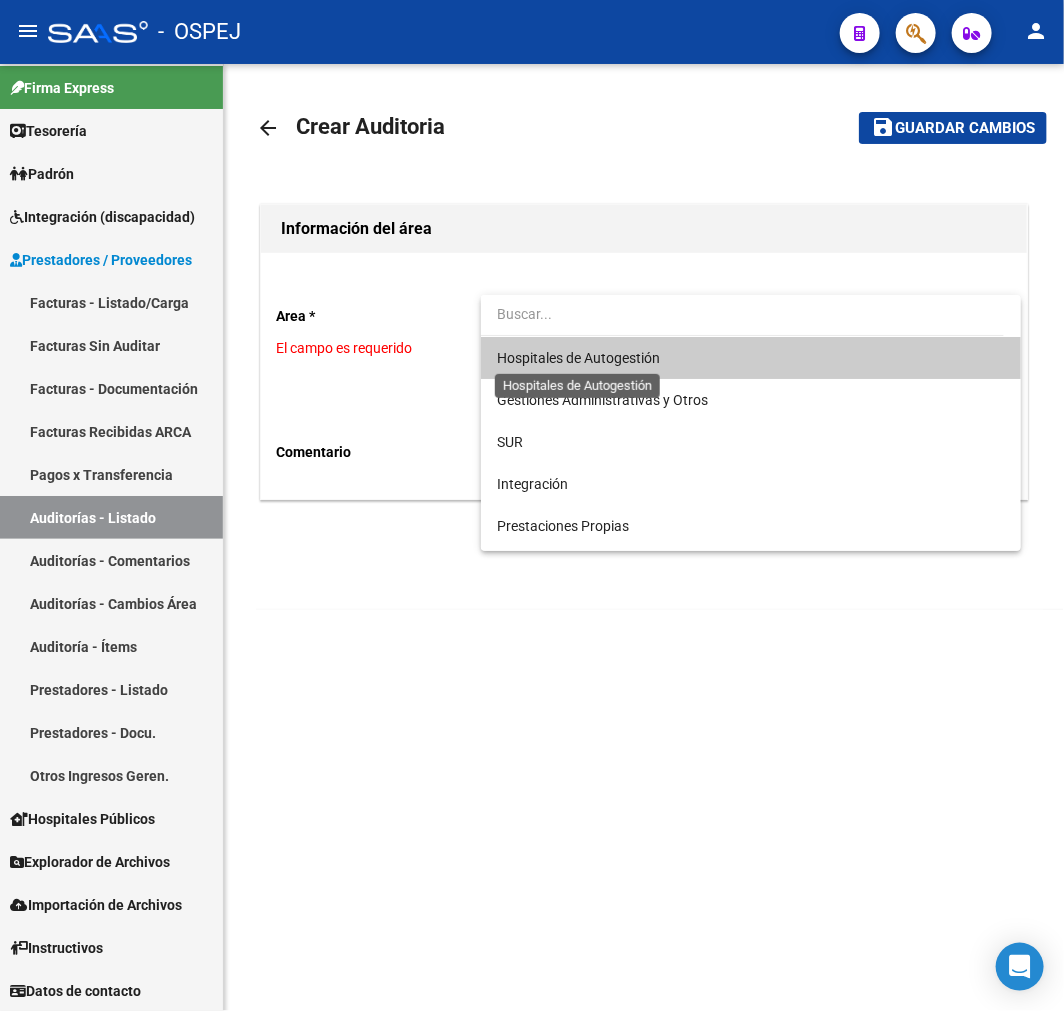 click on "Hospitales de Autogestión" at bounding box center (751, 358) 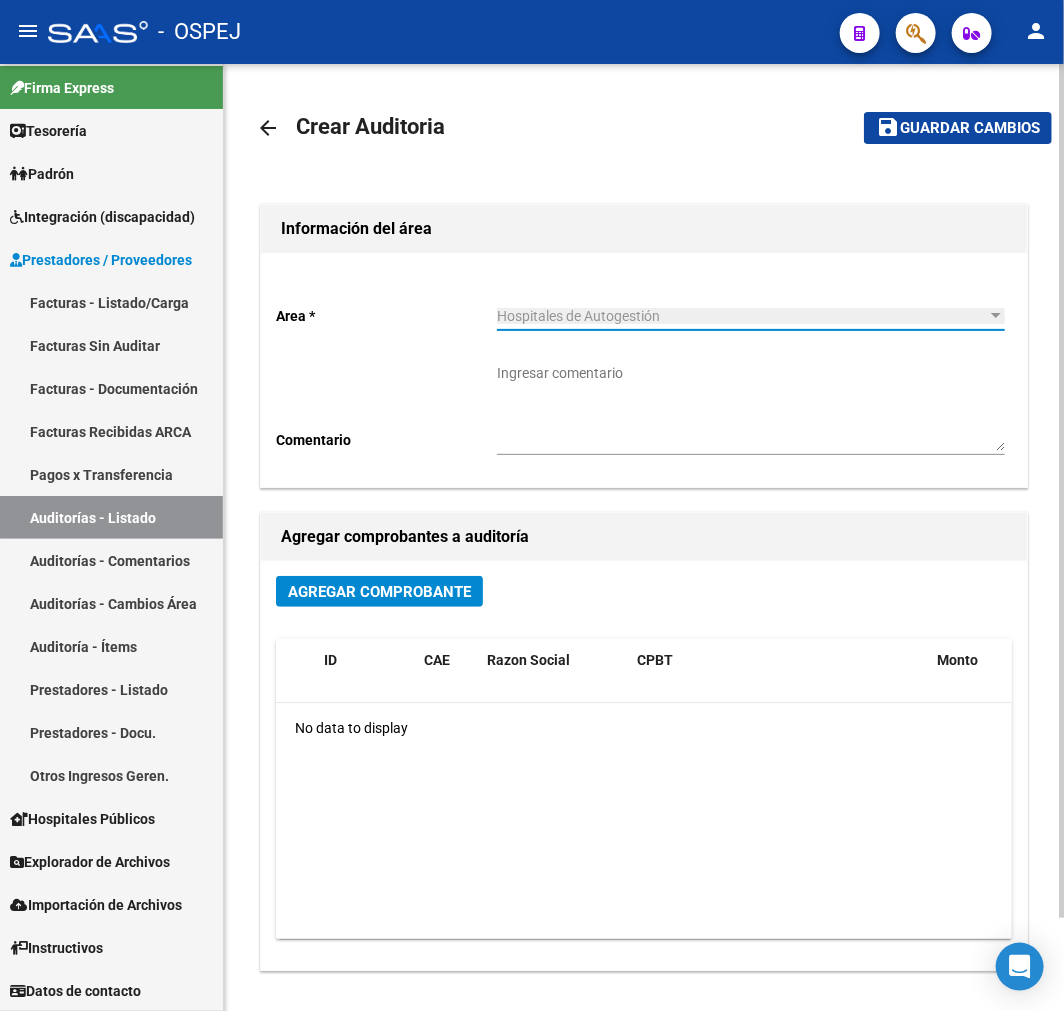 click on "Agregar Comprobante" 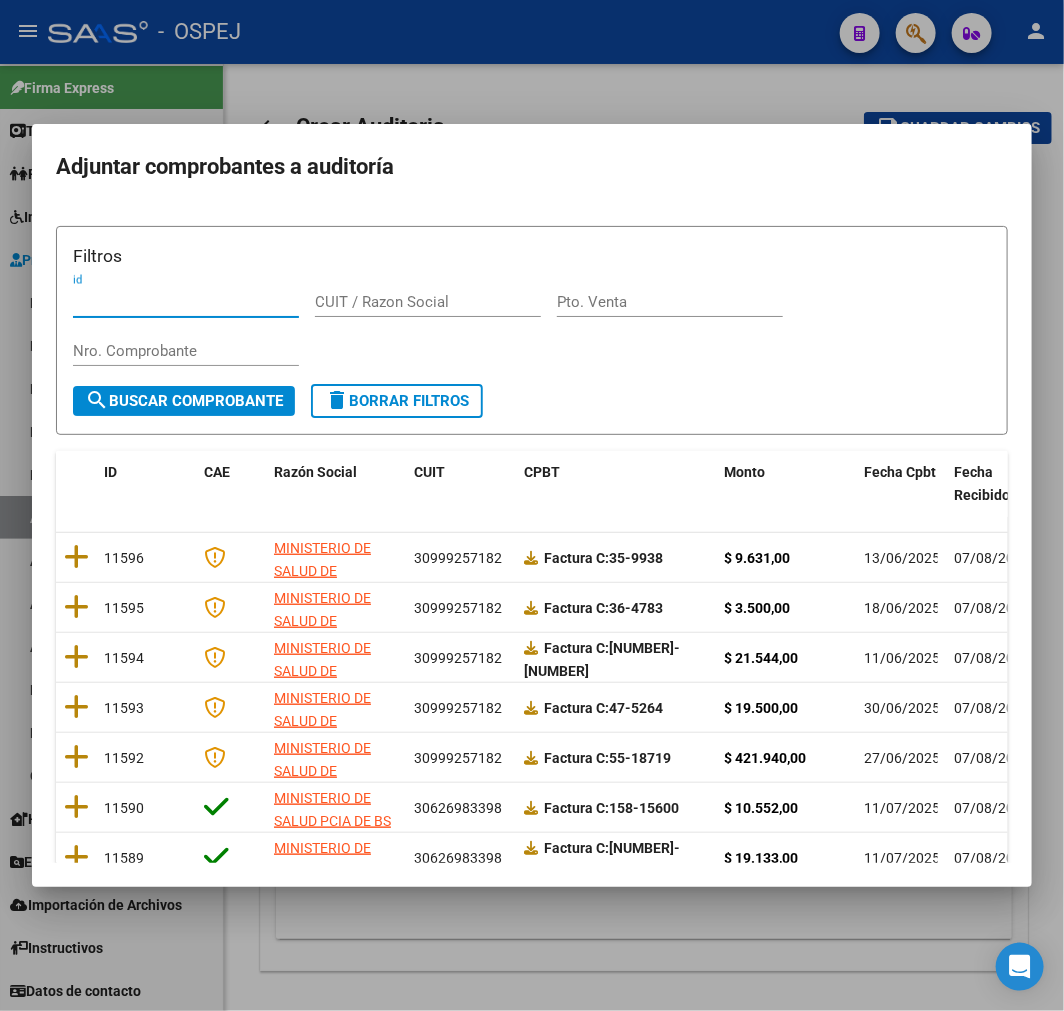 click on "Nro. Comprobante" at bounding box center (186, 351) 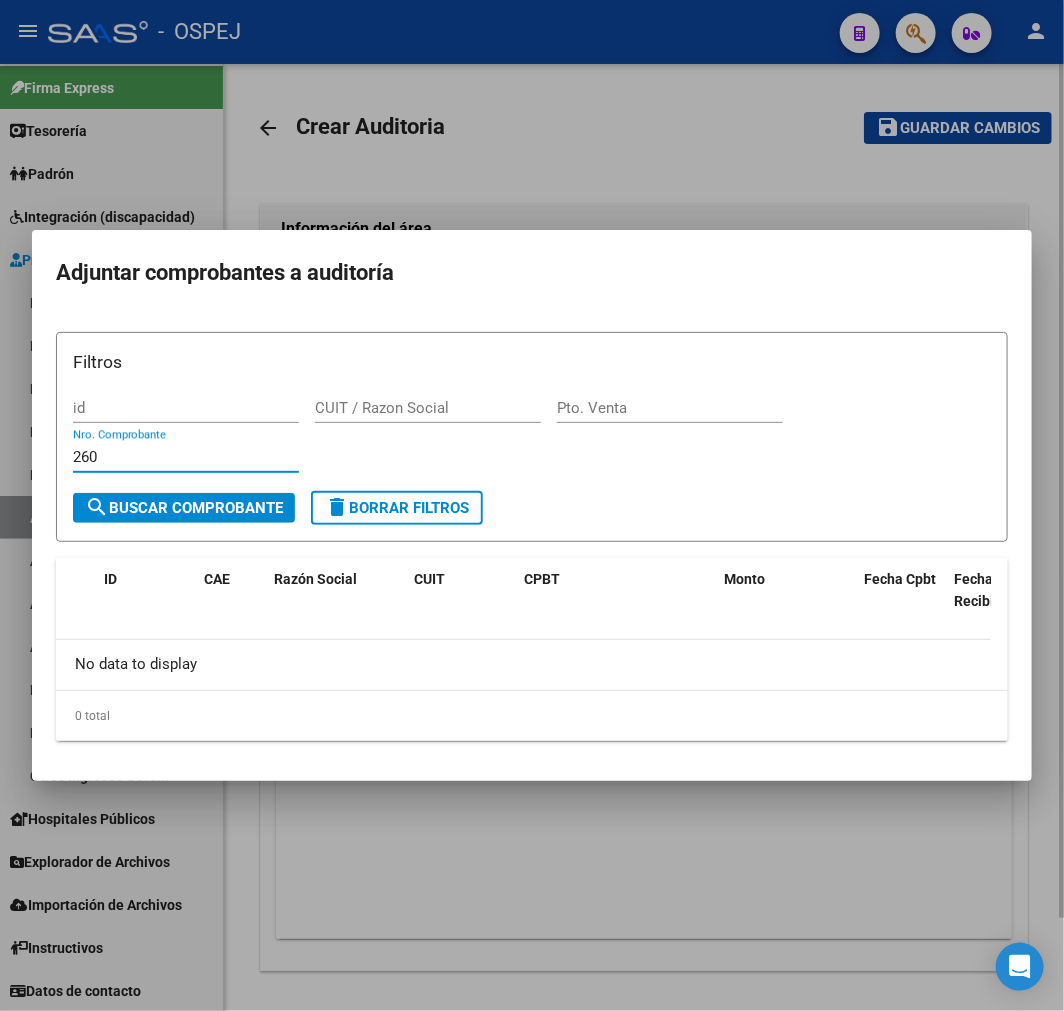 type on "260" 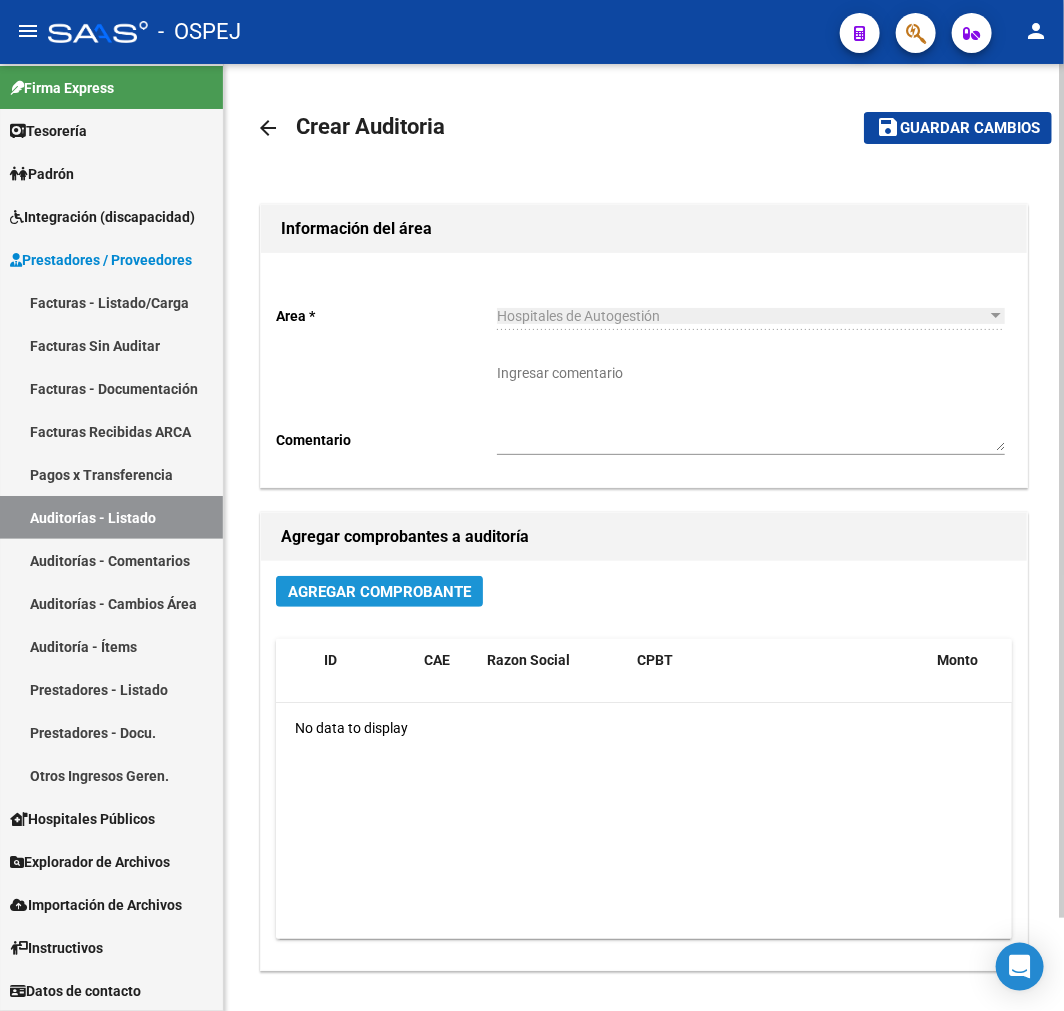 click on "Agregar Comprobante" 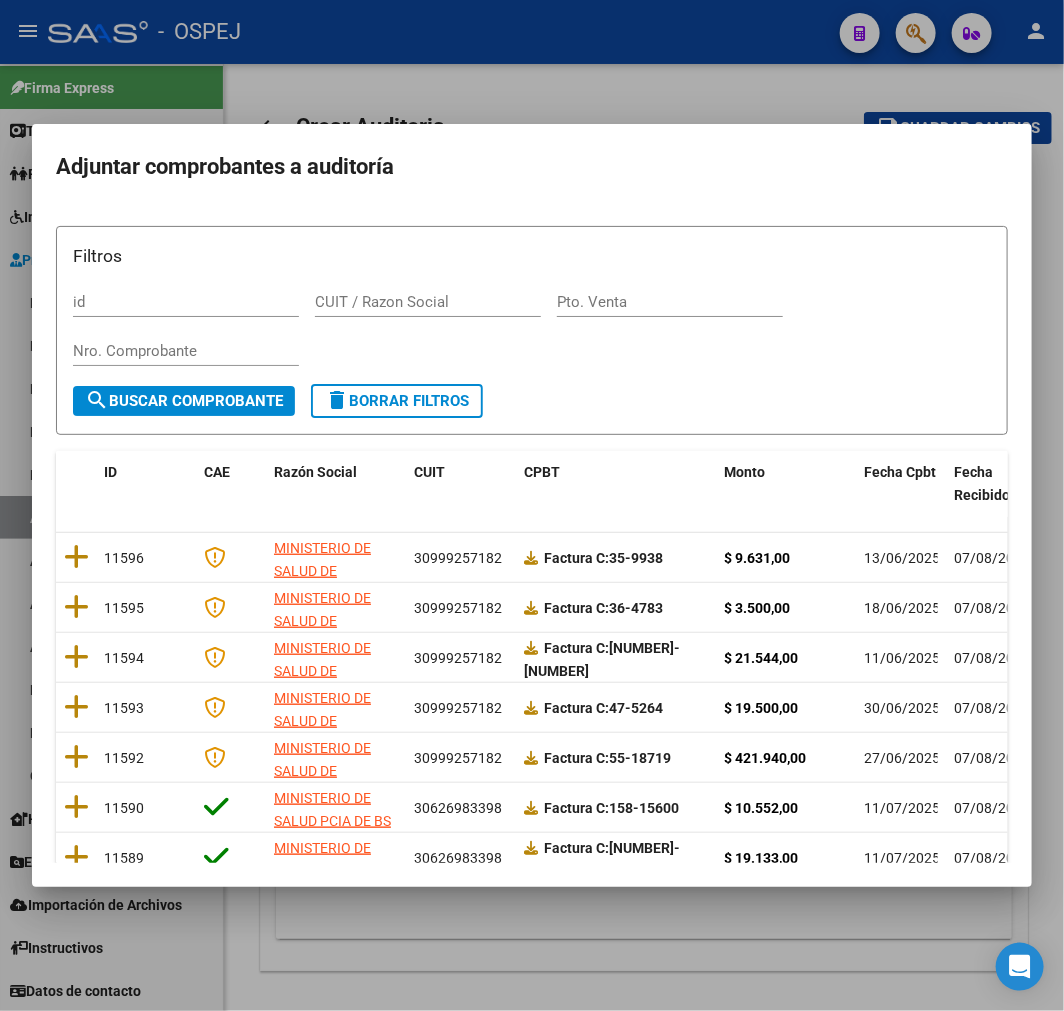 click on "Nro. Comprobante" at bounding box center [186, 351] 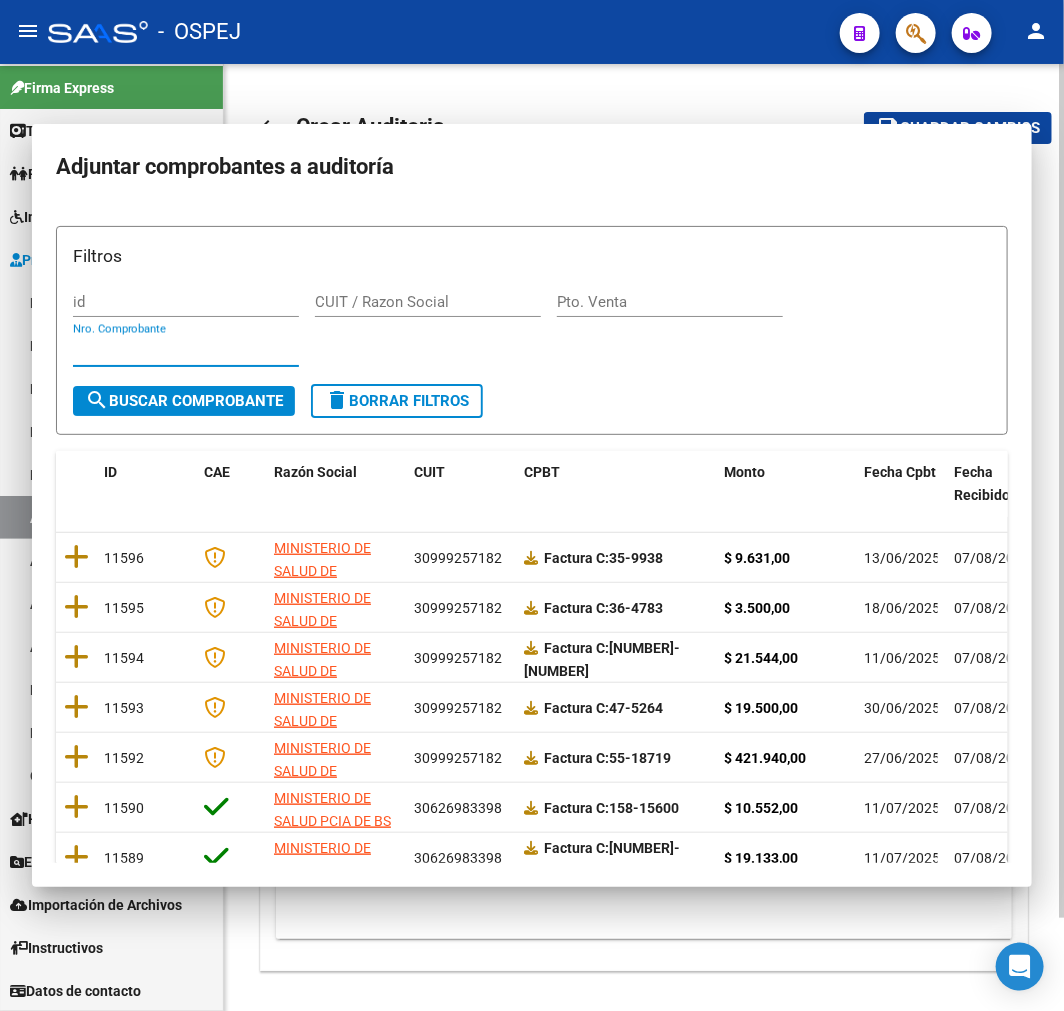 type 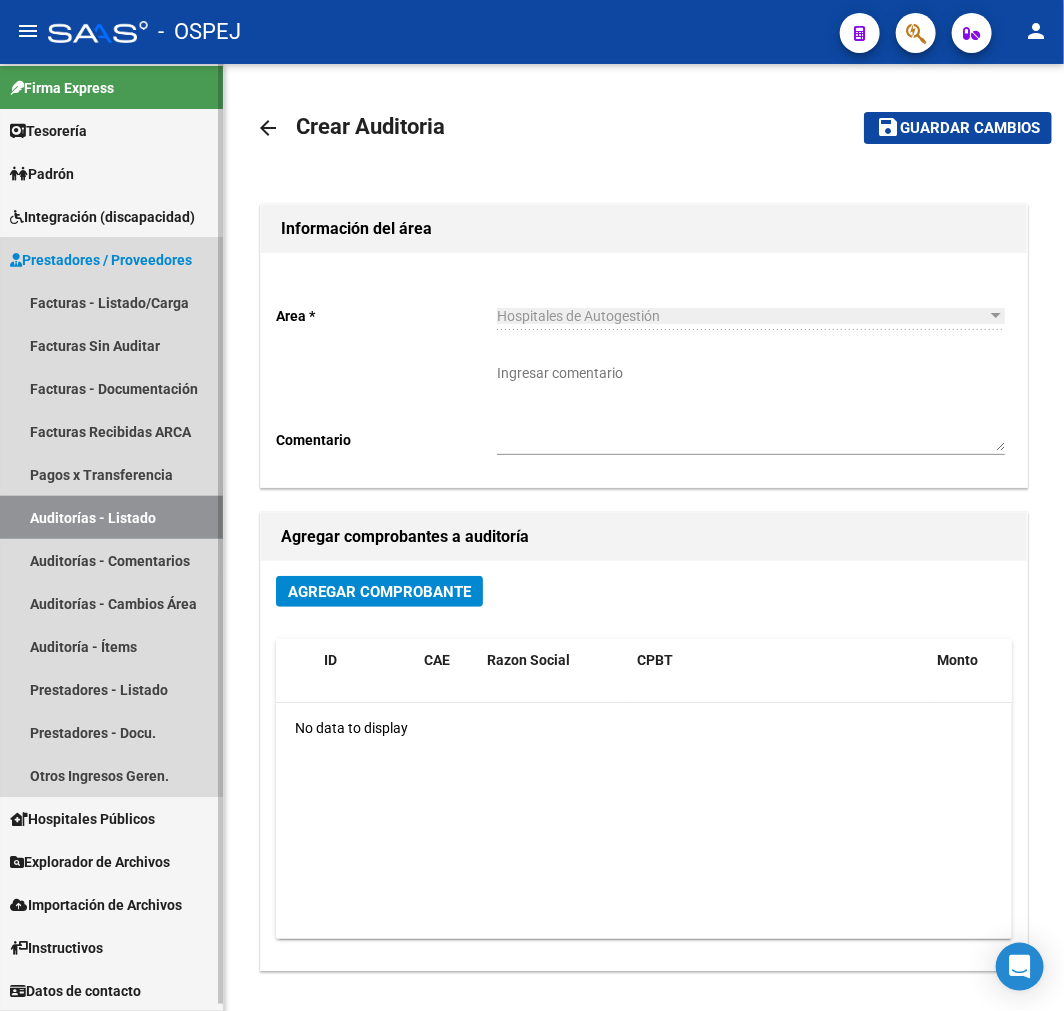 click on "Auditorías - Listado" at bounding box center [111, 517] 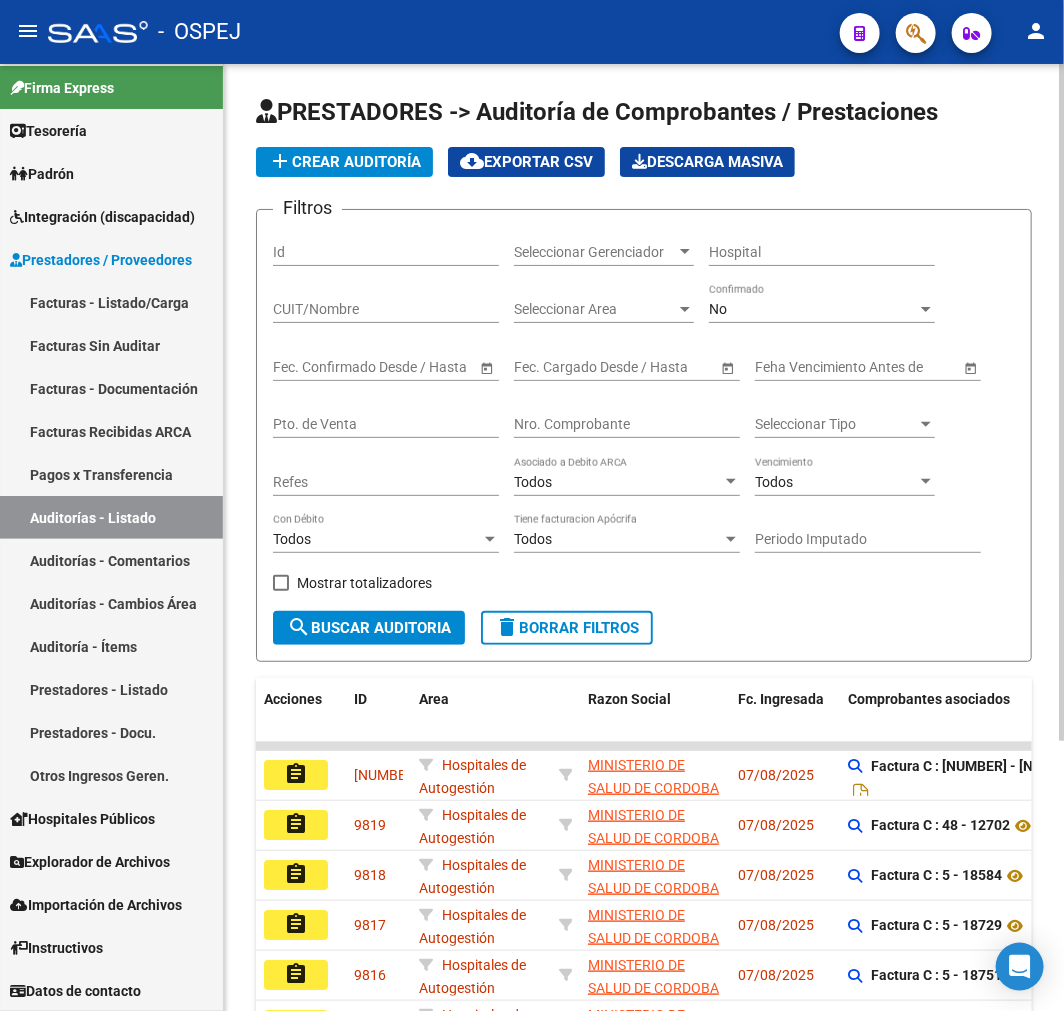 click on "add  Crear Auditoría" 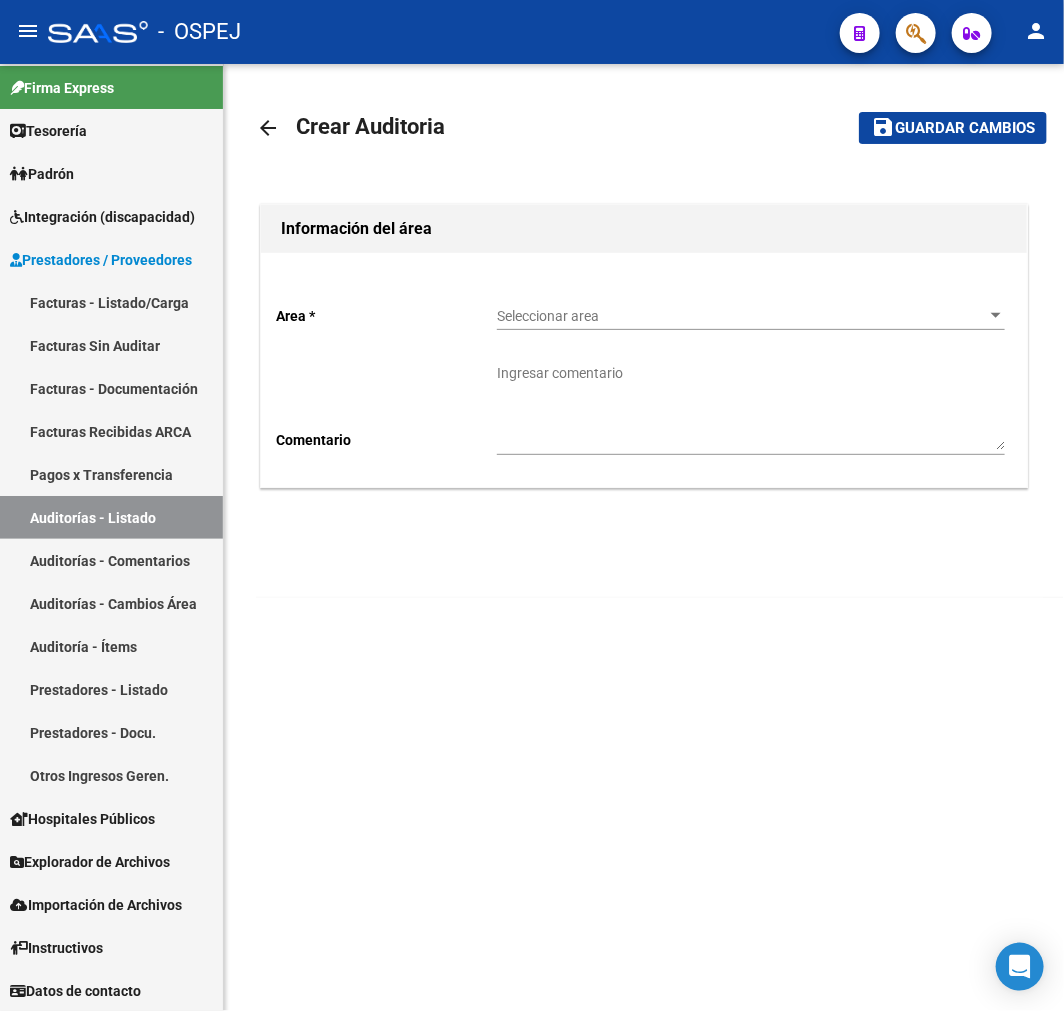 click on "Seleccionar area" at bounding box center [742, 316] 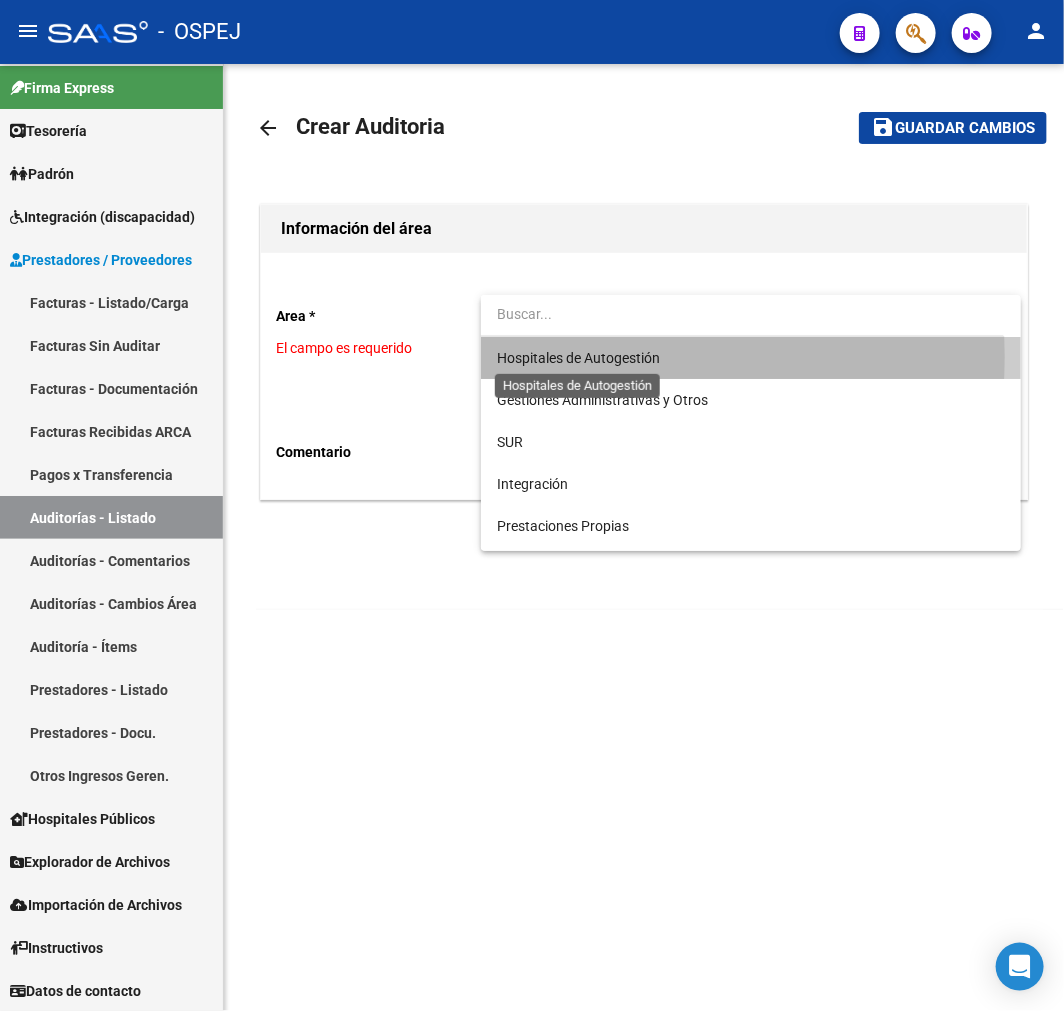 click on "Hospitales de Autogestión" at bounding box center (578, 358) 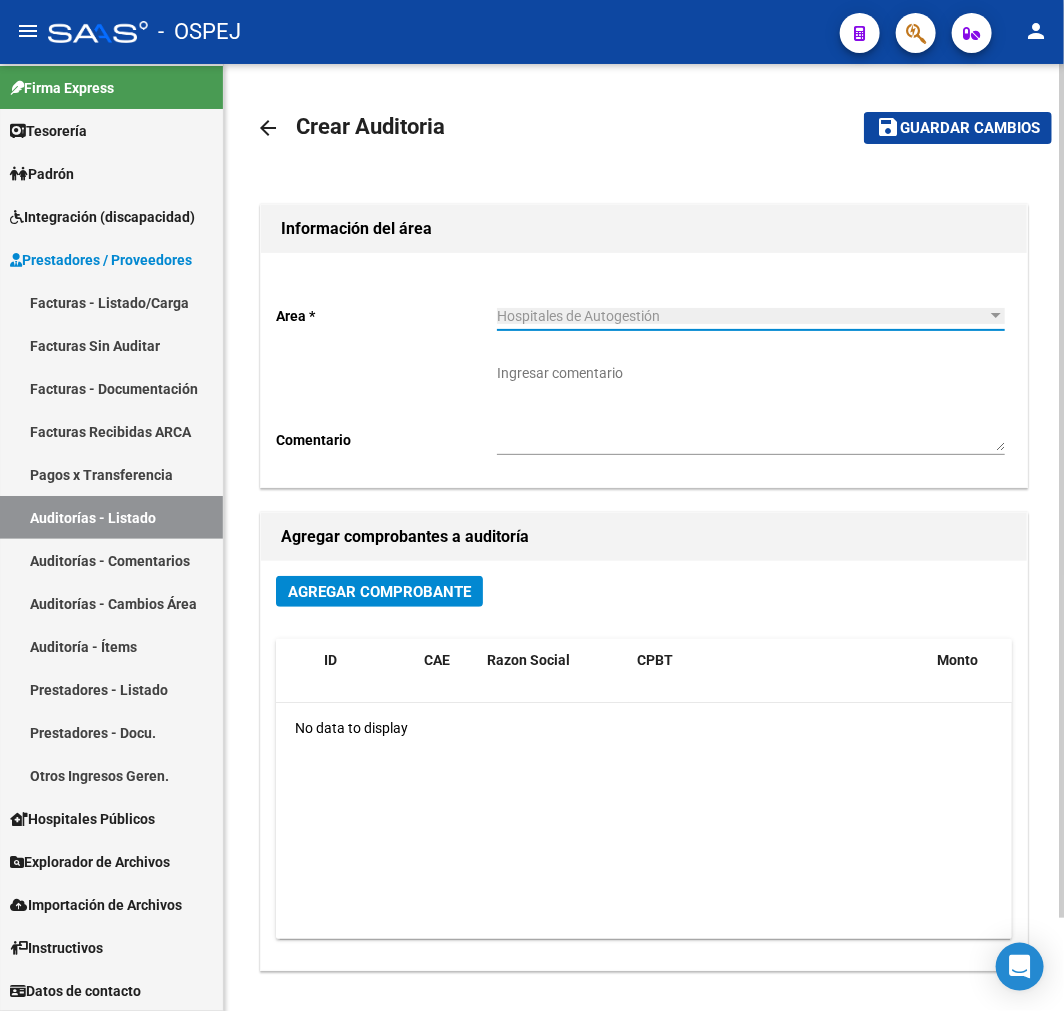click on "Agregar Comprobante" 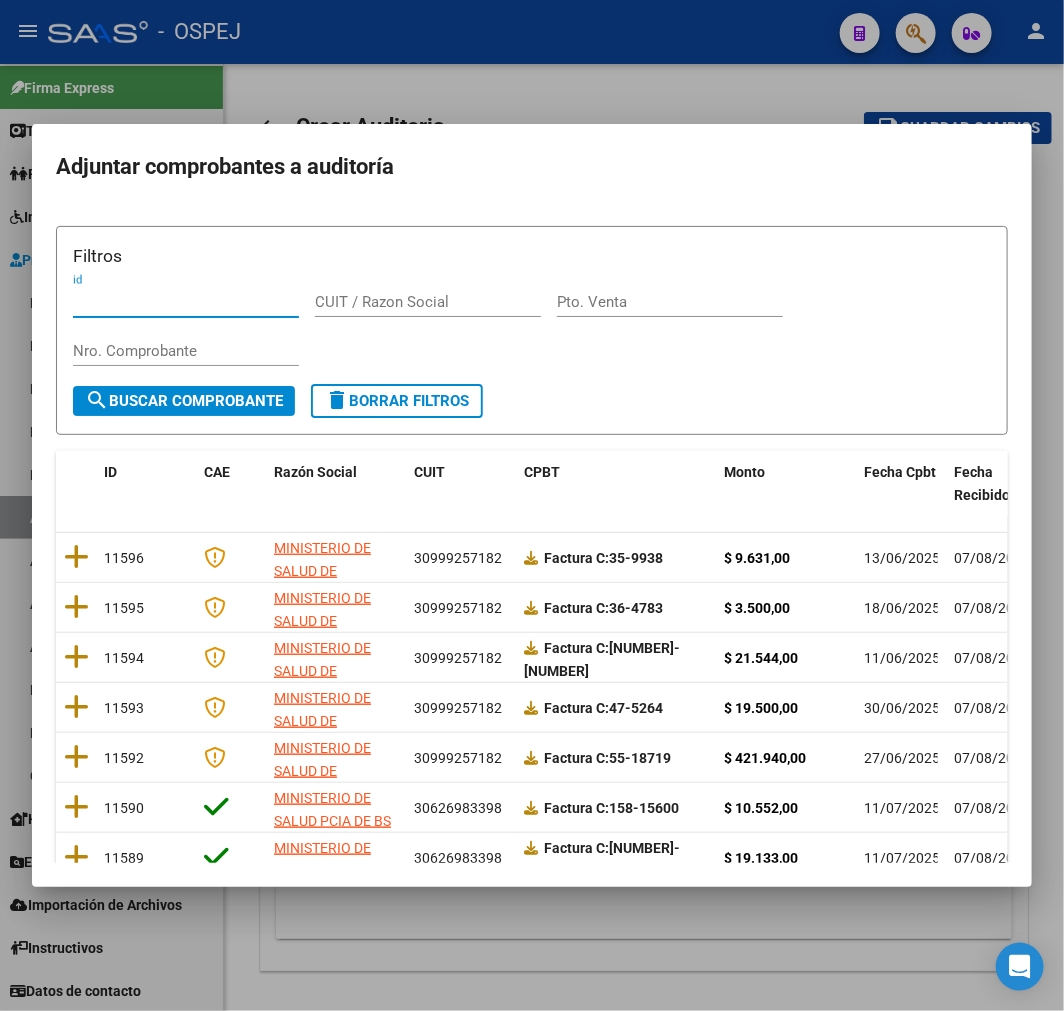 click on "Nro. Comprobante" at bounding box center [186, 351] 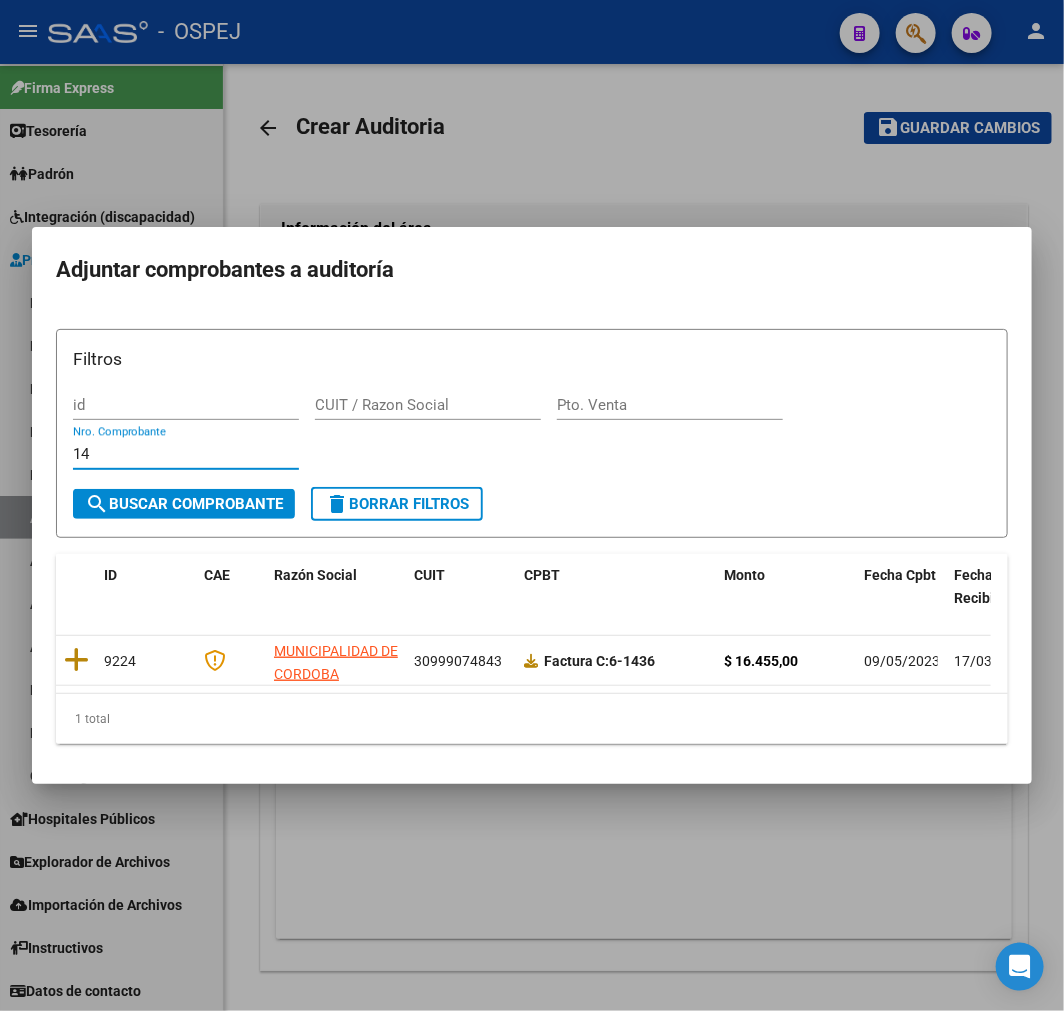 type on "1" 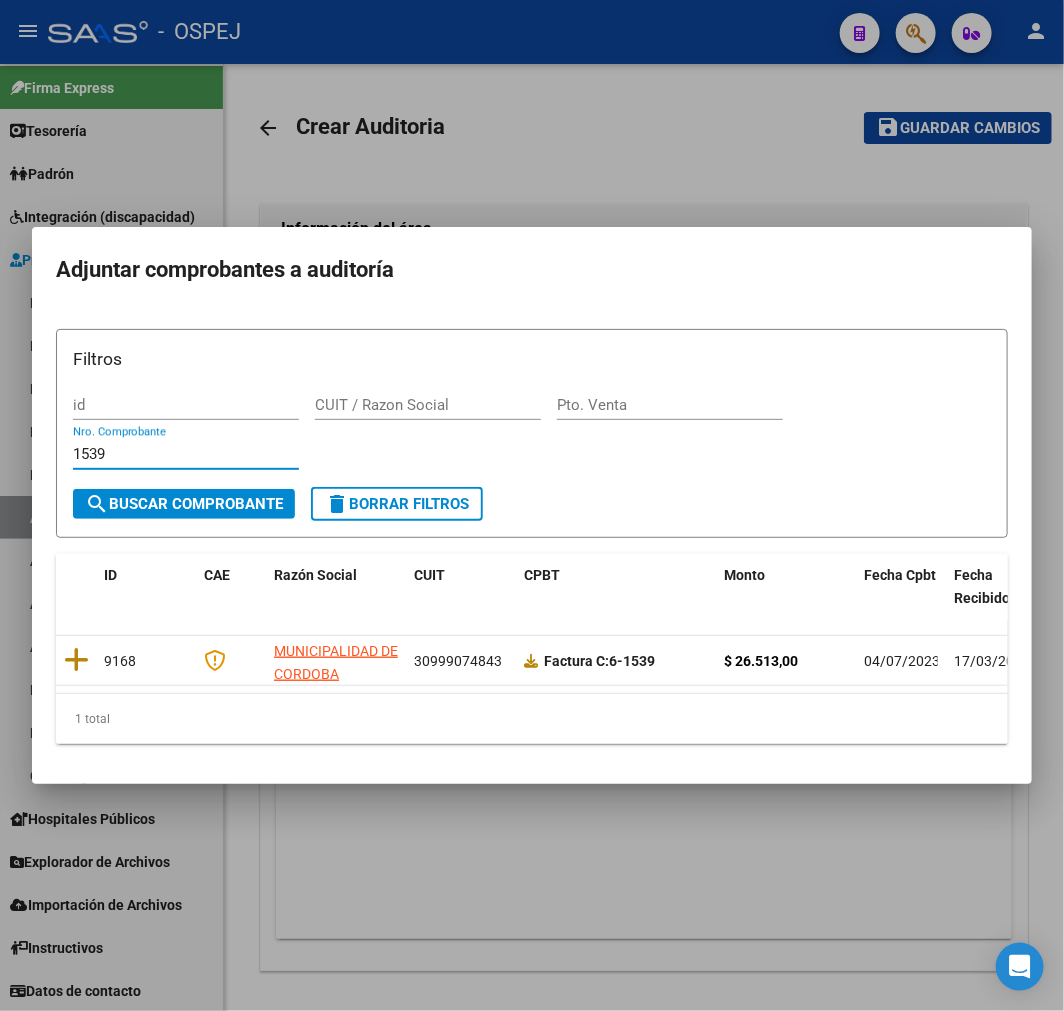 type on "1539" 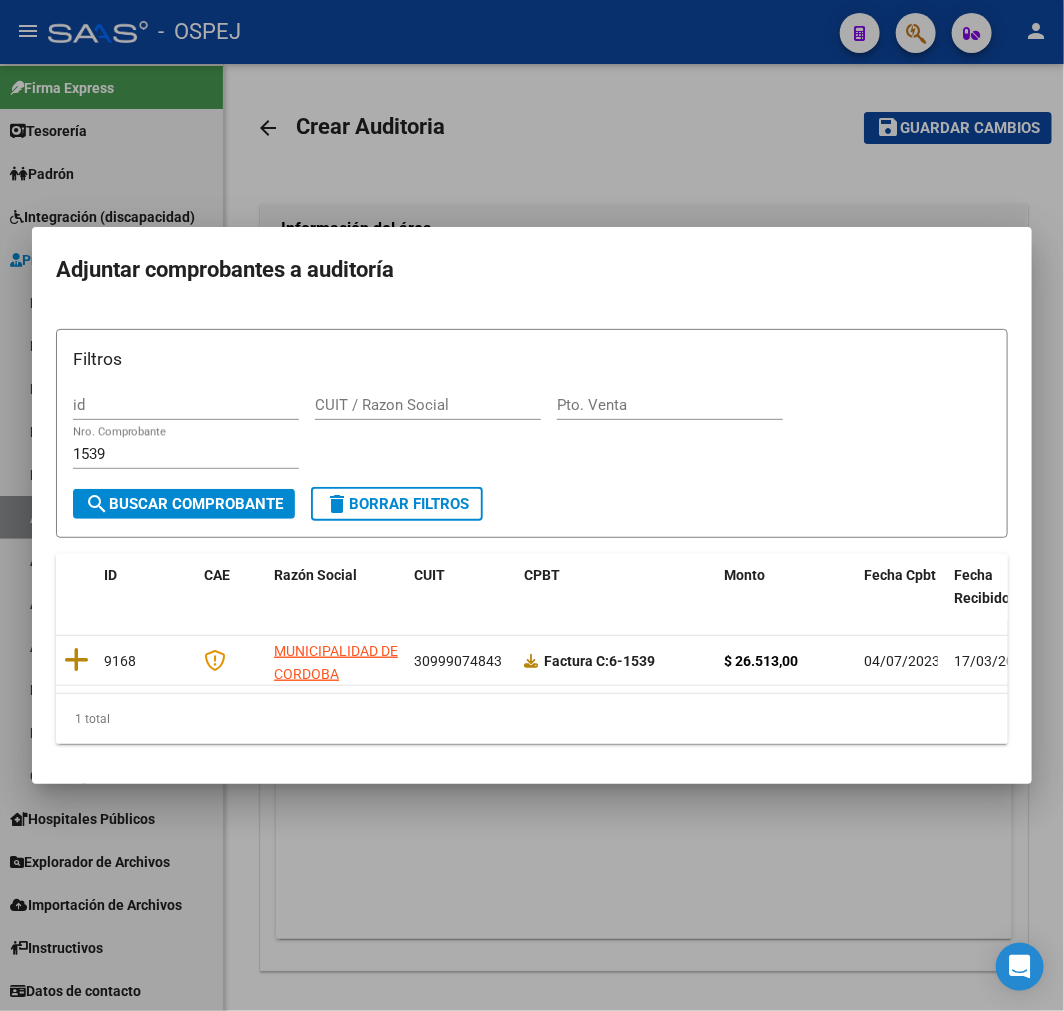click at bounding box center (532, 505) 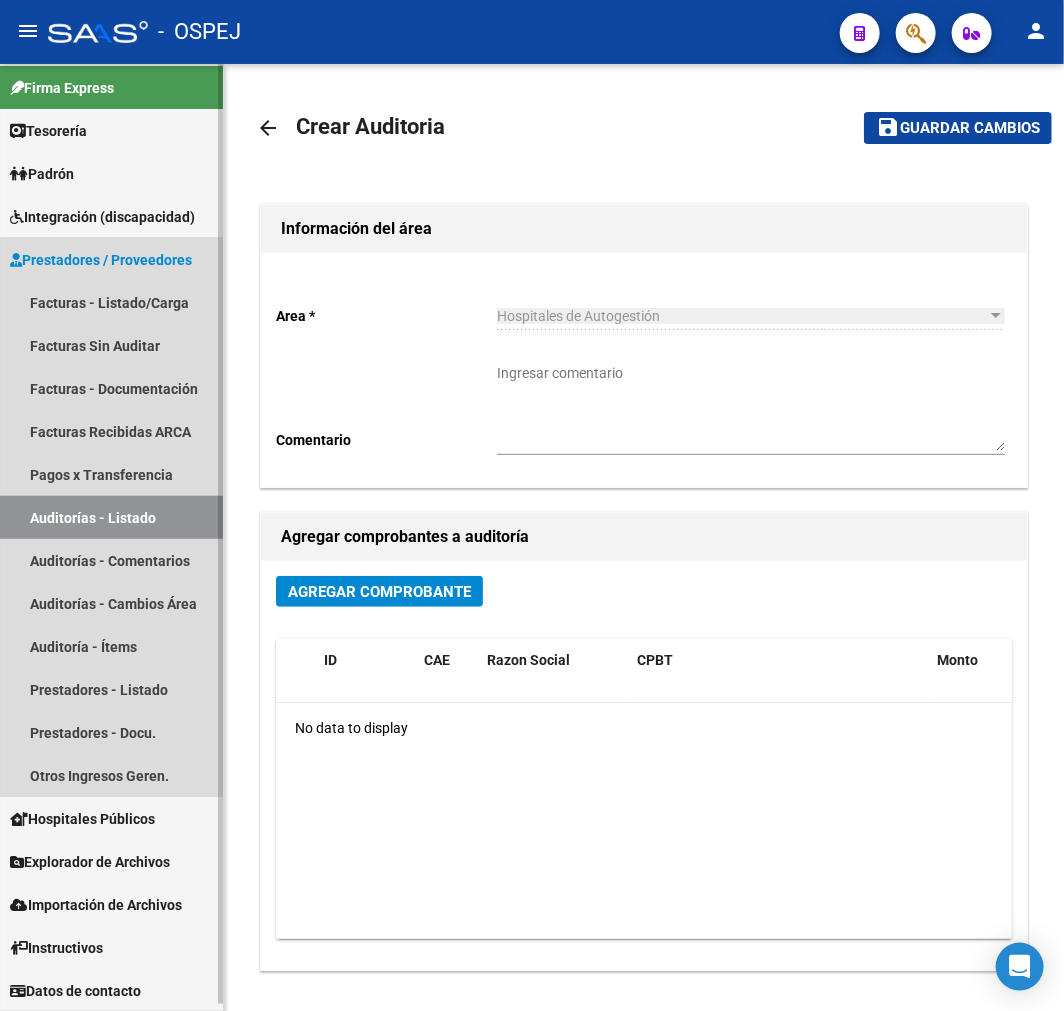 click on "Auditorías - Listado" at bounding box center (111, 517) 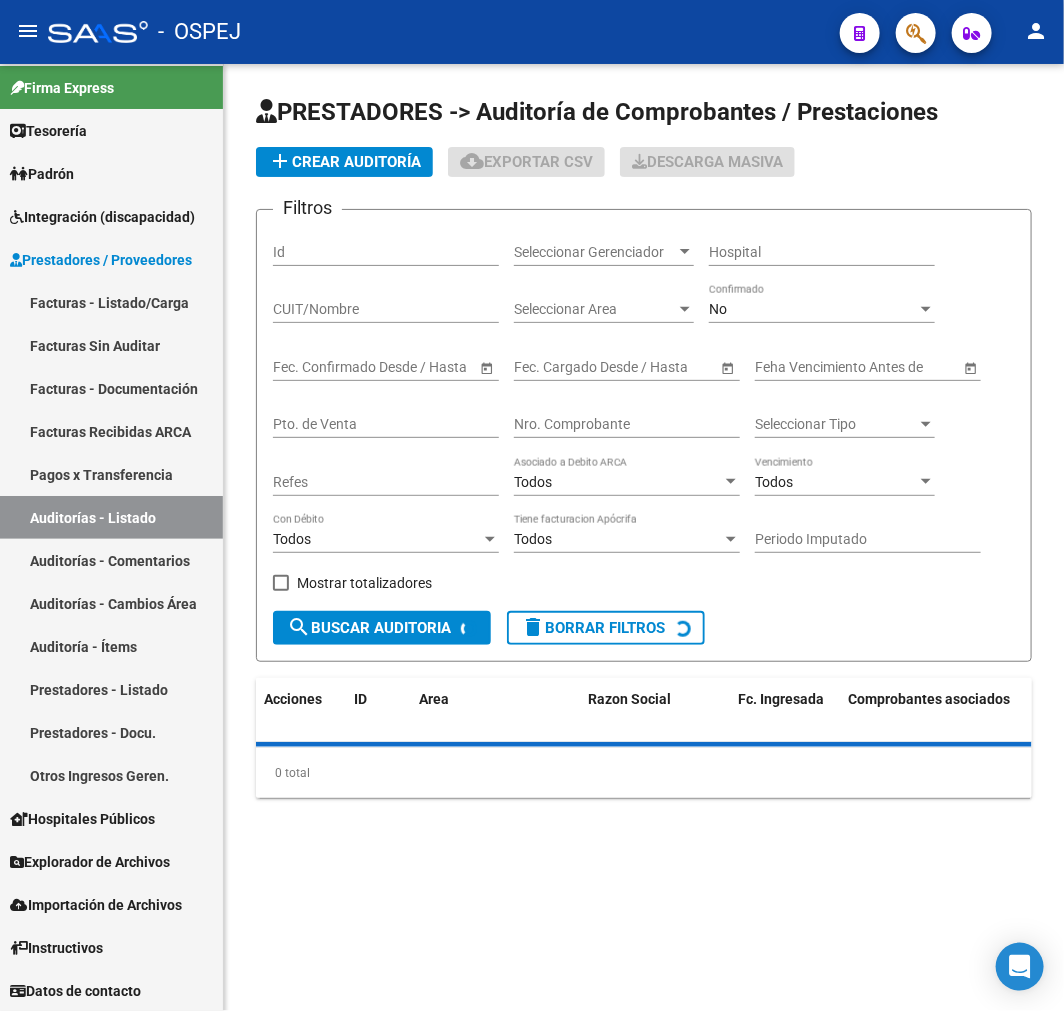 click on "Nro. Comprobante" 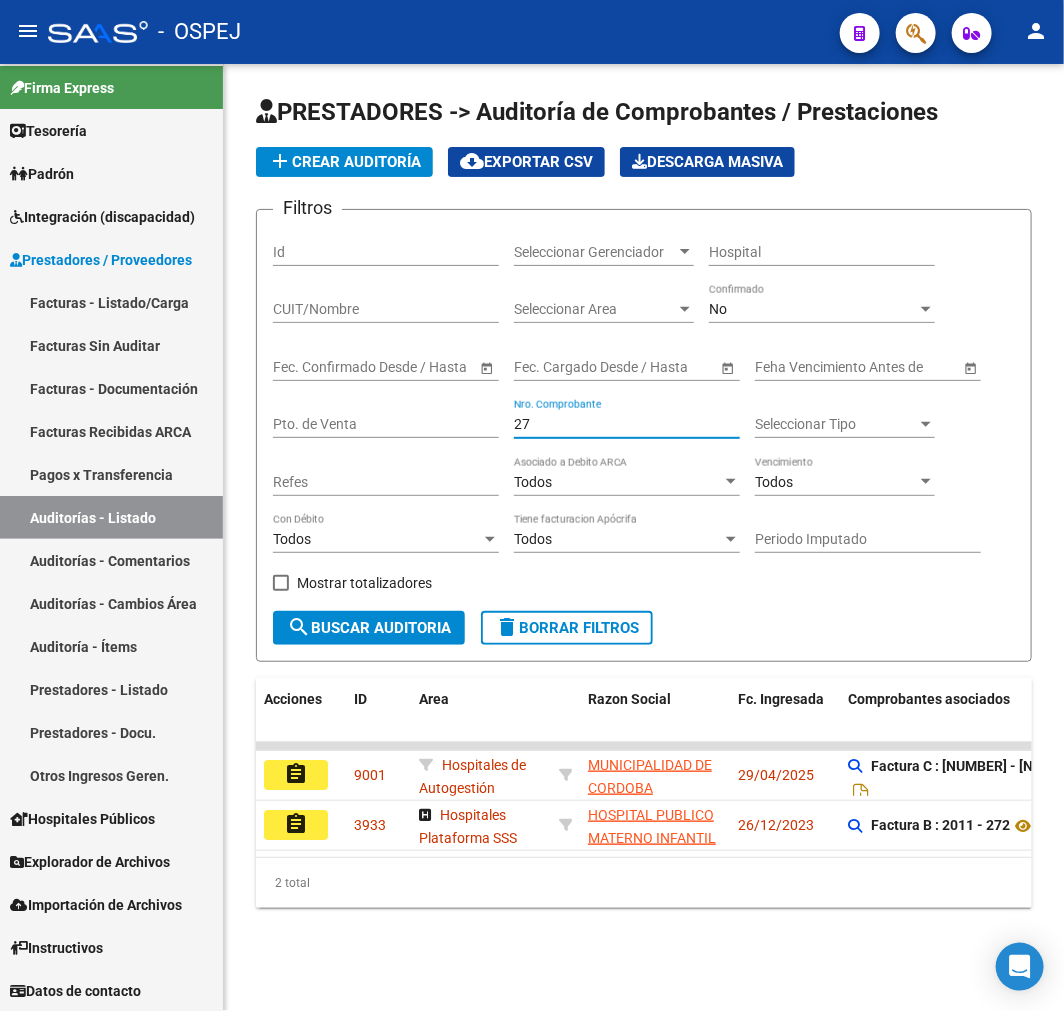 type on "2" 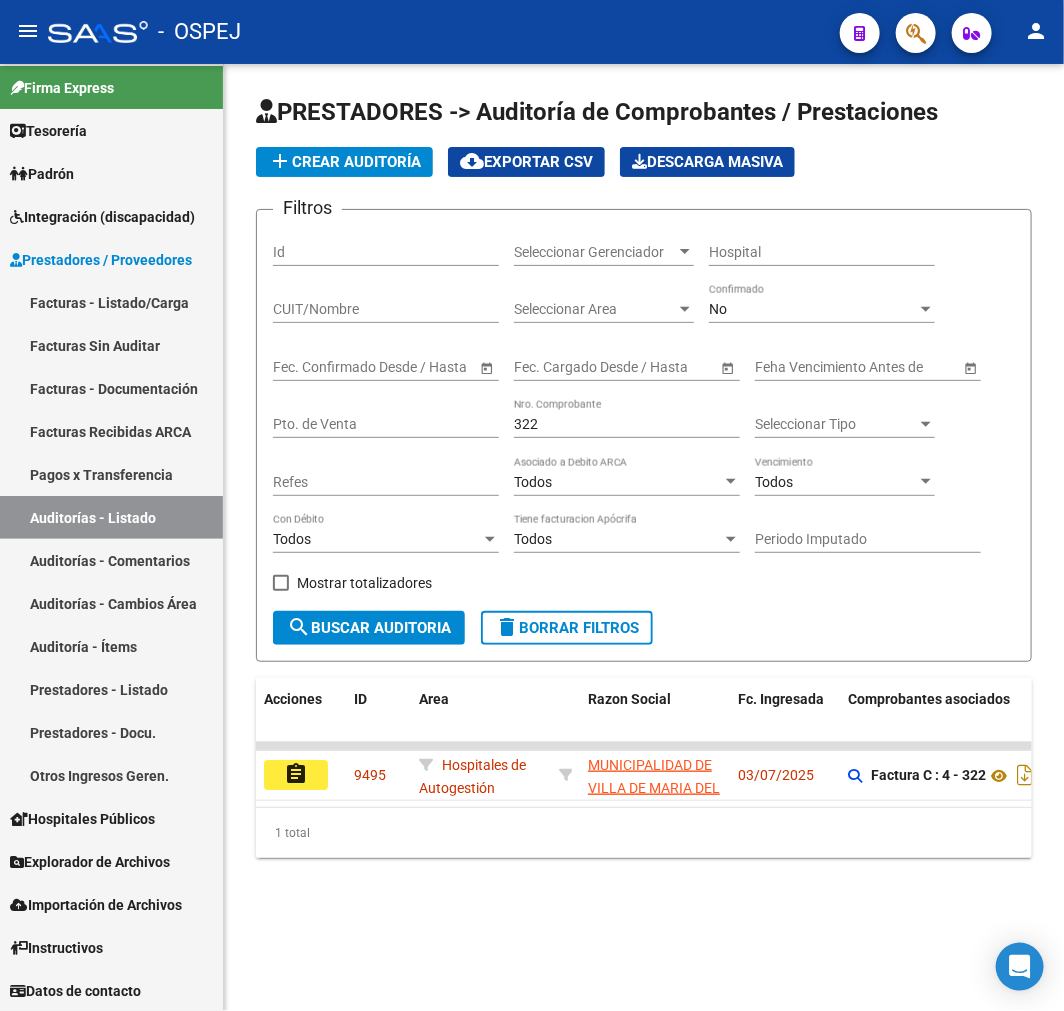 click on "322" at bounding box center (627, 424) 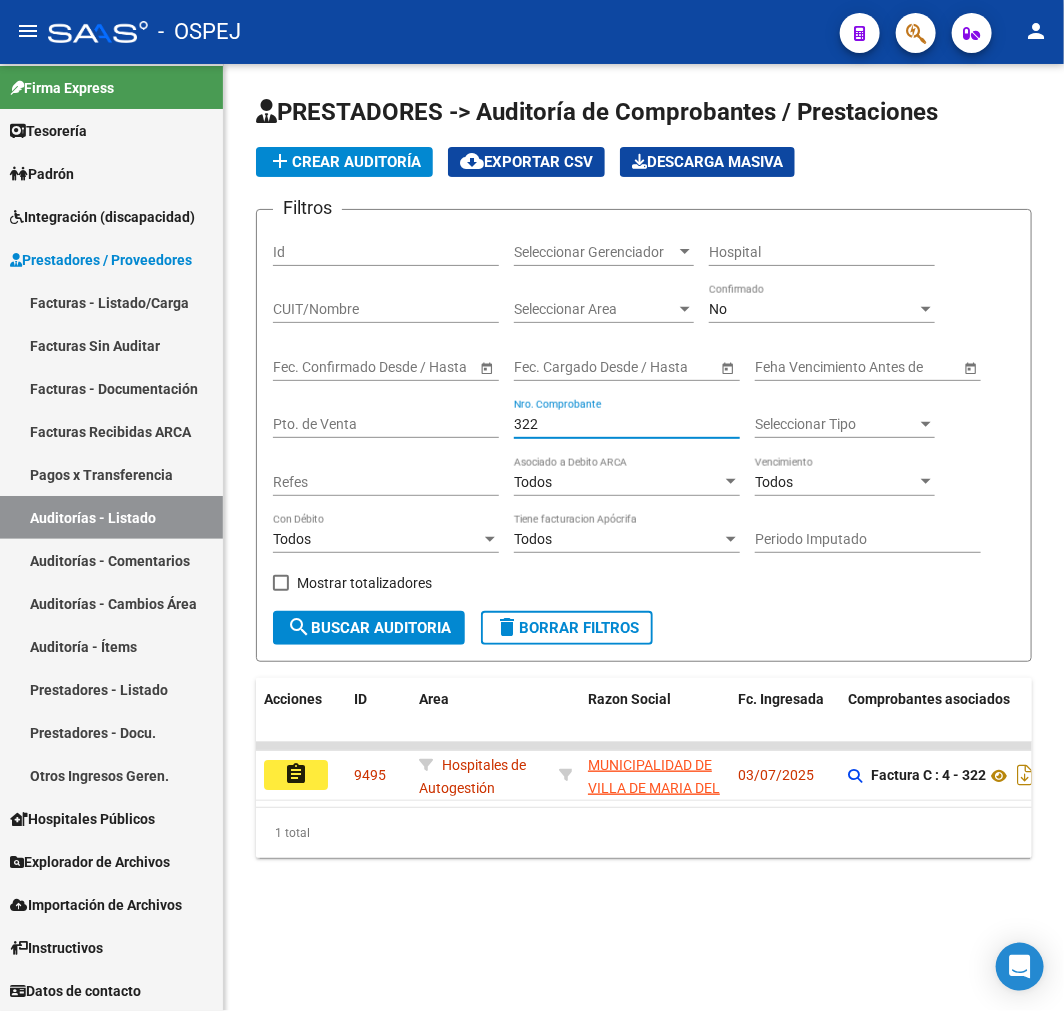 click on "322" at bounding box center [627, 424] 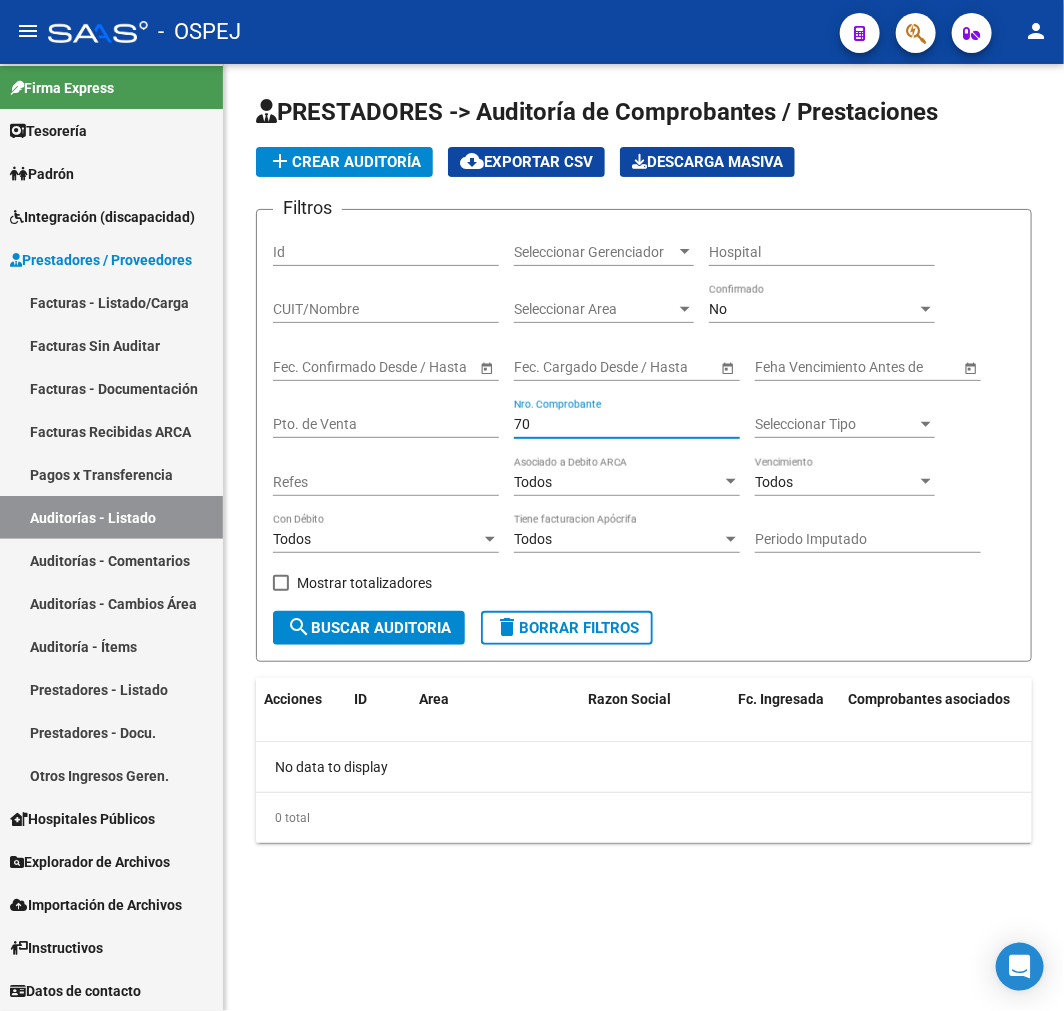 type on "7" 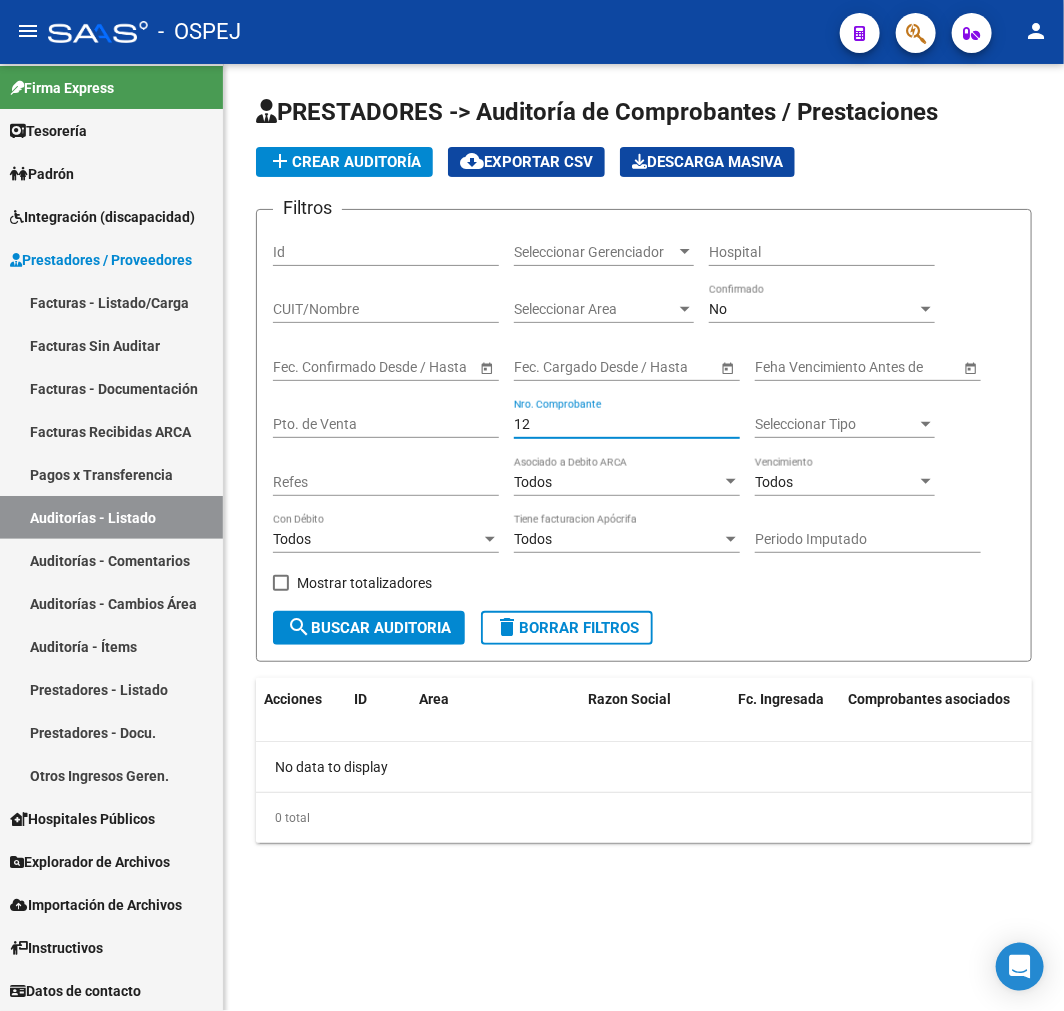 type on "1" 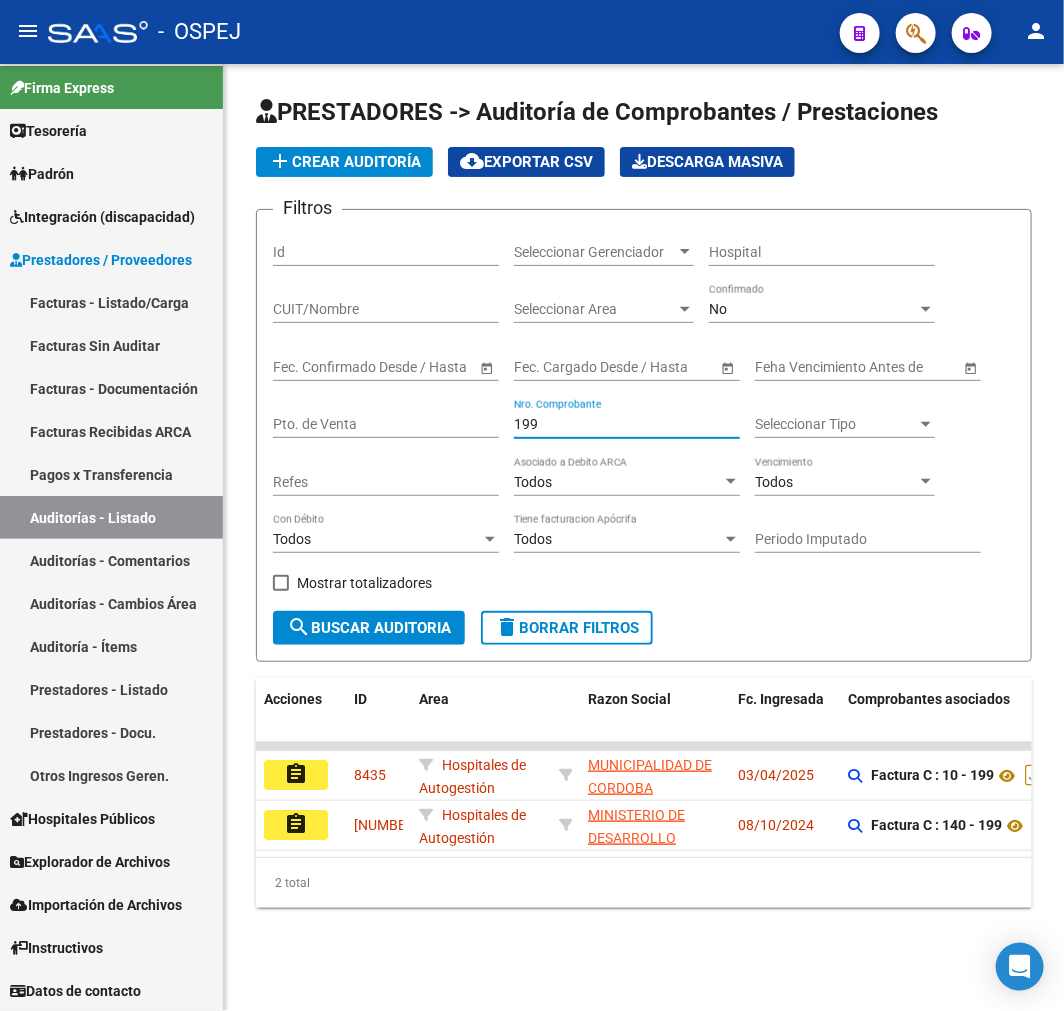 click on "199" at bounding box center (627, 424) 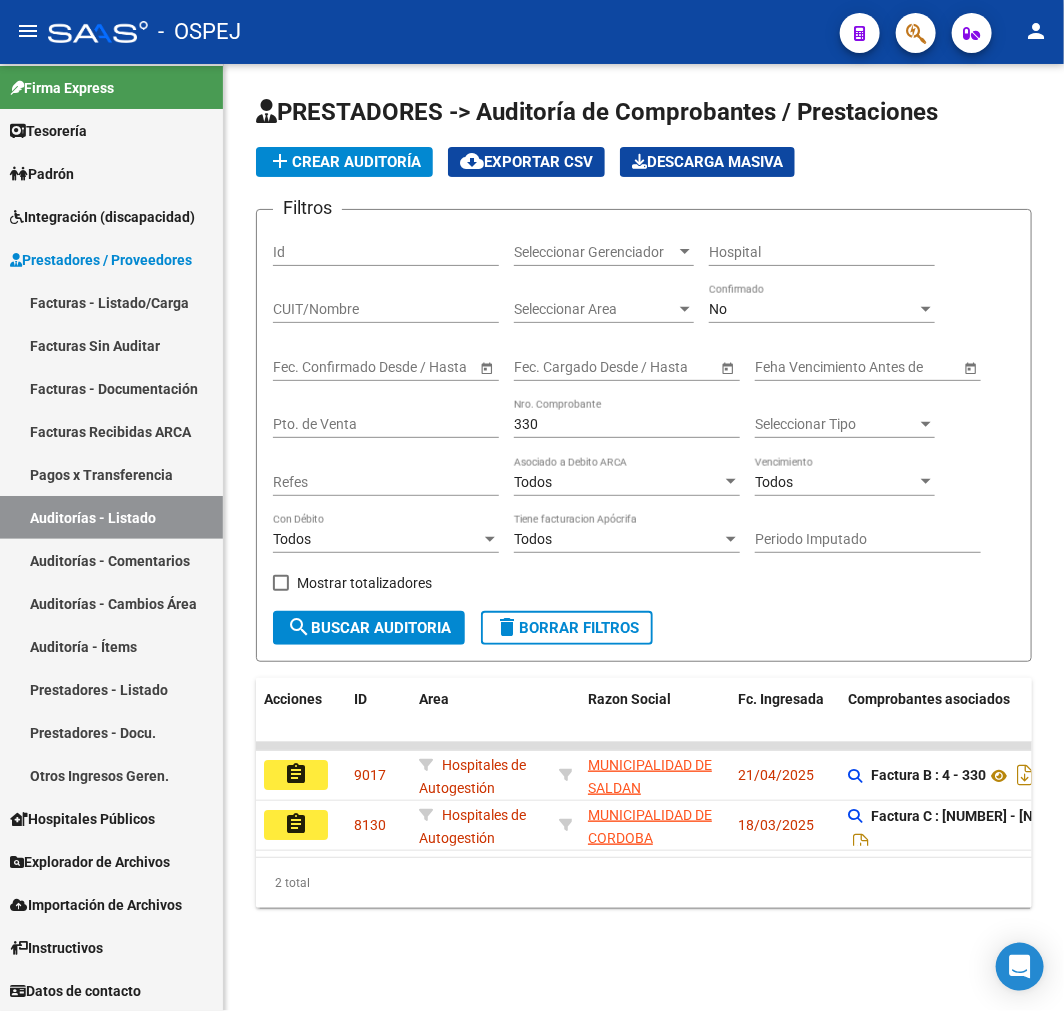 click on "330" at bounding box center (627, 424) 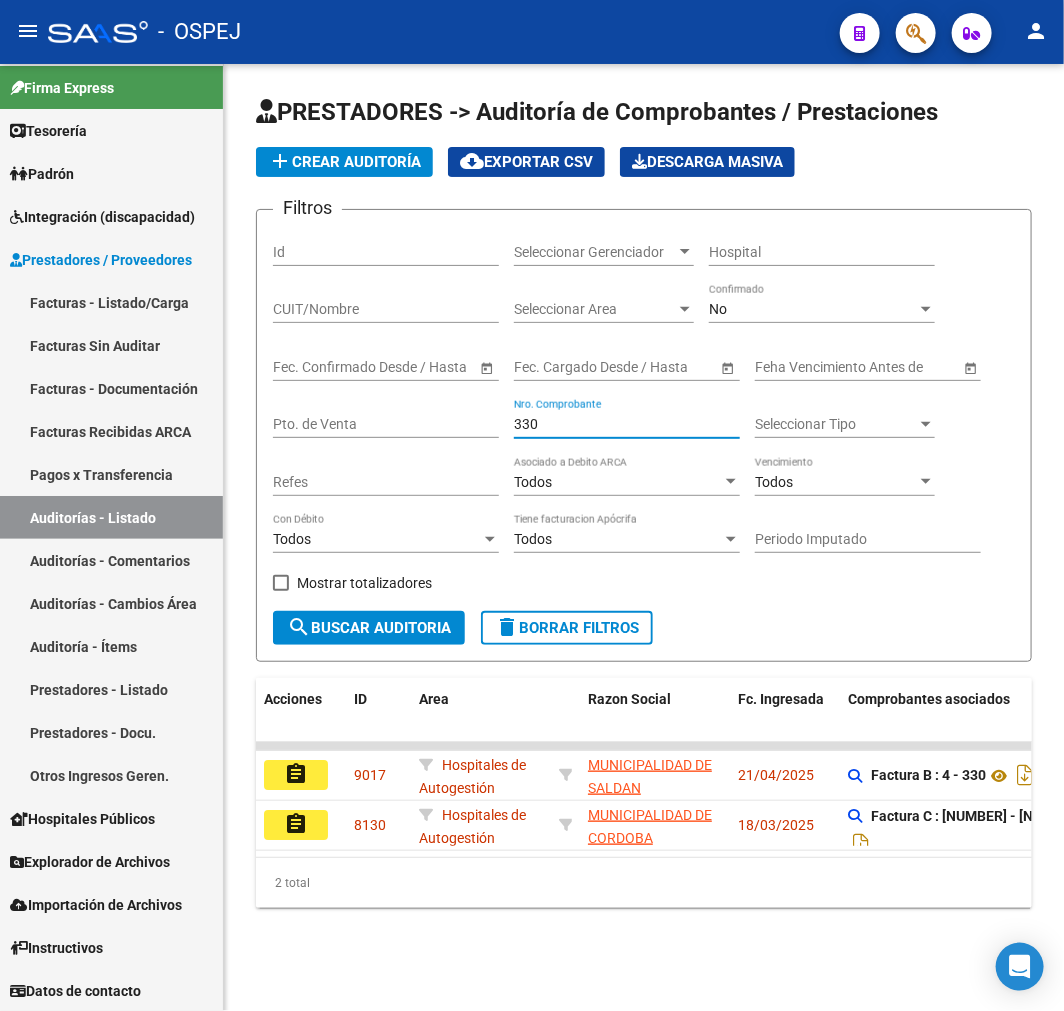 click on "330" at bounding box center [627, 424] 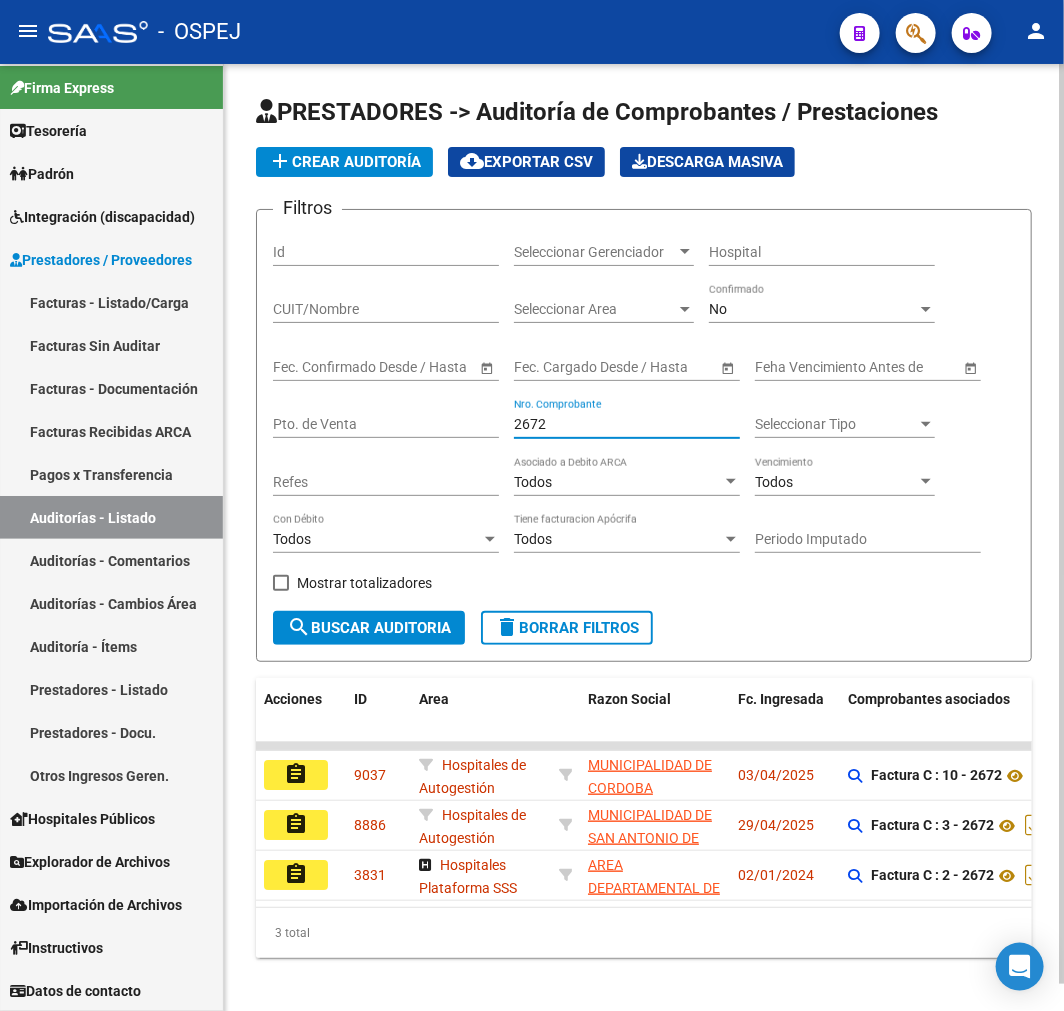 click on "2672" at bounding box center [627, 424] 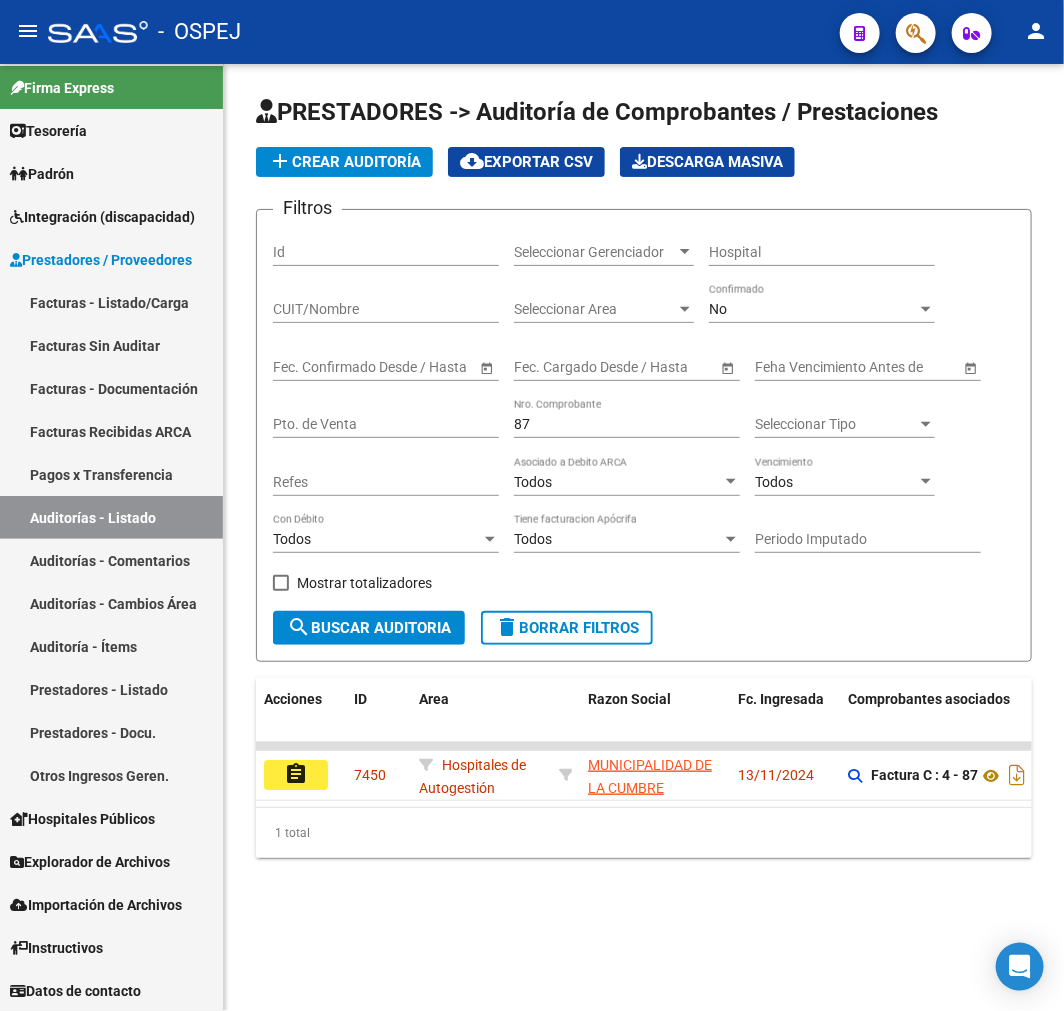 click on "87" at bounding box center (627, 424) 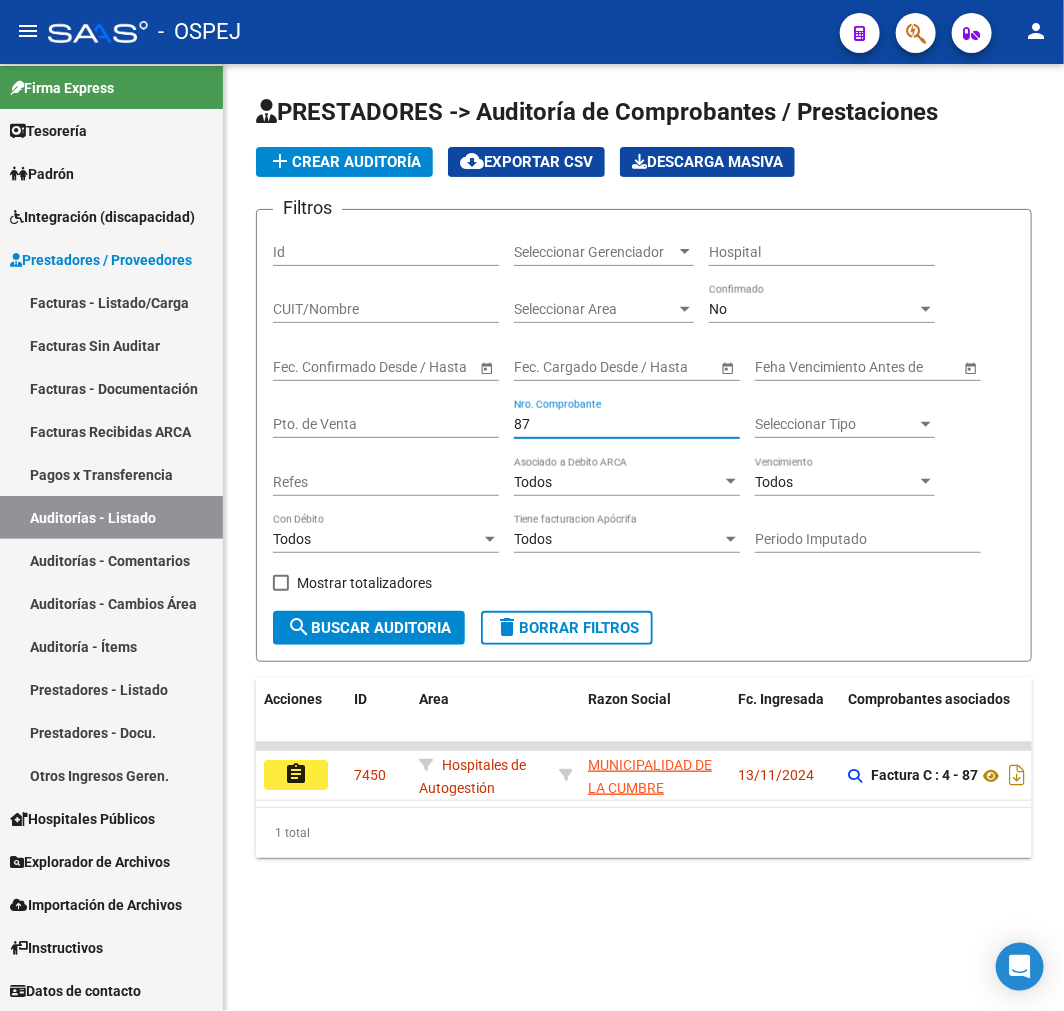 click on "87" at bounding box center (627, 424) 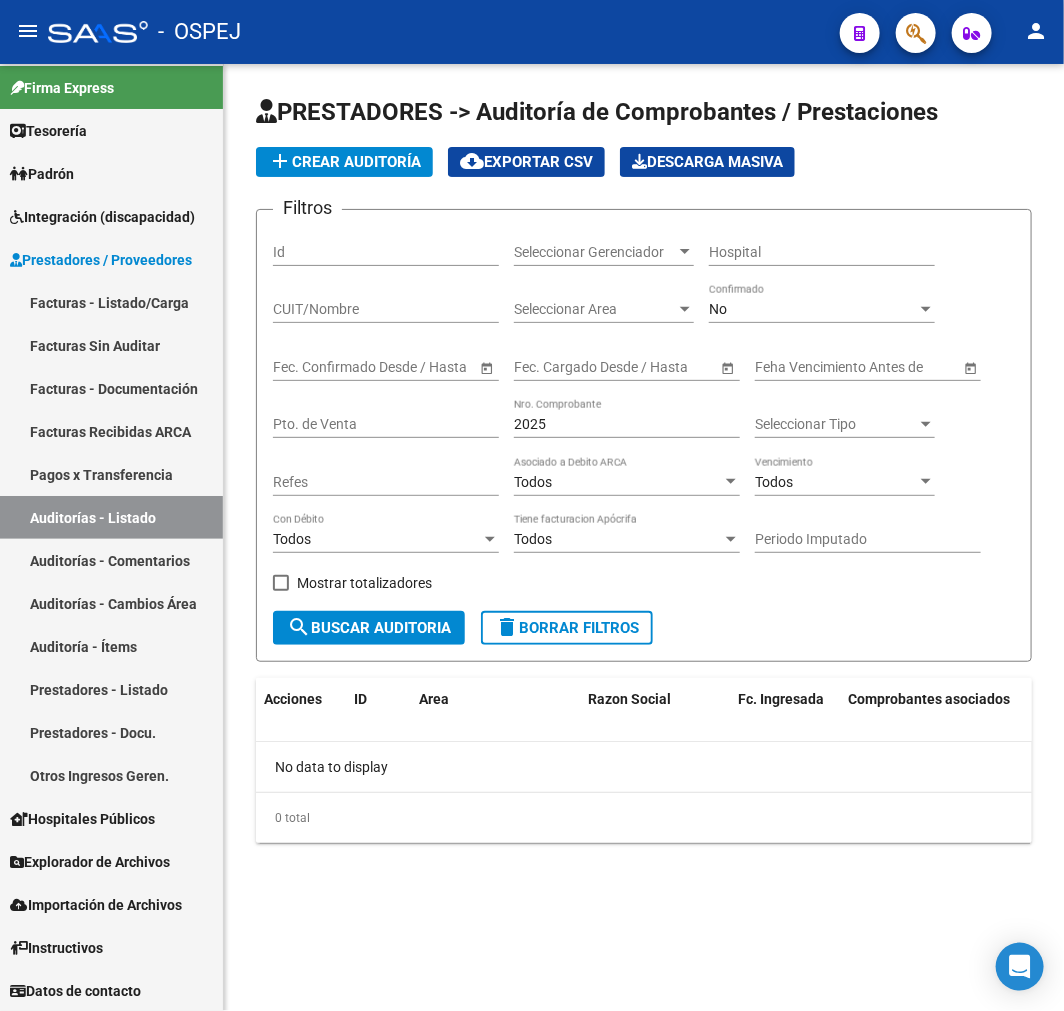 click on "2025" at bounding box center (627, 424) 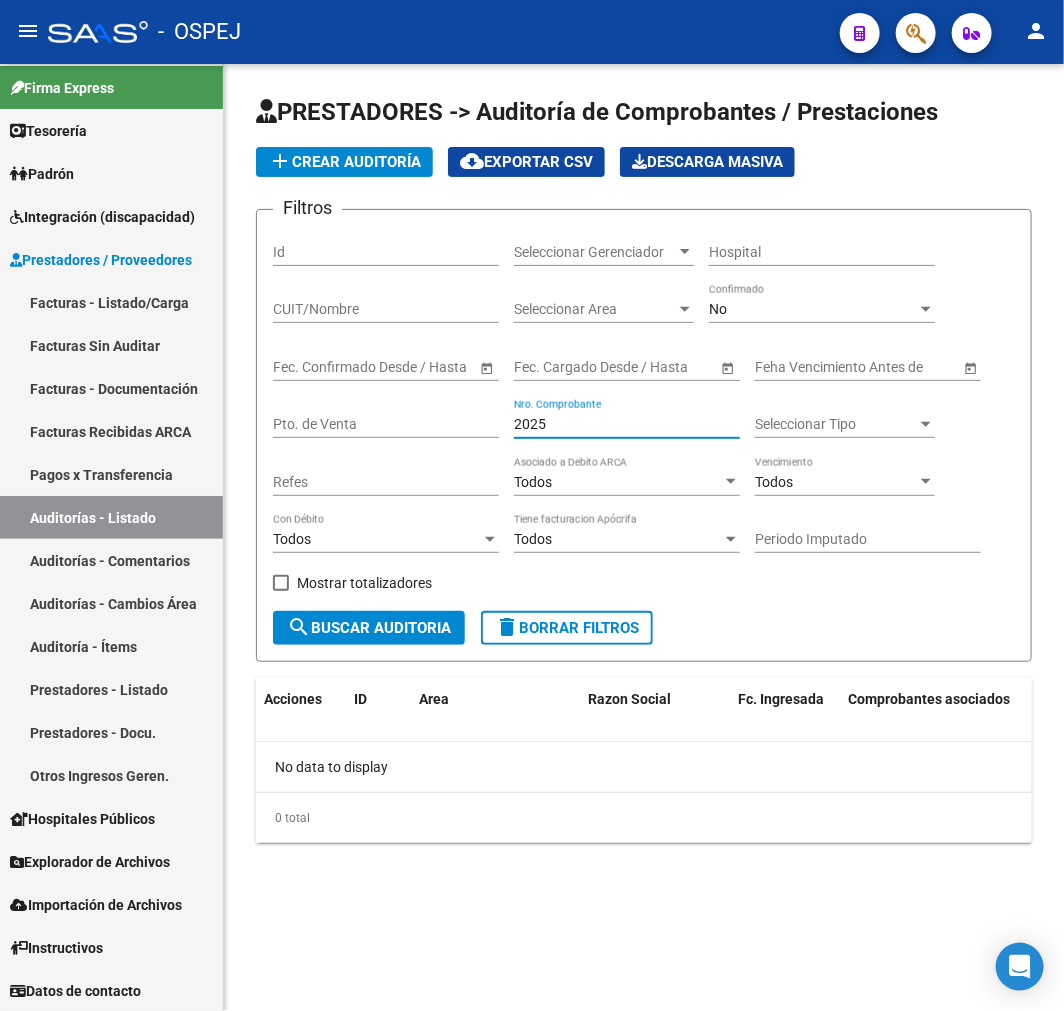 click on "2025" at bounding box center (627, 424) 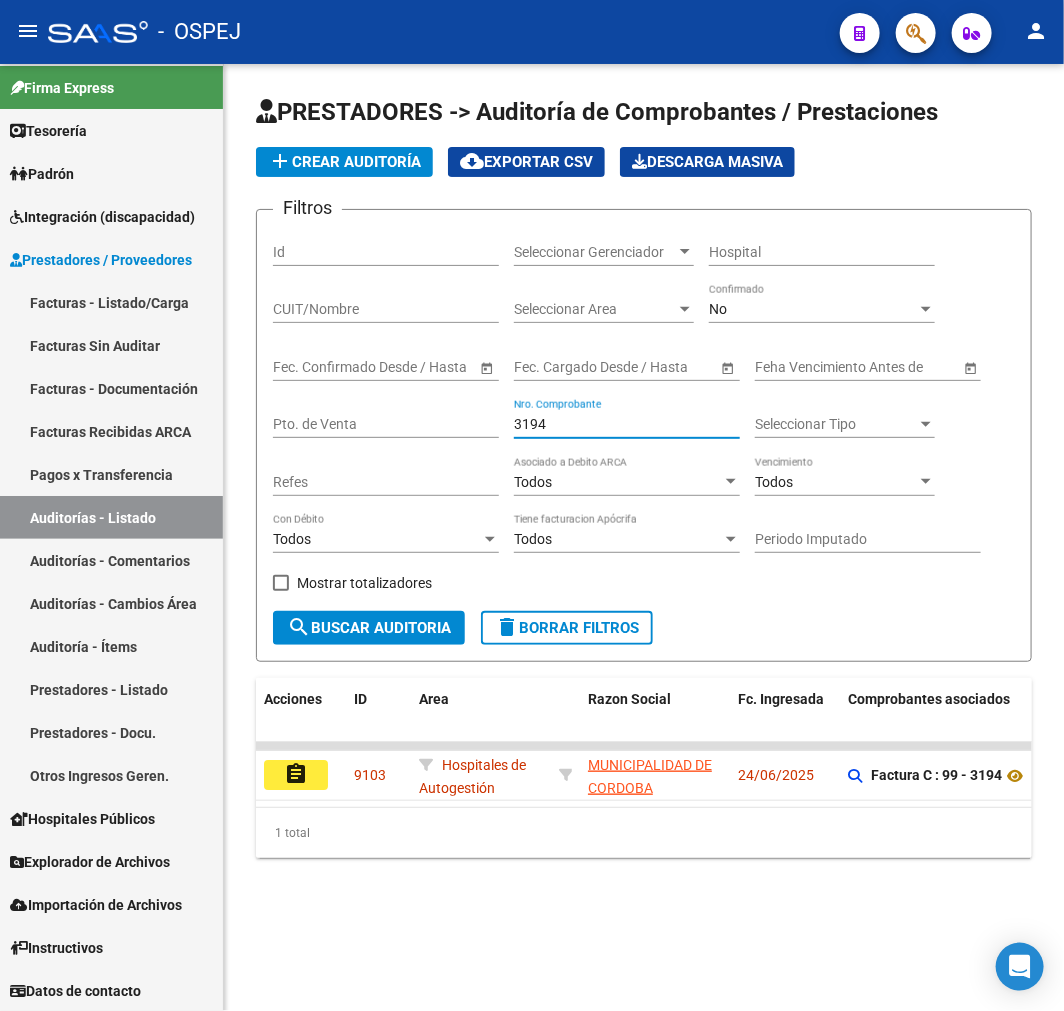 click on "3194" at bounding box center [627, 424] 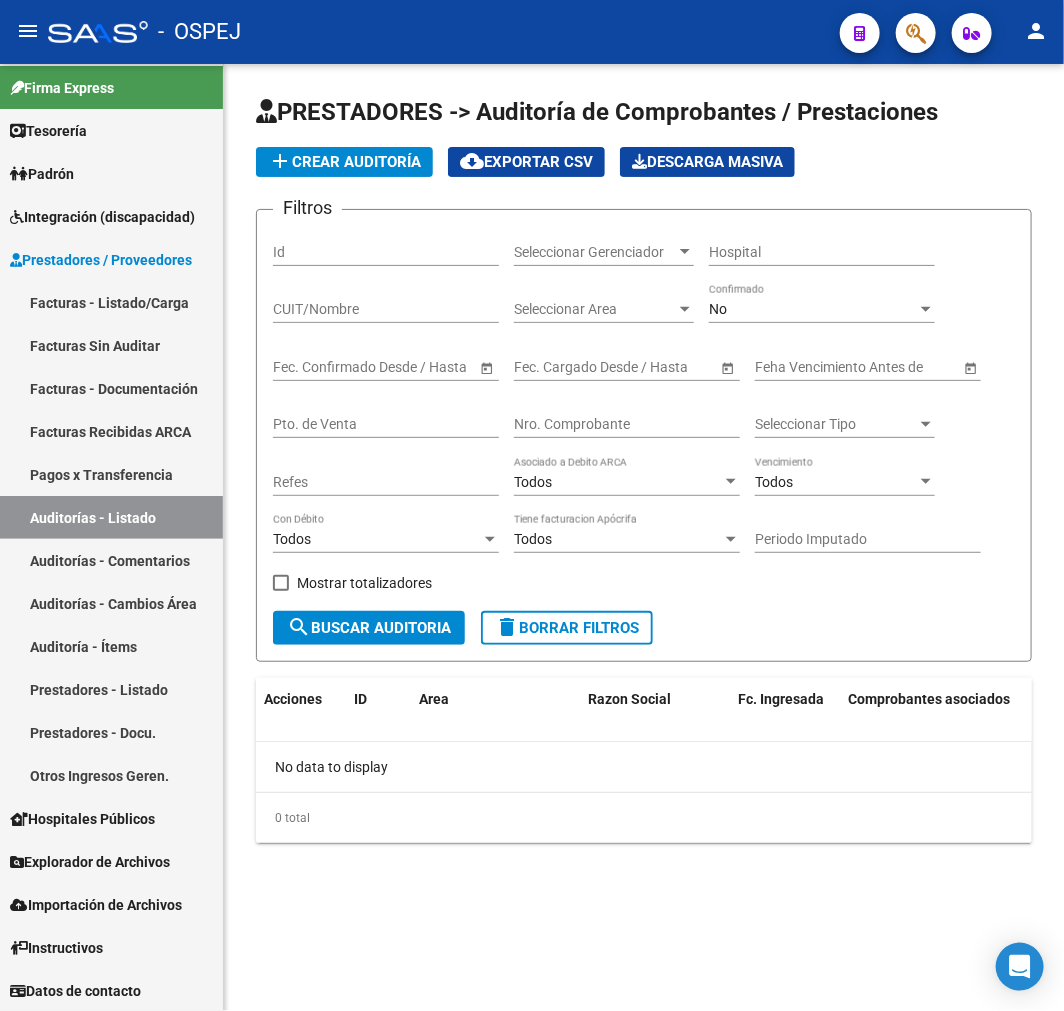 click on "Nro. Comprobante" at bounding box center [627, 424] 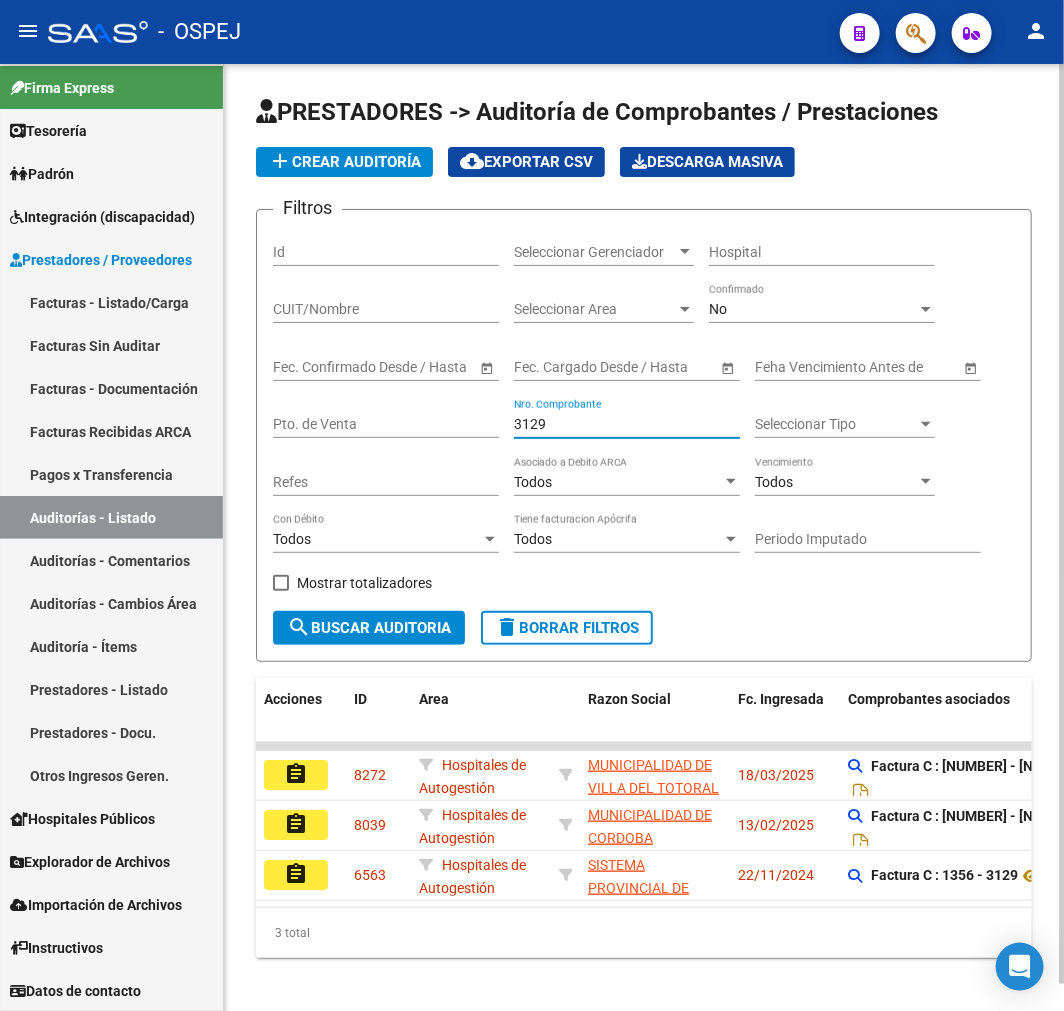 click on "3129" at bounding box center (627, 424) 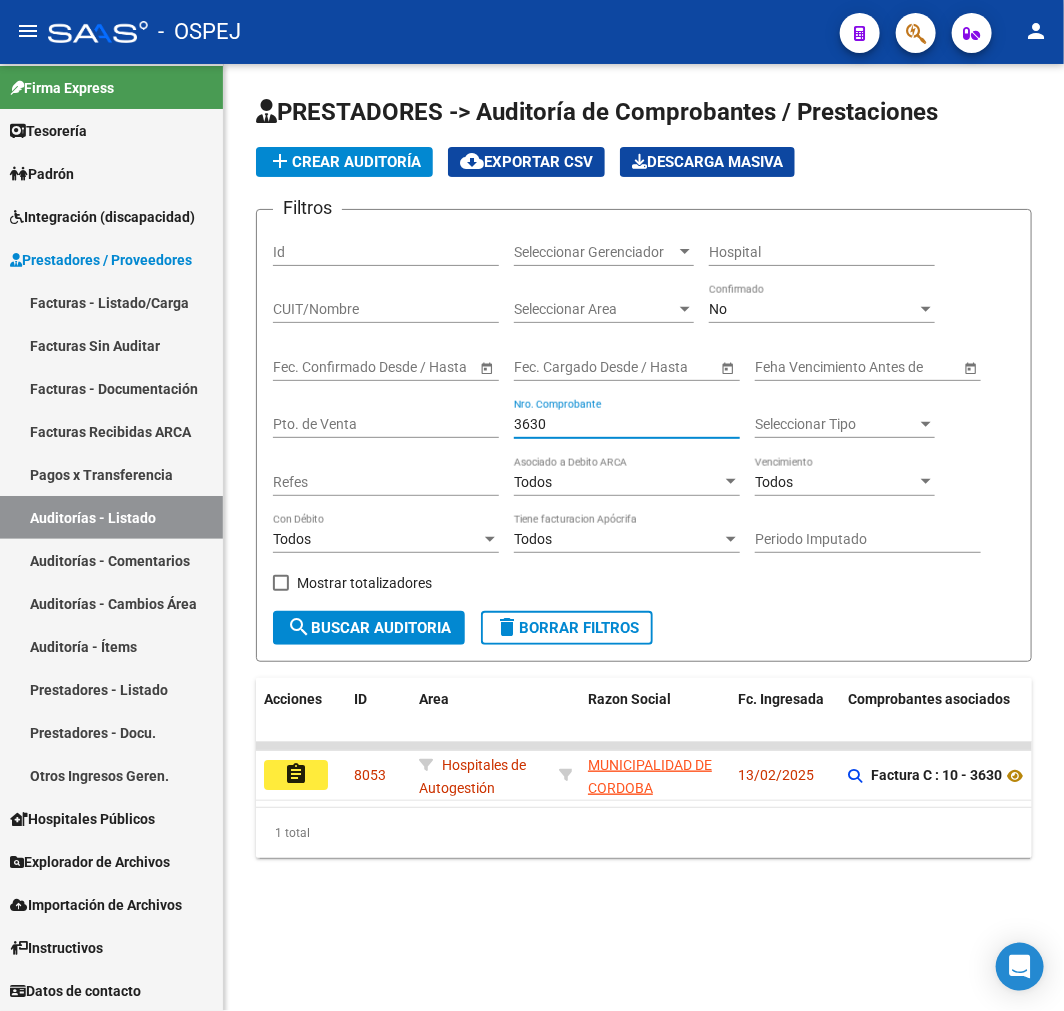 click on "3630" at bounding box center (627, 424) 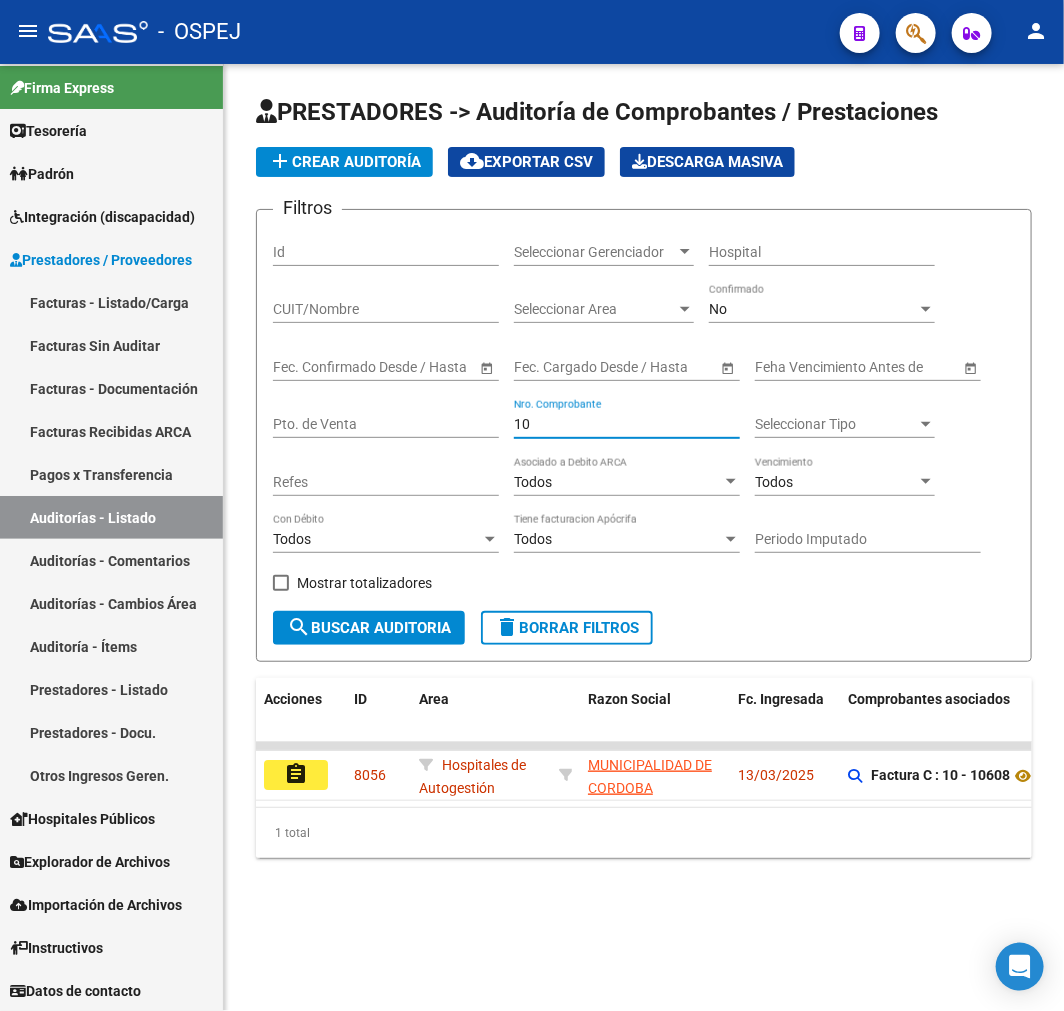 type on "1" 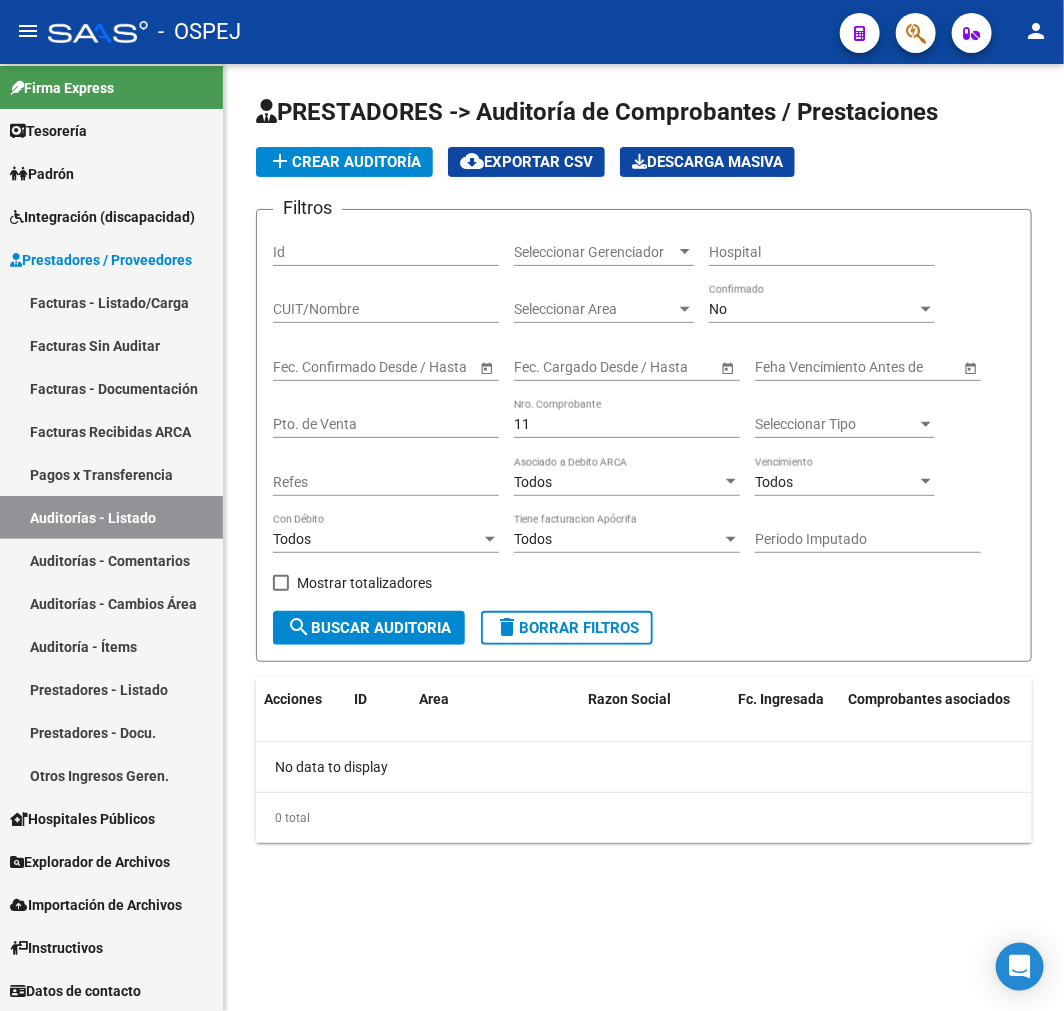 click on "11" at bounding box center (627, 424) 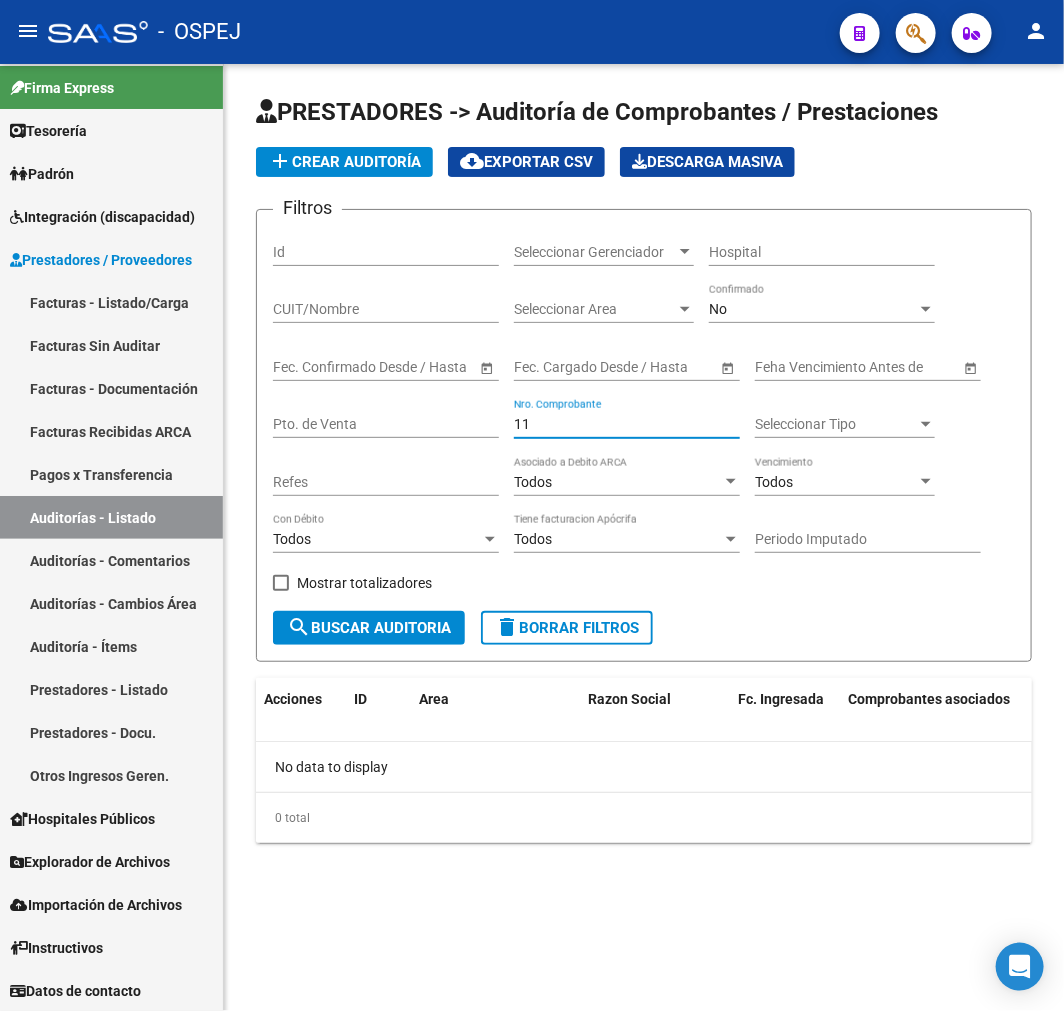 click on "11" at bounding box center [627, 424] 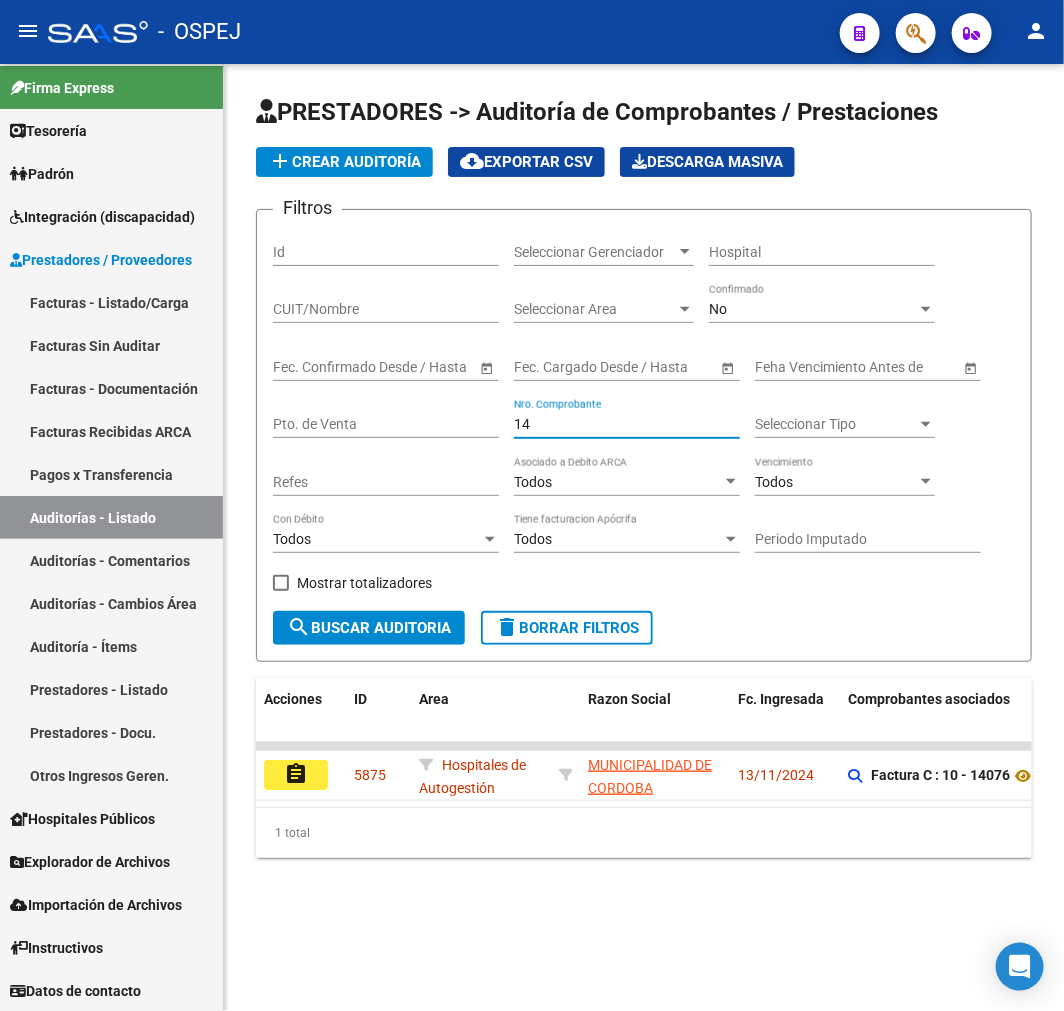 type on "1" 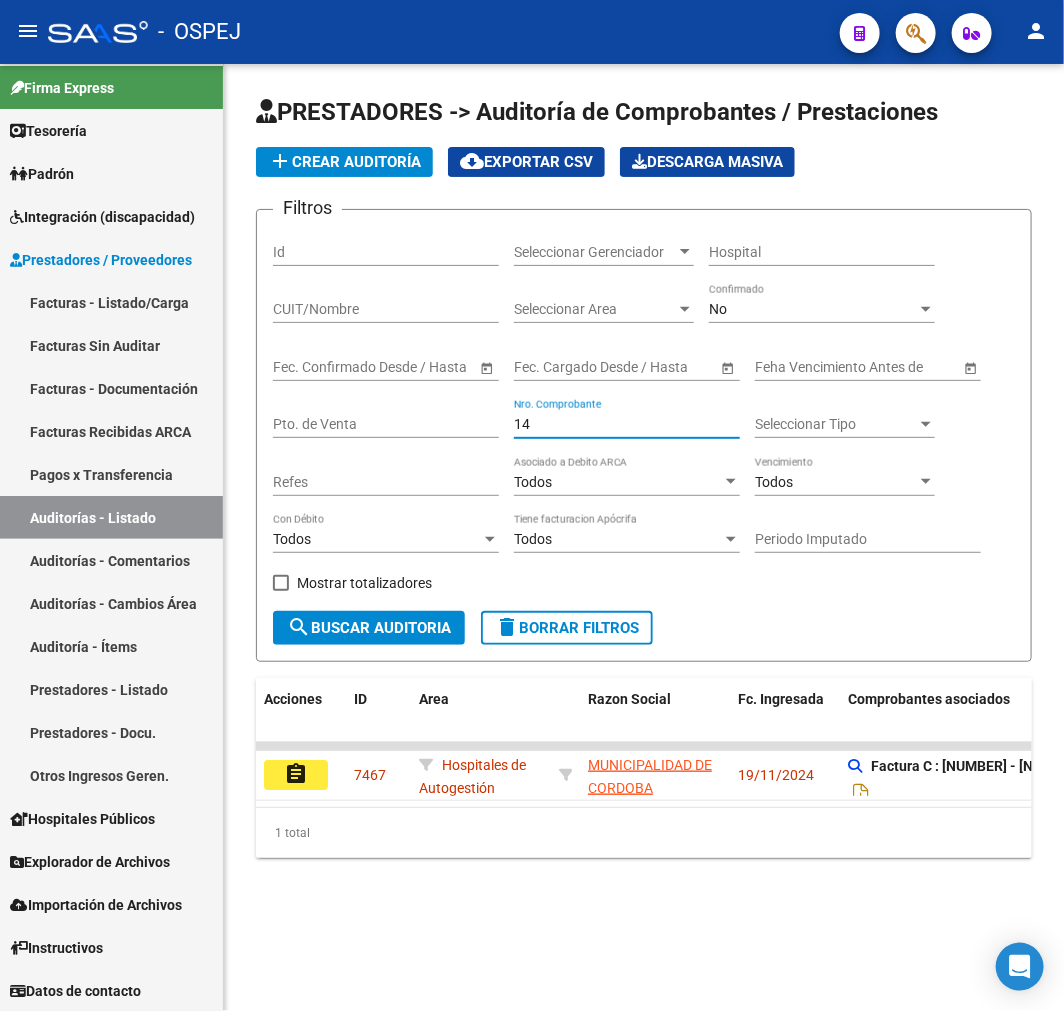 type on "1" 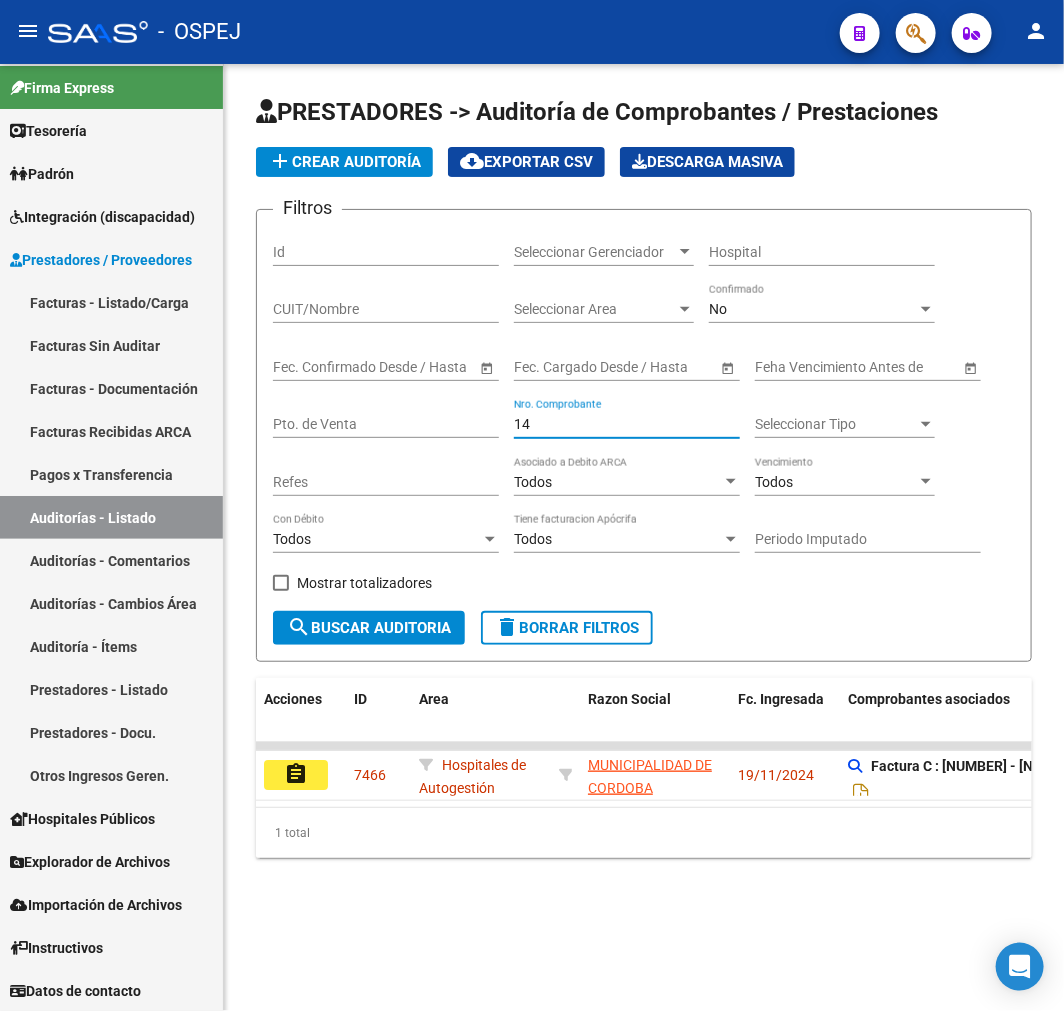type on "1" 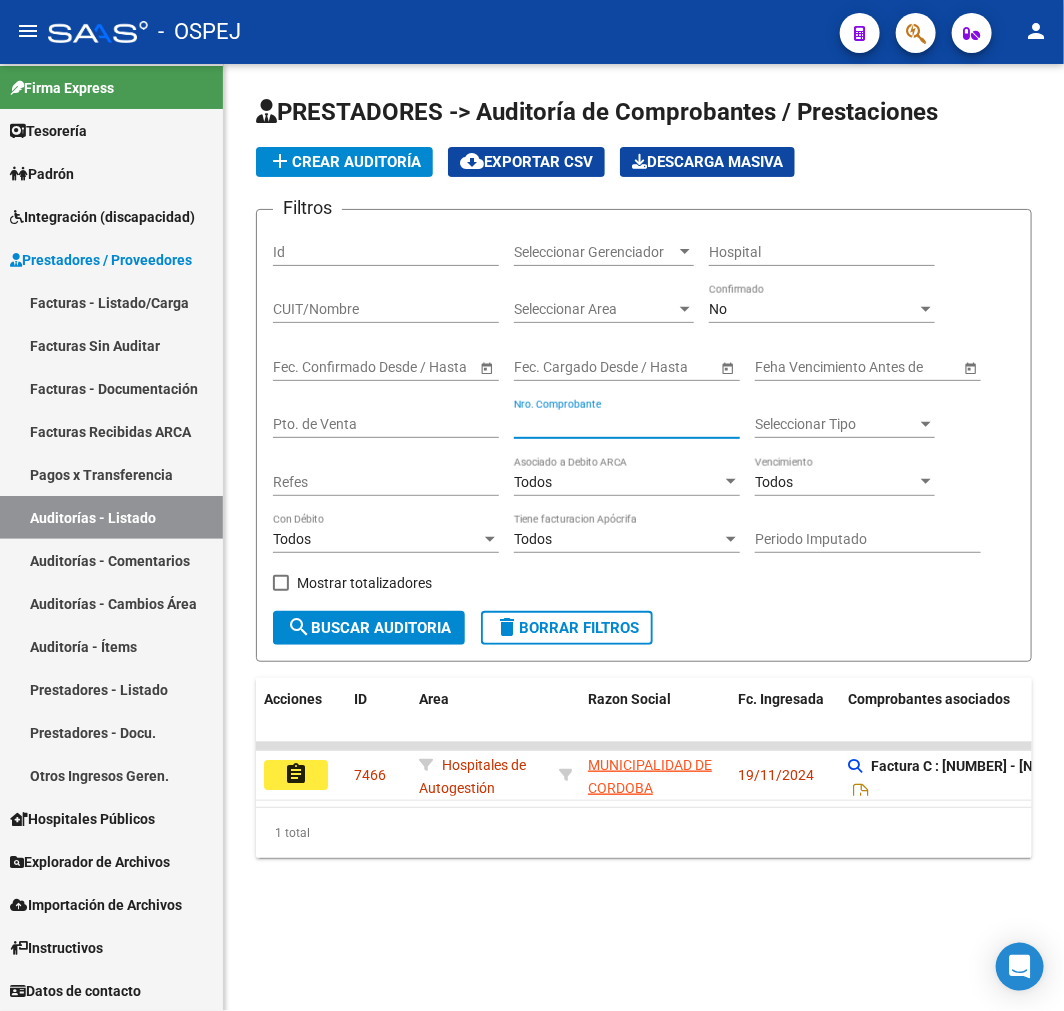 click on "Nro. Comprobante" at bounding box center (627, 424) 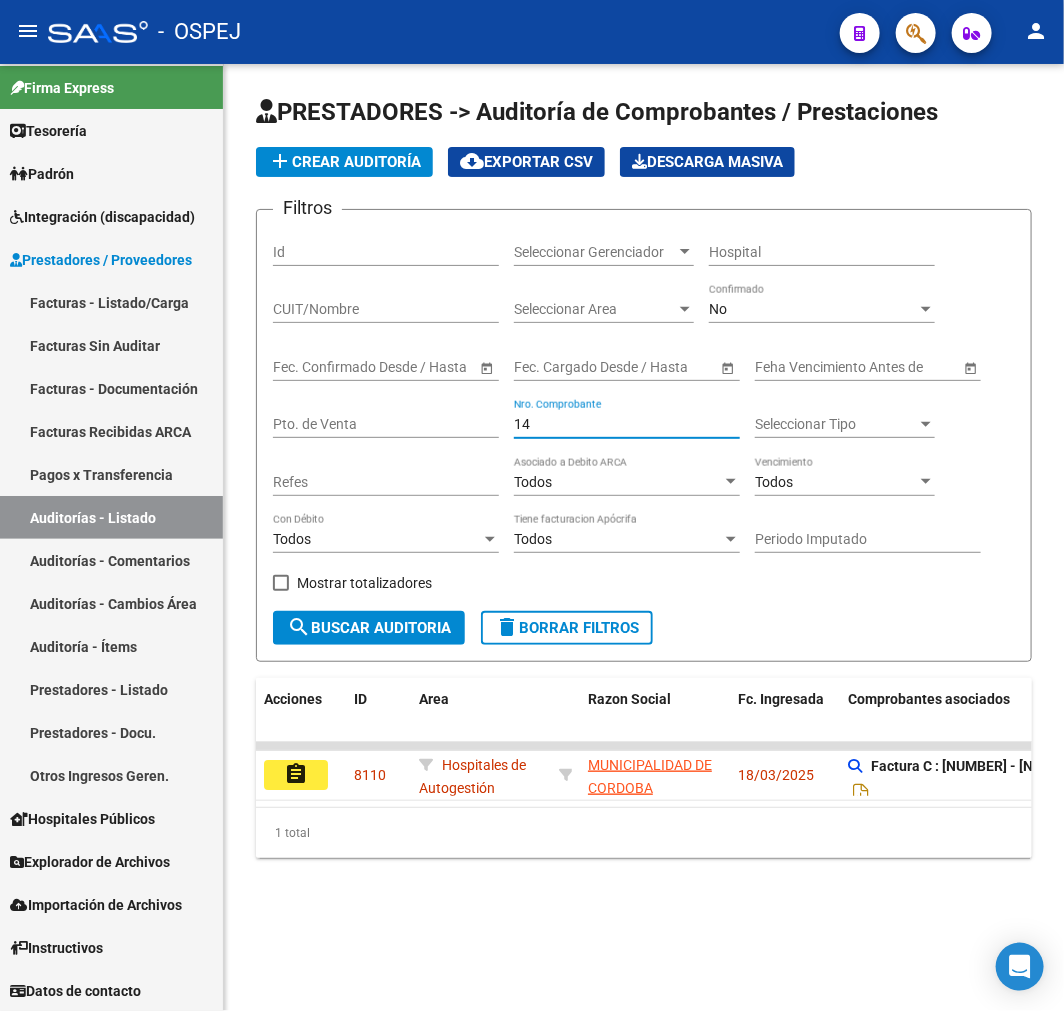 type on "1" 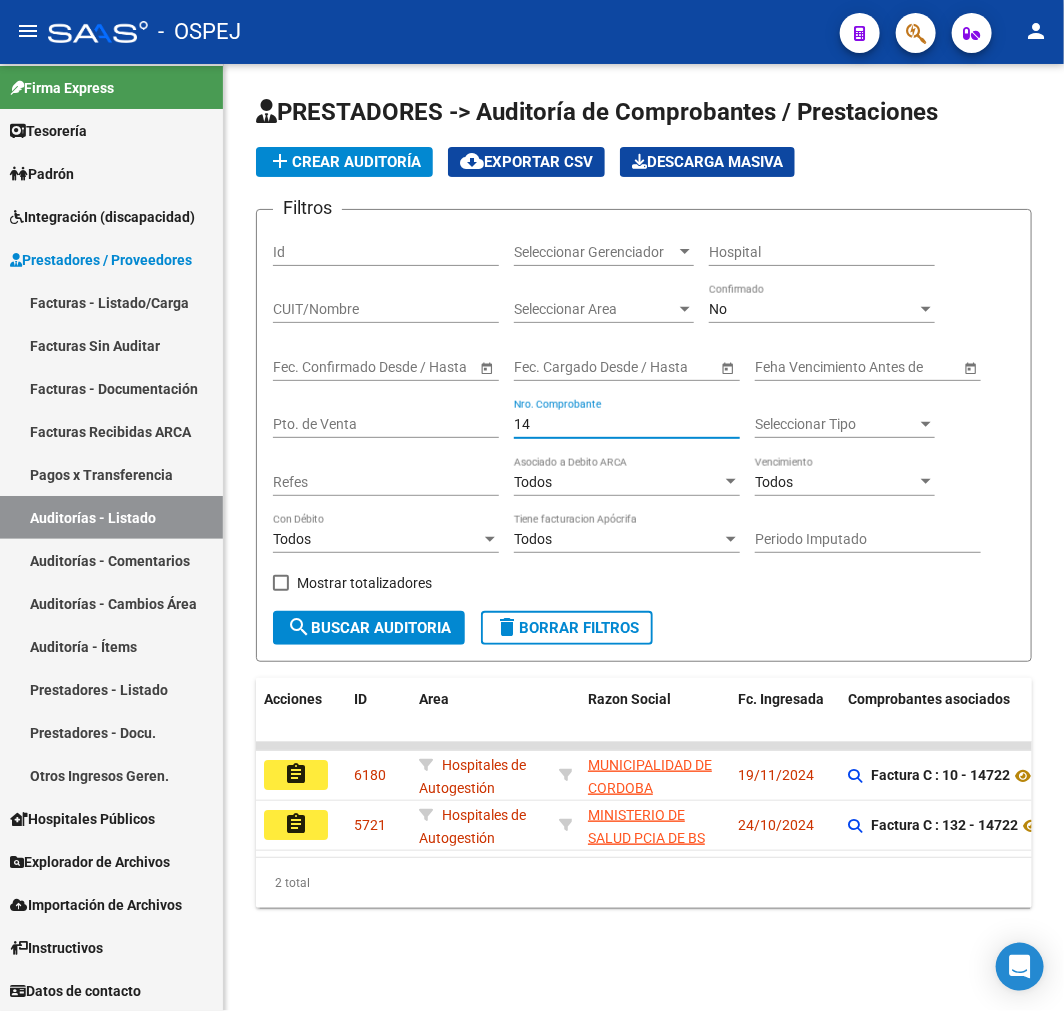 type on "1" 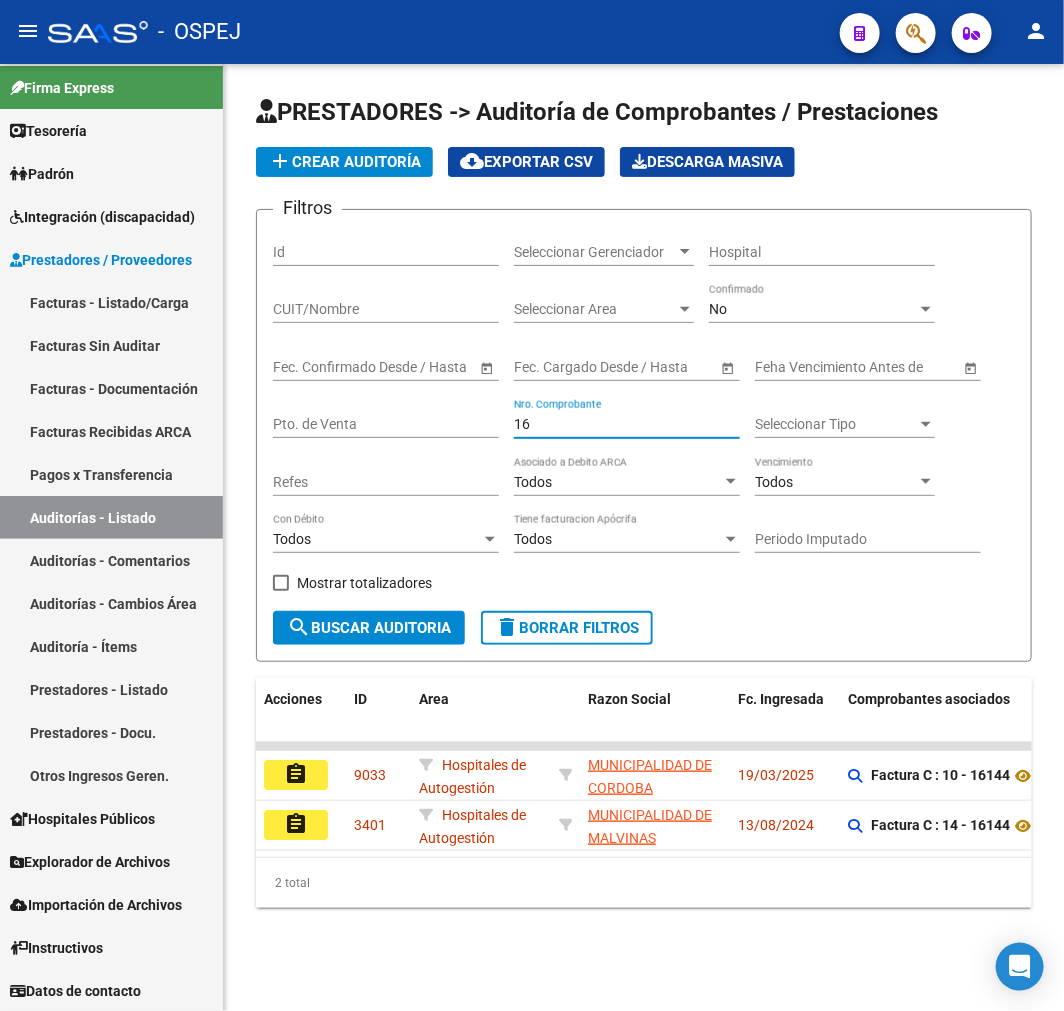 type on "1" 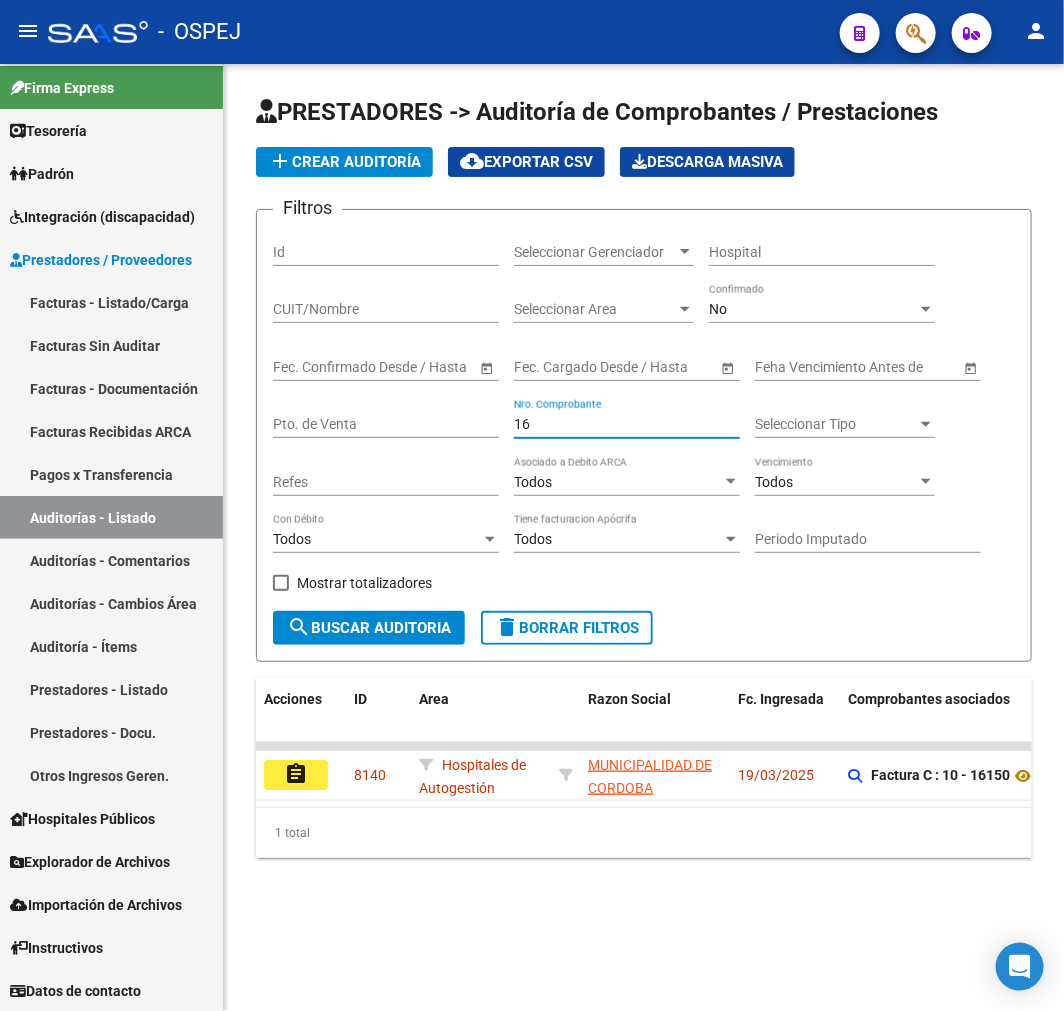 type on "1" 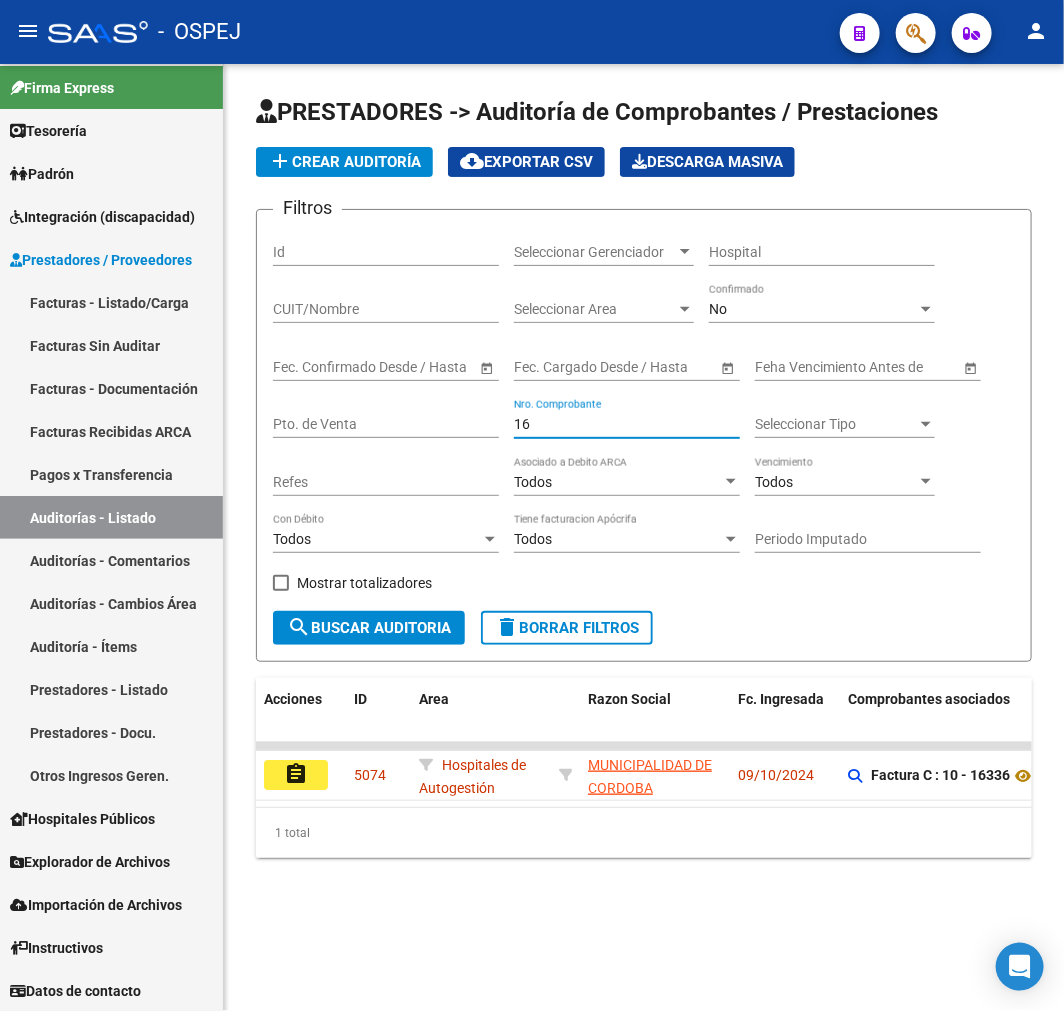 type on "1" 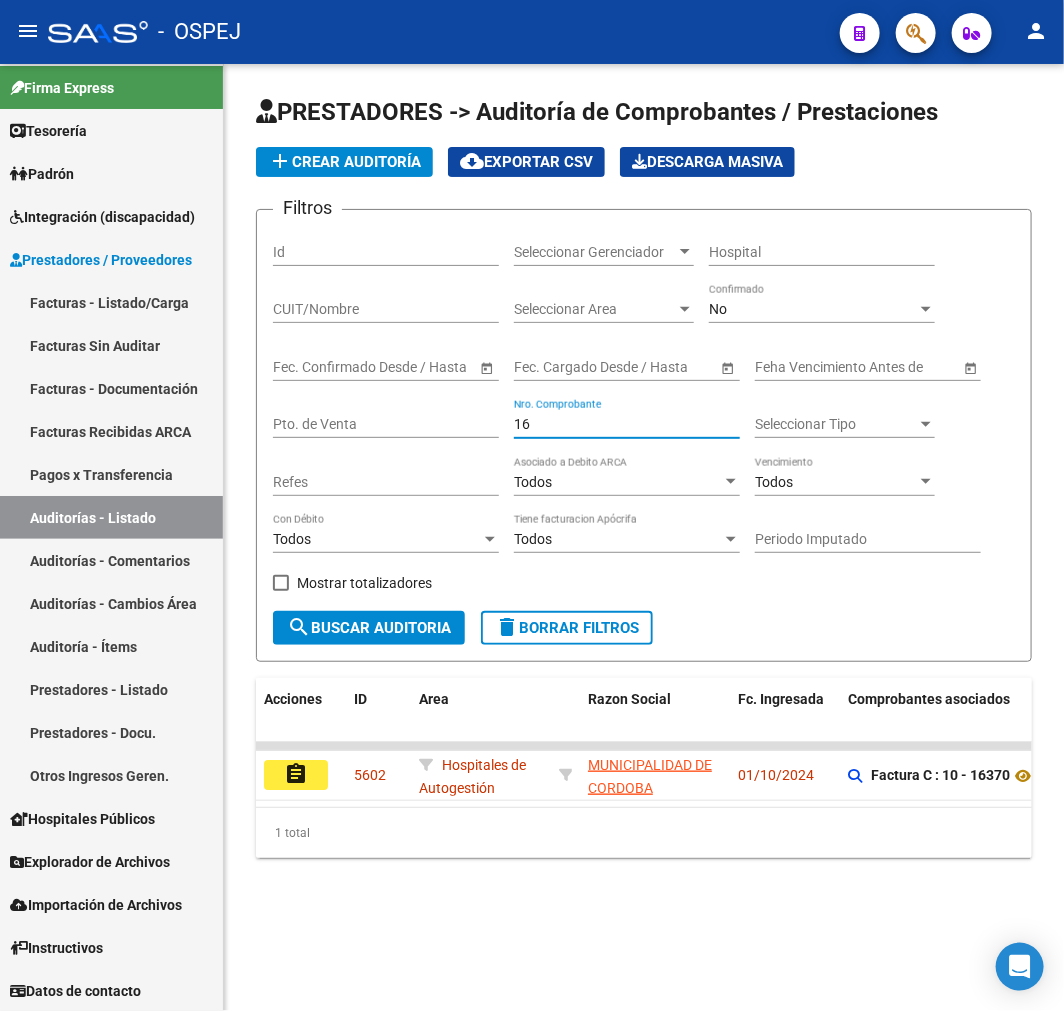 type on "1" 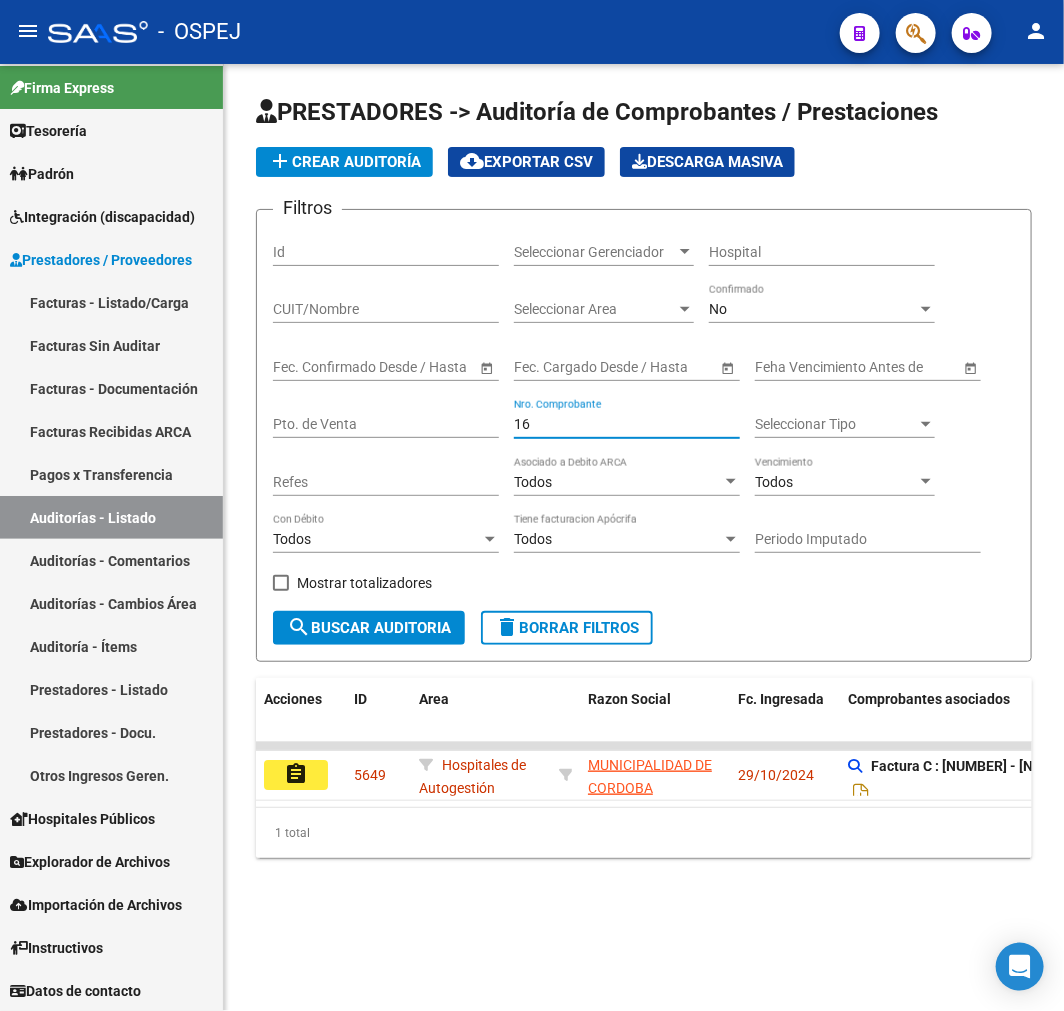 type on "1" 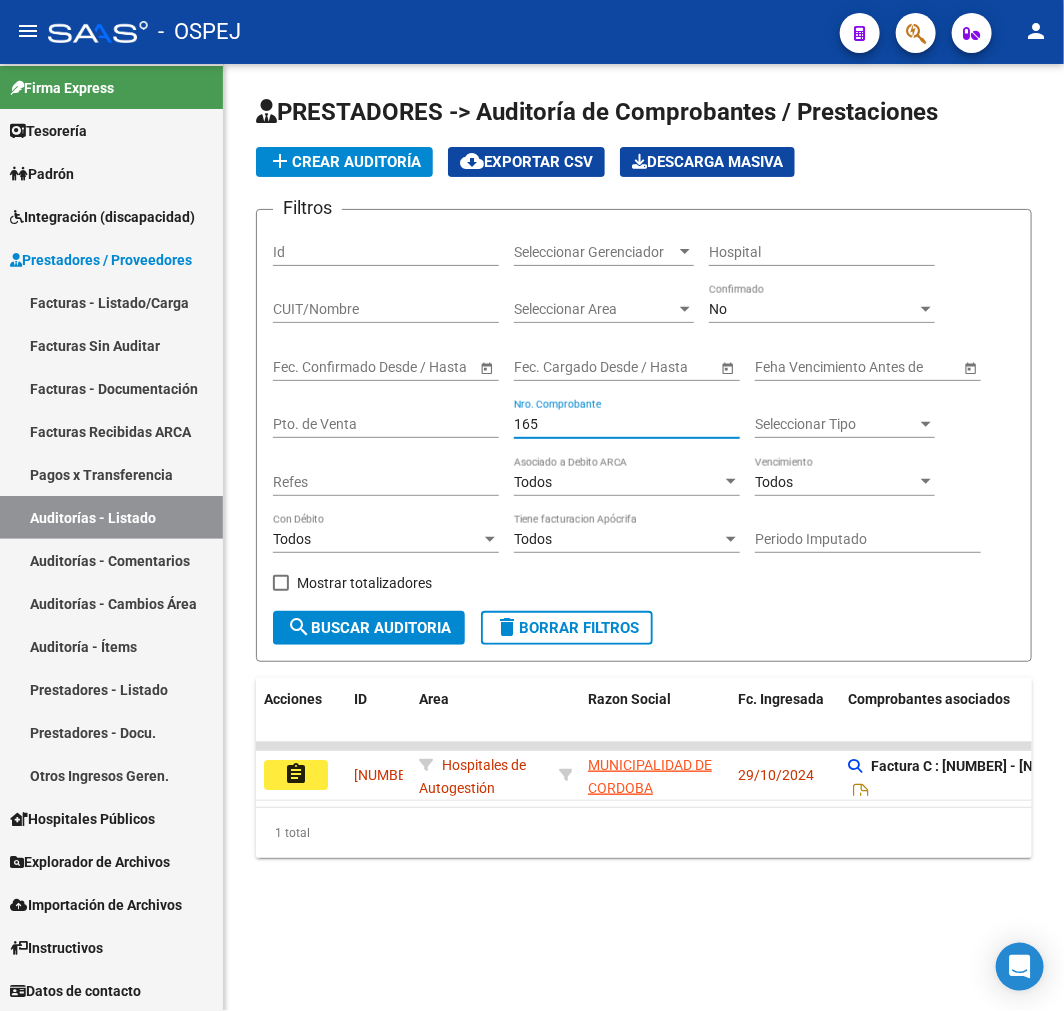 click on "165" at bounding box center [627, 424] 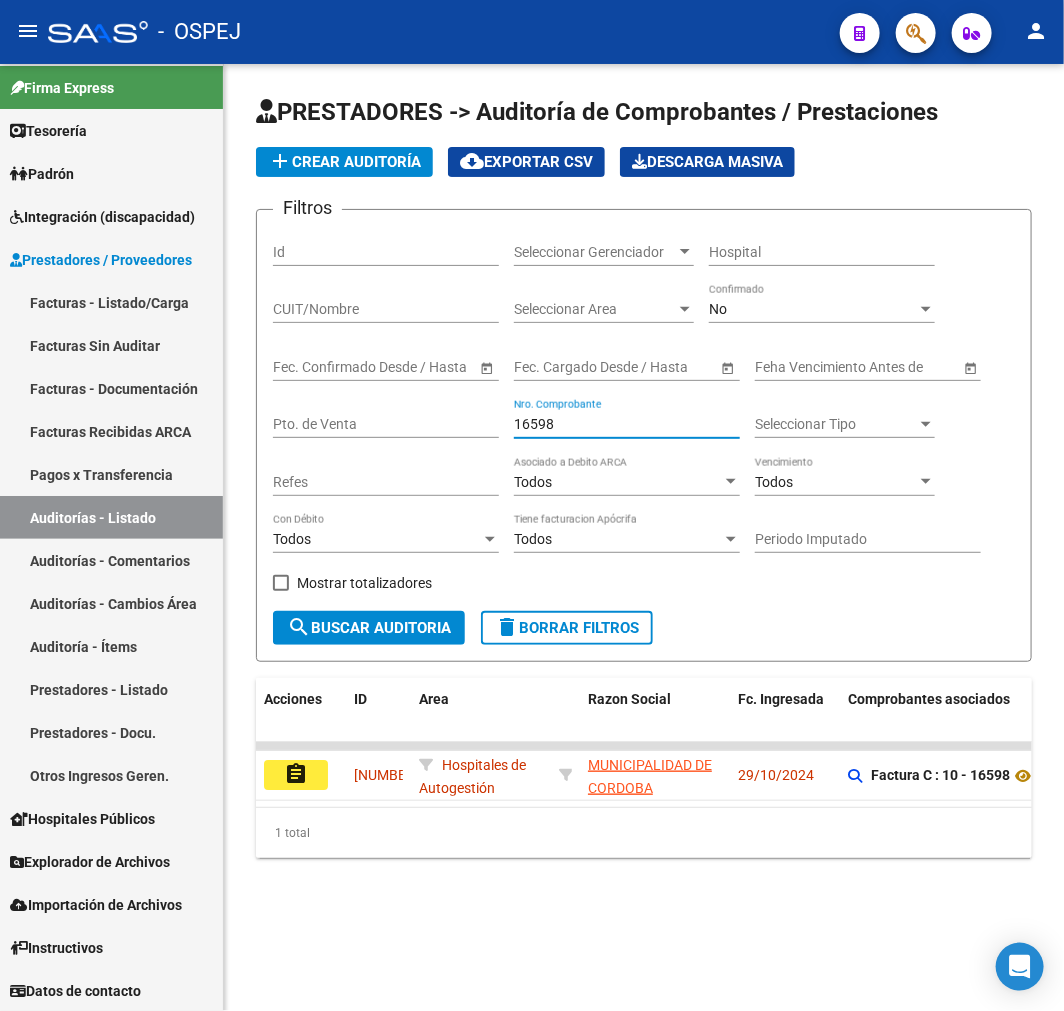 type on "16598" 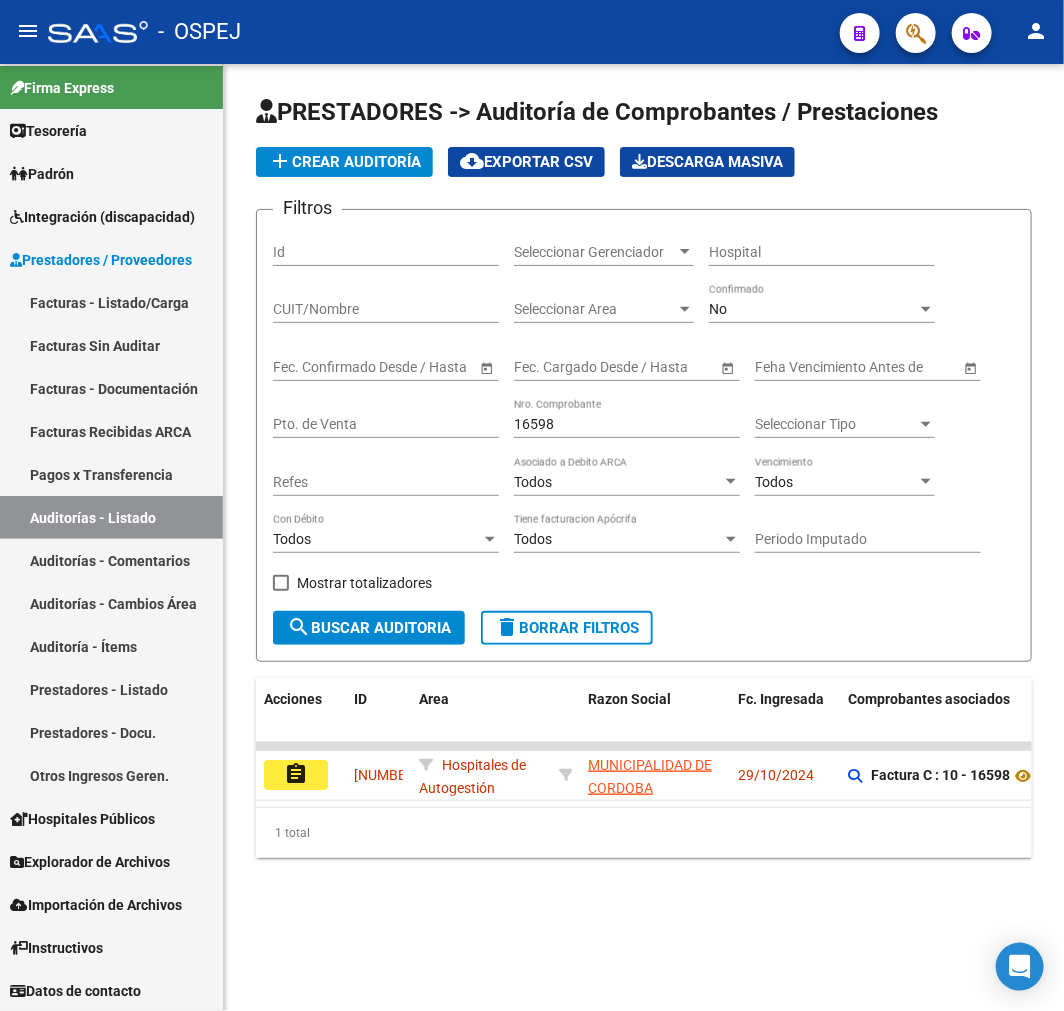 click on "16598" at bounding box center [627, 424] 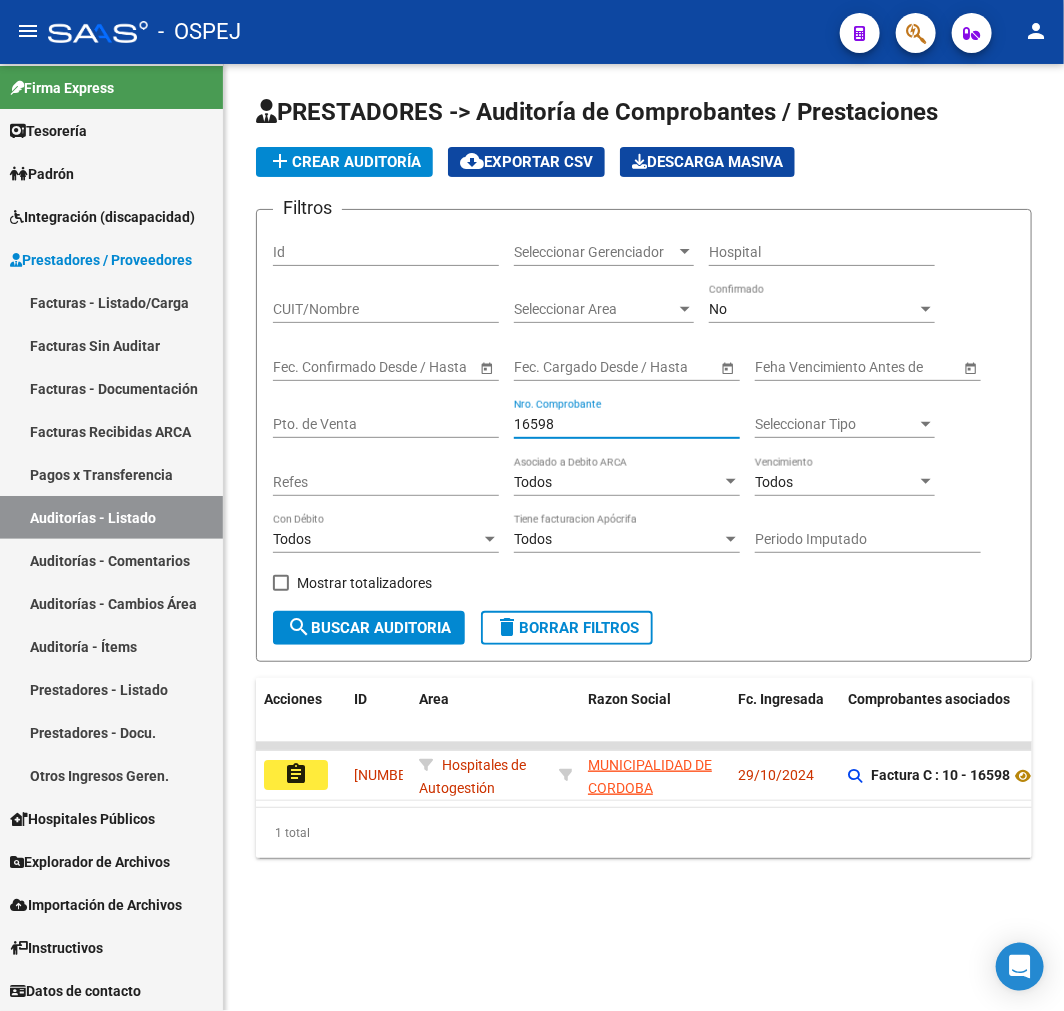 click on "16598" at bounding box center [627, 424] 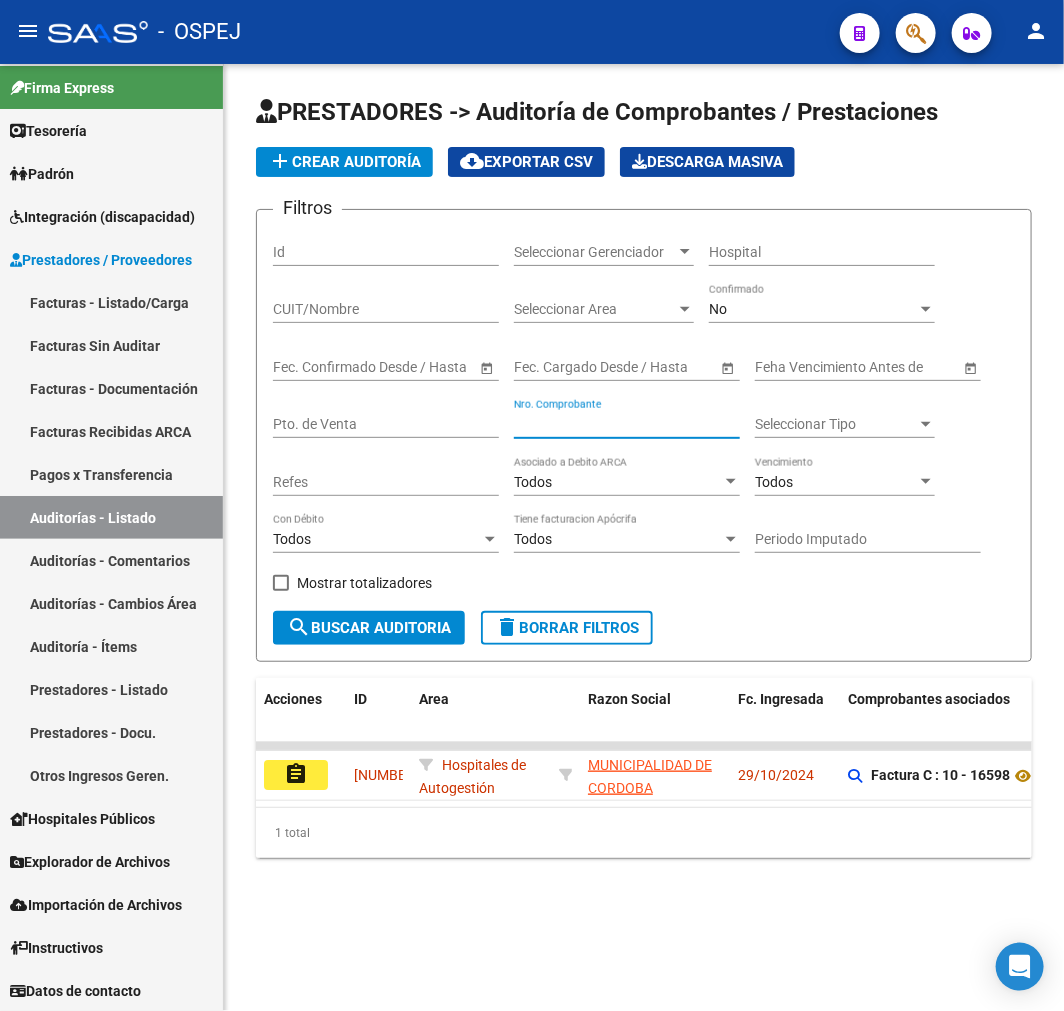 type 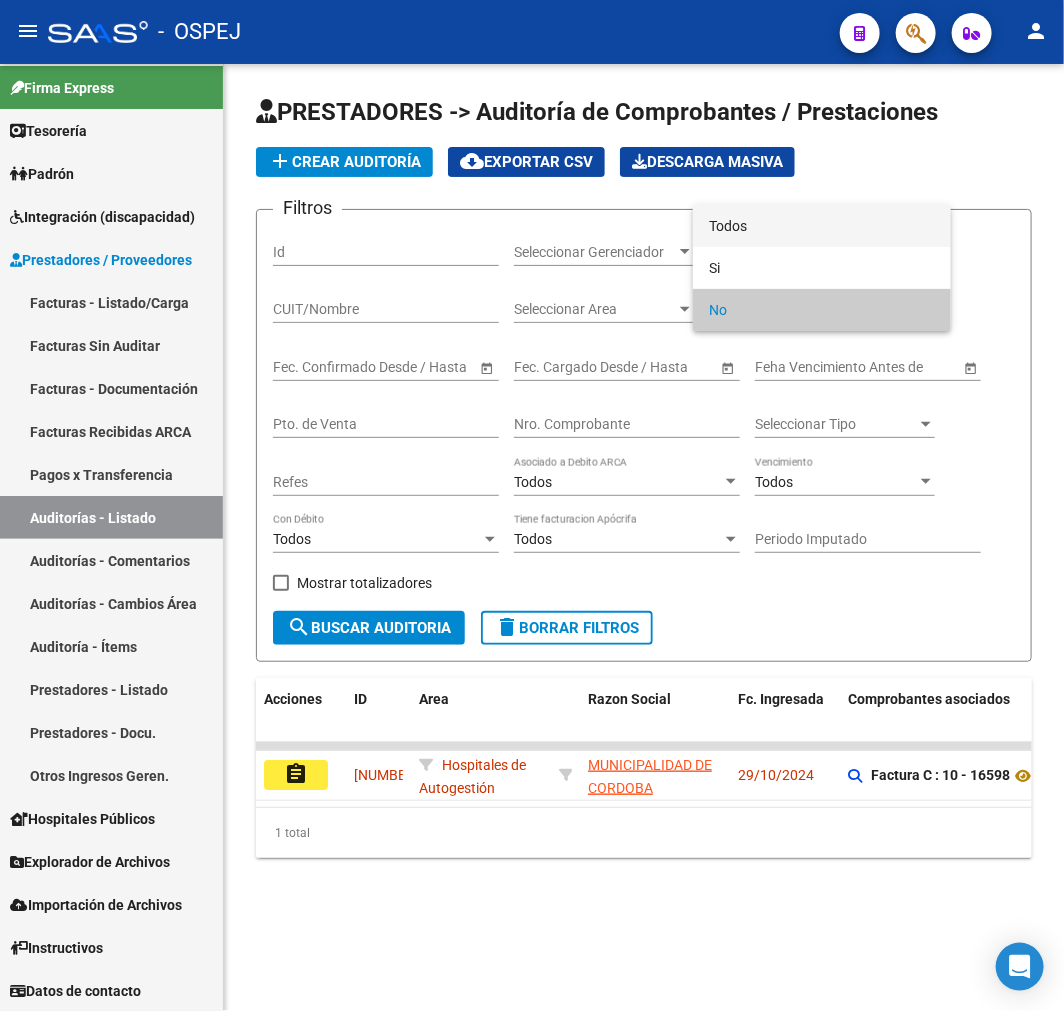 click on "Todos" at bounding box center (822, 226) 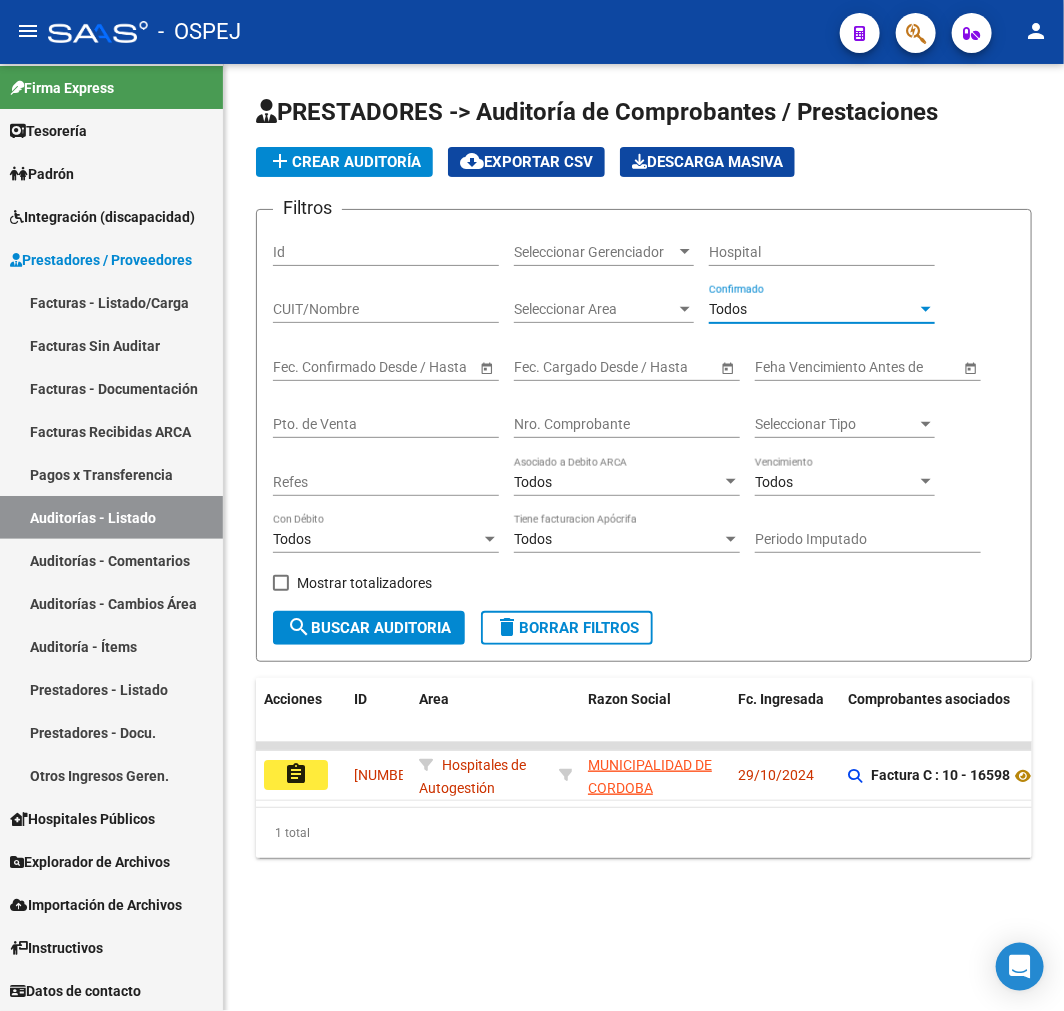 click on "Mostrar totalizadores" at bounding box center [364, 583] 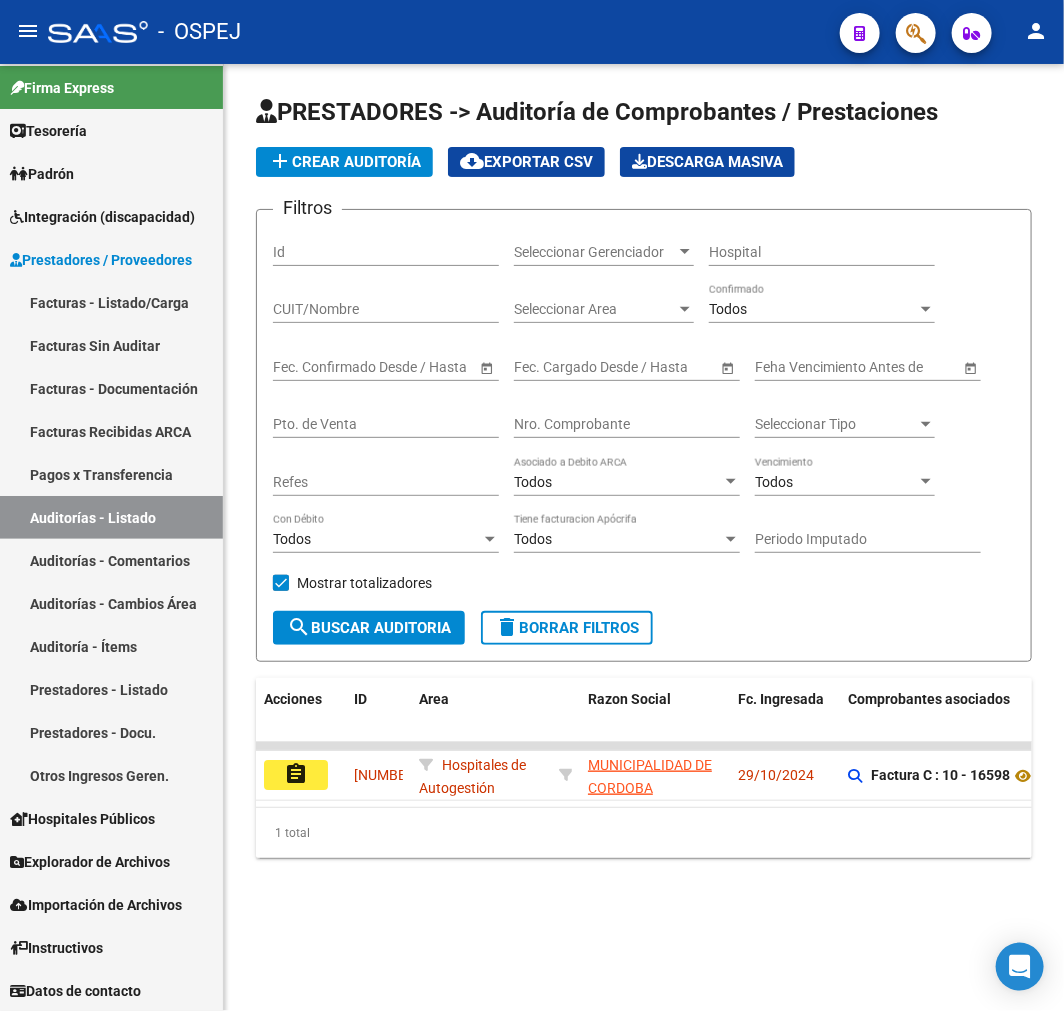 click on "Mostrar totalizadores" at bounding box center [364, 583] 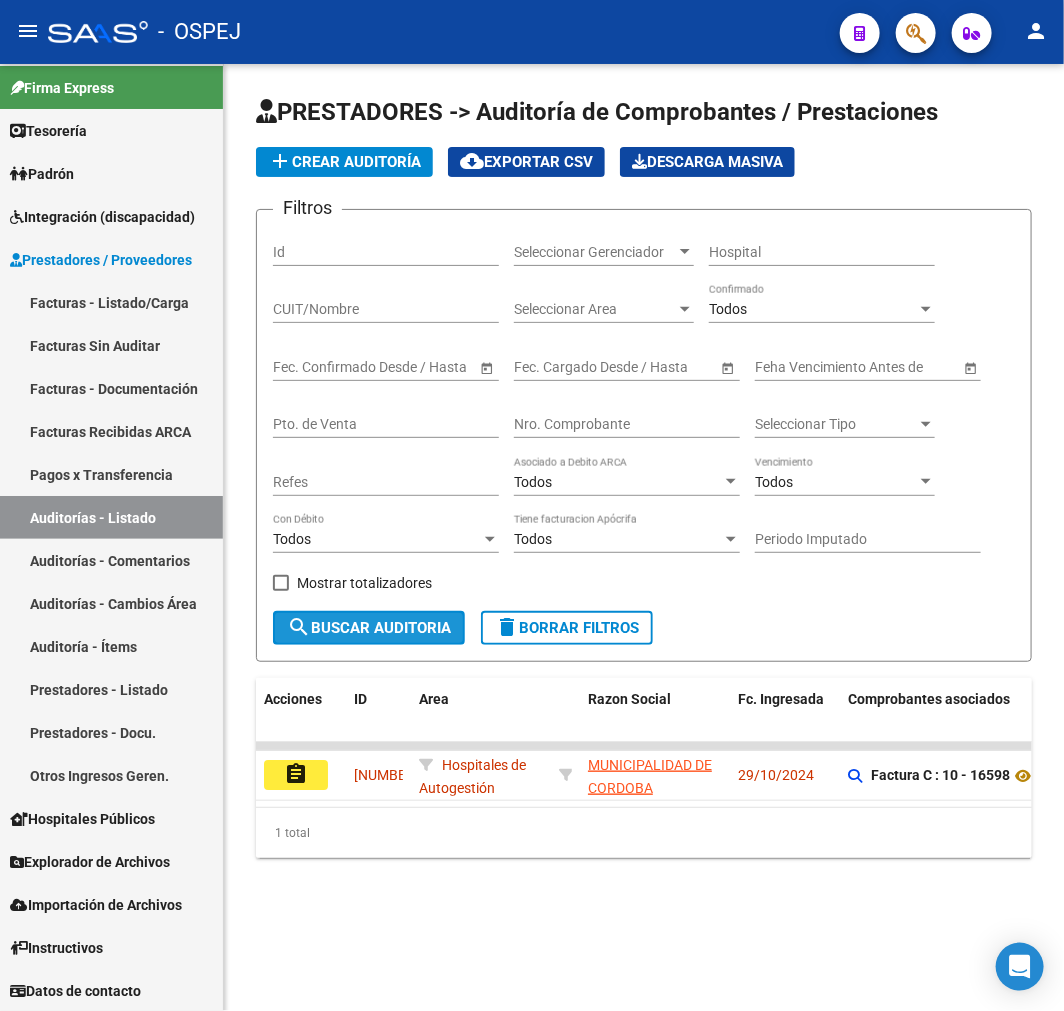 click on "search  Buscar Auditoria" 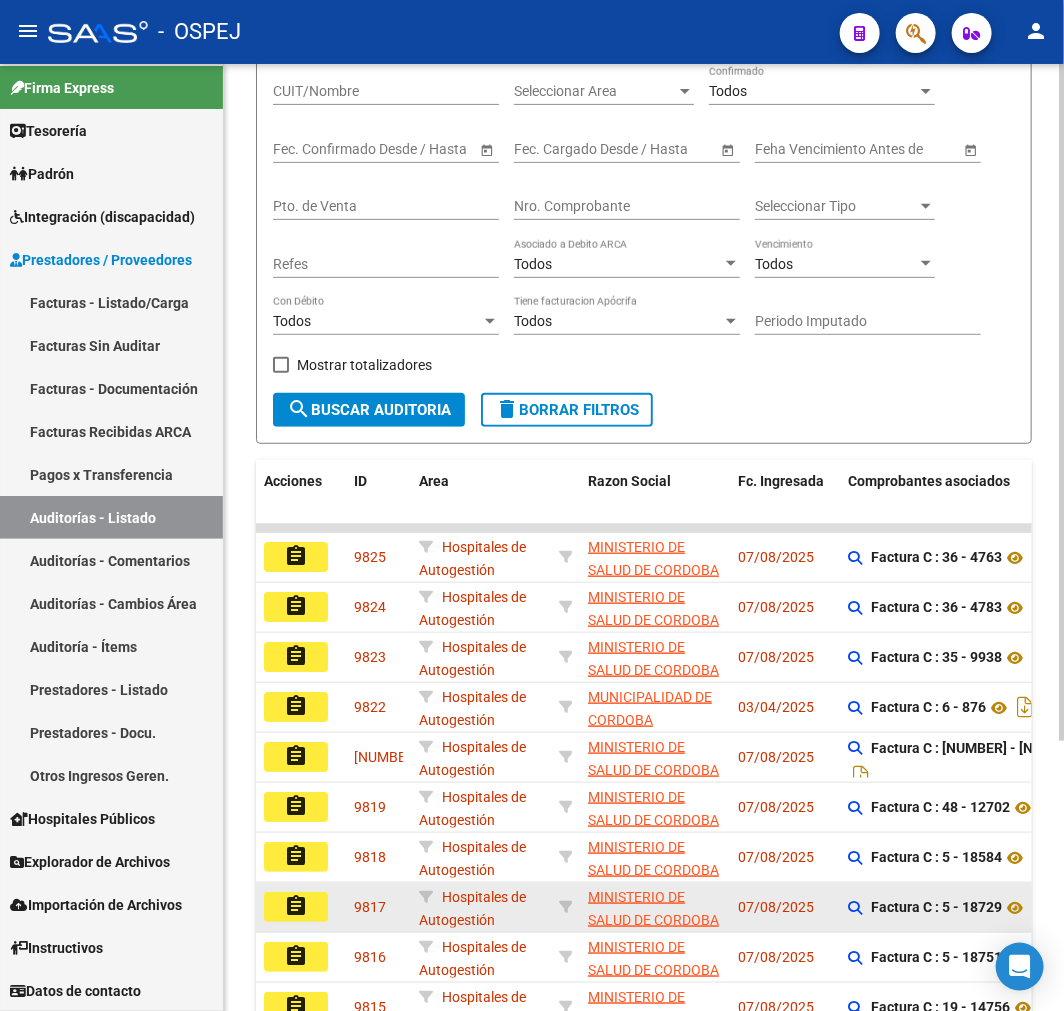 scroll, scrollTop: 377, scrollLeft: 0, axis: vertical 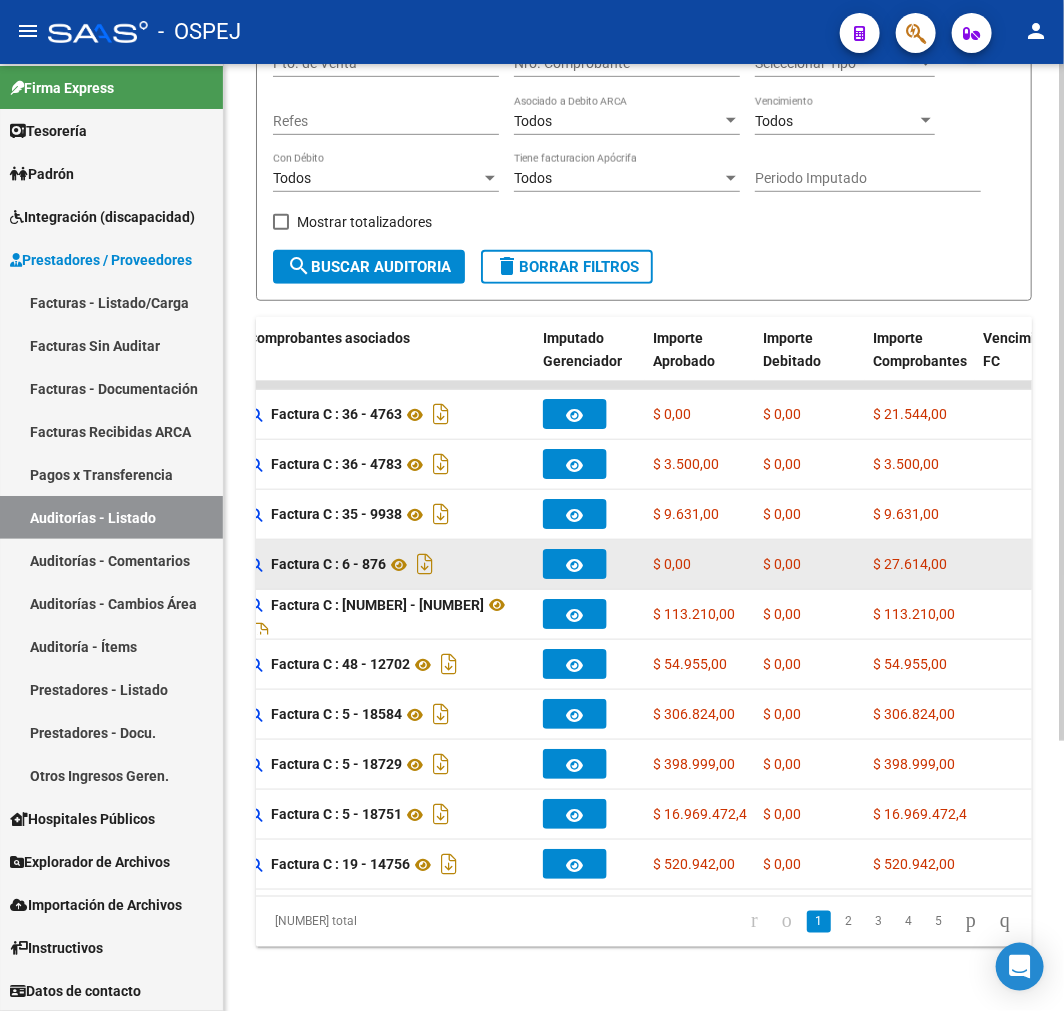 click on "$ 0,00" 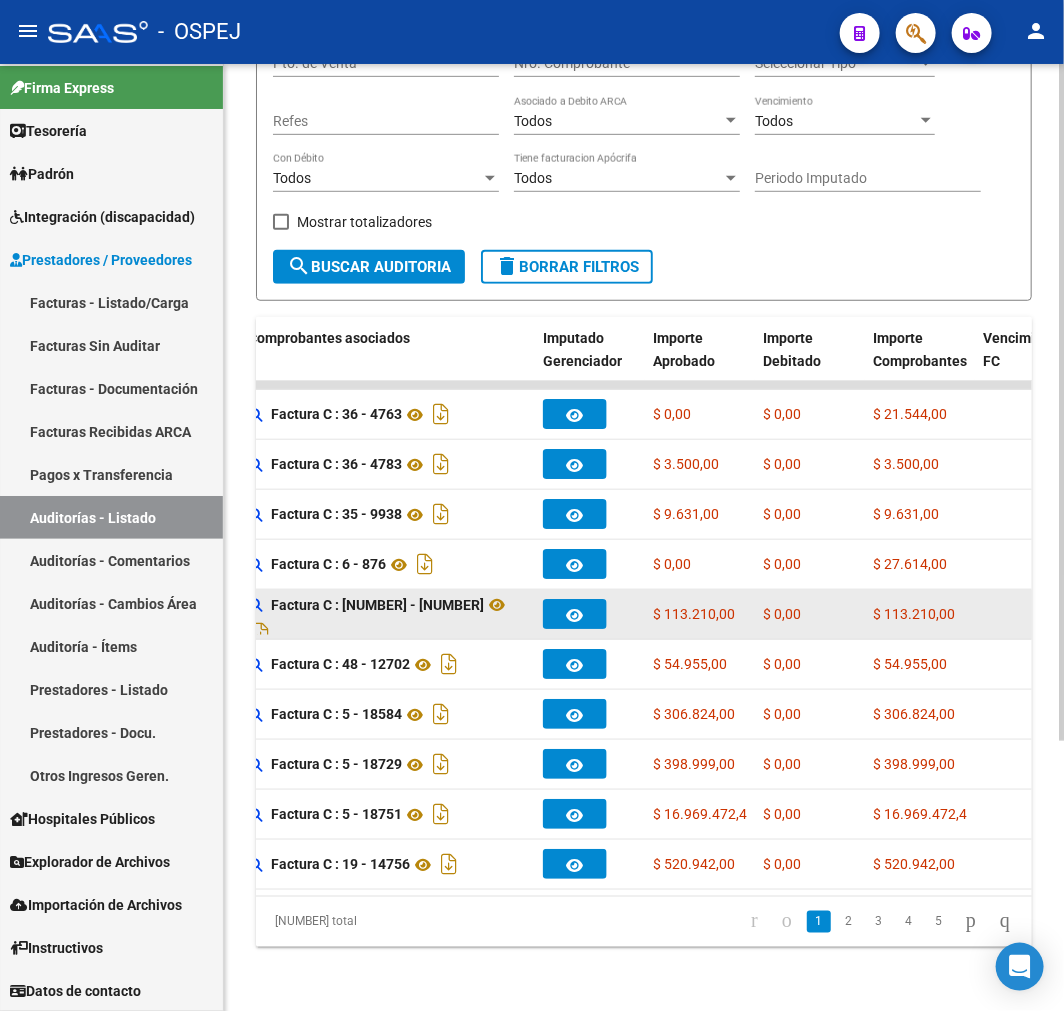 click on "$ 0,00" 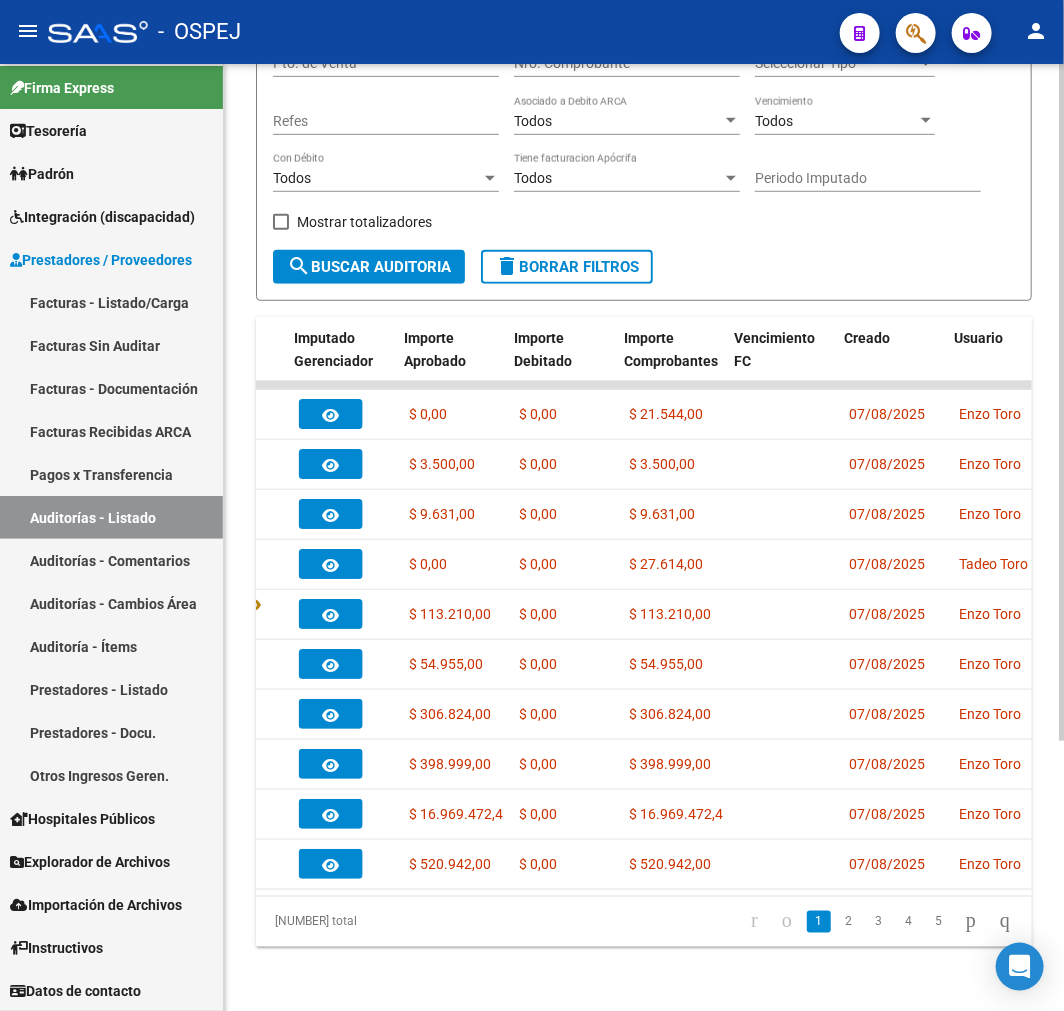 scroll, scrollTop: 0, scrollLeft: 862, axis: horizontal 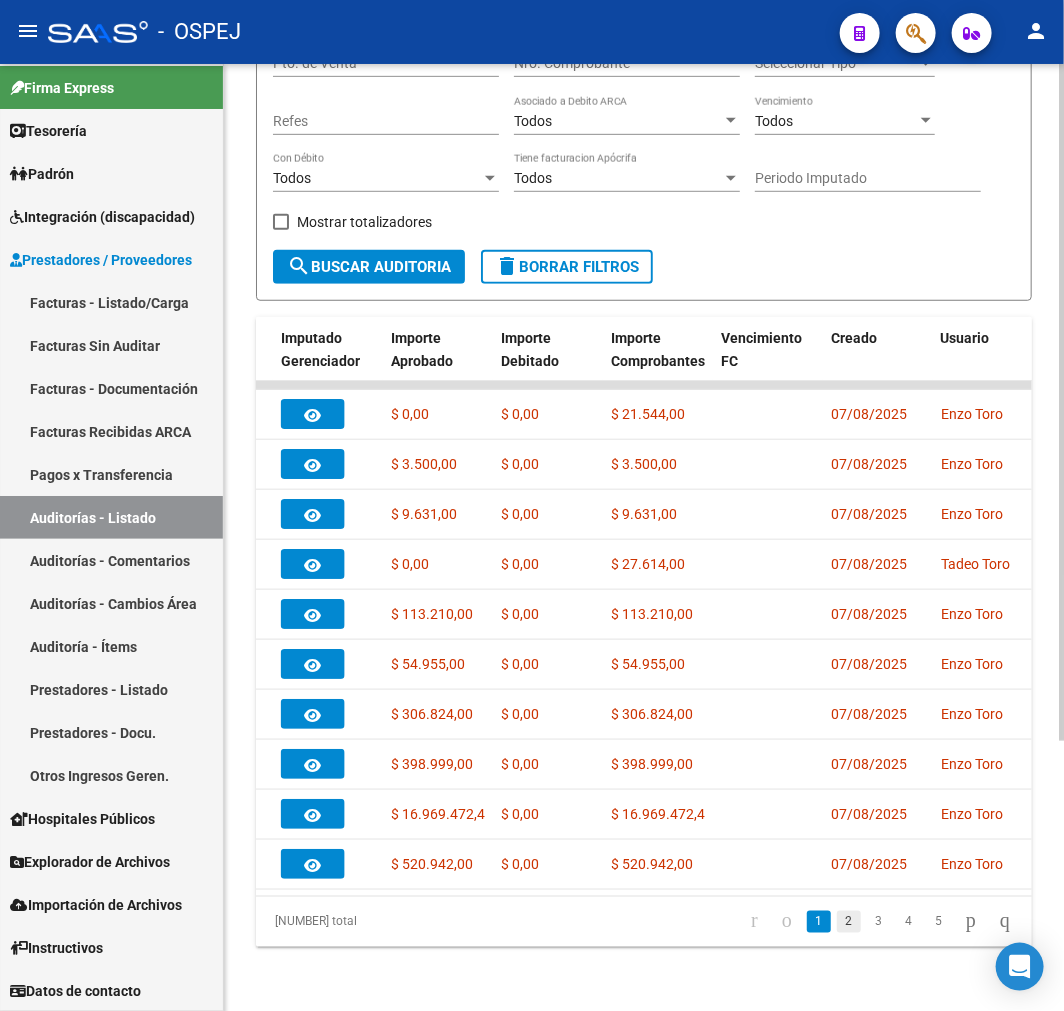 click on "2" 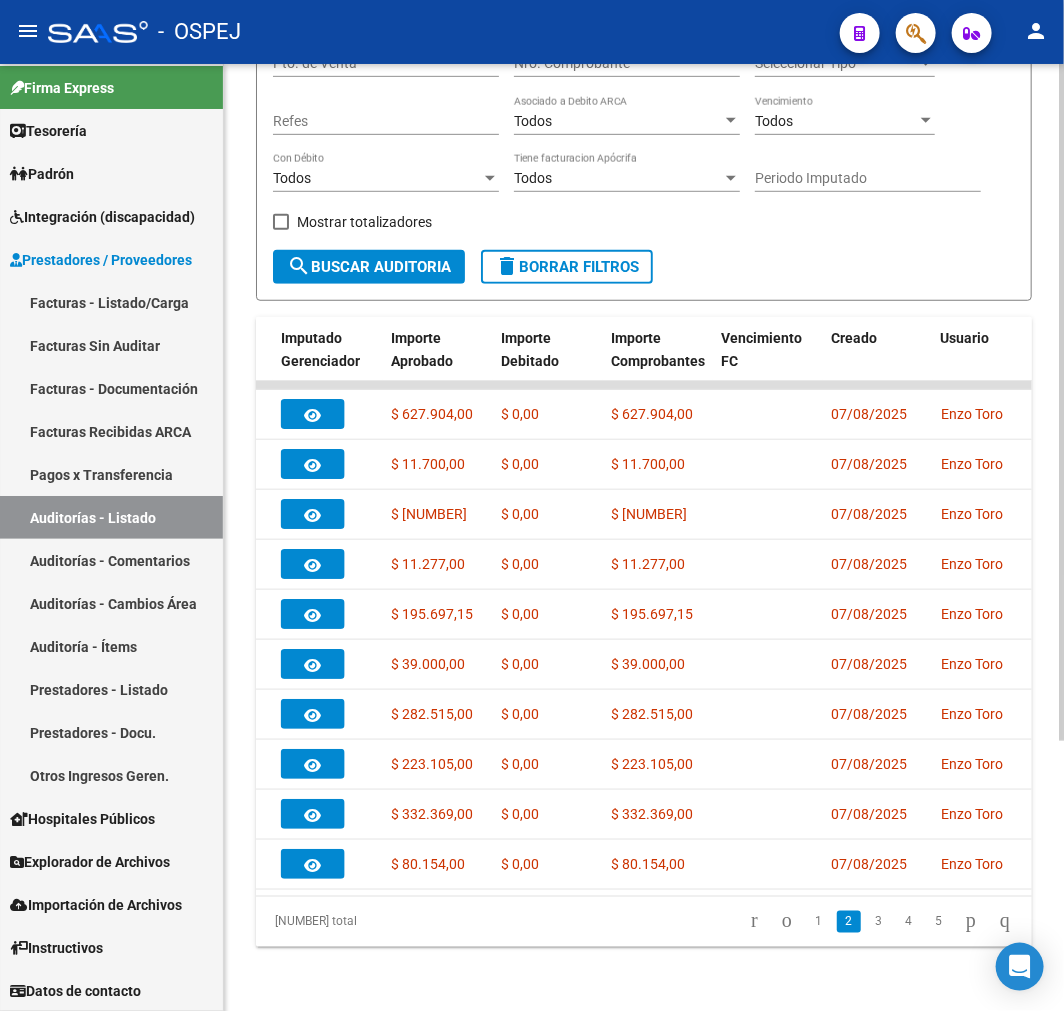 click on "2" 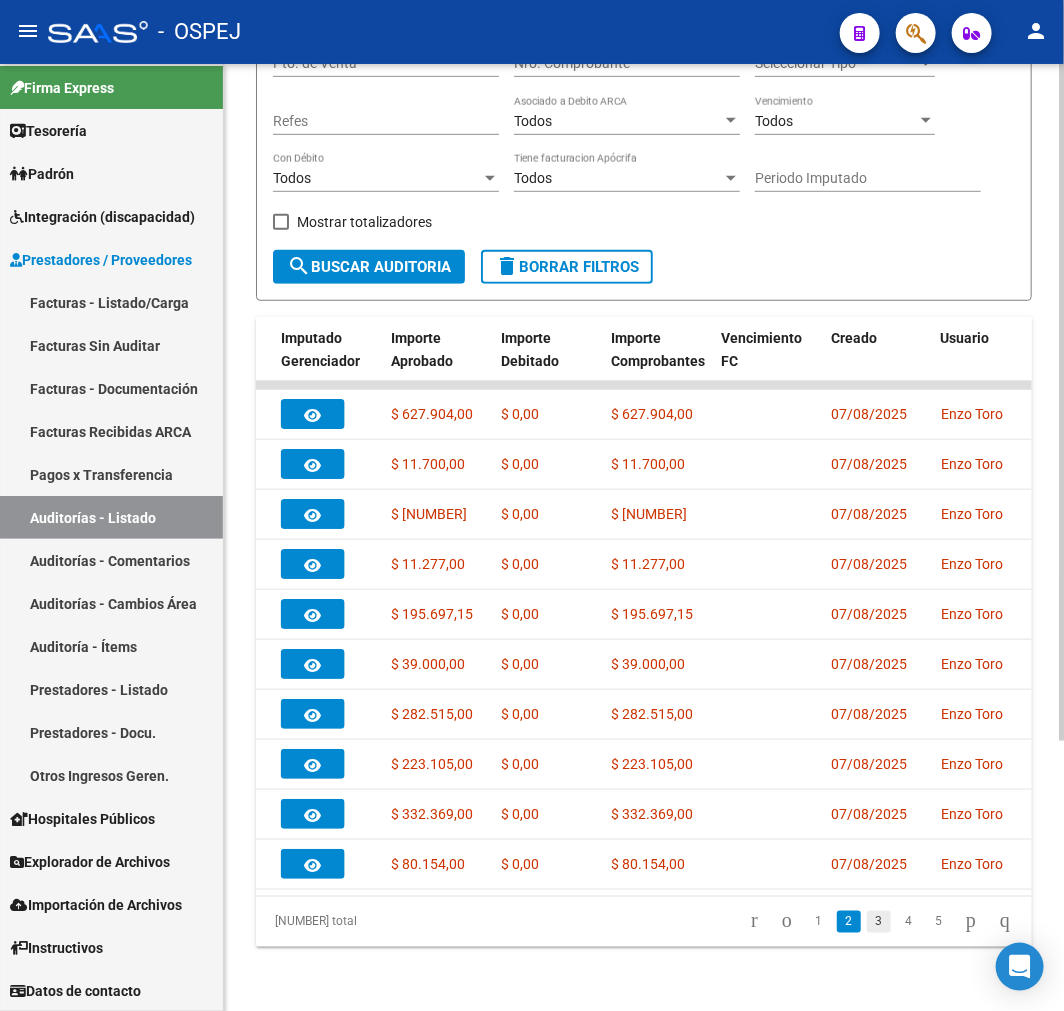 click on "3" 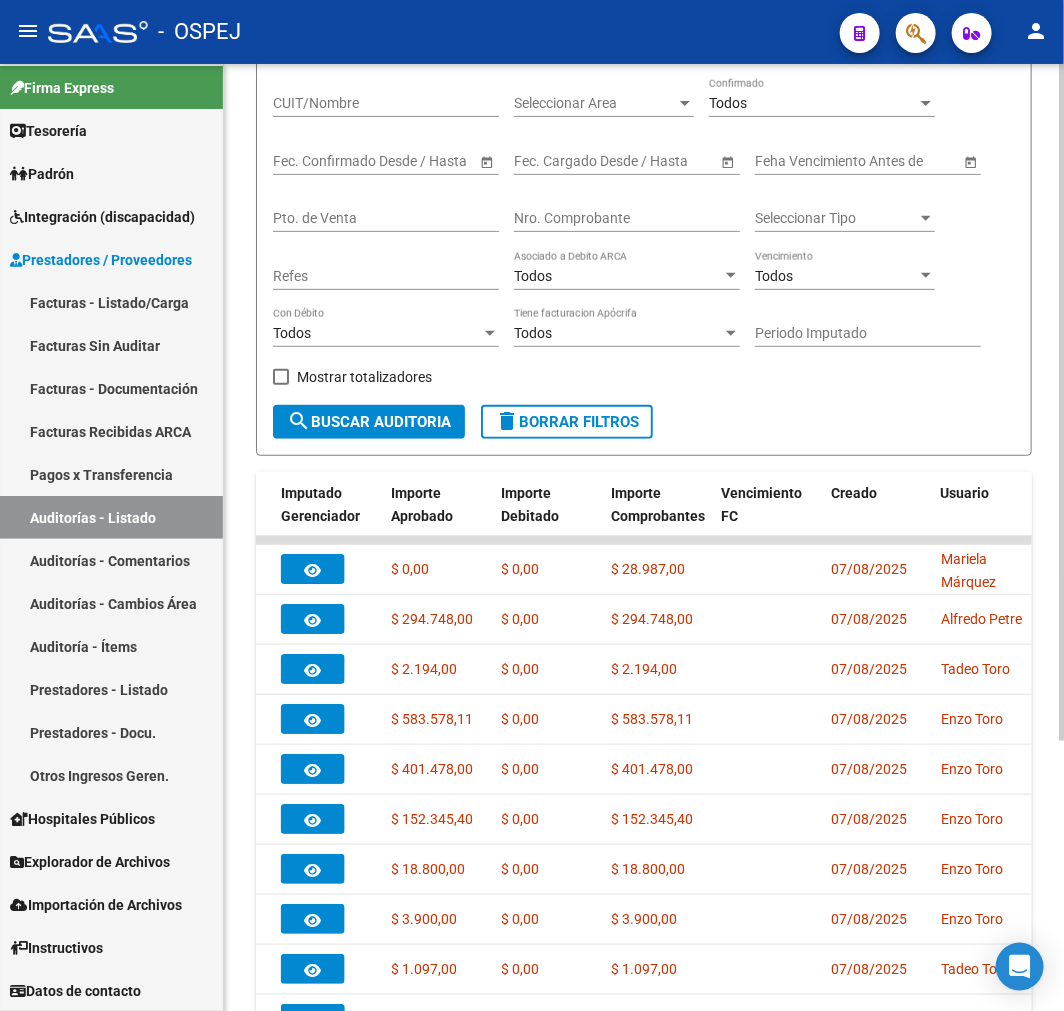 scroll, scrollTop: 377, scrollLeft: 0, axis: vertical 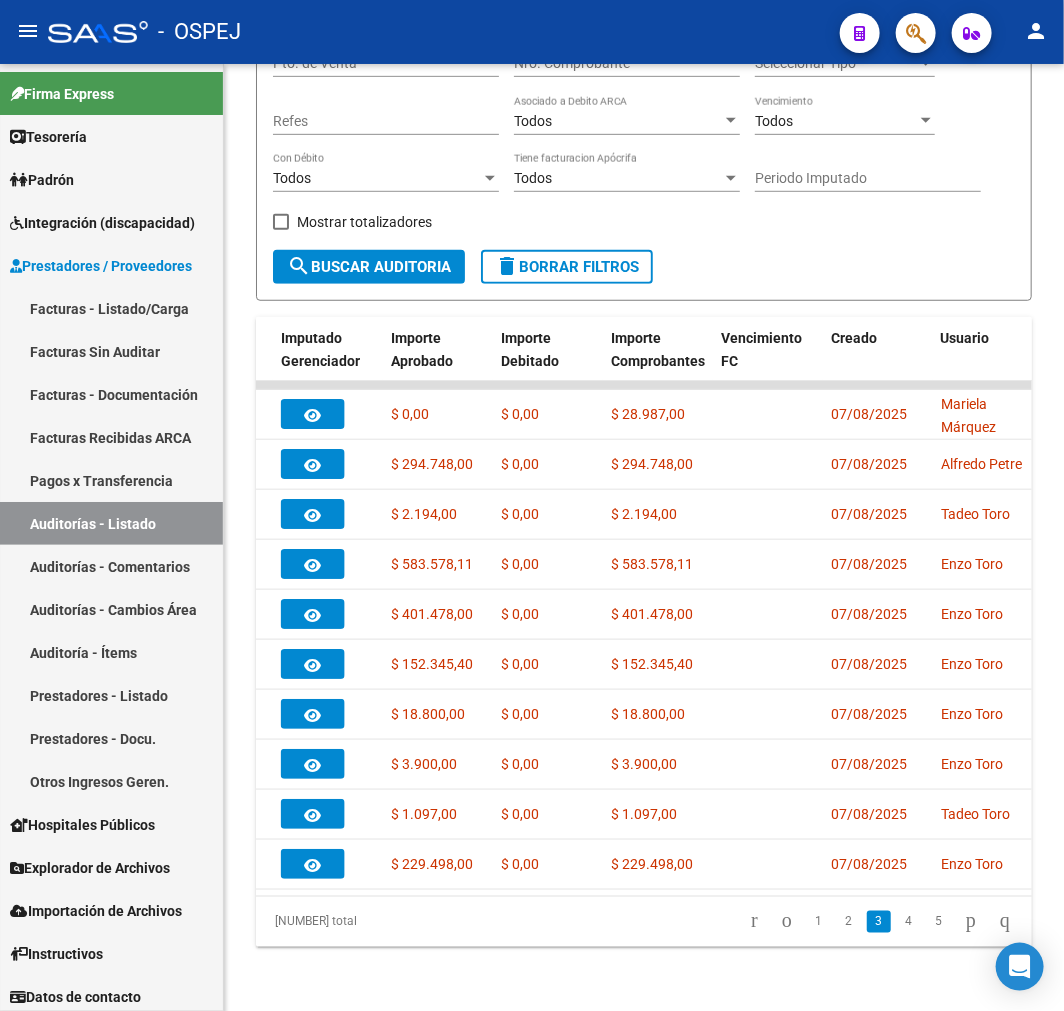 click on "3" 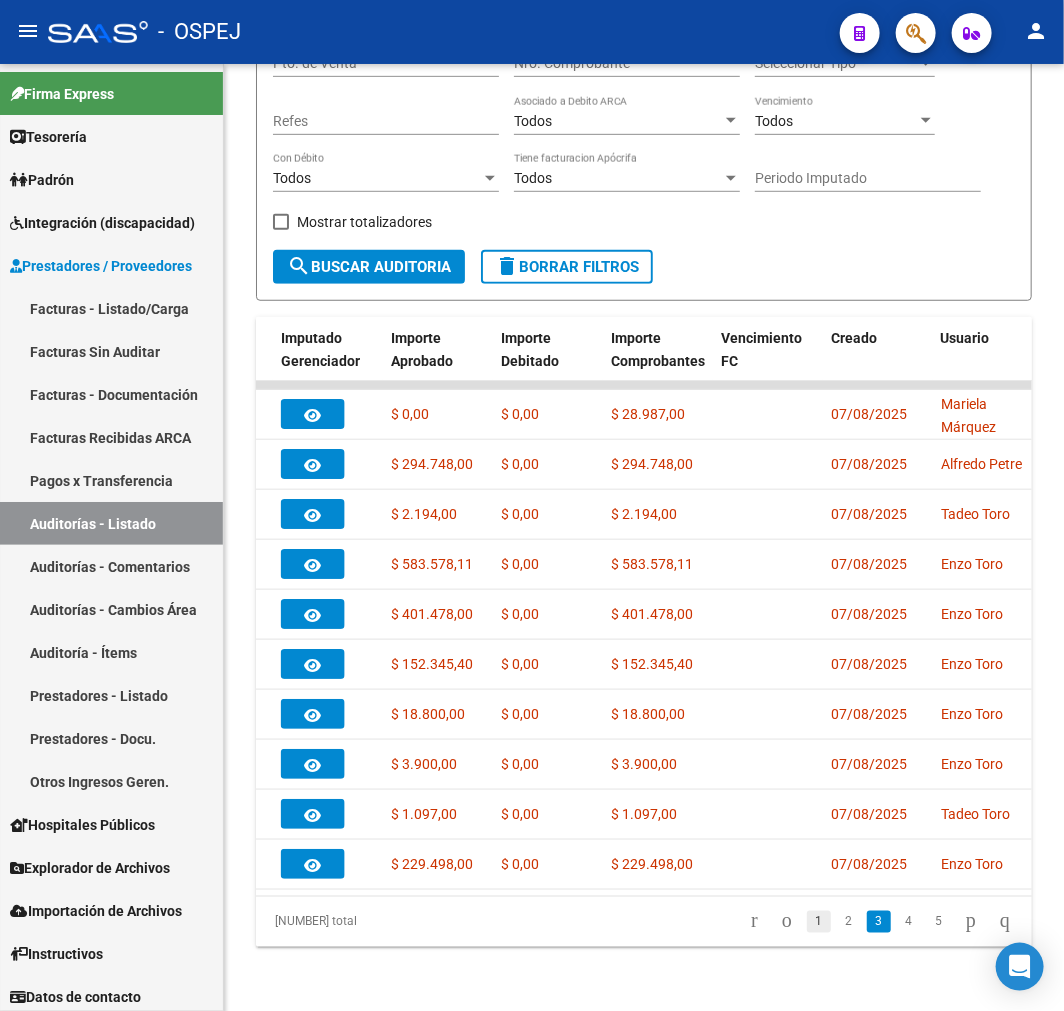 click on "1" 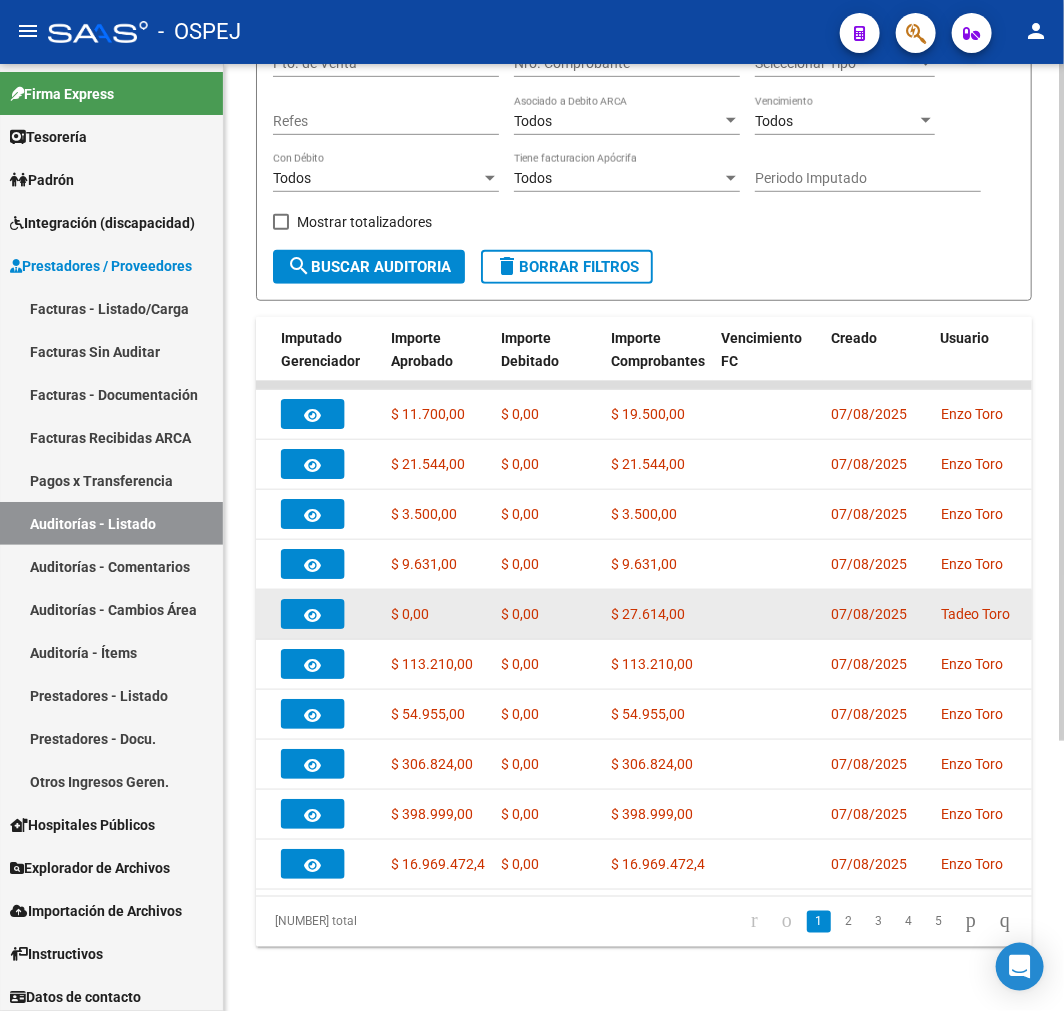 click on "07/08/2025" 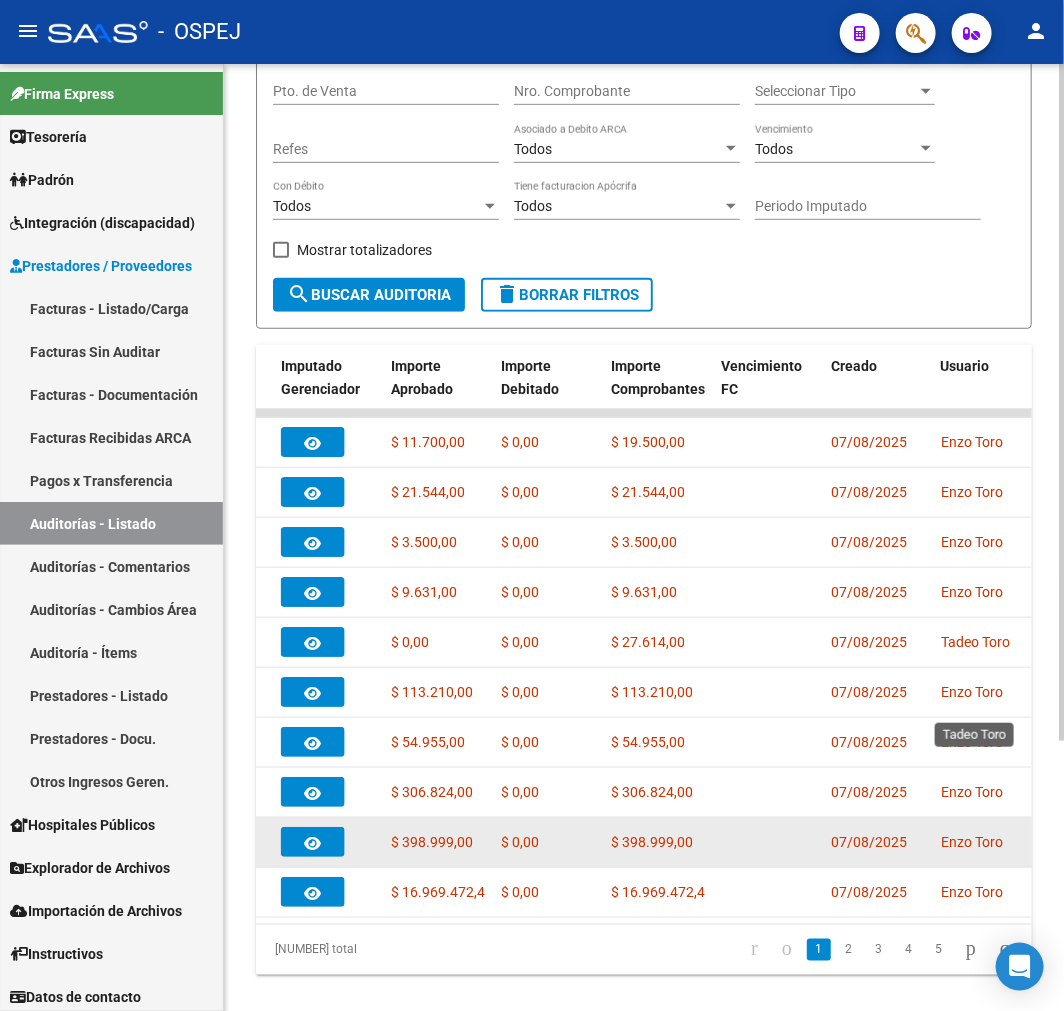 scroll, scrollTop: 377, scrollLeft: 0, axis: vertical 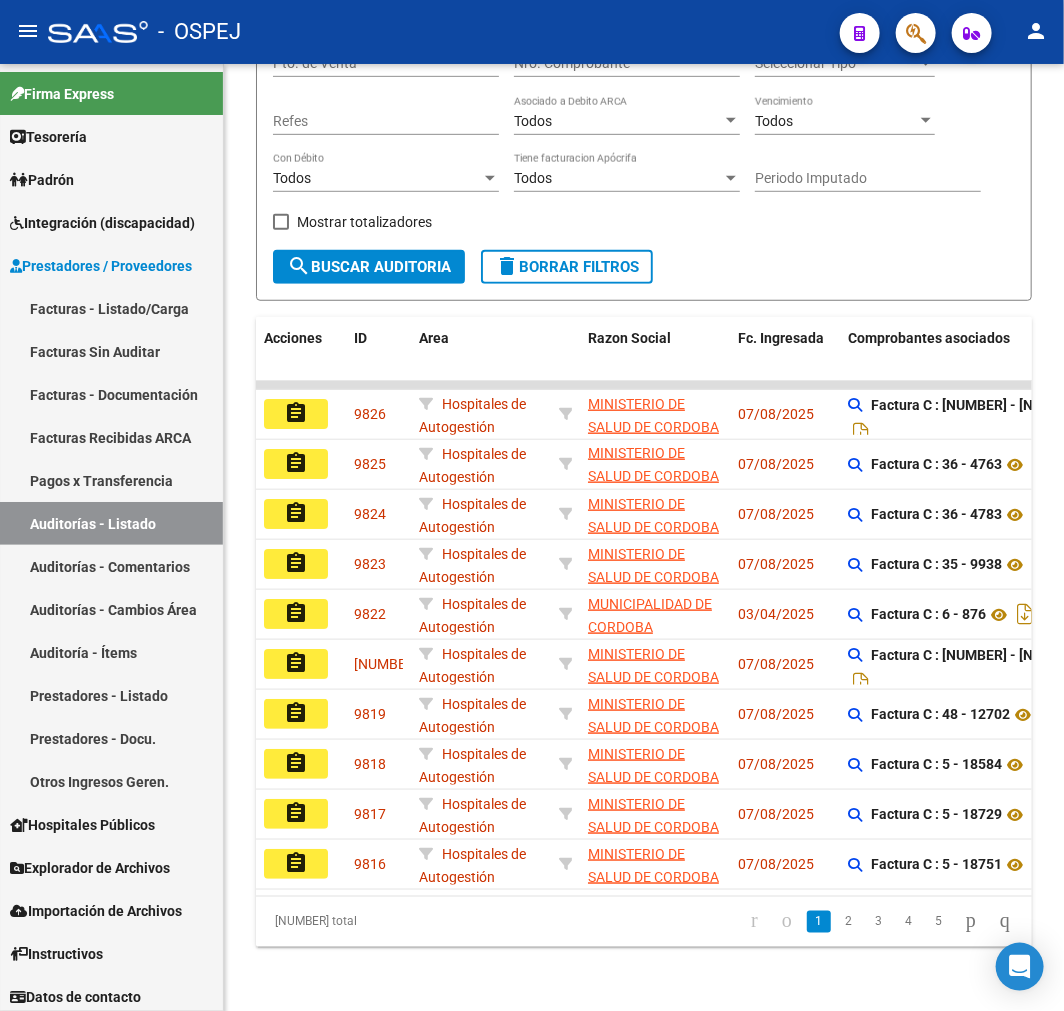 drag, startPoint x: 371, startPoint y: 898, endPoint x: 461, endPoint y: 895, distance: 90.04999 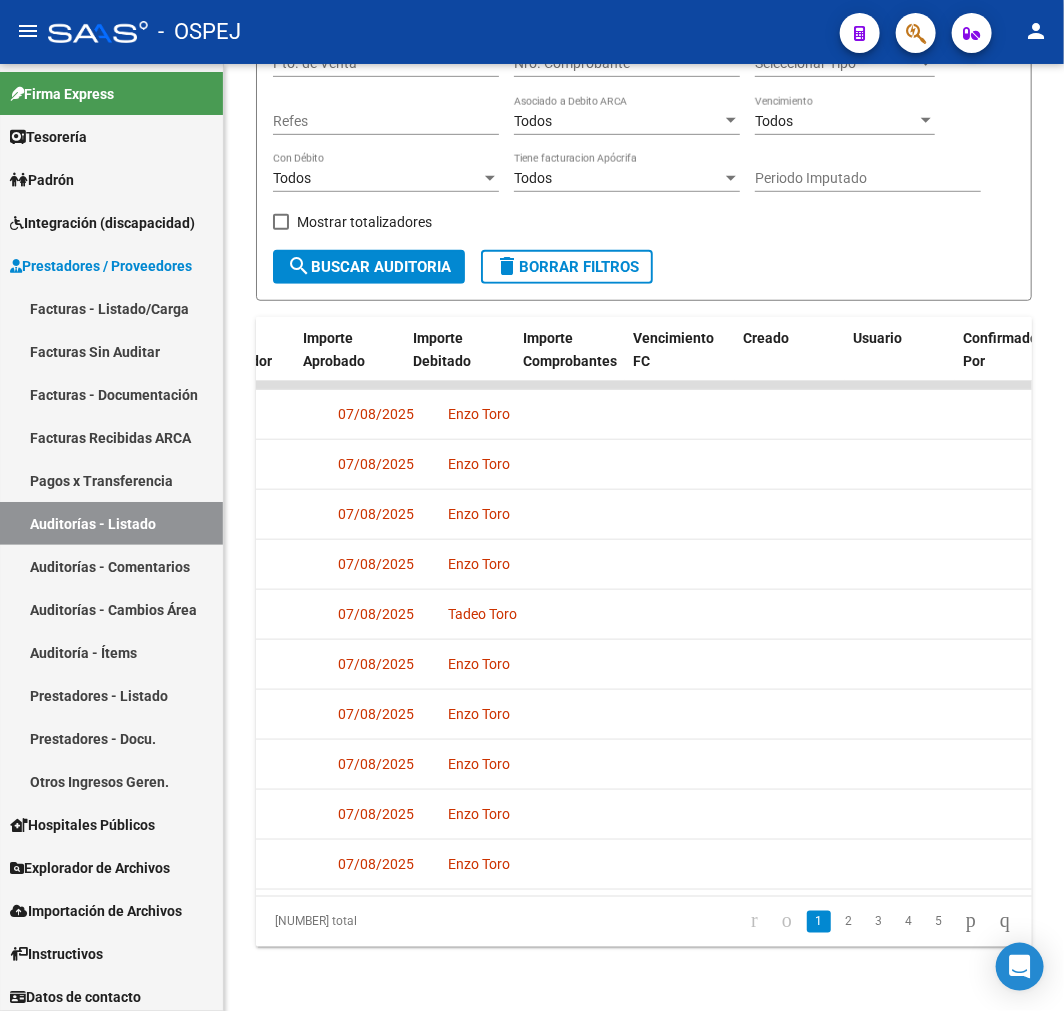 scroll, scrollTop: 0, scrollLeft: 950, axis: horizontal 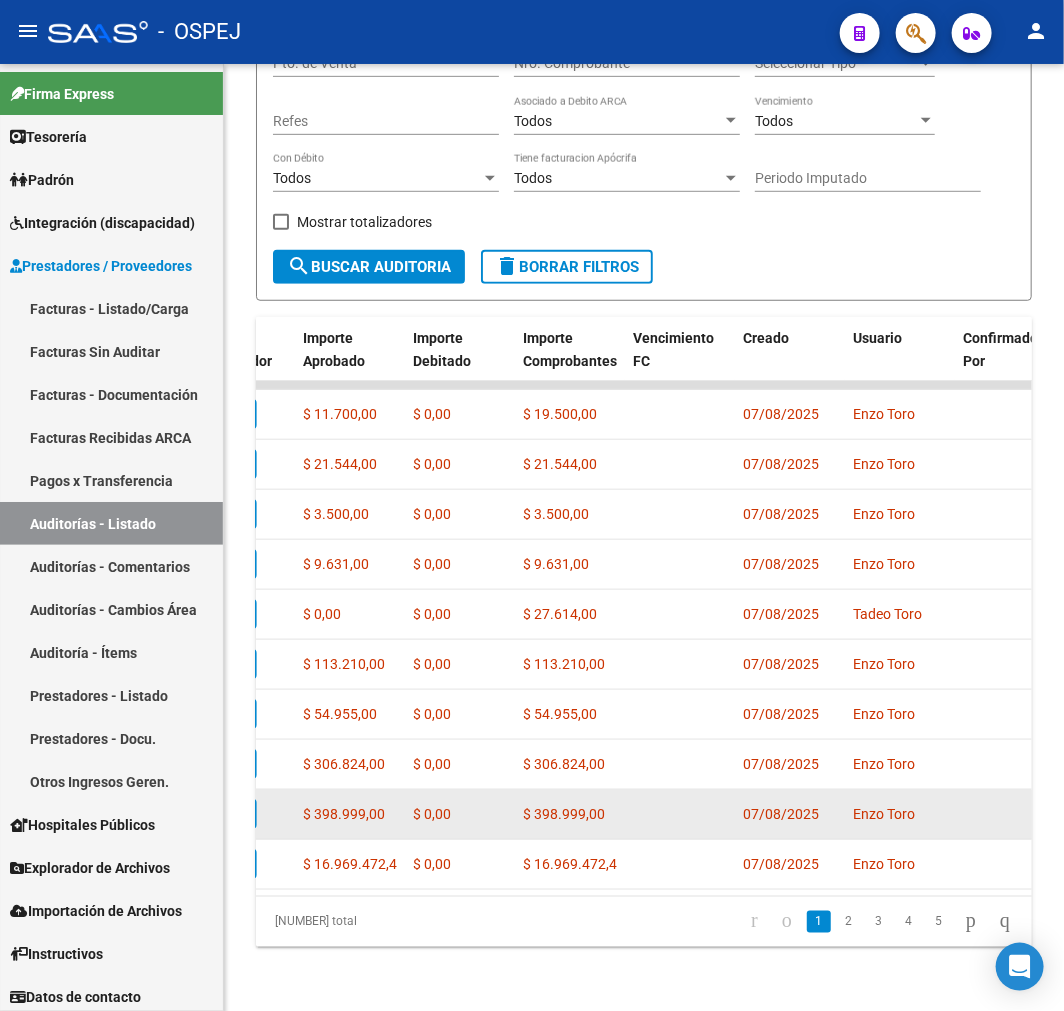 click on "Enzo Toro" 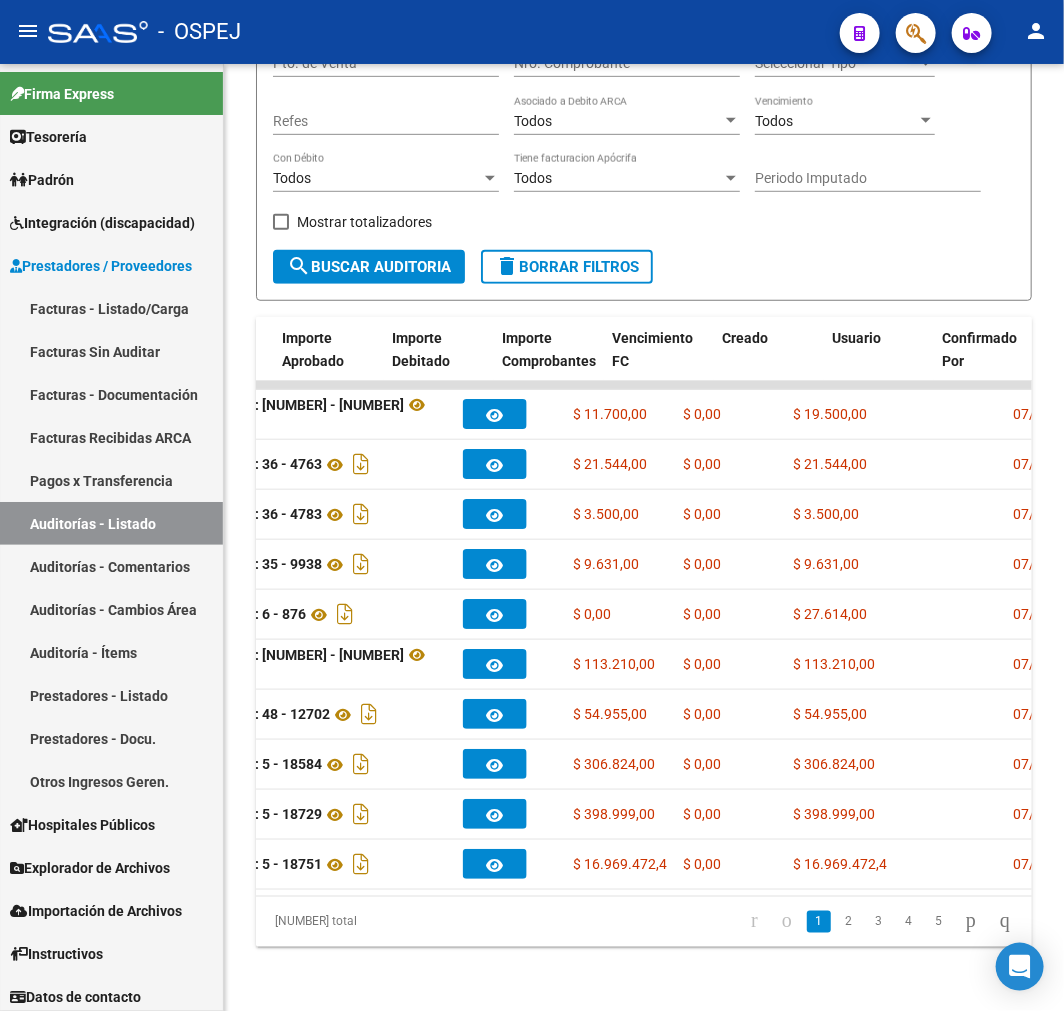 scroll, scrollTop: 0, scrollLeft: 971, axis: horizontal 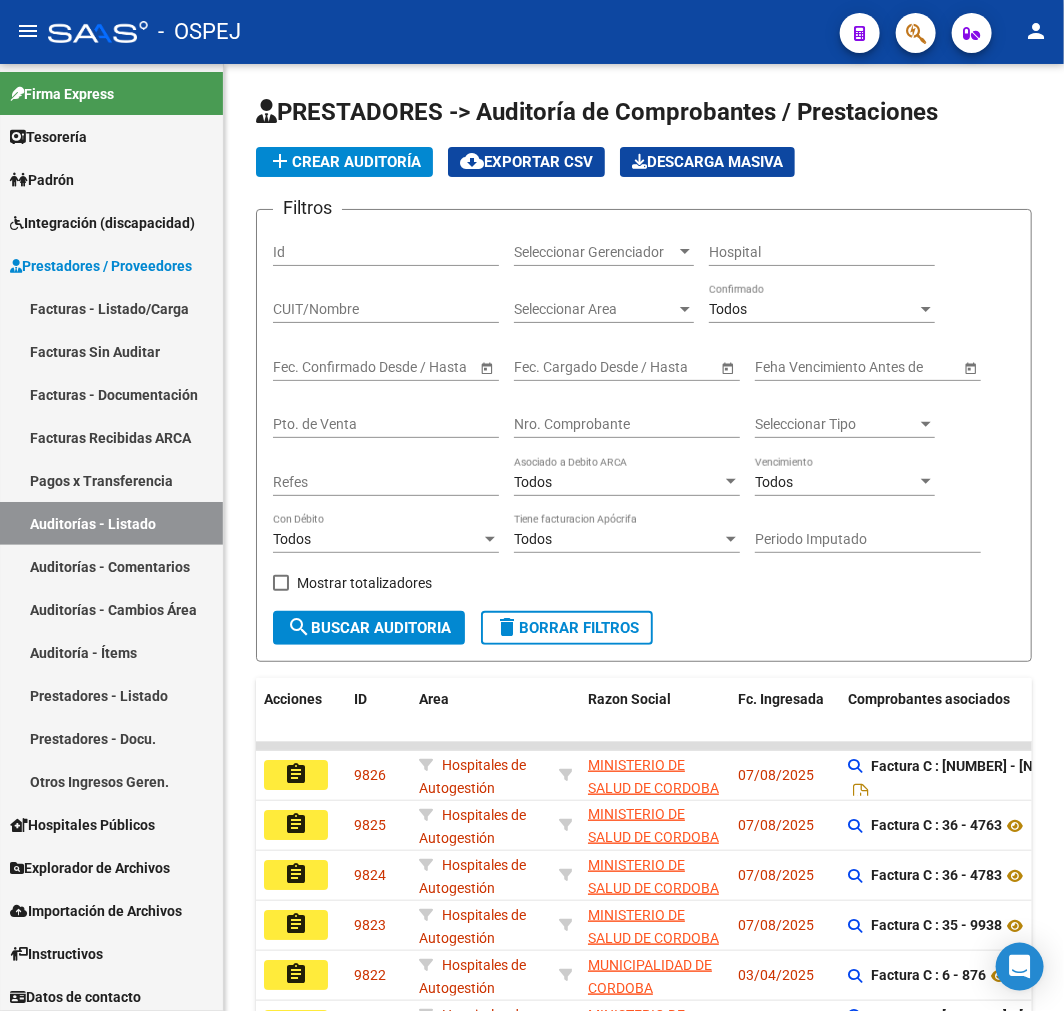 click on "add" 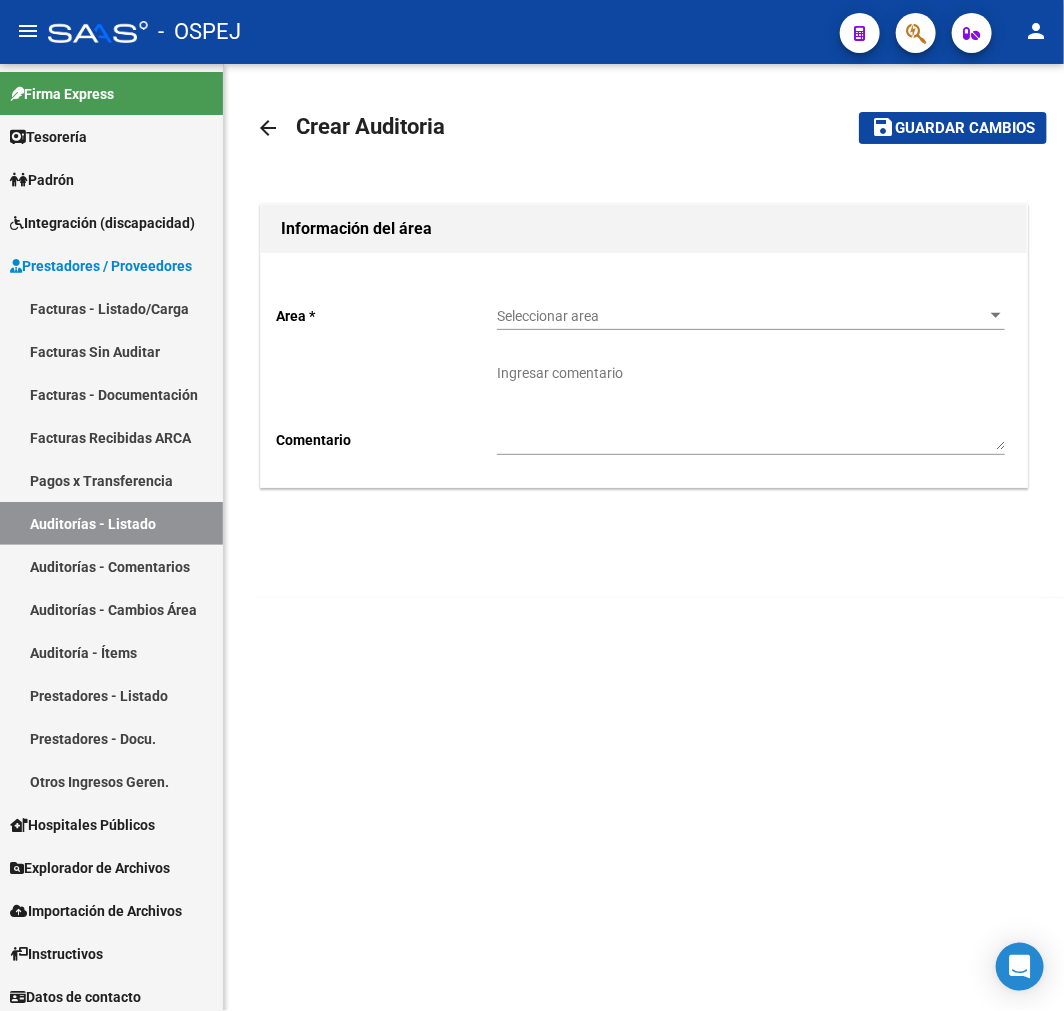 click on "Seleccionar area" at bounding box center (742, 316) 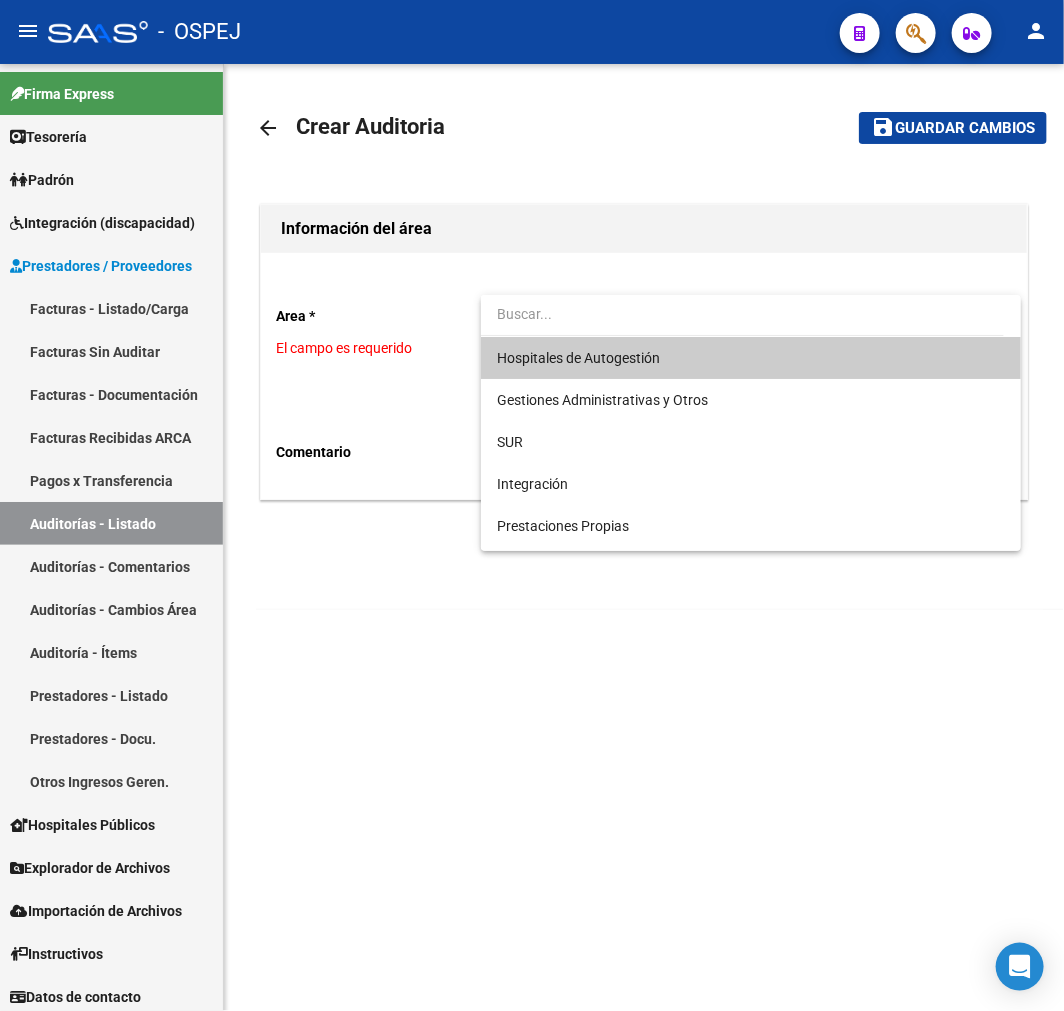 click at bounding box center (532, 505) 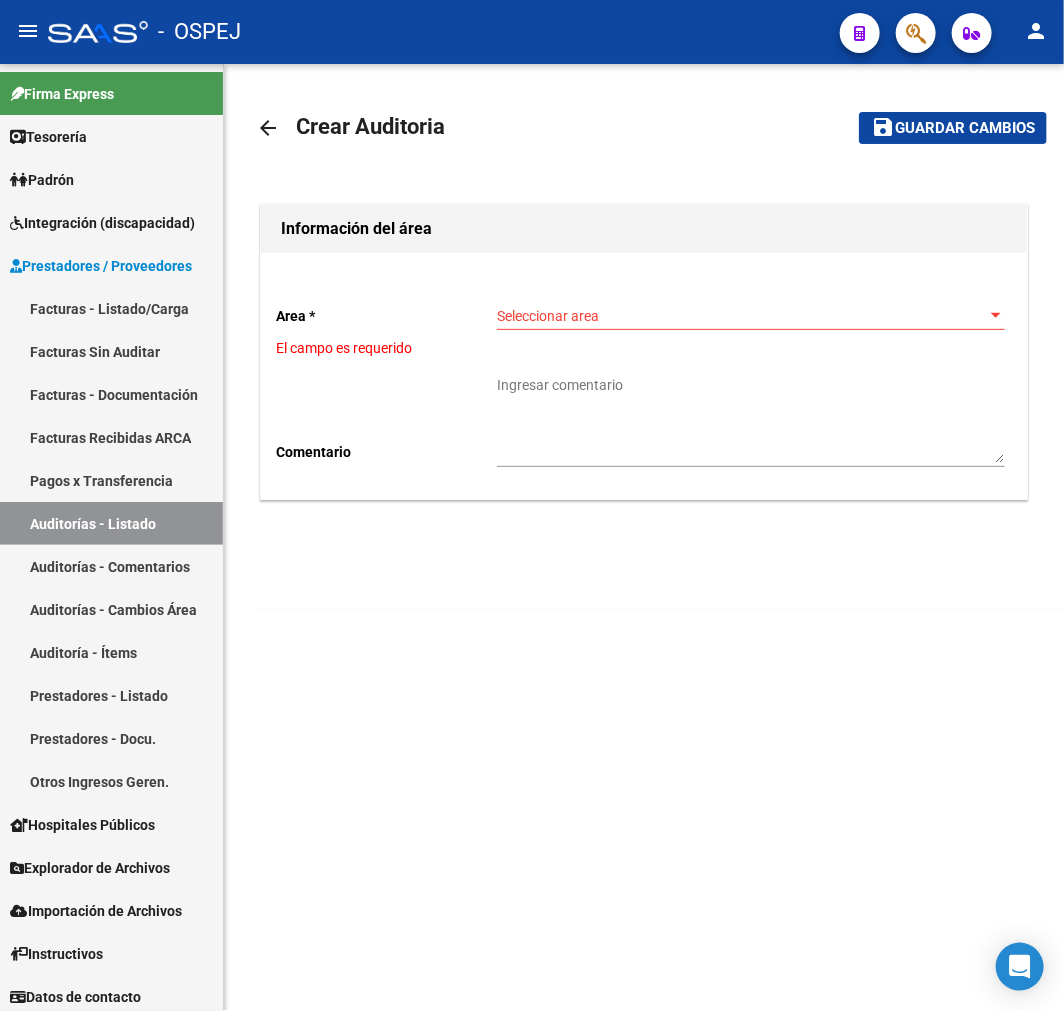 click on "Seleccionar area Seleccionar area" 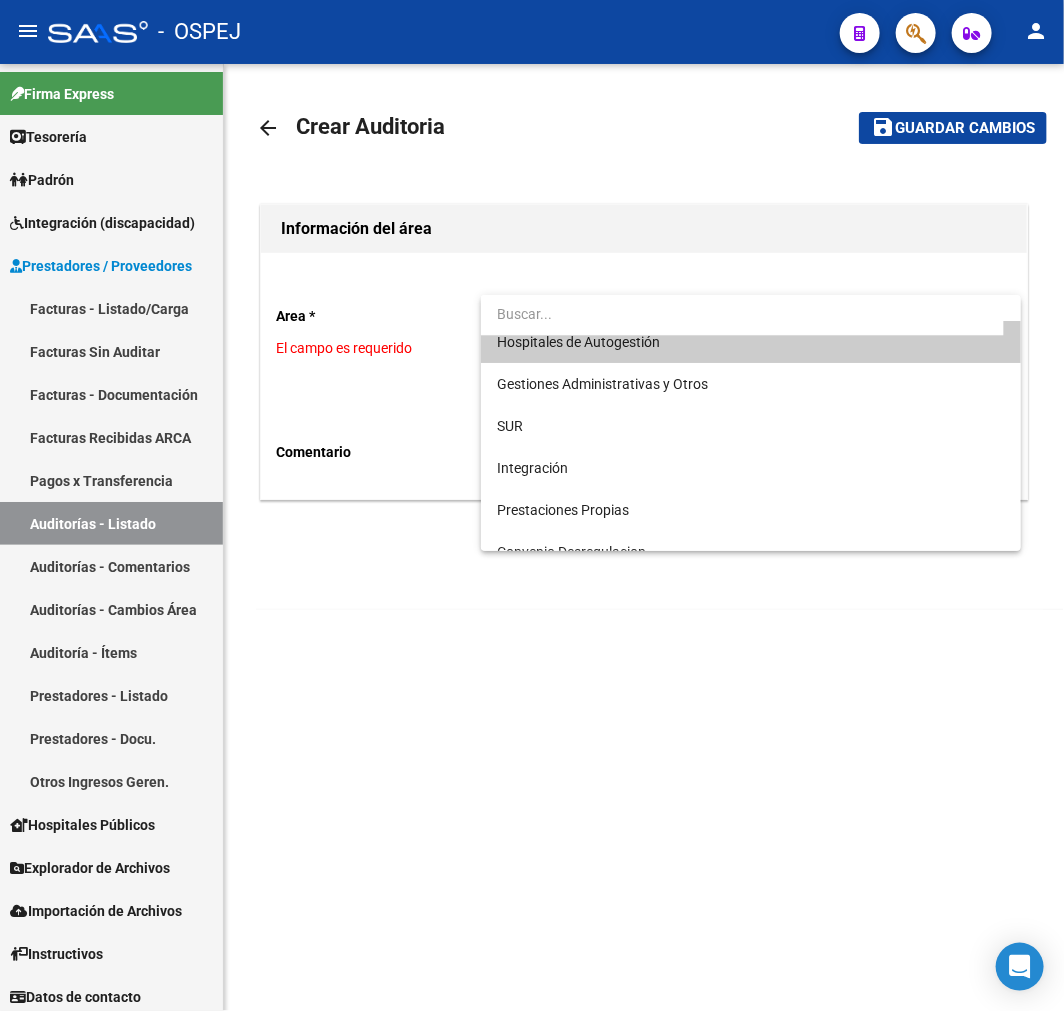 scroll, scrollTop: 0, scrollLeft: 0, axis: both 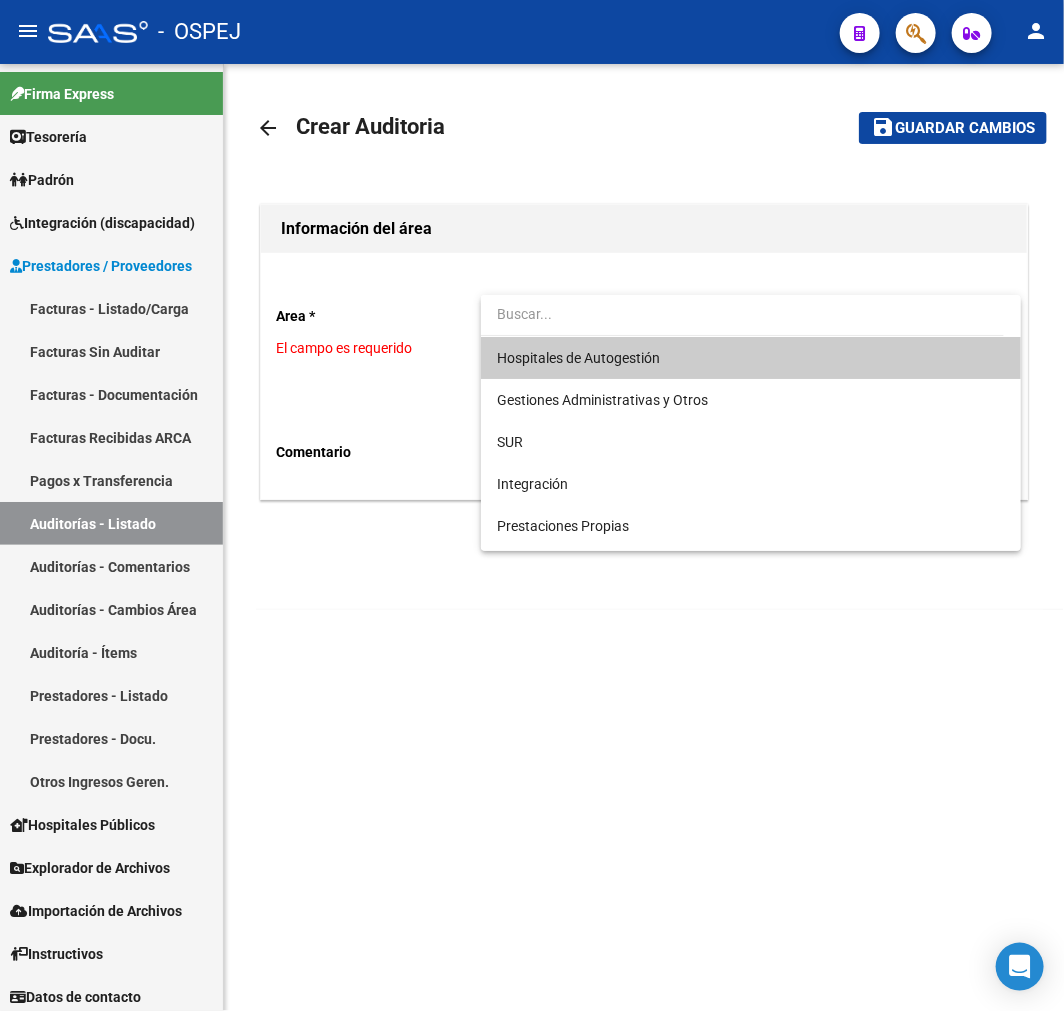 click at bounding box center [532, 505] 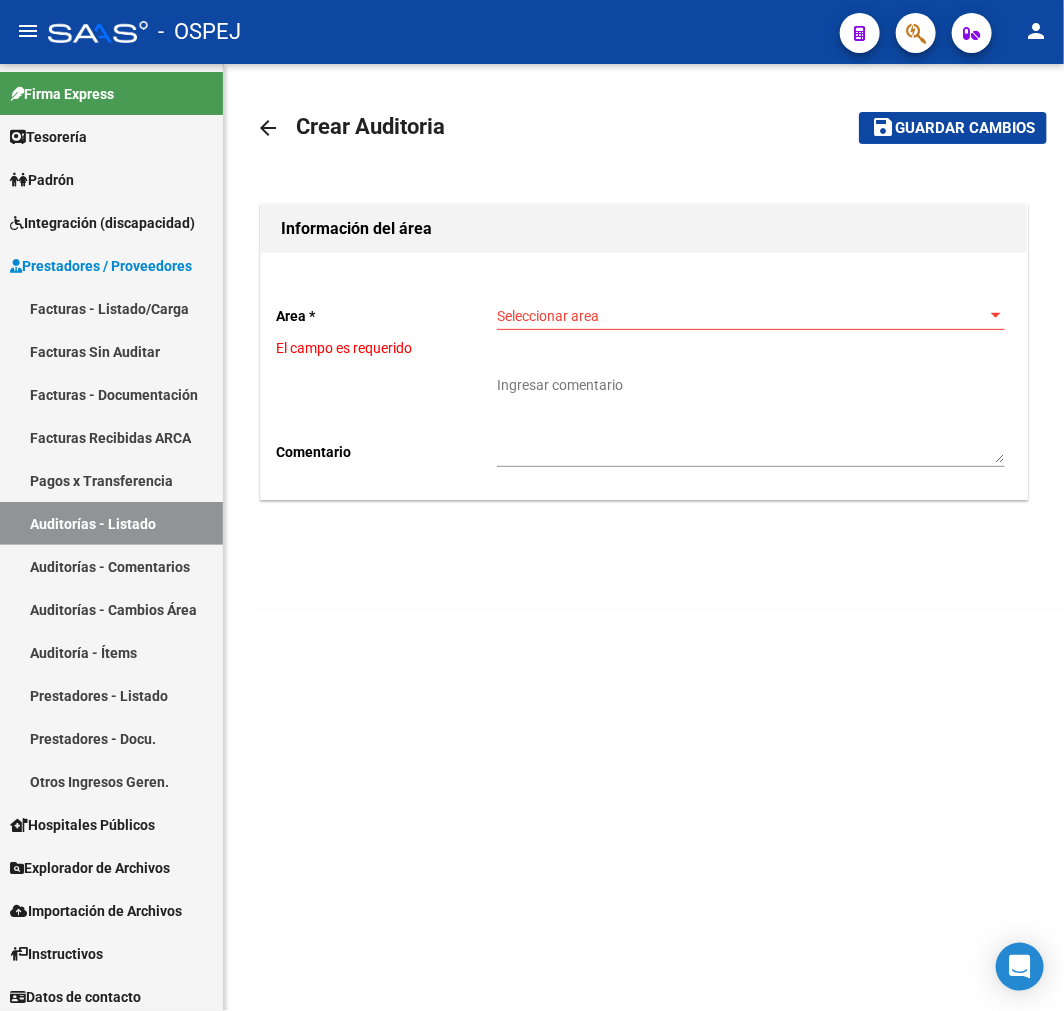 click on "Seleccionar area" at bounding box center [742, 316] 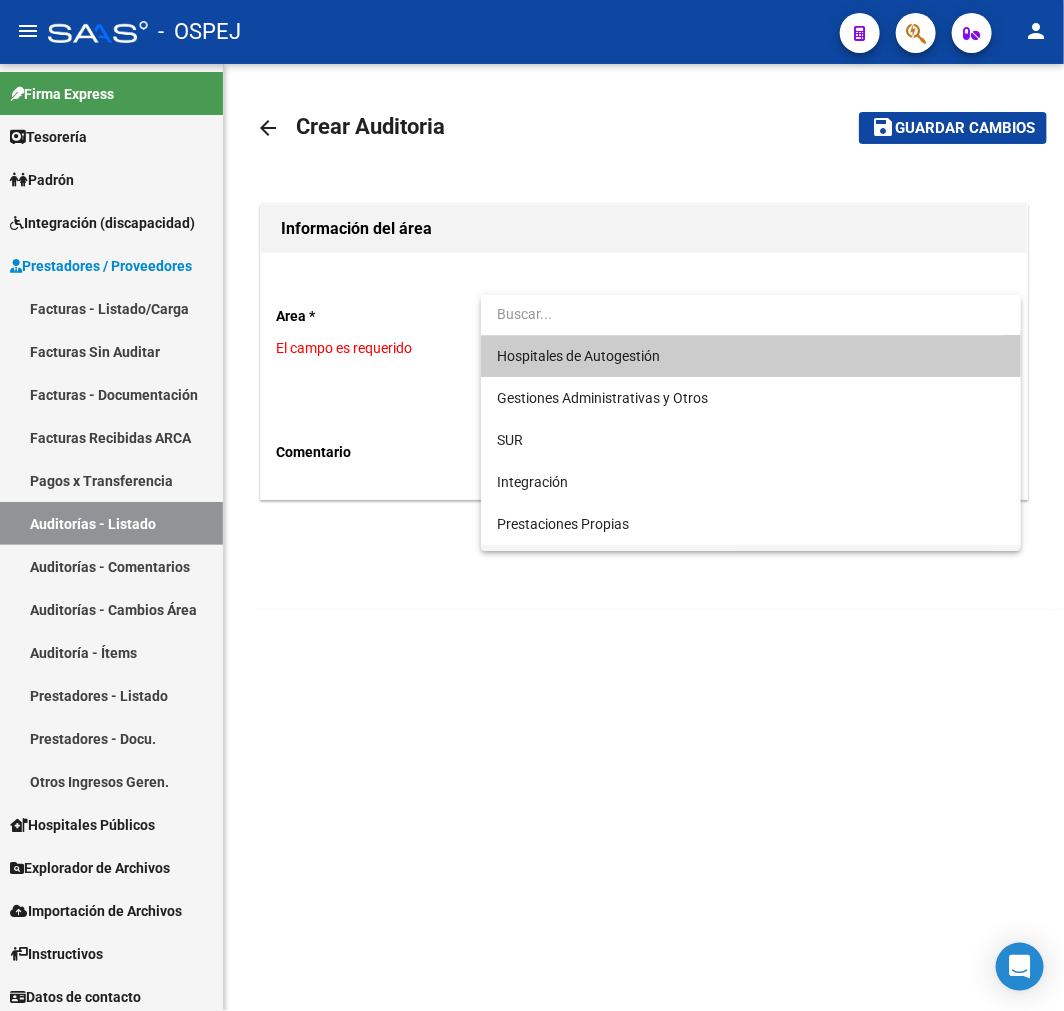 scroll, scrollTop: 0, scrollLeft: 0, axis: both 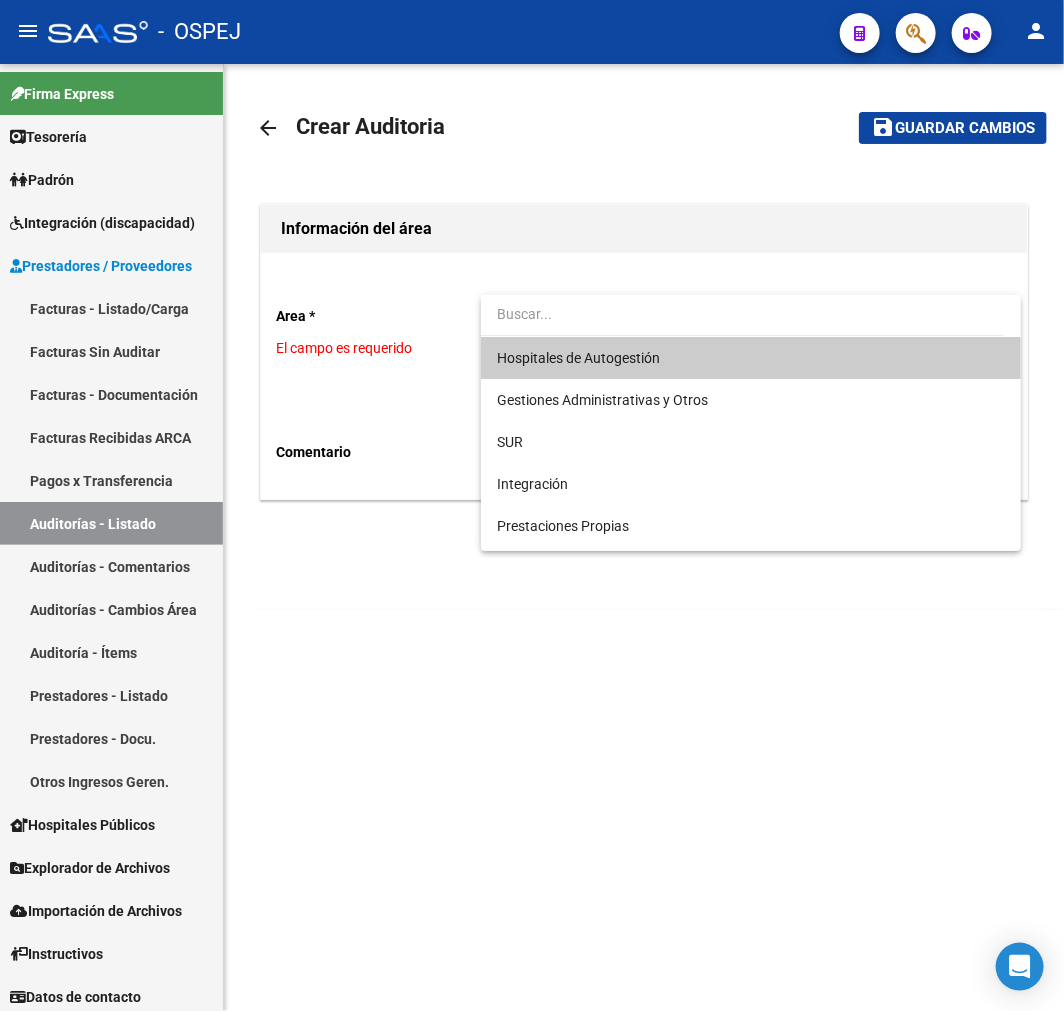 click at bounding box center (532, 505) 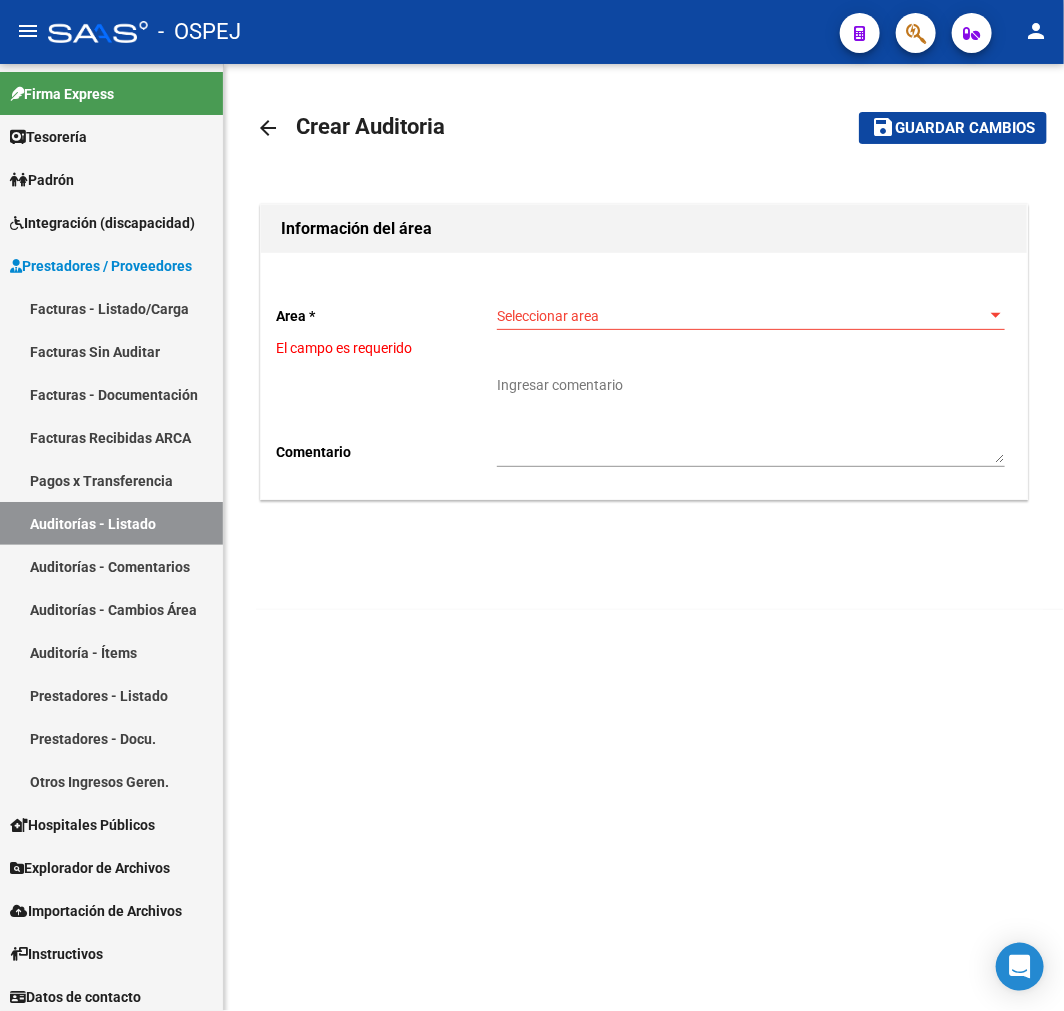 click on "Area * Seleccionar area Seleccionar area El campo es requerido Comentario    Ingresar comentario" 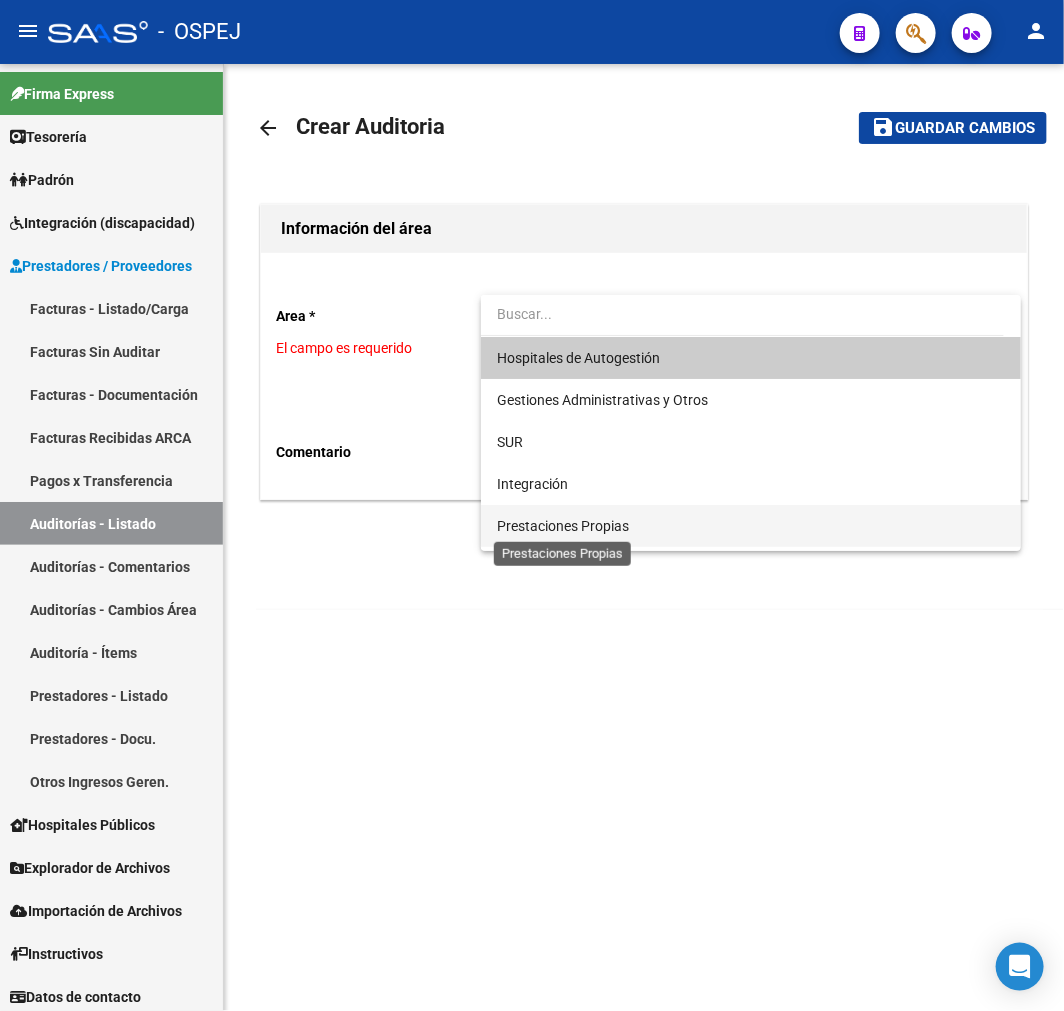 click on "Prestaciones Propias" at bounding box center (563, 526) 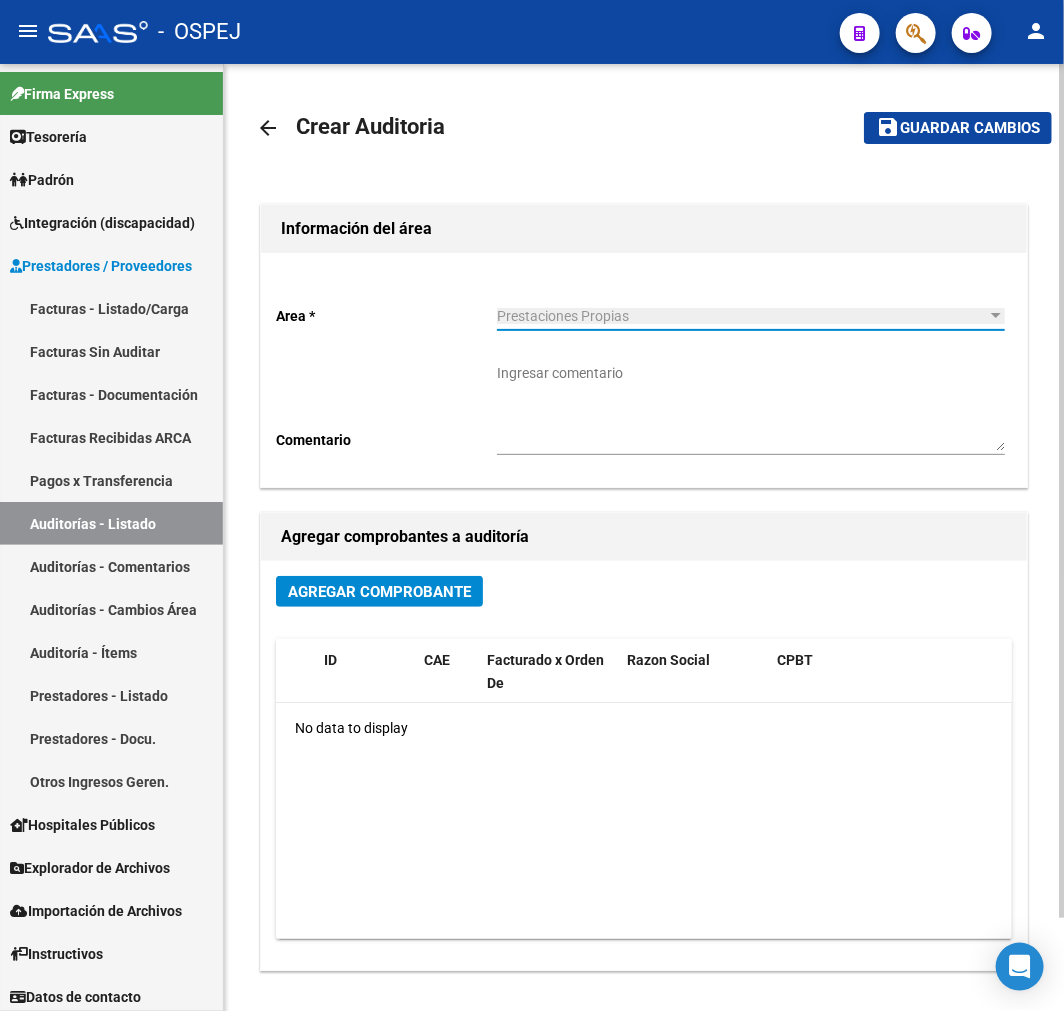 click on "Agregar Comprobante" 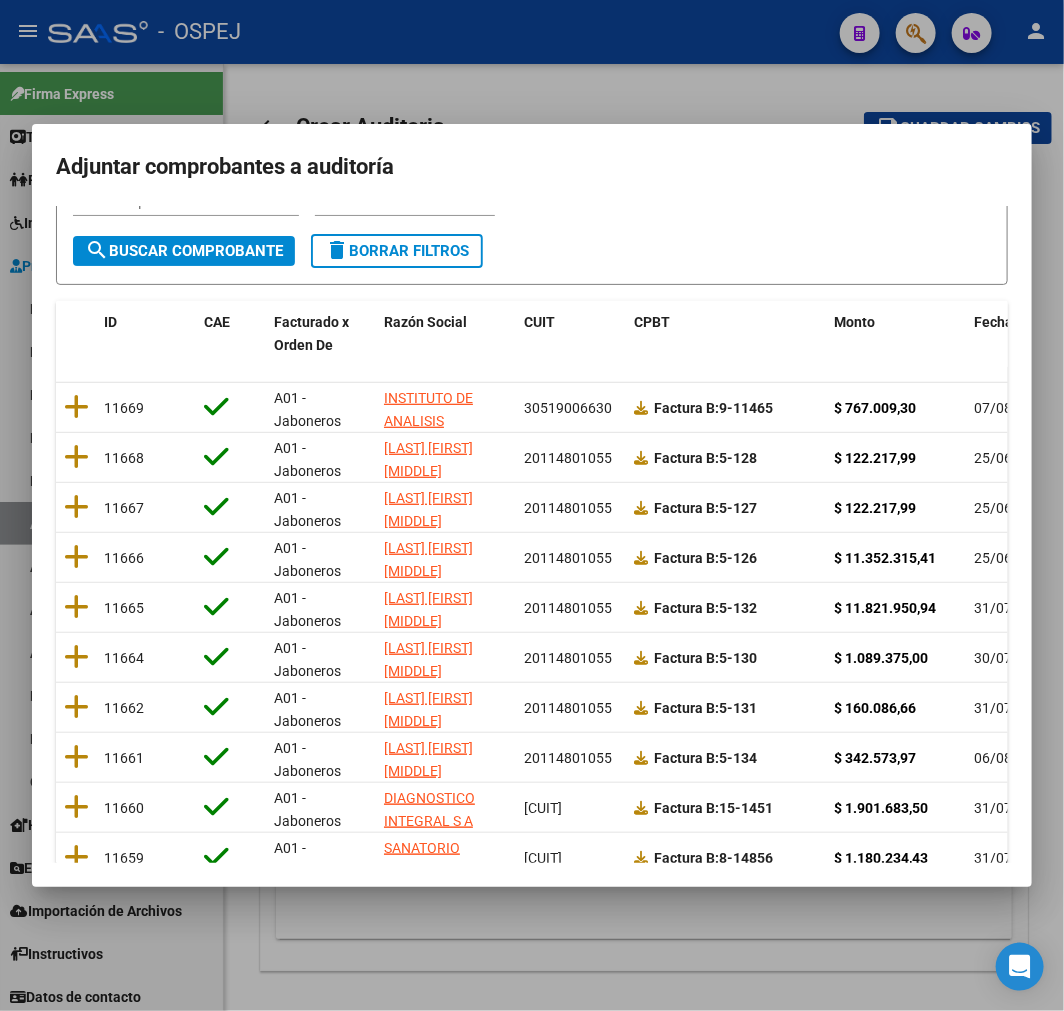 scroll, scrollTop: 257, scrollLeft: 0, axis: vertical 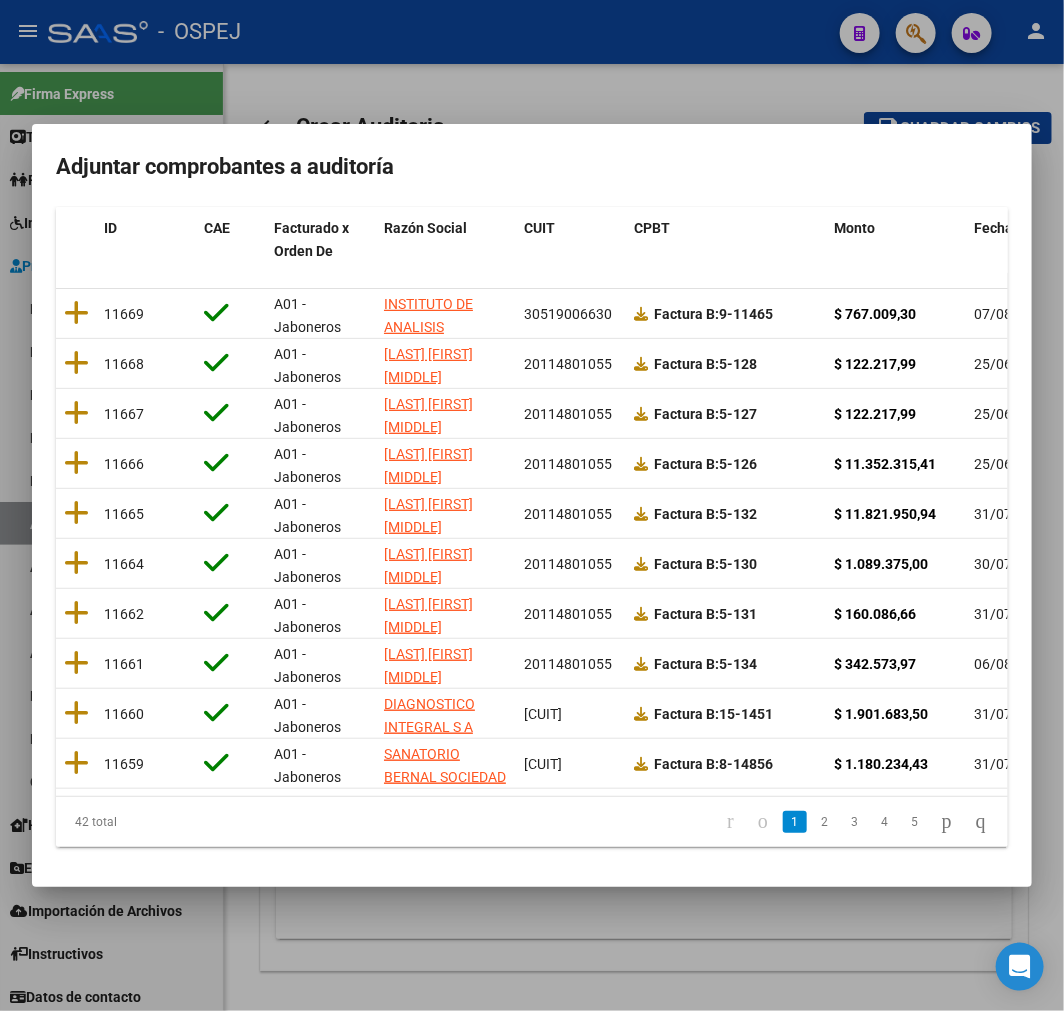 click at bounding box center [532, 505] 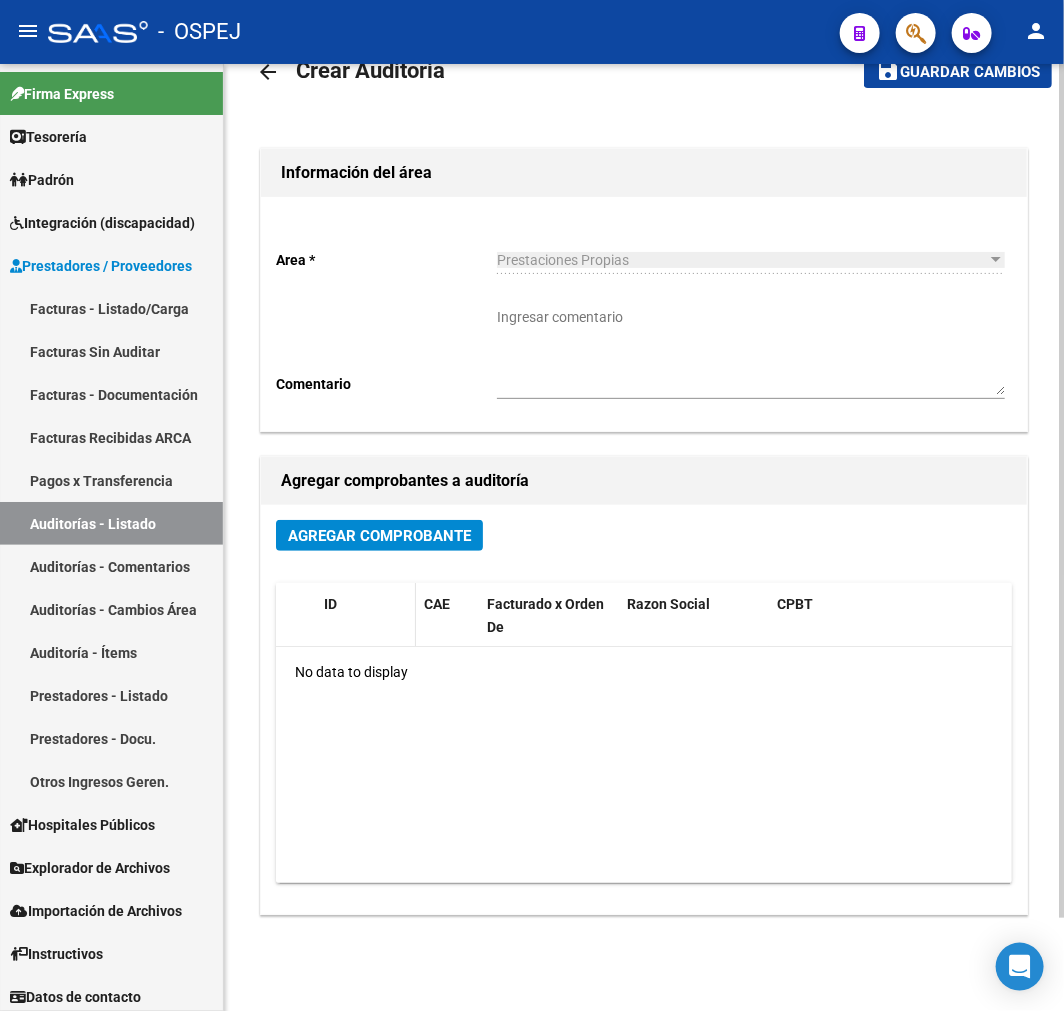 scroll, scrollTop: 0, scrollLeft: 0, axis: both 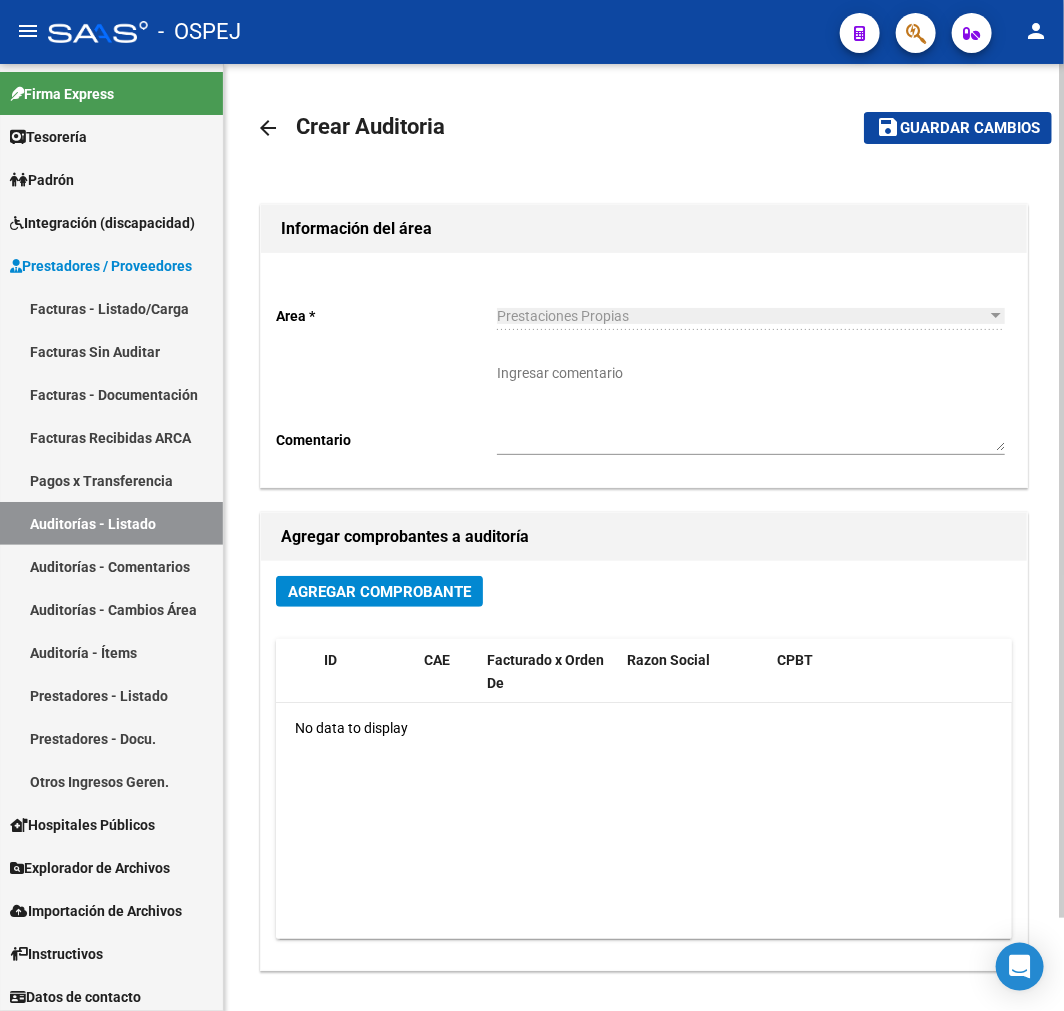 click on "Agregar Comprobante" 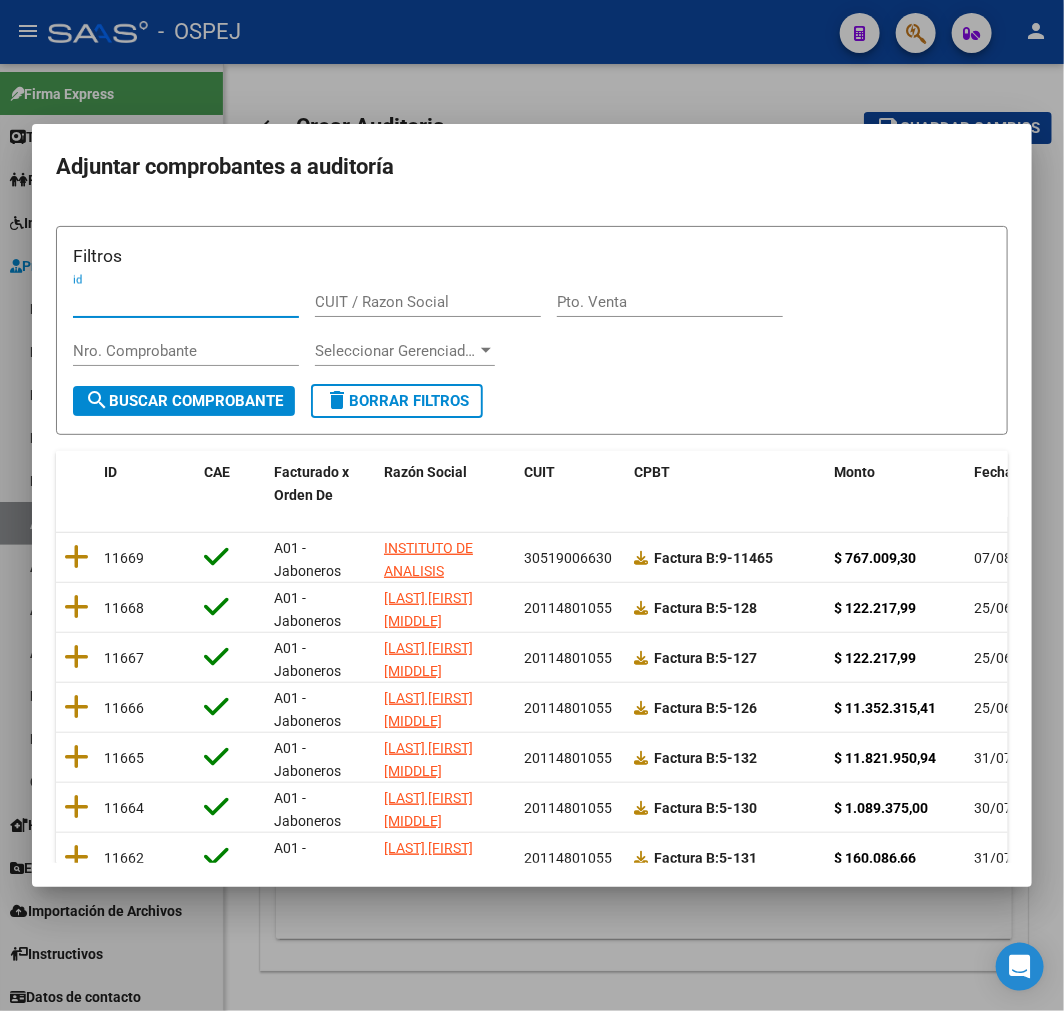 click on "Adjuntar comprobantes a auditoría Filtros id CUIT / Razon Social Pto. Venta Nro. Comprobante Seleccionar Gerenciador Seleccionar Gerenciador search  Buscar Comprobante  delete  Borrar Filtros  ID CAE Facturado x Orden De Razón Social CUIT CPBT Monto Fecha Cpbt Fecha Recibido Doc Respaldatoria Doc Trazabilidad Expediente SUR Asociado Comentario Privado 11669  A01 - Jaboneros INSTITUTO DE ANALISIS MULTIPLES AUTOMATIZADOS S A C I C I [CUIT]    Factura B:  9-11465 $ 767.009,30 [DATE] [DATE]    11668  A01 - Jaboneros [LAST] [FIRST] [CUIT]    Factura B:  5-128 $ 122.217,99 [DATE] [DATE]    11667  A01 - Jaboneros [LAST] [FIRST] [CUIT]    Factura B:  5-127 $ 122.217,99 [DATE] [DATE]    11666  A01 - Jaboneros [LAST] [FIRST] [CUIT]    Factura B:  5-126 $ 11.352.315,41 [DATE] [DATE]    11665  A01 - Jaboneros [LAST] [FIRST] [CUIT]    Factura B:  5-132 $ 11.821.950,94 [DATE] [DATE]    11664  A01 - Jaboneros [CUIT]" at bounding box center [532, 505] 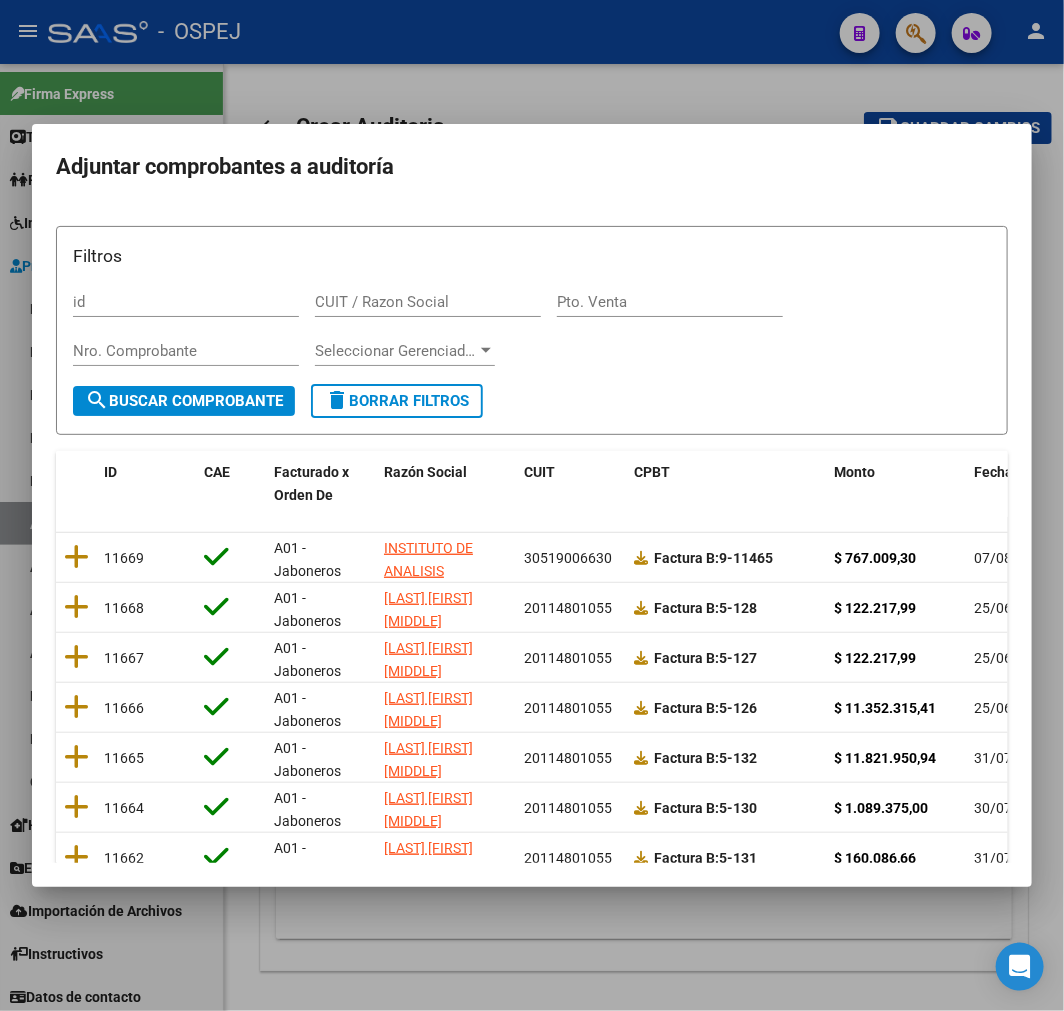 click at bounding box center (532, 505) 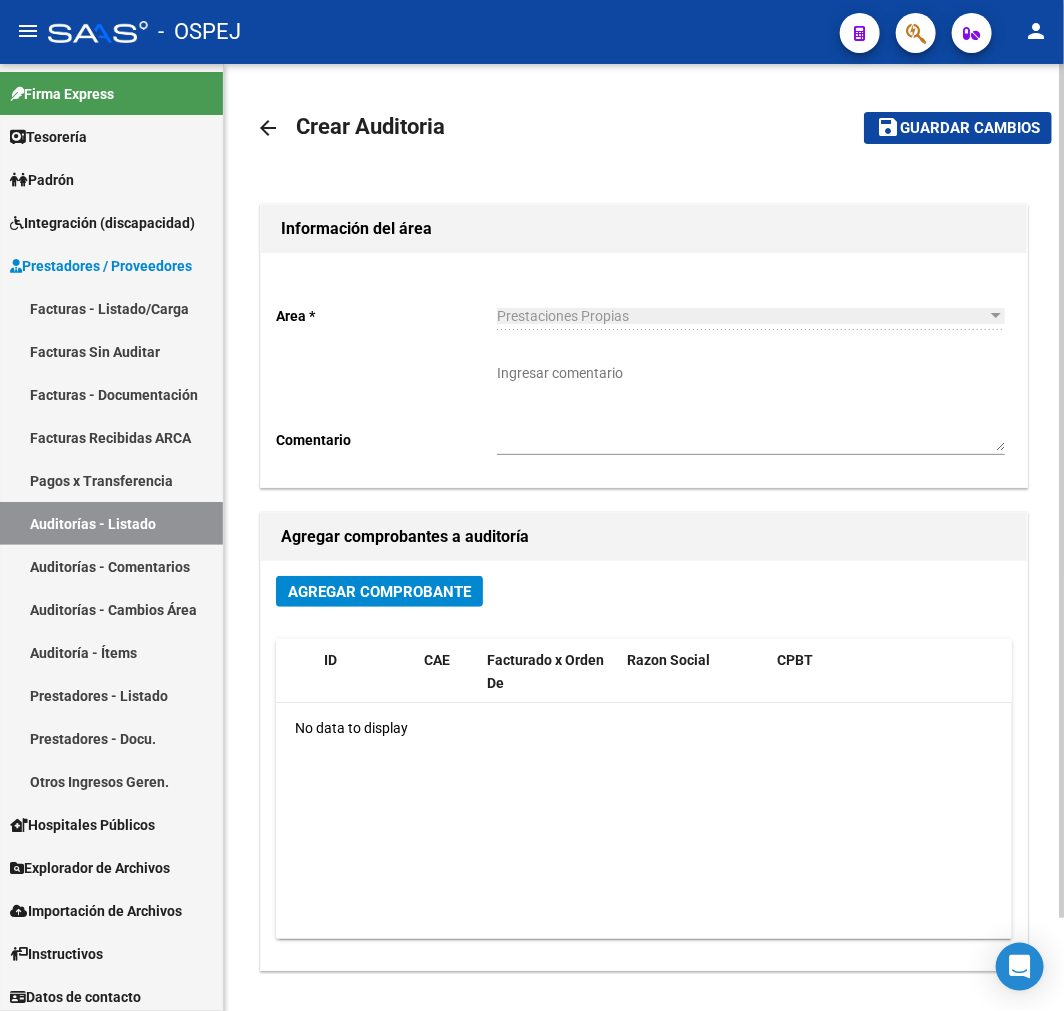 click on "arrow_back" 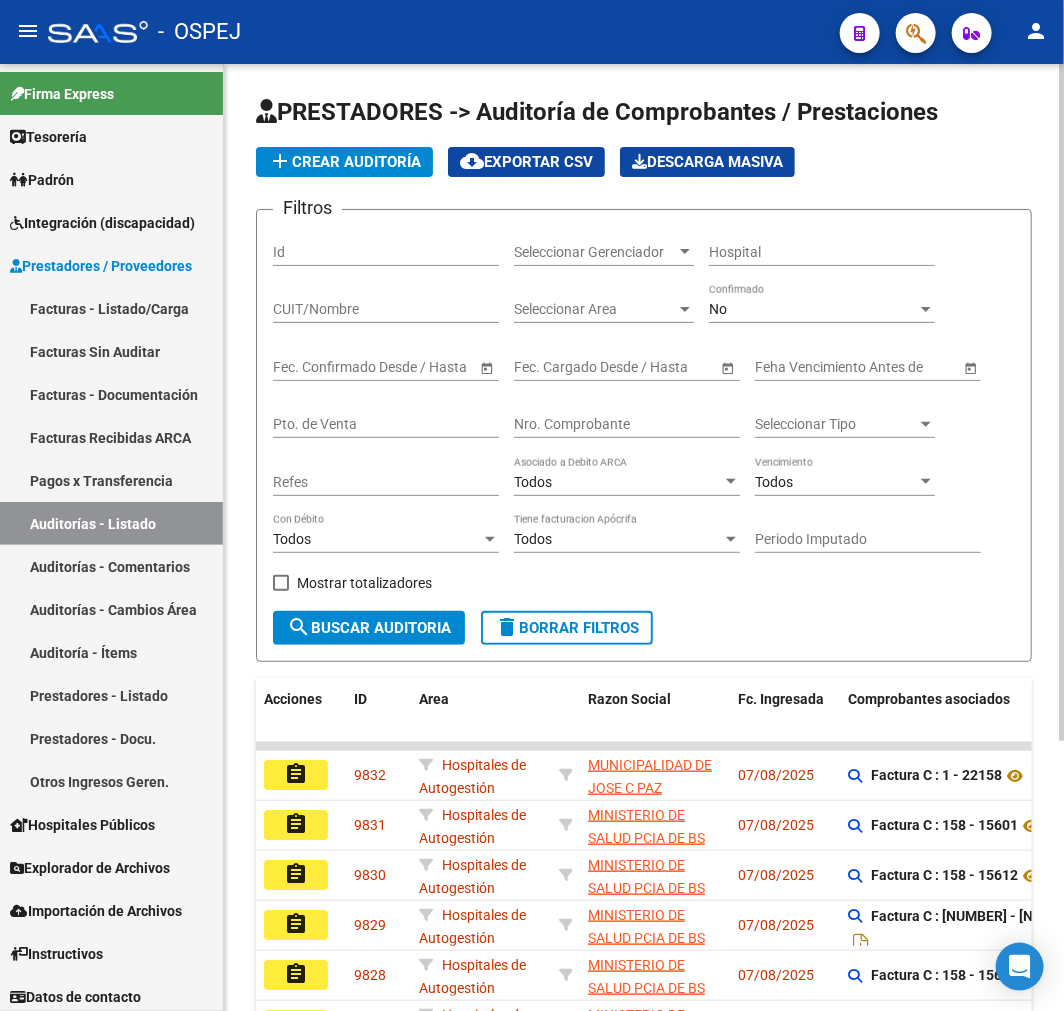 click on "add  Crear Auditoría" 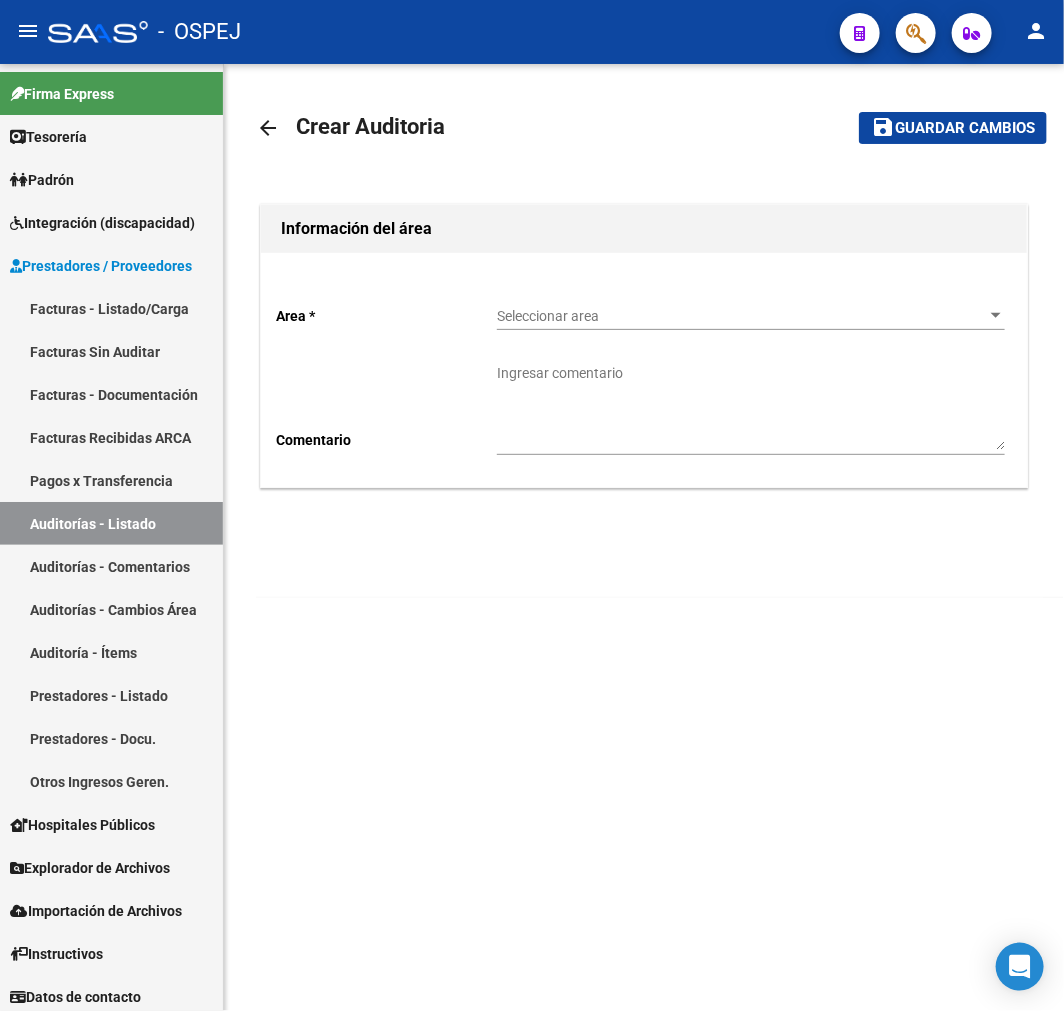 click on "Seleccionar area Seleccionar area" 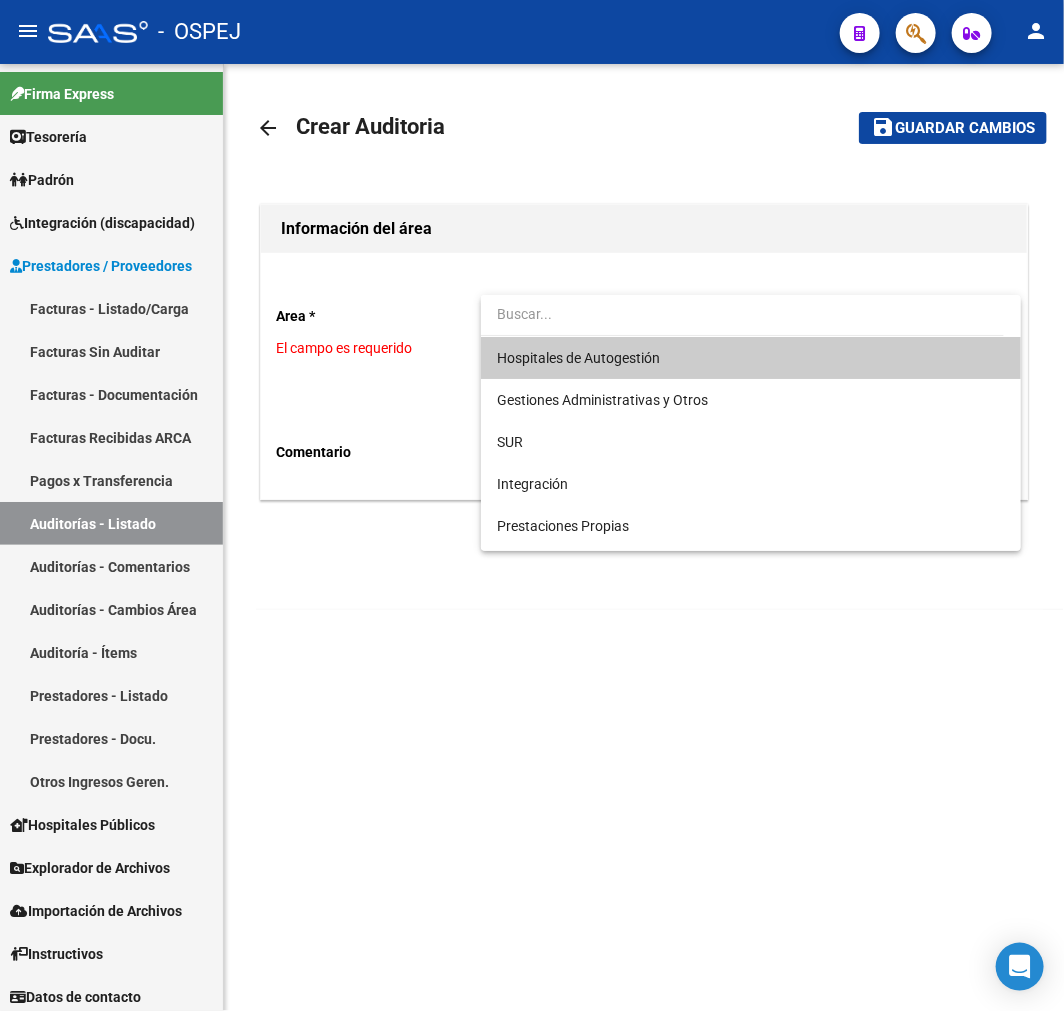click on "Hospitales de Autogestión" at bounding box center (751, 358) 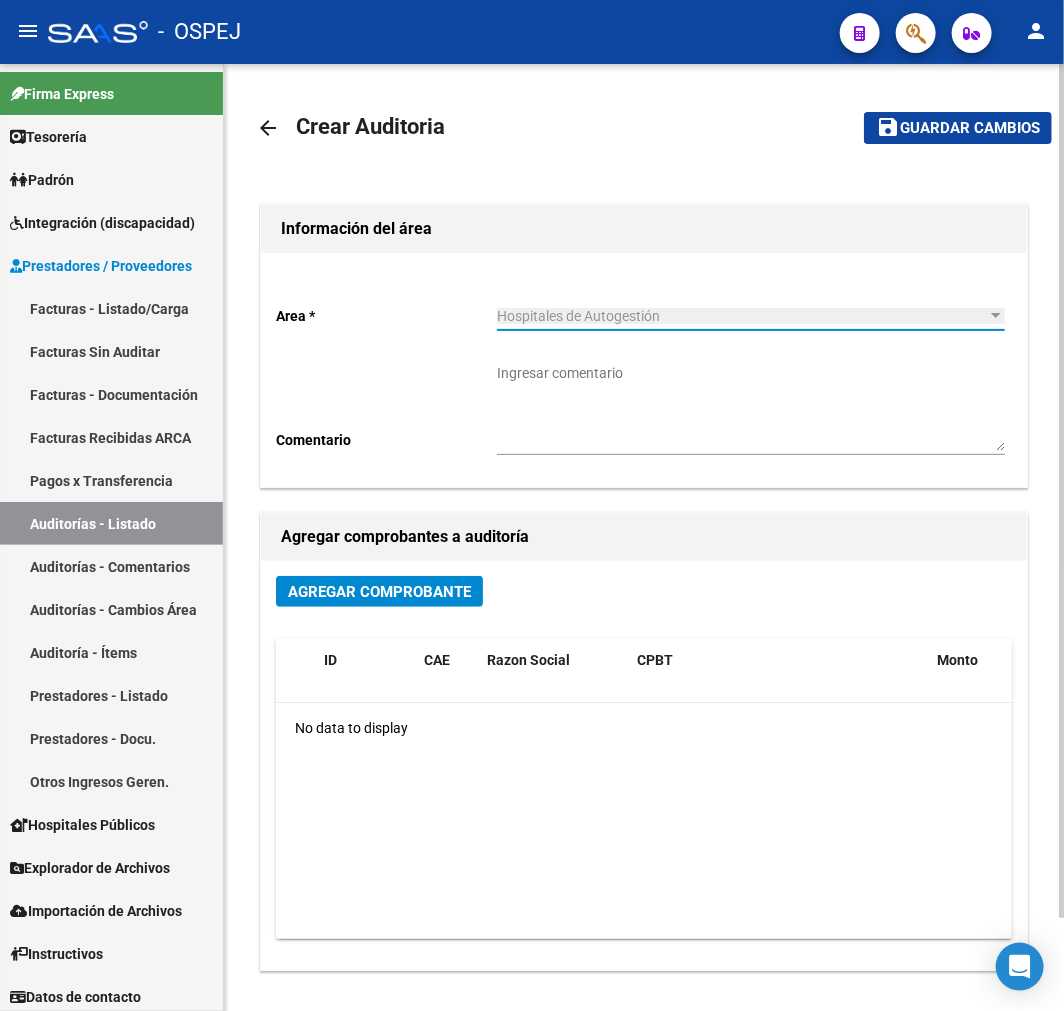 click on "Agregar Comprobante" 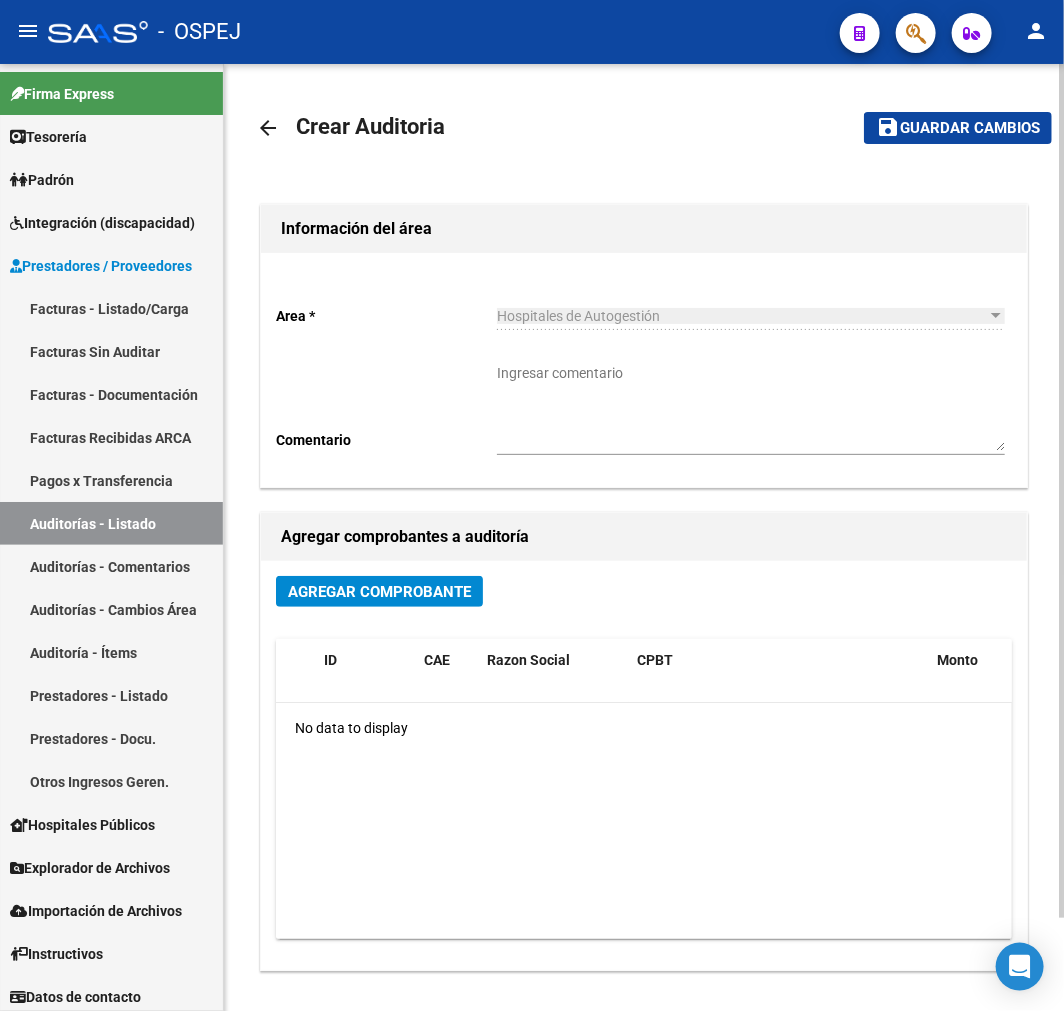 click on "arrow_back" 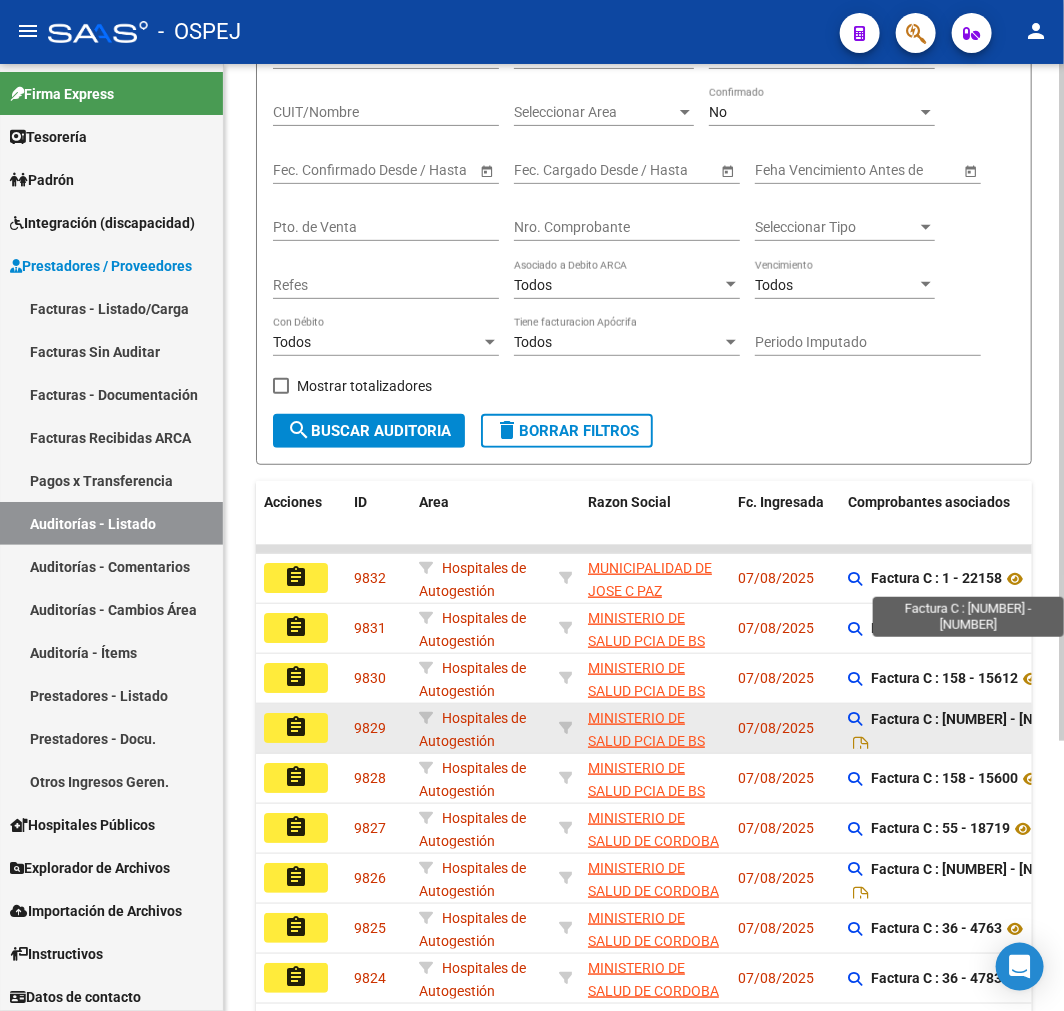 scroll, scrollTop: 0, scrollLeft: 0, axis: both 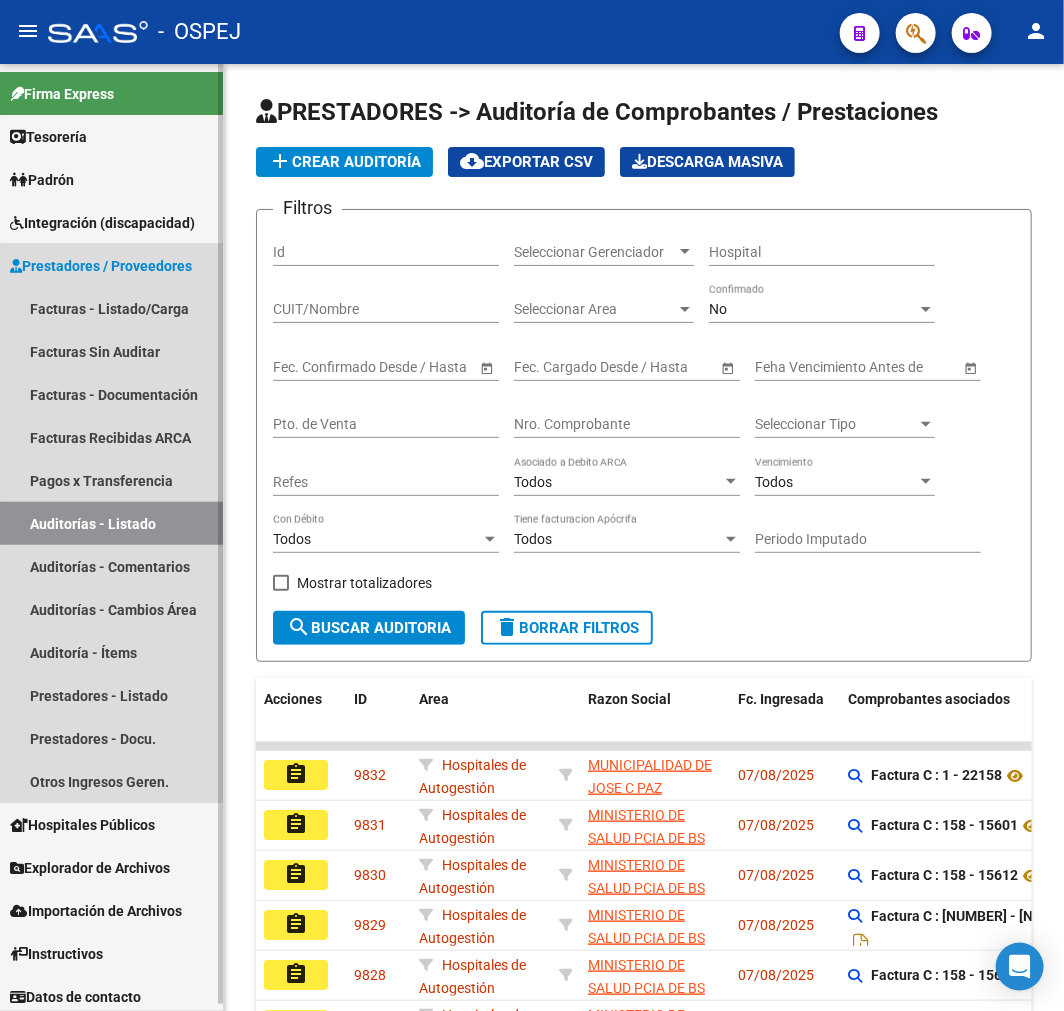 click on "Auditorías - Listado" at bounding box center (111, 523) 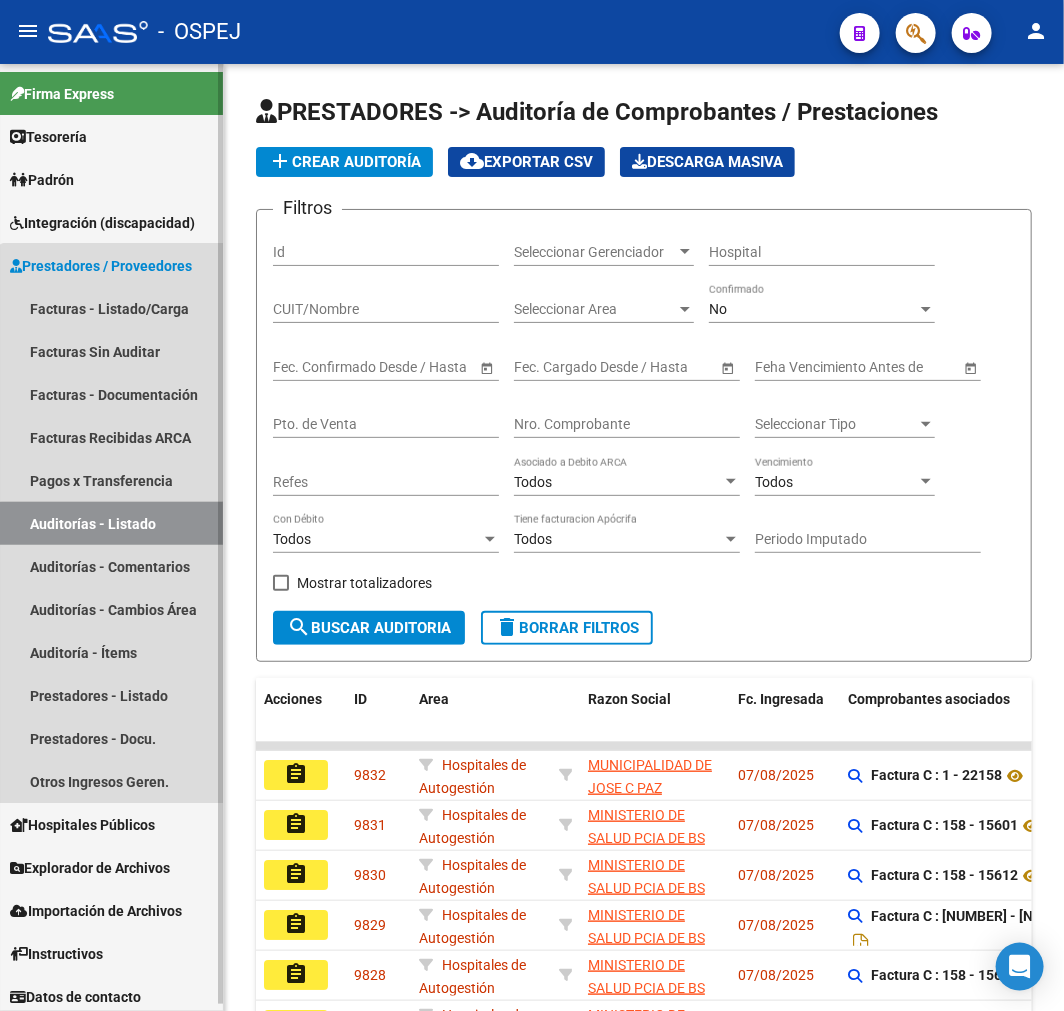 click on "Auditorías - Listado" at bounding box center [111, 523] 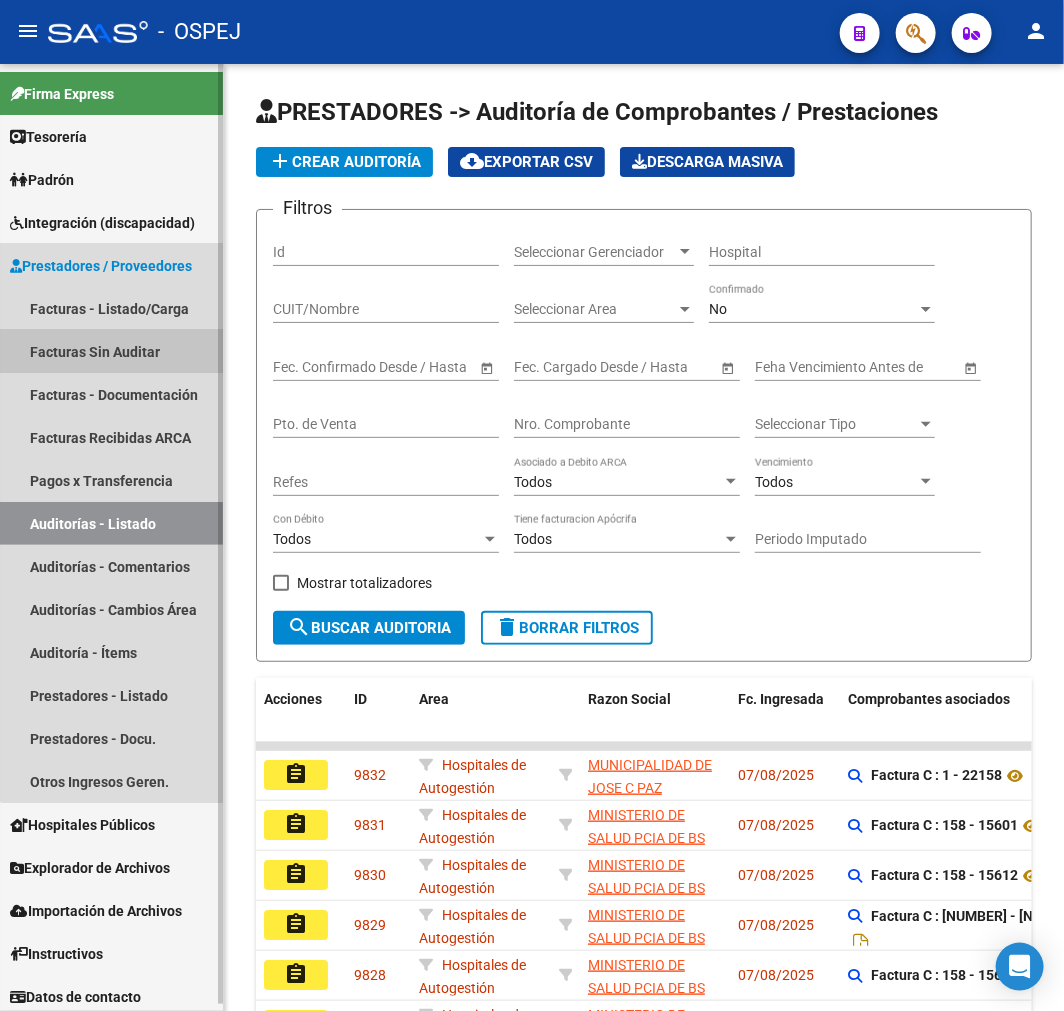click on "Facturas Sin Auditar" at bounding box center (111, 351) 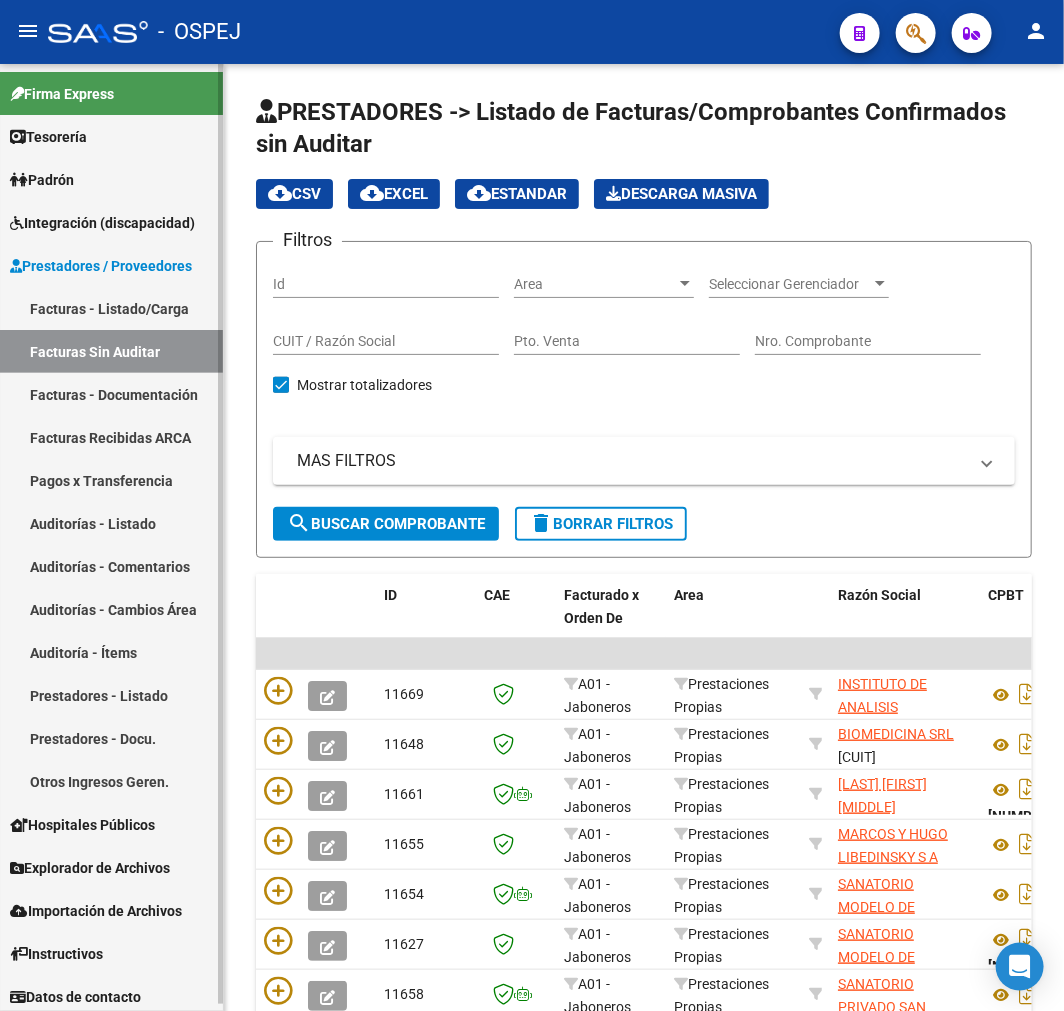 click on "Auditorías - Listado" at bounding box center (111, 523) 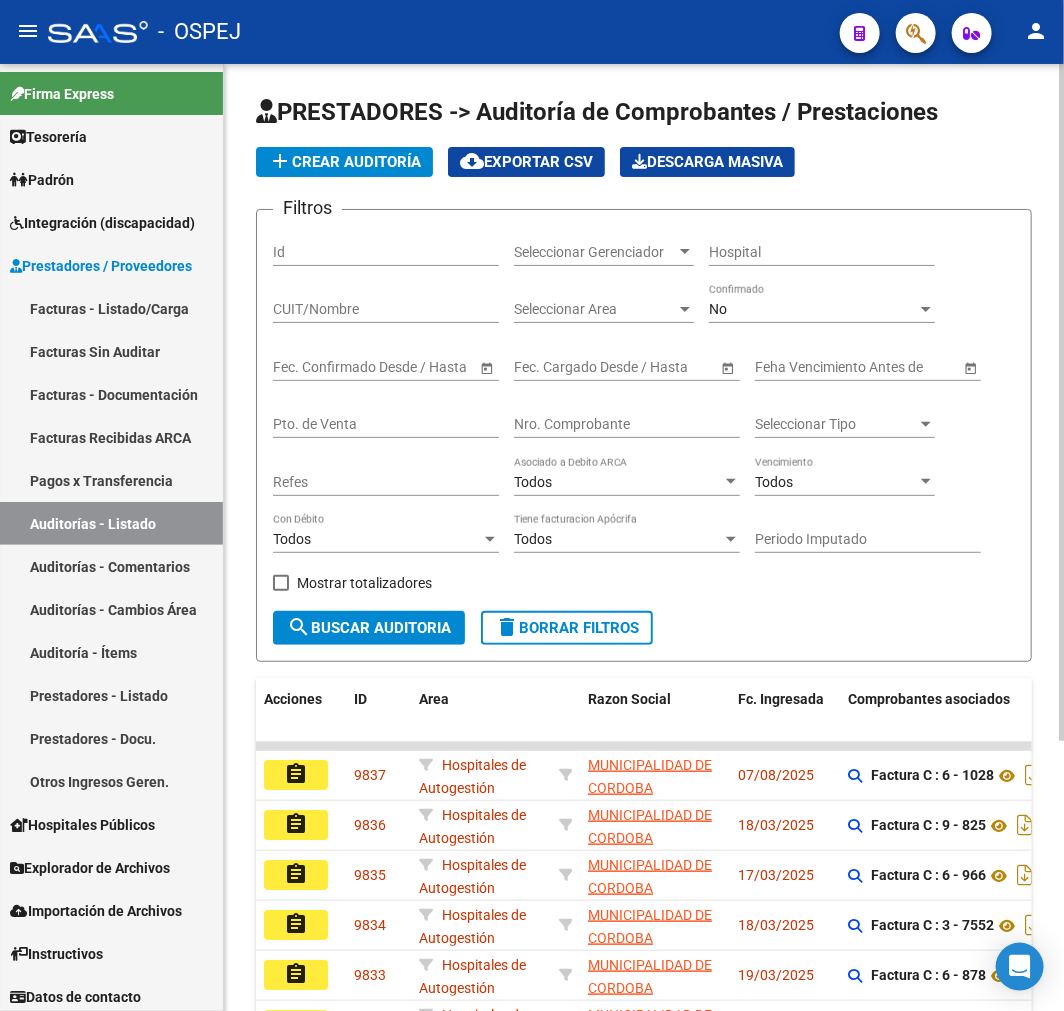 click on "No" at bounding box center (813, 309) 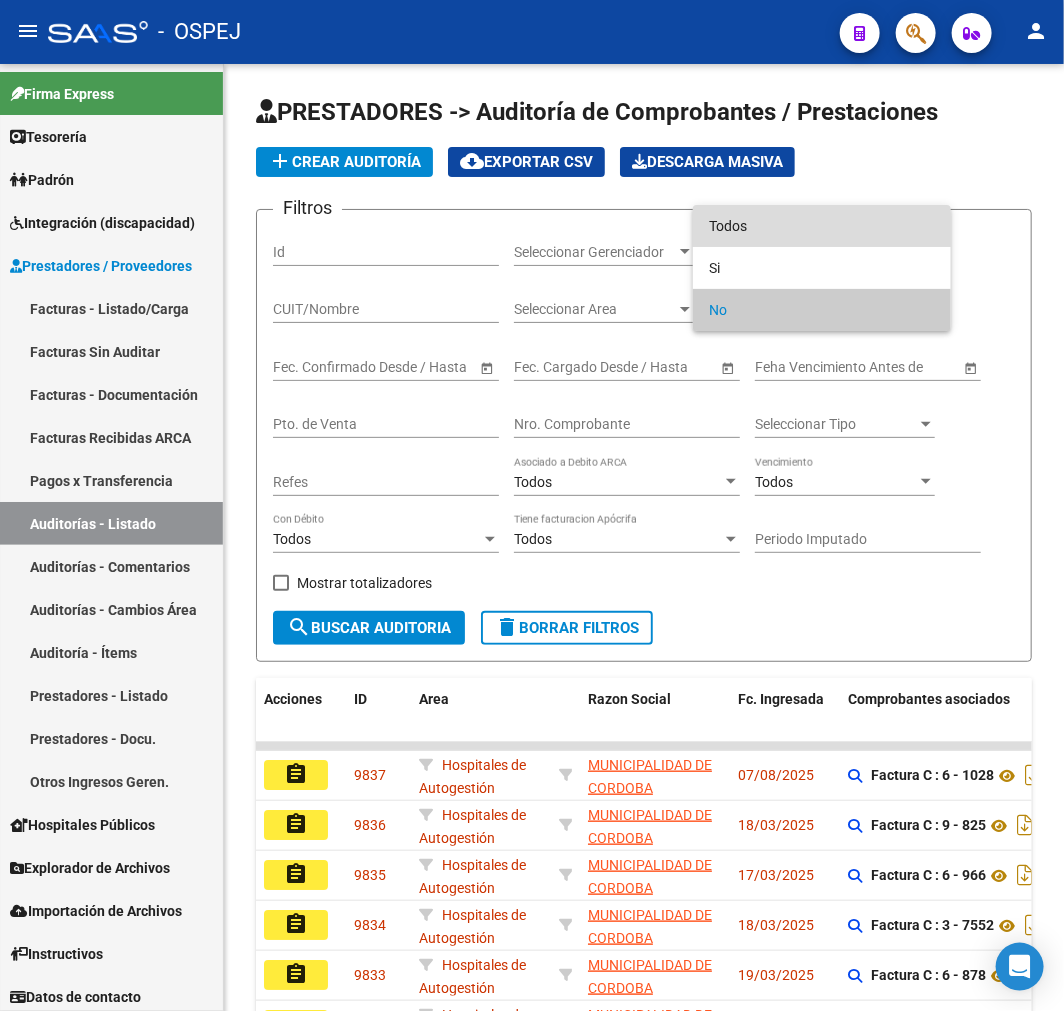 click on "Todos" at bounding box center [822, 226] 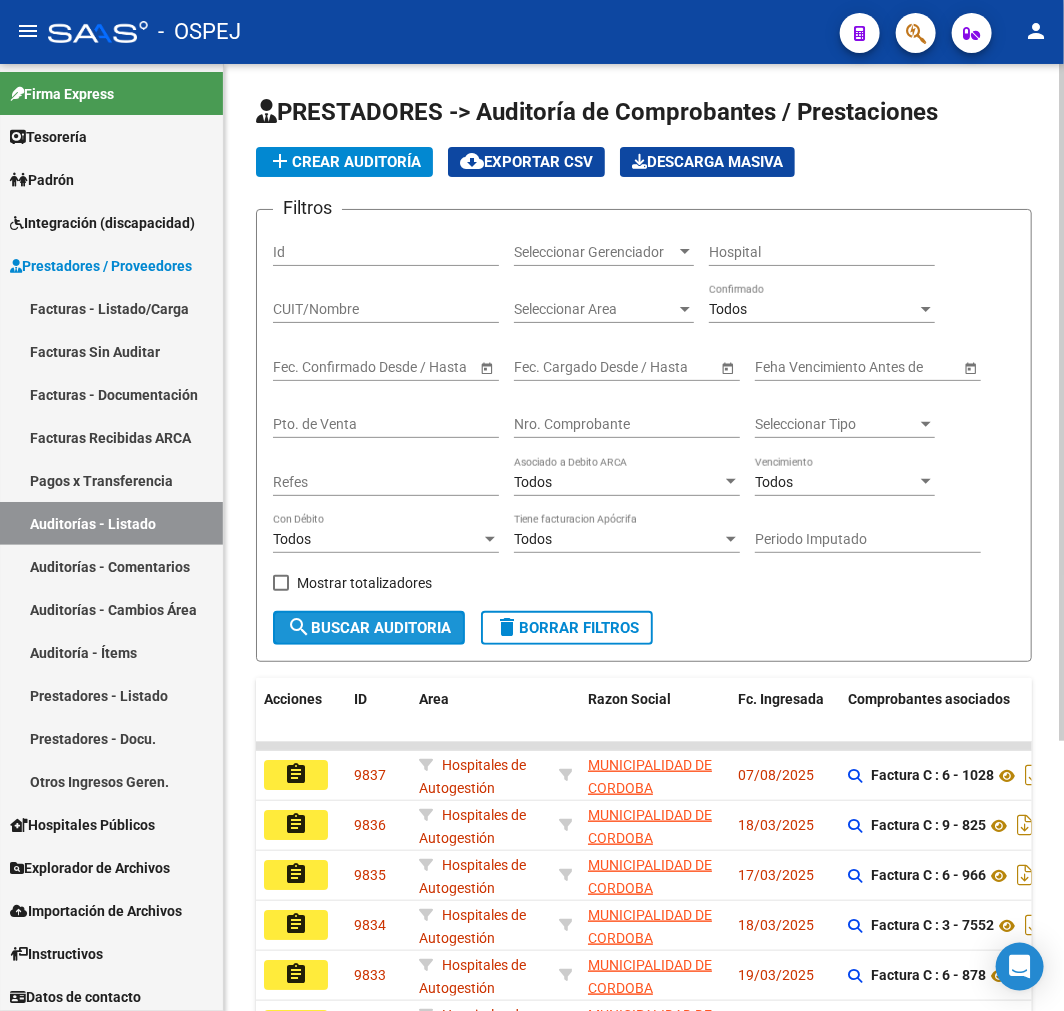 click on "search  Buscar Auditoria" 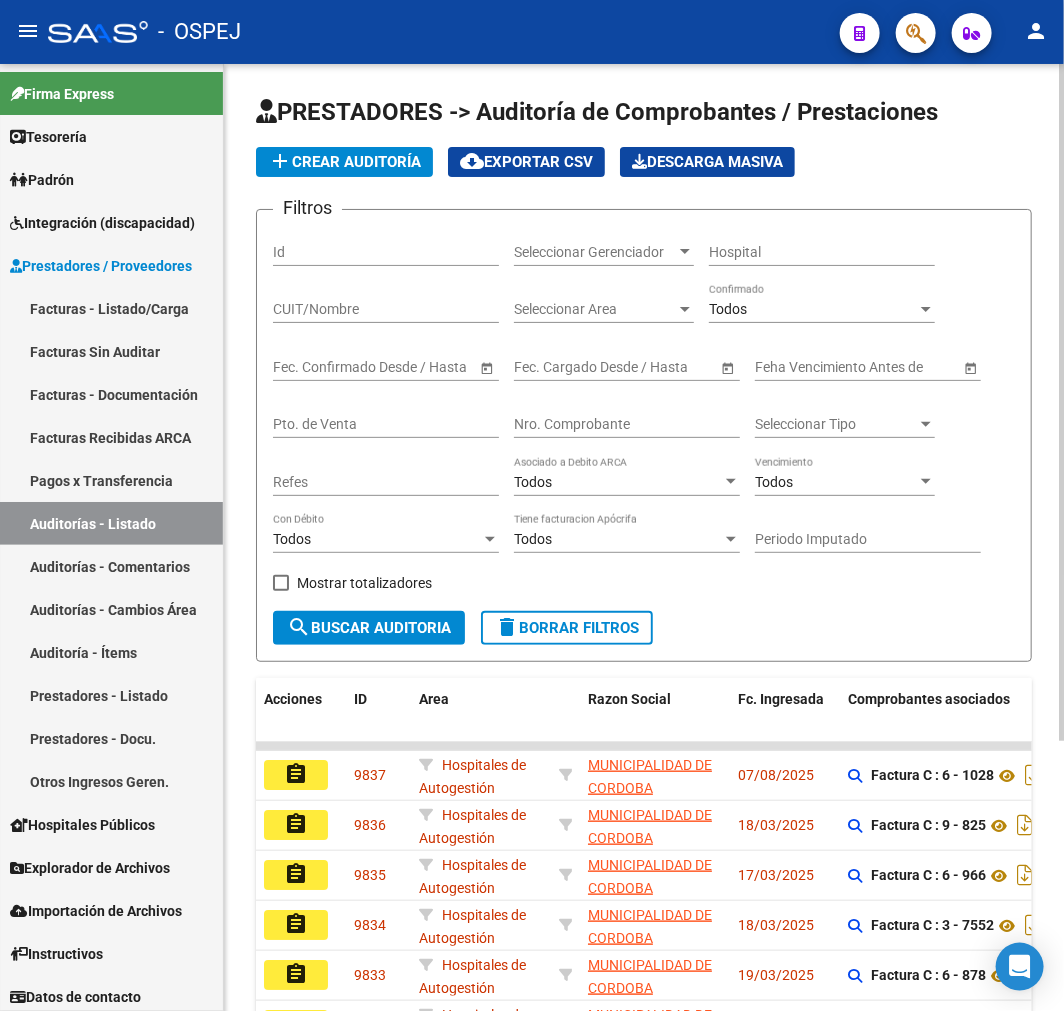 click on "CUIT/Nombre" at bounding box center (386, 309) 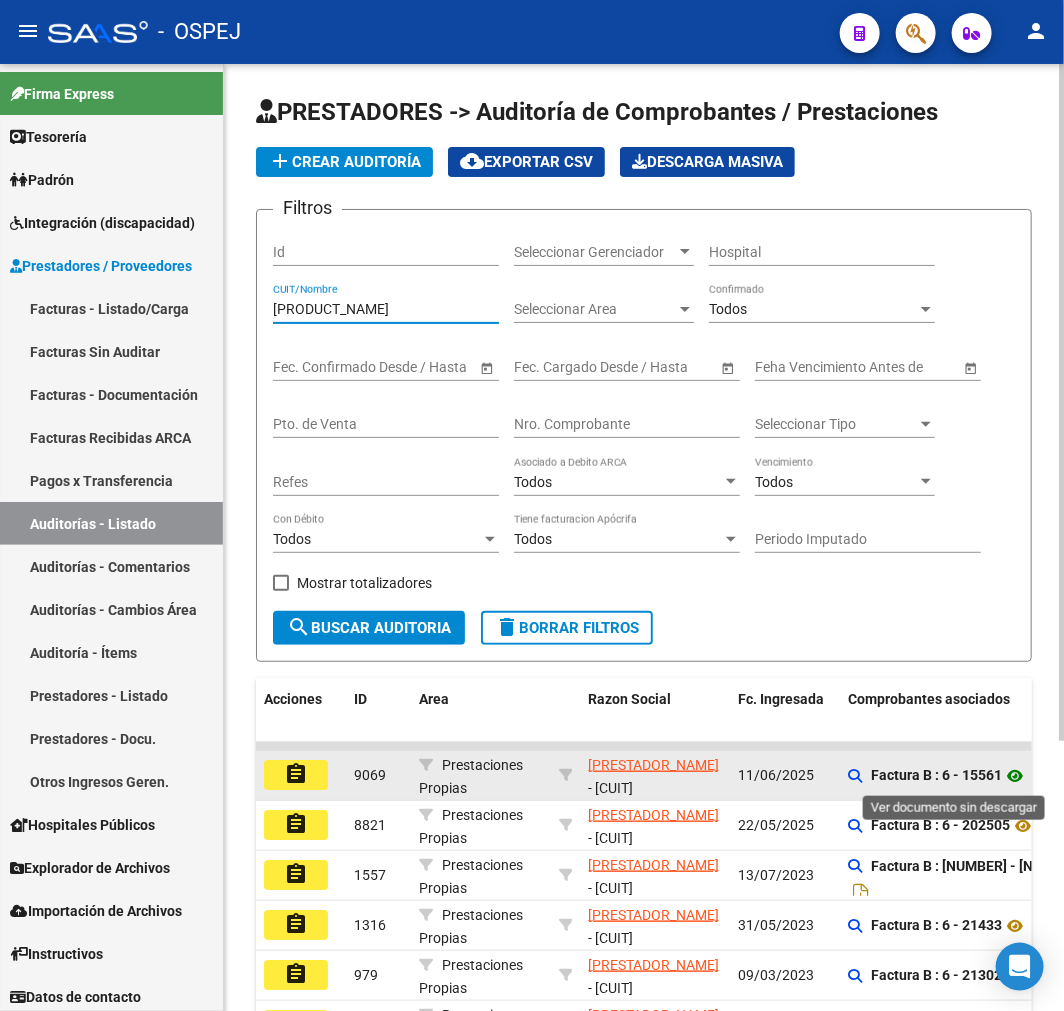 type on "[PRODUCT_NAME]" 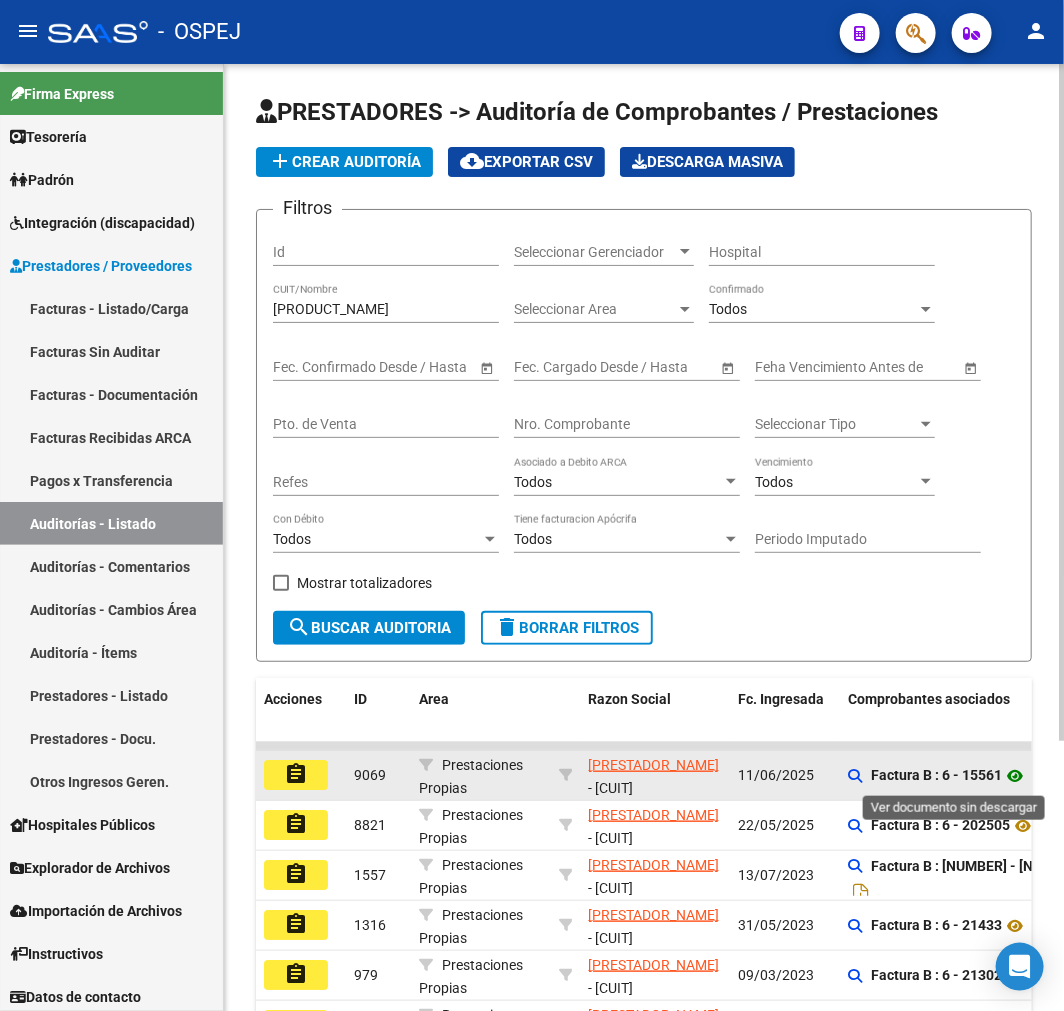 click 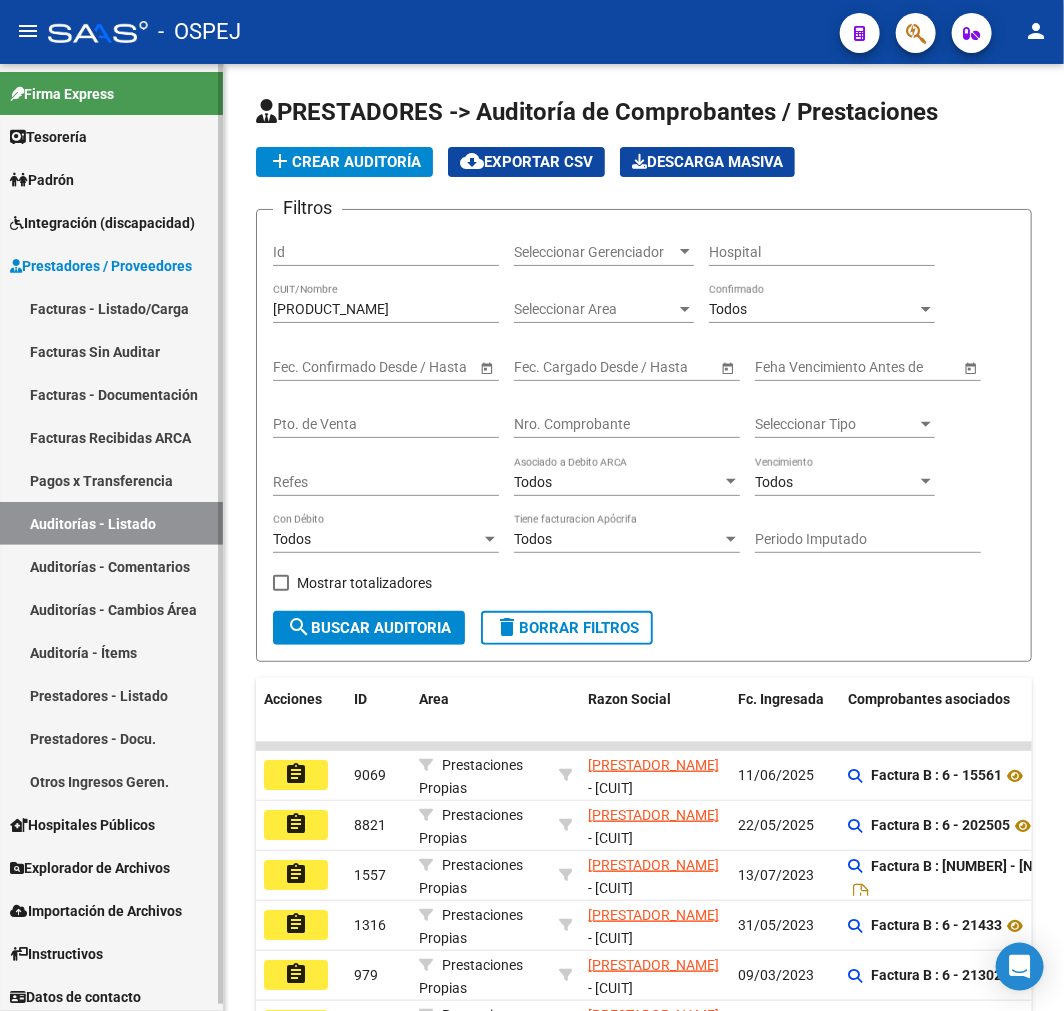click on "Firma Express     Tesorería Auditorías Confirmadas    Padrón Afiliados Empadronados Movimientos de Afiliados Cambios de Gerenciador Padrón Ágil Análisis Afiliado Doc. Respaldatoria Categorías Última DDJJ Último Aporte MT/PD Familiares Monotributistas Altas Directas    Integración (discapacidad) Estado Presentaciones SSS Rendición Certificado Discapacidad Pedido Integración a SSS Datos Contables de Facturas Facturas Liquidadas x SSS Legajos Legajos Documentación    Prestadores / Proveedores Facturas - Listado/Carga Facturas Sin Auditar Facturas - Documentación Facturas Recibidas ARCA Pagos x Transferencia Auditorías - Listado Auditorías - Comentarios Auditorías - Cambios Área Auditoría - Ítems Prestadores - Listado Prestadores - Docu. Otros Ingresos Geren.    Hospitales Públicos SSS - Censo Hospitalario SSS - Preliquidación SSS - Comprobantes SSS - CPBTs Atenciones Notificaciones Internación Débitos Autogestión (viejo)    Explorador de Archivos ARCA DDJJ / Nóminas Detalles" at bounding box center (111, 541) 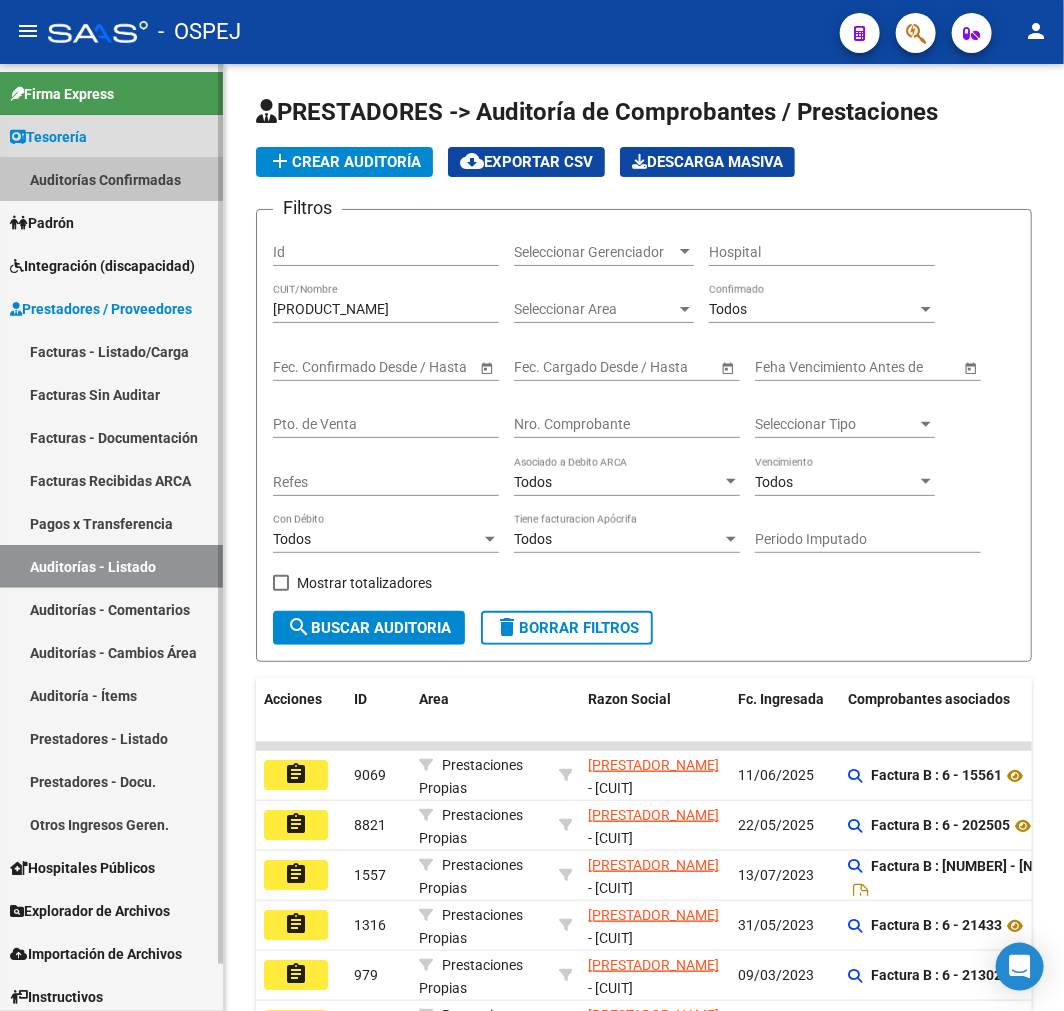 click on "Auditorías Confirmadas" at bounding box center (111, 179) 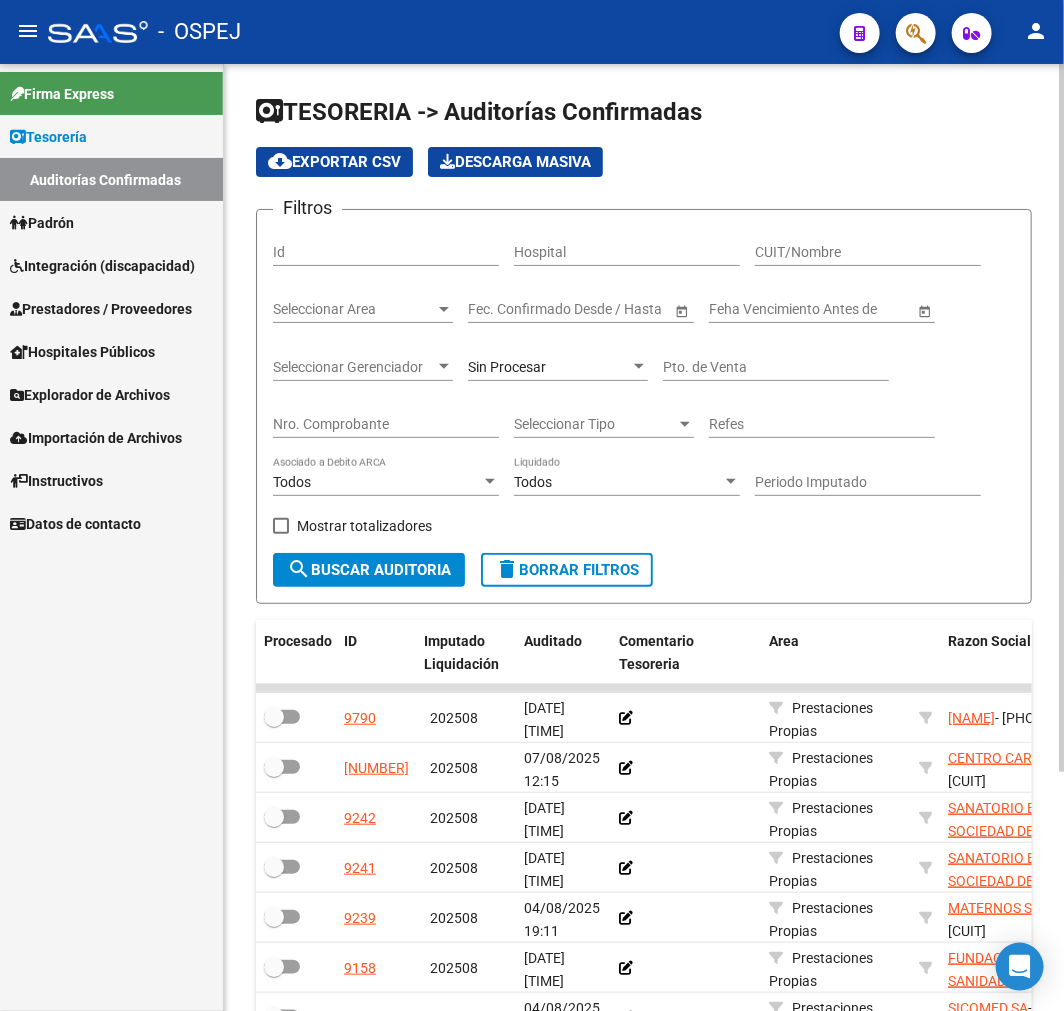 click on "CUIT/Nombre" at bounding box center [868, 252] 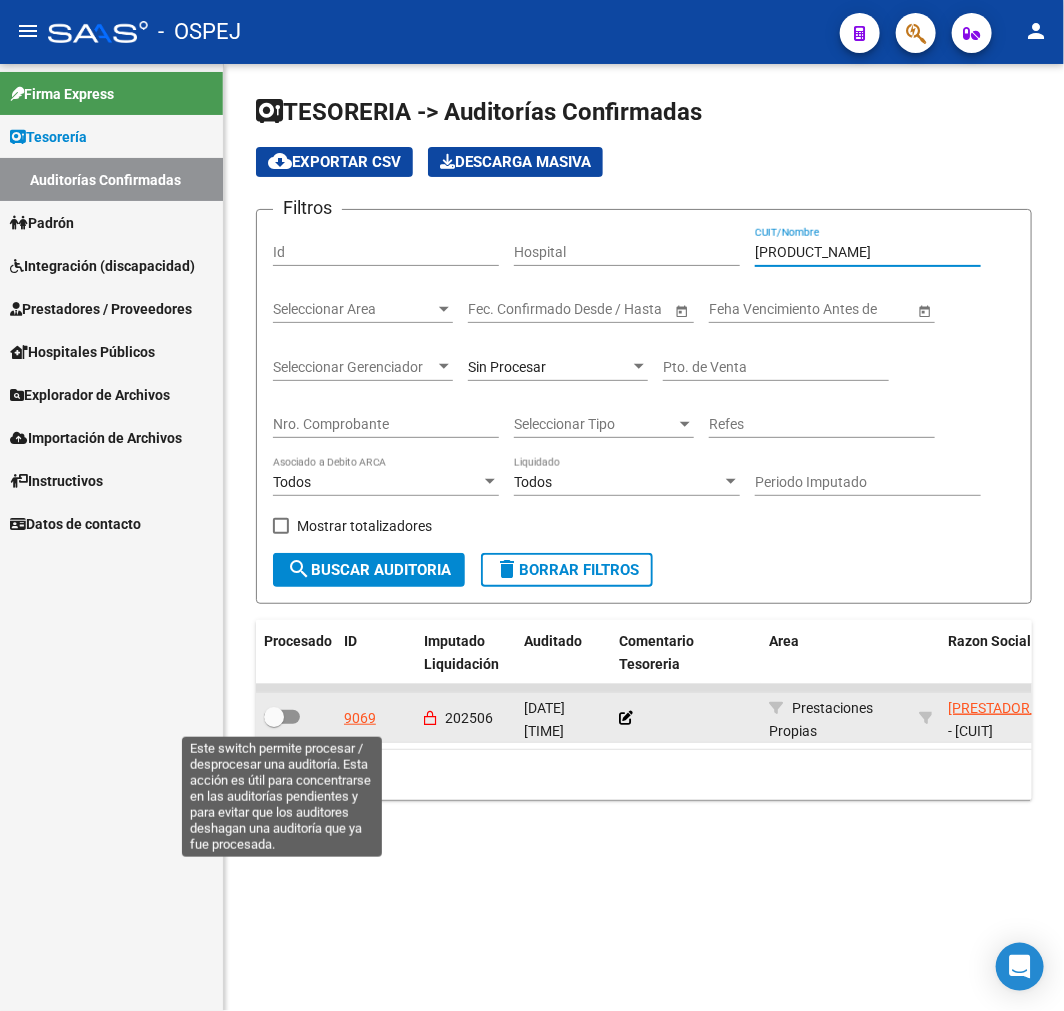 type on "[PRODUCT_NAME]" 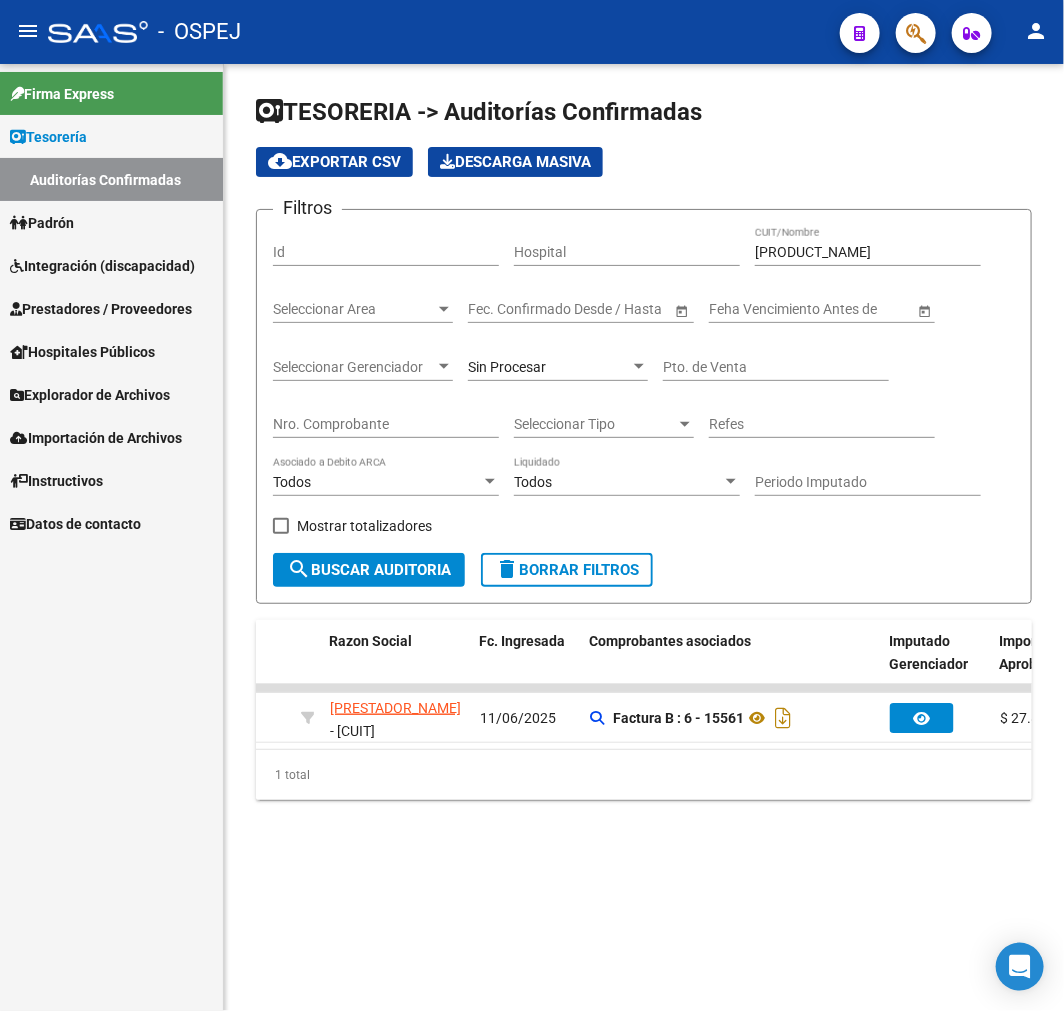 scroll, scrollTop: 0, scrollLeft: 614, axis: horizontal 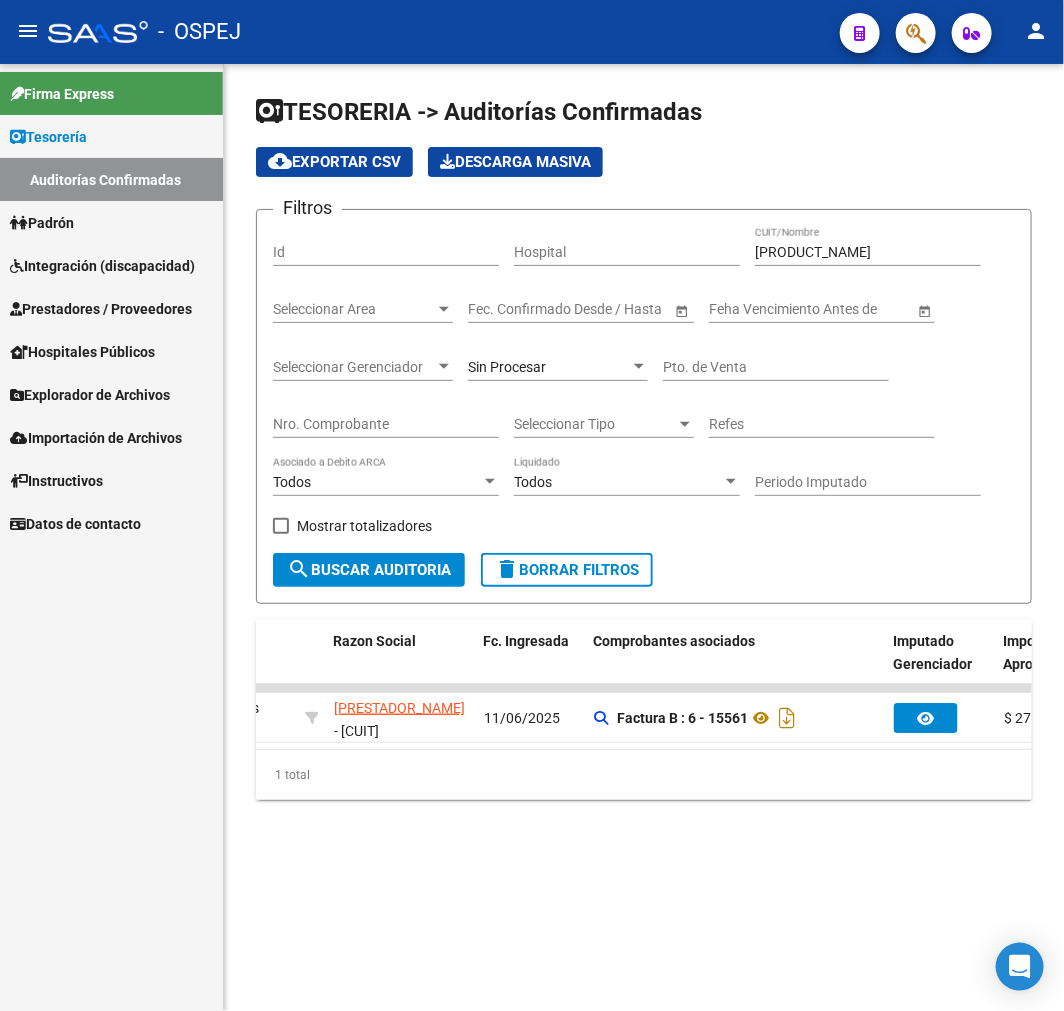 click on "[PRODUCT_NAME] CUIT/Nombre" 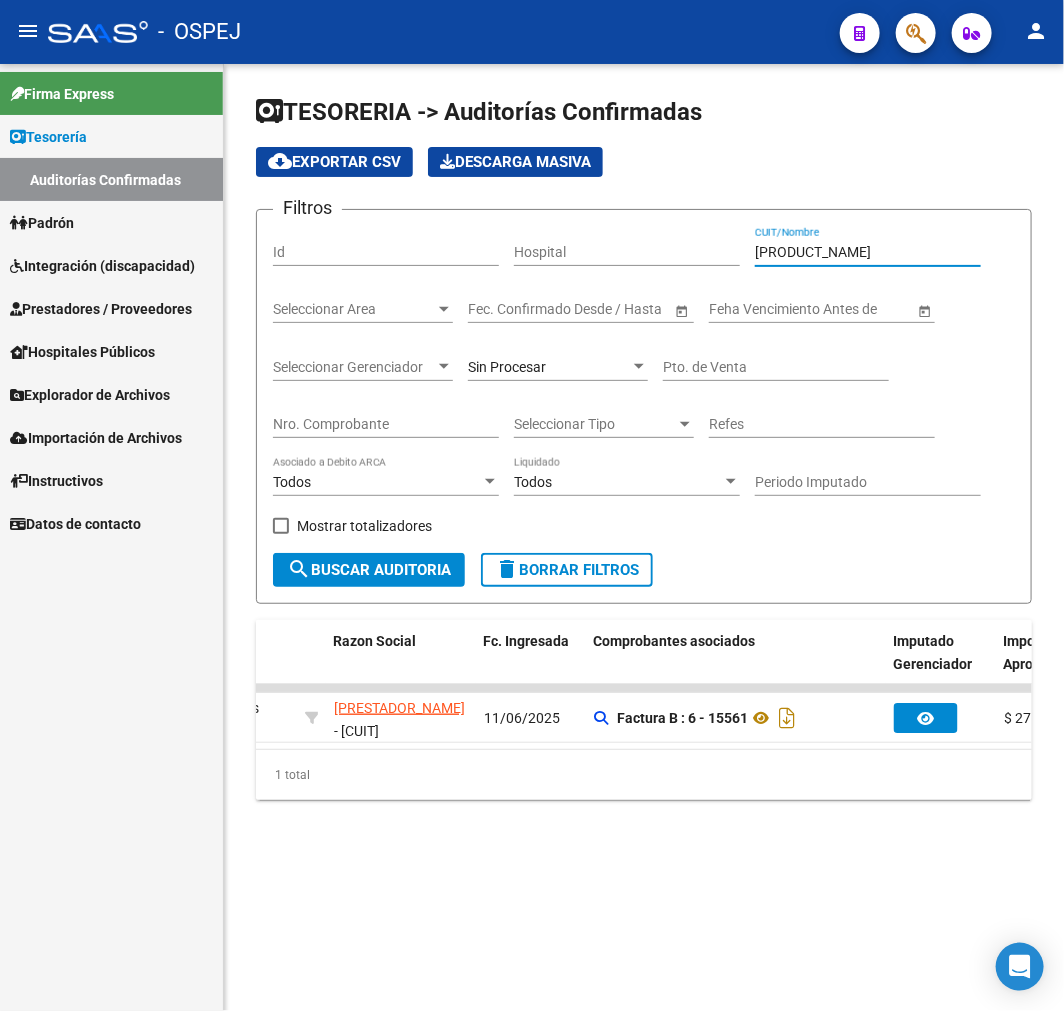 click on "[PRODUCT_NAME] CUIT/Nombre" 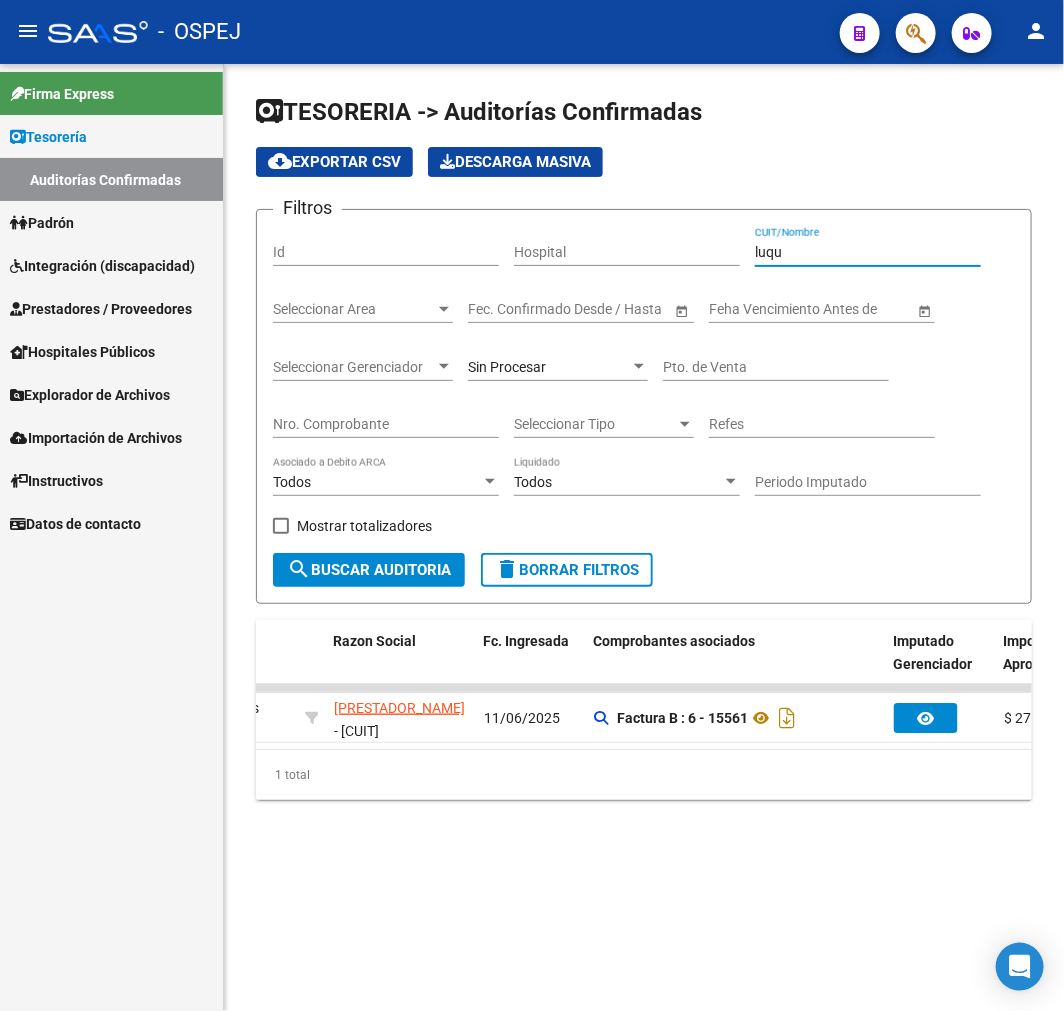 type on "luque" 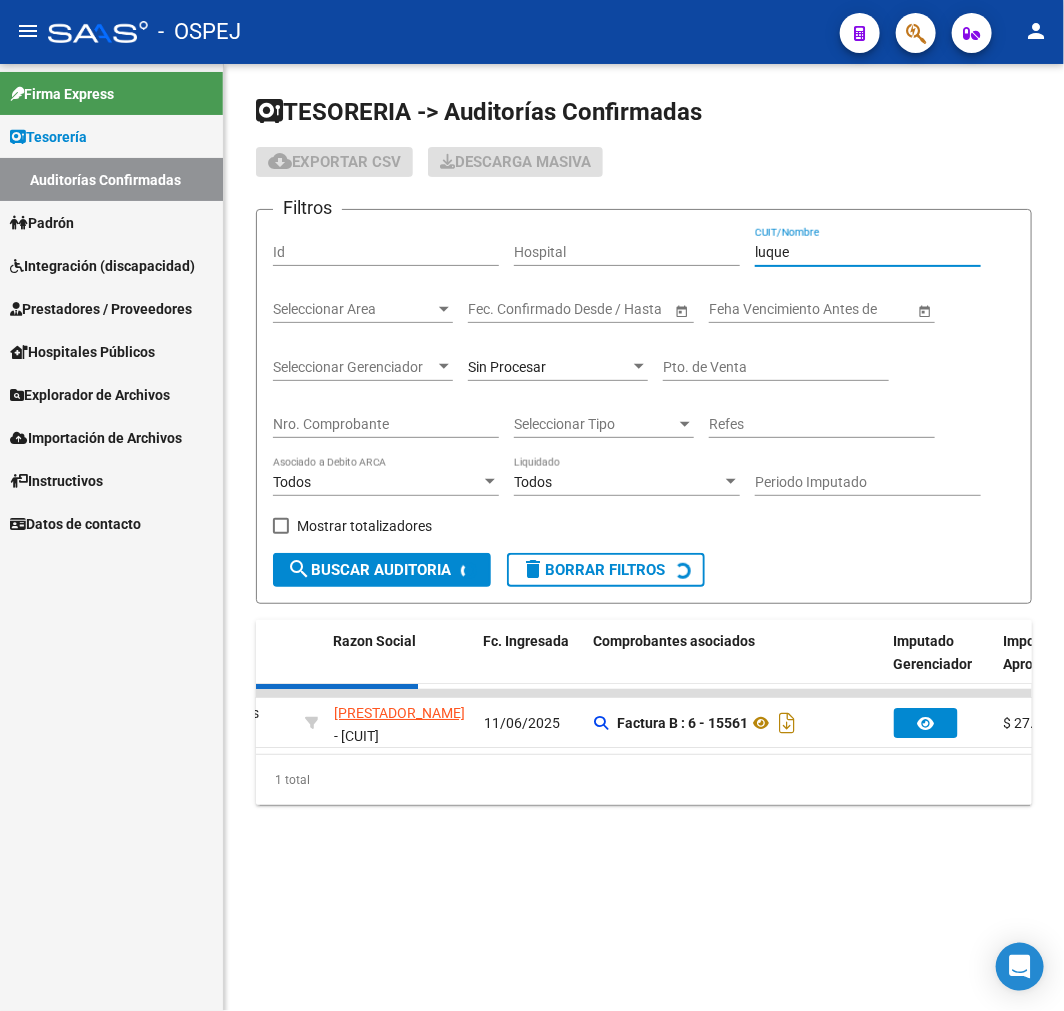 checkbox on "false" 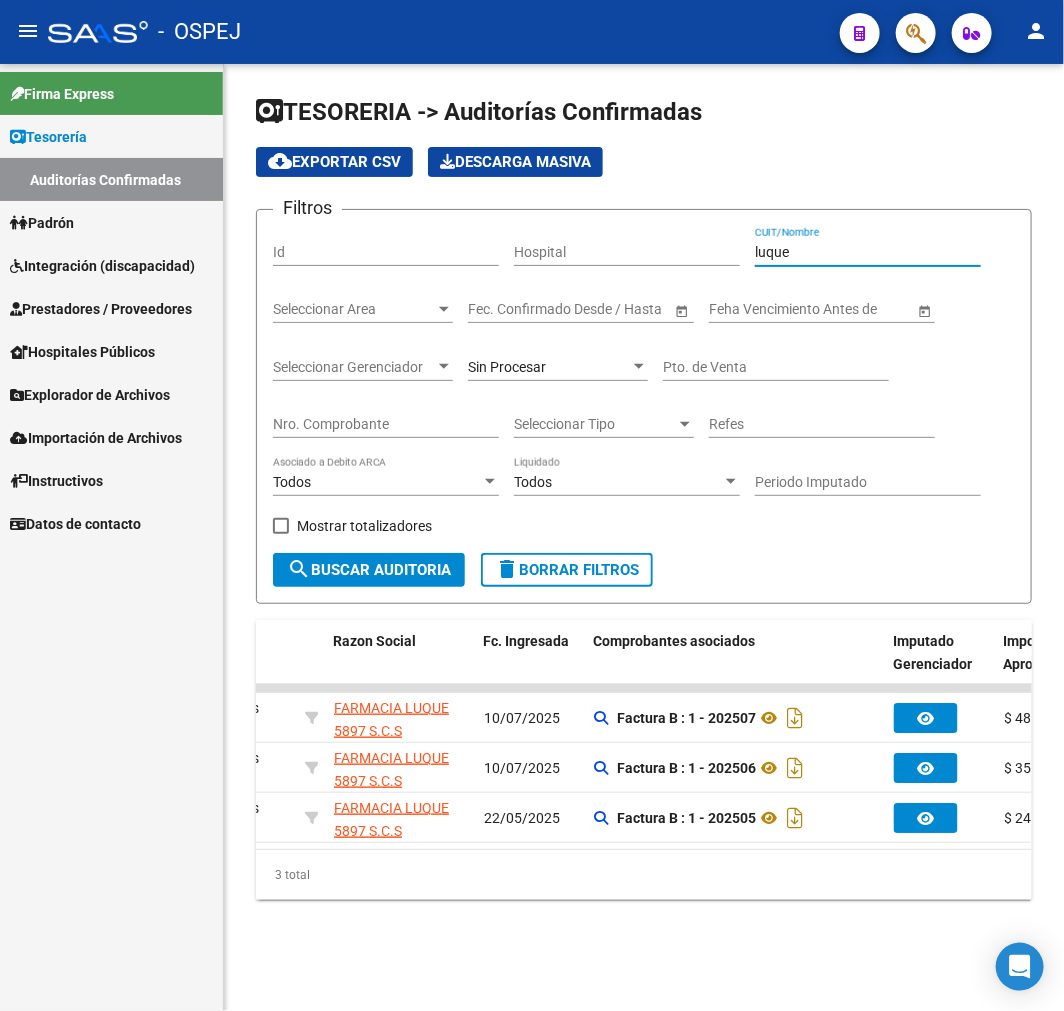 type on "luque" 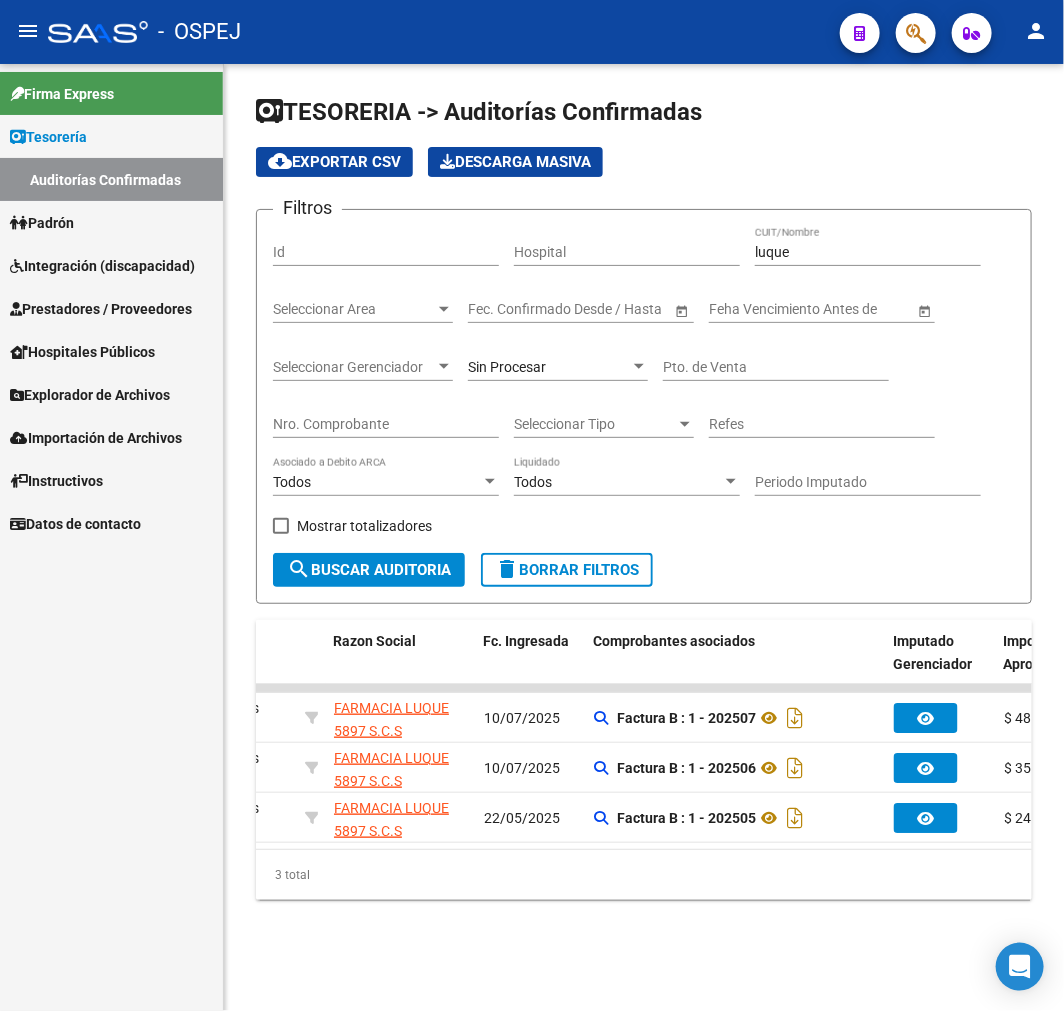 drag, startPoint x: 578, startPoint y: 847, endPoint x: 435, endPoint y: 845, distance: 143.01399 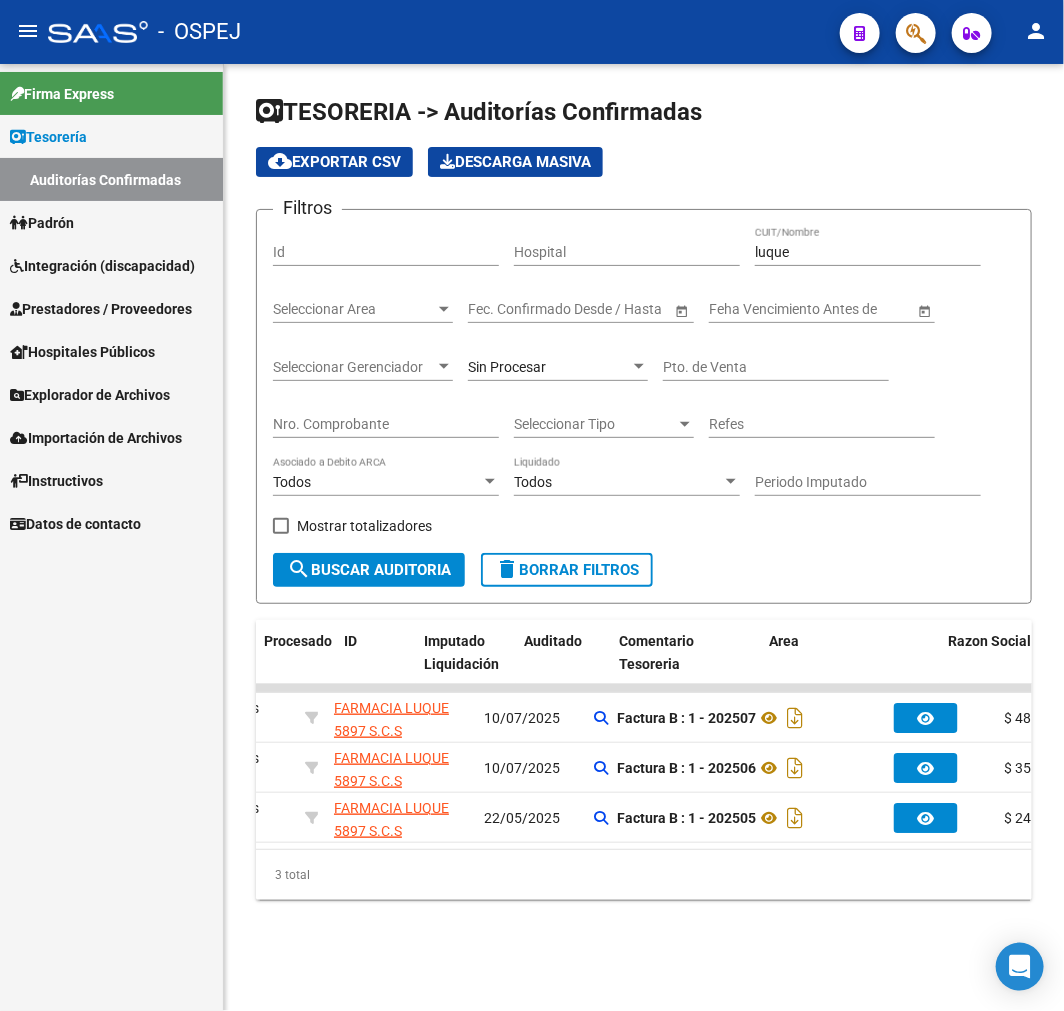scroll, scrollTop: 0, scrollLeft: 0, axis: both 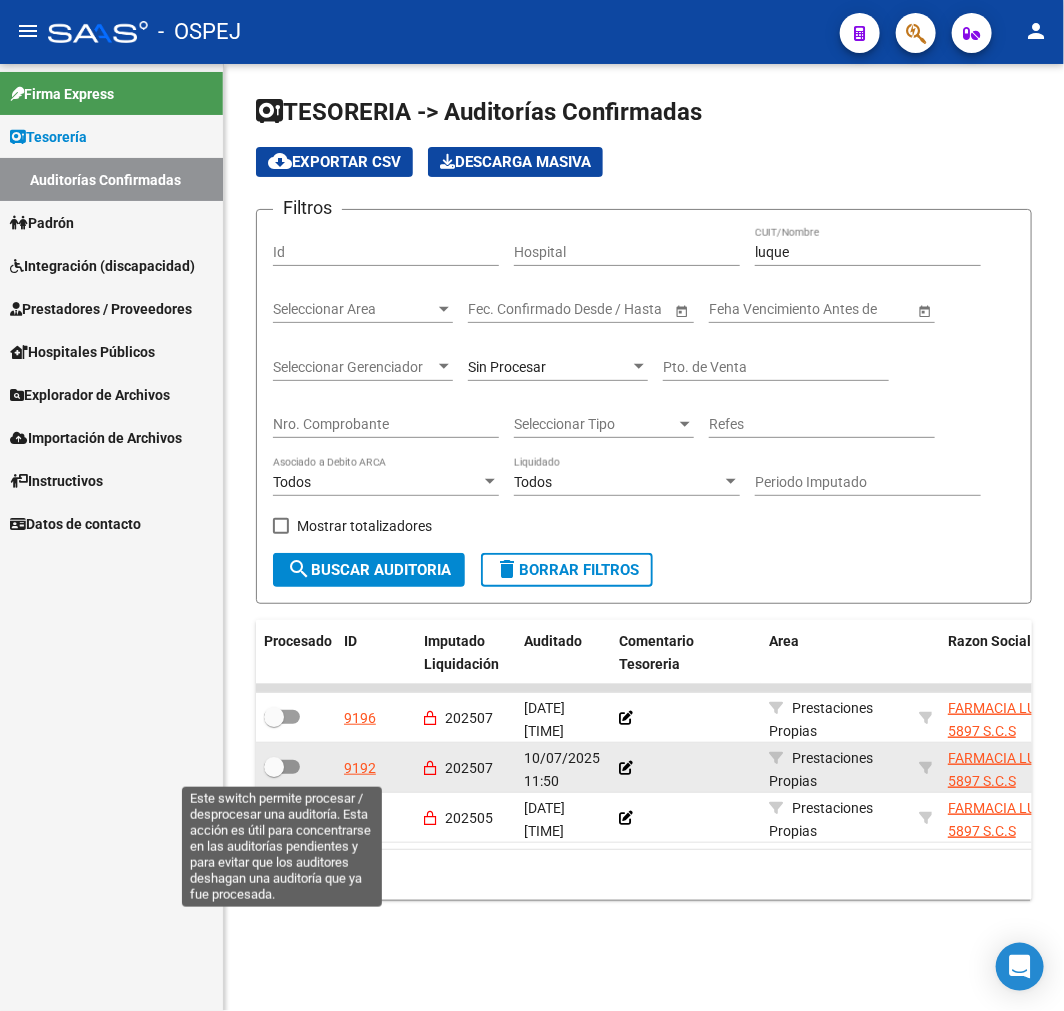 click at bounding box center (282, 767) 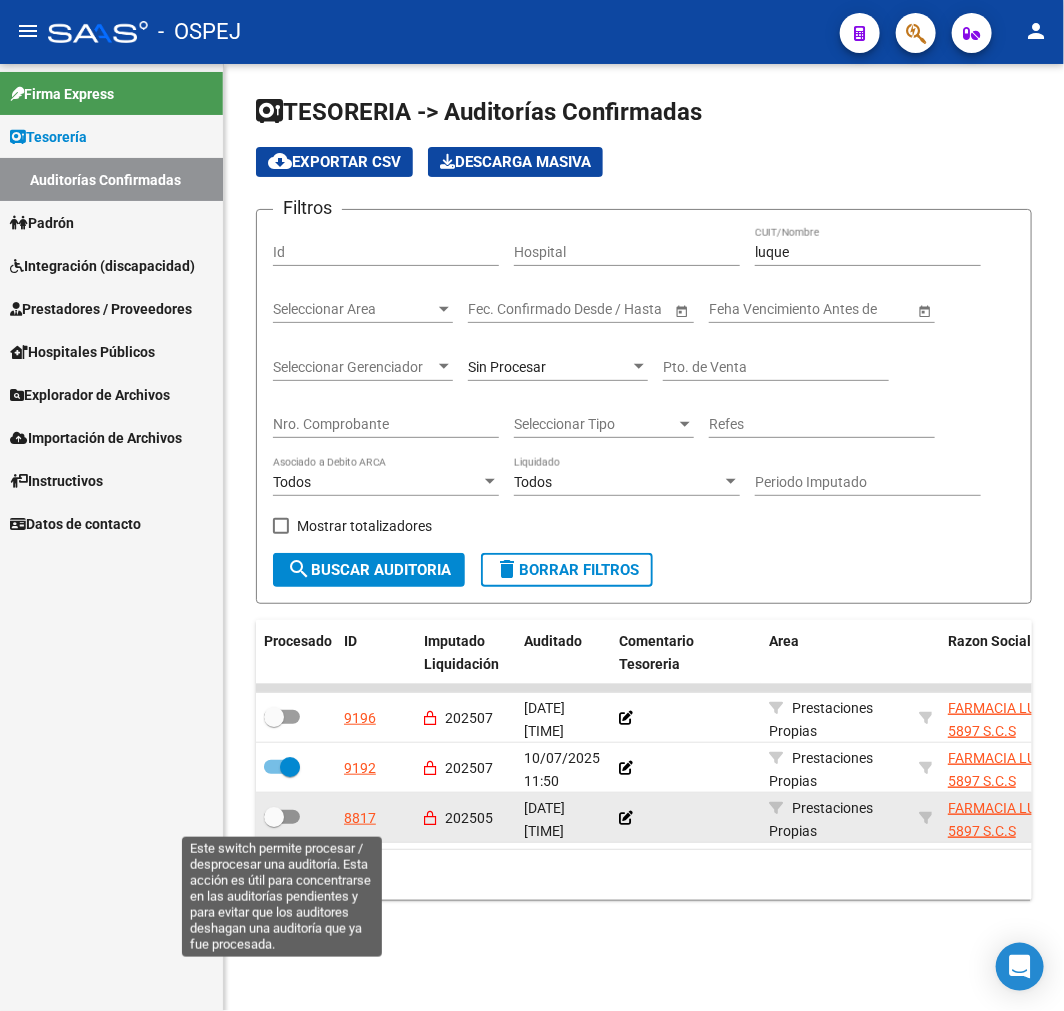 click at bounding box center [282, 817] 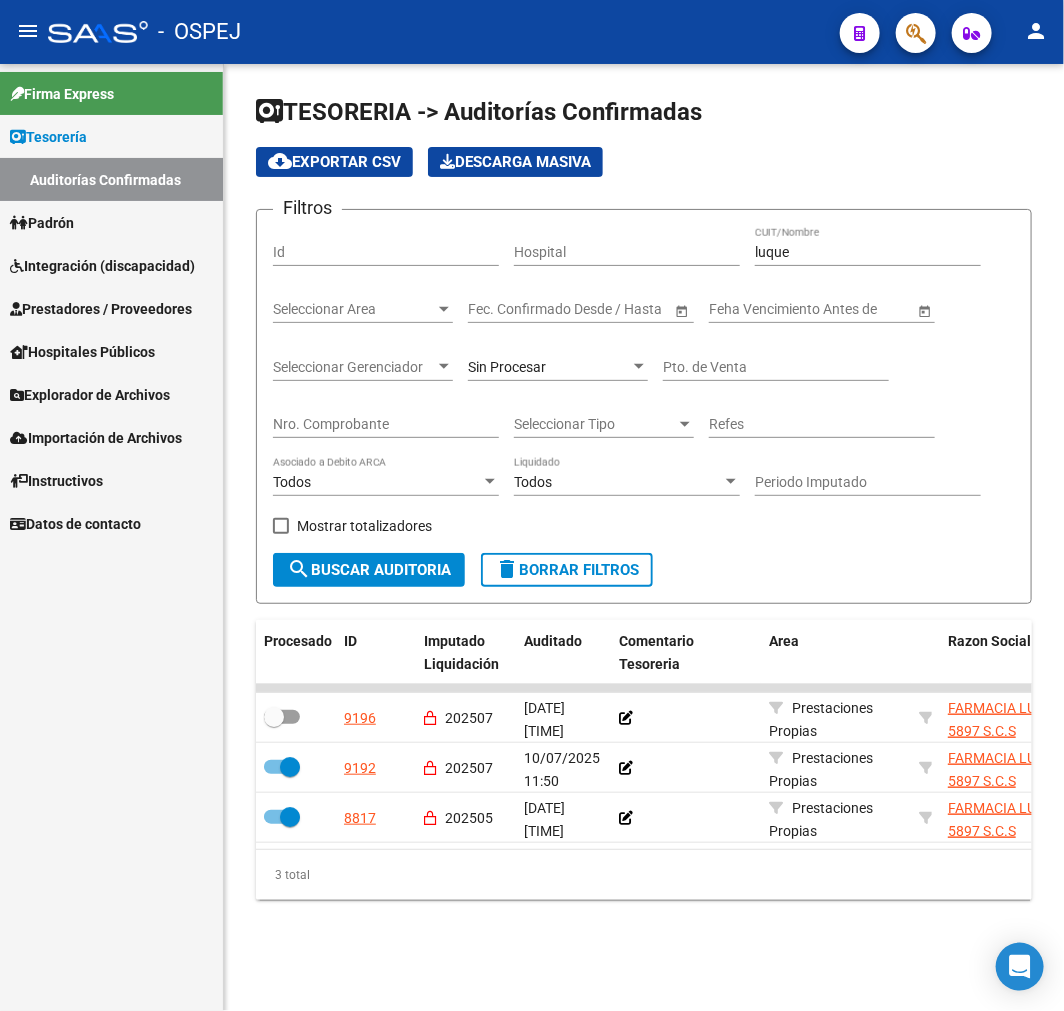click on "luque CUIT/Nombre" 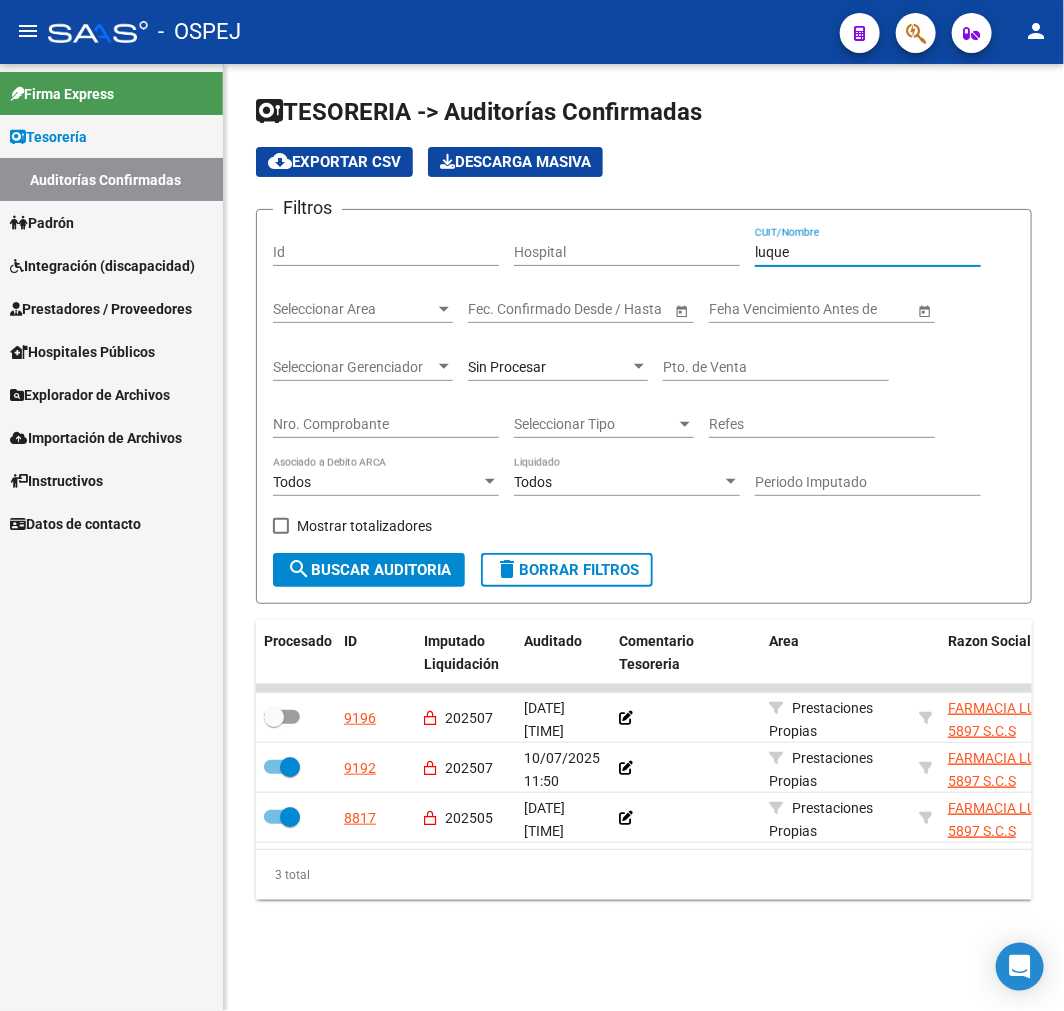 click on "luque" at bounding box center (868, 252) 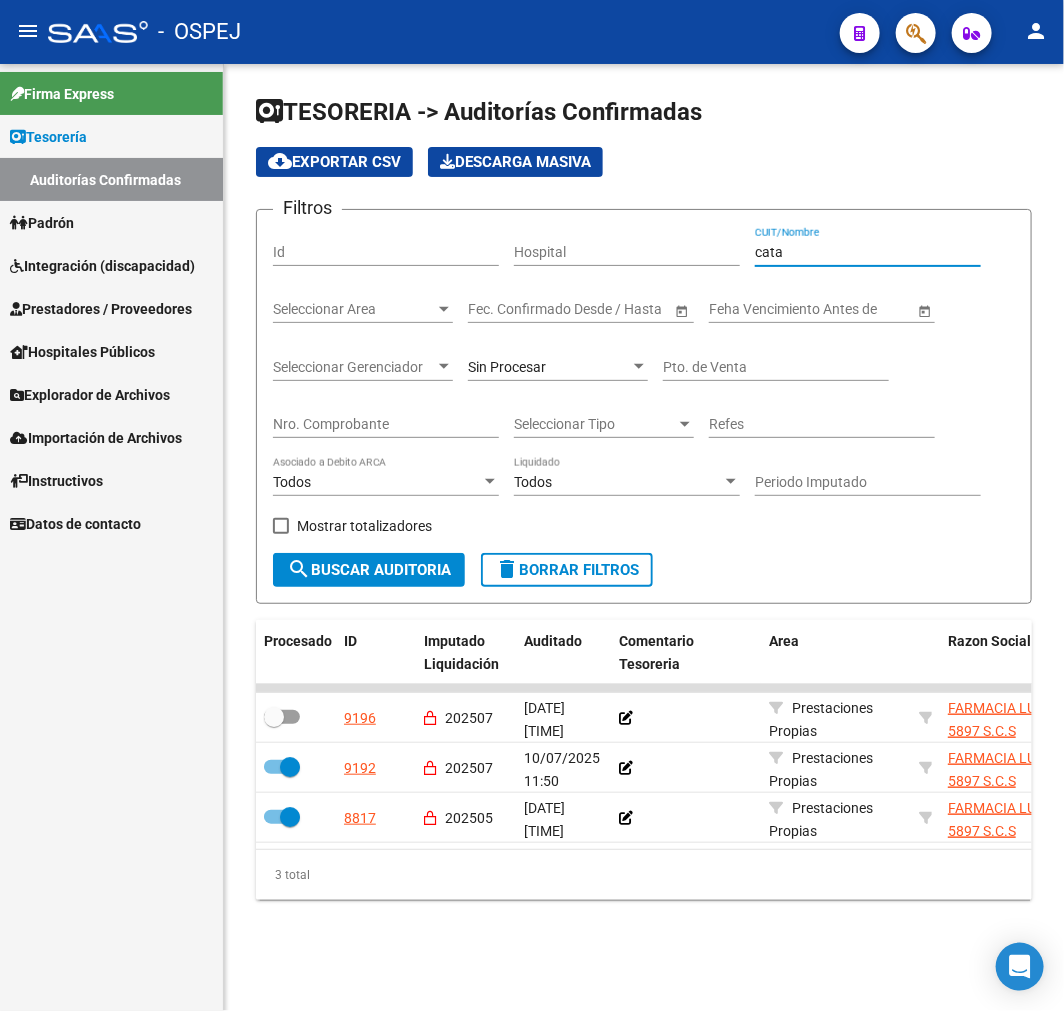 type on "catan" 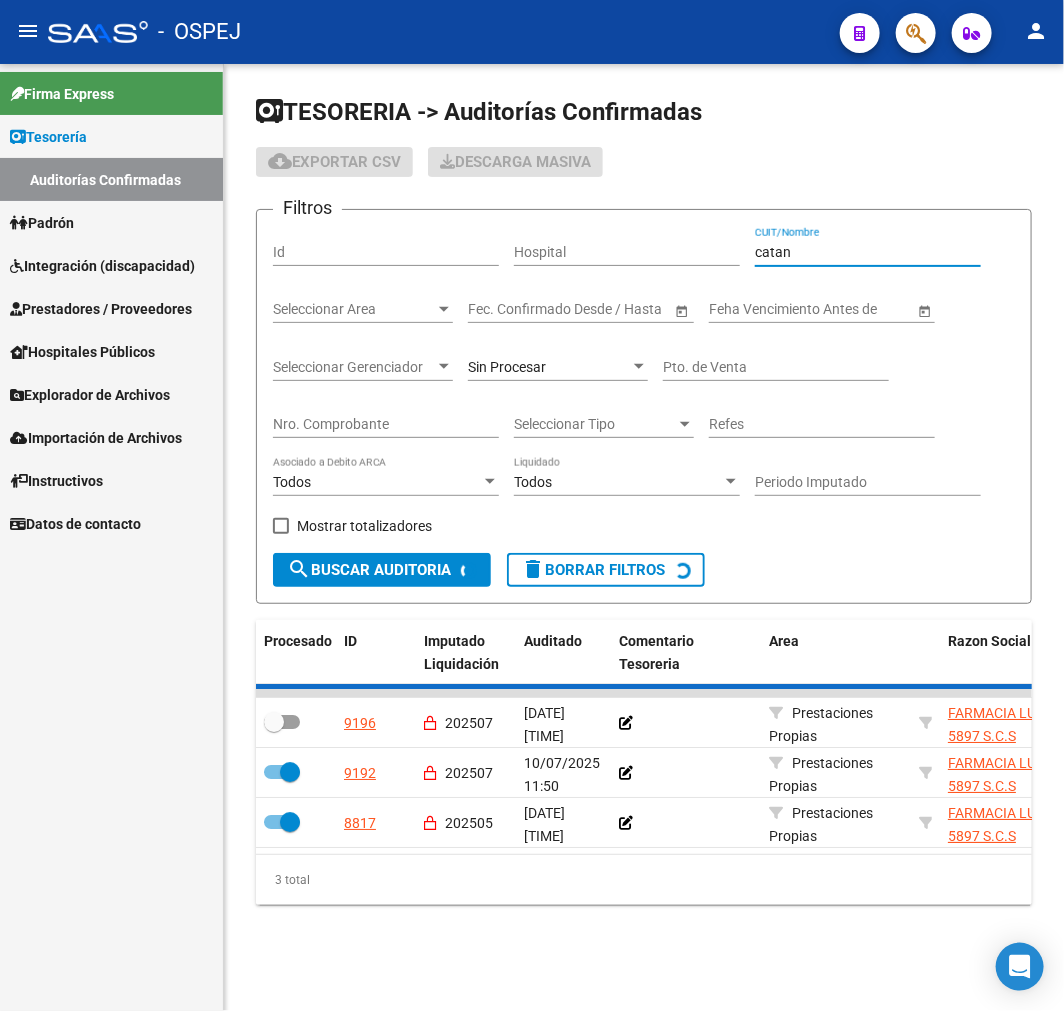 checkbox on "false" 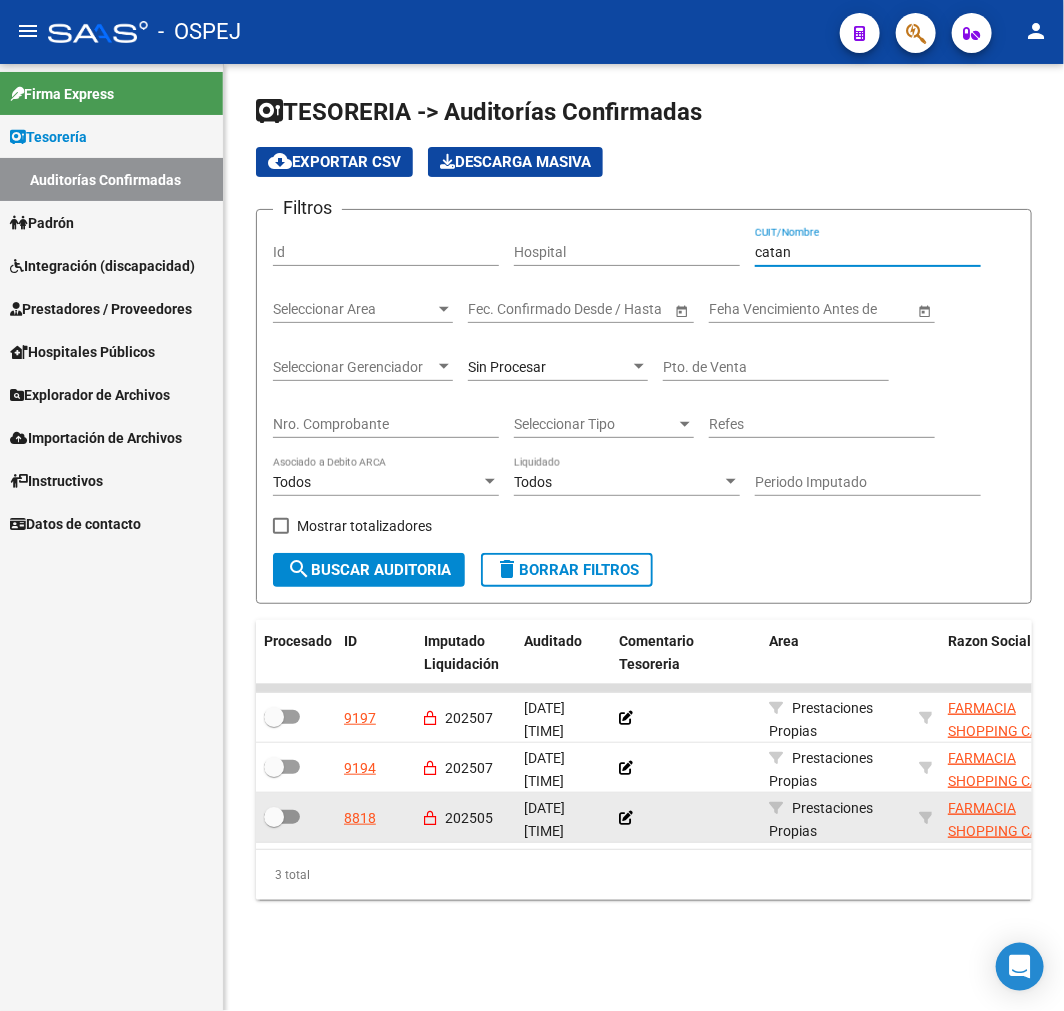 type on "catan" 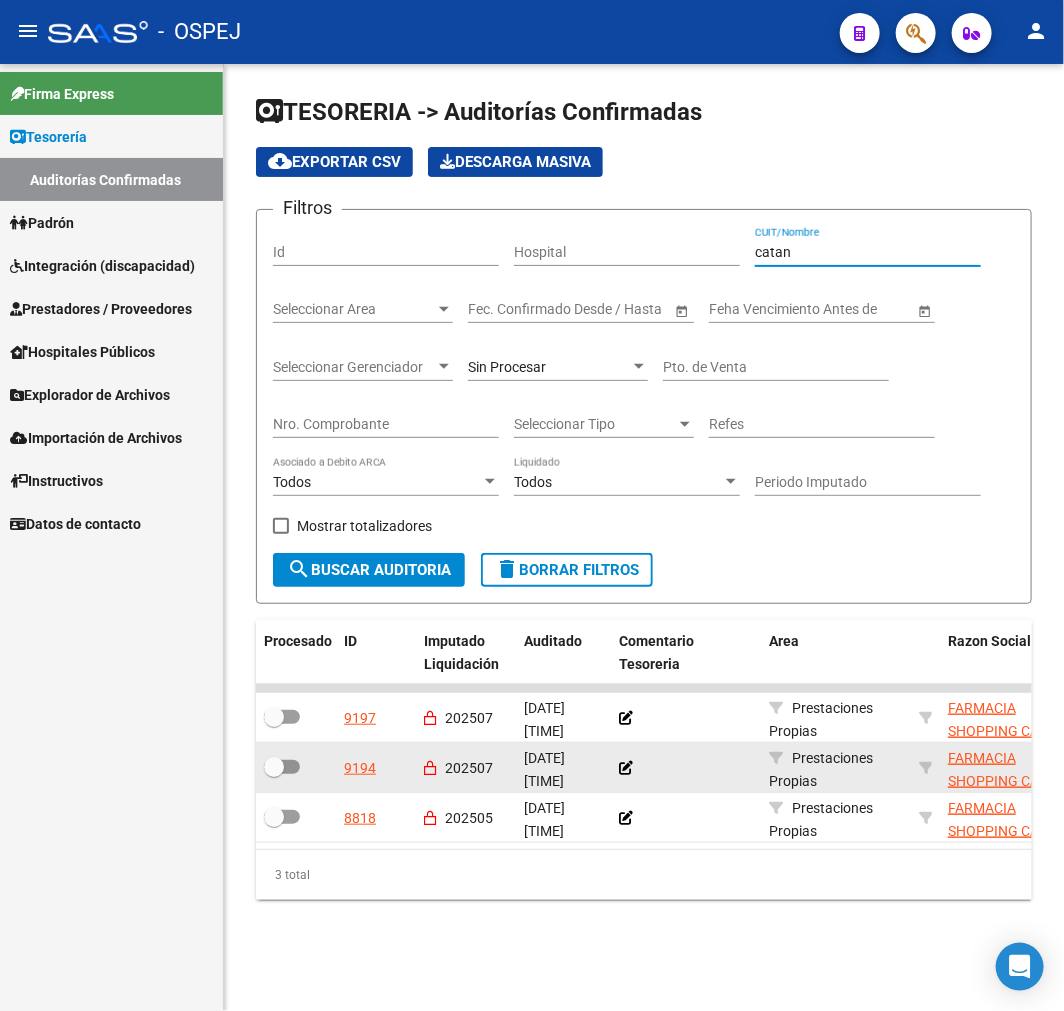 drag, startPoint x: 276, startPoint y: 802, endPoint x: 275, endPoint y: 744, distance: 58.00862 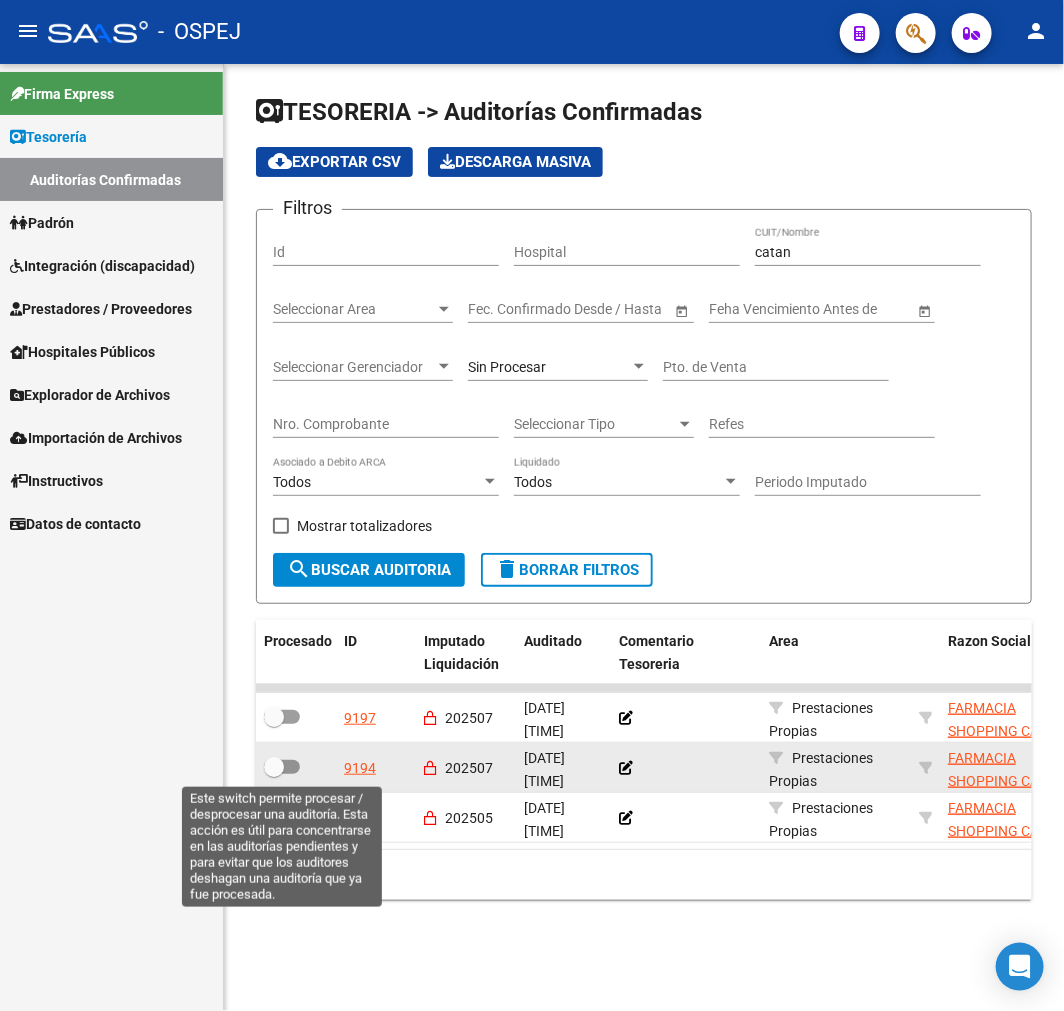 click at bounding box center (274, 767) 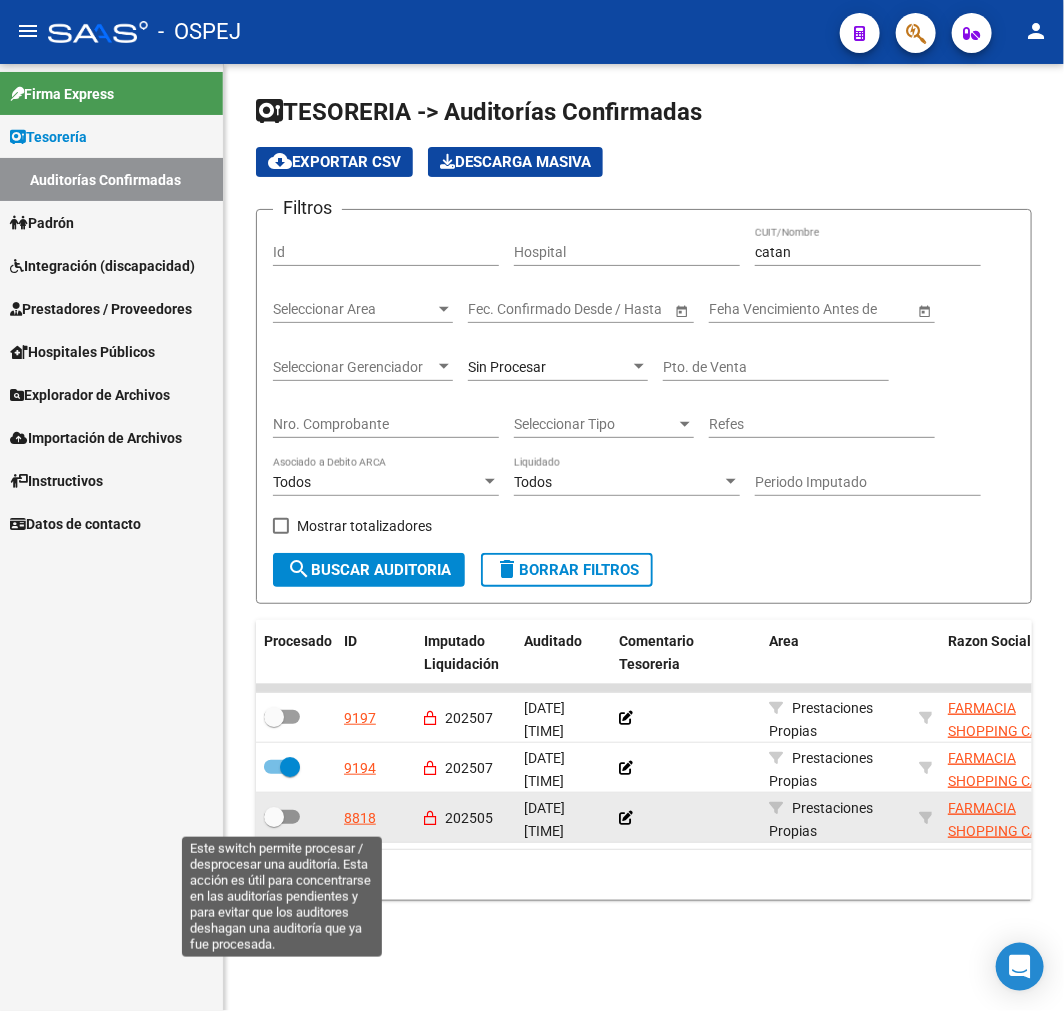 click at bounding box center [274, 817] 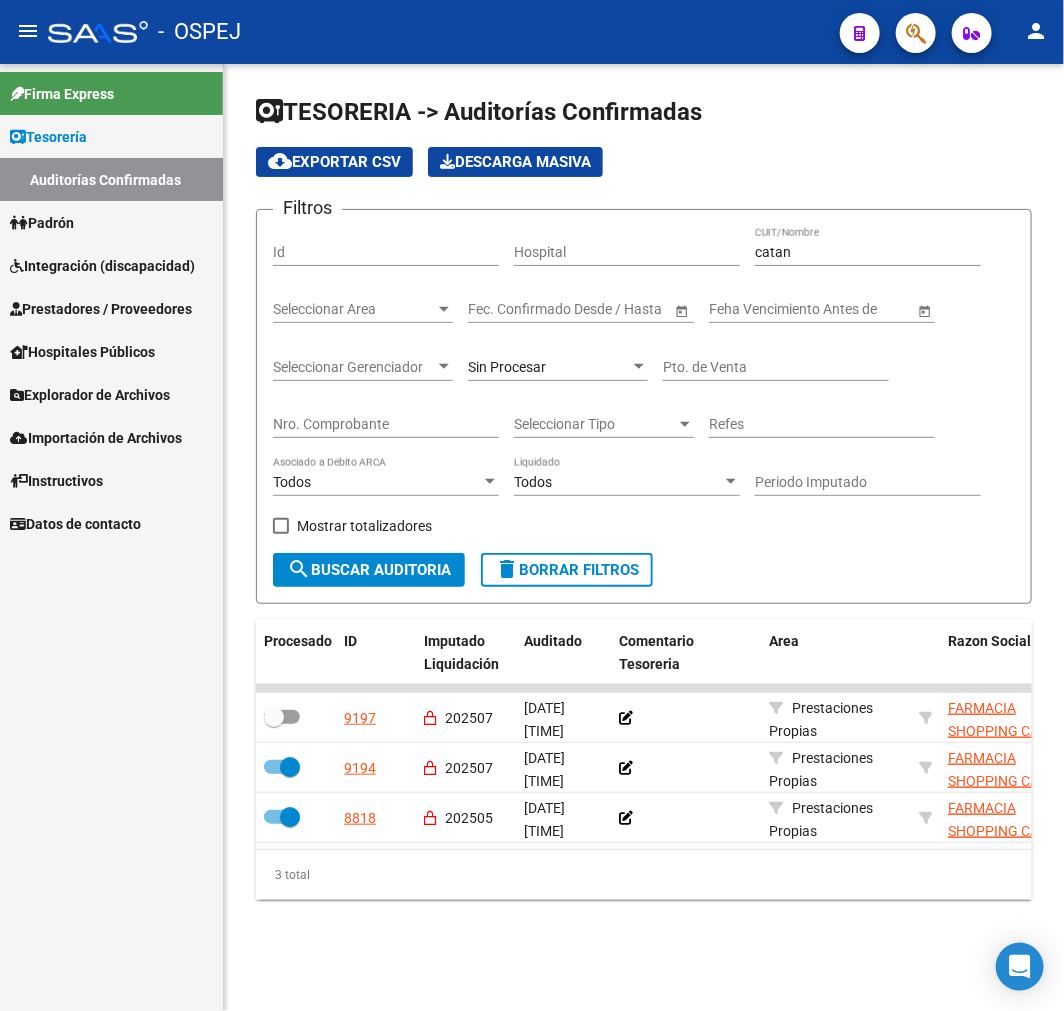 click on "[PRODUCT_NAME] CUIT/Nombre" 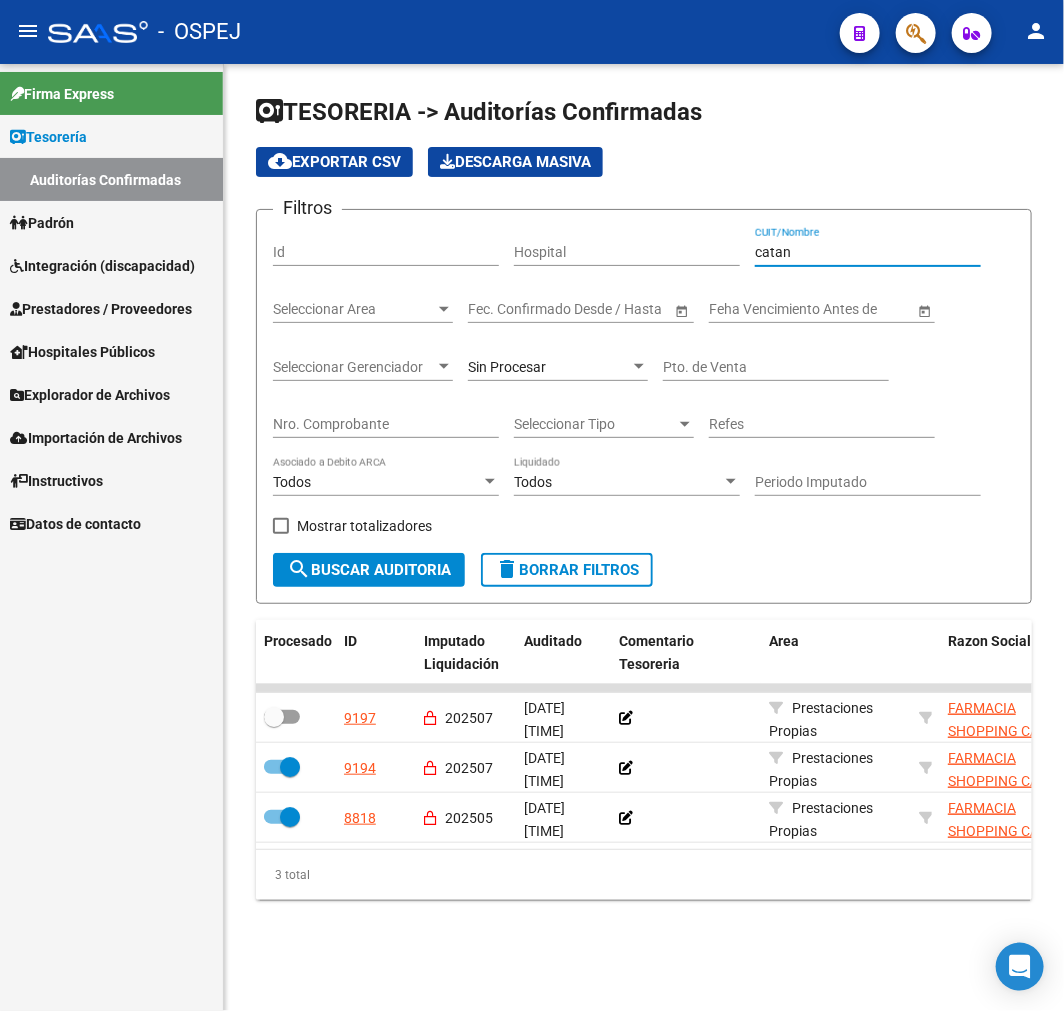 click on "catan" at bounding box center (868, 252) 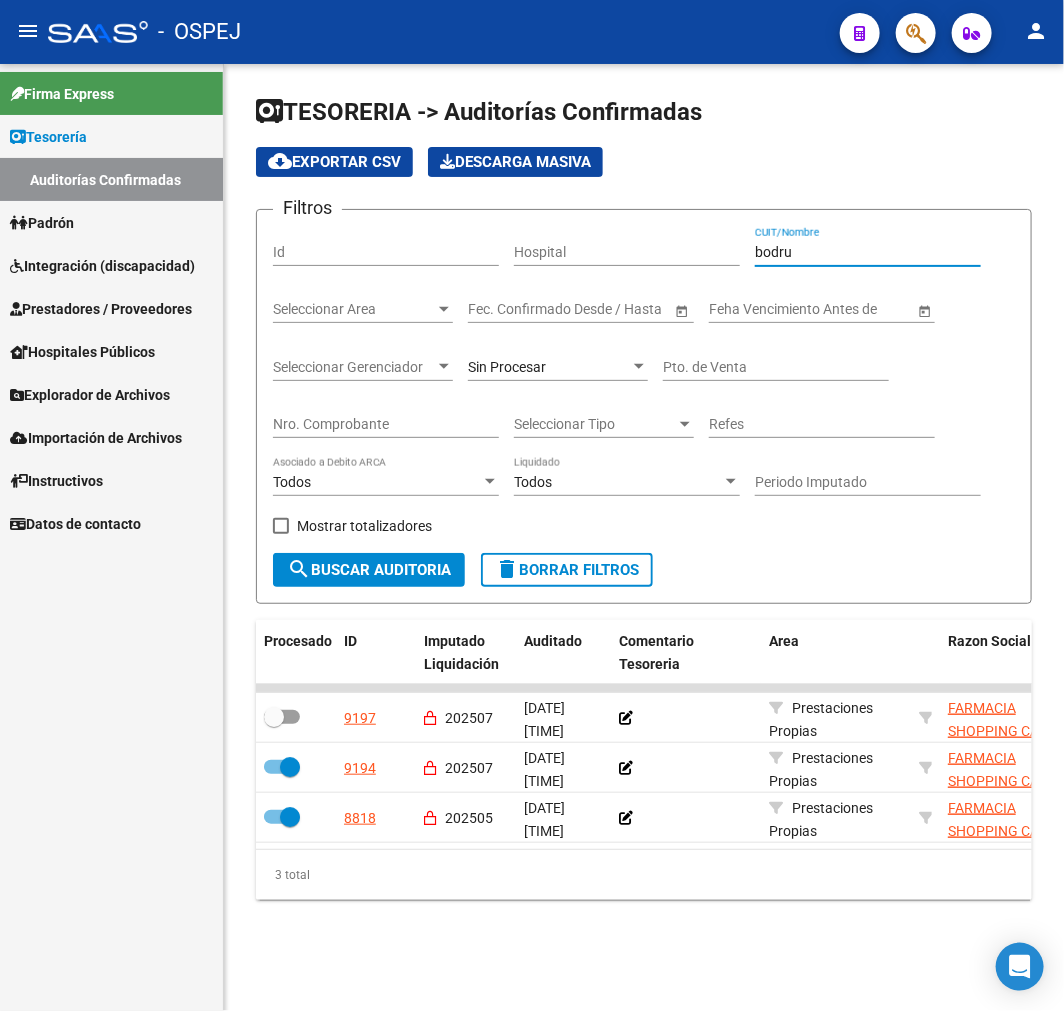 type on "bodrum" 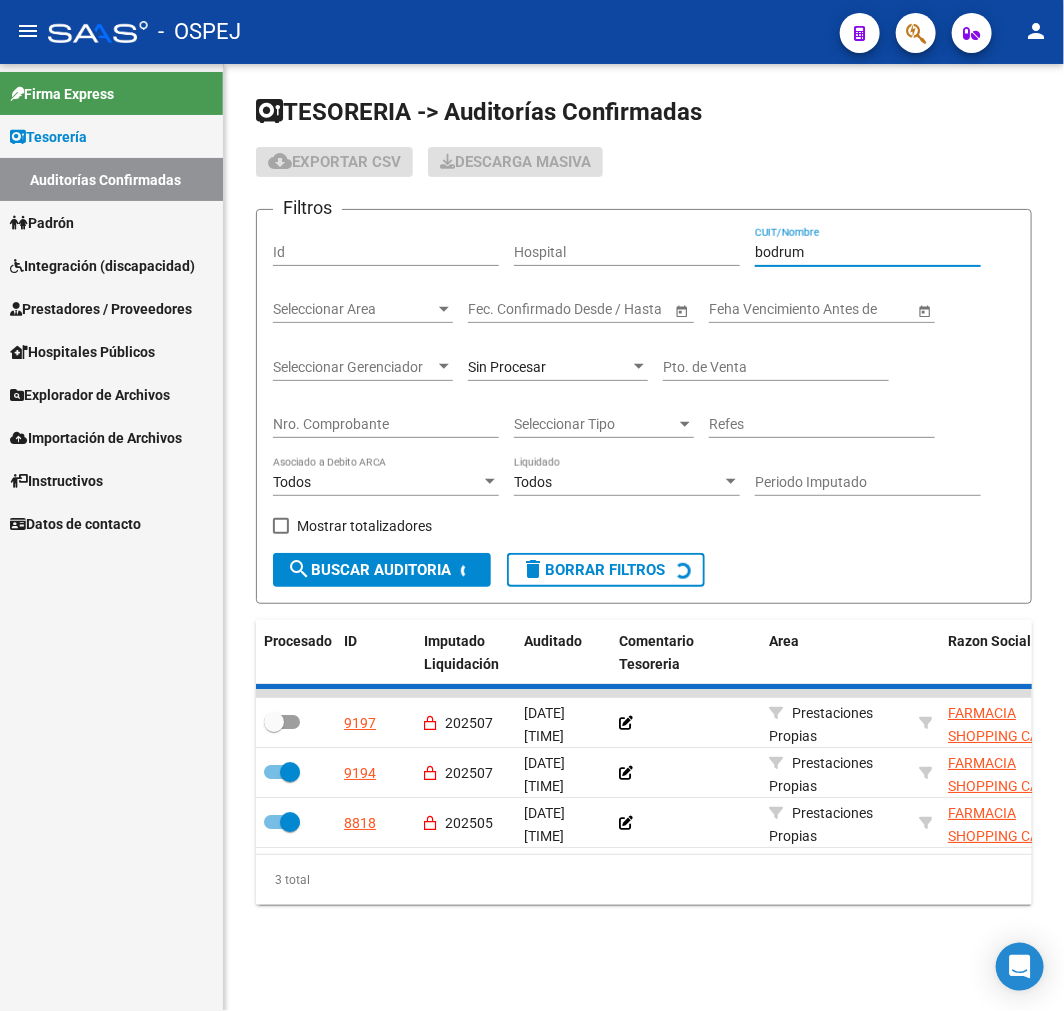 checkbox on "false" 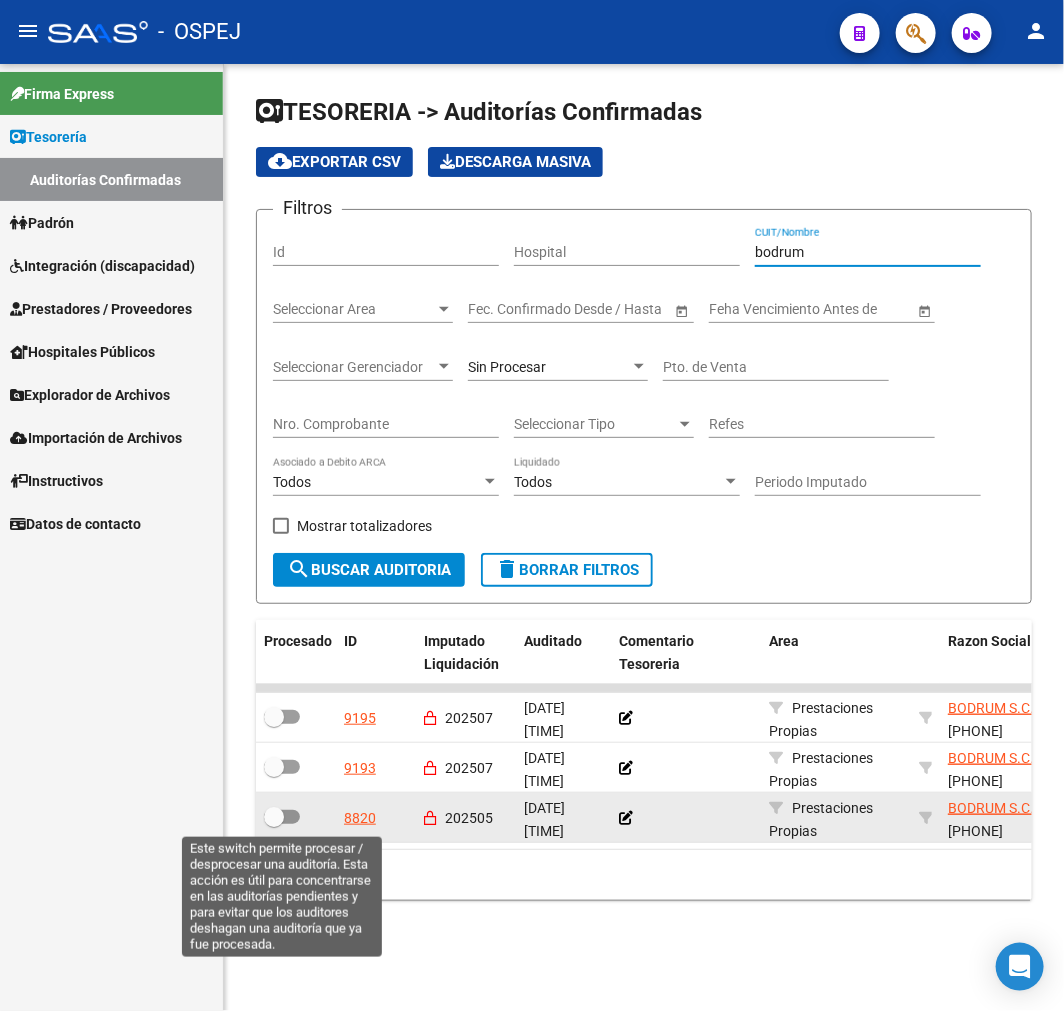 type on "bodrum" 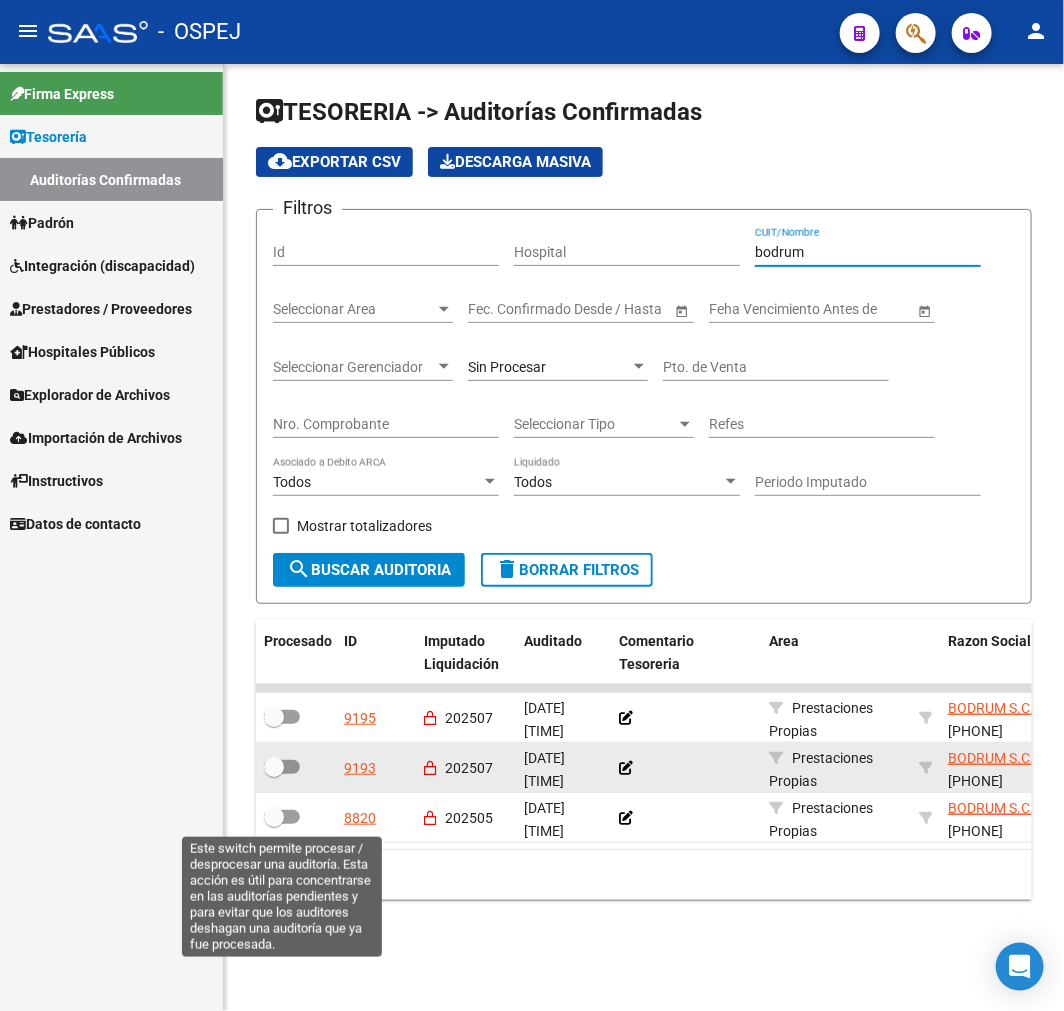 drag, startPoint x: 285, startPoint y: 817, endPoint x: 285, endPoint y: 775, distance: 42 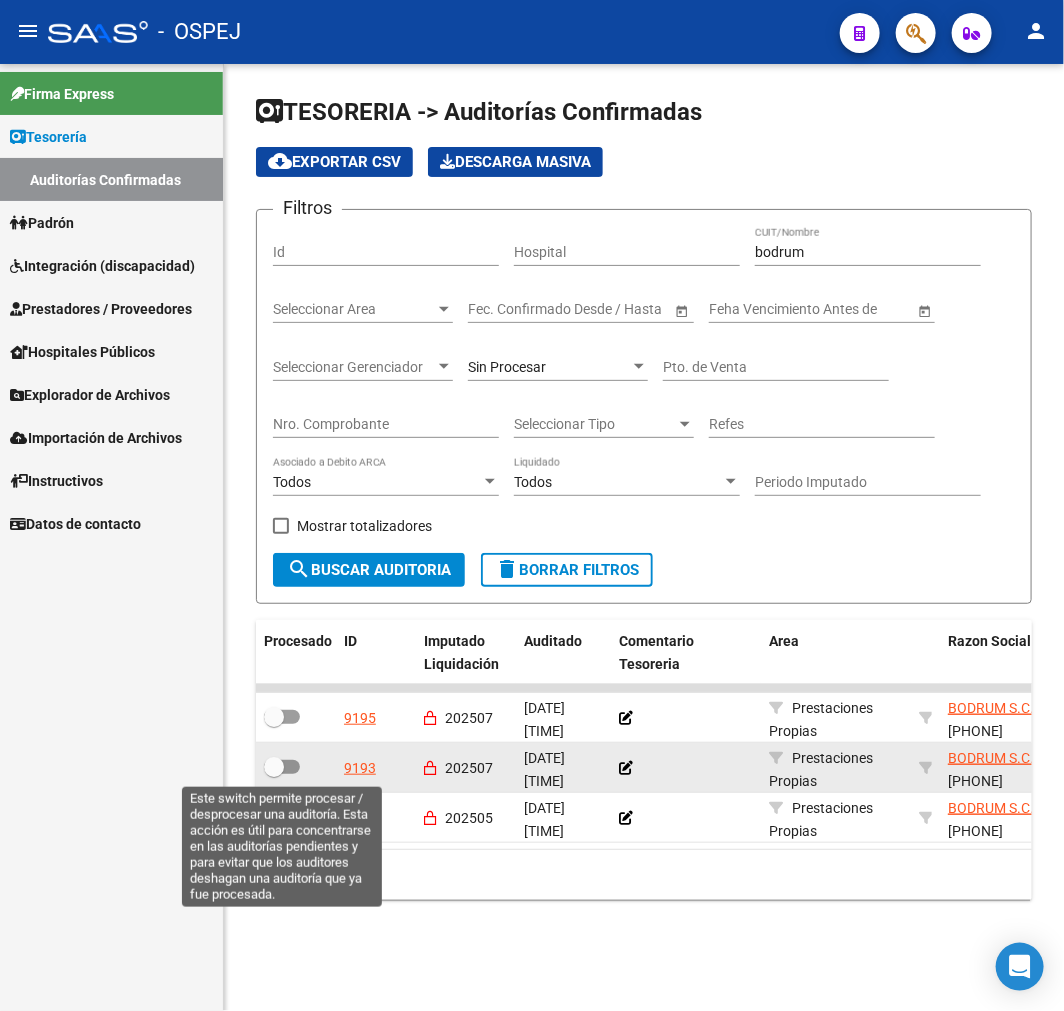 click at bounding box center [282, 767] 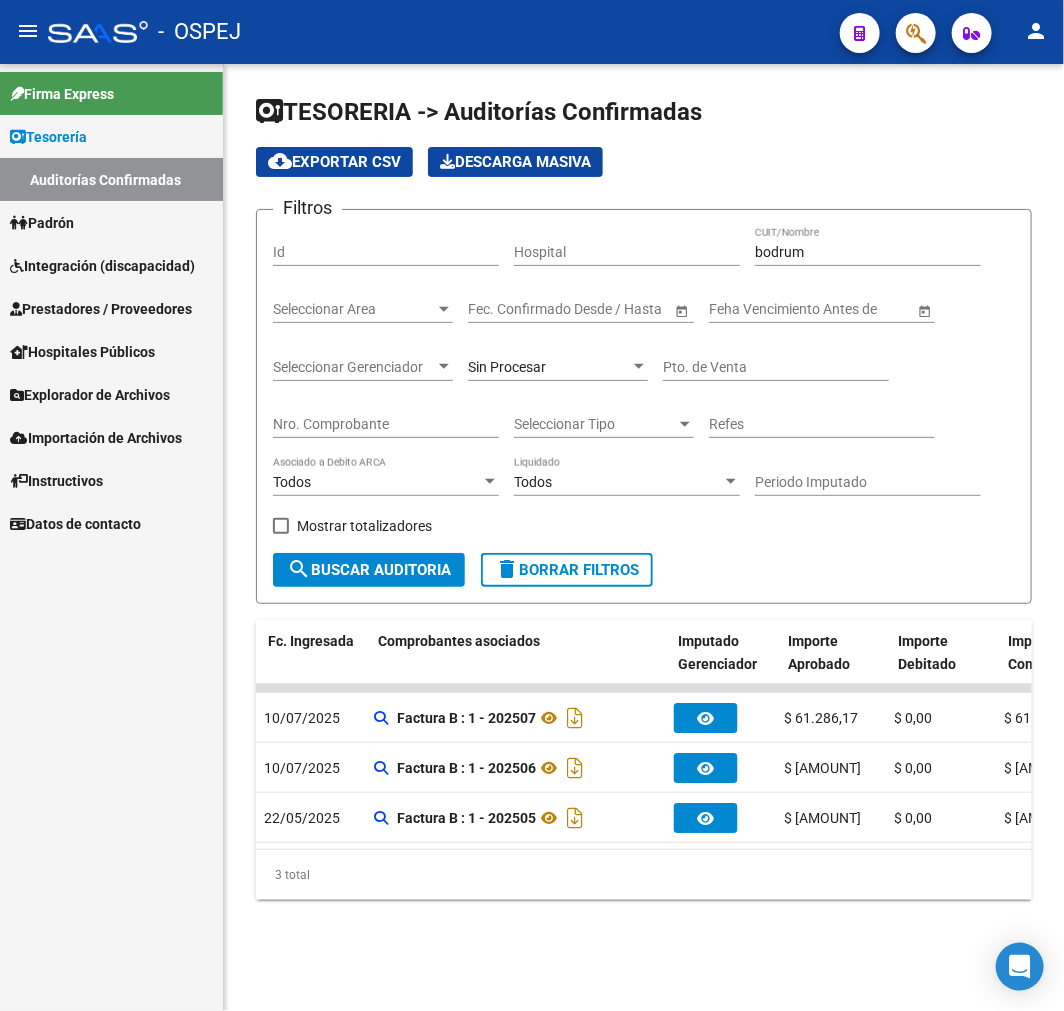 scroll, scrollTop: 0, scrollLeft: 830, axis: horizontal 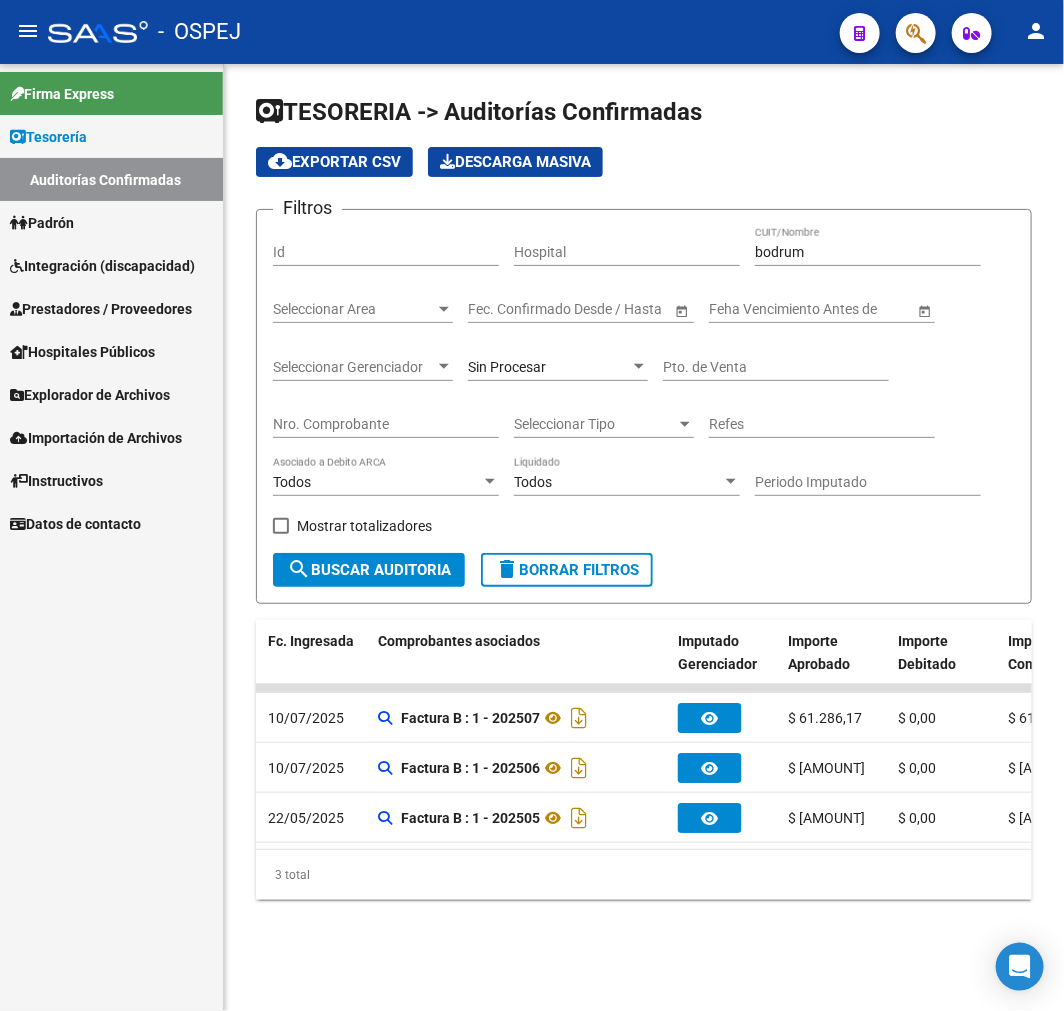 click on "bodrum CUIT/Nombre" 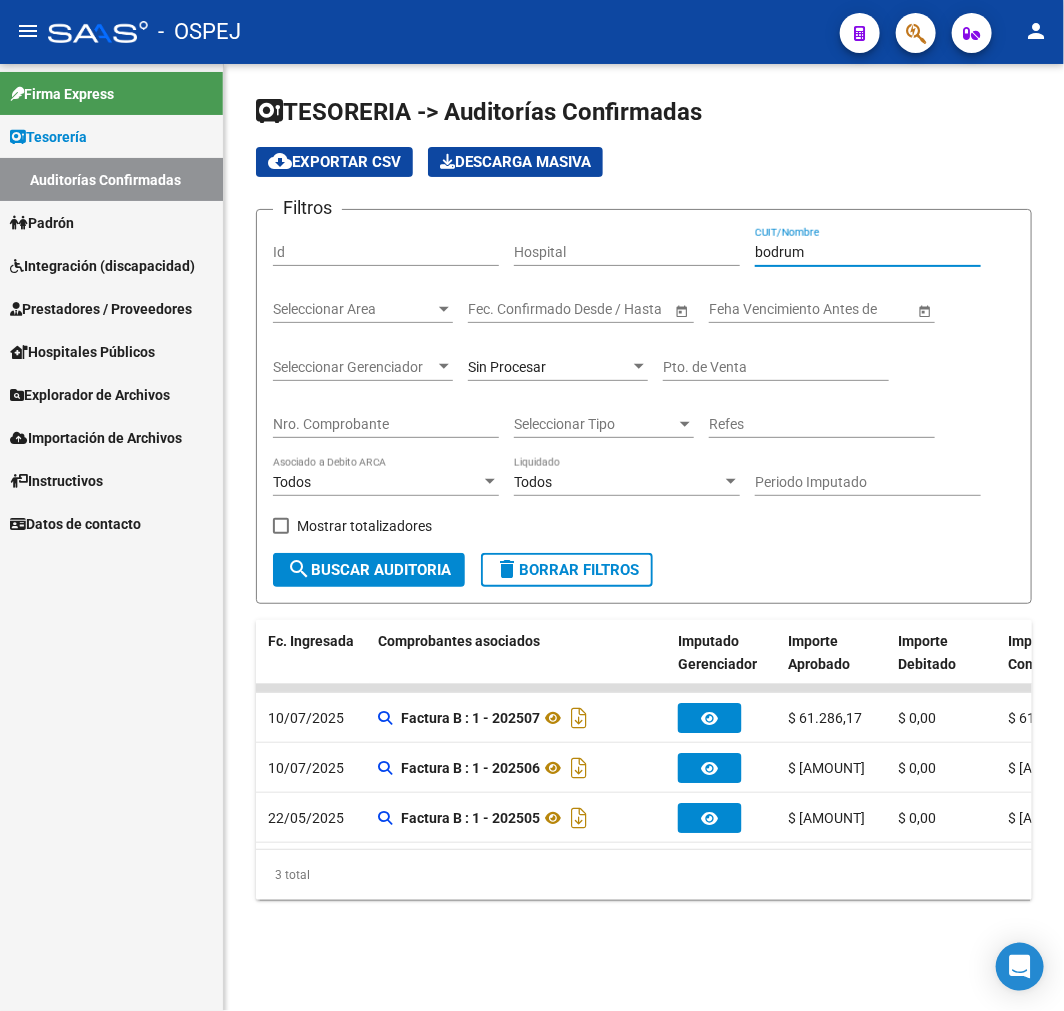 click on "bodrum" at bounding box center (868, 252) 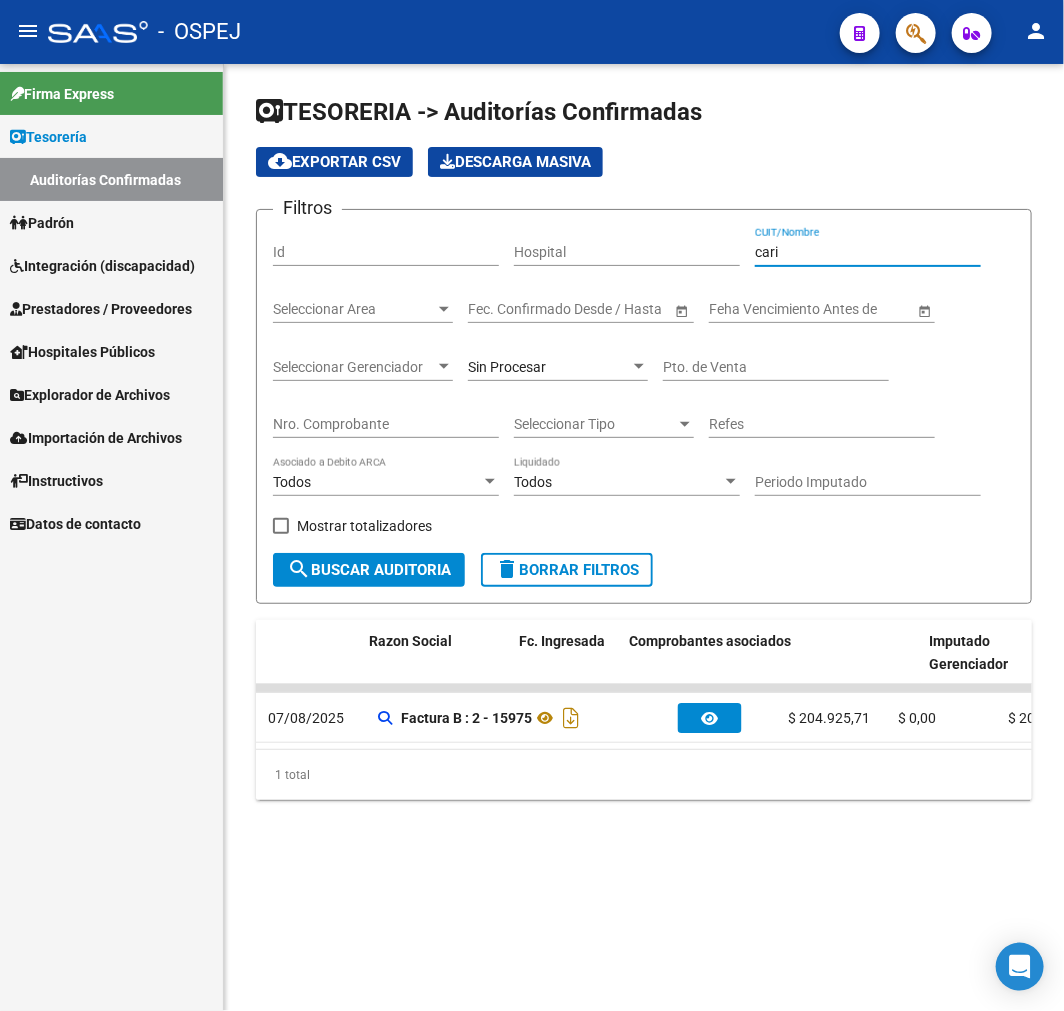 scroll, scrollTop: 0, scrollLeft: 0, axis: both 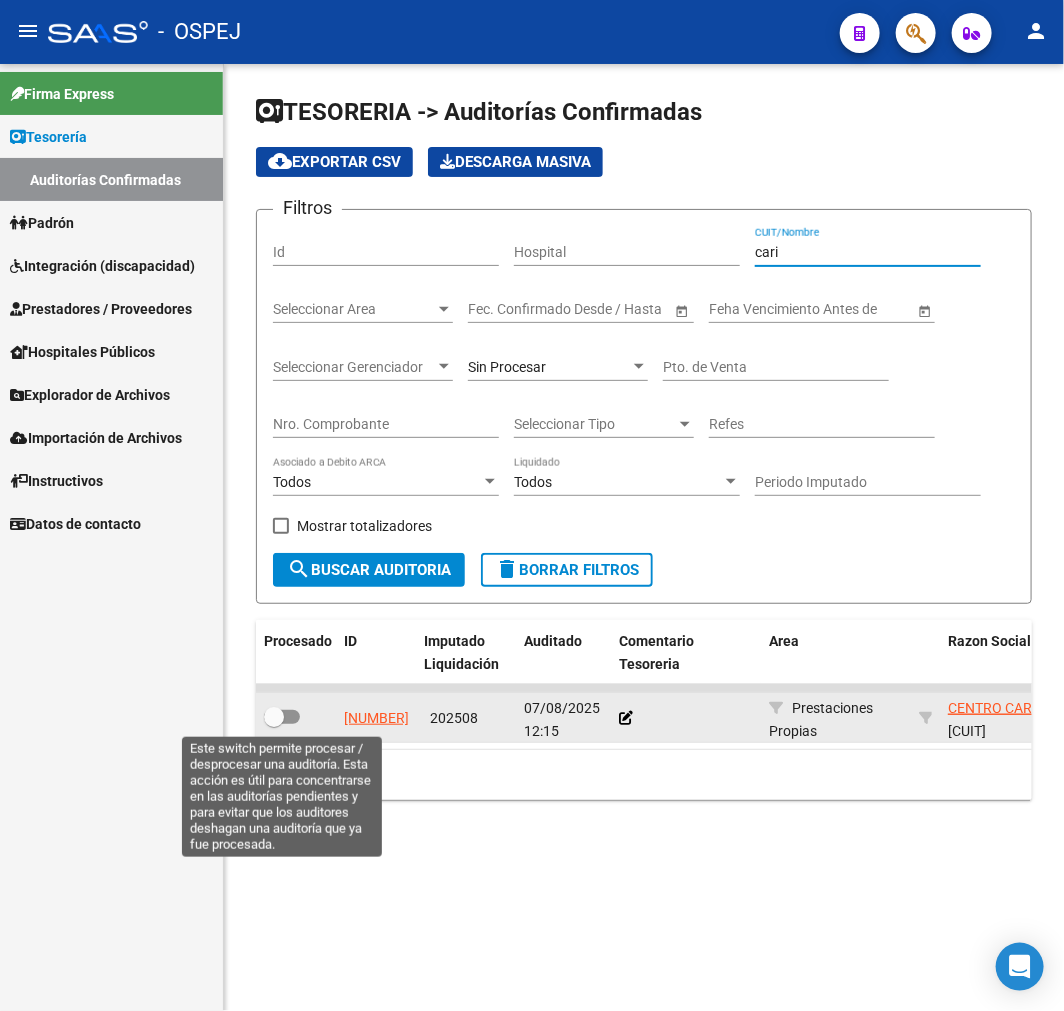 type on "cari" 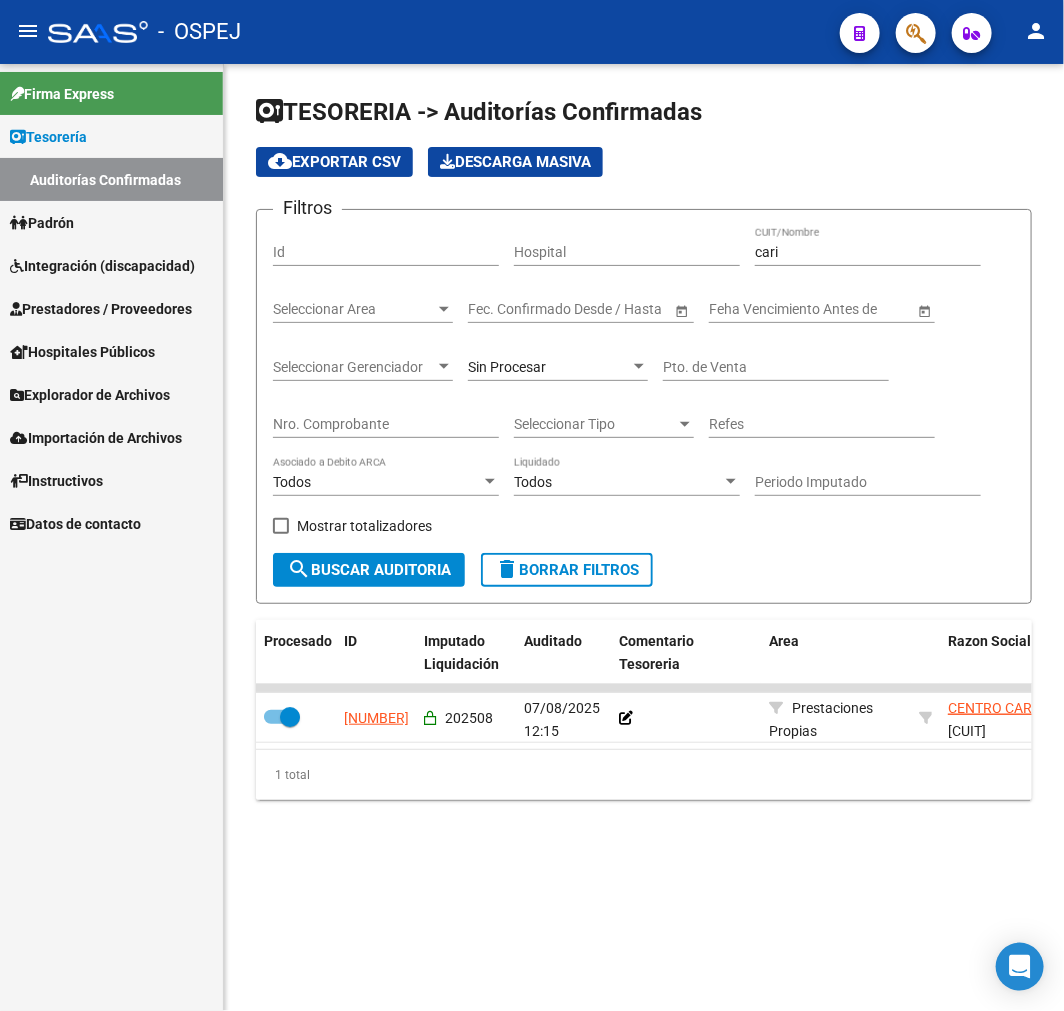 click on "cari" at bounding box center [868, 252] 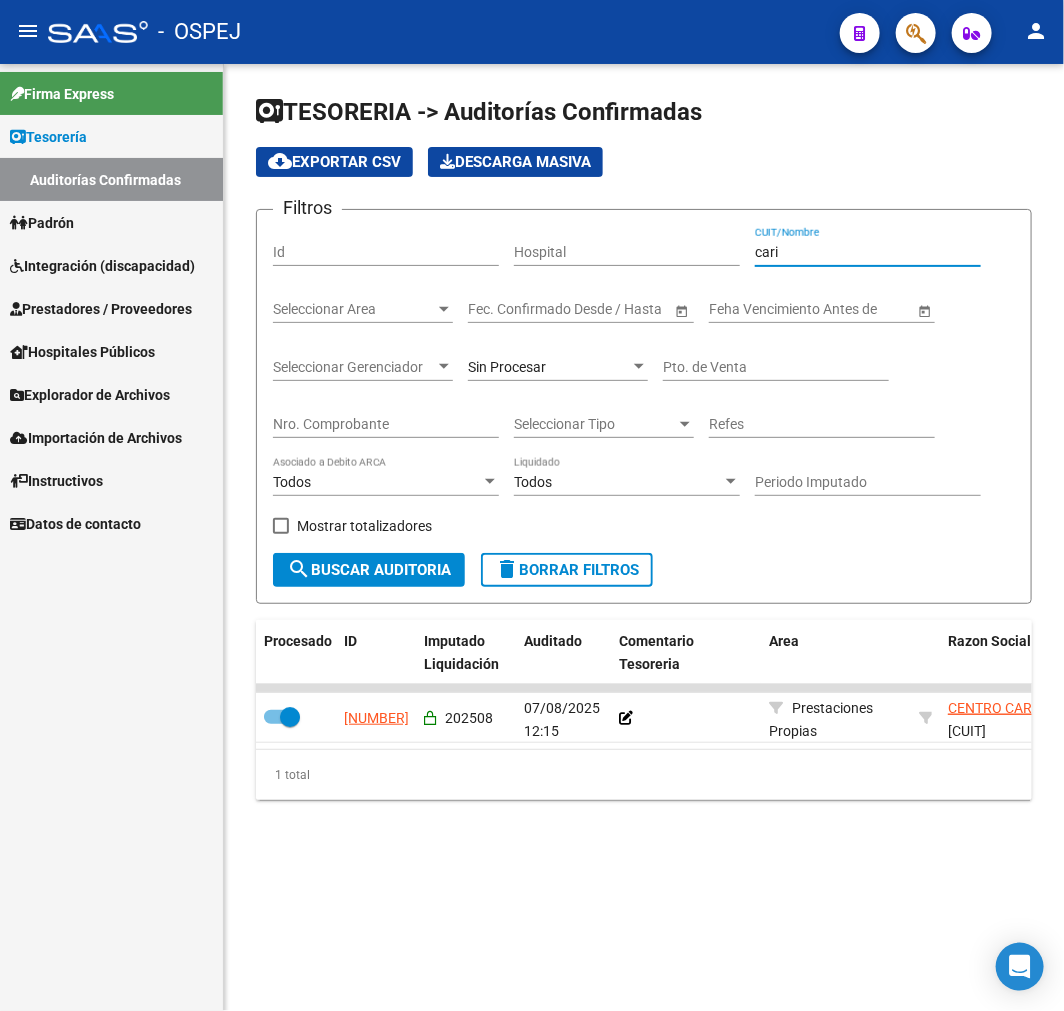 click on "cari" at bounding box center (868, 252) 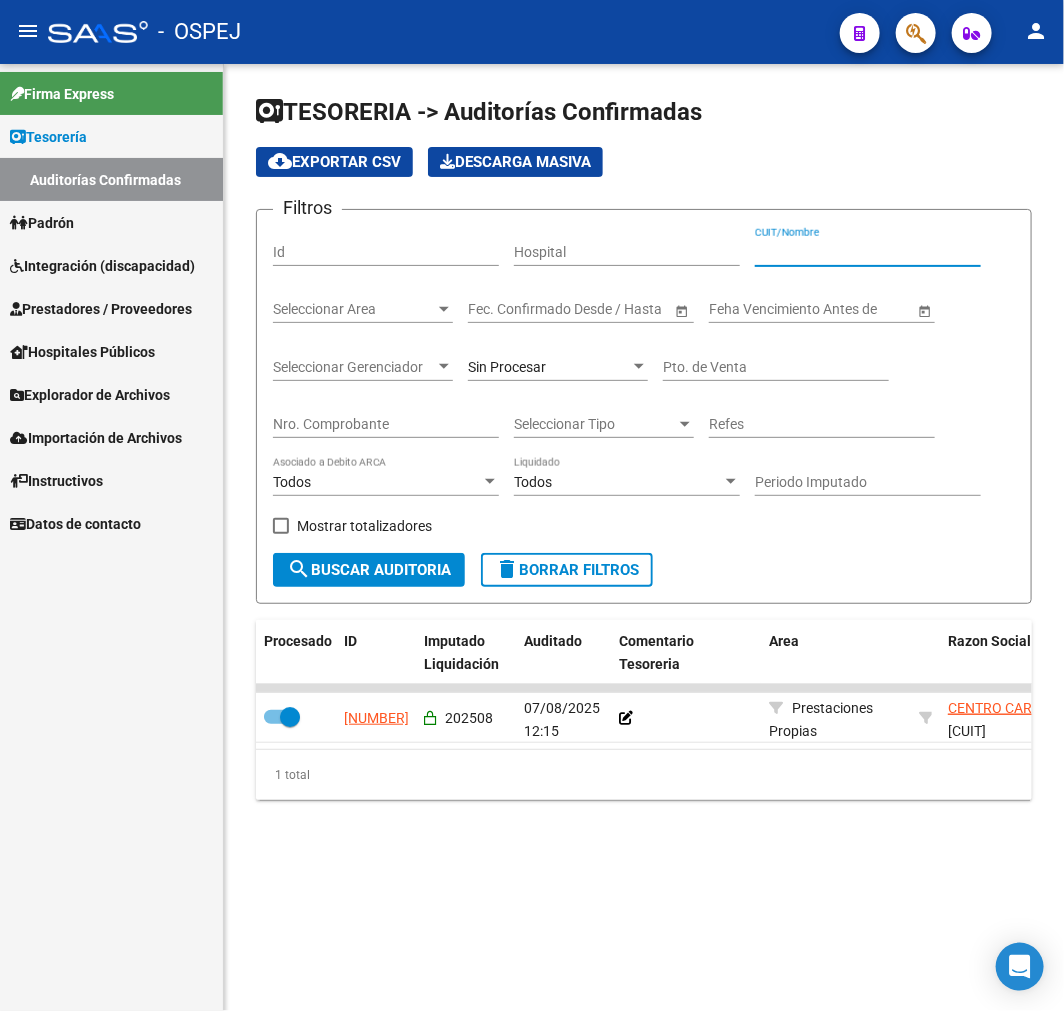 type 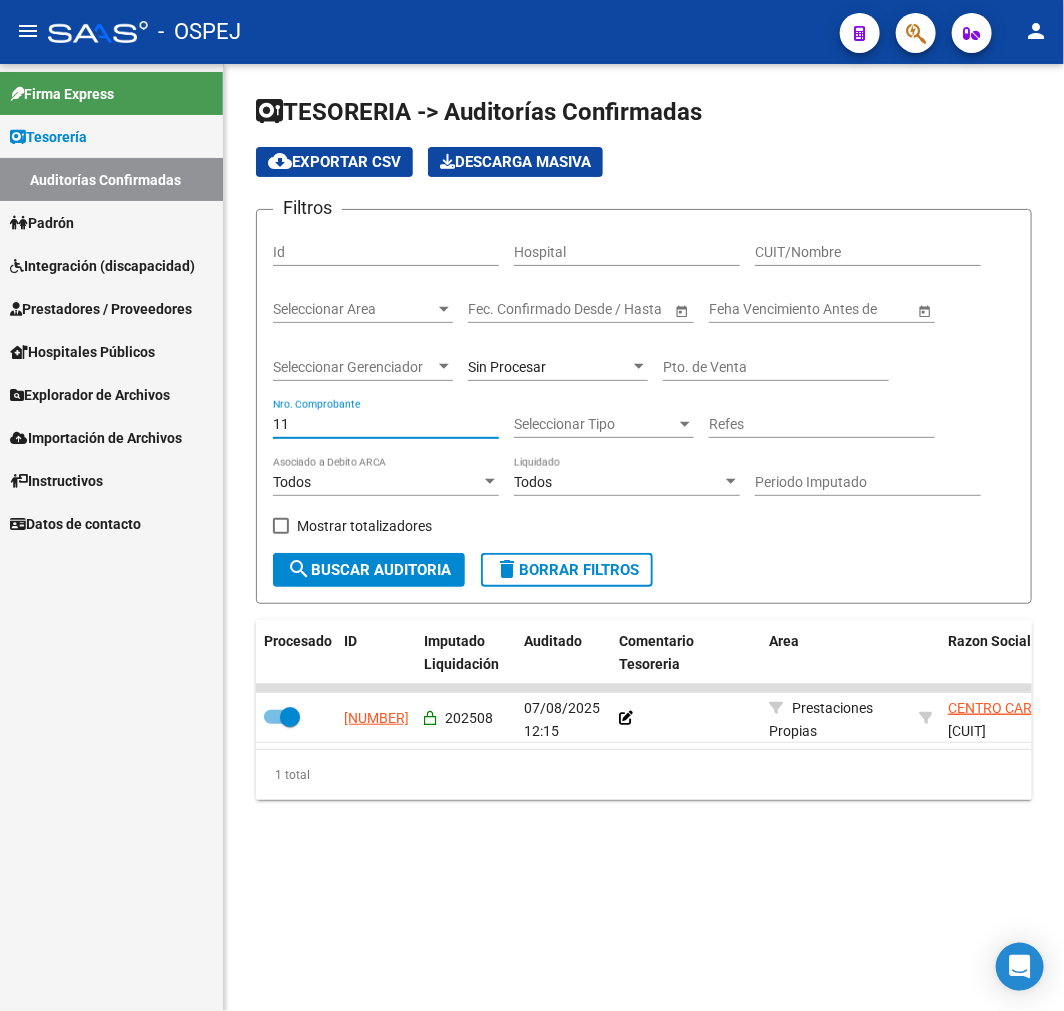 type on "115" 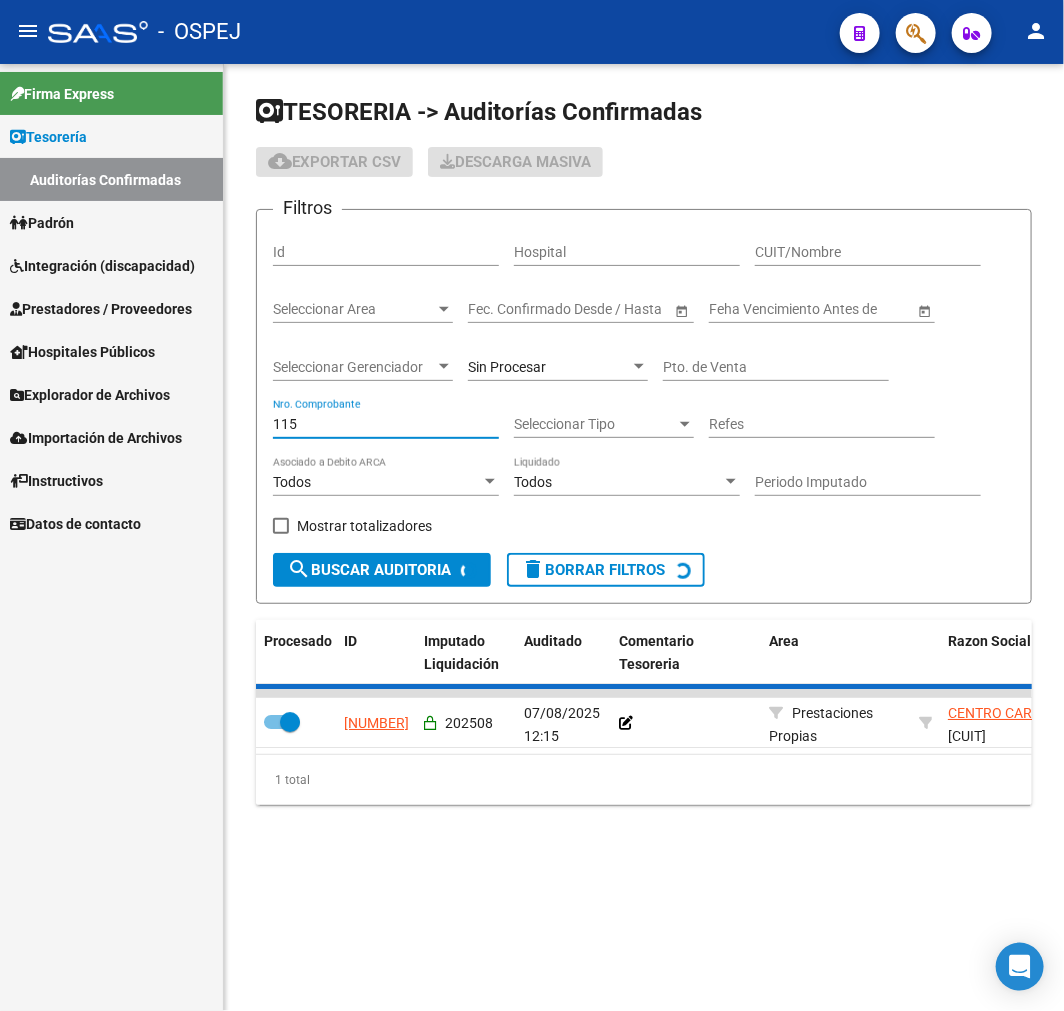 type 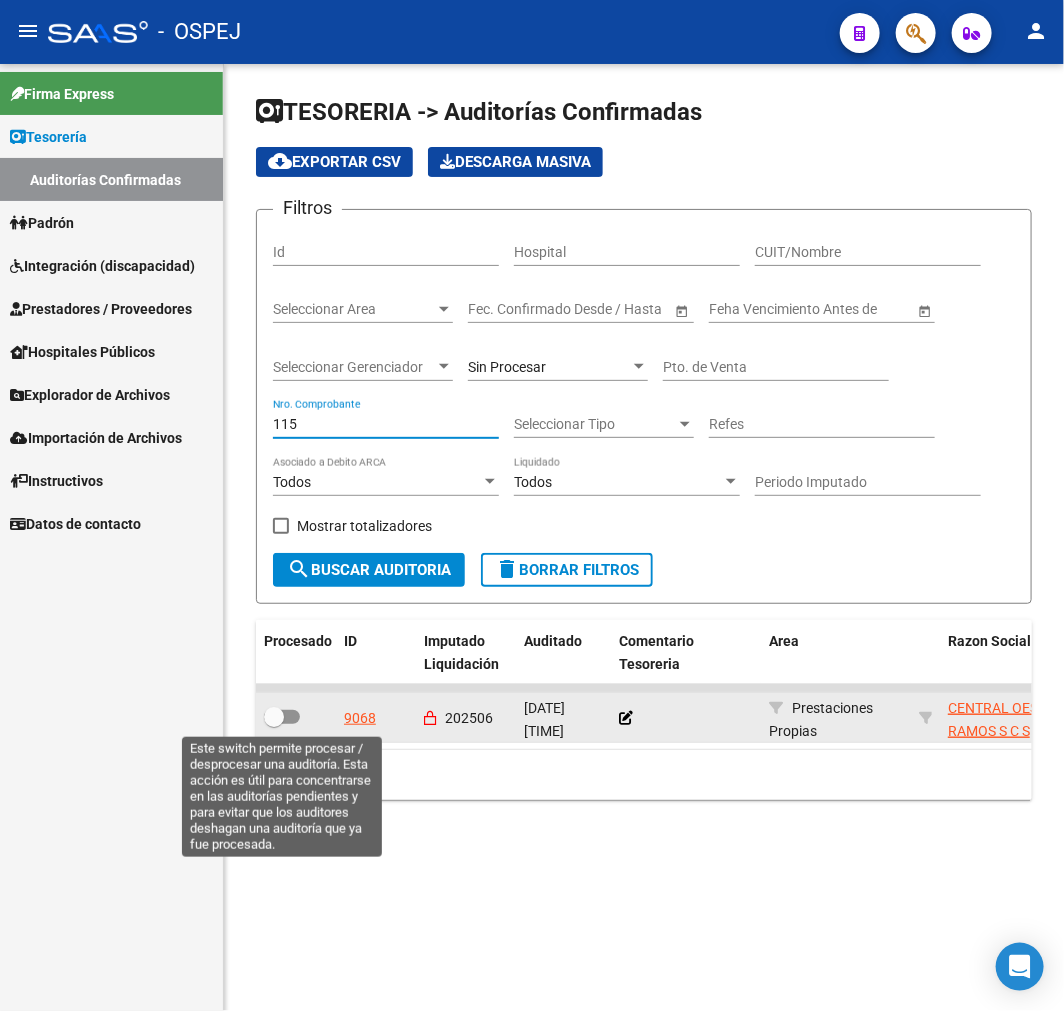drag, startPoint x: 264, startPoint y: 705, endPoint x: 283, endPoint y: 713, distance: 20.615528 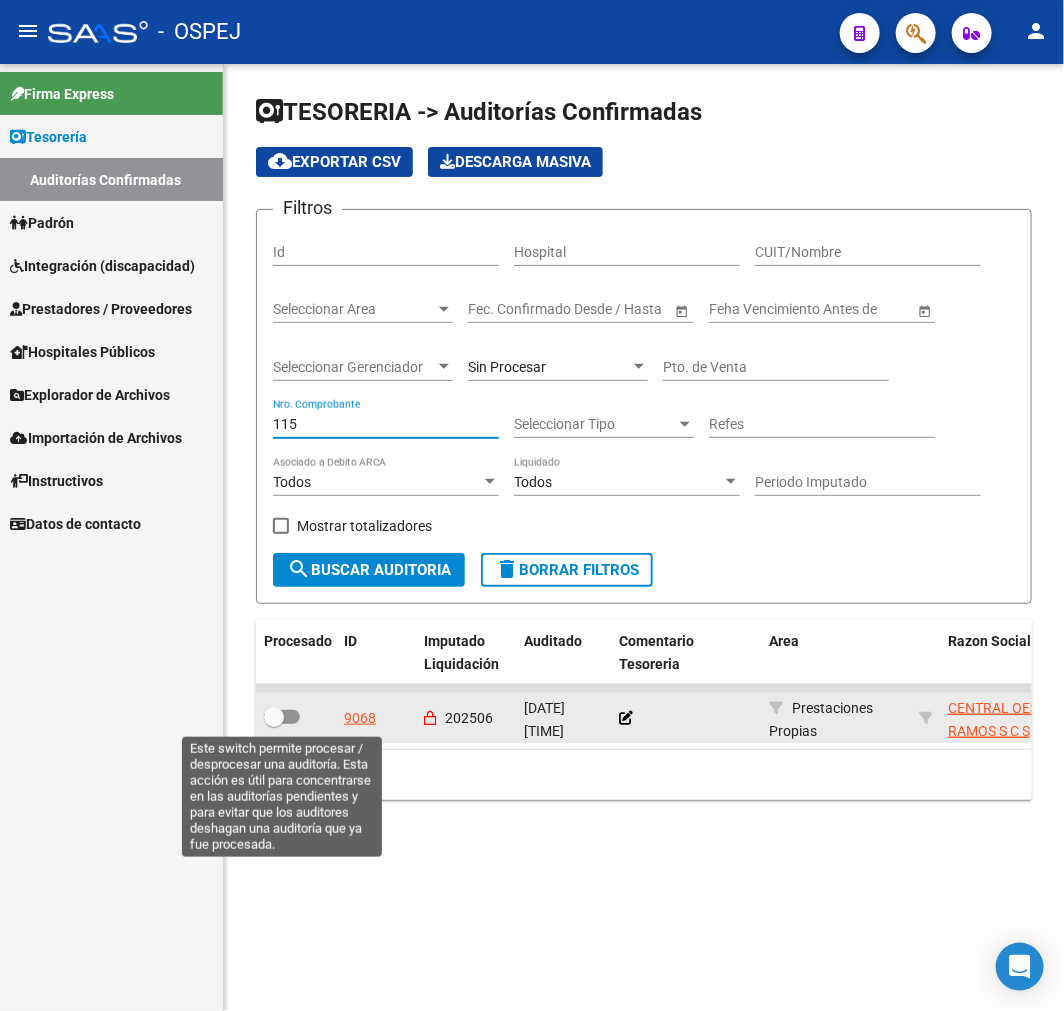 click at bounding box center (282, 717) 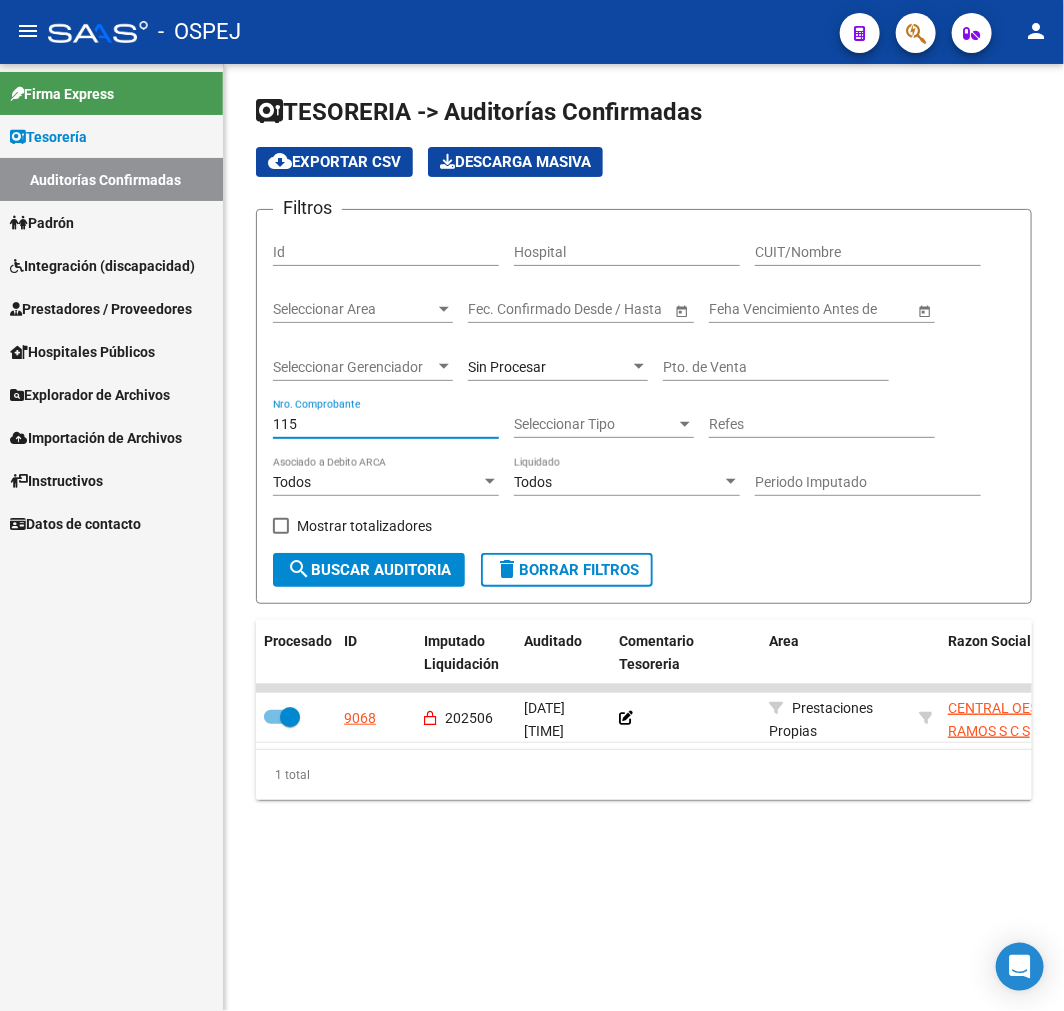 click on "115" at bounding box center (386, 424) 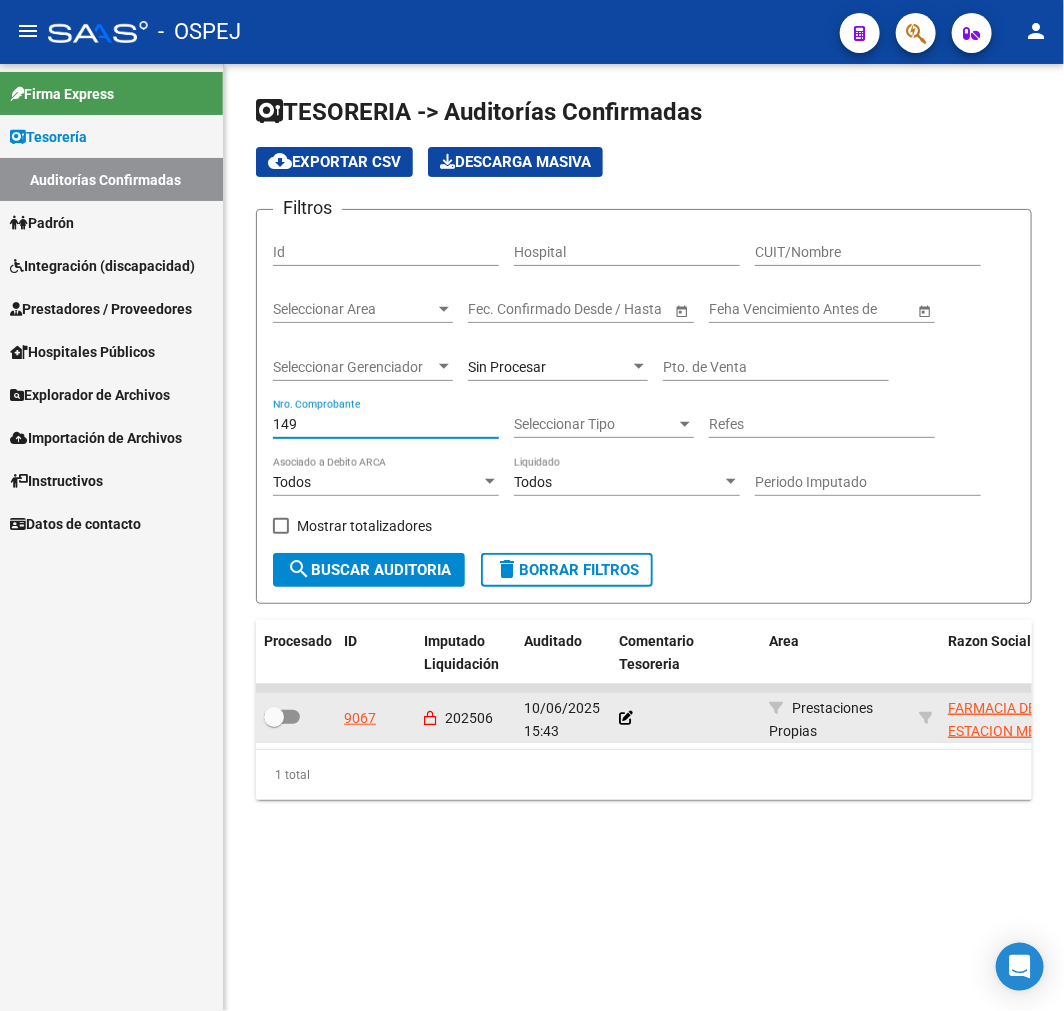 click at bounding box center (282, 717) 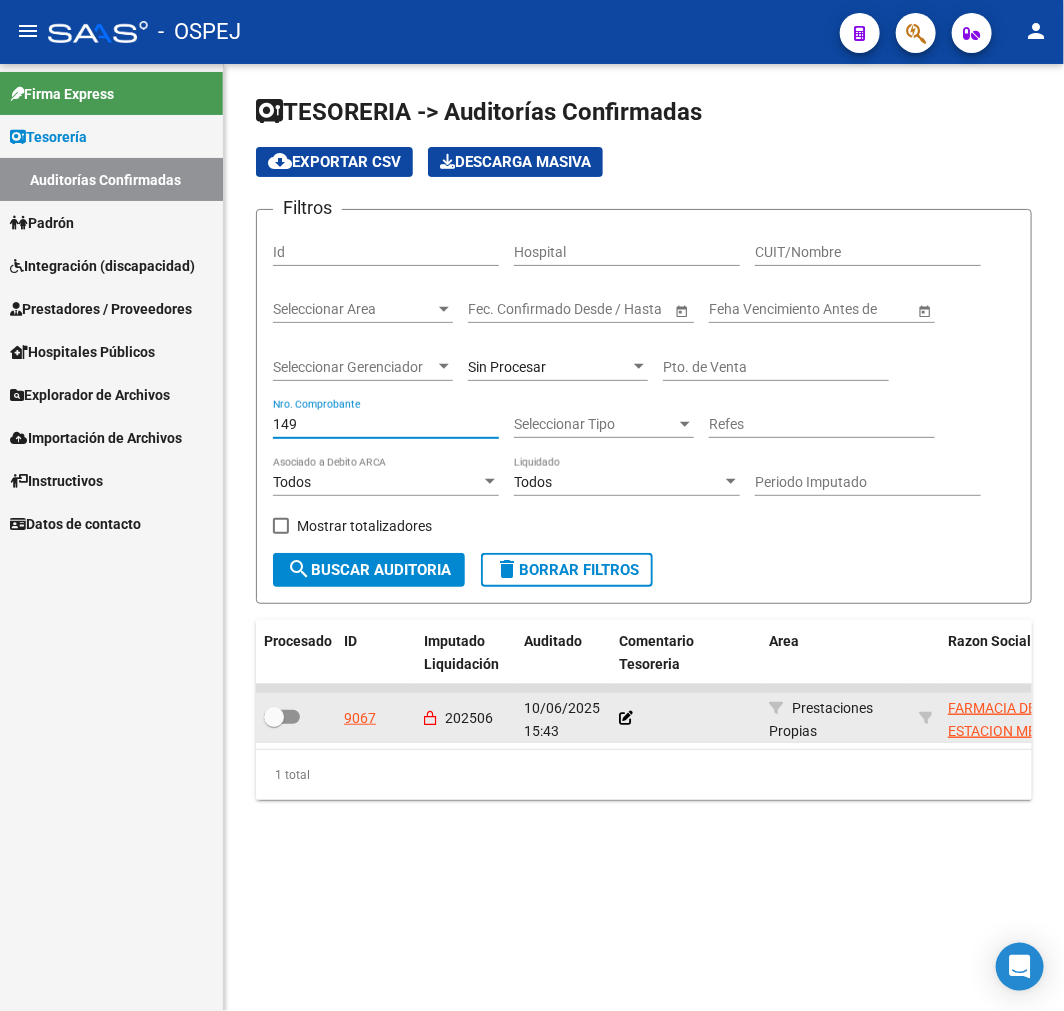 click at bounding box center (273, 724) 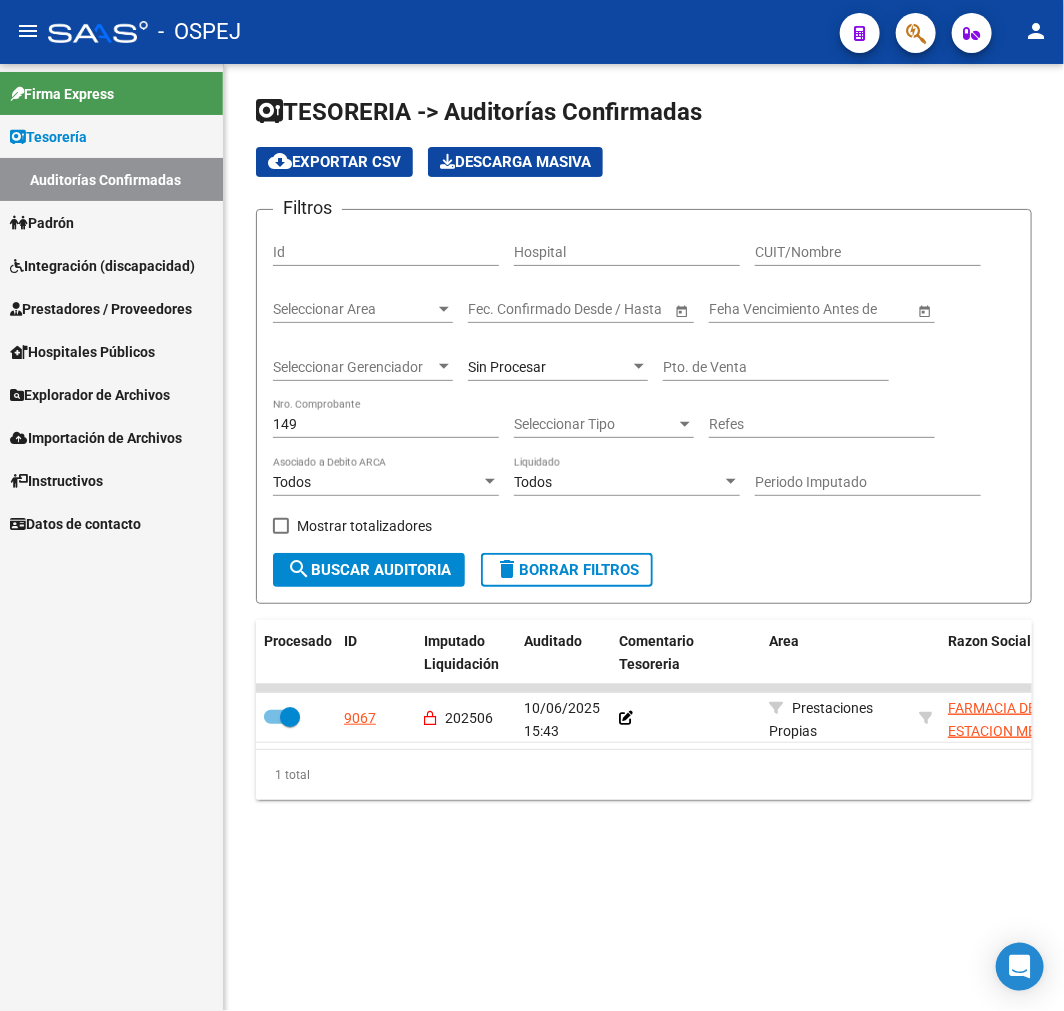 click on "149" at bounding box center [386, 424] 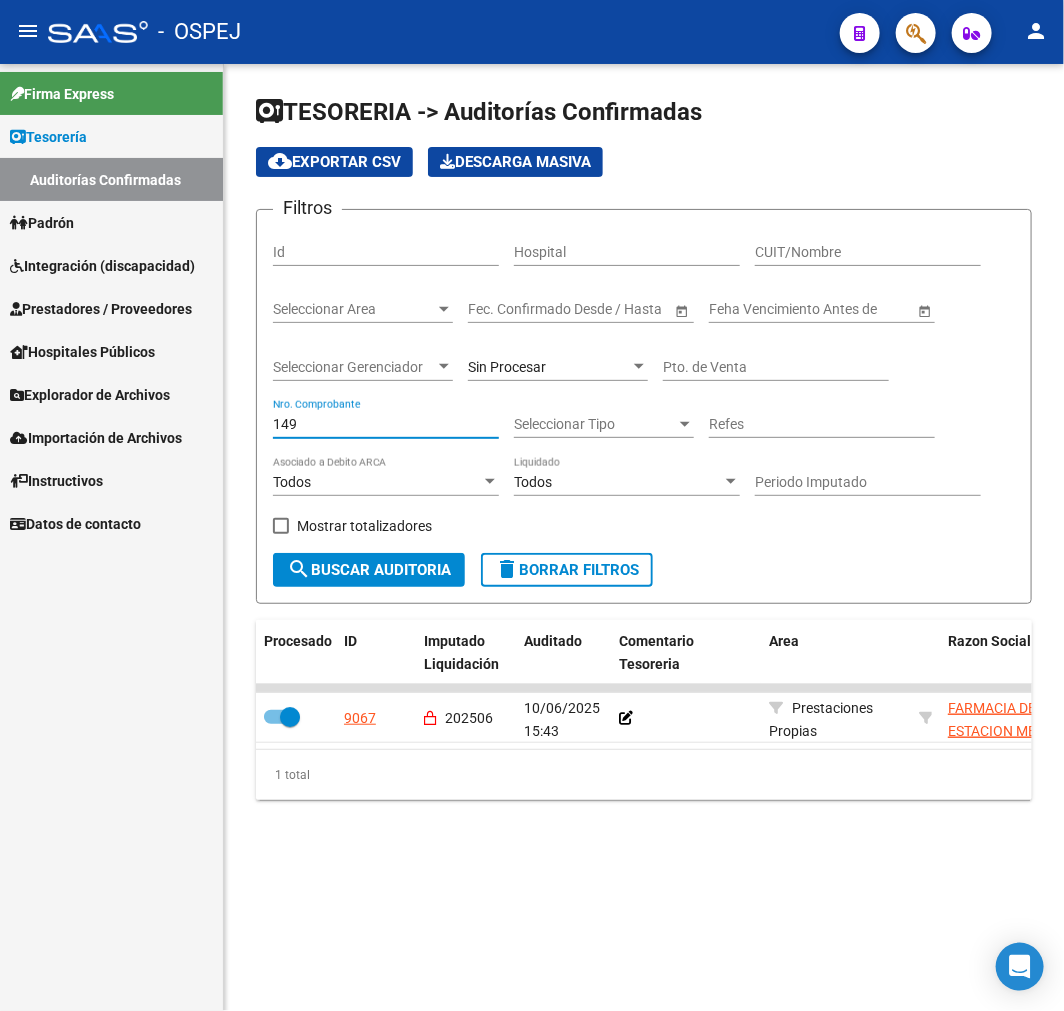 click on "149" at bounding box center (386, 424) 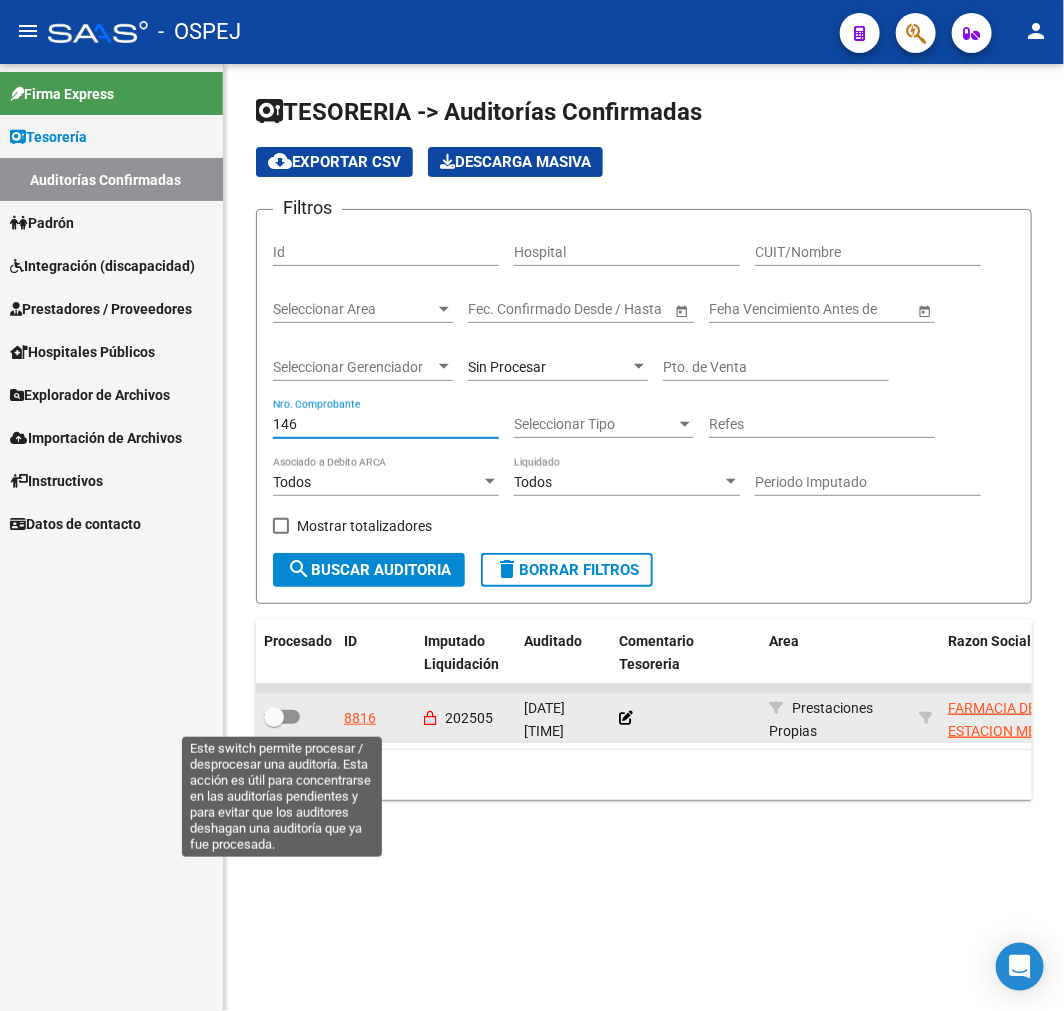 click at bounding box center (274, 717) 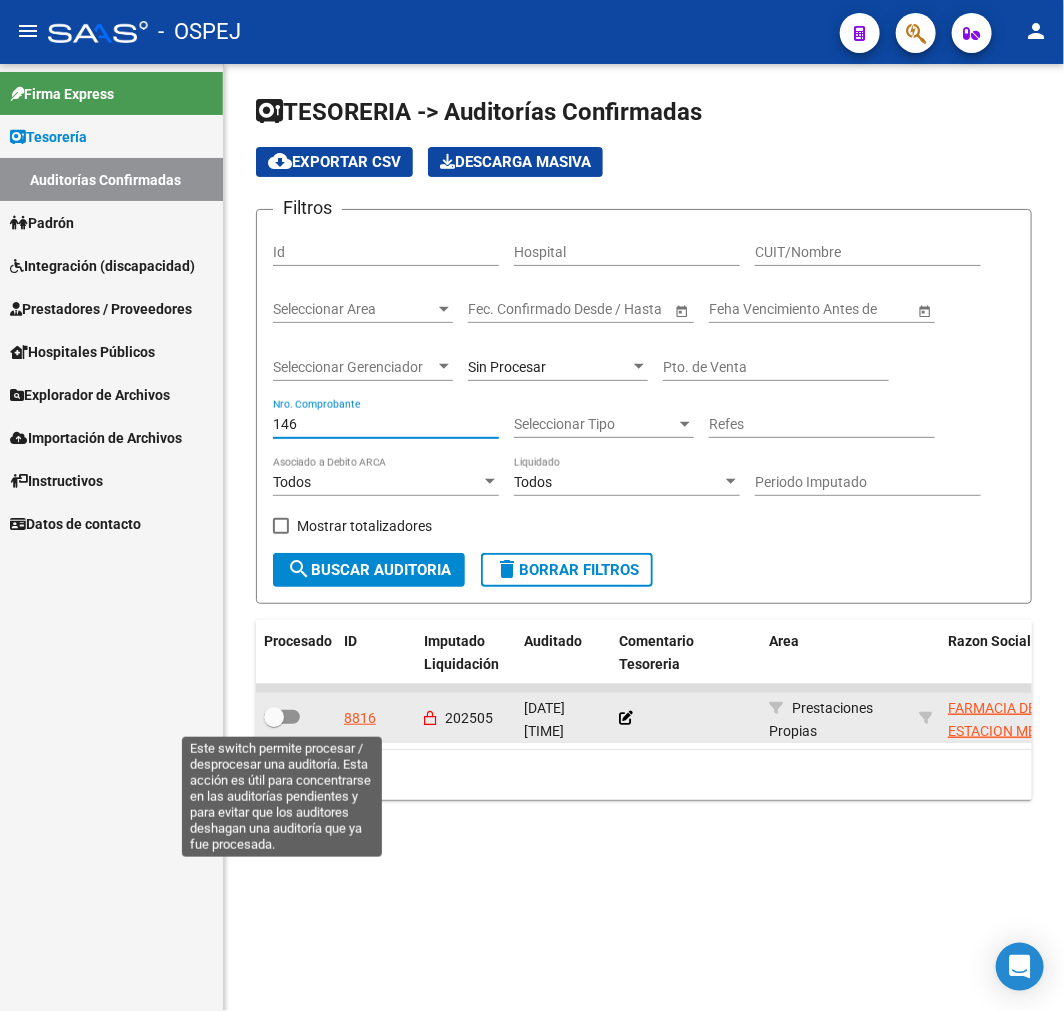 click at bounding box center (273, 724) 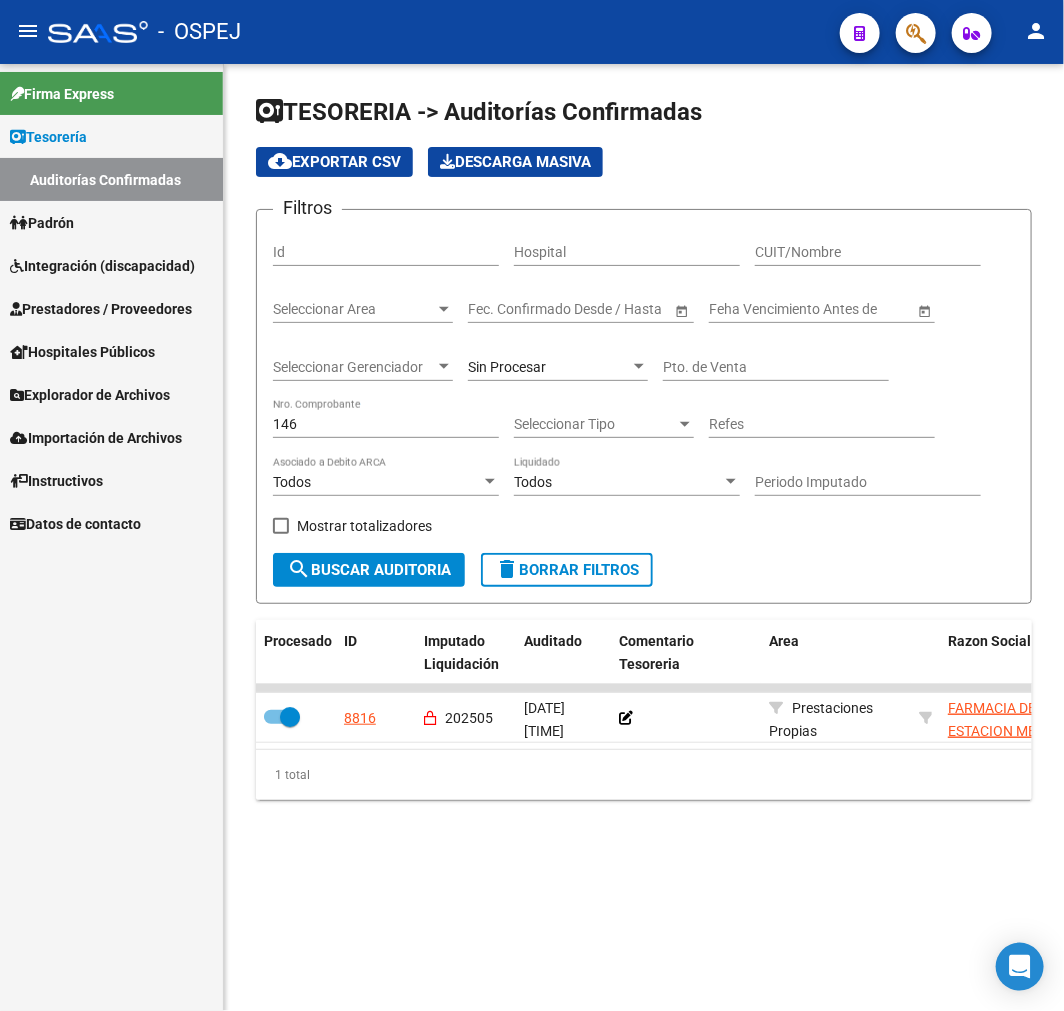 click on "146" at bounding box center (386, 424) 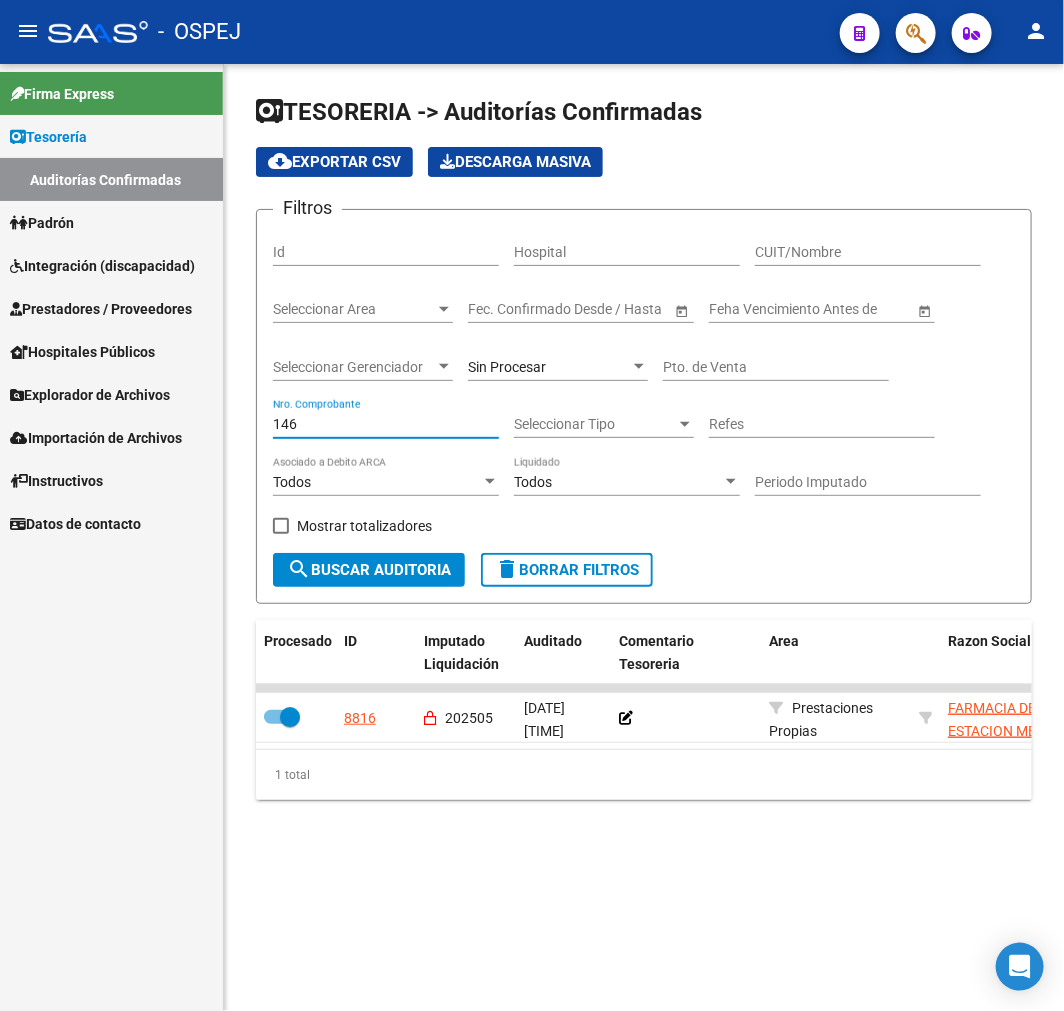 click on "146" at bounding box center (386, 424) 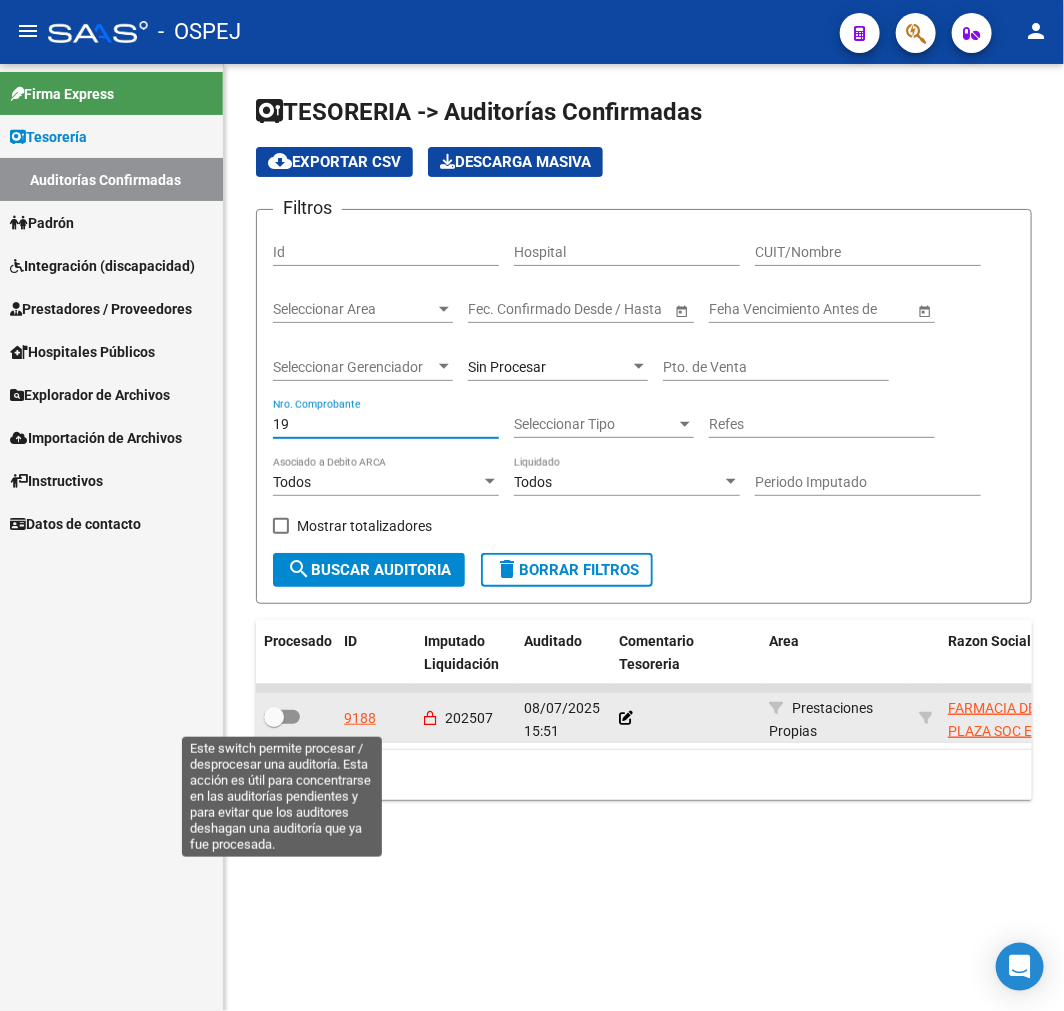 click at bounding box center (274, 717) 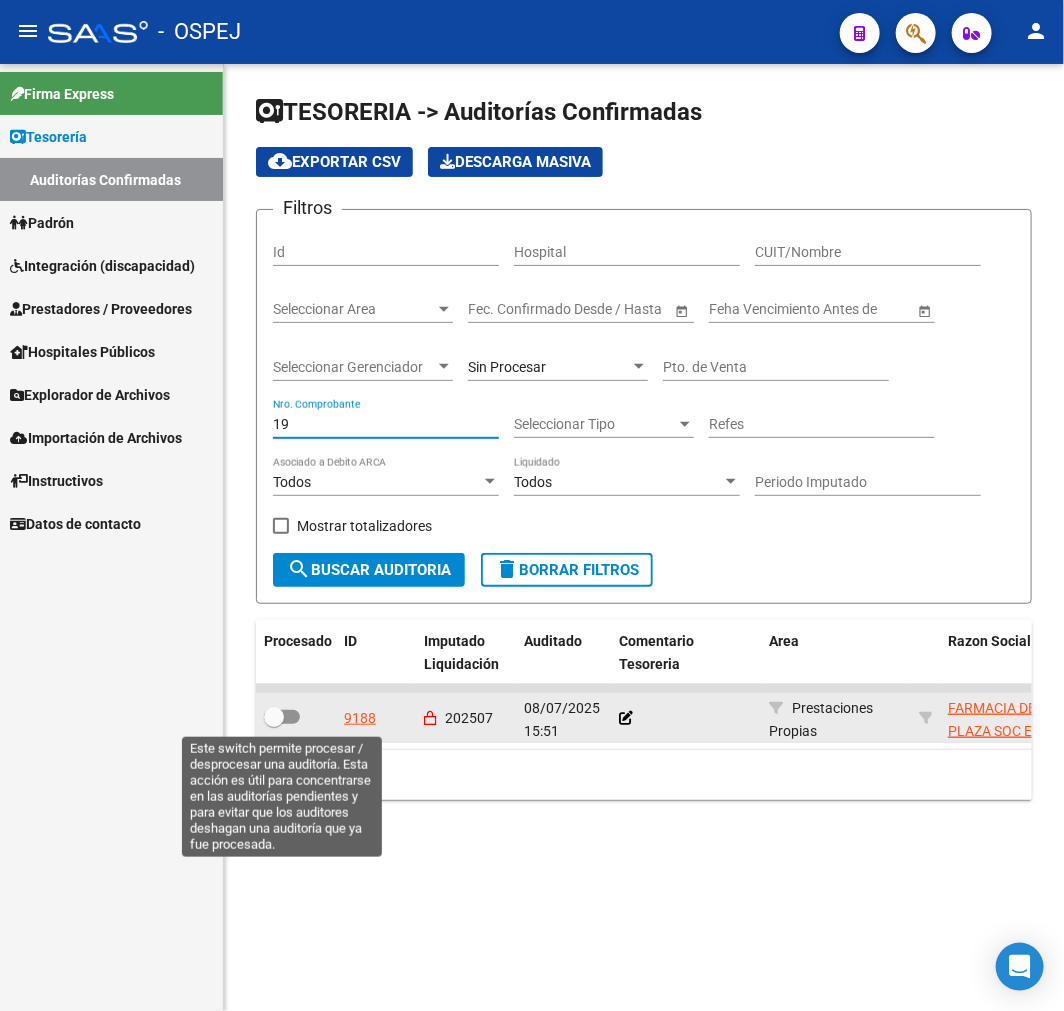 click at bounding box center [273, 724] 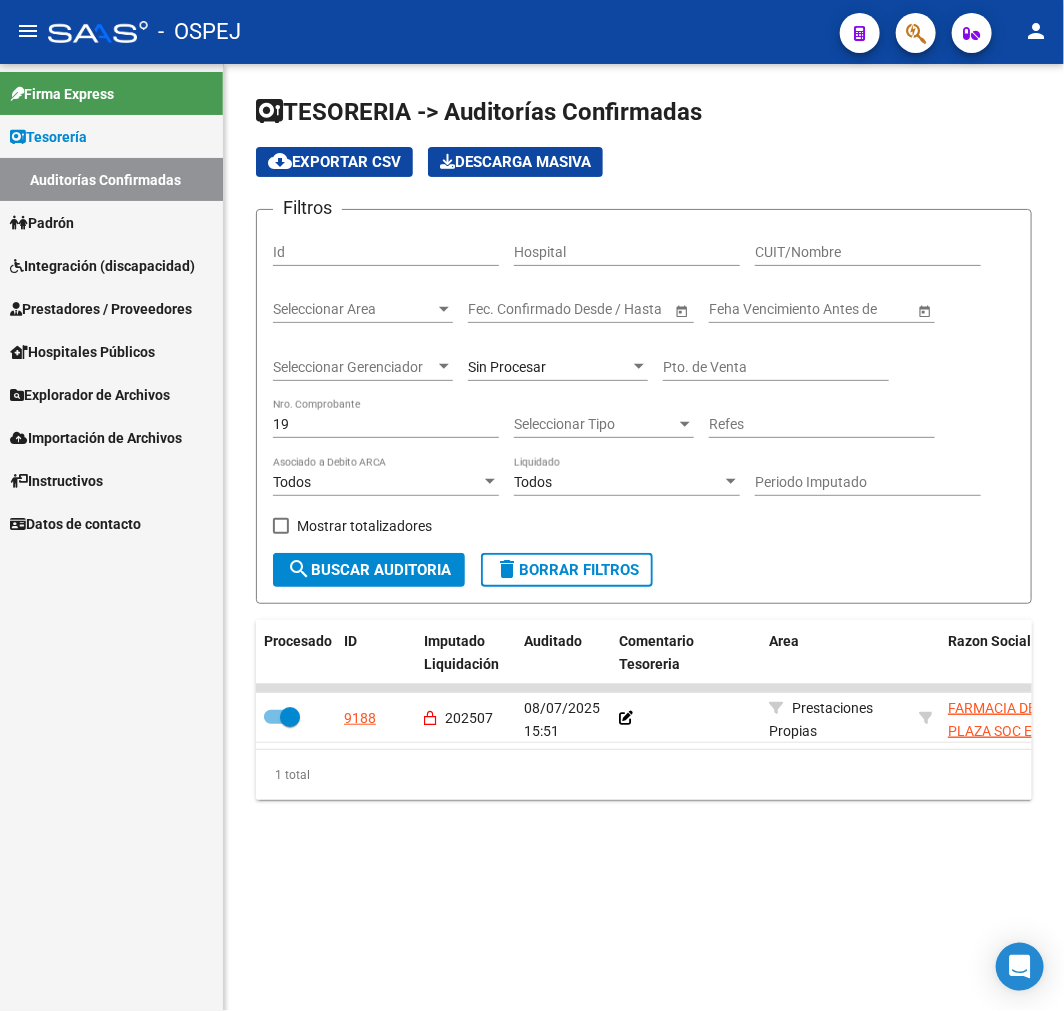 click on "19" at bounding box center [386, 424] 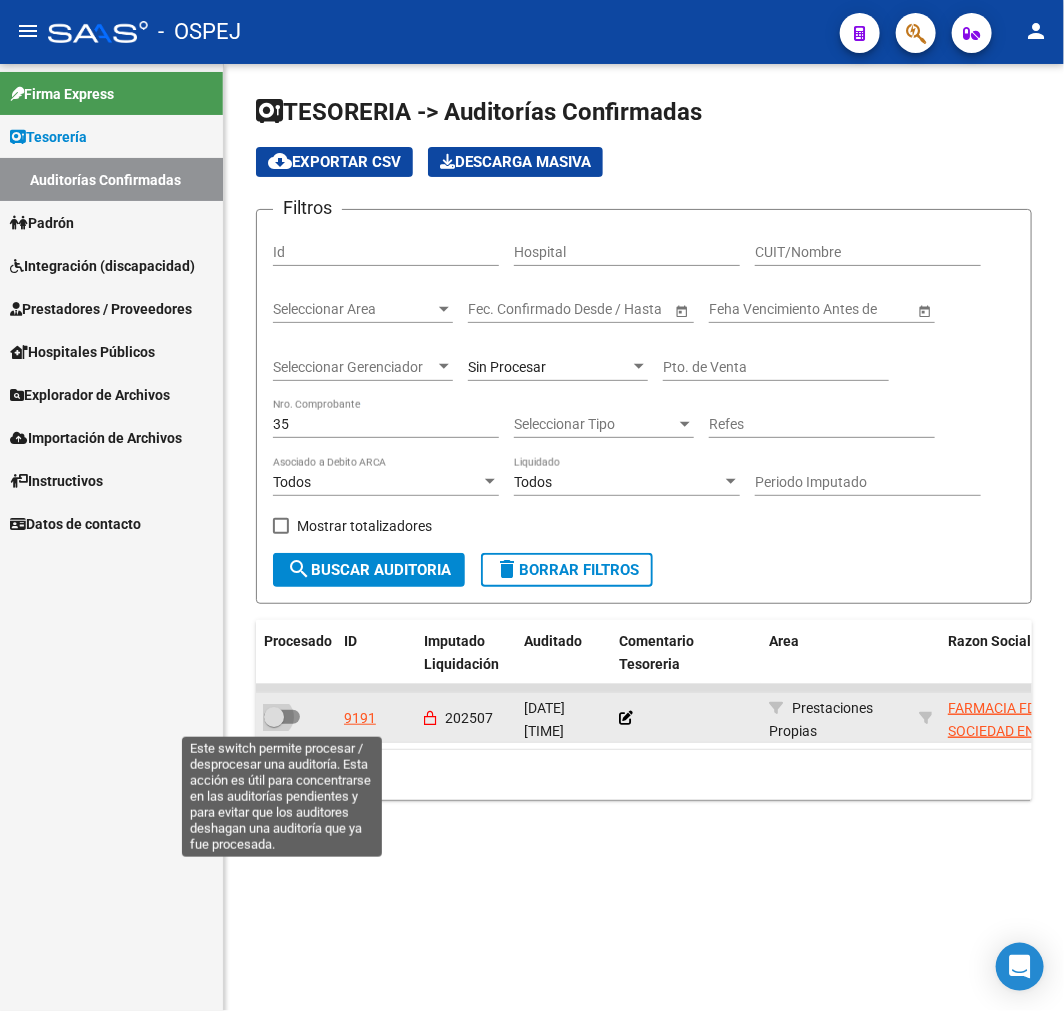 click at bounding box center (274, 717) 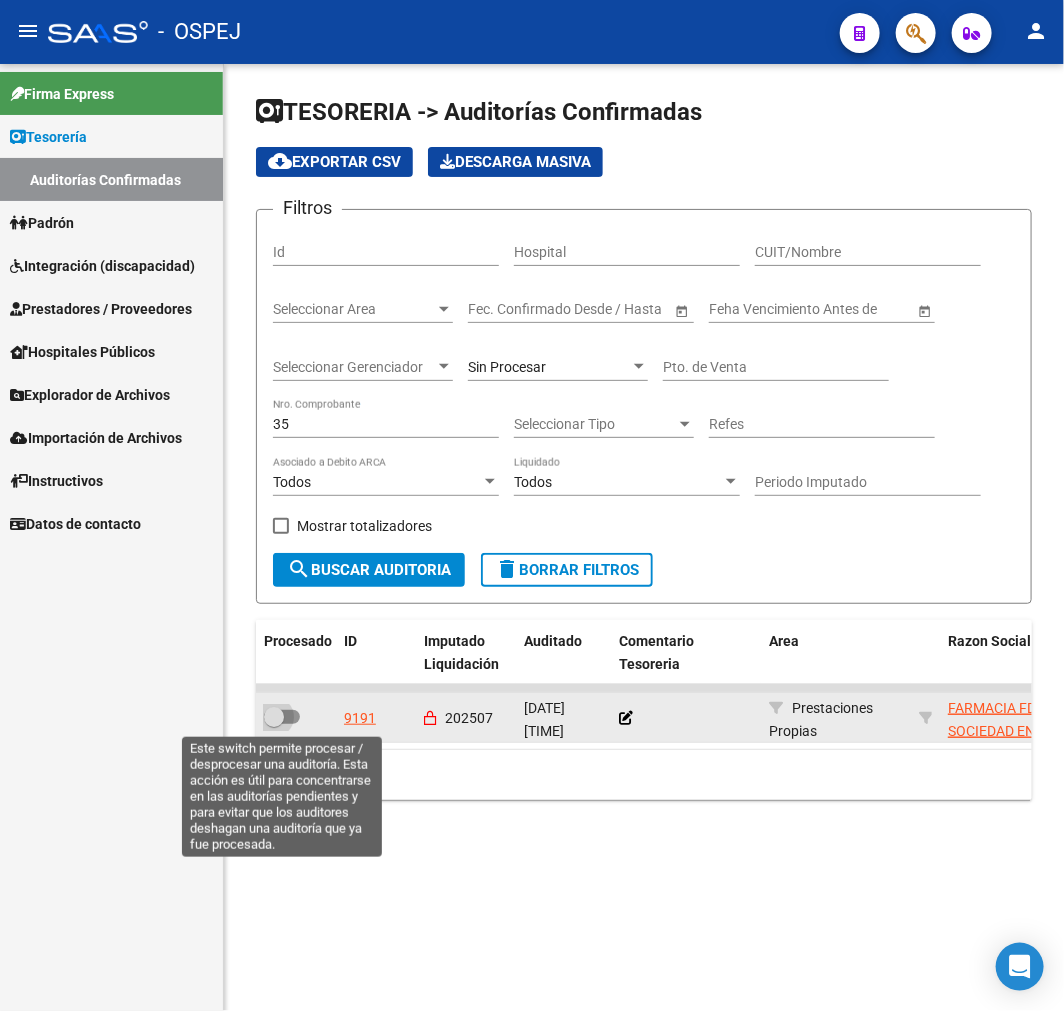 click at bounding box center [273, 724] 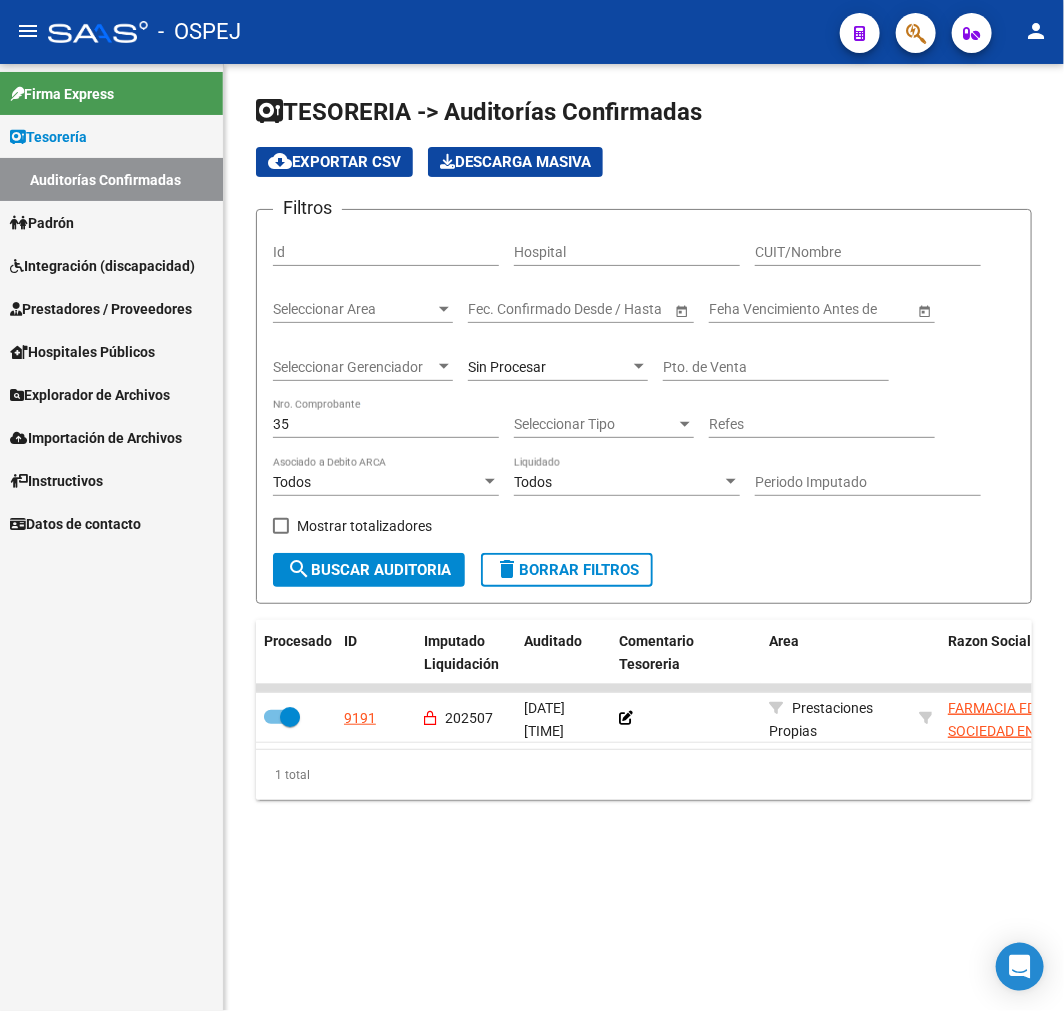 click on "35" at bounding box center (386, 424) 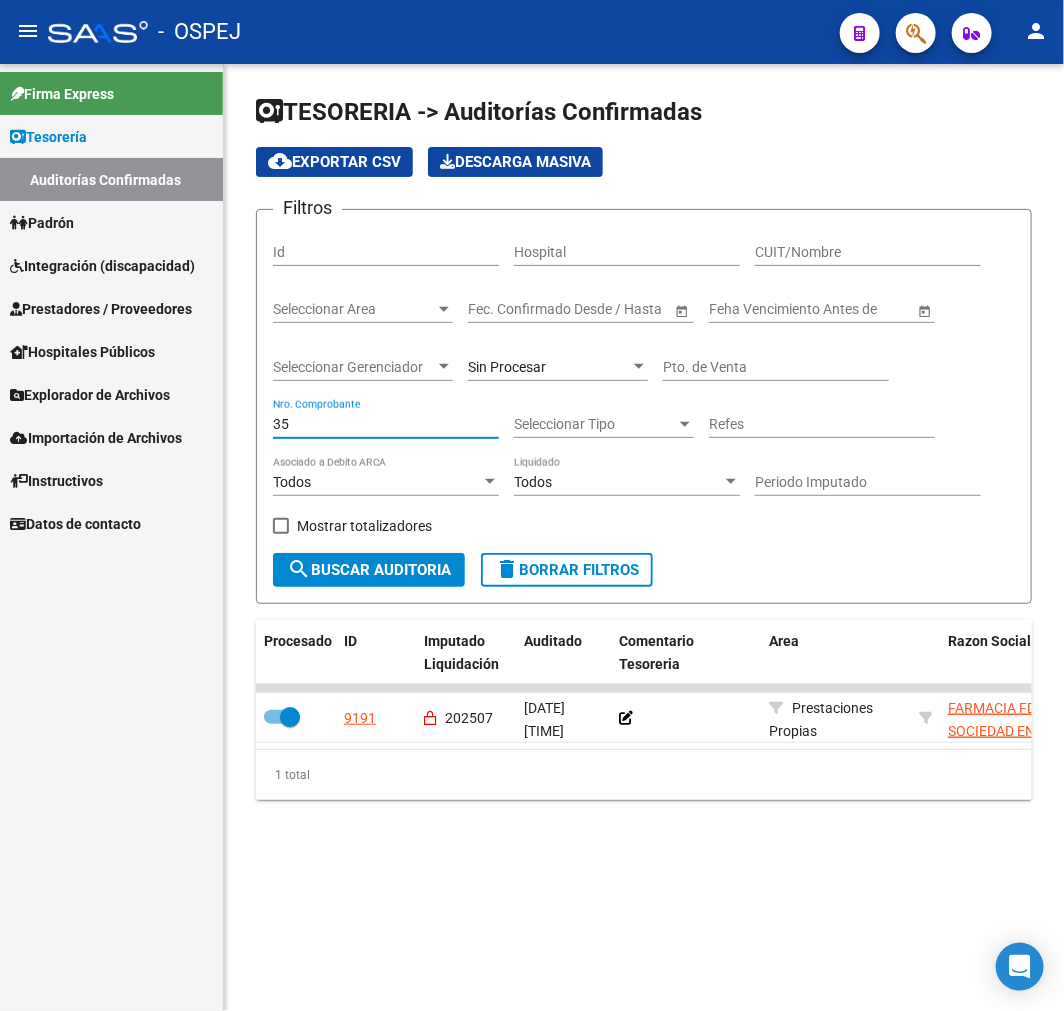 click on "35" at bounding box center (386, 424) 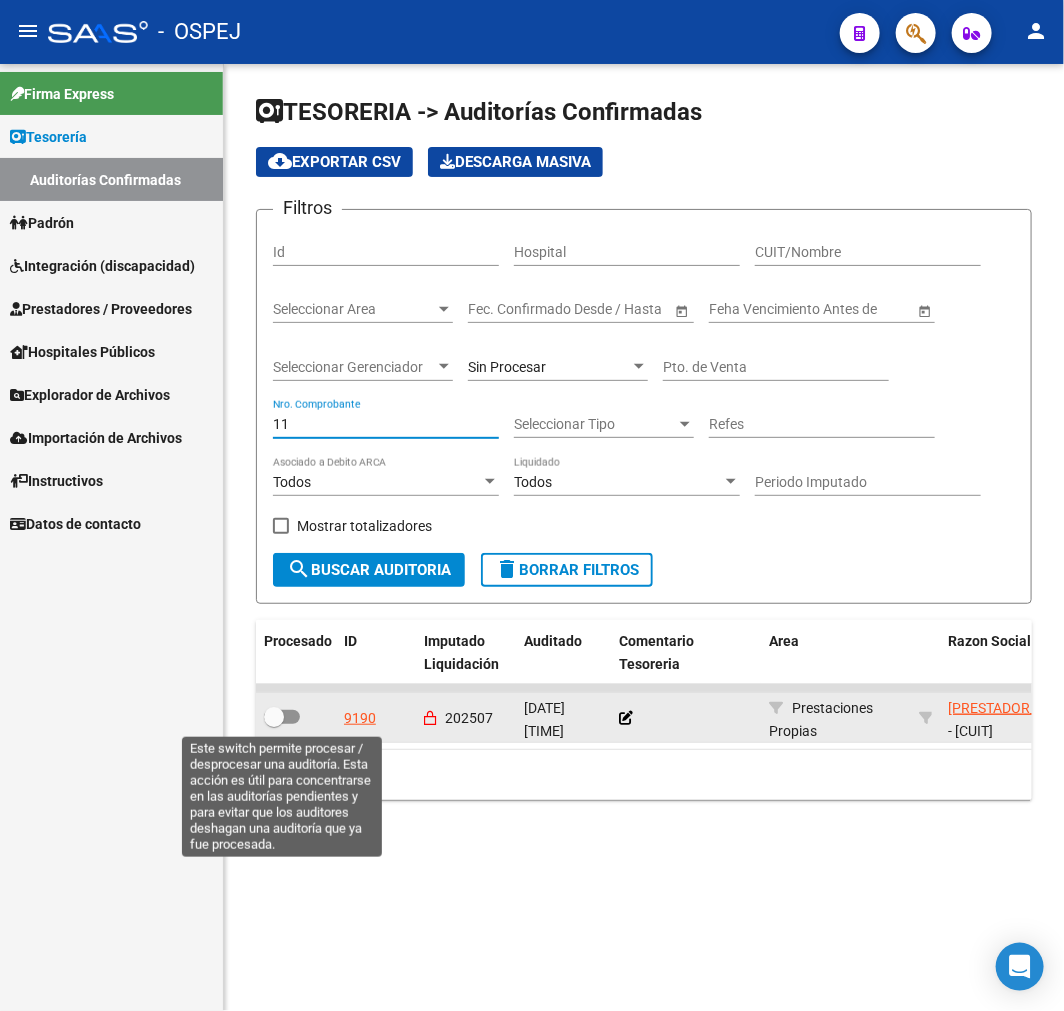 click 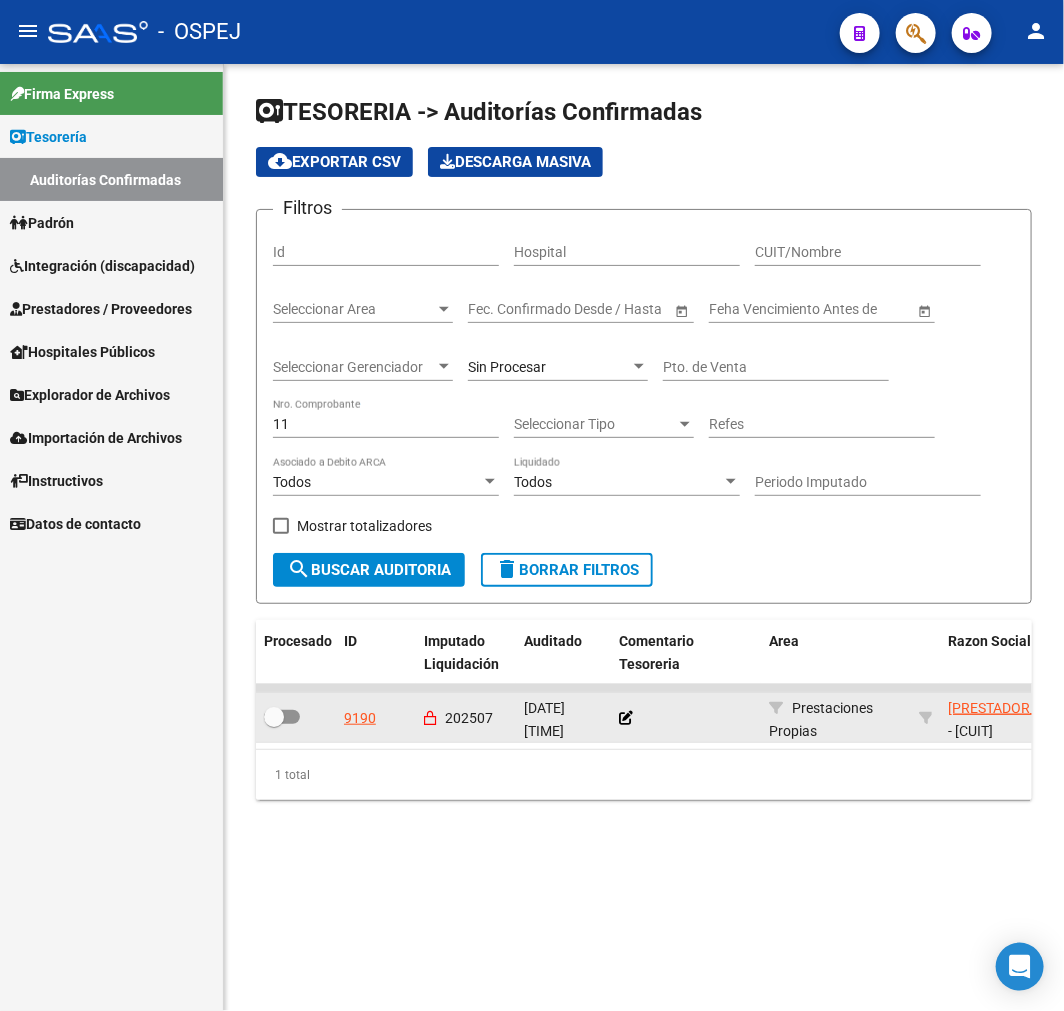 drag, startPoint x: 286, startPoint y: 700, endPoint x: 280, endPoint y: 711, distance: 12.529964 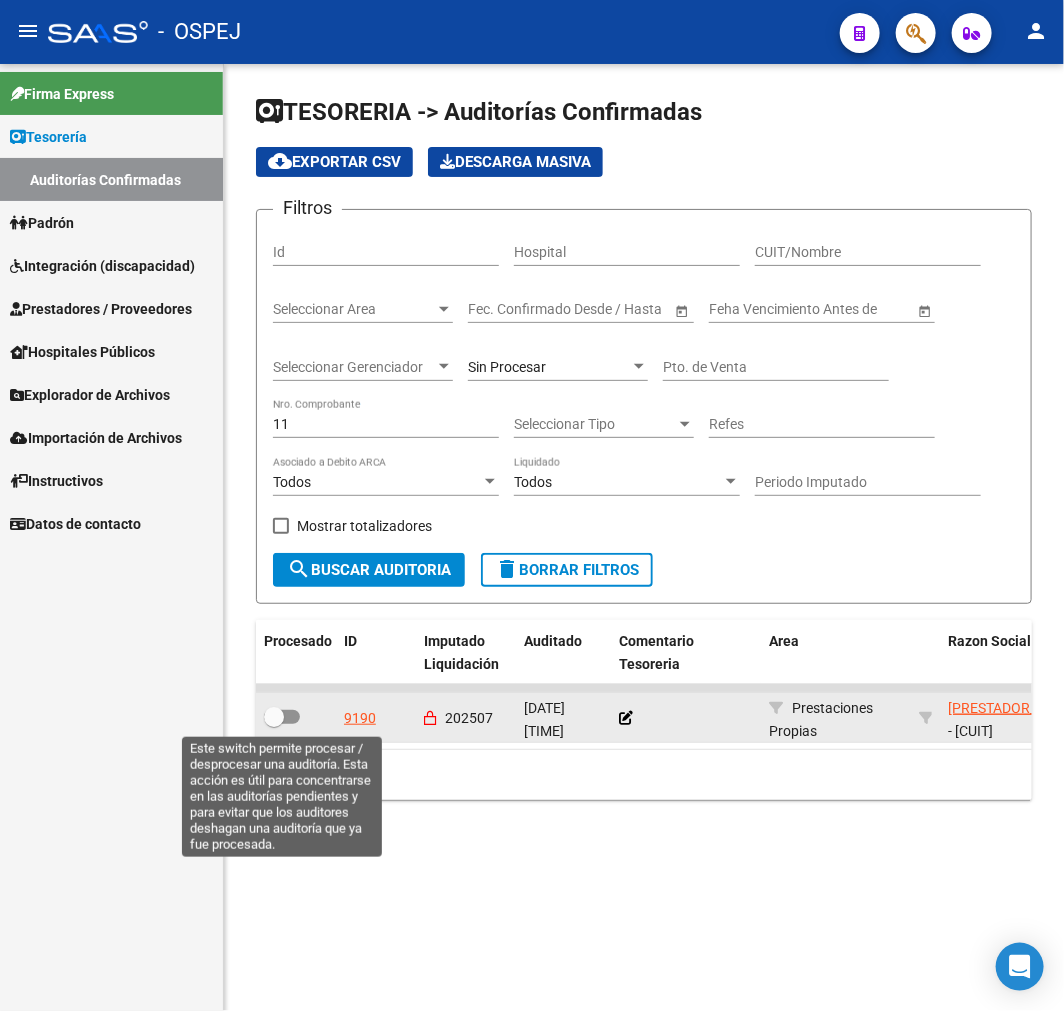 click at bounding box center [274, 717] 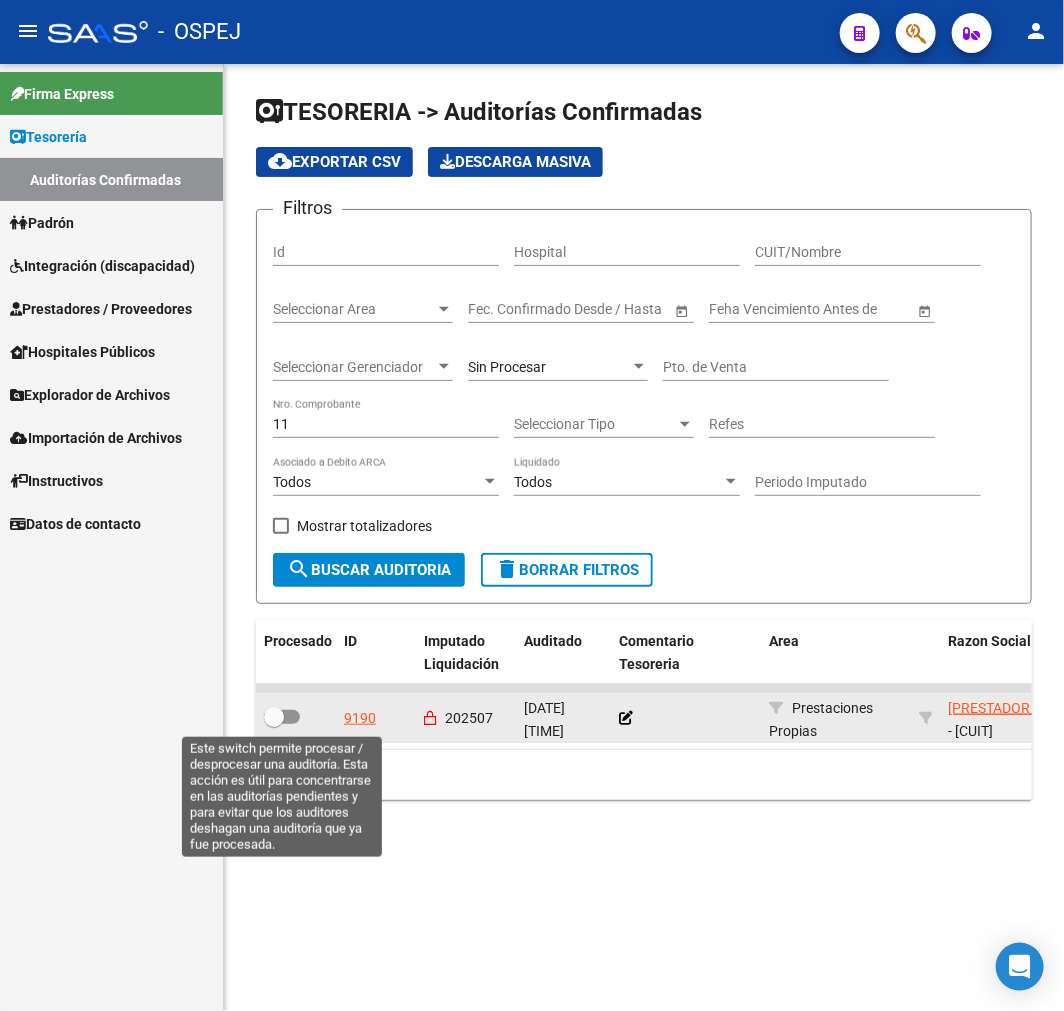 click at bounding box center (273, 724) 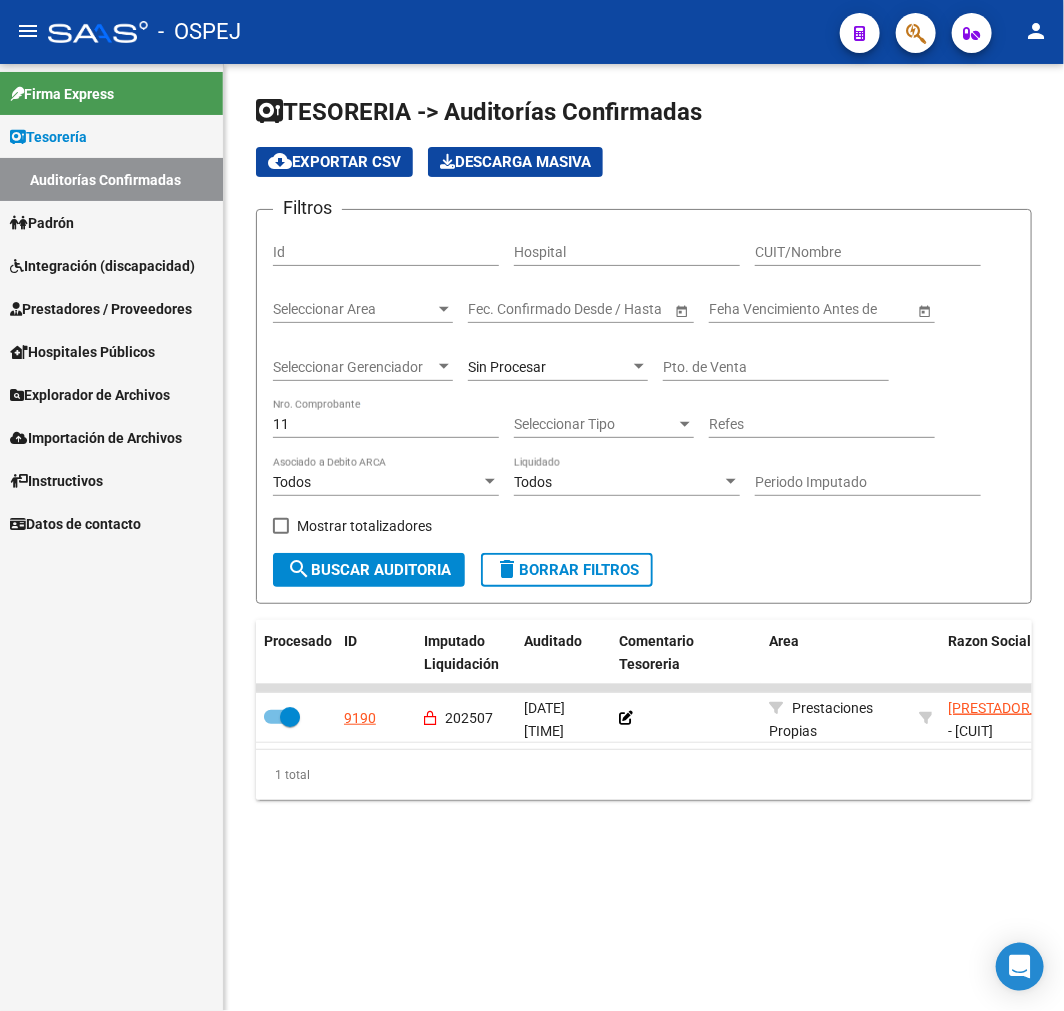 click on "11" at bounding box center [386, 424] 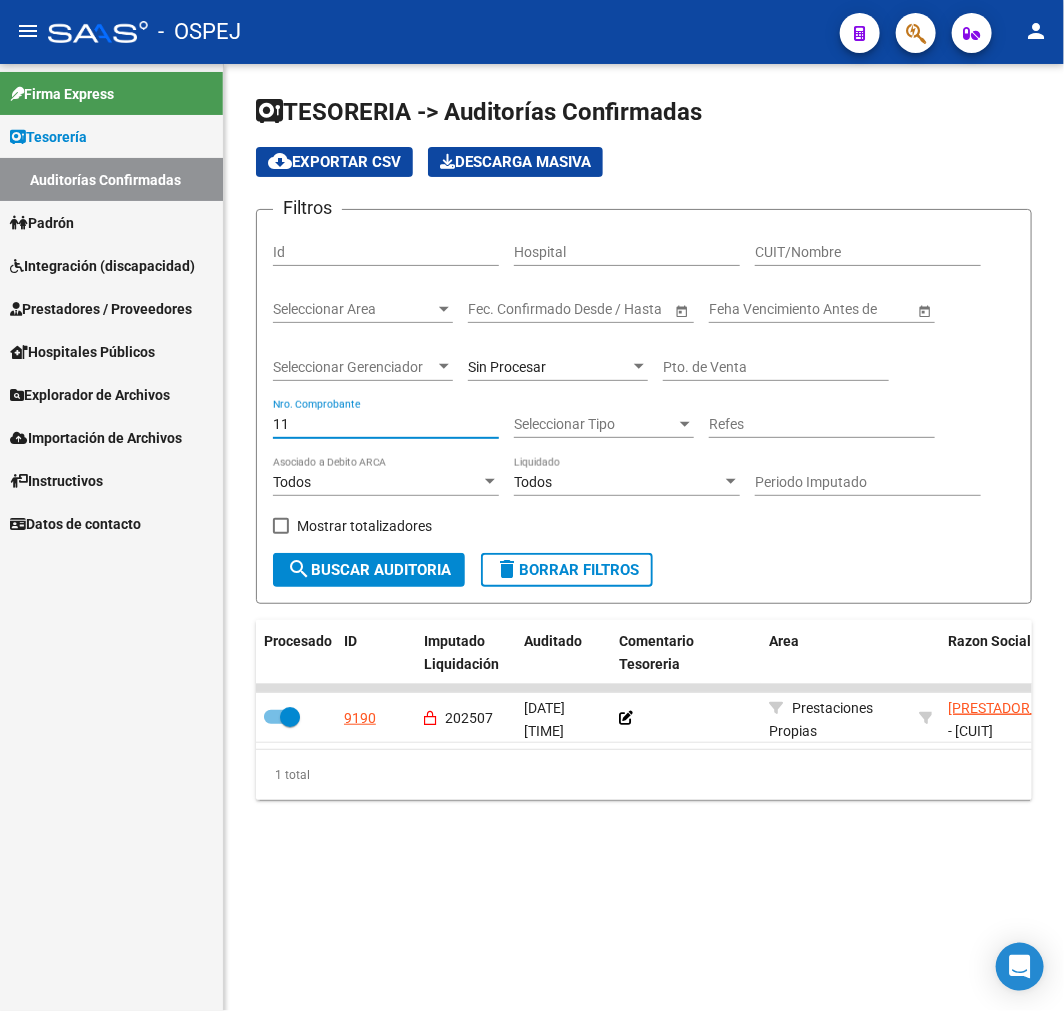 click on "11" at bounding box center [386, 424] 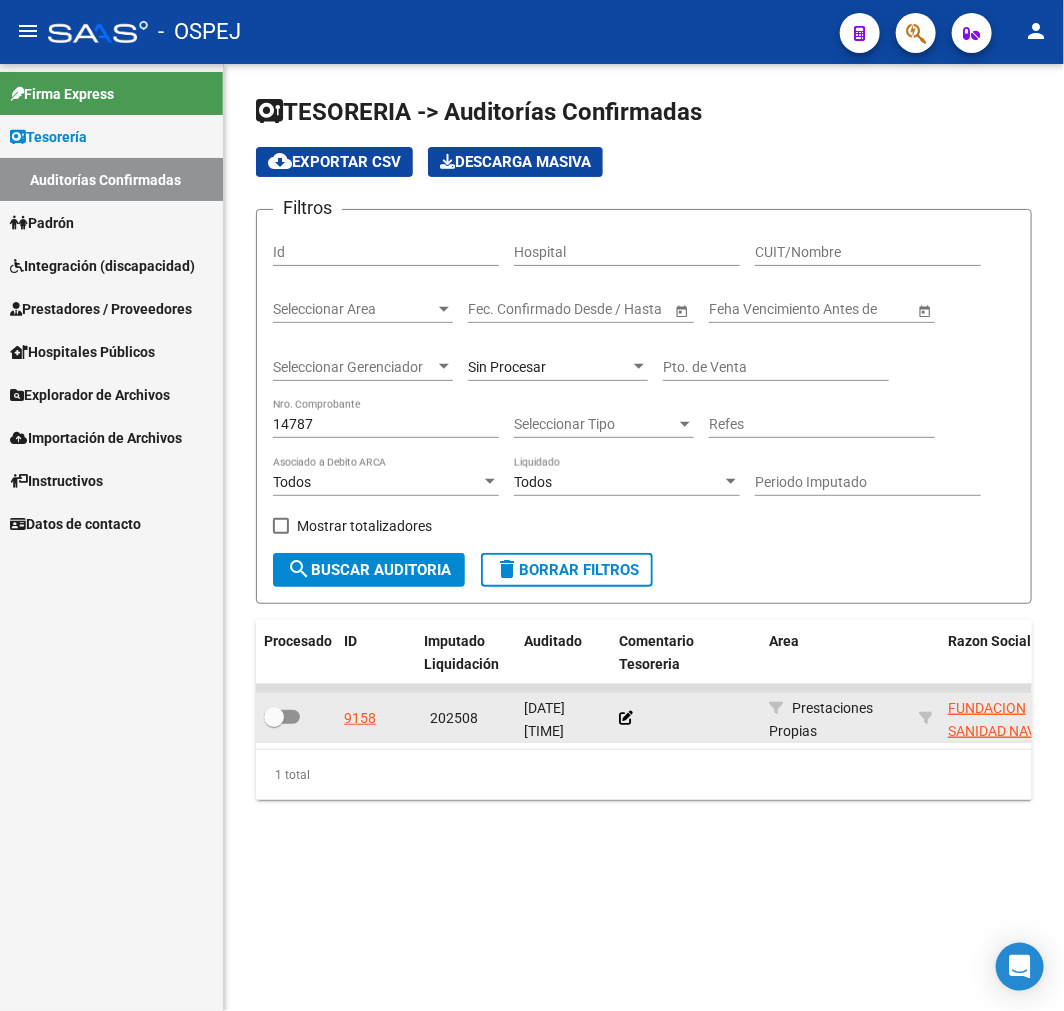 drag, startPoint x: 312, startPoint y: 721, endPoint x: 295, endPoint y: 722, distance: 17.029387 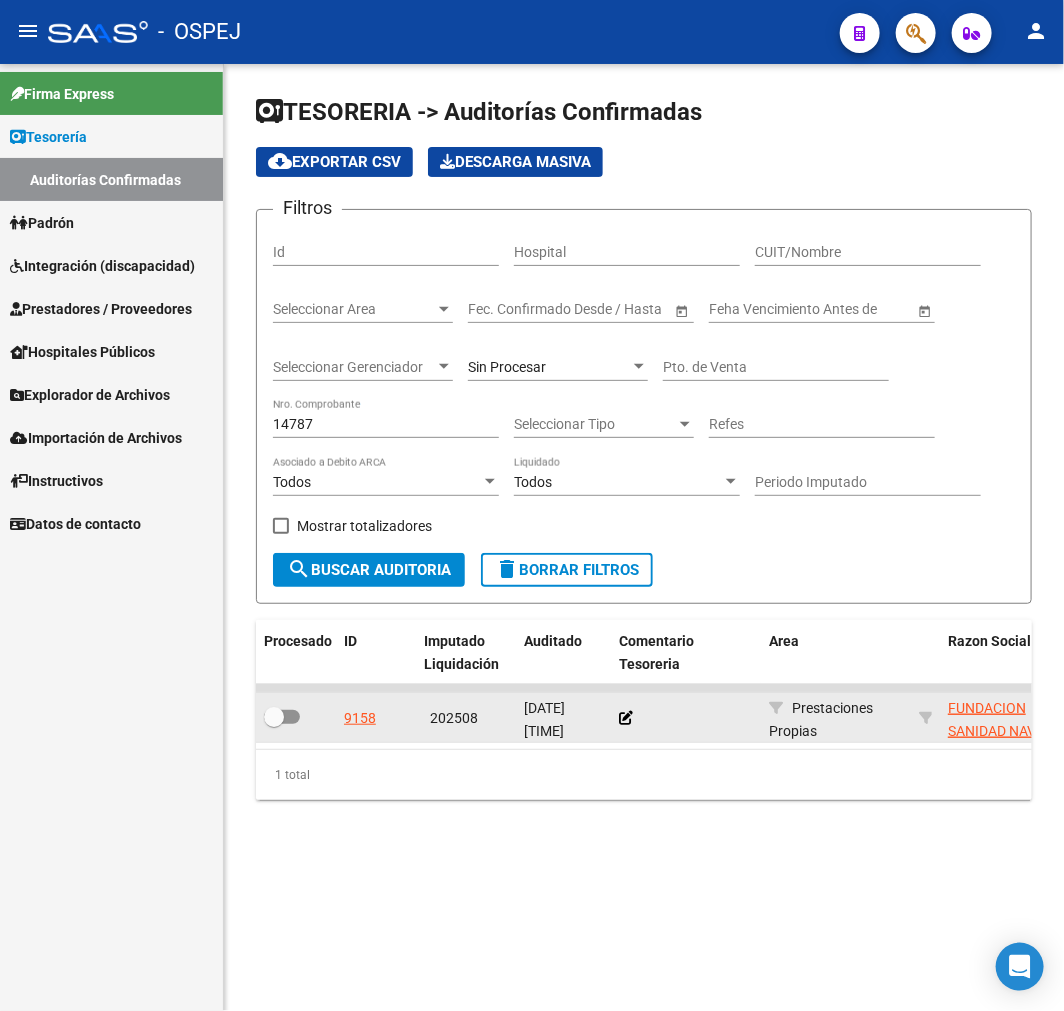 click 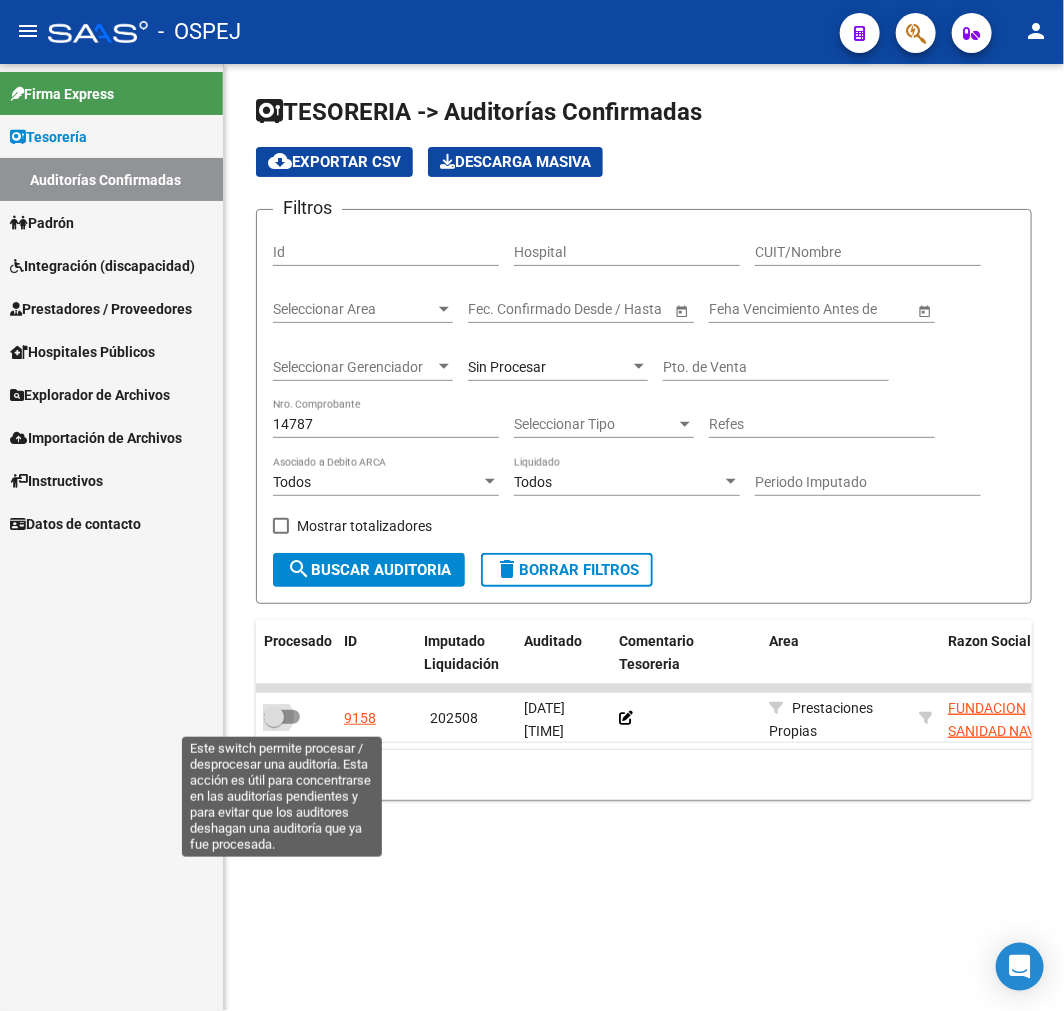 drag, startPoint x: 282, startPoint y: 722, endPoint x: 343, endPoint y: 507, distance: 223.48602 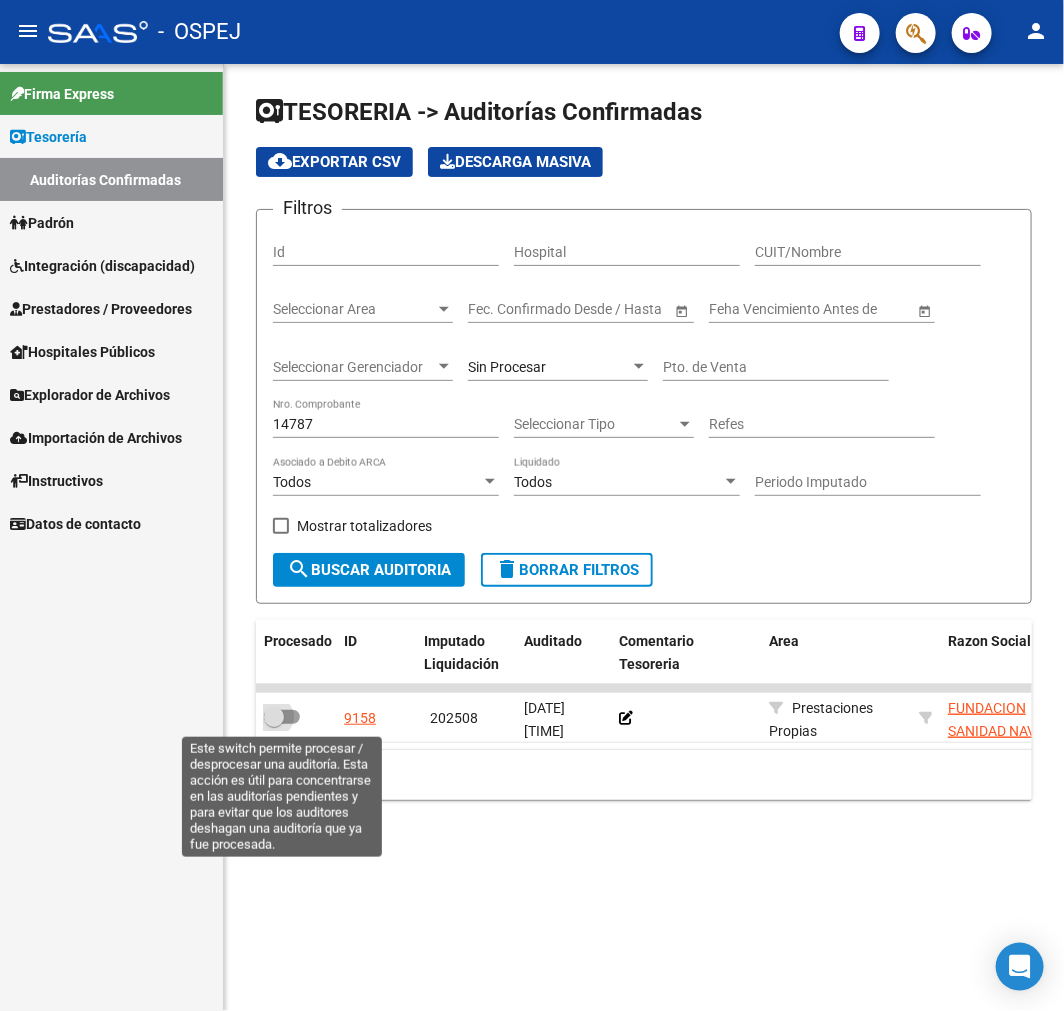 click at bounding box center [274, 717] 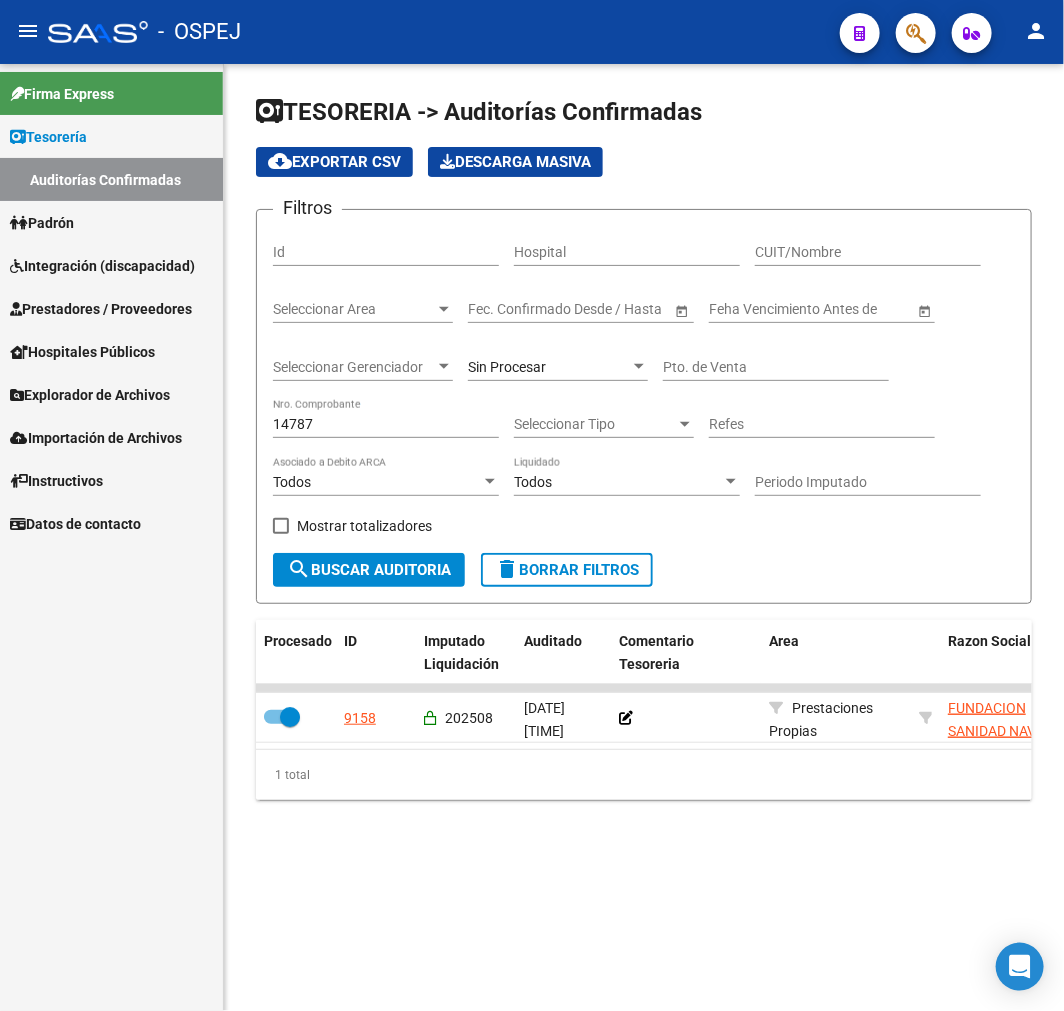 click on "14787" at bounding box center [386, 424] 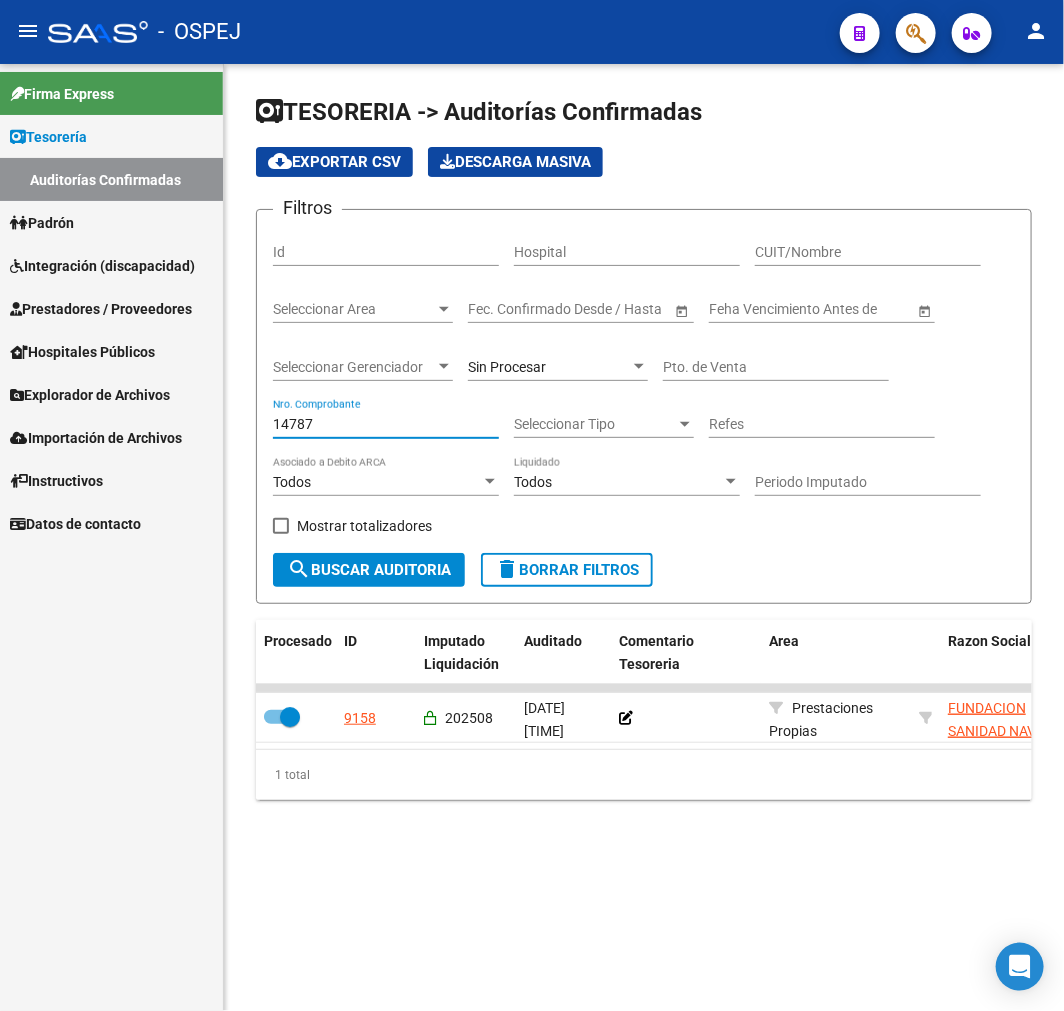 click on "14787" at bounding box center (386, 424) 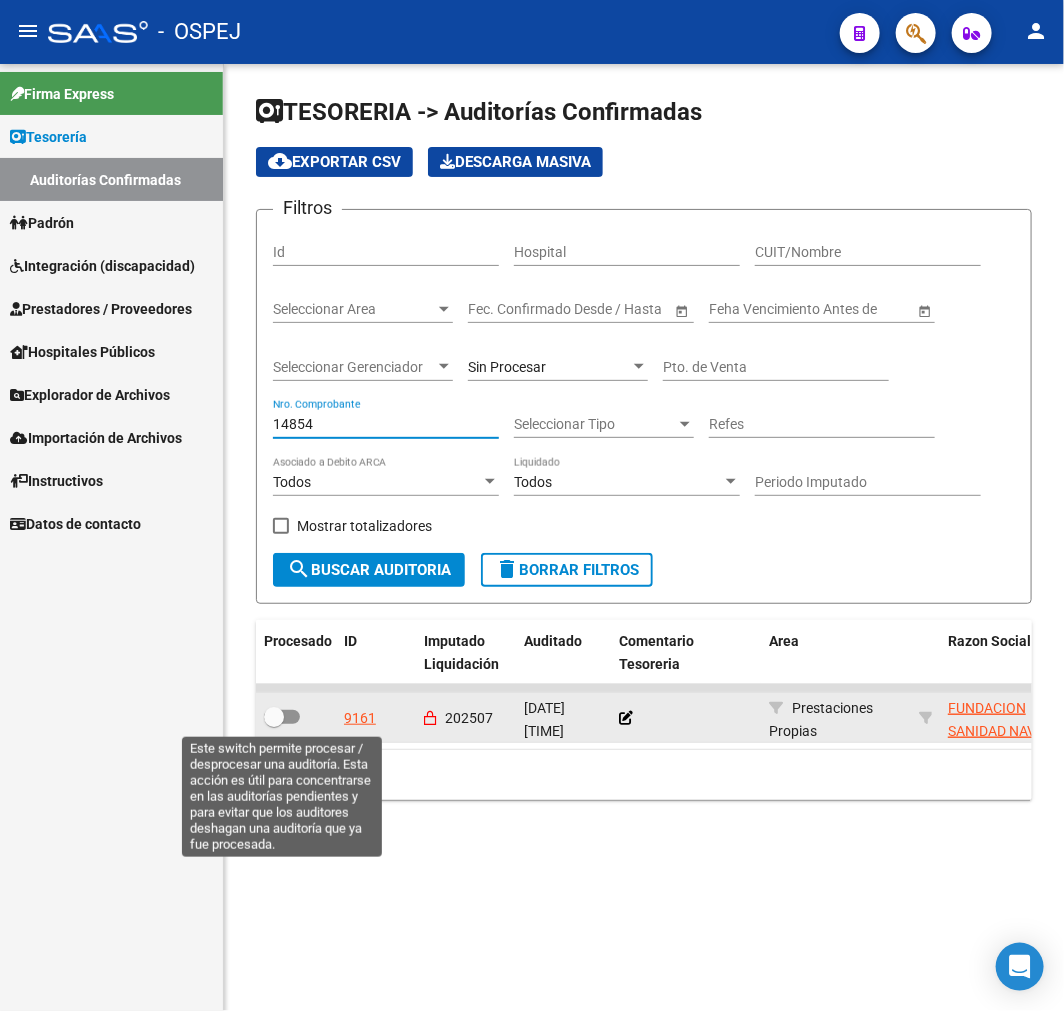 click at bounding box center (282, 717) 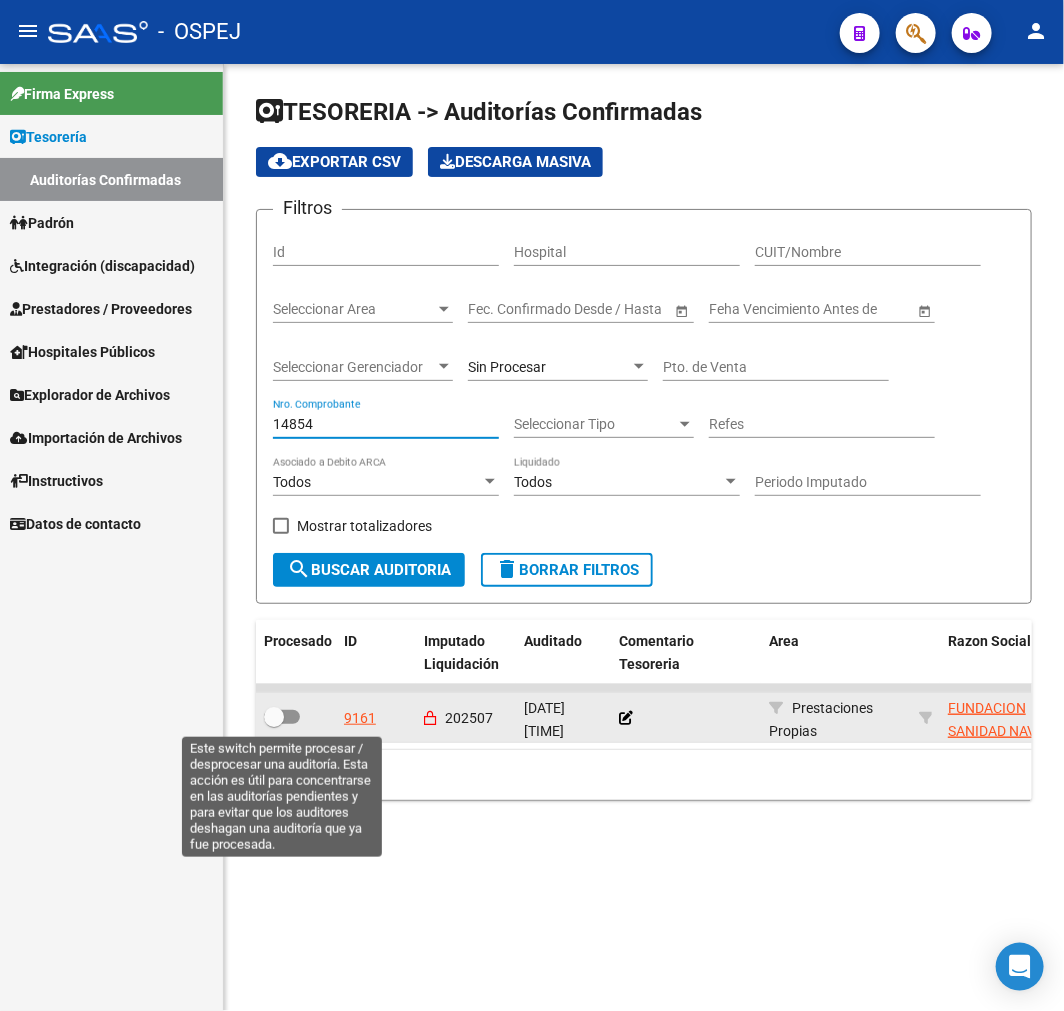 click at bounding box center (273, 724) 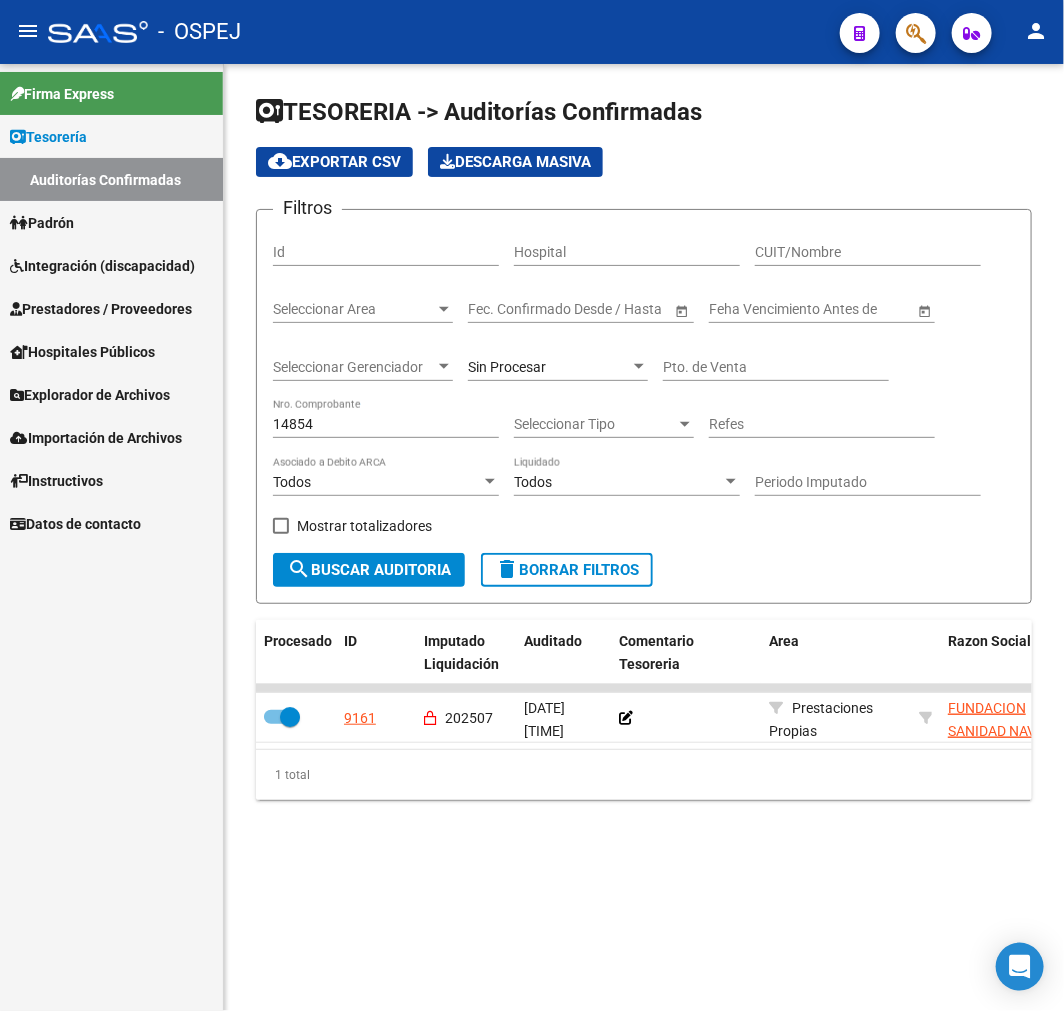 click on "14854" at bounding box center (386, 424) 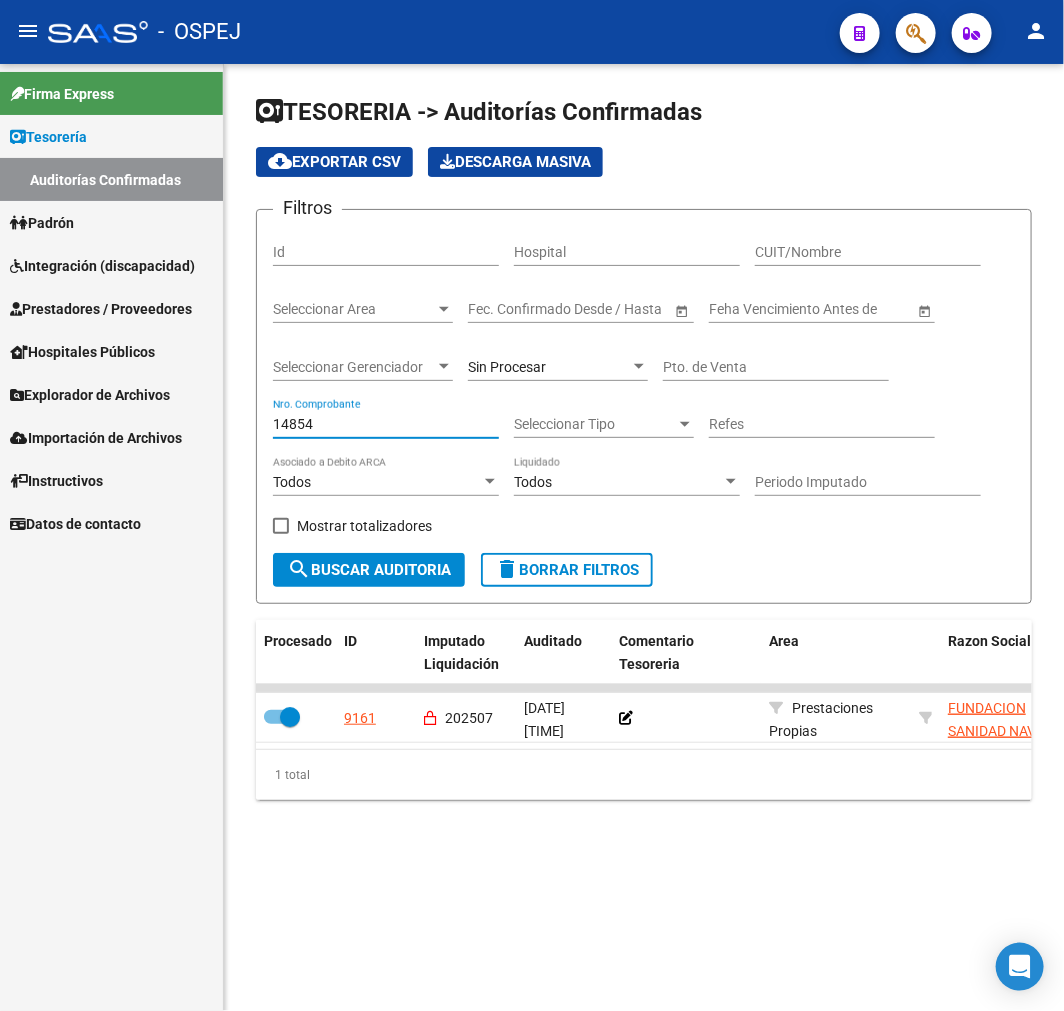 click on "14854" at bounding box center (386, 424) 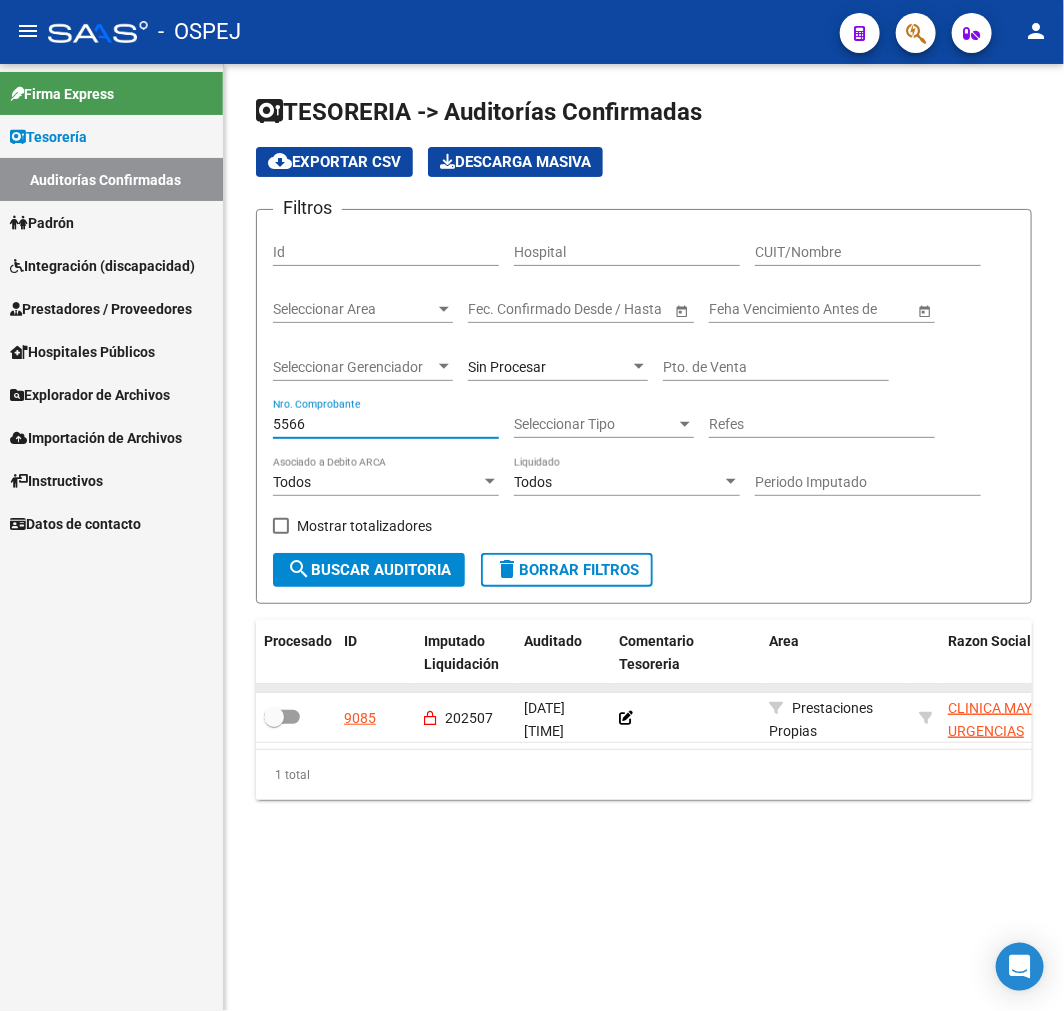drag, startPoint x: 301, startPoint y: 692, endPoint x: 278, endPoint y: 720, distance: 36.23534 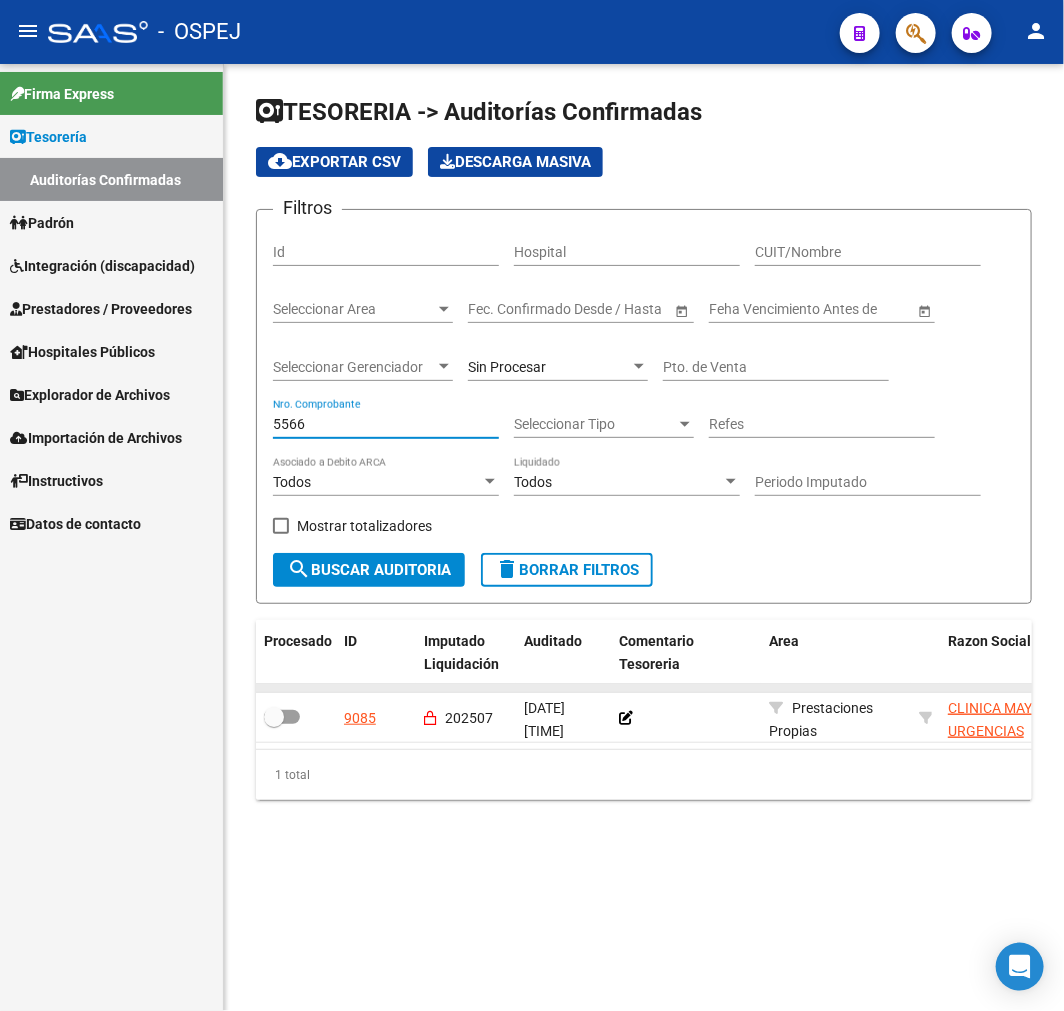 click 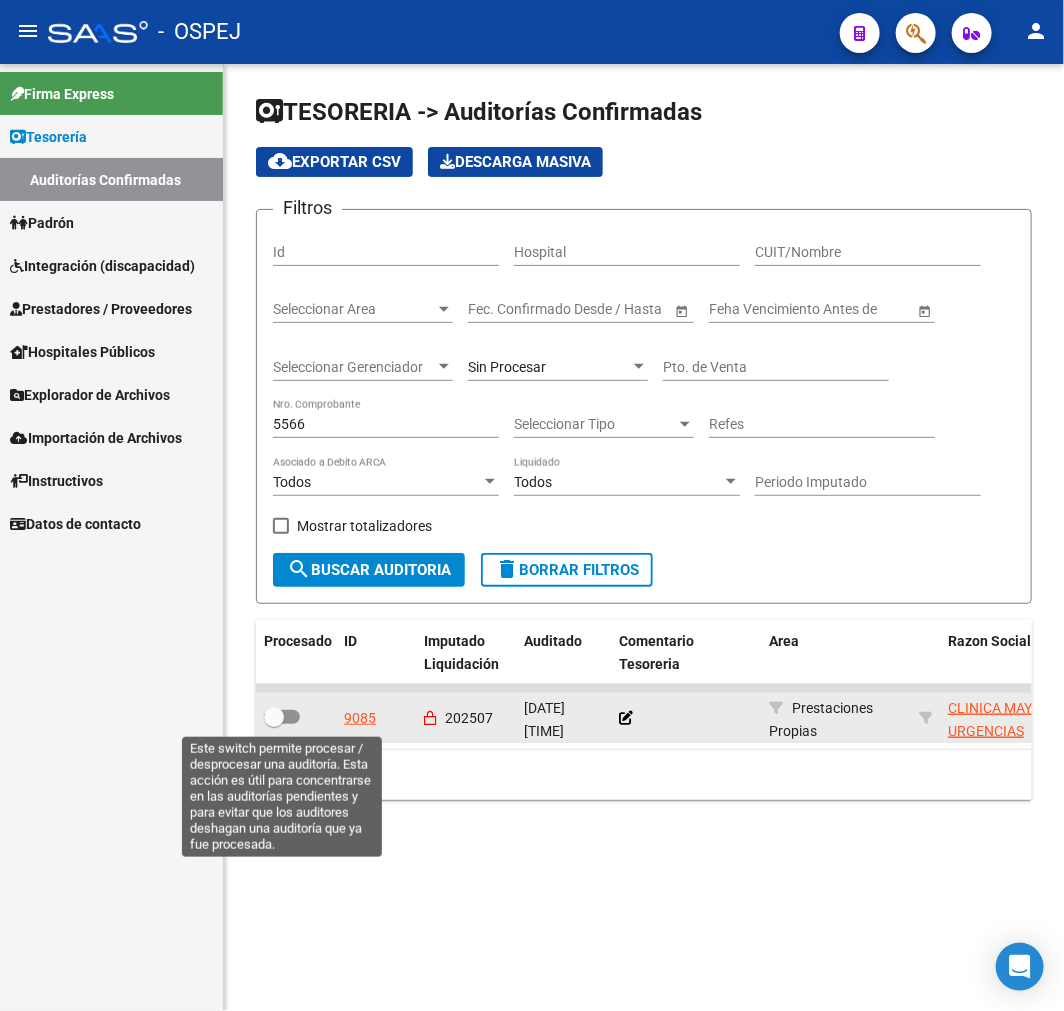 click at bounding box center [274, 717] 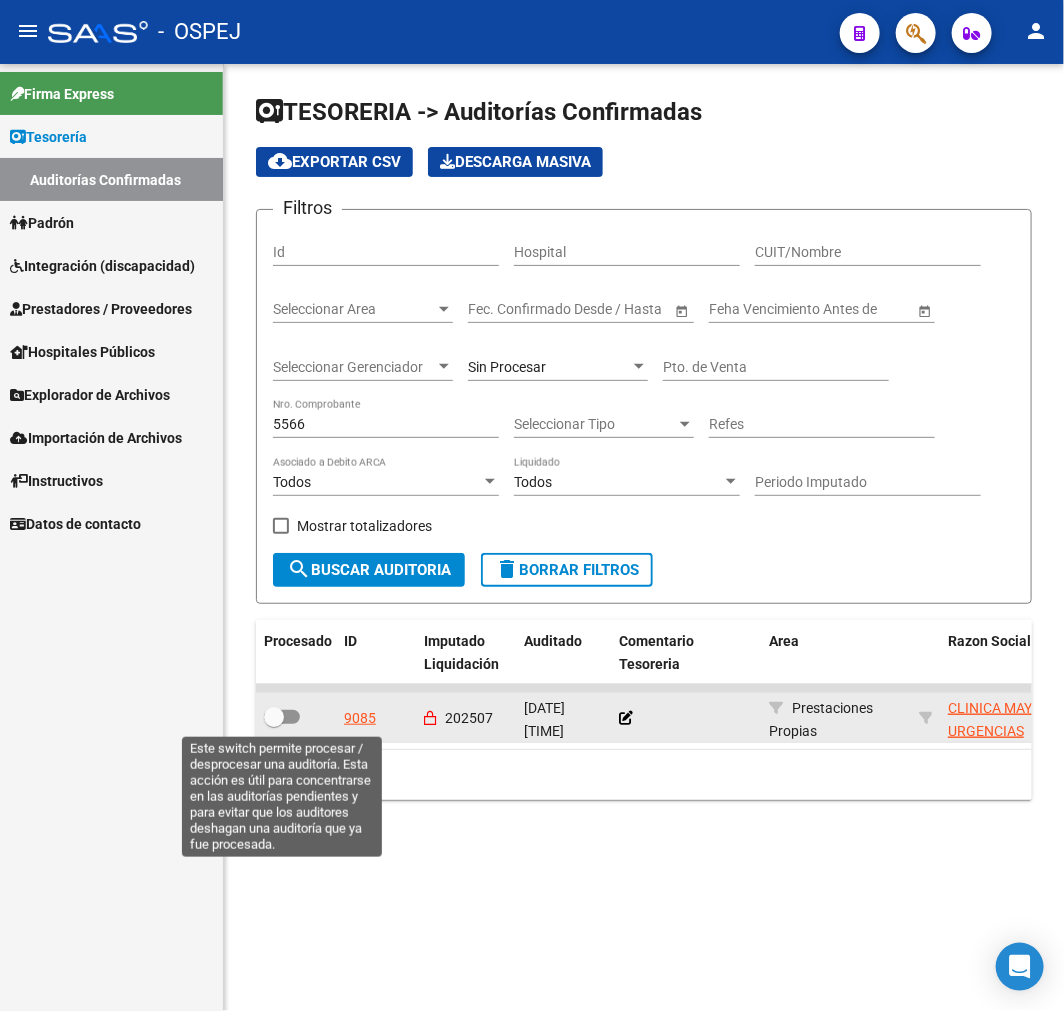 click at bounding box center (273, 724) 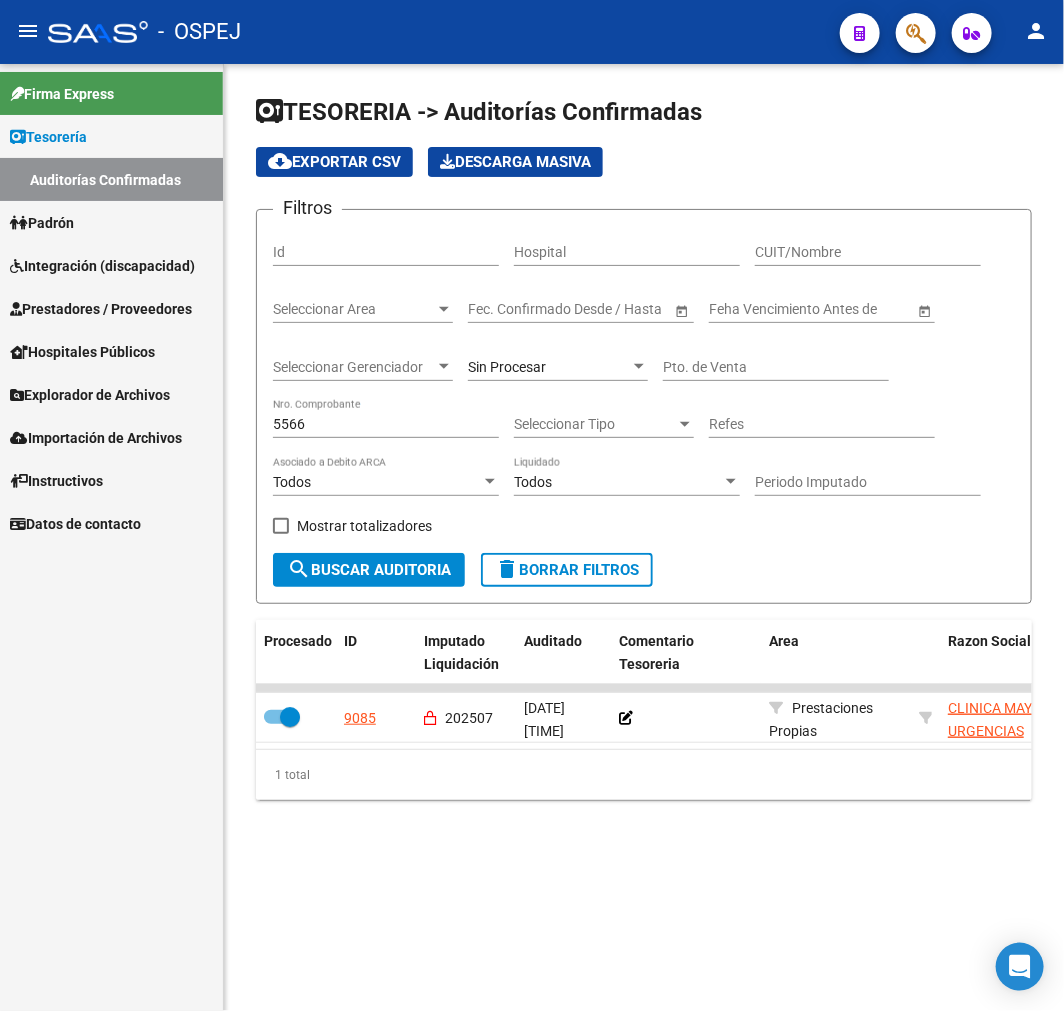 click on "[NUMBER] Nro. Comprobante" 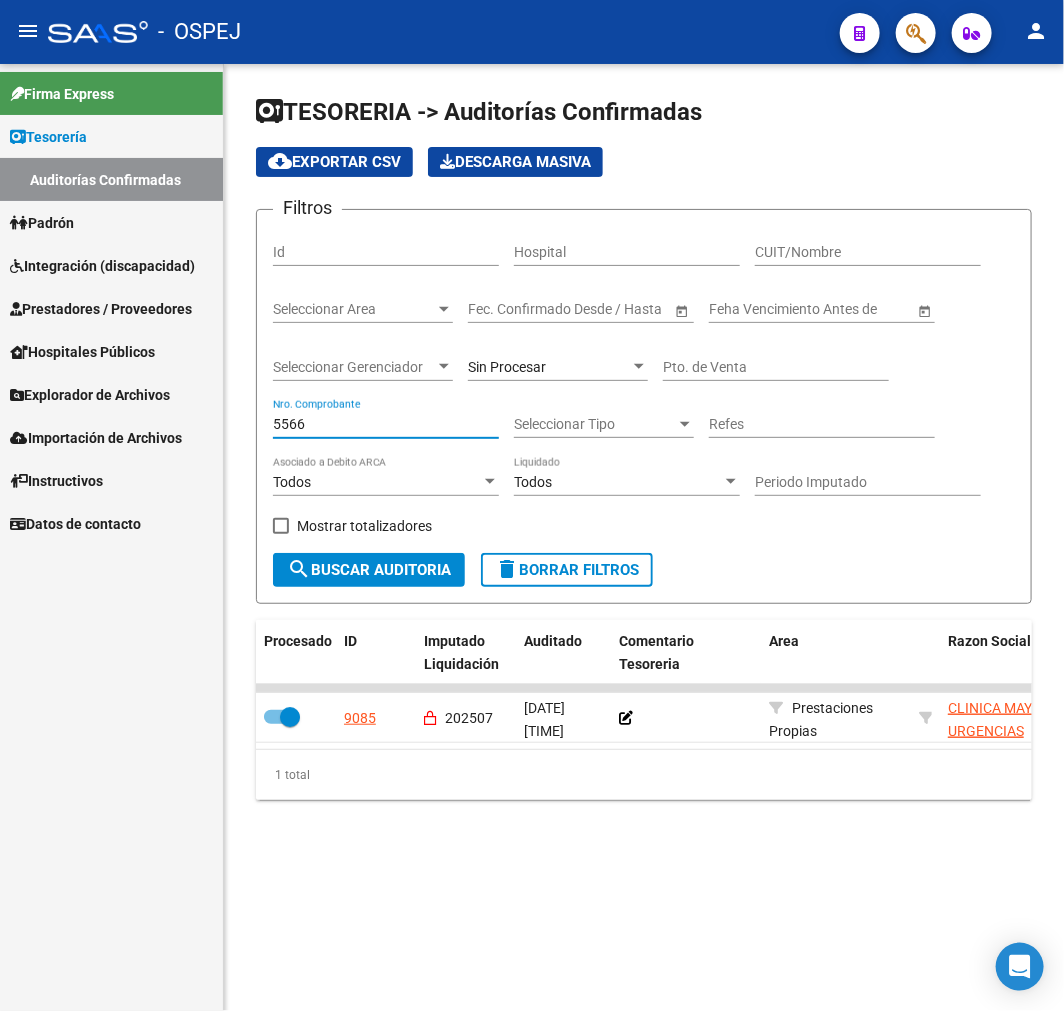click on "5566" at bounding box center [386, 424] 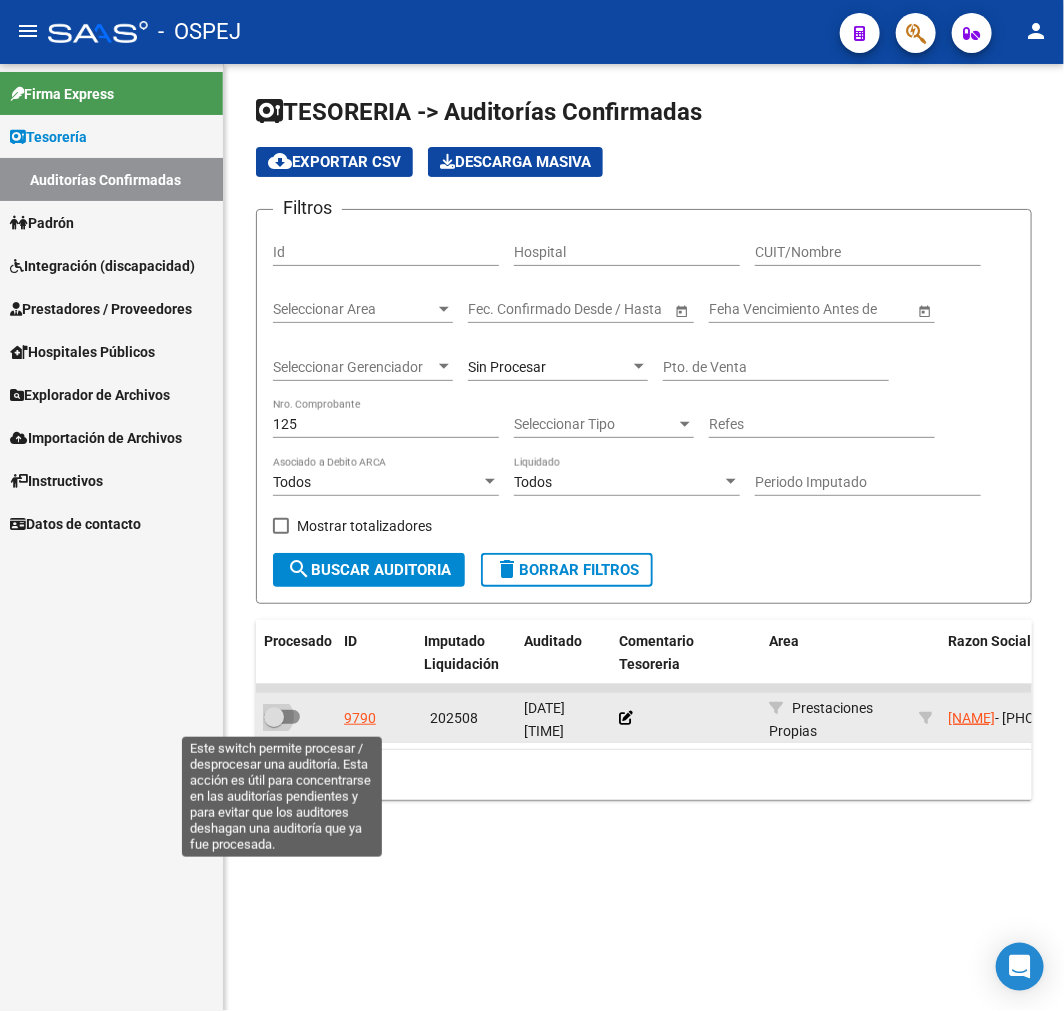 click at bounding box center [282, 717] 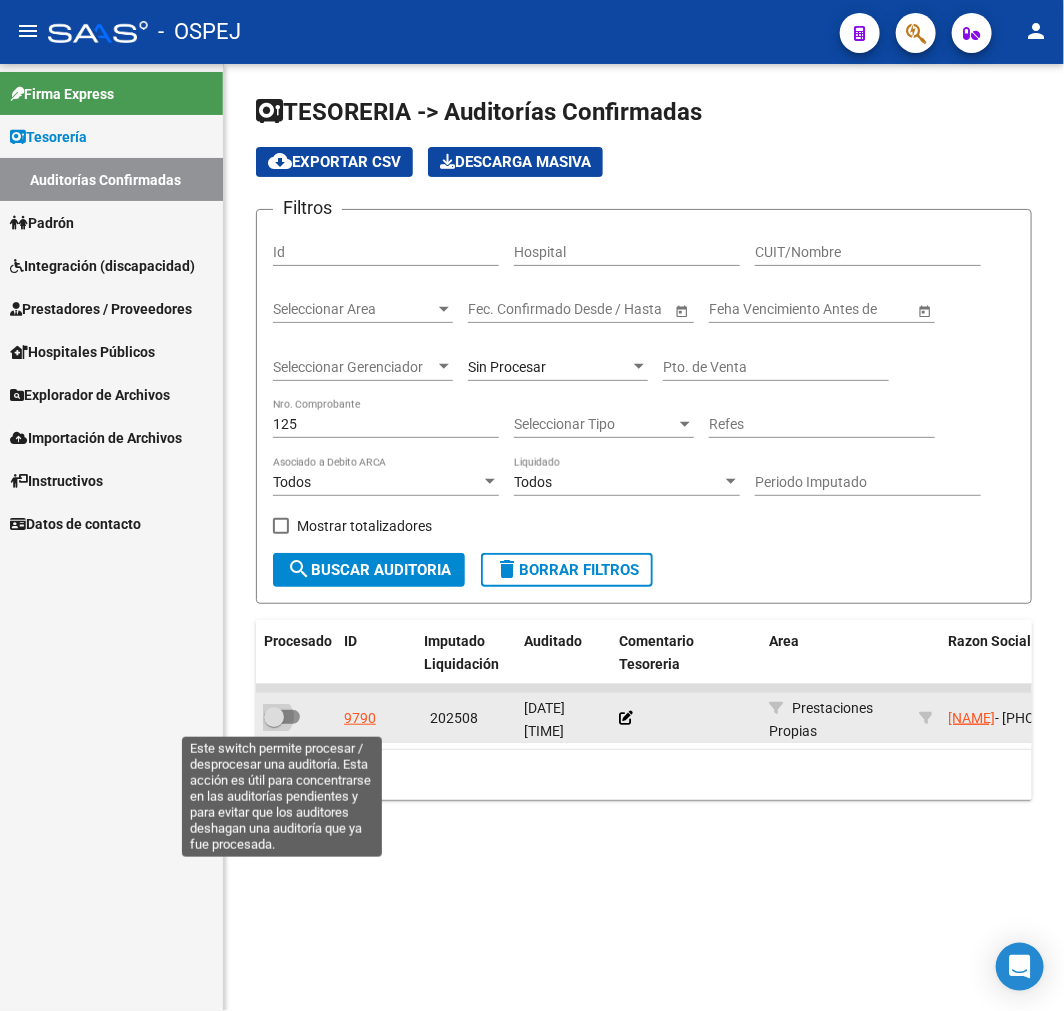 click at bounding box center (273, 724) 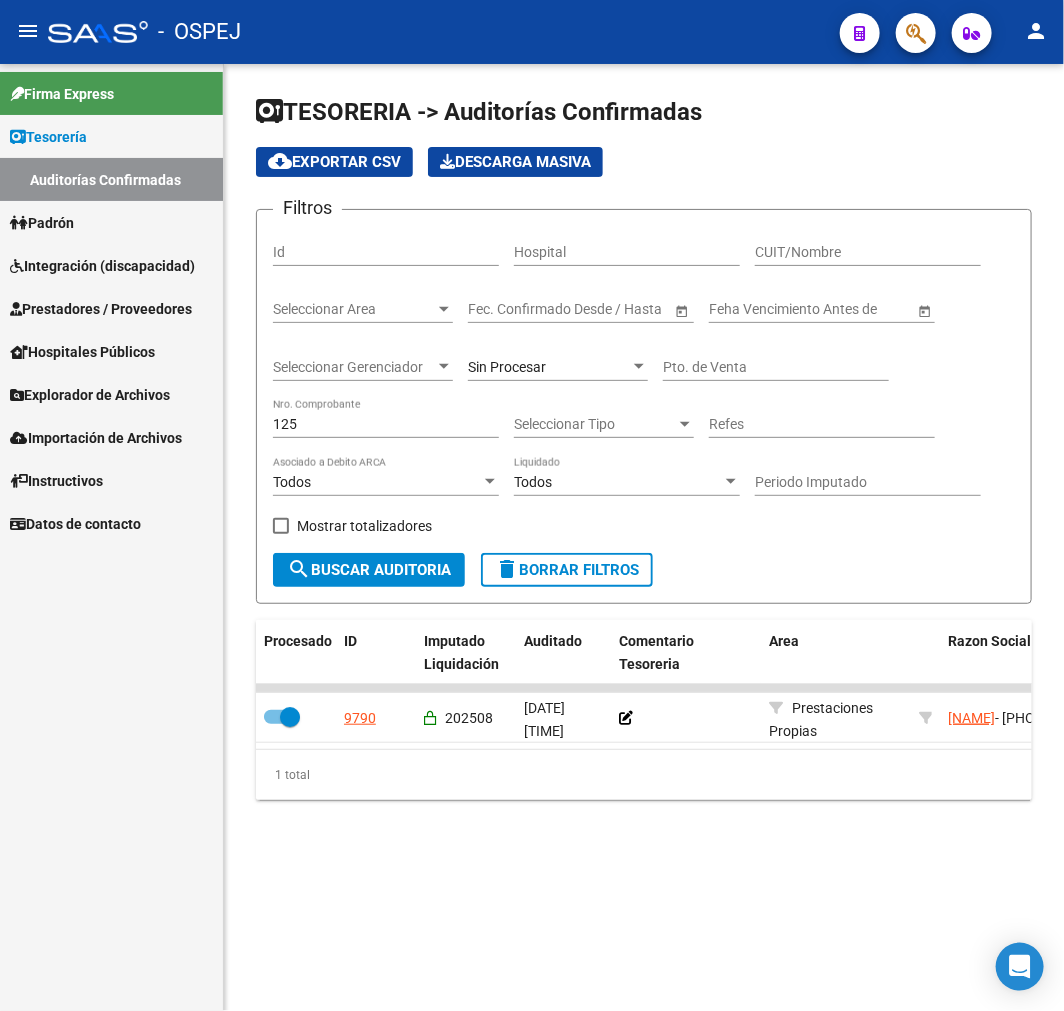 click on "[NUMBER] Nro. Comprobante" 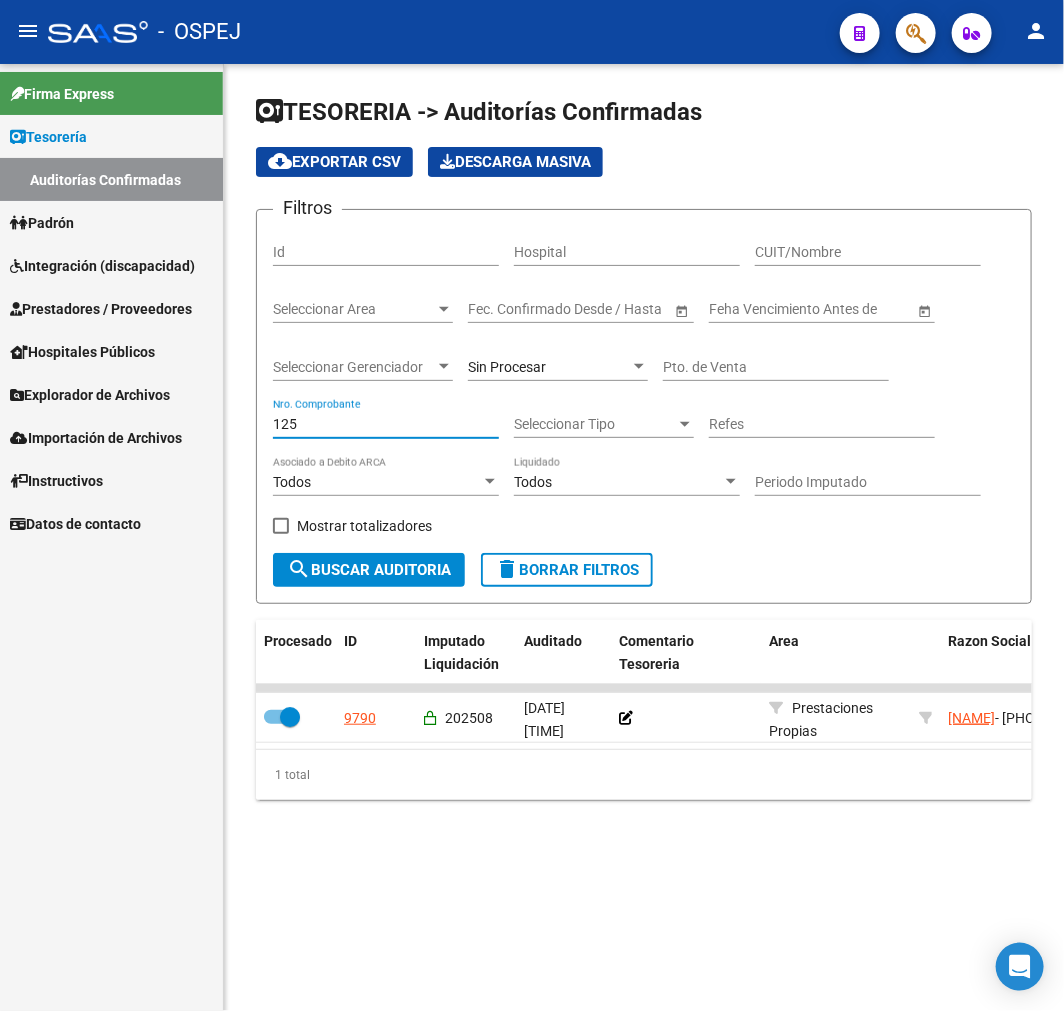click on "125" at bounding box center [386, 424] 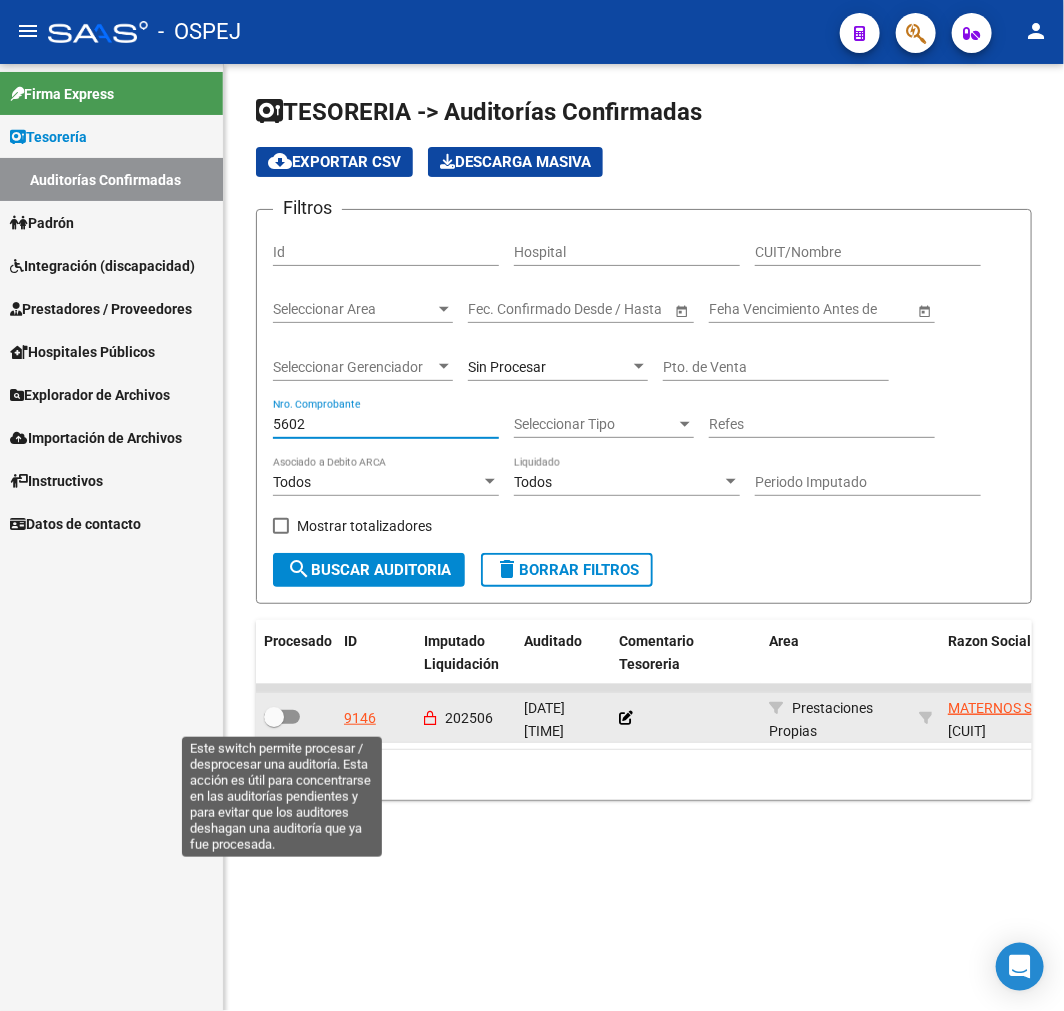 click at bounding box center [282, 717] 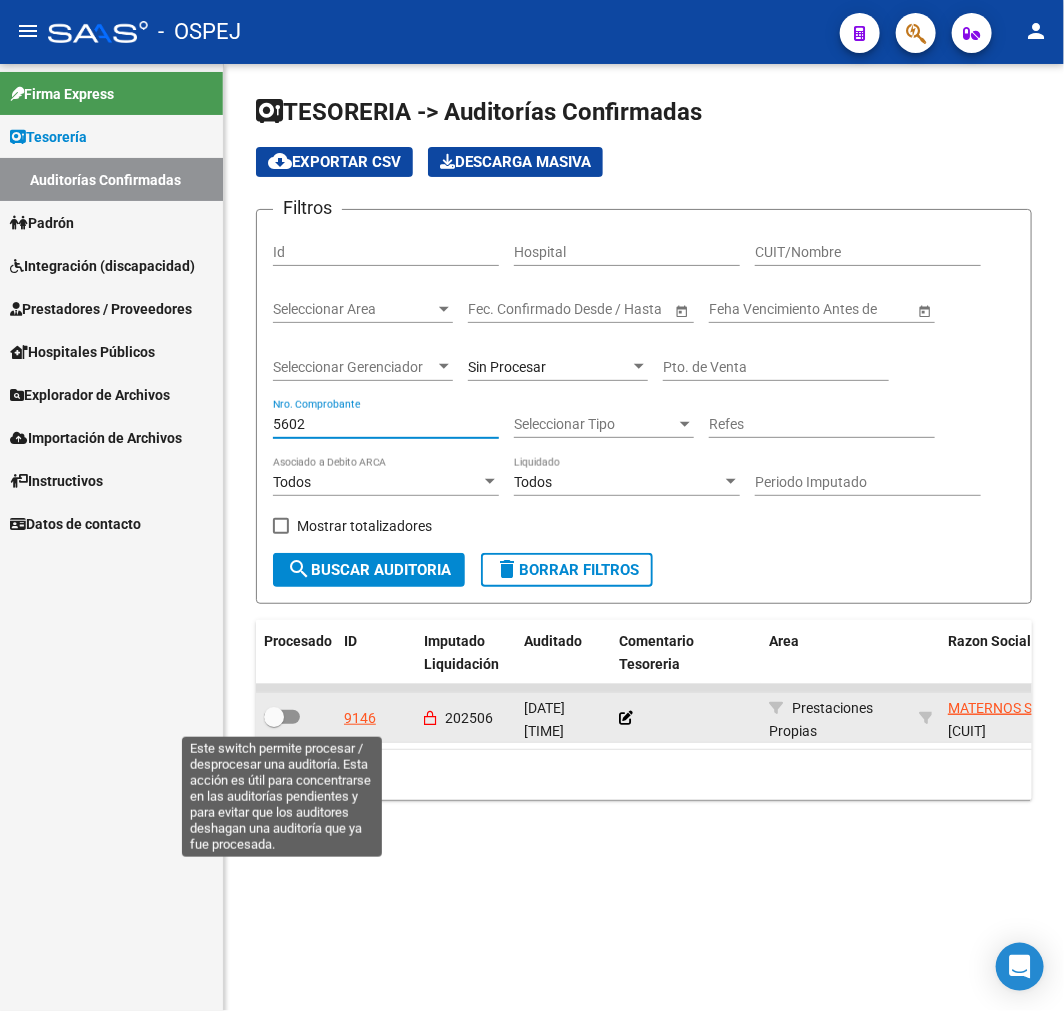 click at bounding box center [273, 724] 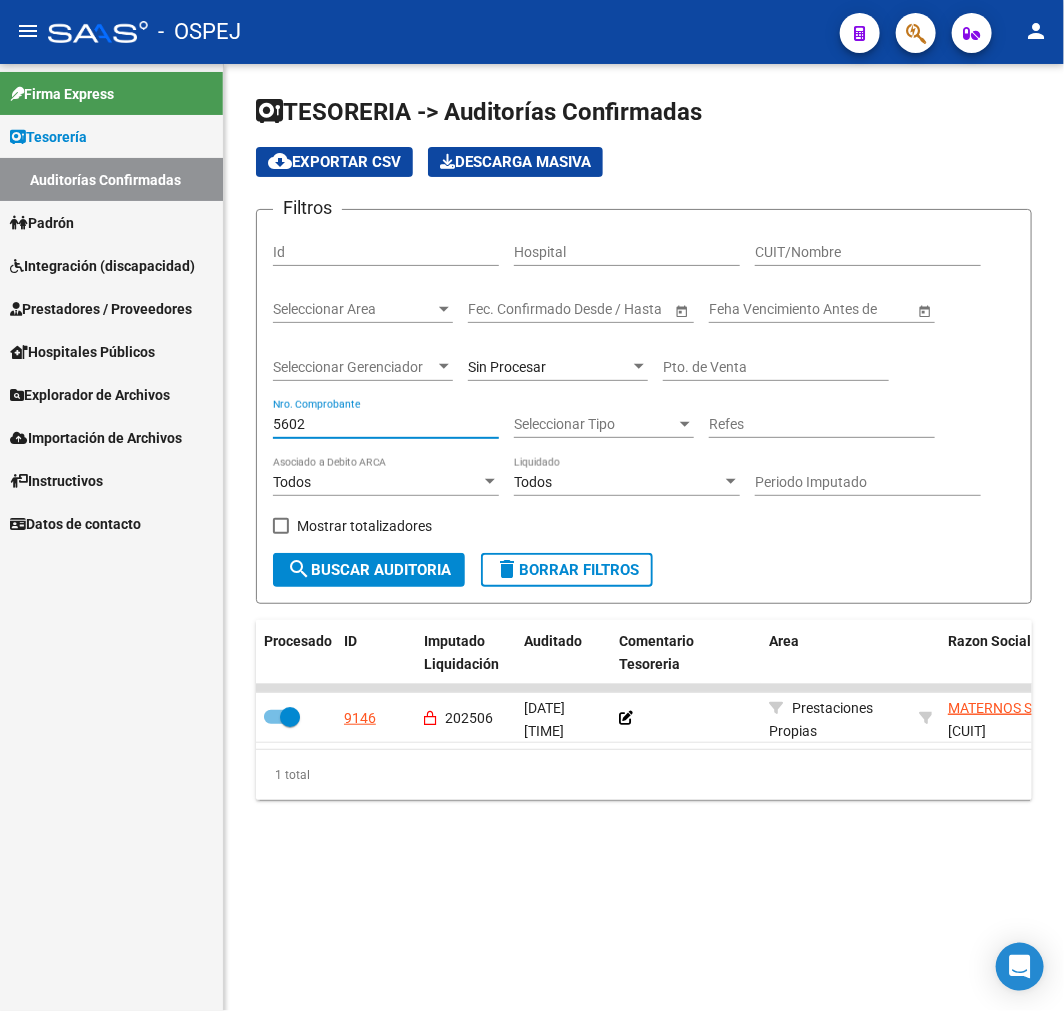 click on "5602" at bounding box center [386, 424] 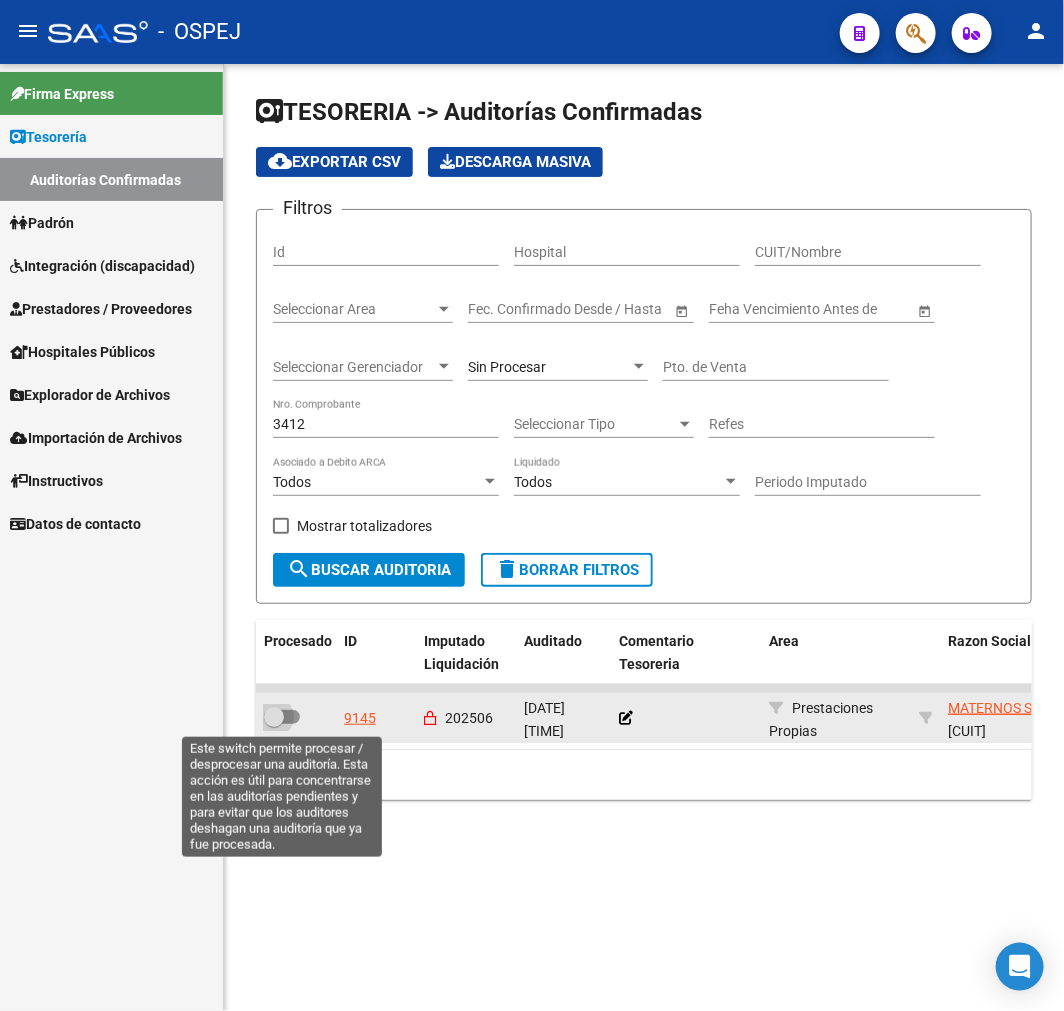 click at bounding box center [274, 717] 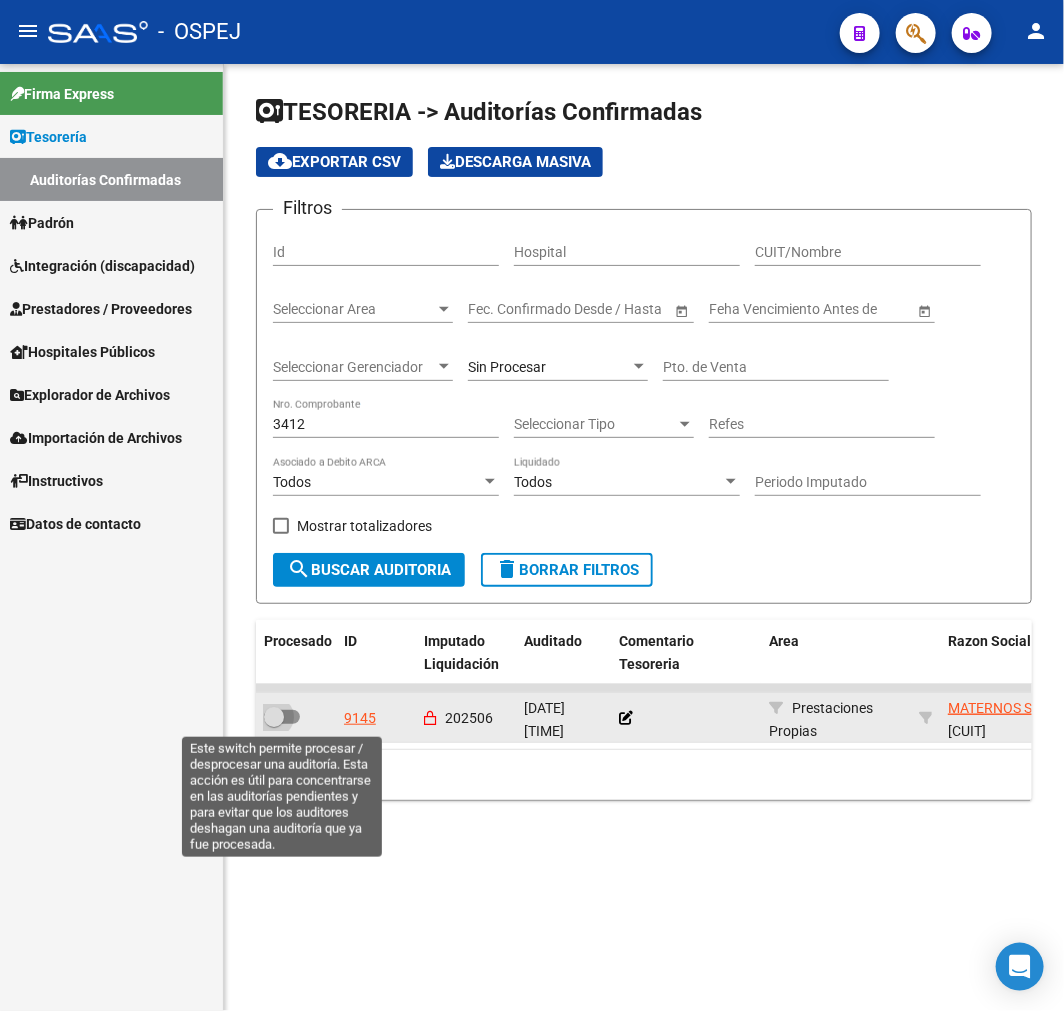 click at bounding box center [273, 724] 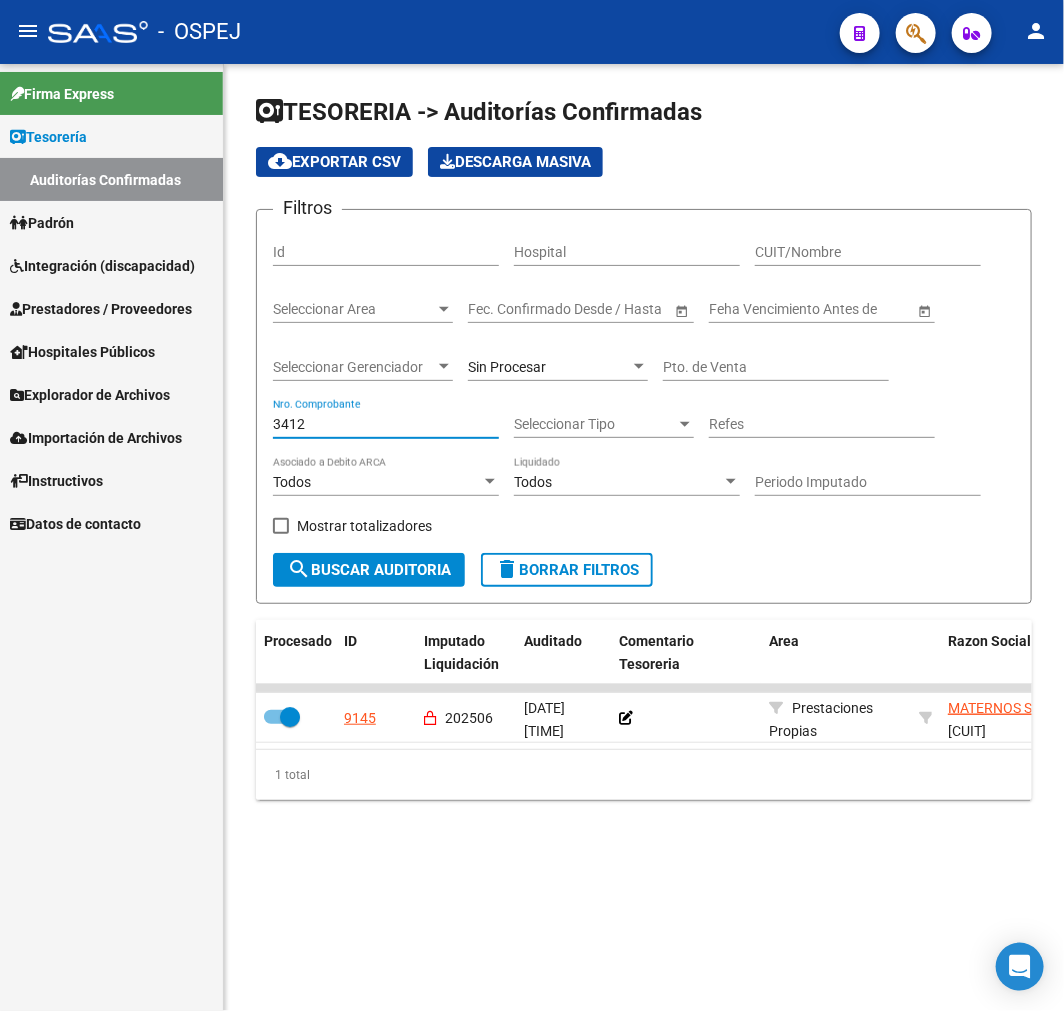 click on "3412" at bounding box center [386, 424] 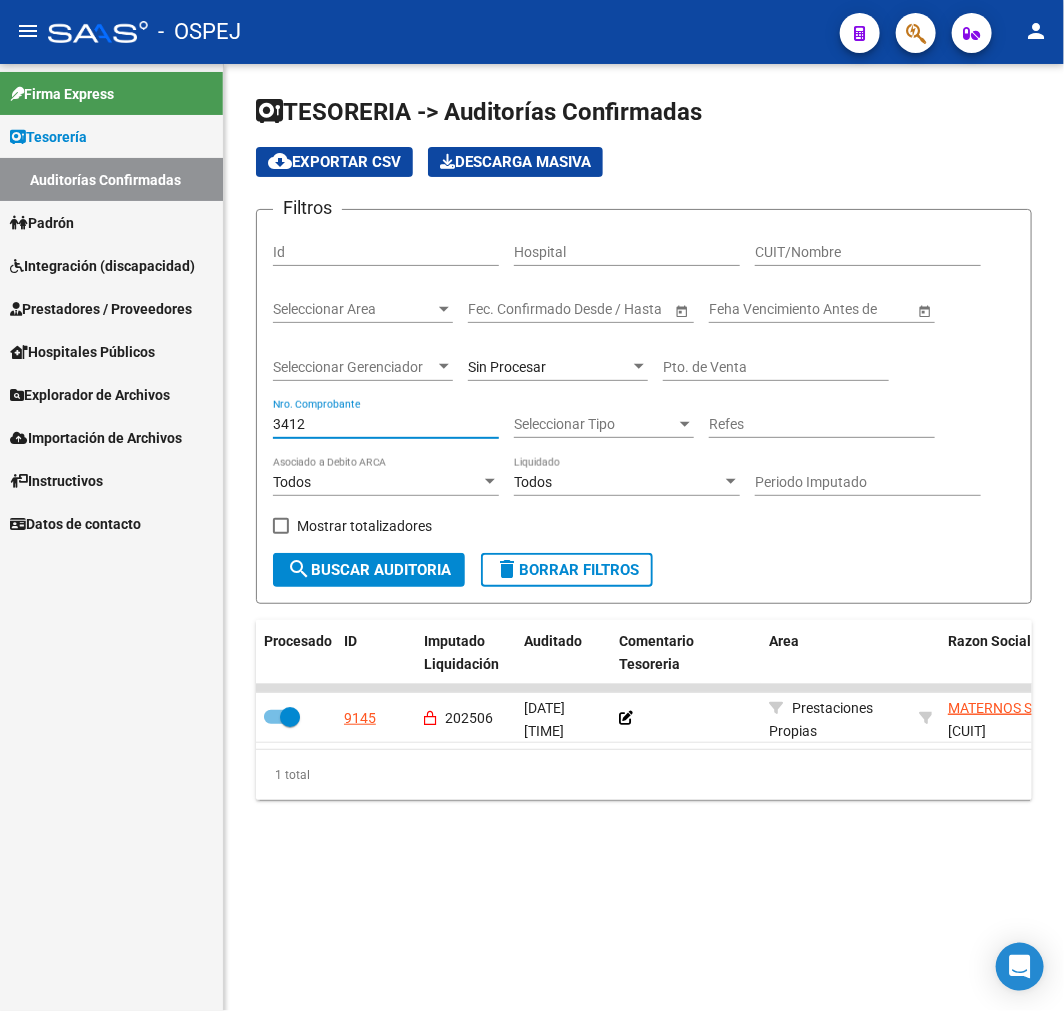 click on "3412" at bounding box center [386, 424] 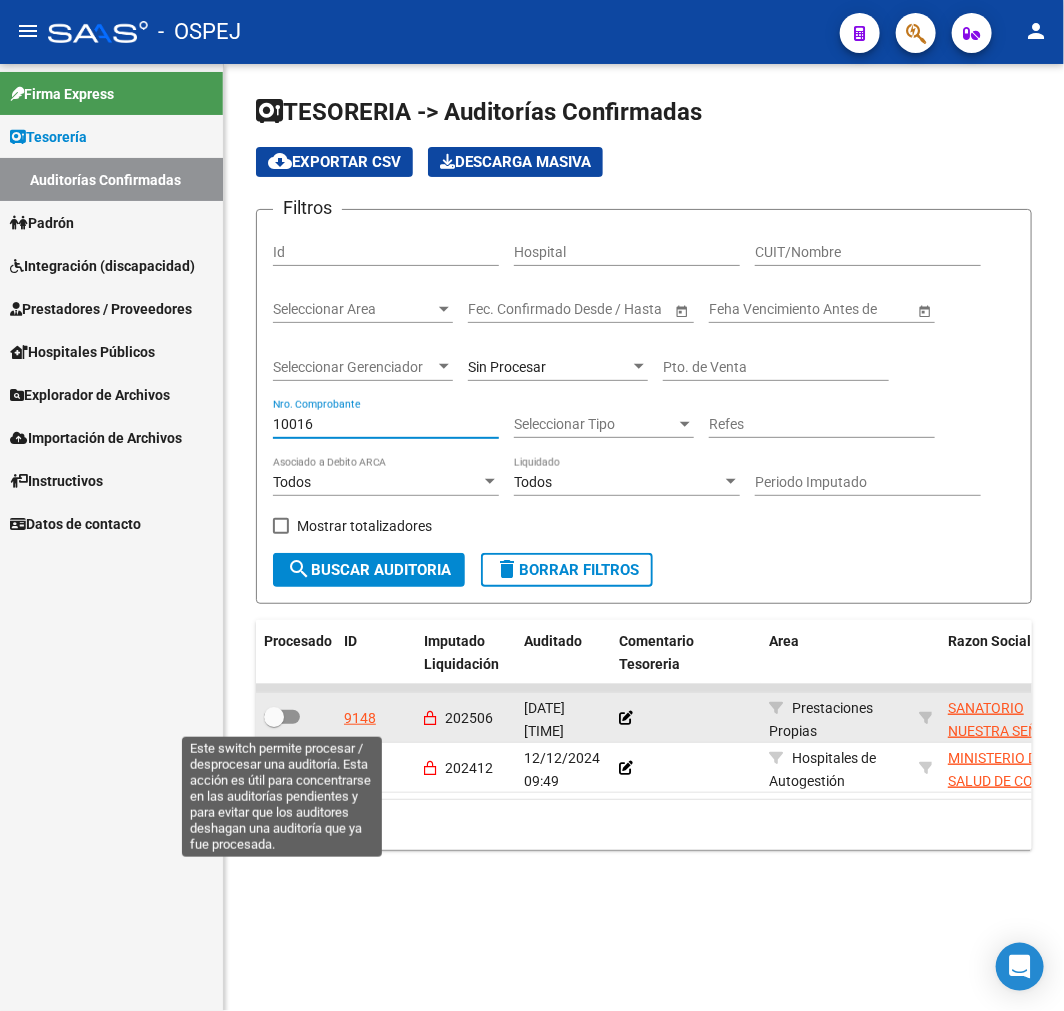 click at bounding box center [274, 717] 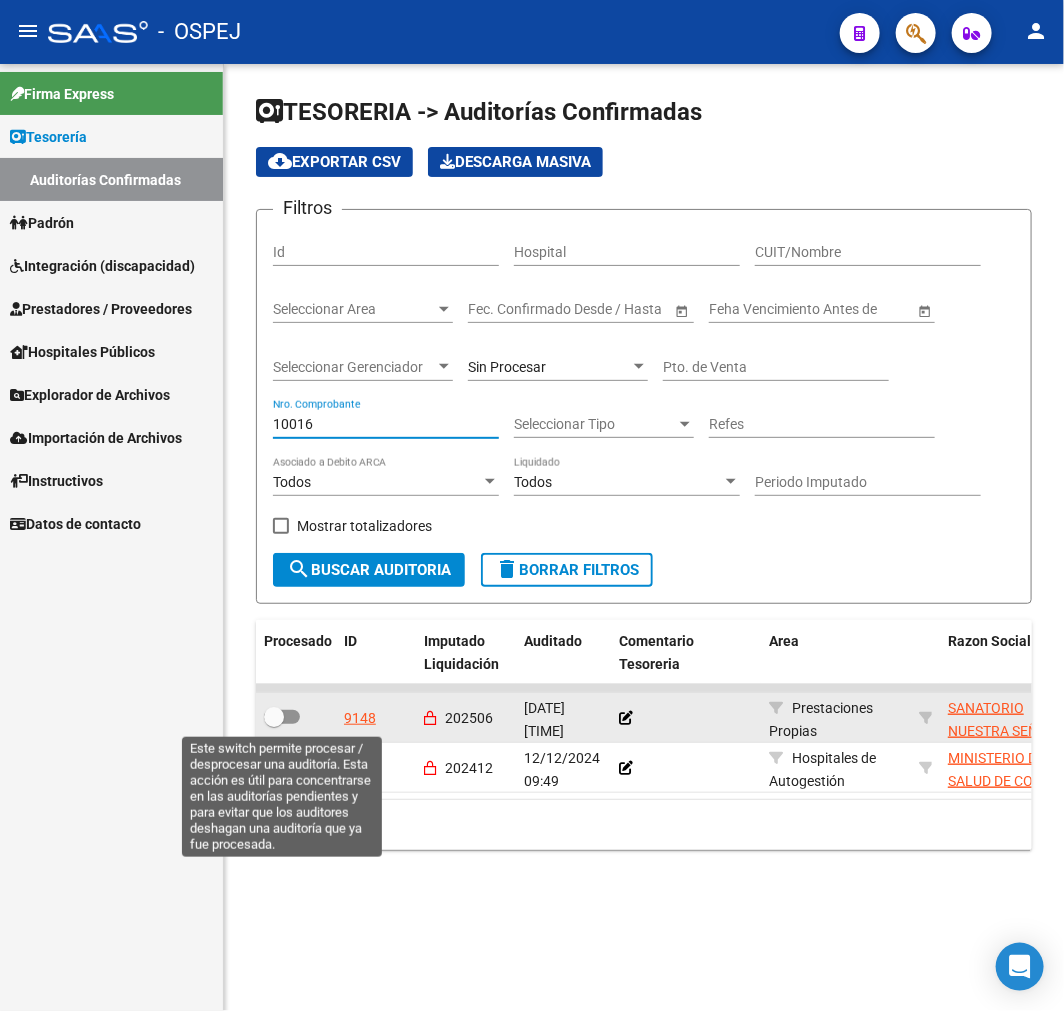 click at bounding box center [273, 724] 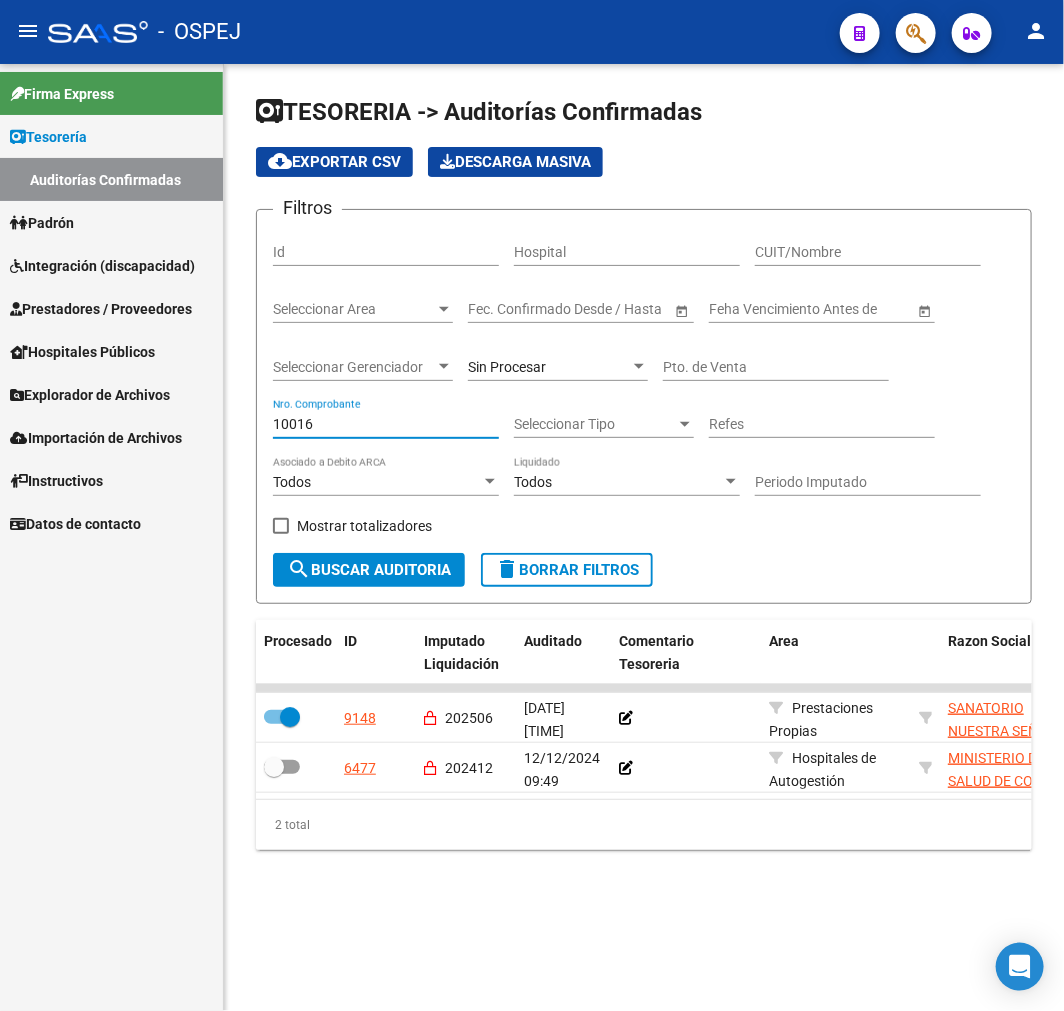 click on "10016" at bounding box center (386, 424) 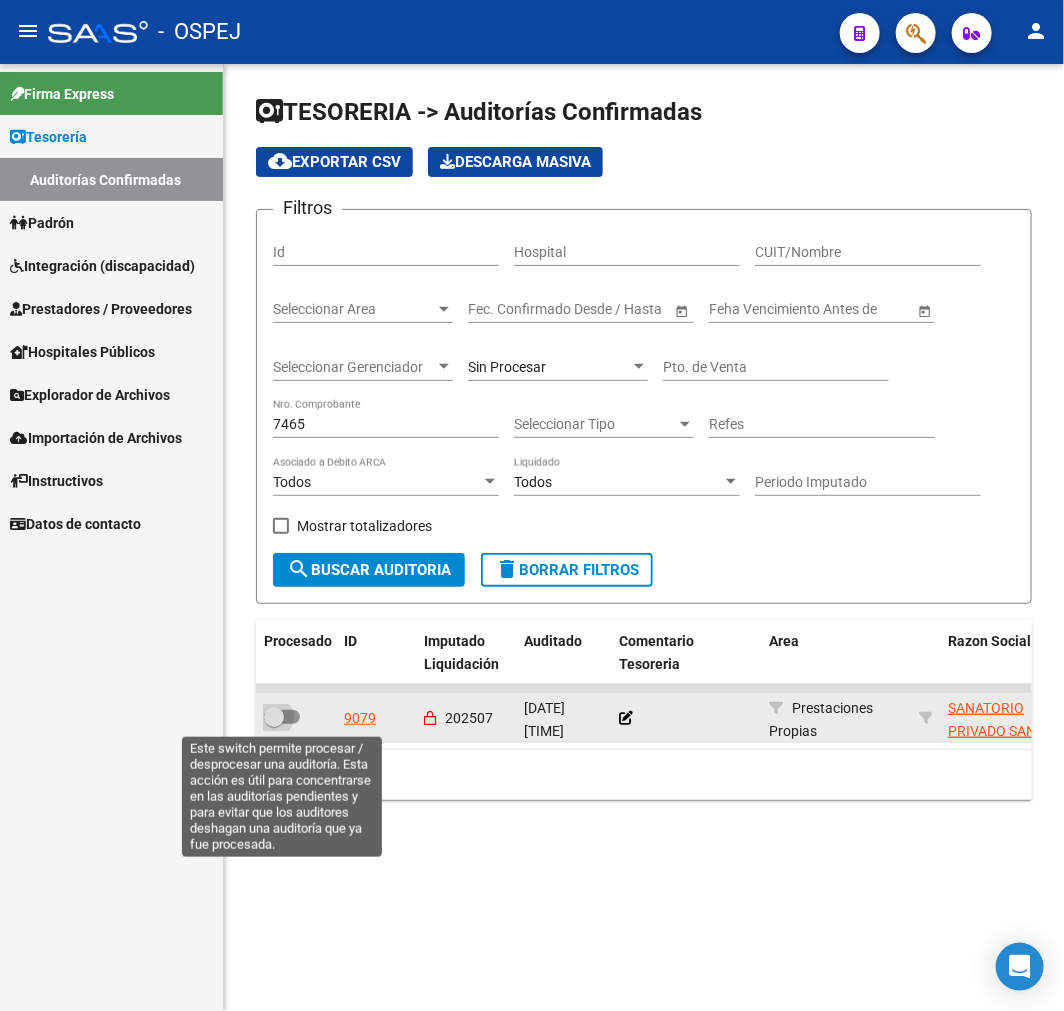 click at bounding box center (282, 717) 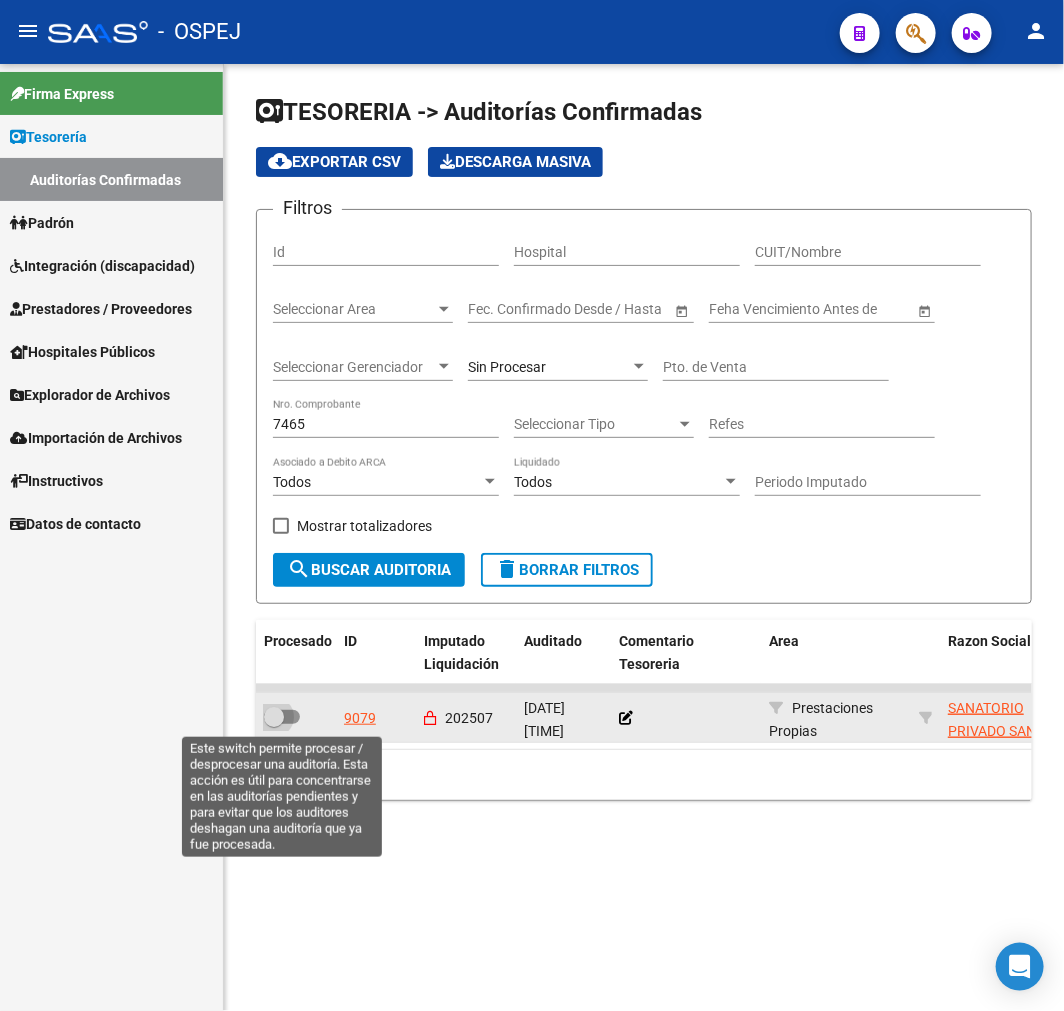 click at bounding box center [273, 724] 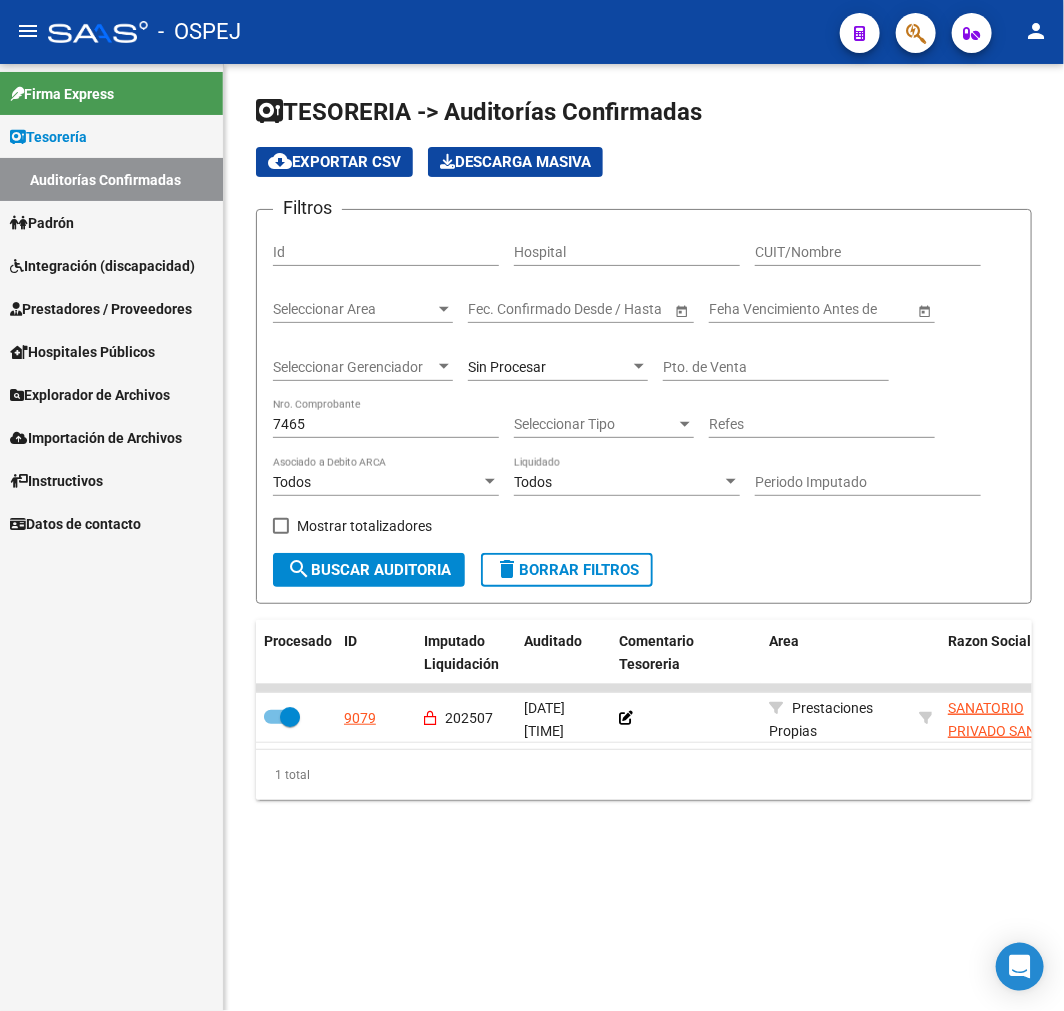 click on "7465" at bounding box center (386, 424) 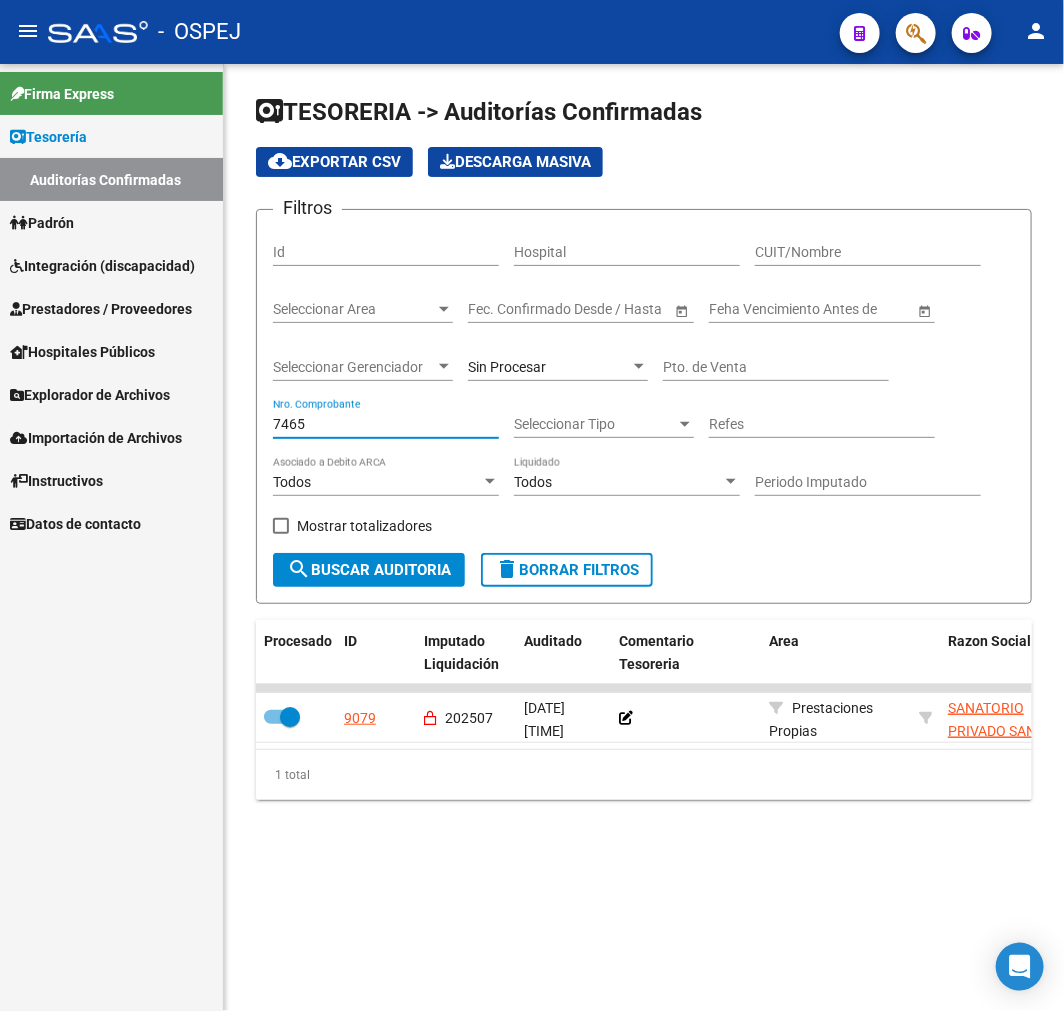 click on "7465" at bounding box center [386, 424] 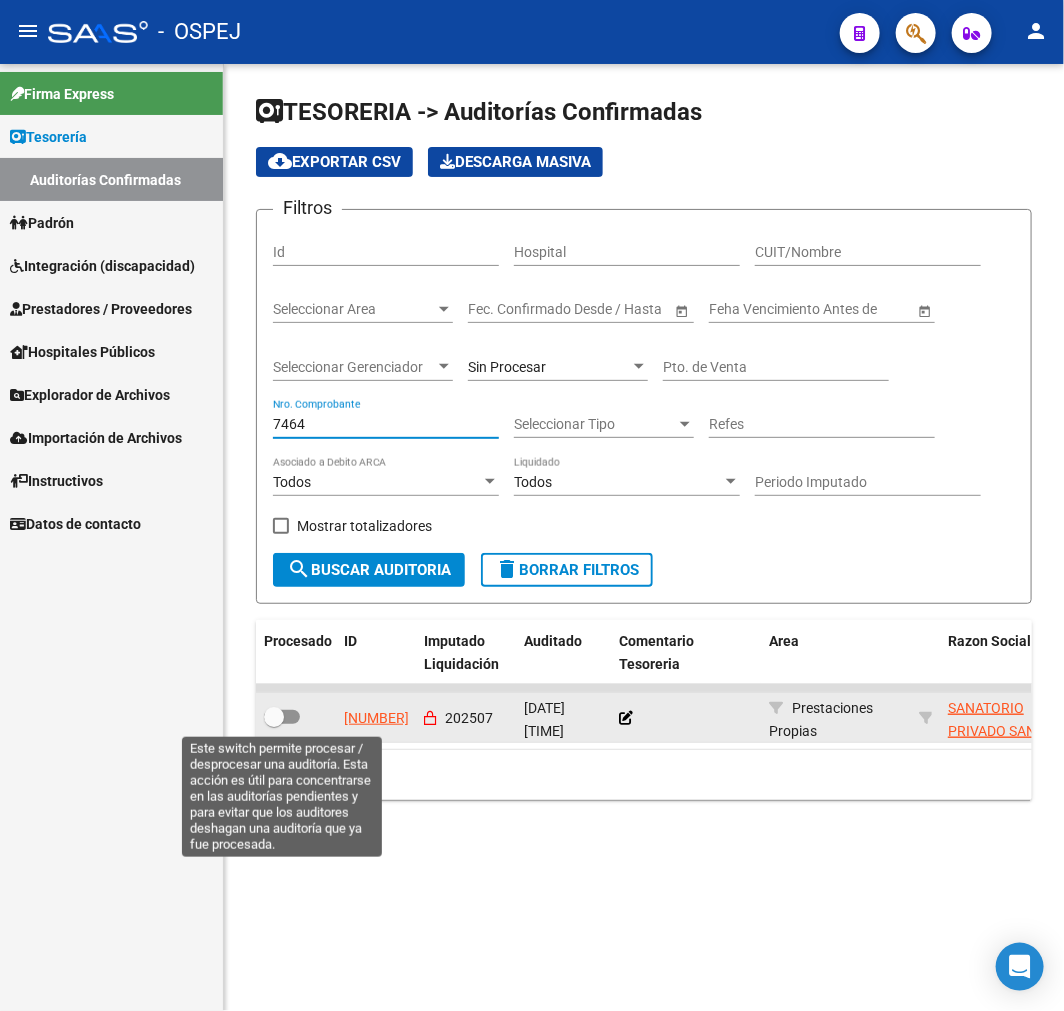 click at bounding box center (274, 717) 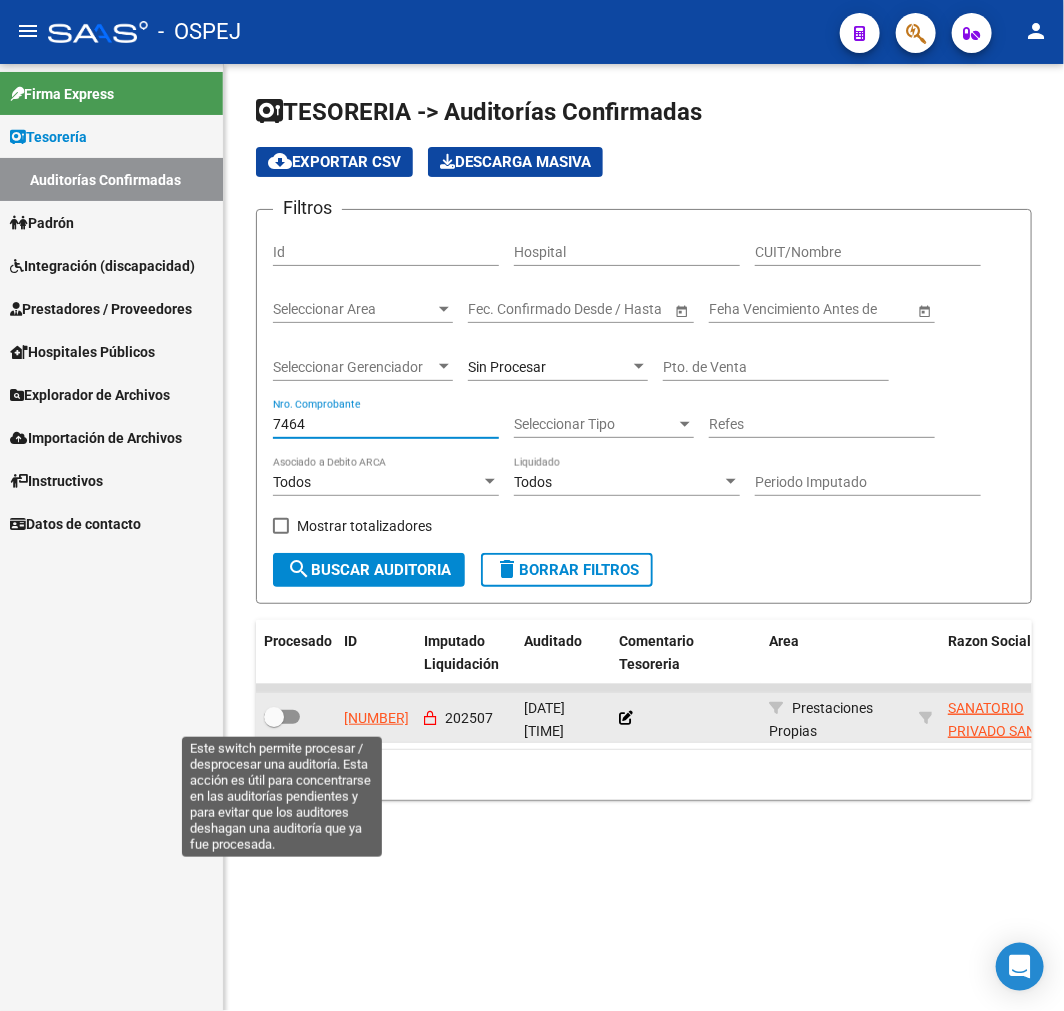 click at bounding box center [273, 724] 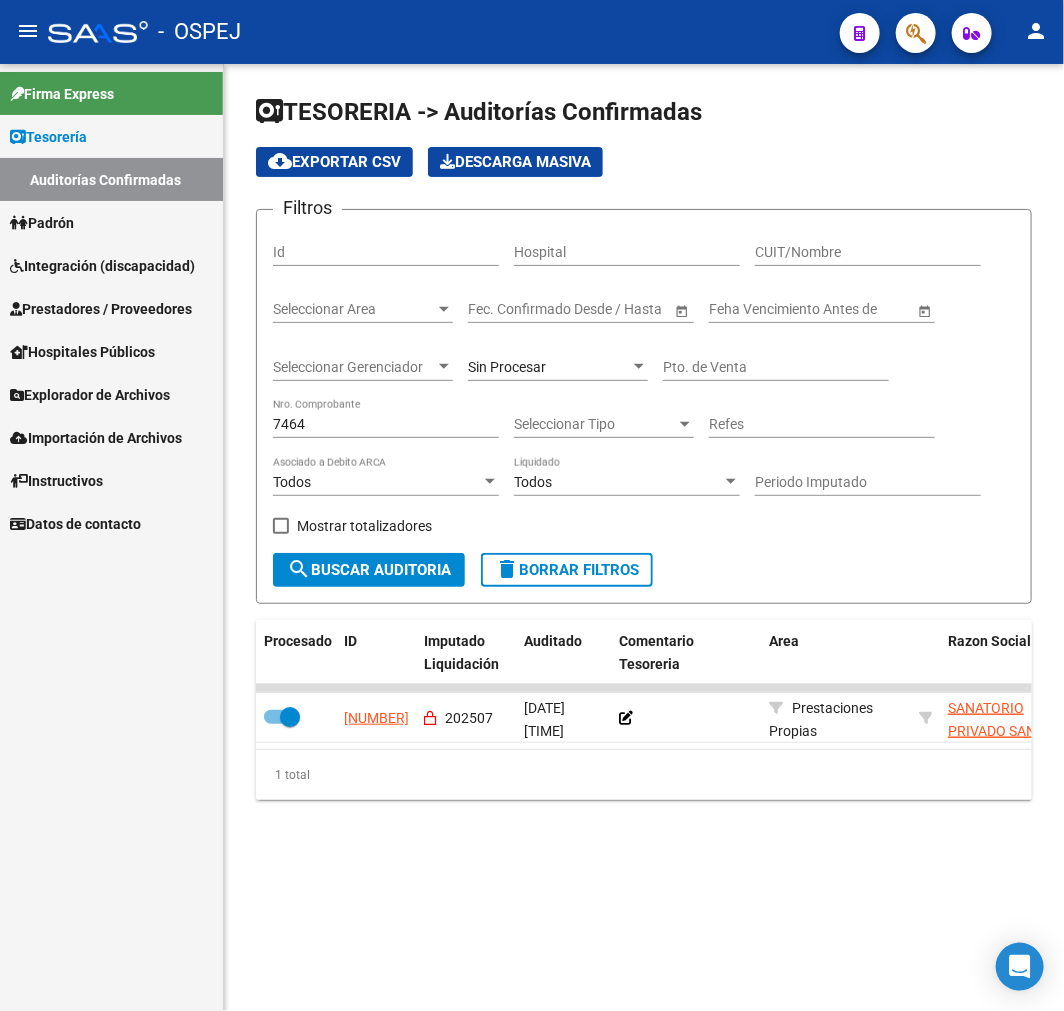 click on "7464" at bounding box center (386, 424) 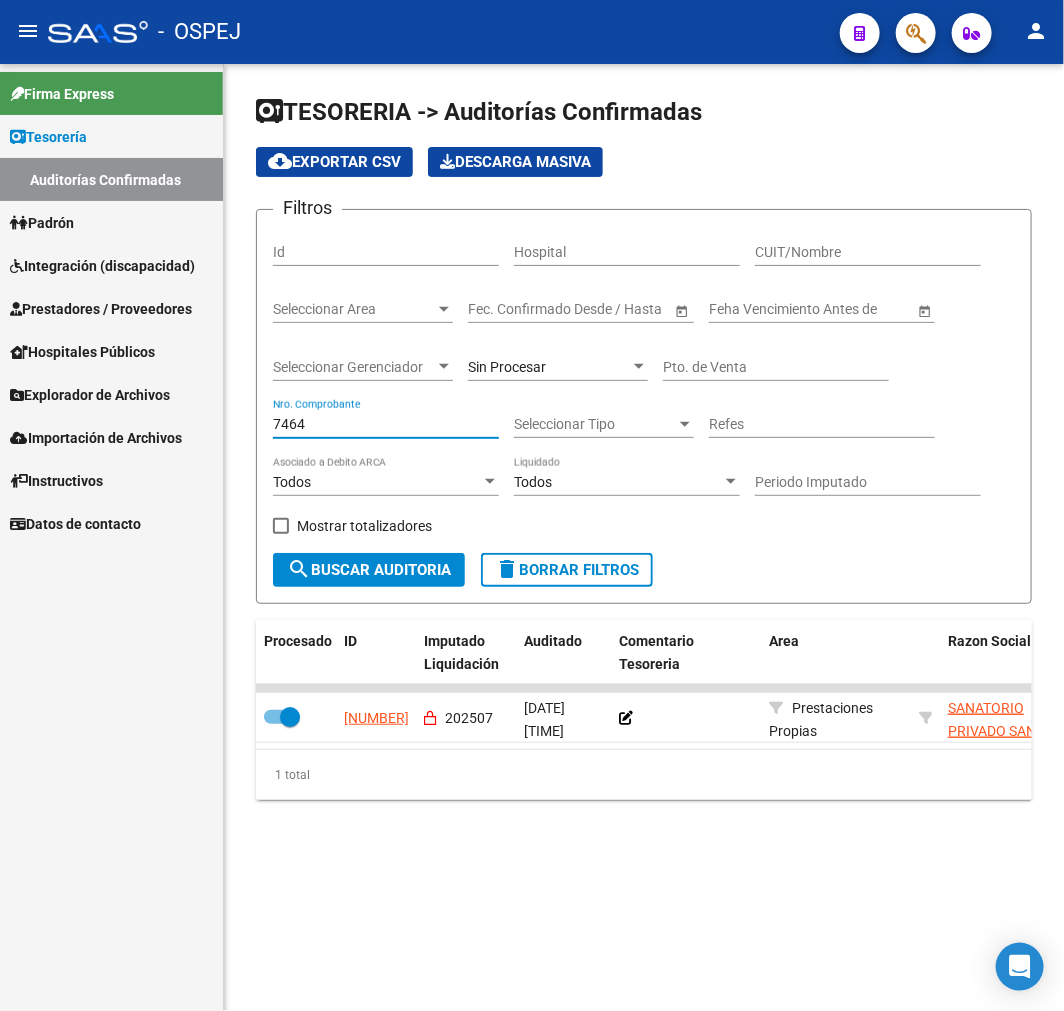 click on "7464" at bounding box center [386, 424] 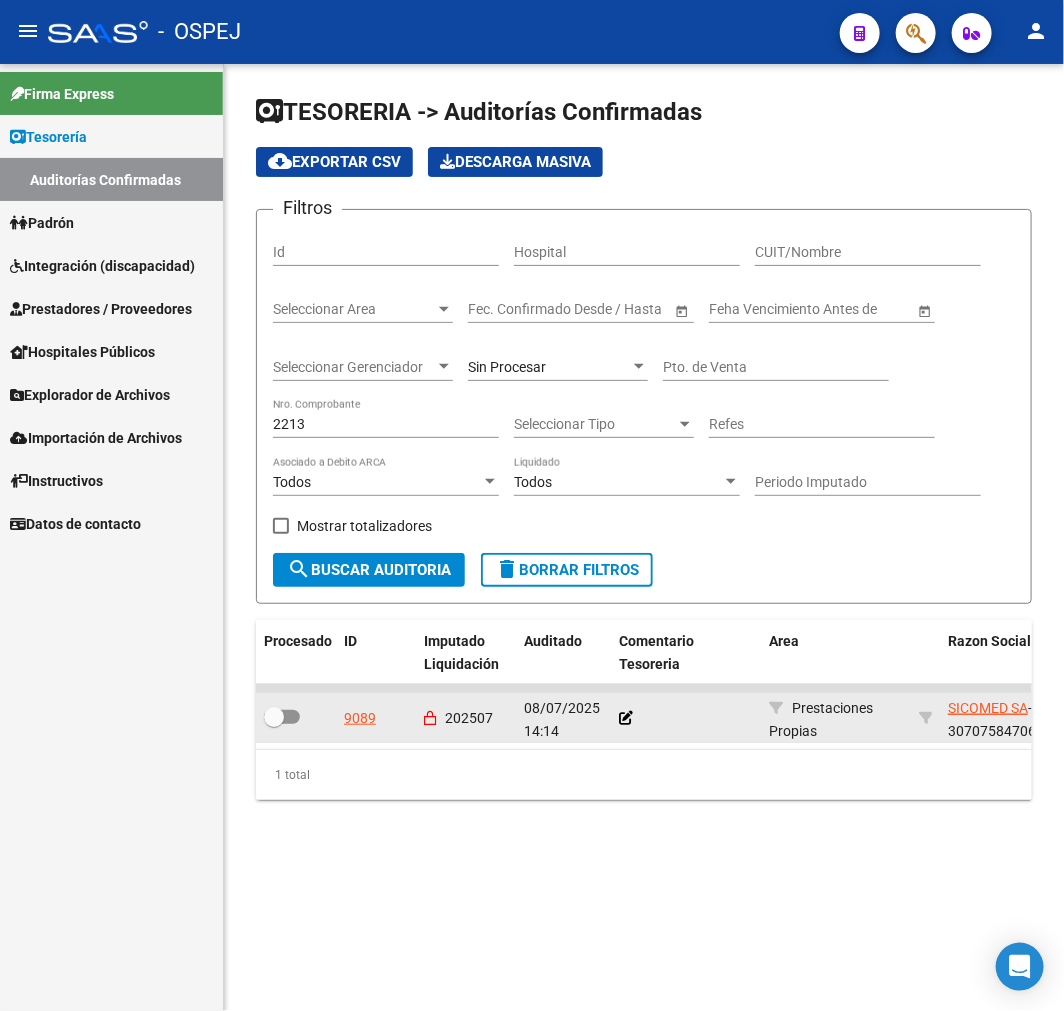 click 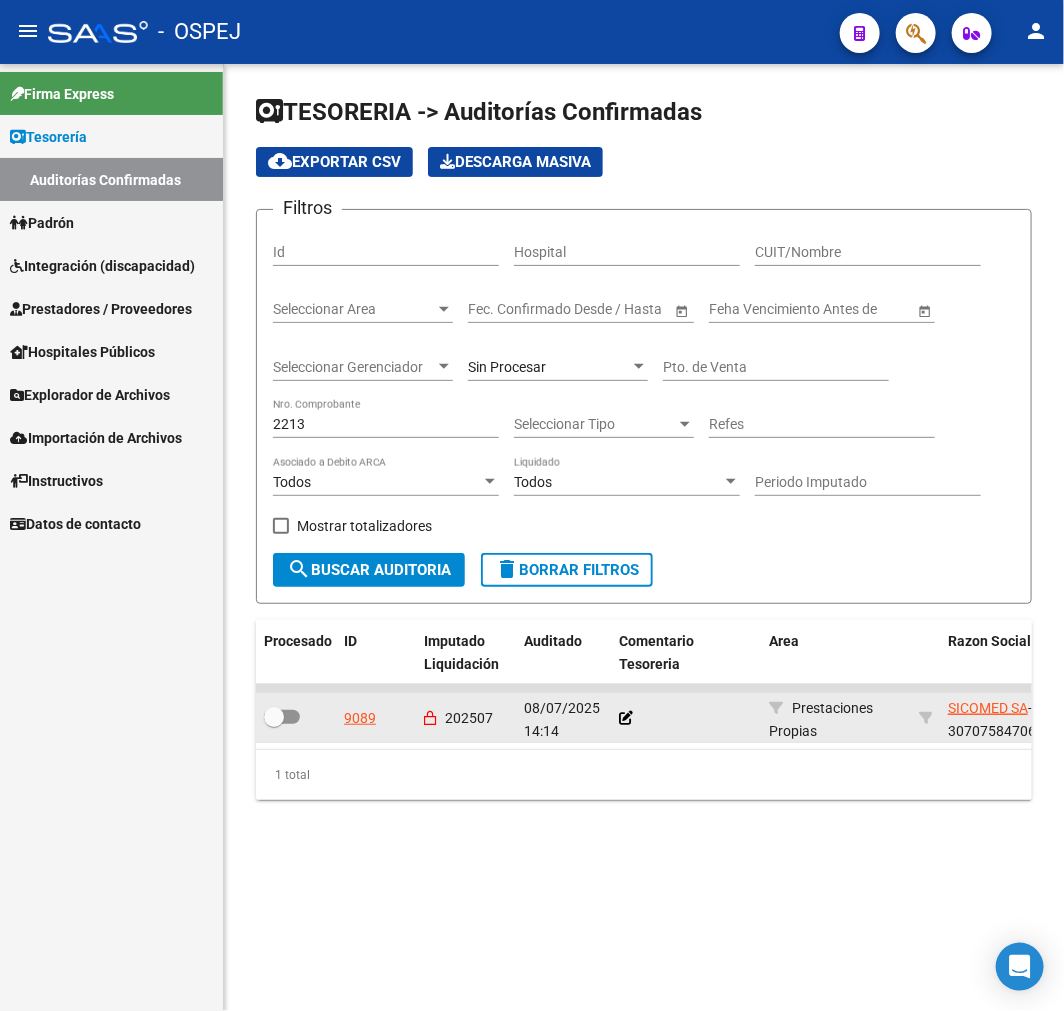 click 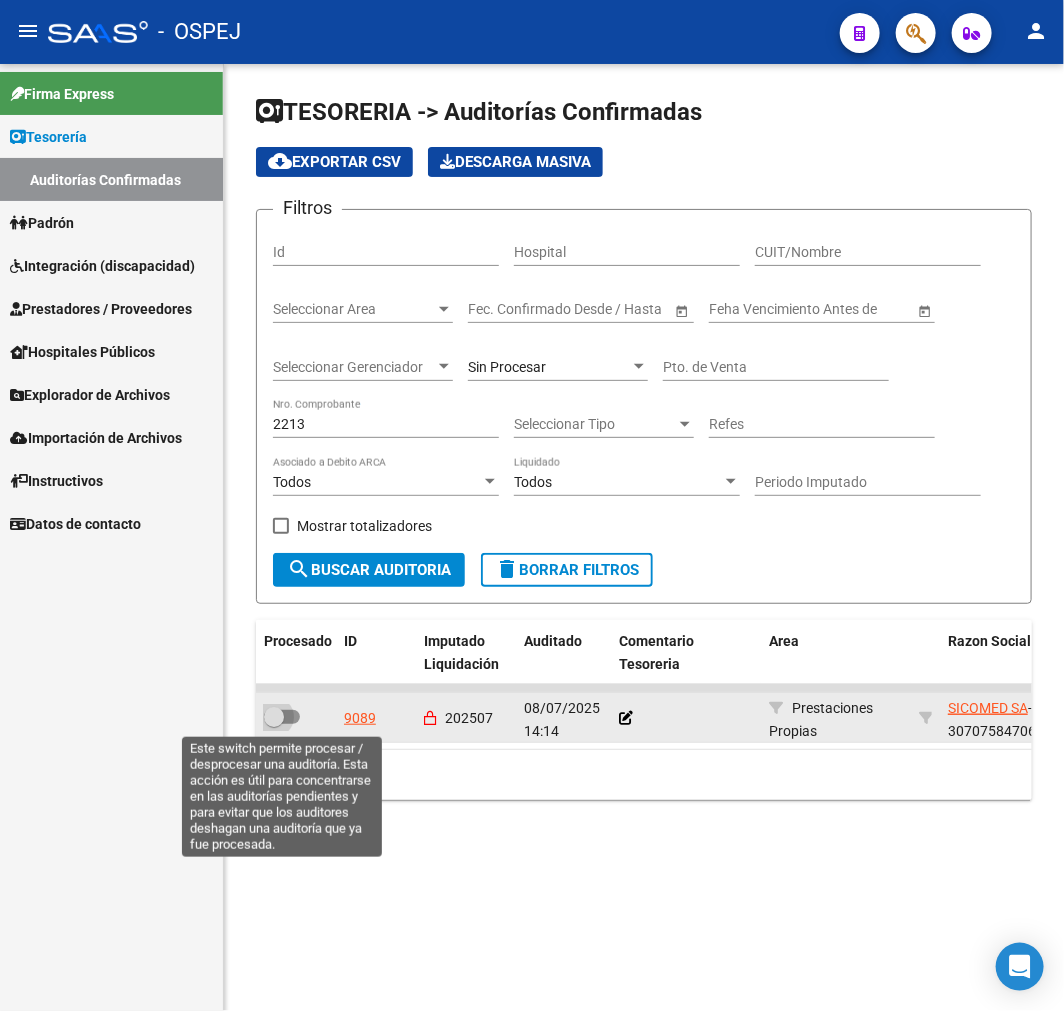 click at bounding box center [274, 717] 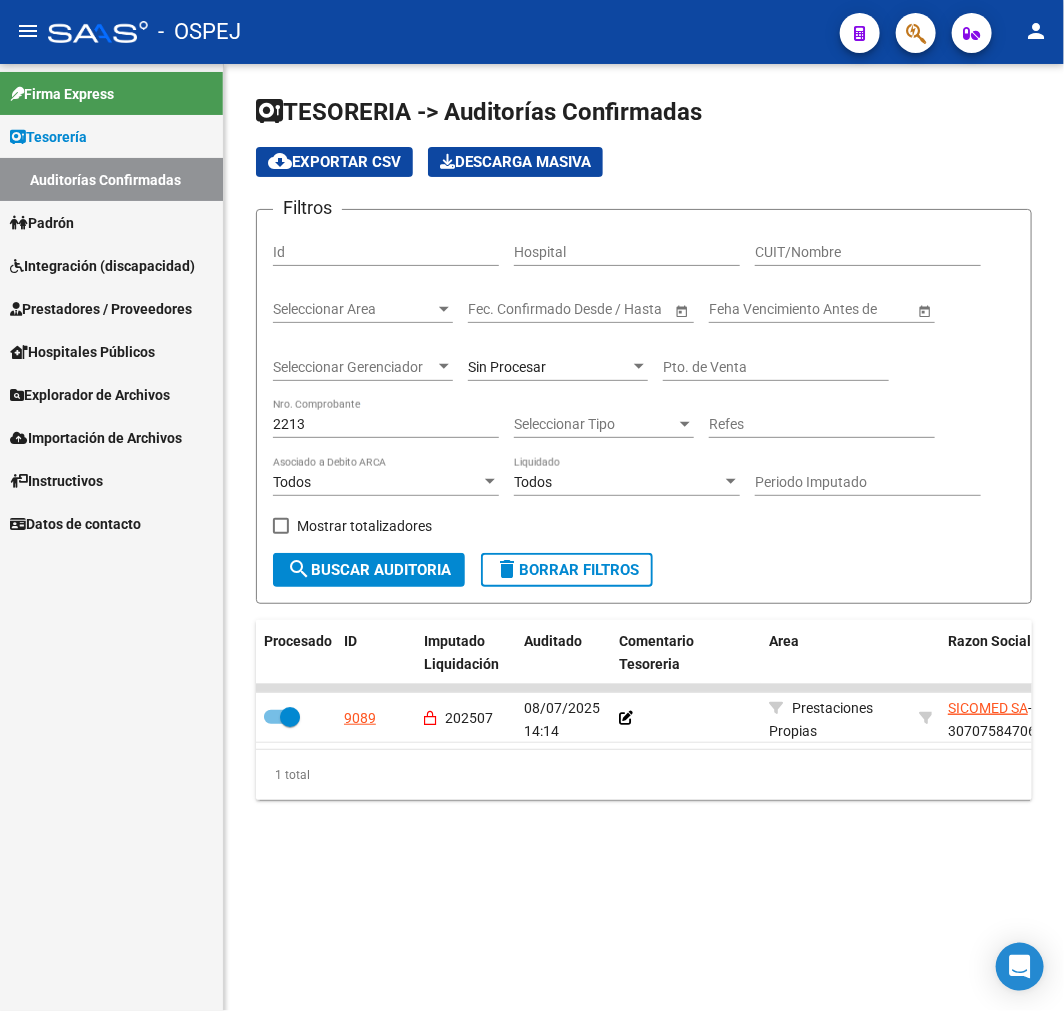 click on "2213" at bounding box center (386, 424) 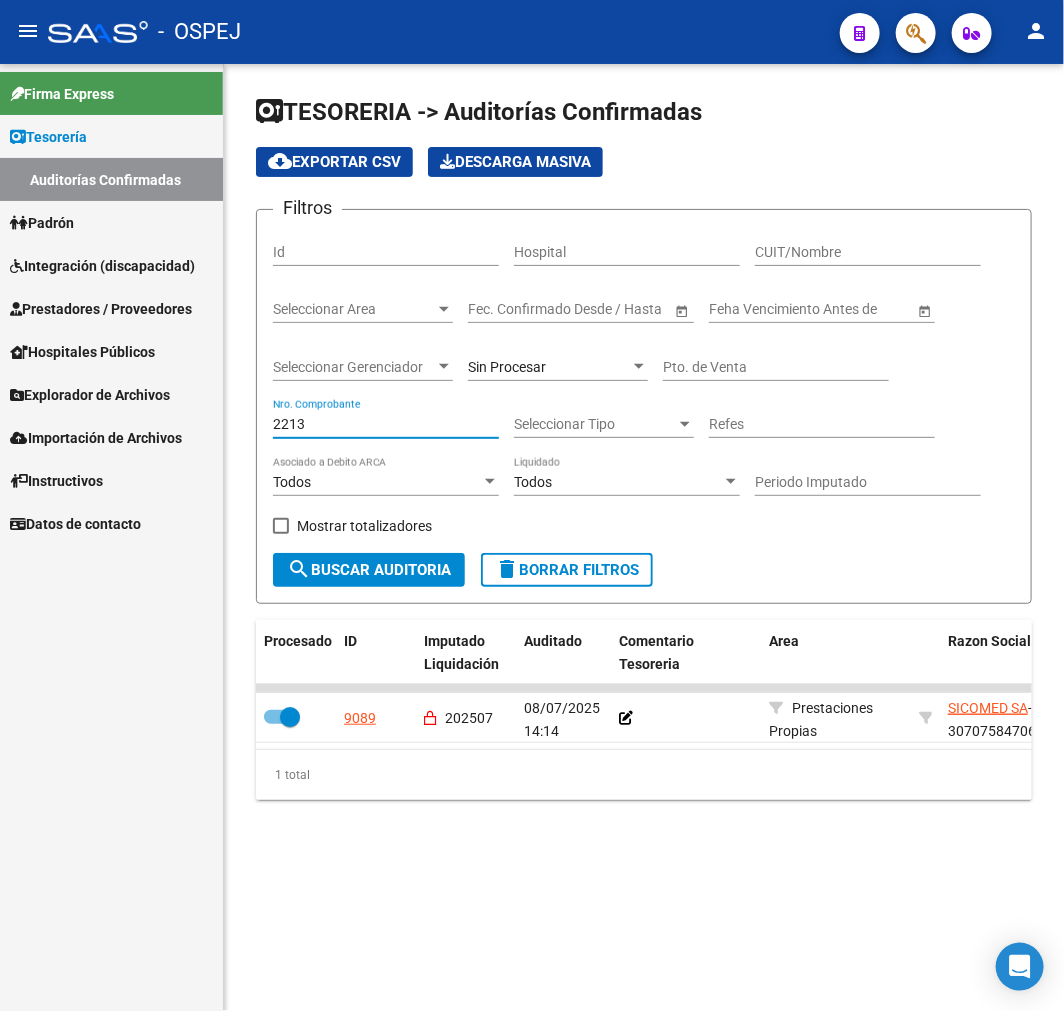 click on "2213" at bounding box center [386, 424] 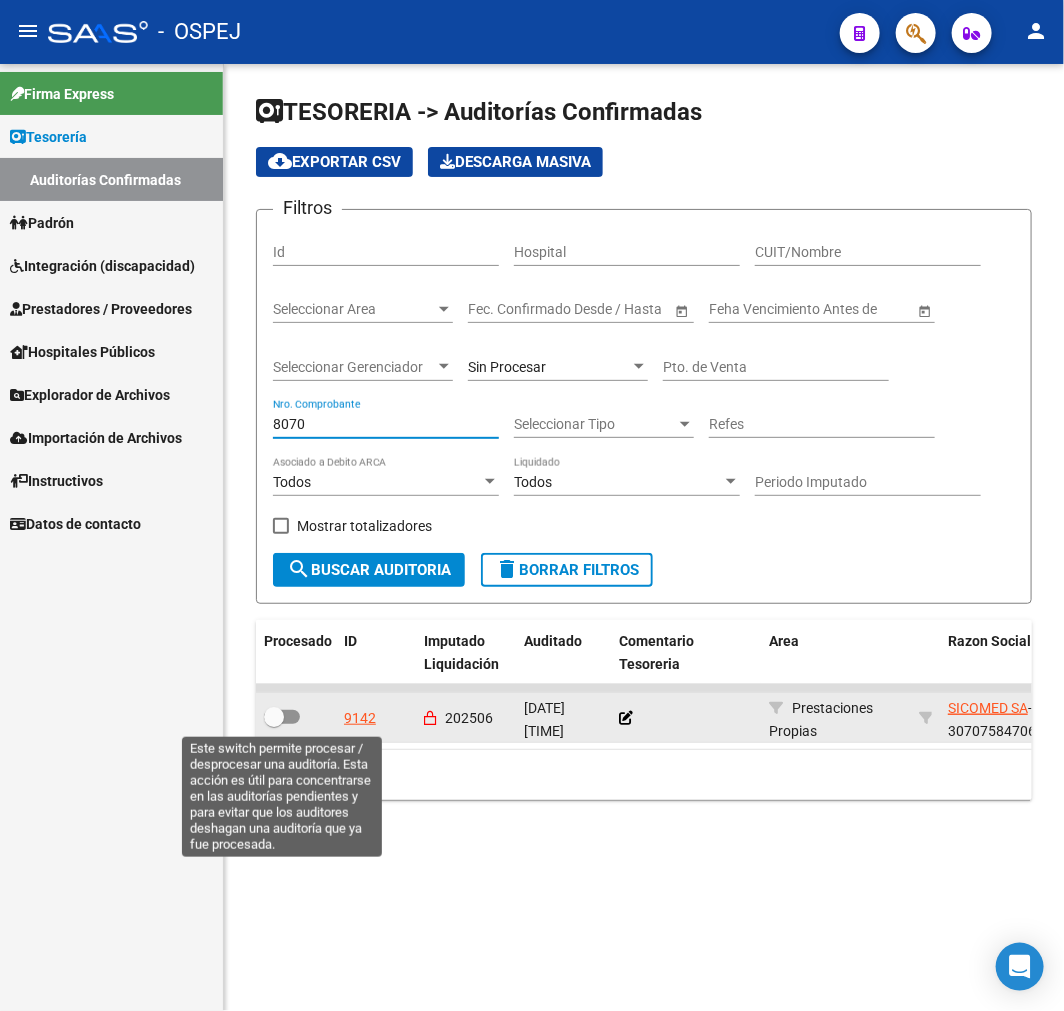 click at bounding box center (274, 717) 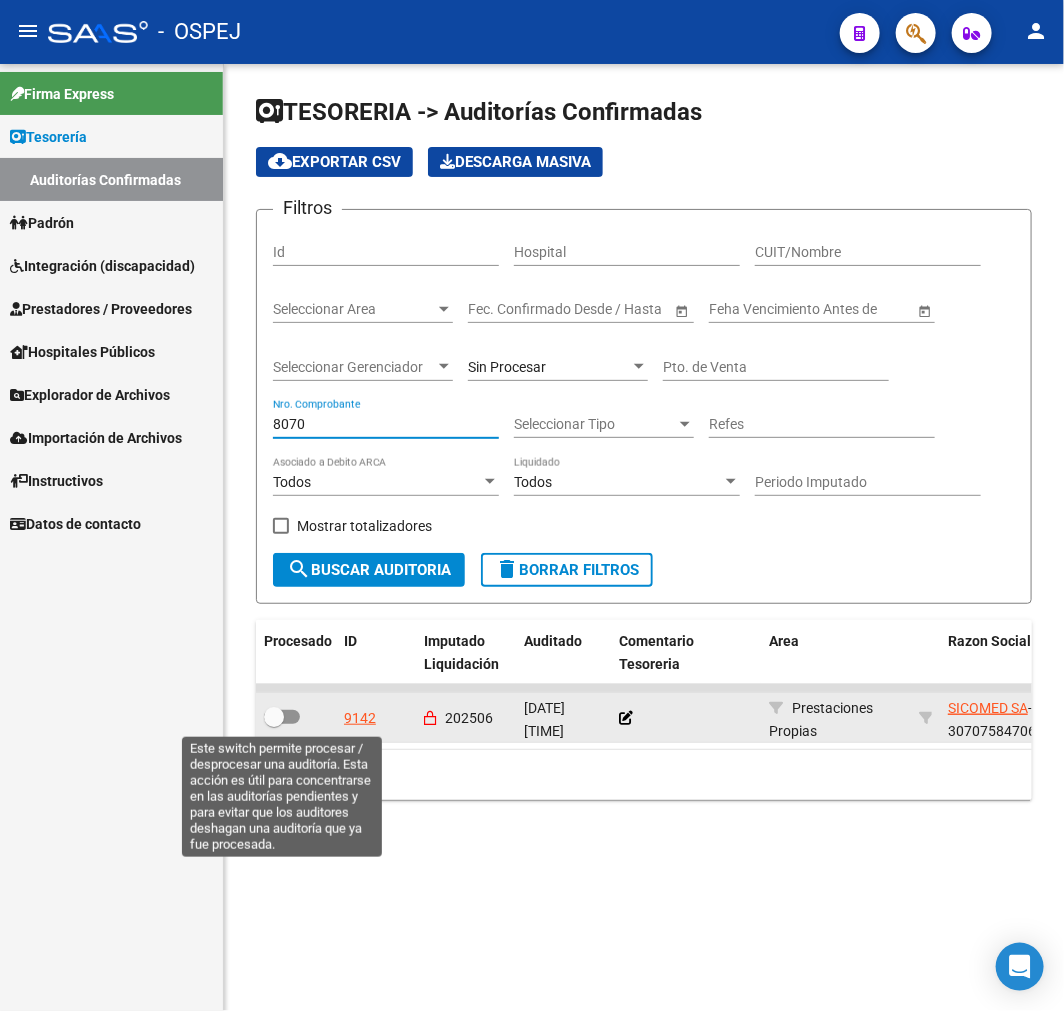 click at bounding box center [273, 724] 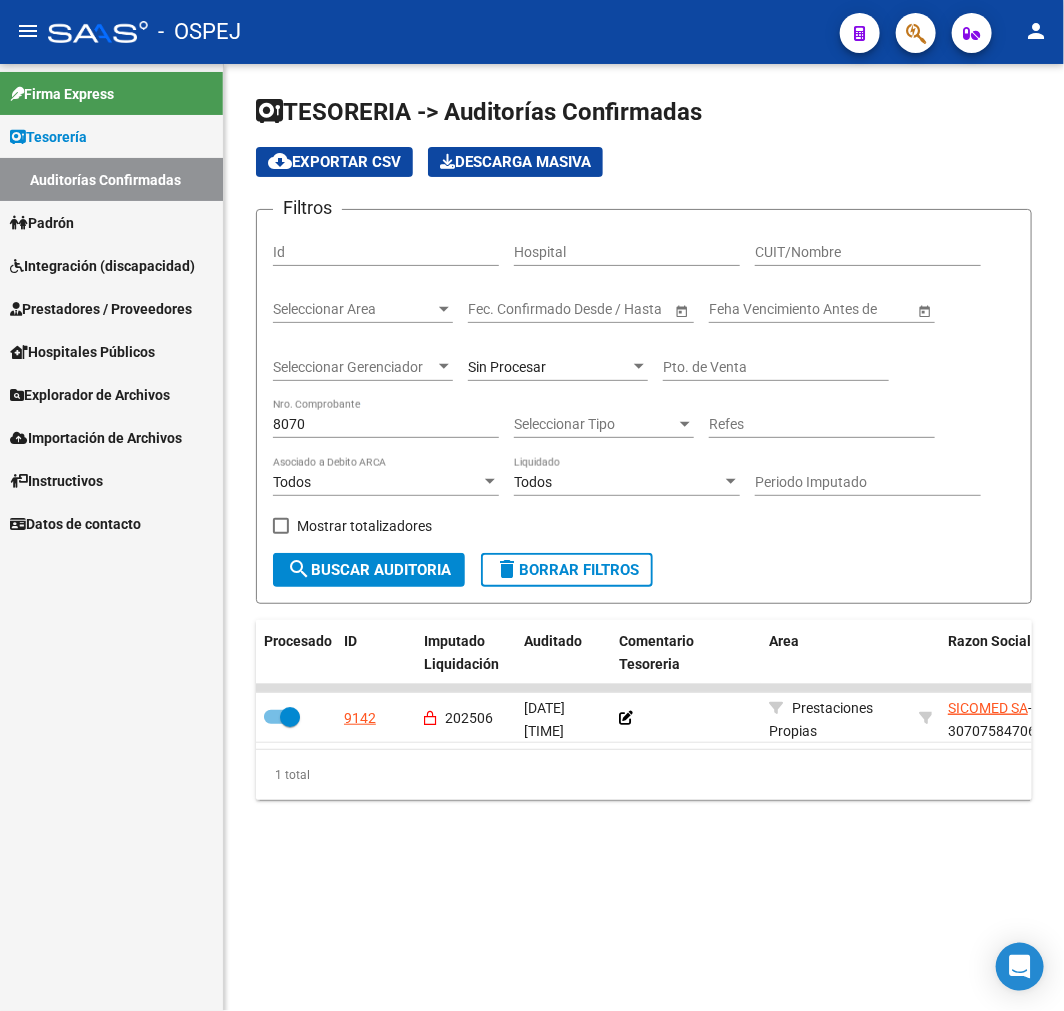 click on "[NUMBER] Nro. Comprobante" 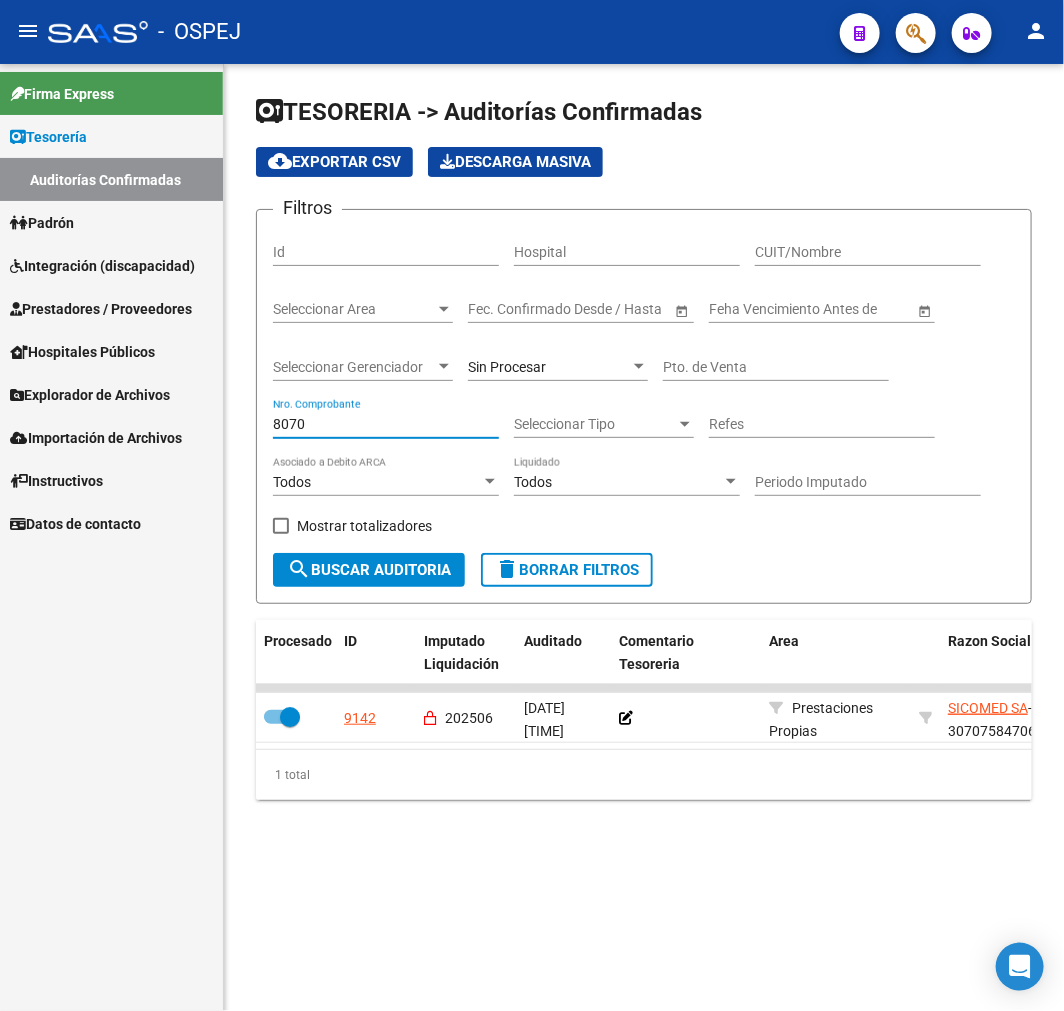 click on "8070" at bounding box center (386, 424) 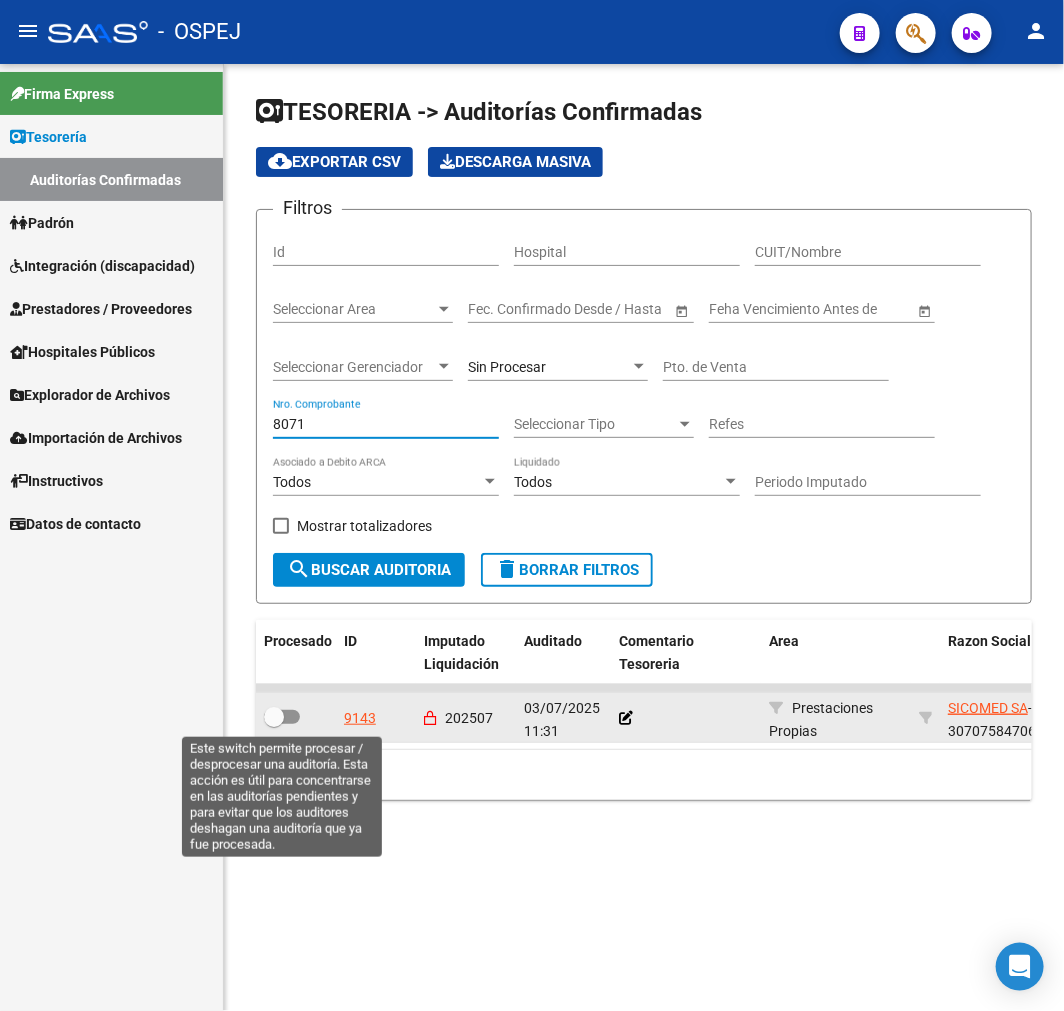 drag, startPoint x: 280, startPoint y: 726, endPoint x: 295, endPoint y: 611, distance: 115.97414 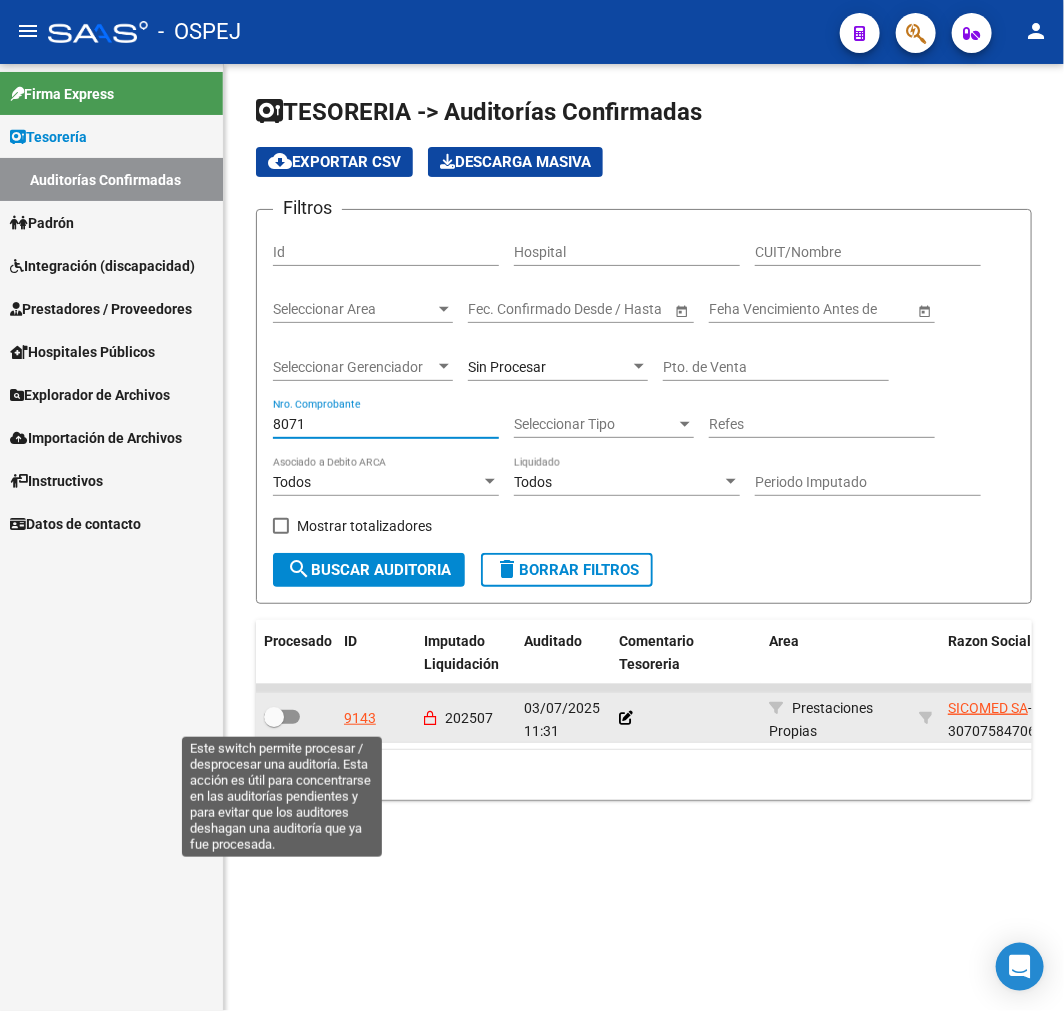 click at bounding box center (274, 717) 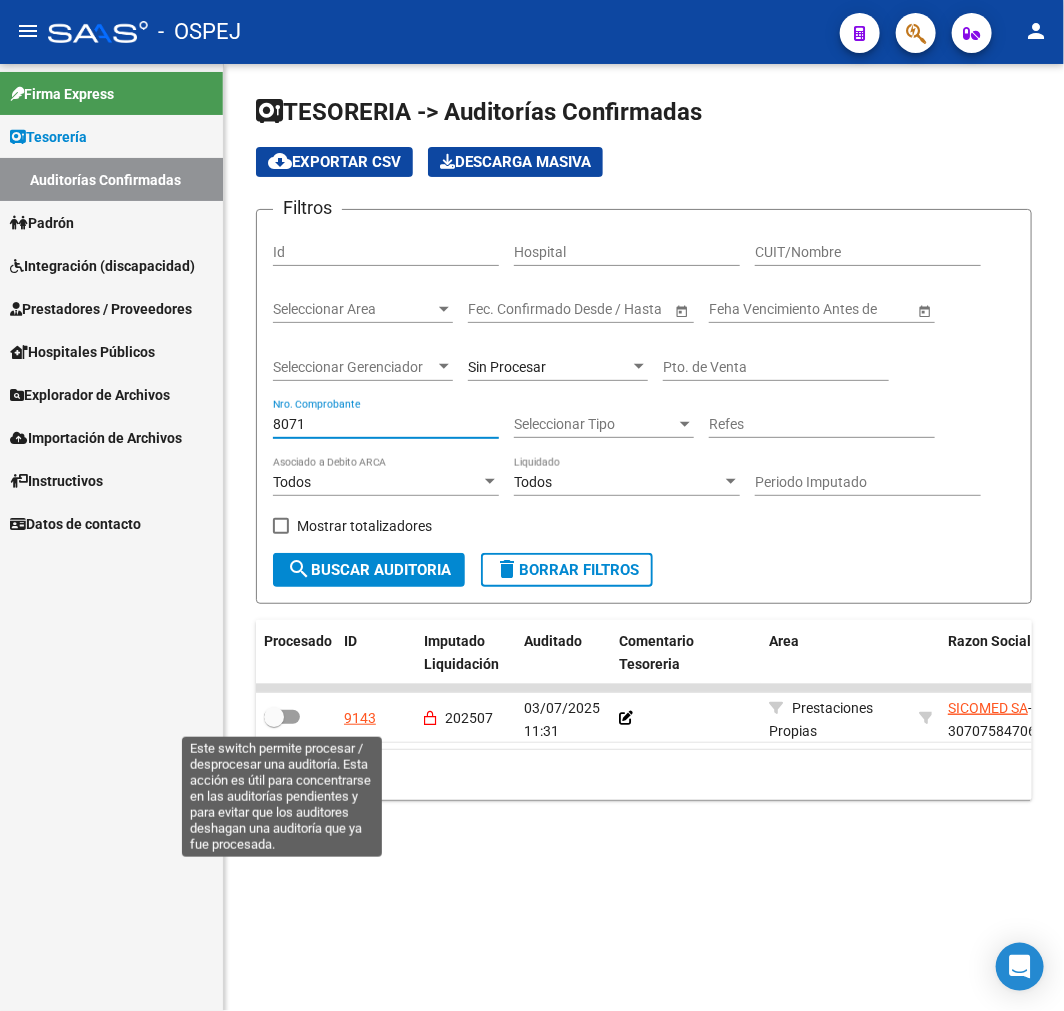 click at bounding box center [273, 724] 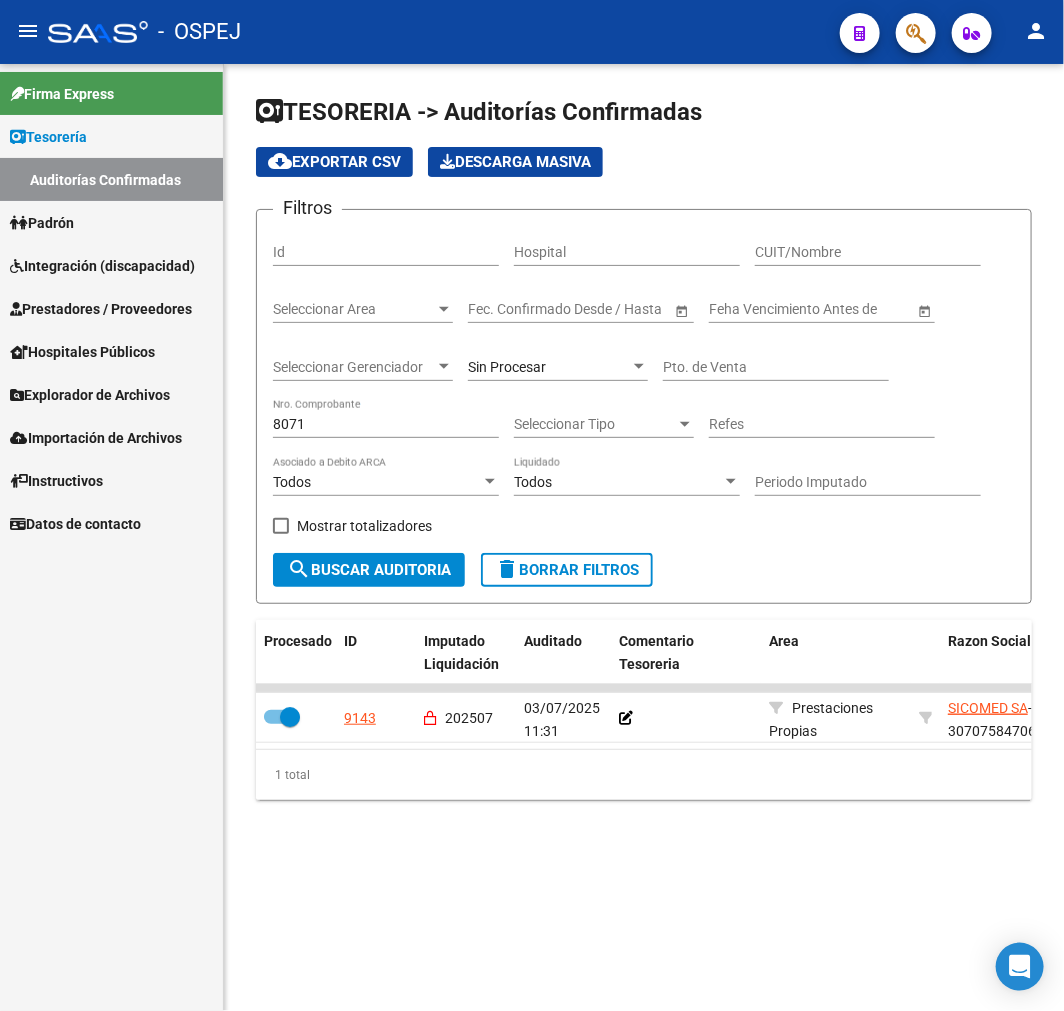 click on "8071" at bounding box center (386, 424) 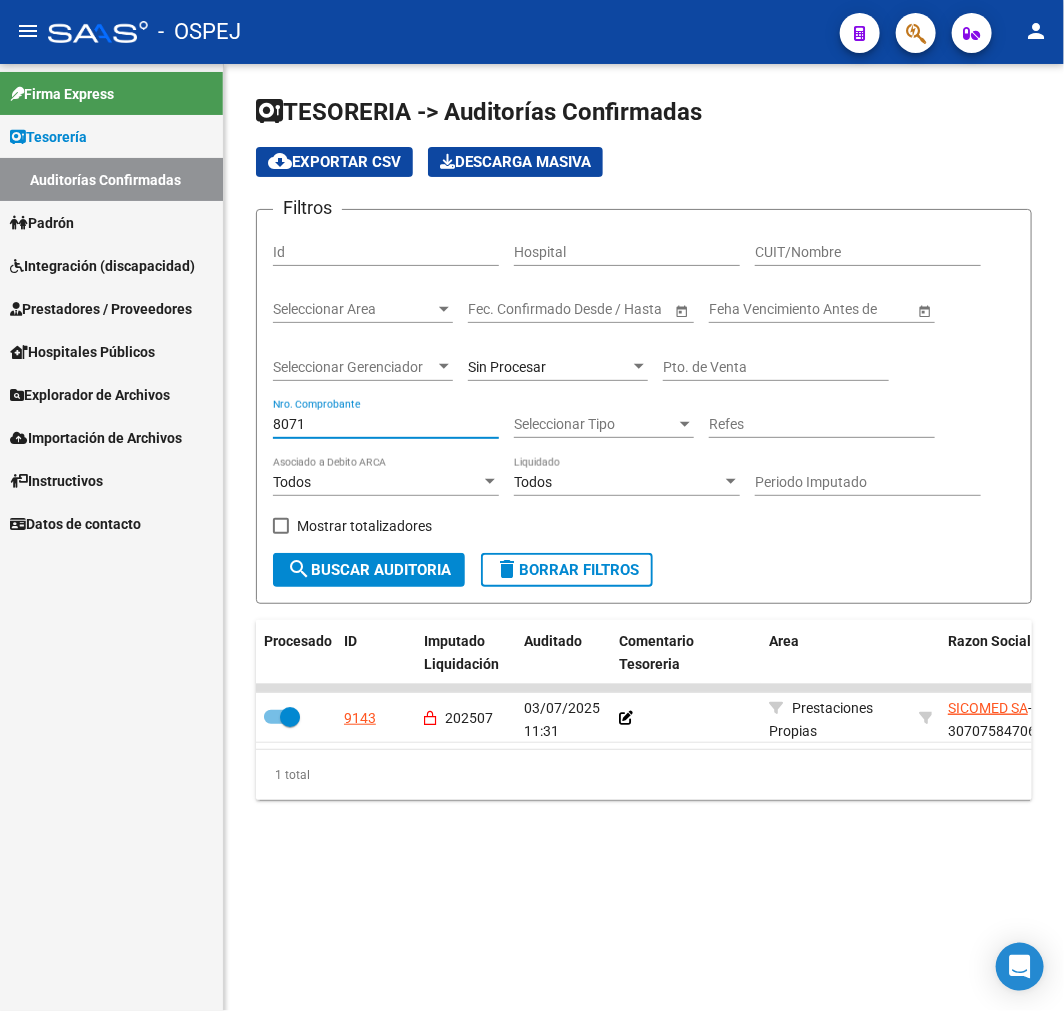 click on "8071" at bounding box center [386, 424] 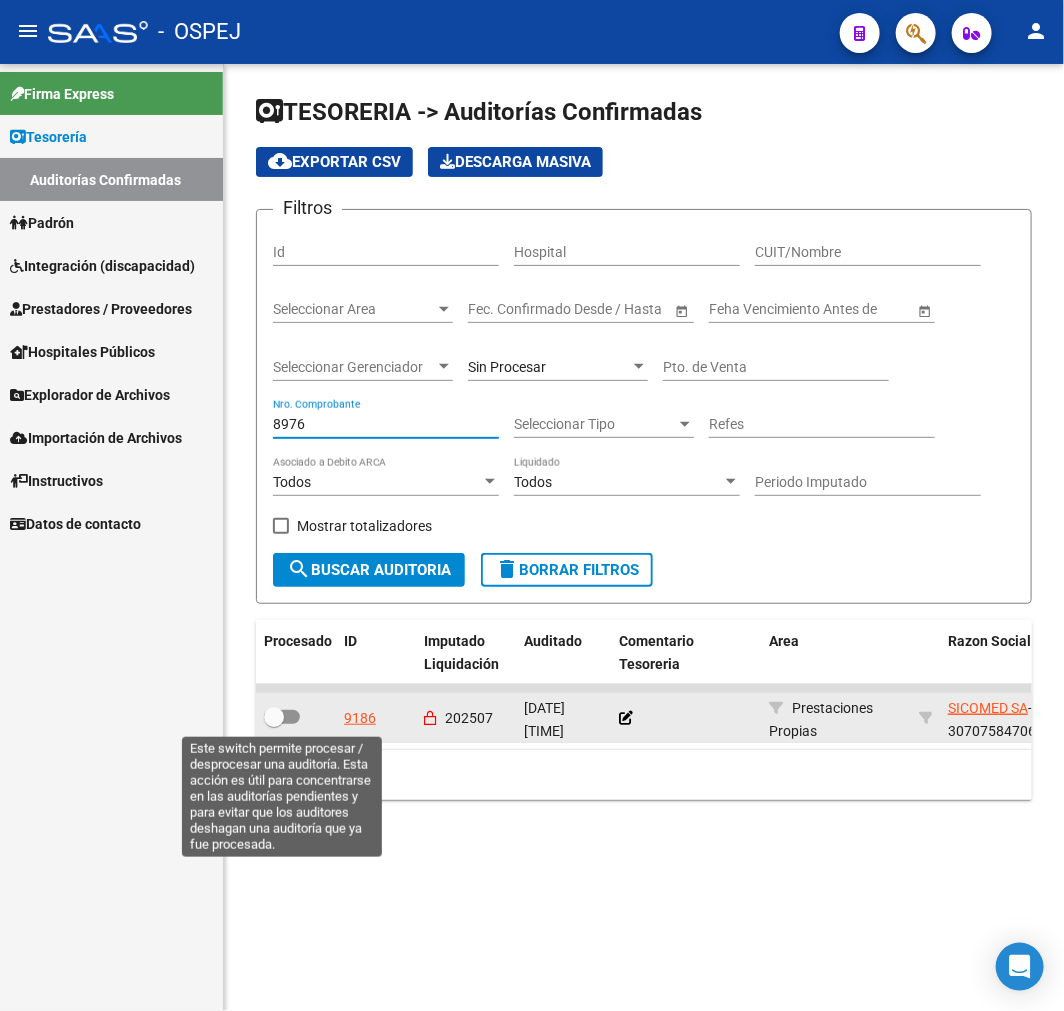 click at bounding box center [282, 717] 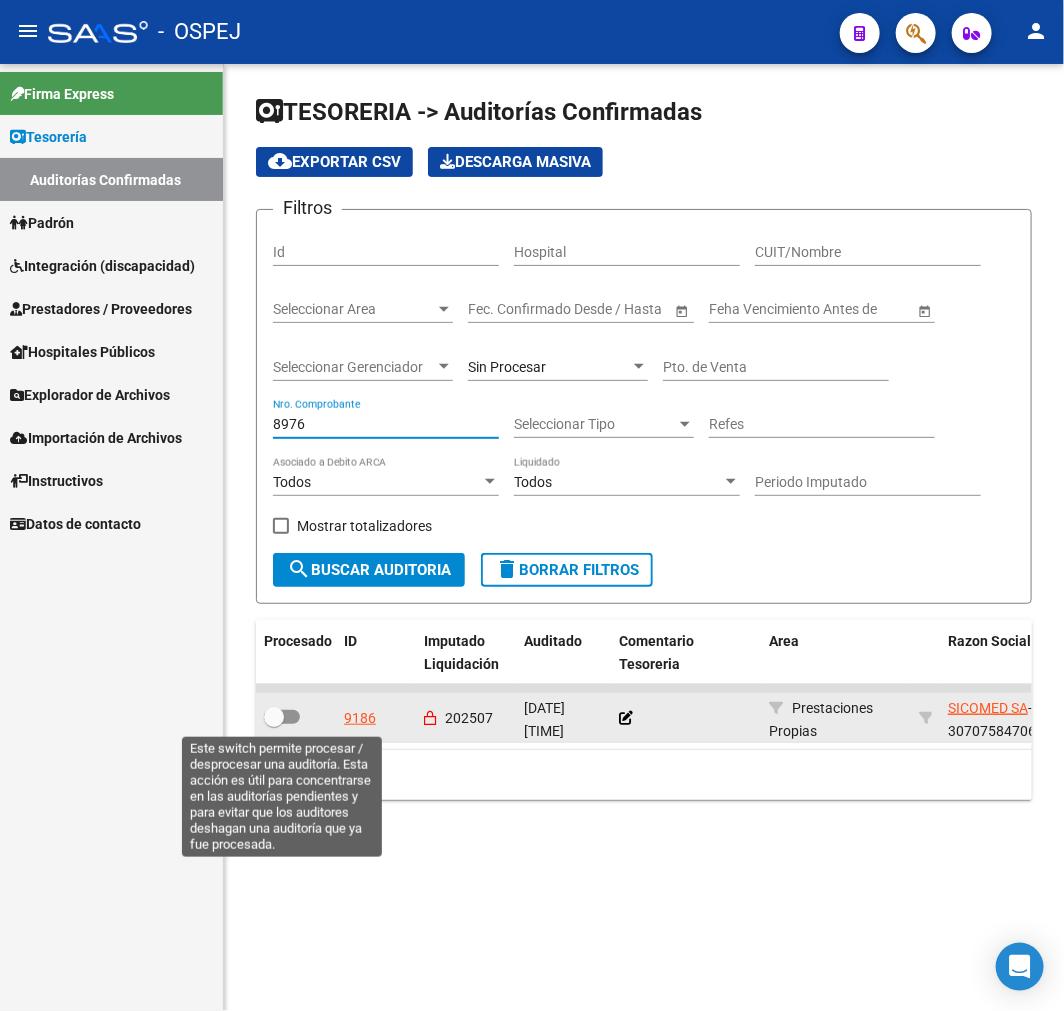 click at bounding box center [273, 724] 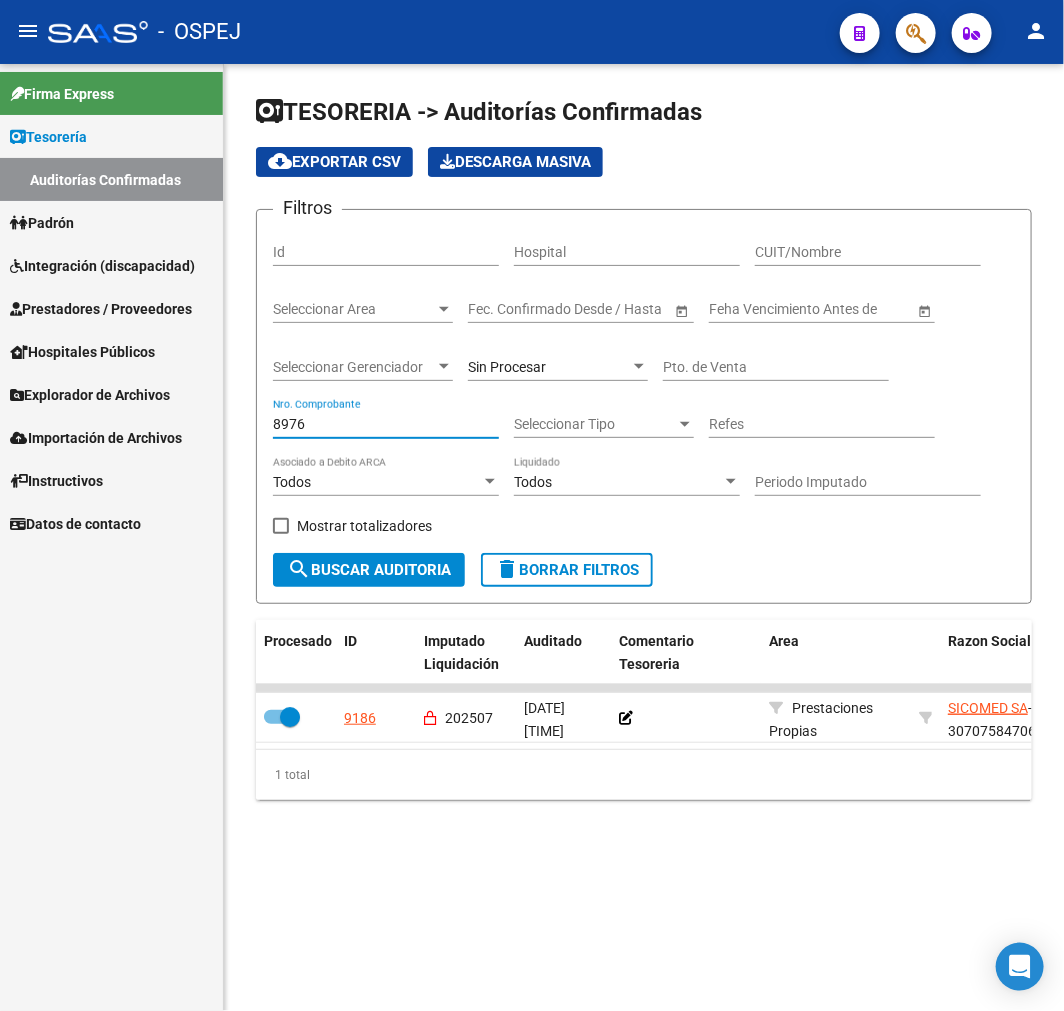 click on "8976" at bounding box center [386, 424] 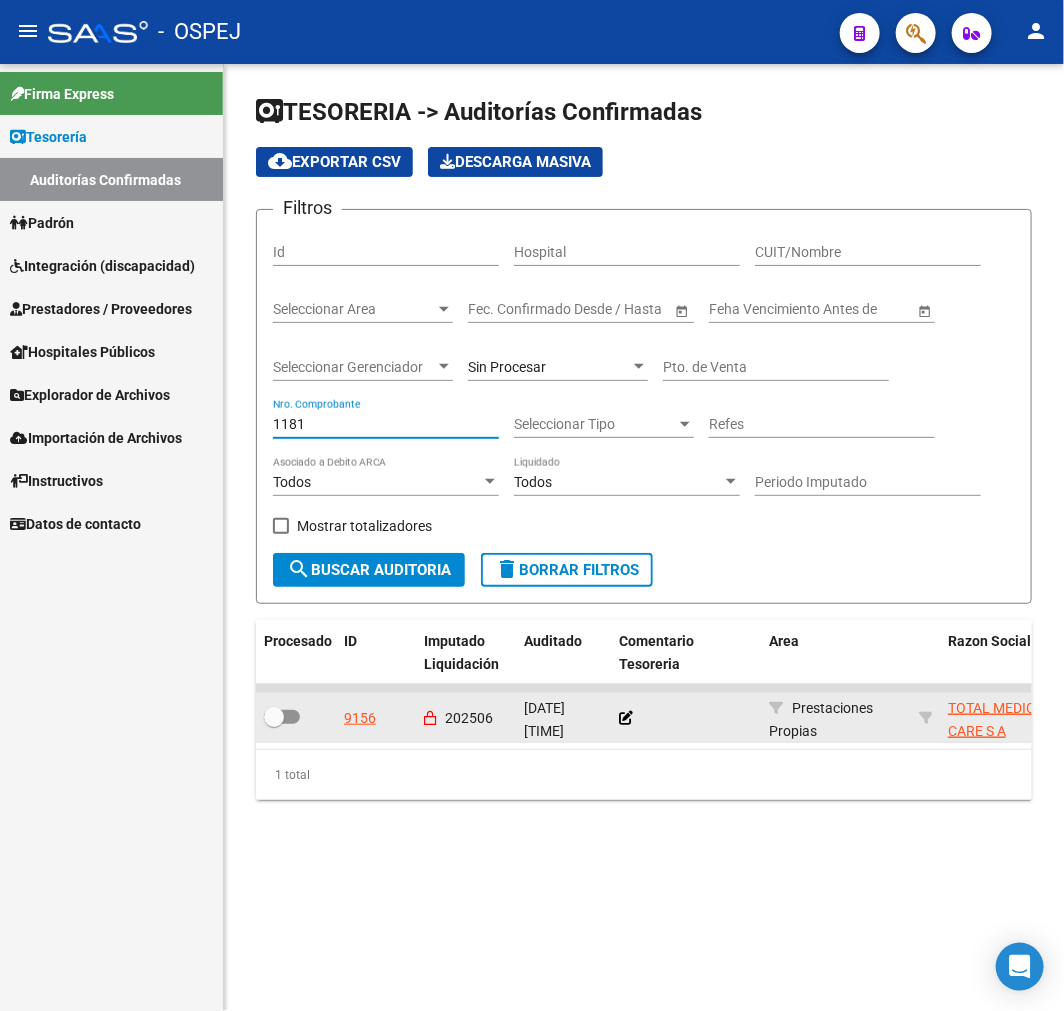 click 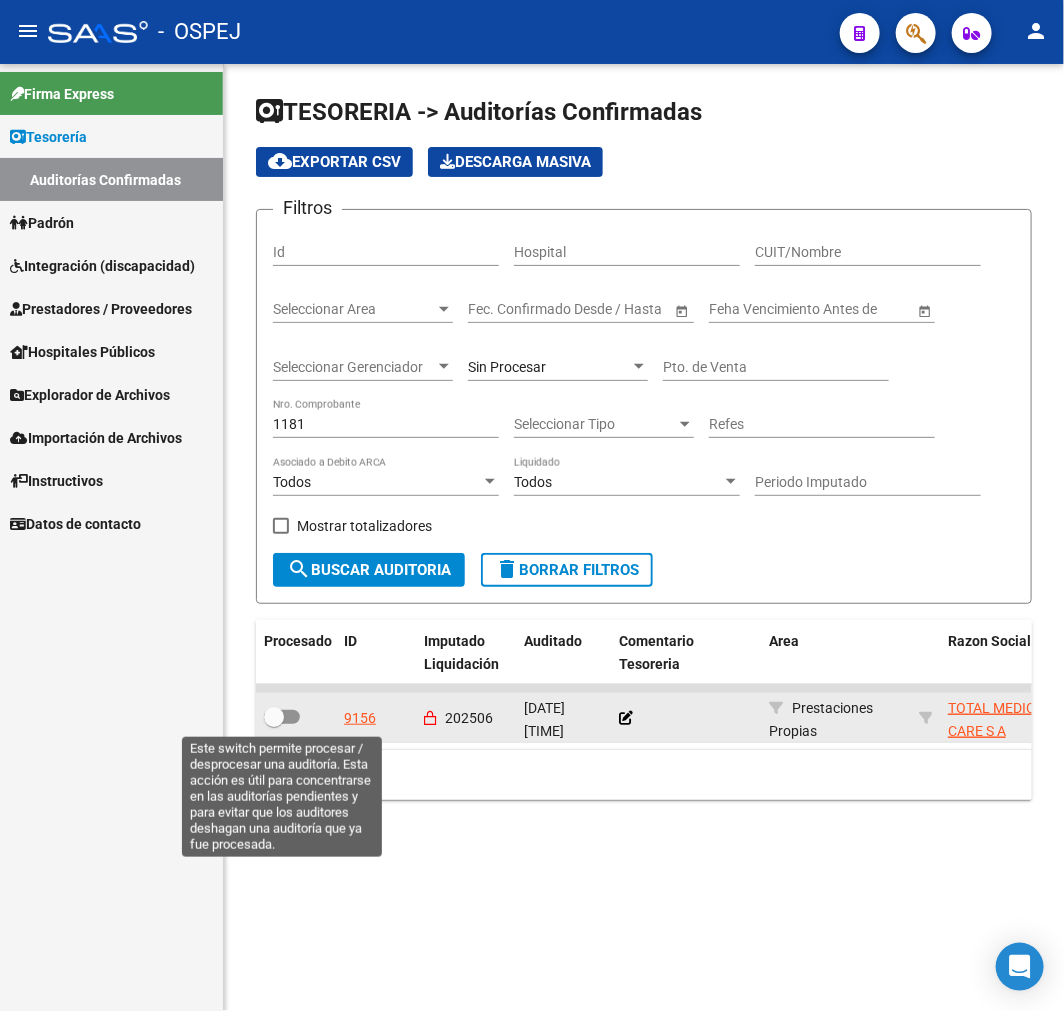 click at bounding box center [274, 717] 